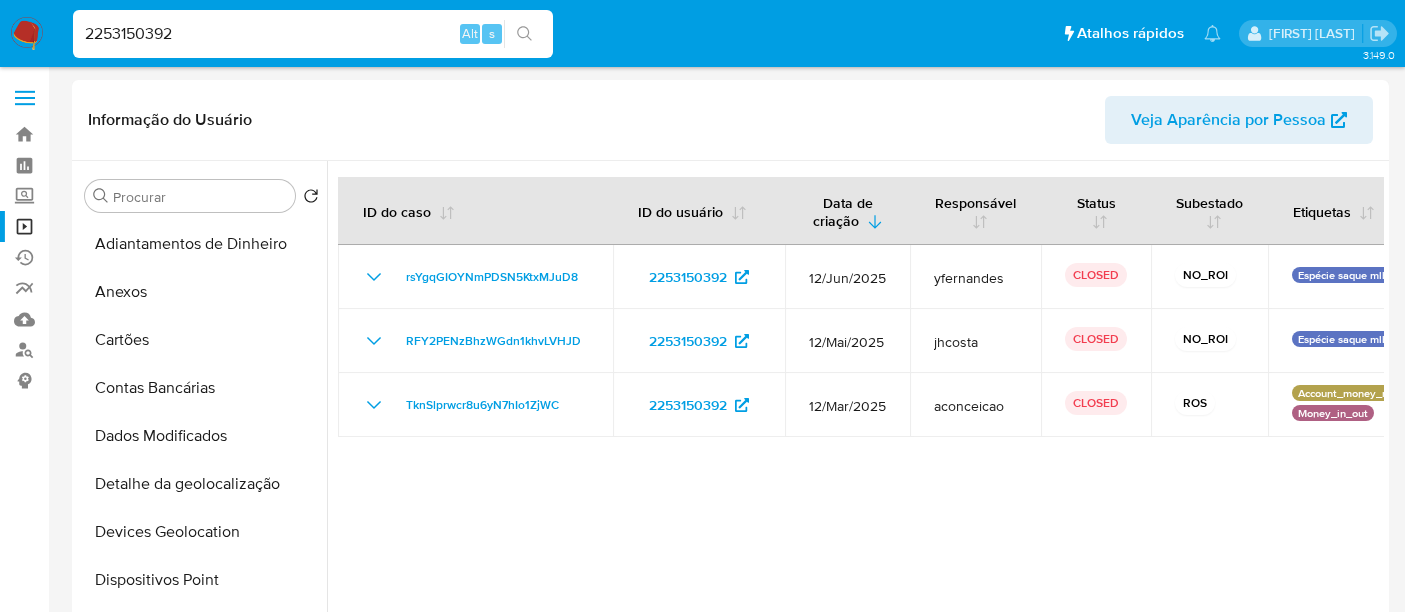 select on "10" 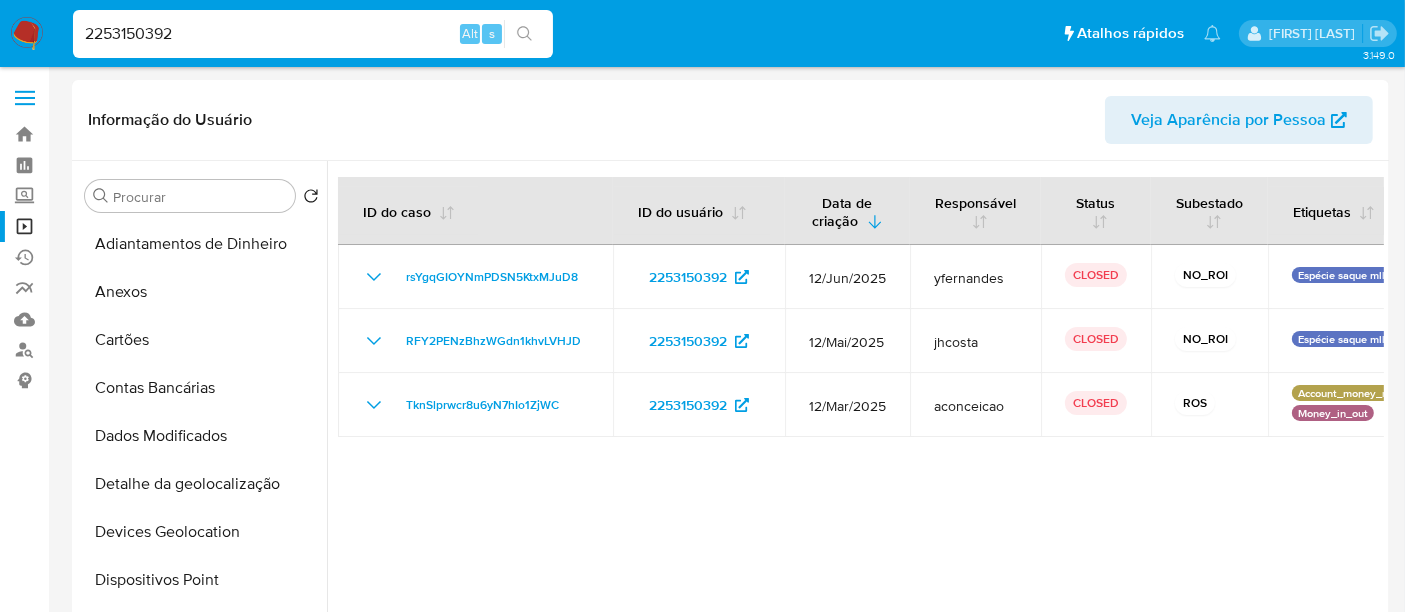 scroll, scrollTop: 444, scrollLeft: 0, axis: vertical 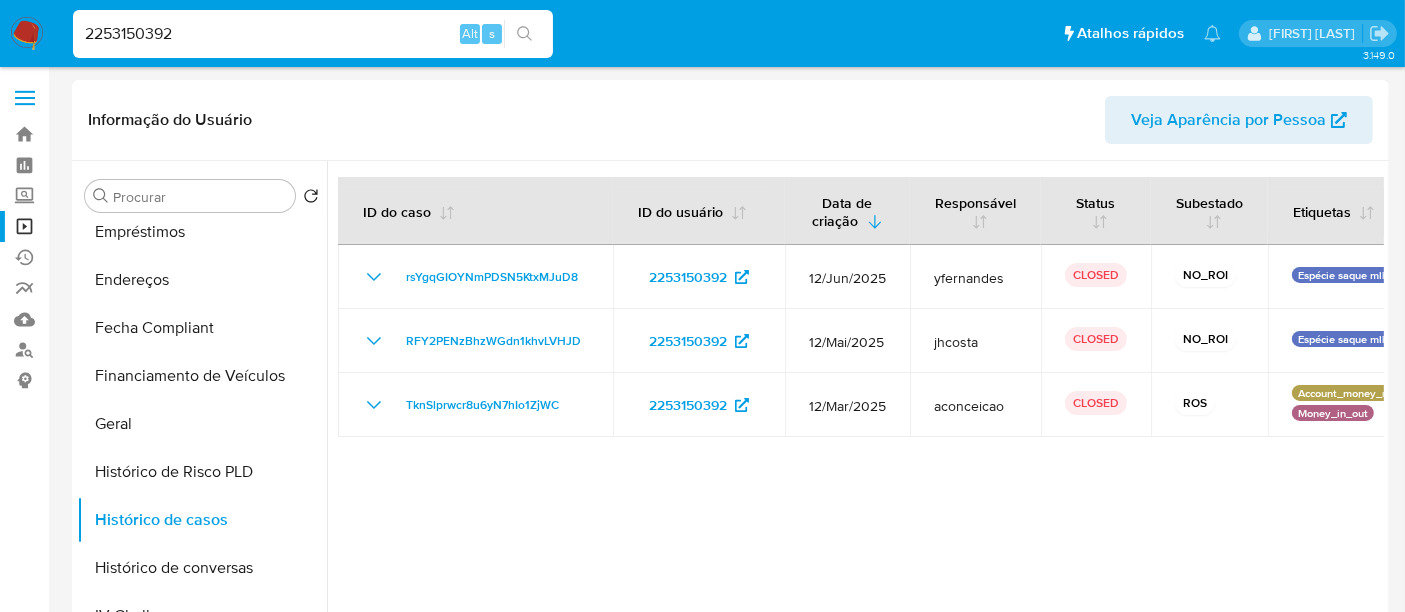 type 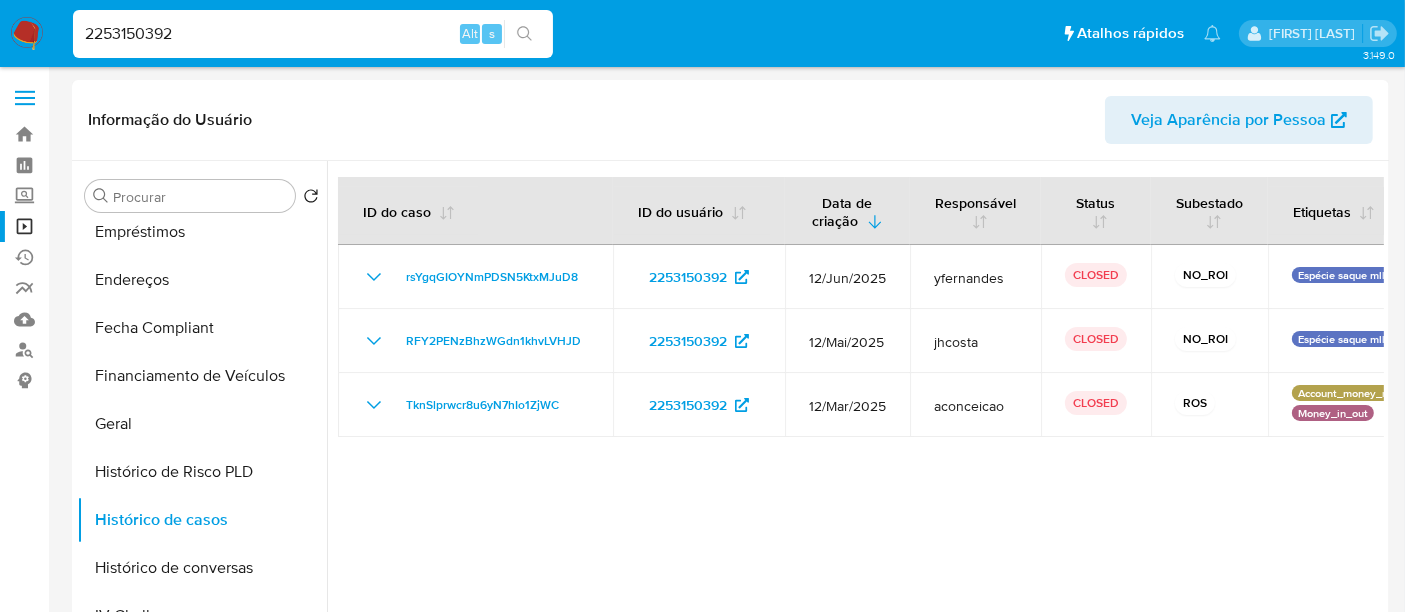 click on "2253150392" at bounding box center (313, 34) 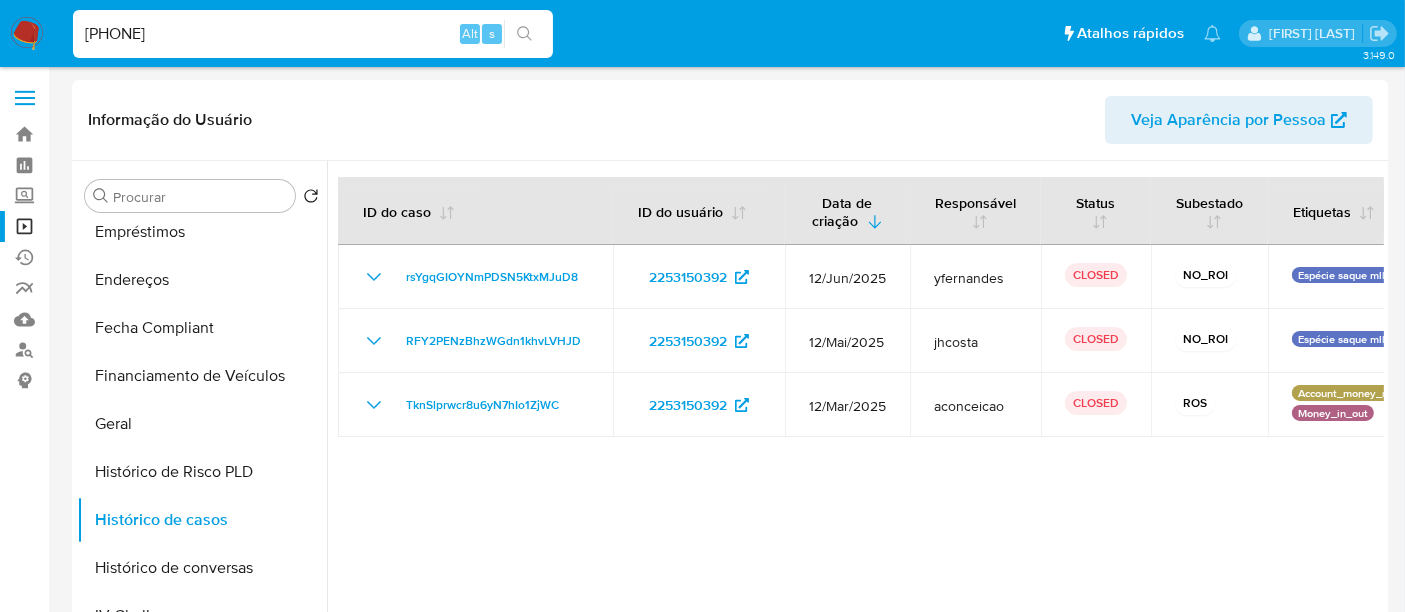 type on "326338342" 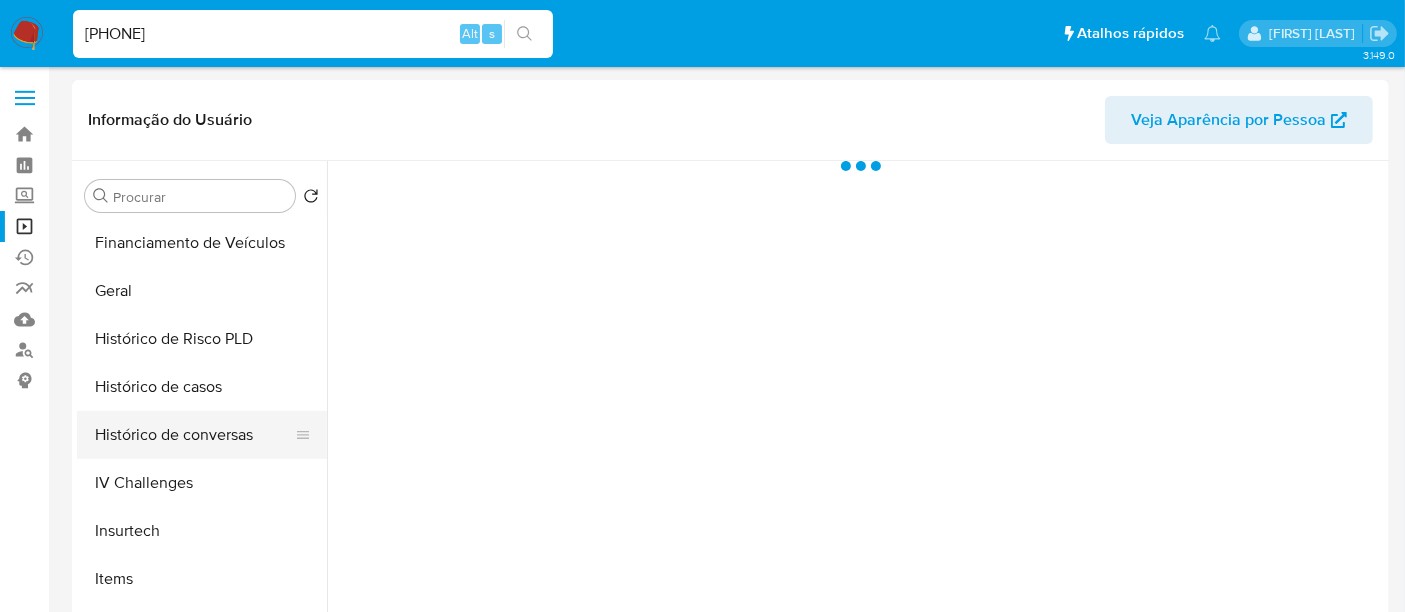 scroll, scrollTop: 665, scrollLeft: 0, axis: vertical 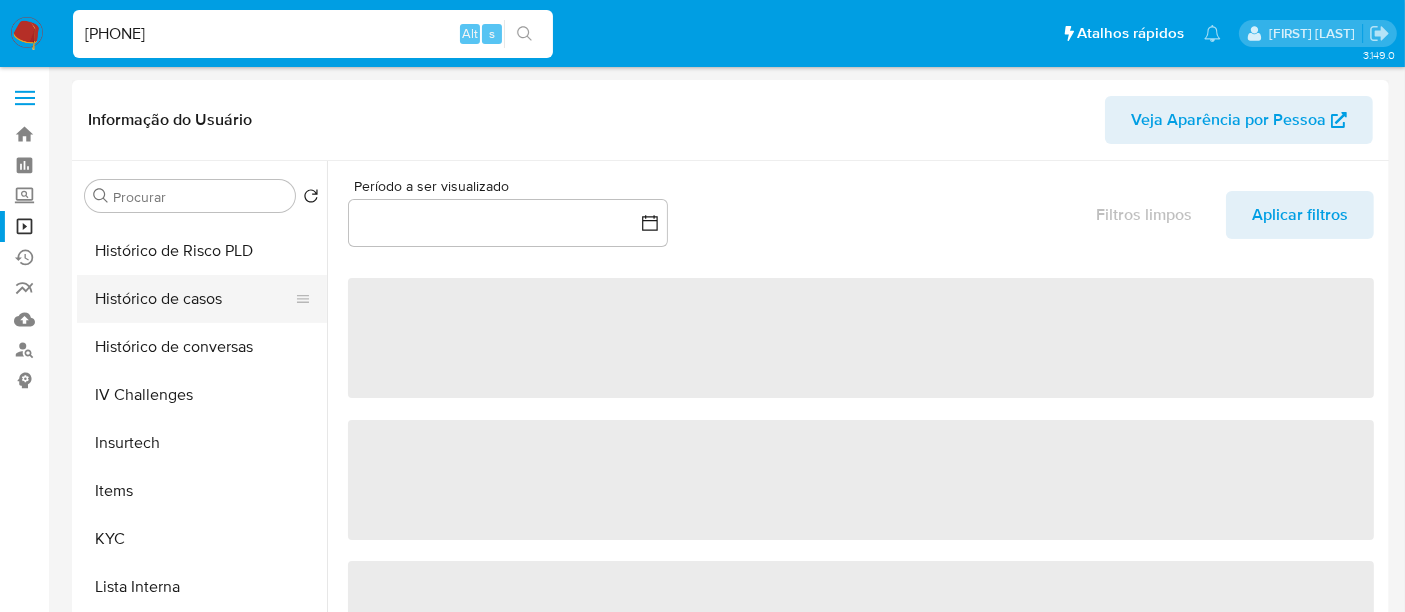 select on "10" 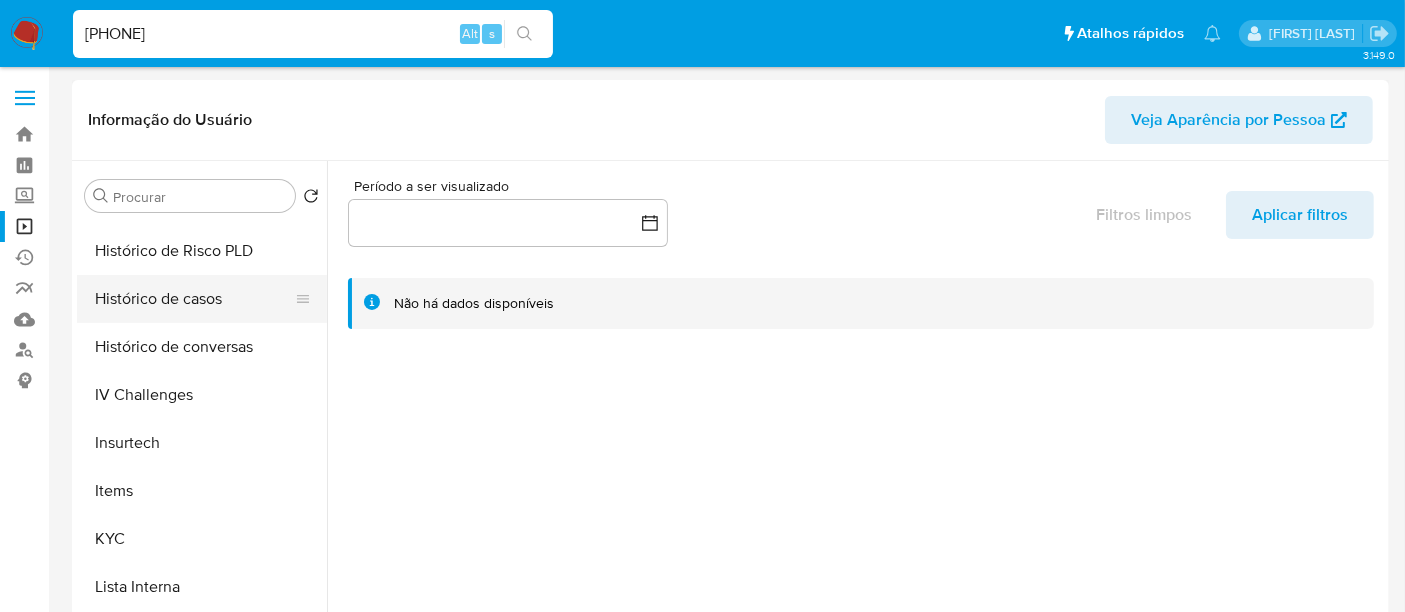 click on "Histórico de casos" at bounding box center [194, 299] 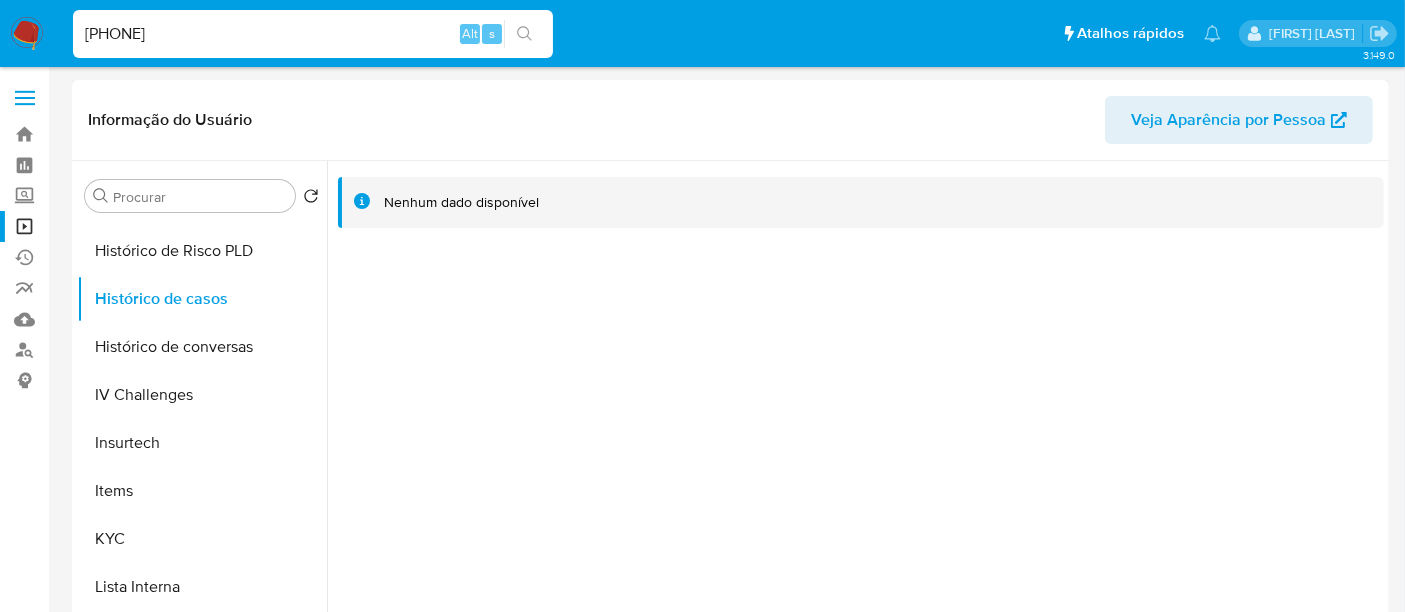 type 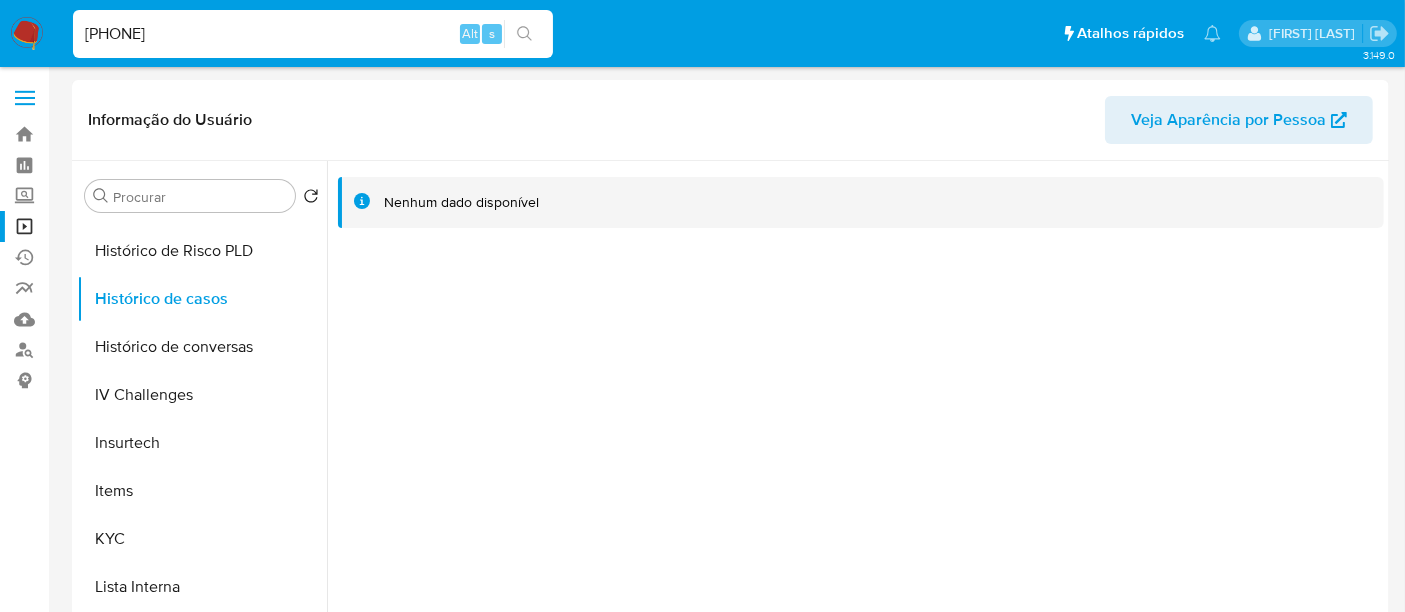 click on "326338342" at bounding box center (313, 34) 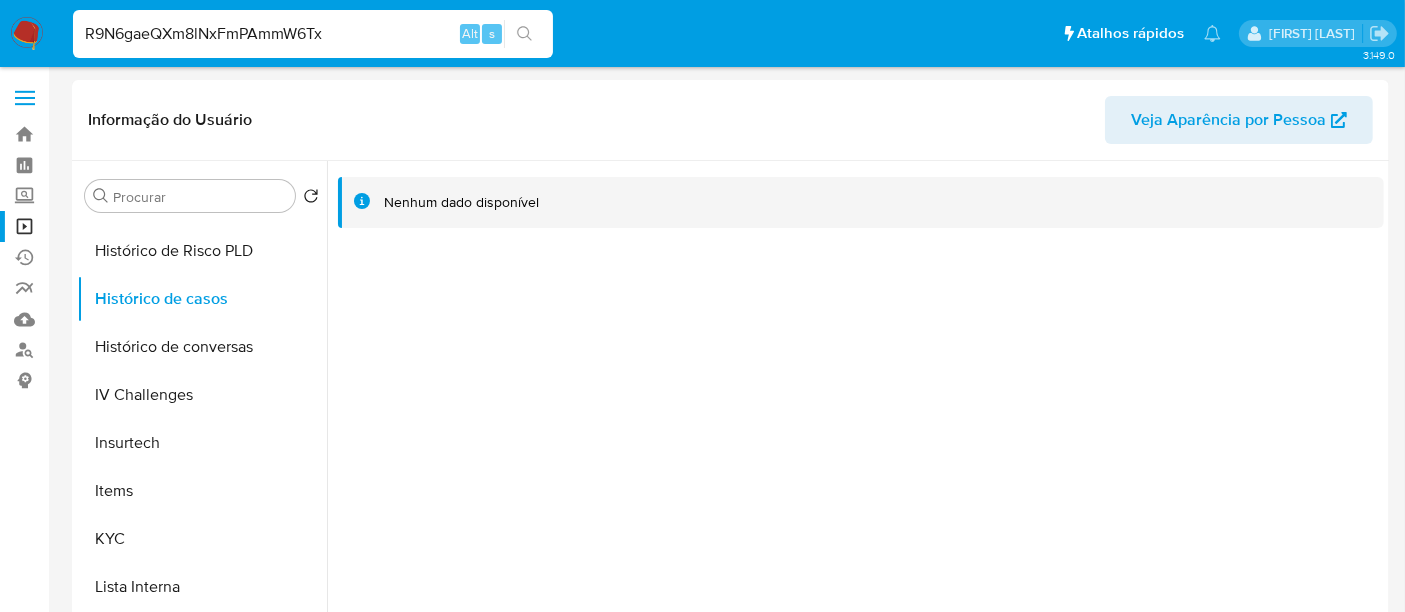 type on "R9N6gaeQXm8lNxFmPAmmW6Tx" 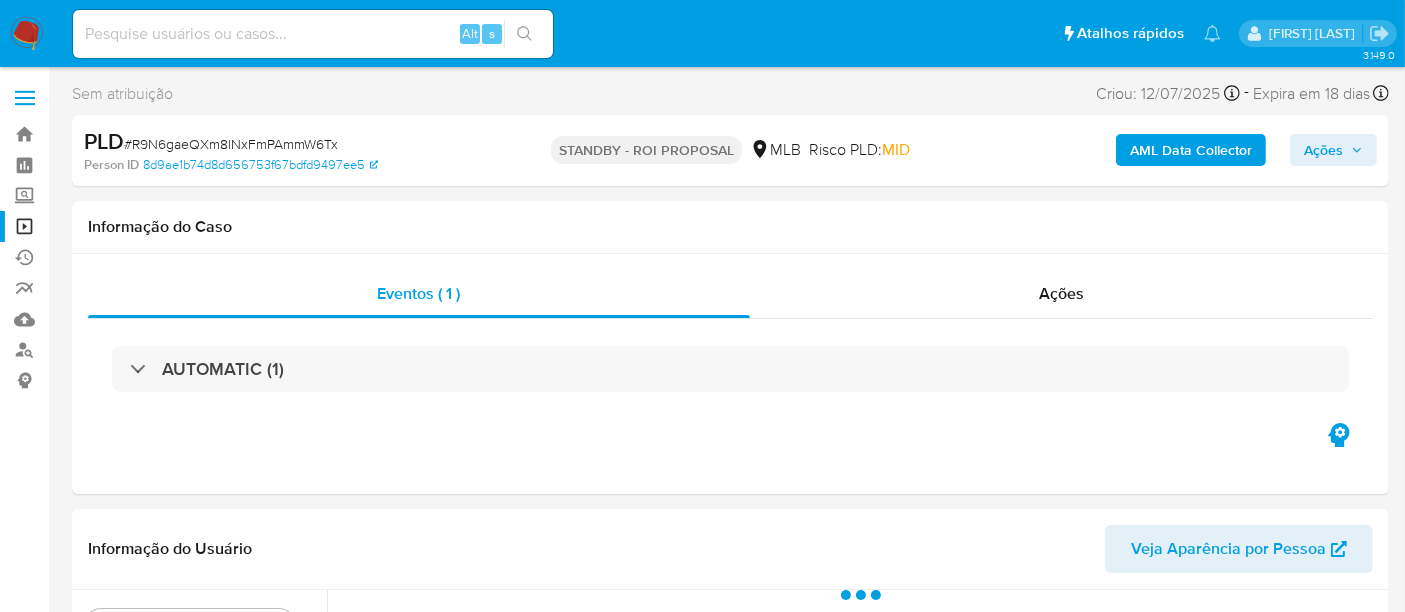 scroll, scrollTop: 333, scrollLeft: 0, axis: vertical 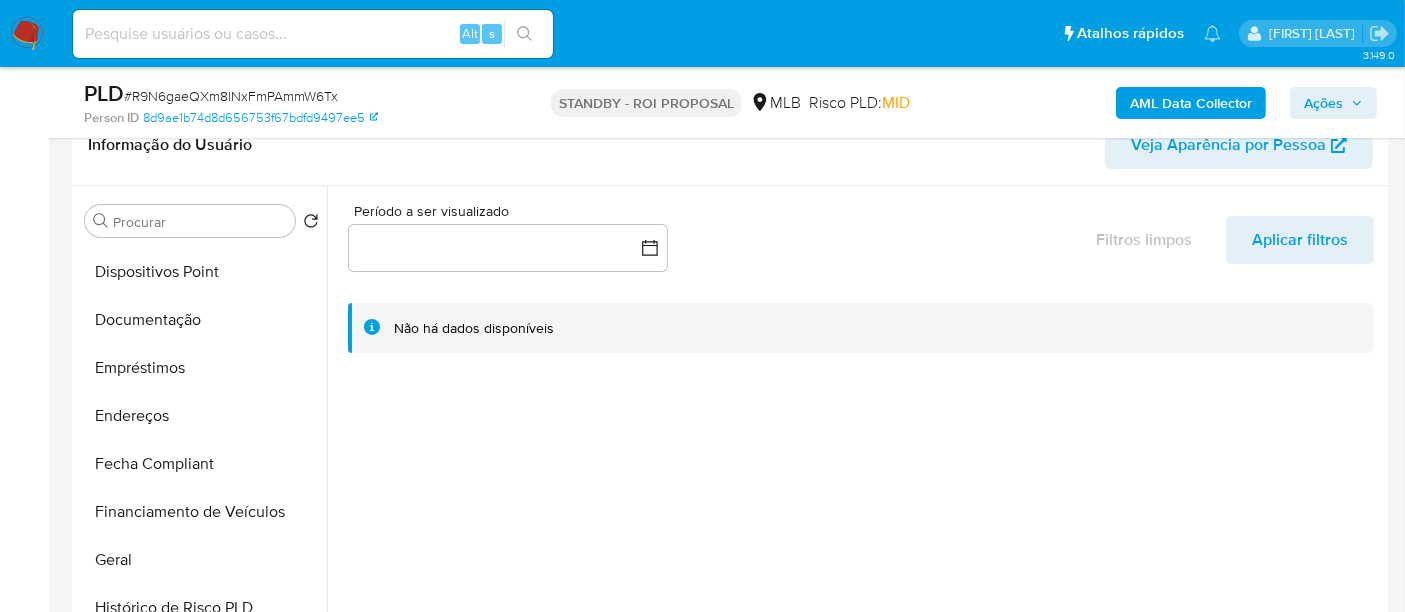 select on "10" 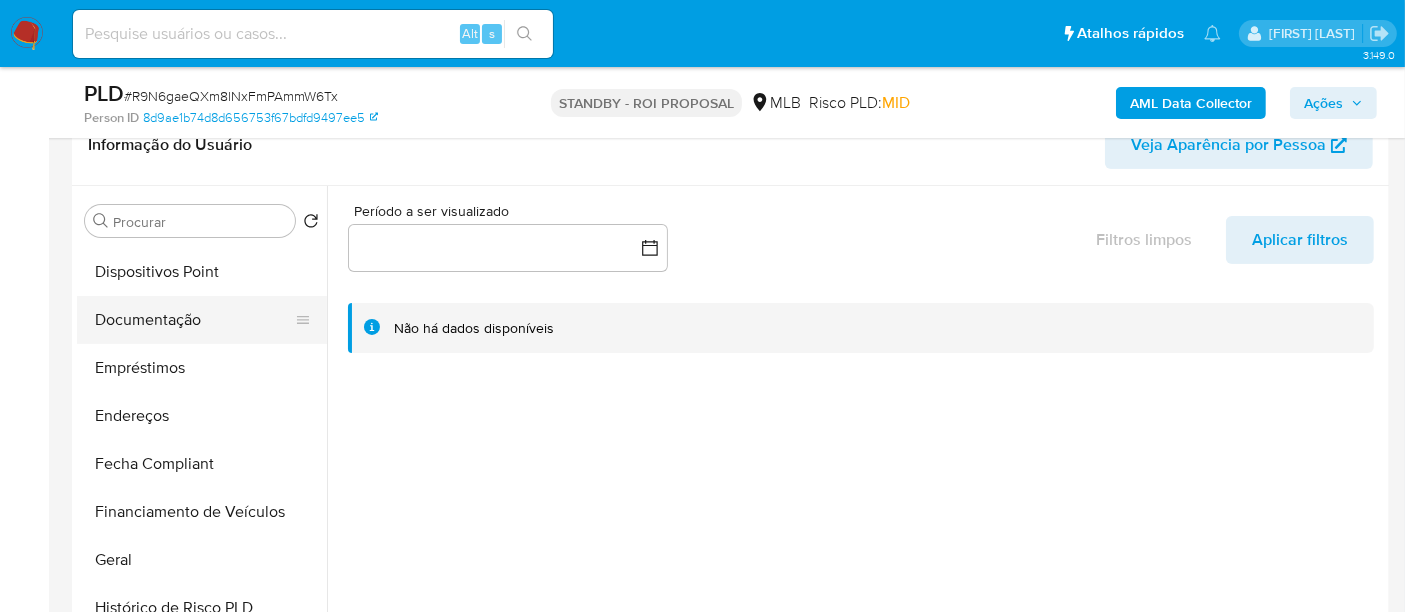 click on "Documentação" at bounding box center (194, 320) 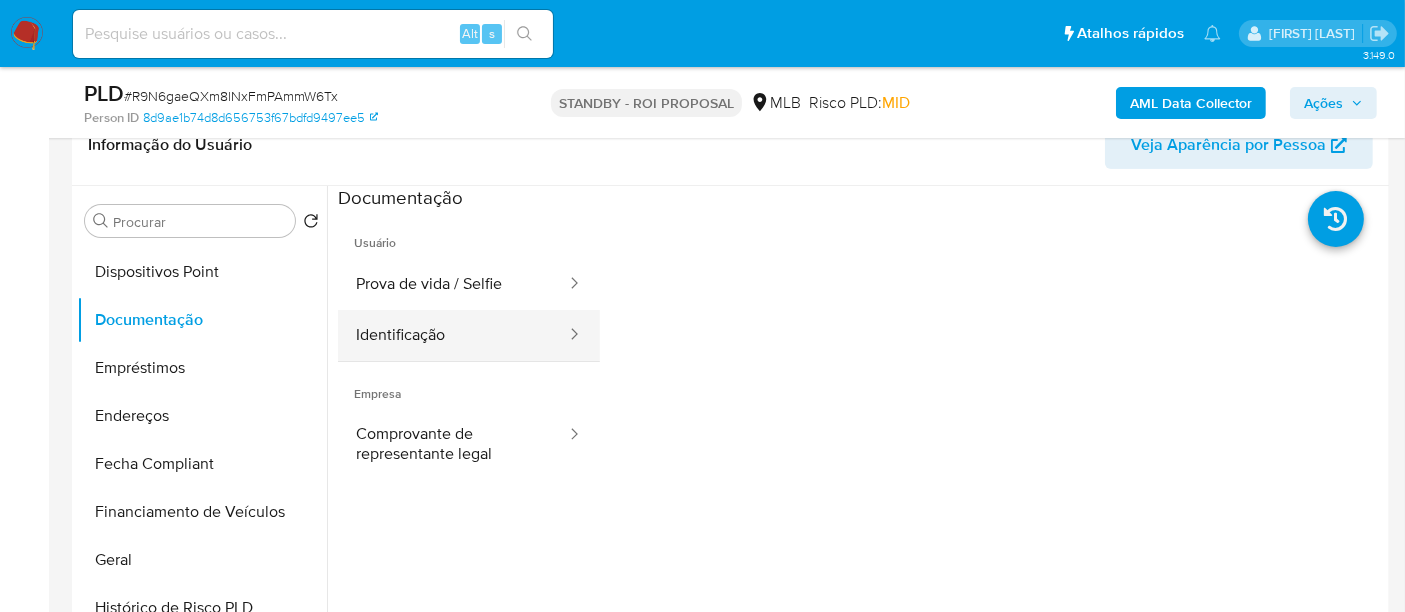 click on "Identificação" at bounding box center [453, 335] 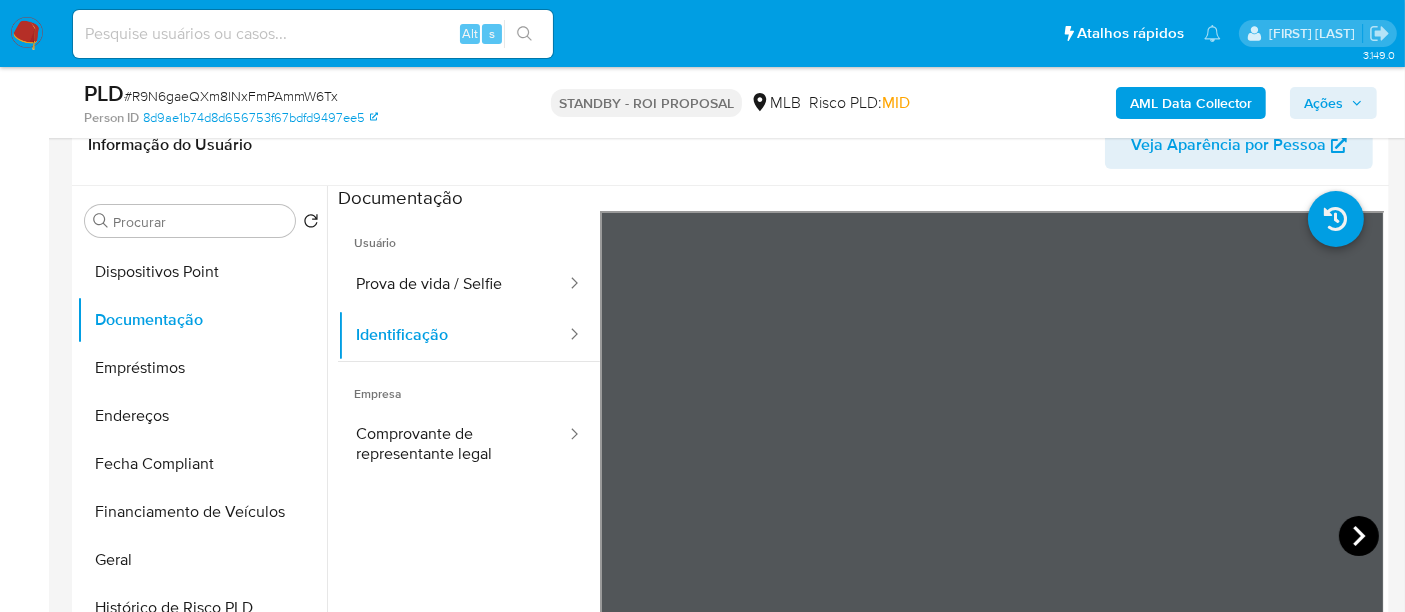 click 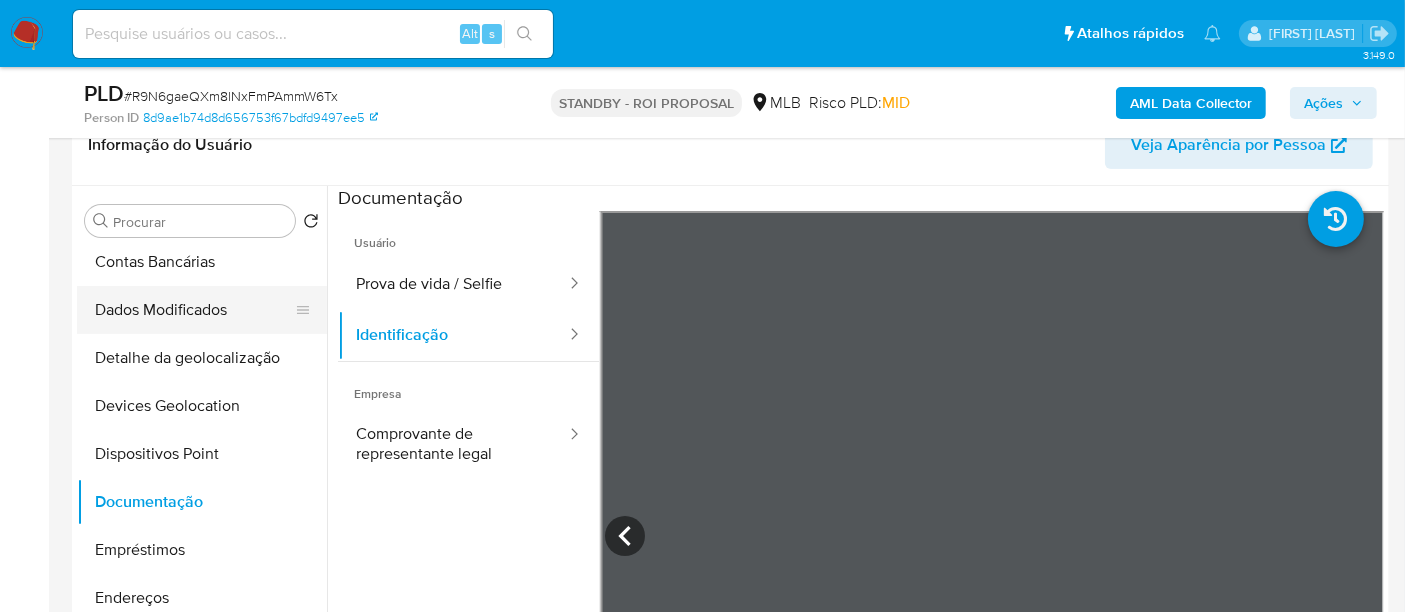 scroll, scrollTop: 0, scrollLeft: 0, axis: both 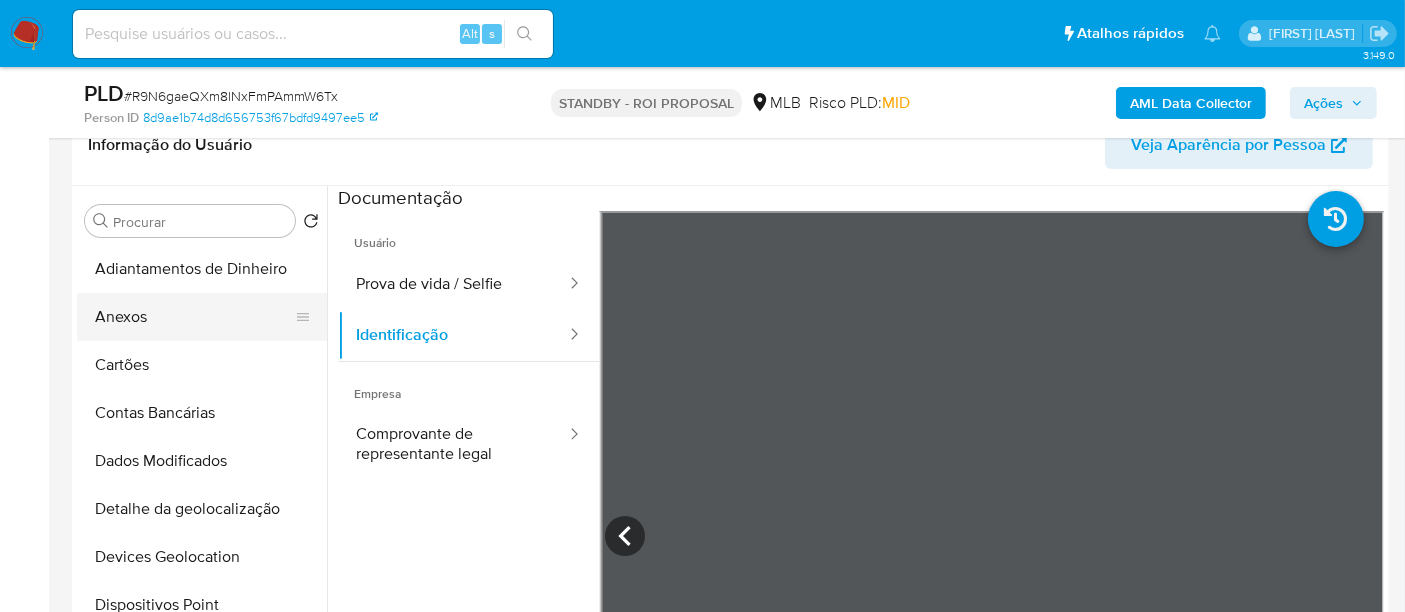 click on "Anexos" at bounding box center (194, 317) 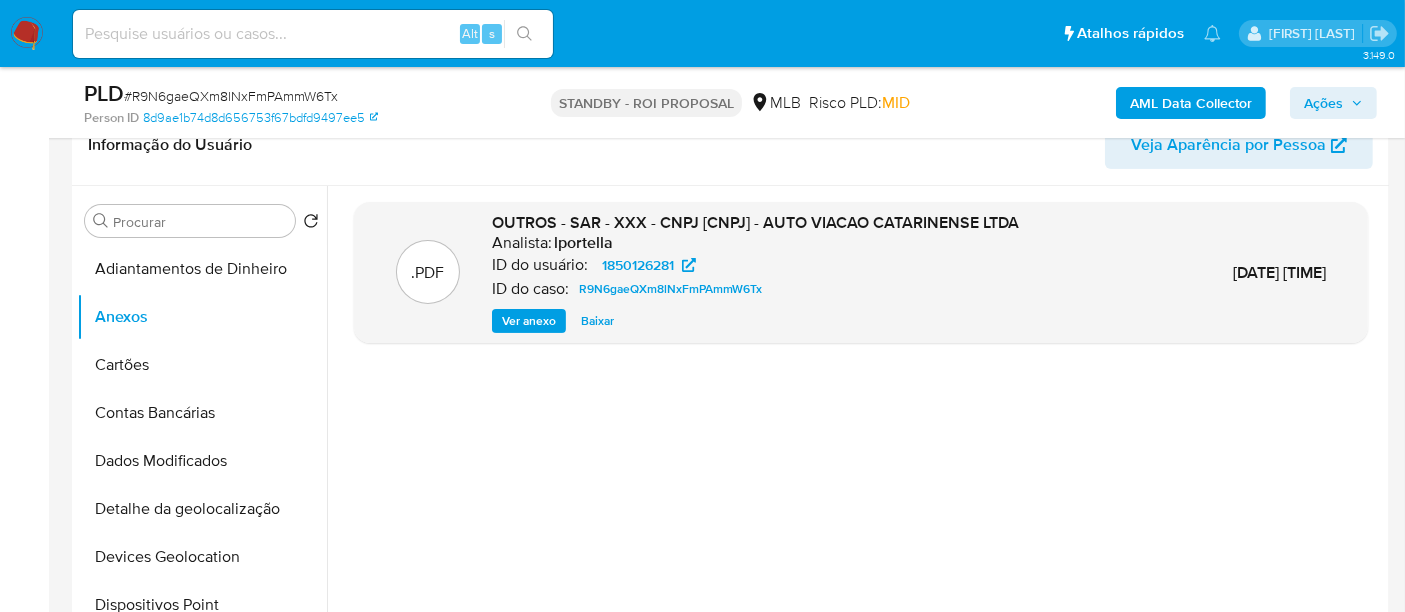 type 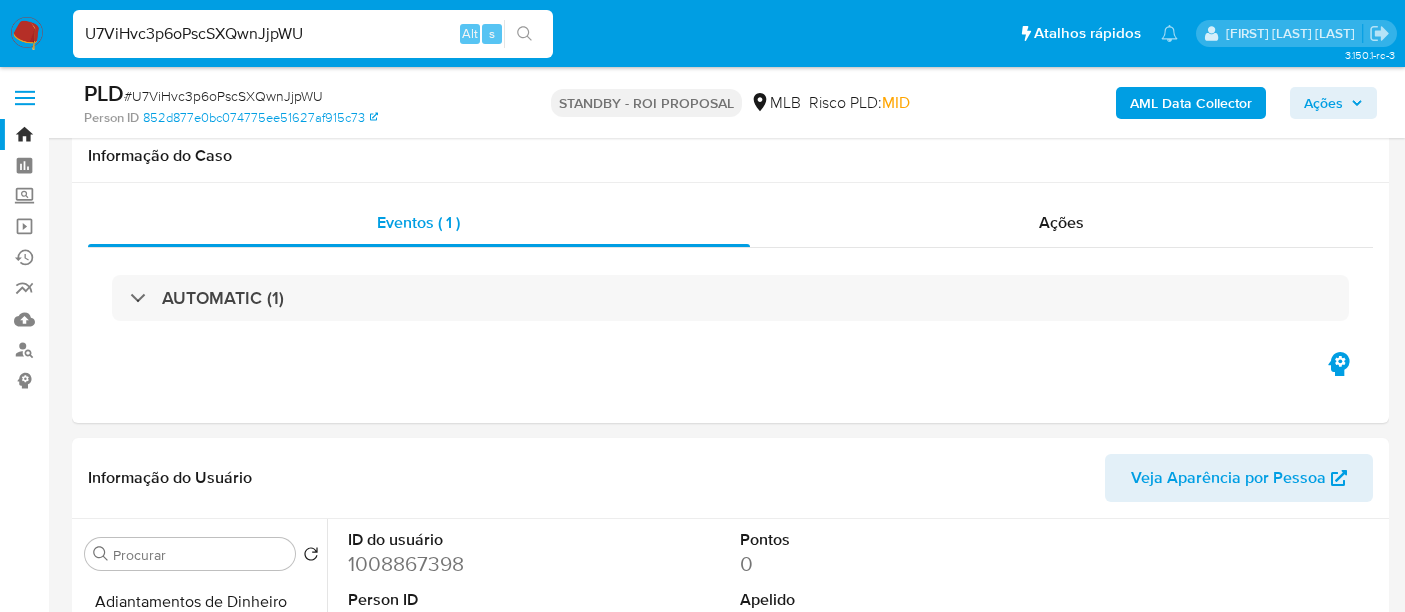 select on "10" 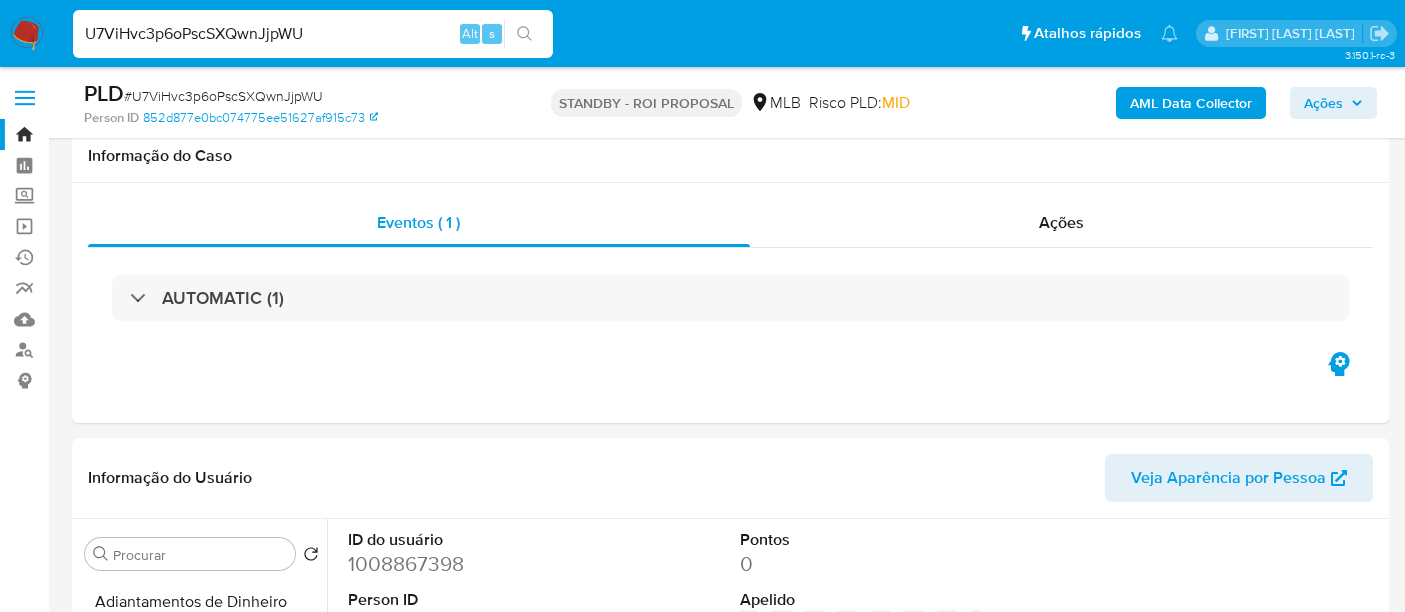 scroll, scrollTop: 888, scrollLeft: 0, axis: vertical 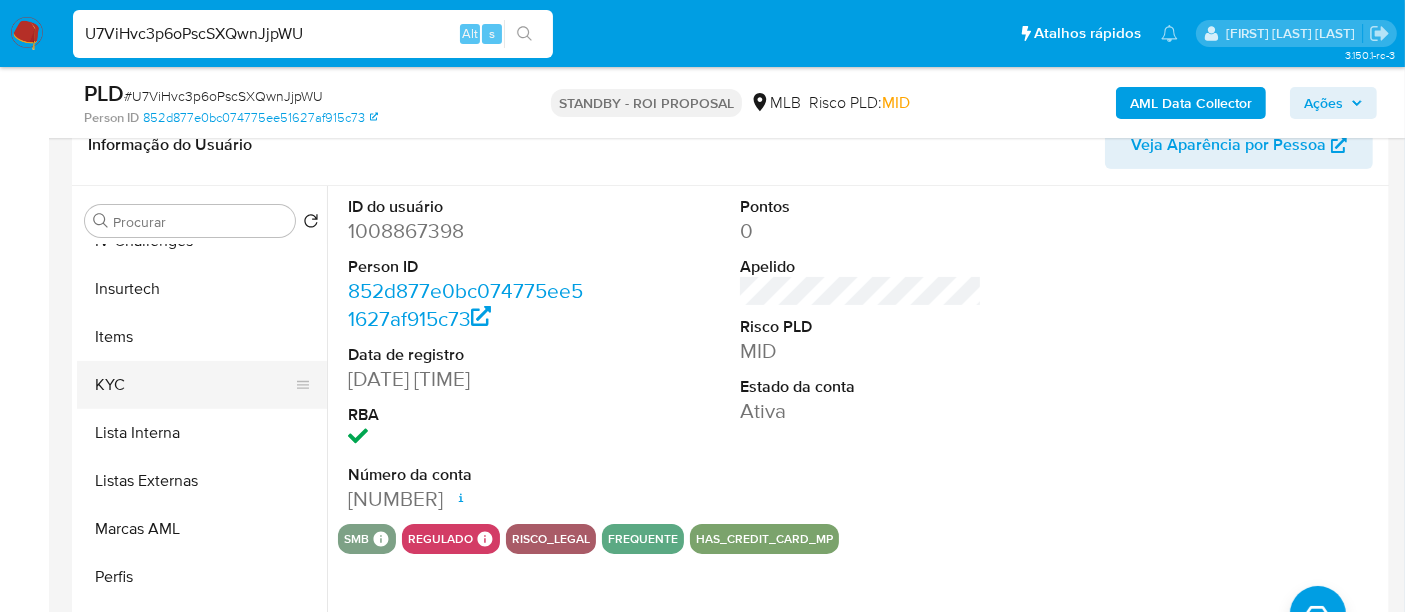 click on "KYC" at bounding box center [194, 385] 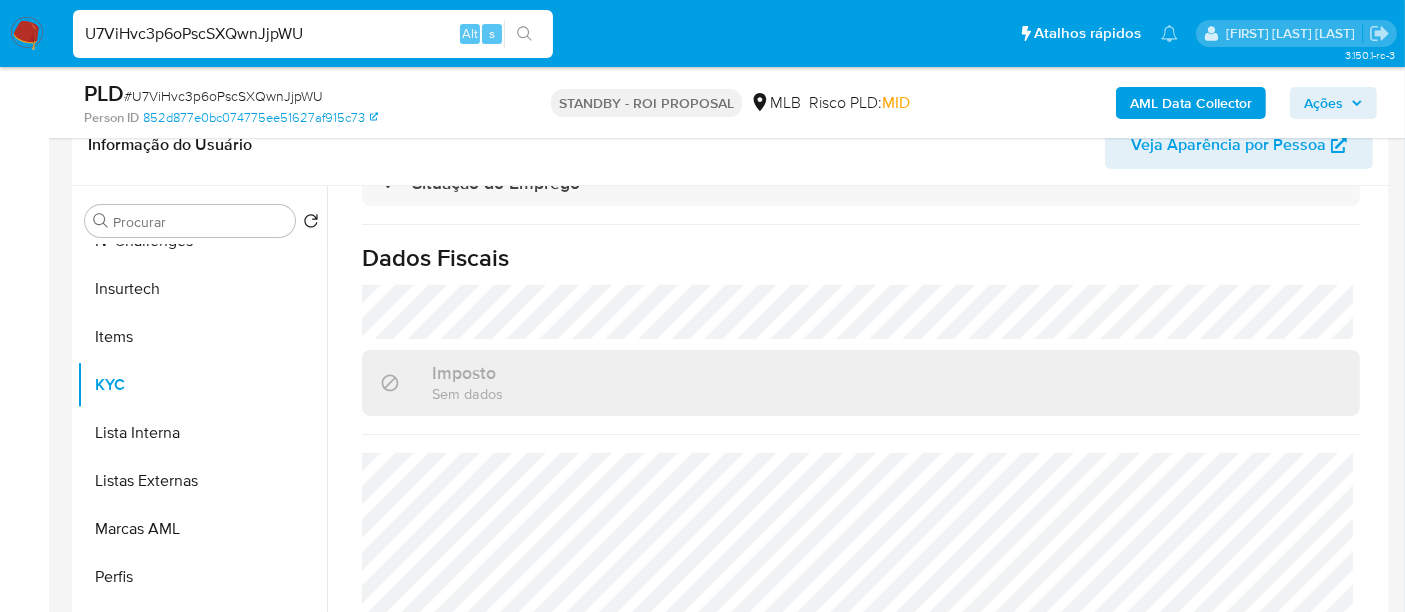 scroll, scrollTop: 920, scrollLeft: 0, axis: vertical 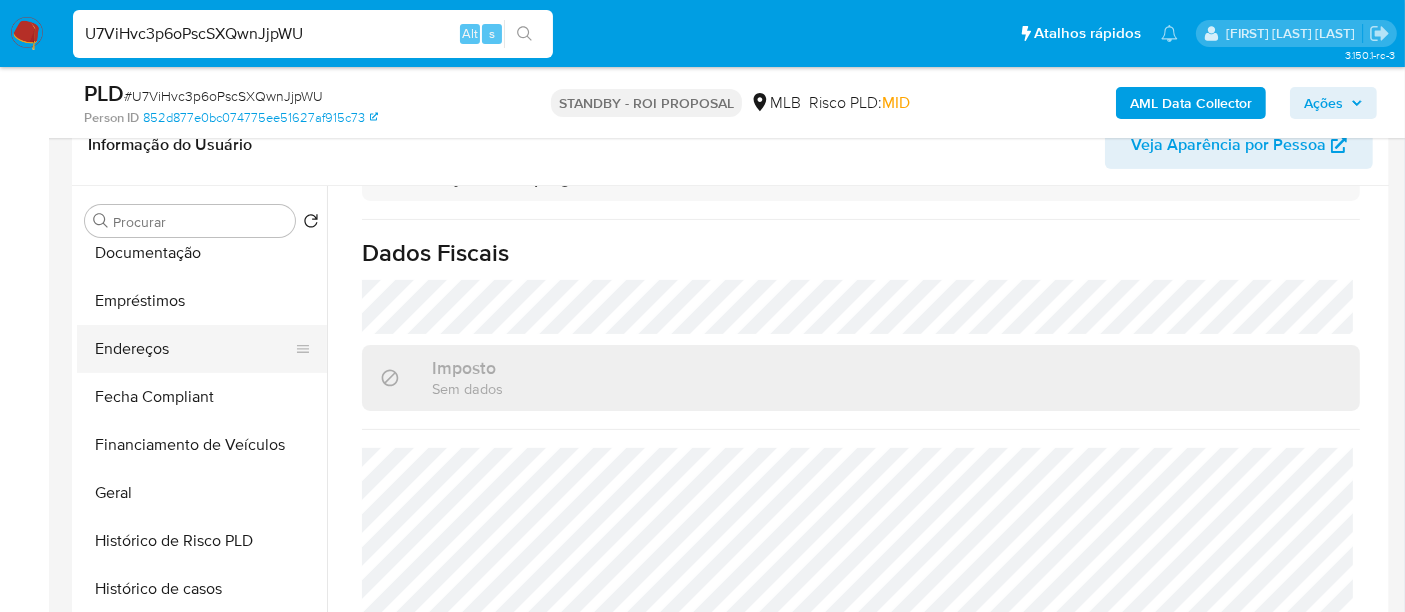 click on "Endereços" at bounding box center [194, 349] 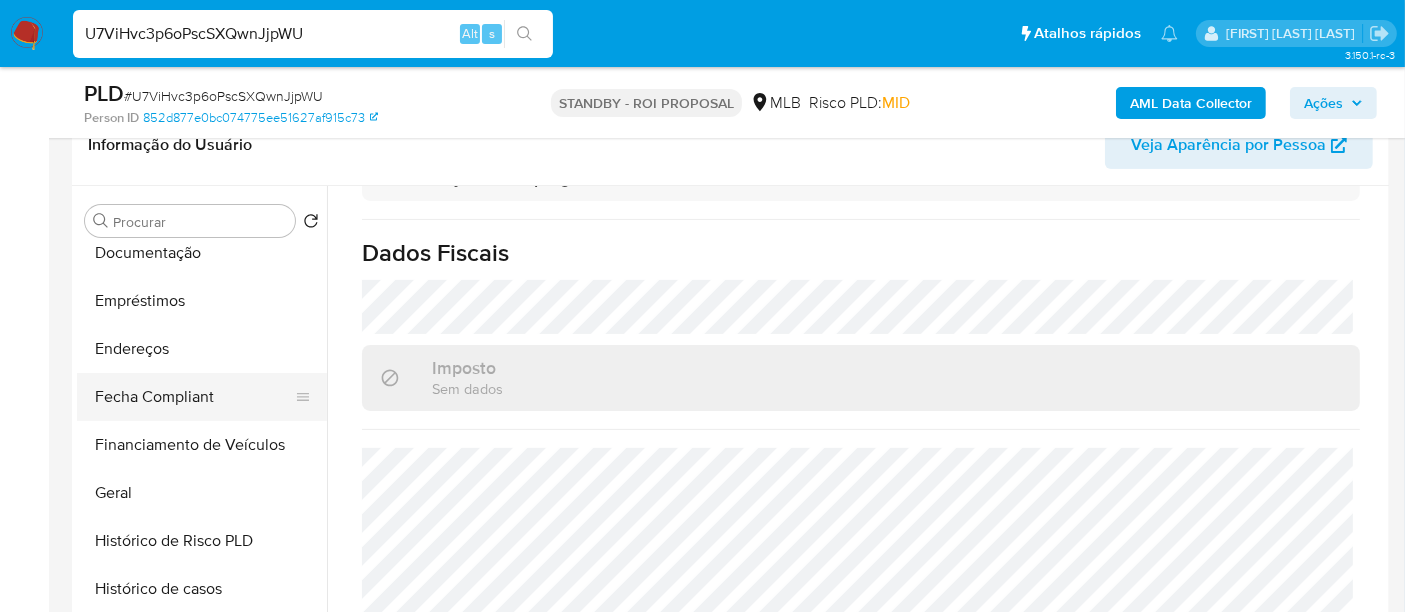 scroll, scrollTop: 0, scrollLeft: 0, axis: both 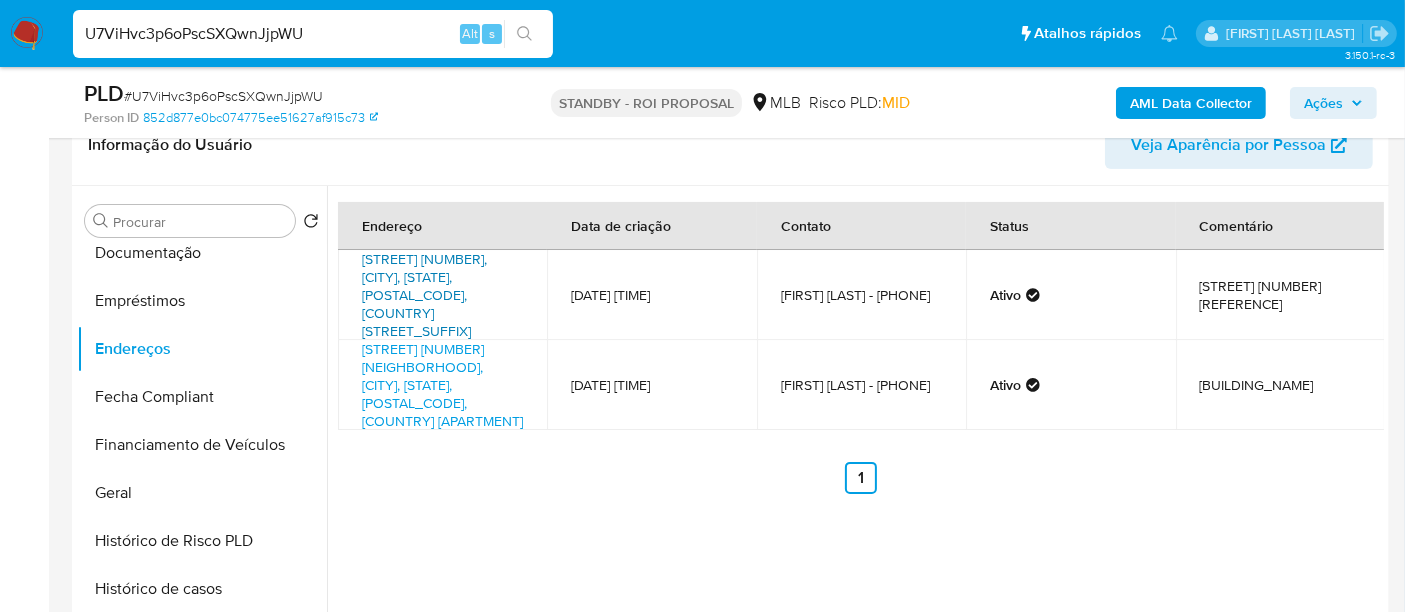 click on "Rua Mg 10 Sn, Aparecida De Goiânia, Goiás, 74965500, Brasil SN" at bounding box center [424, 295] 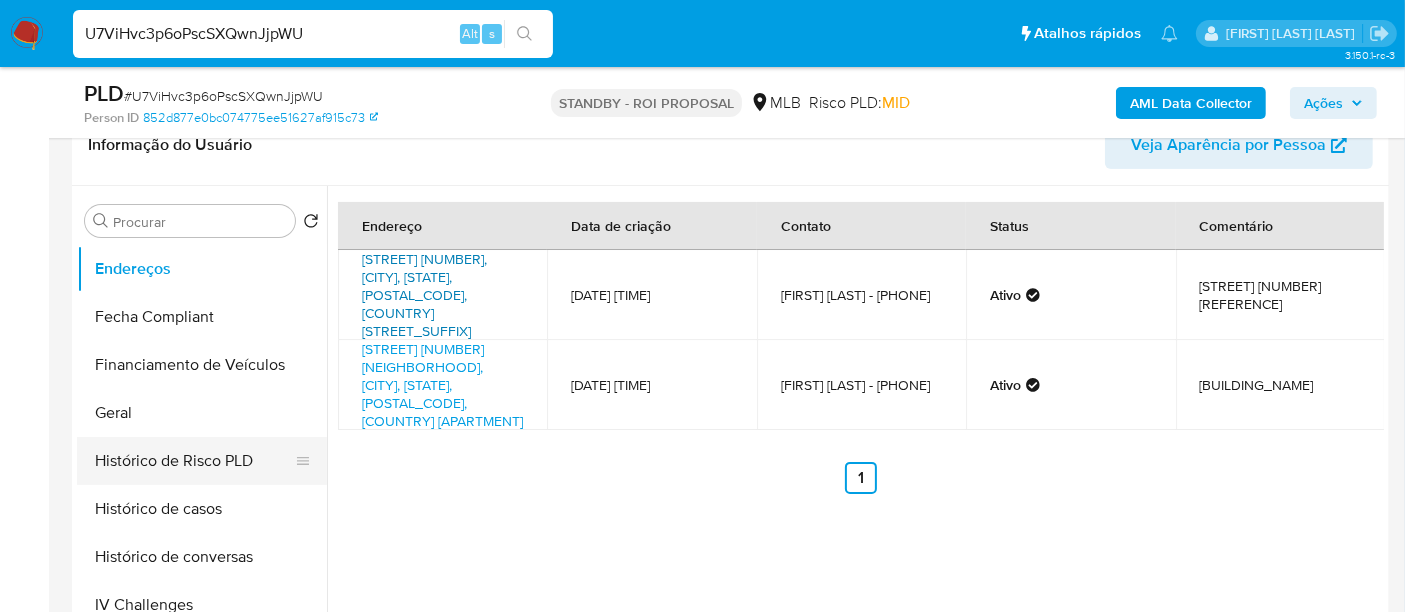 scroll, scrollTop: 511, scrollLeft: 0, axis: vertical 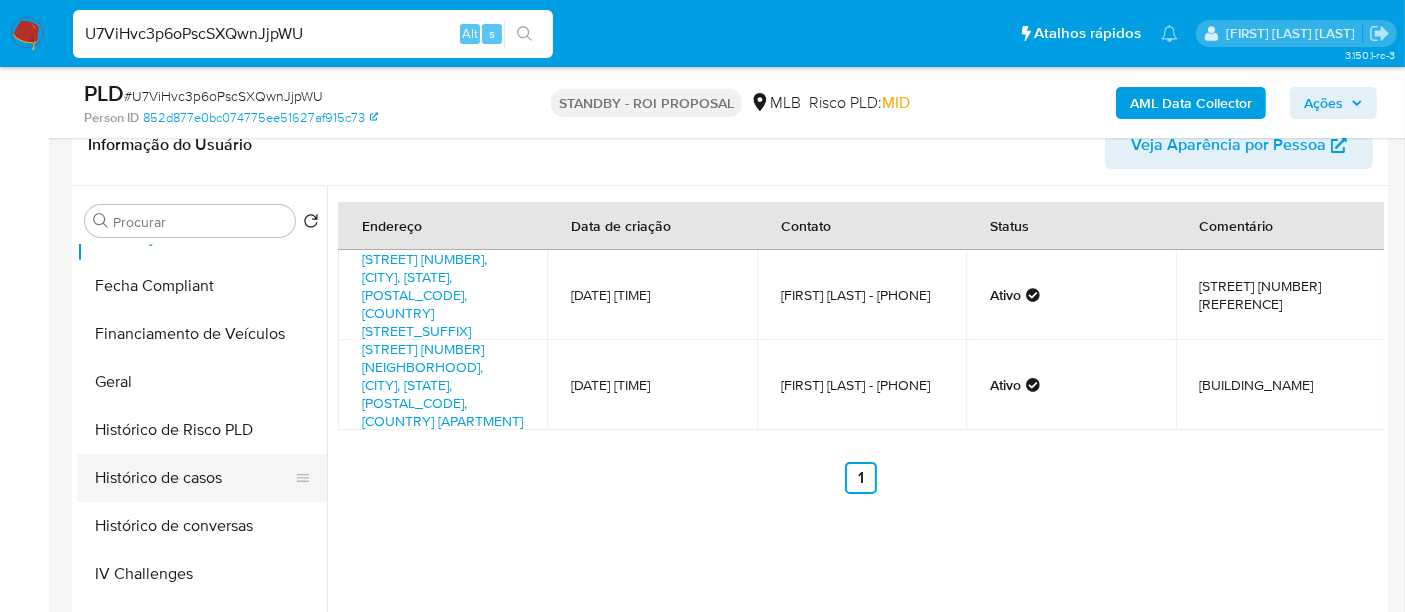 click on "Histórico de casos" at bounding box center (194, 478) 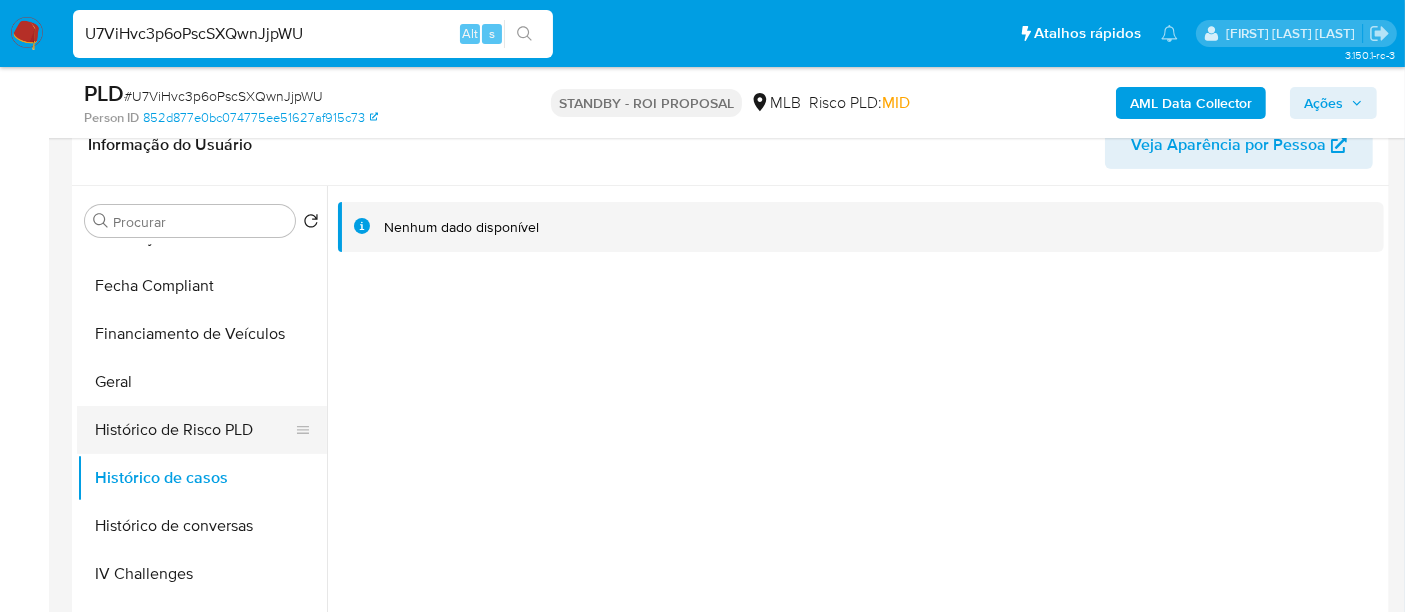 type 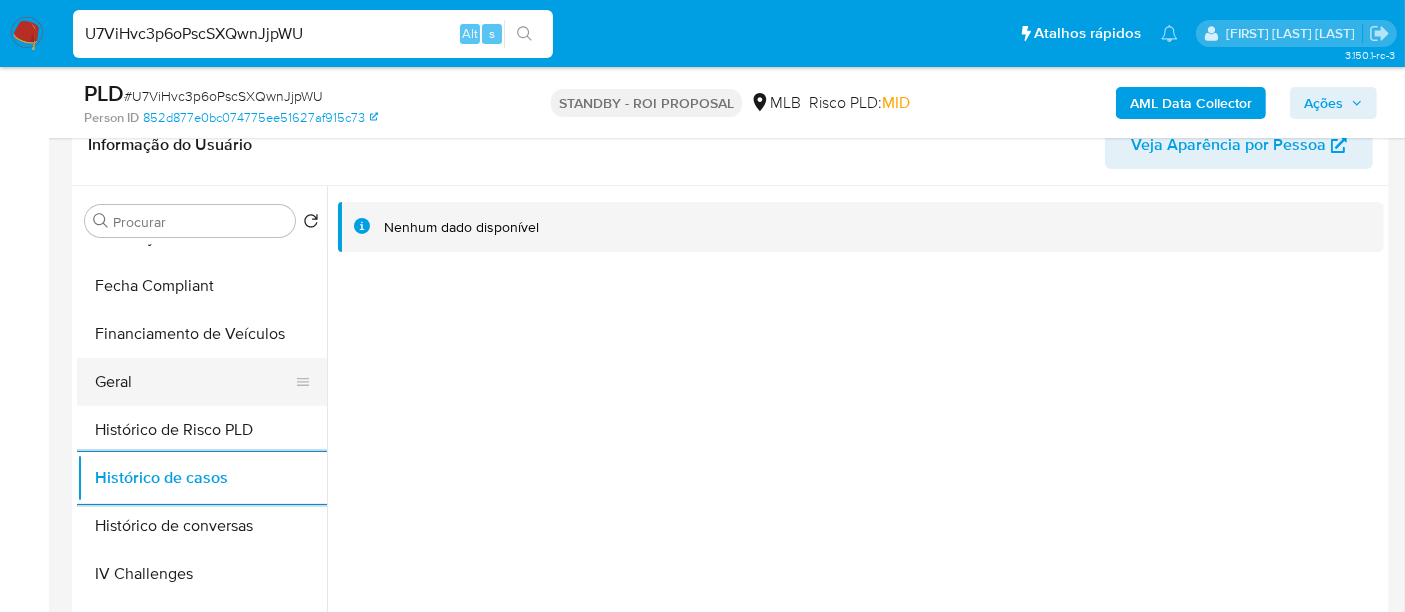 click on "Geral" at bounding box center [194, 382] 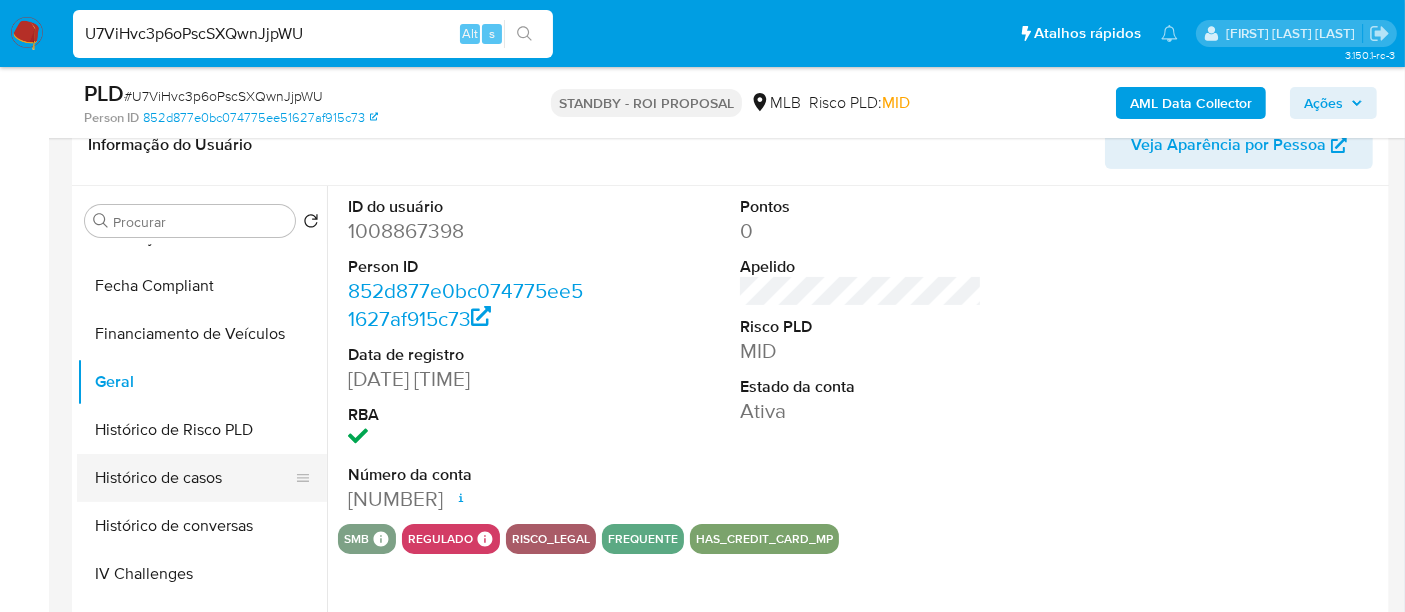 click on "Histórico de casos" at bounding box center [194, 478] 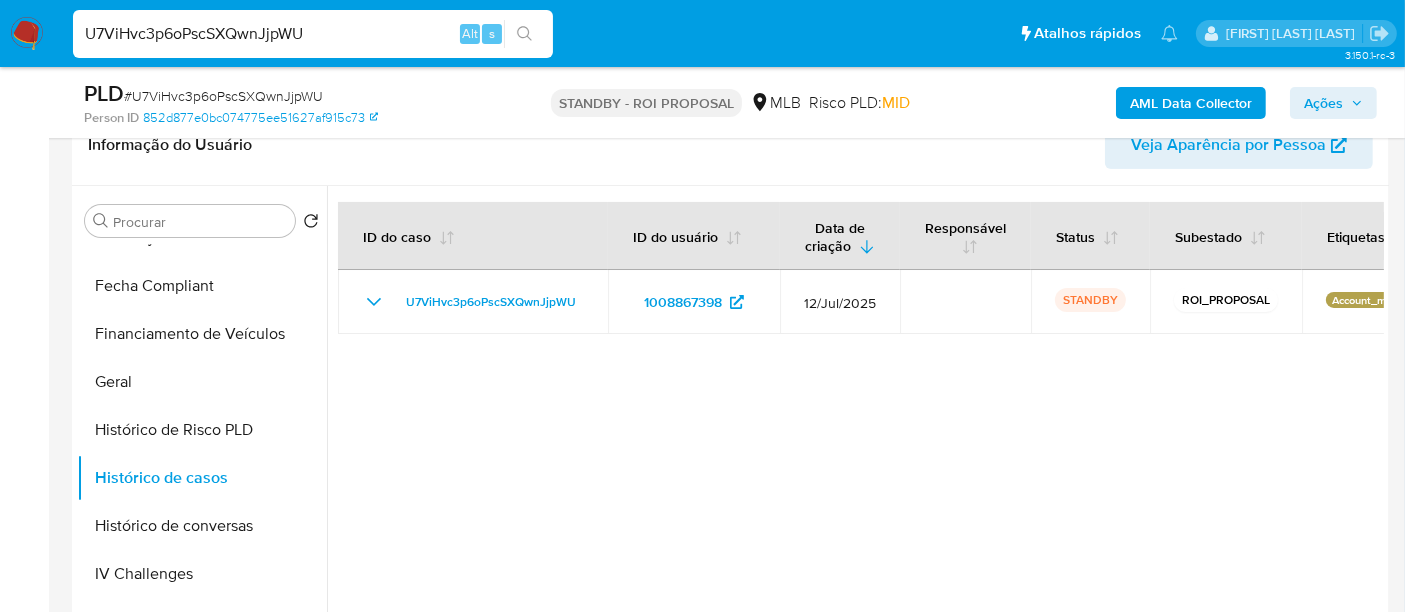 click on "U7ViHvc3p6oPscSXQwnJjpWU" at bounding box center (313, 34) 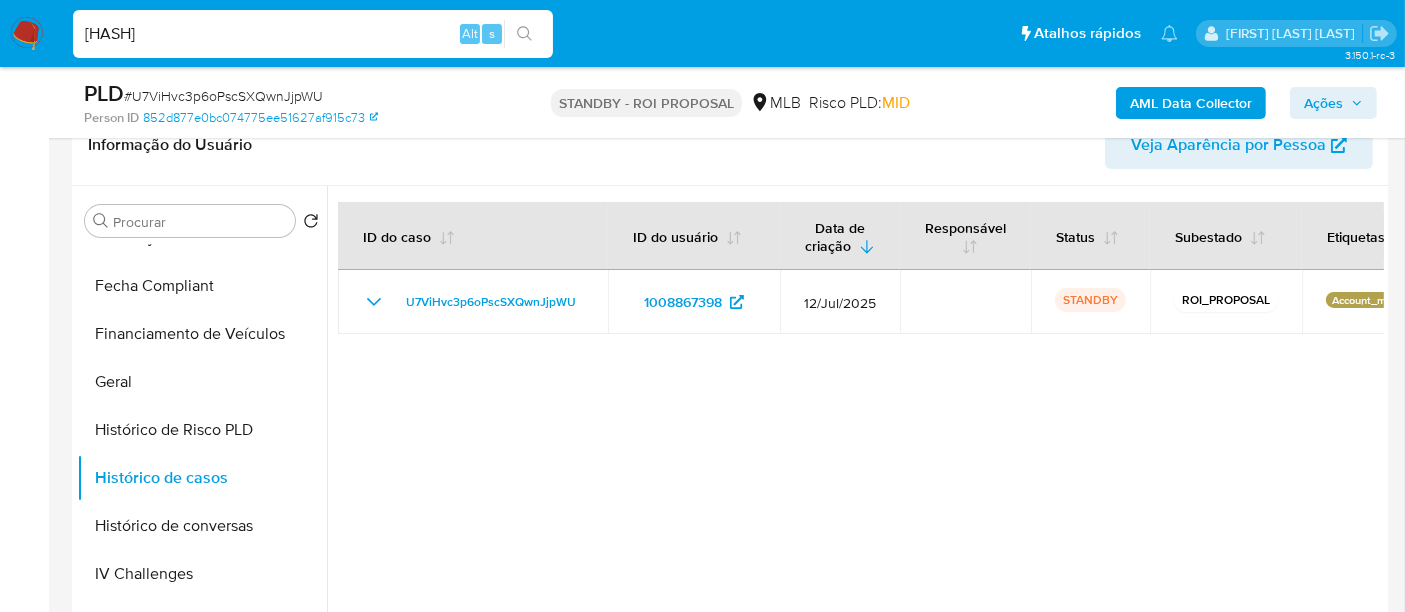 type on "ij4iCcnOoLlOeI7GPCm0AeJD" 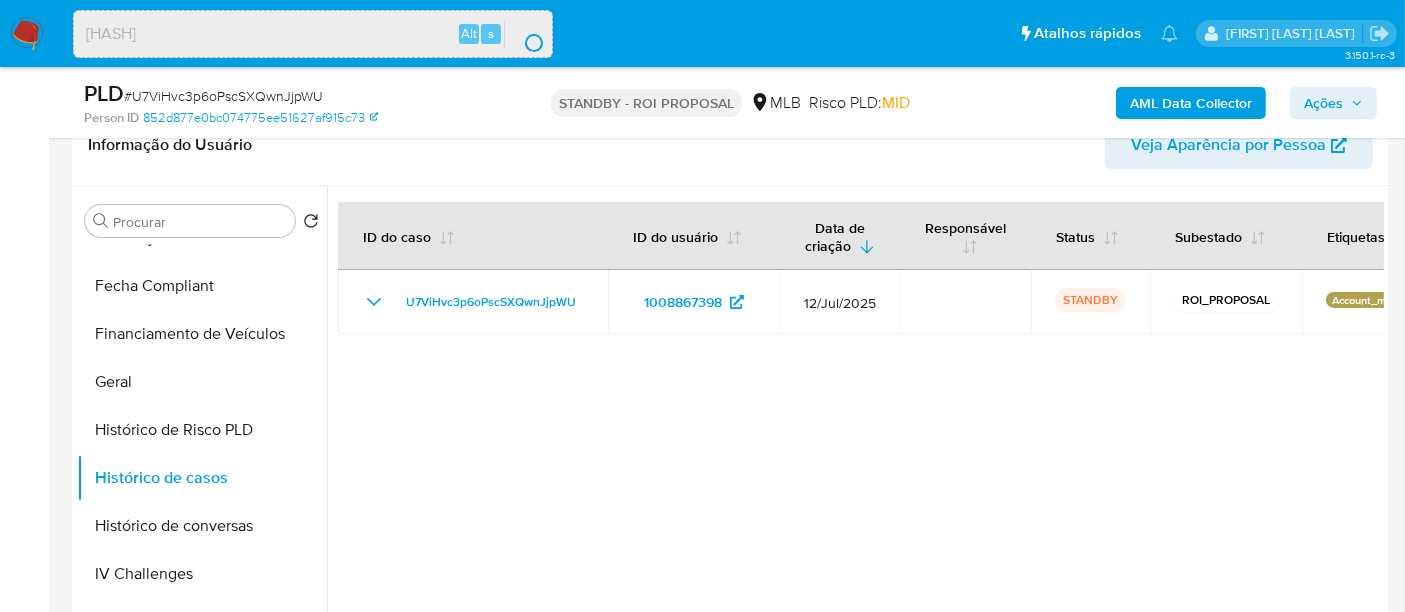 scroll, scrollTop: 0, scrollLeft: 0, axis: both 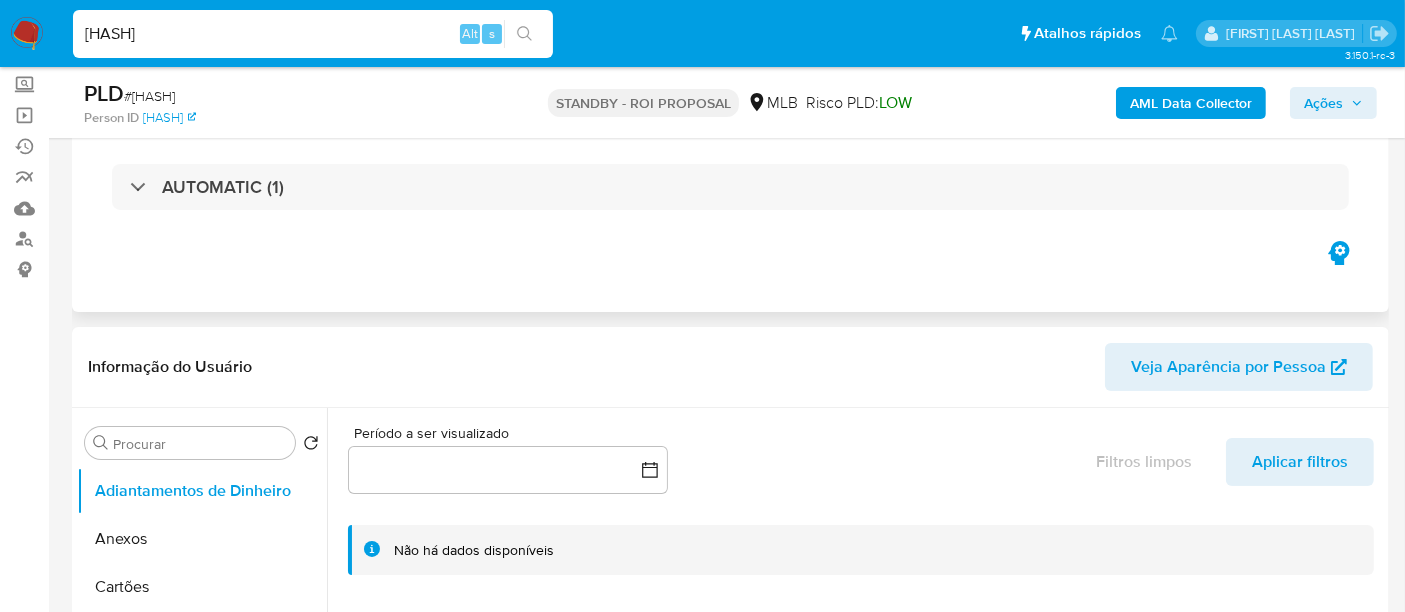 select on "10" 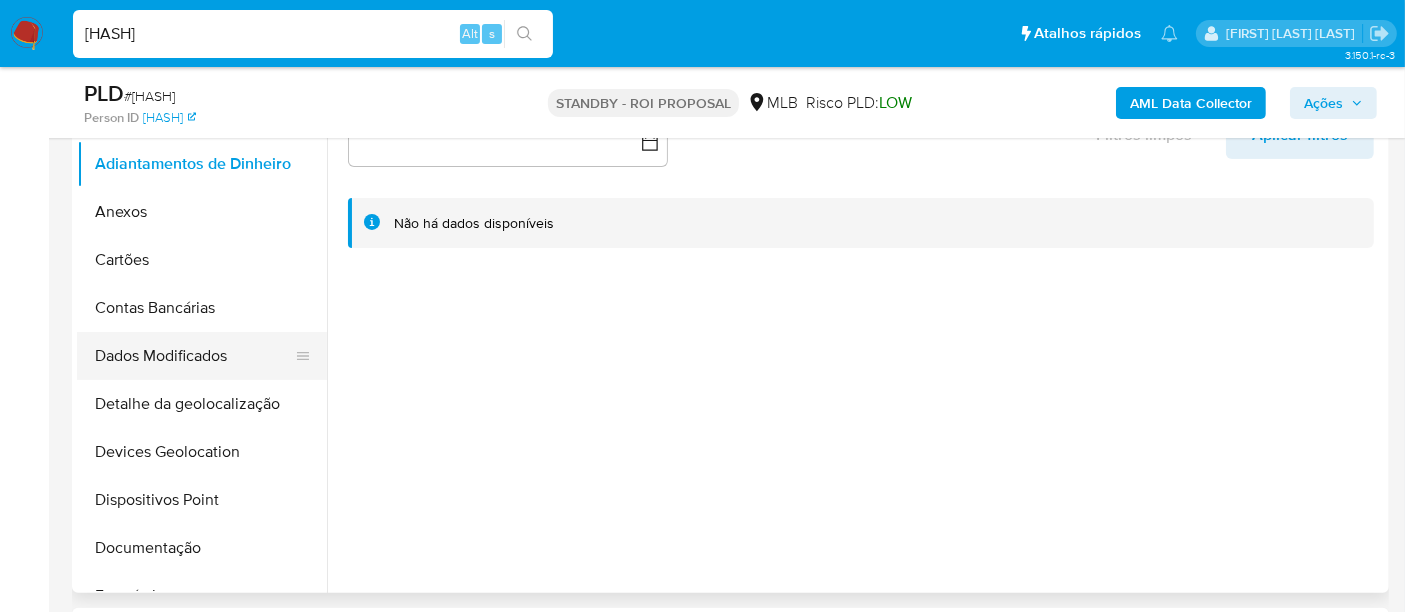 scroll, scrollTop: 444, scrollLeft: 0, axis: vertical 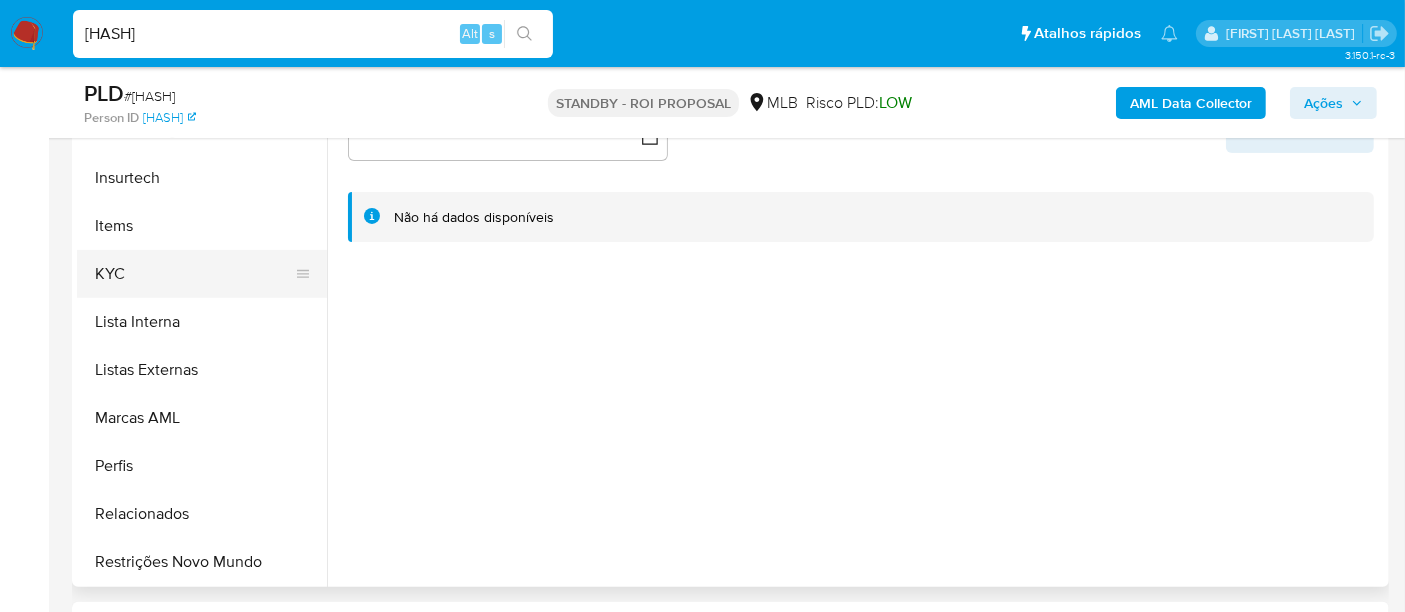 click on "KYC" at bounding box center (194, 274) 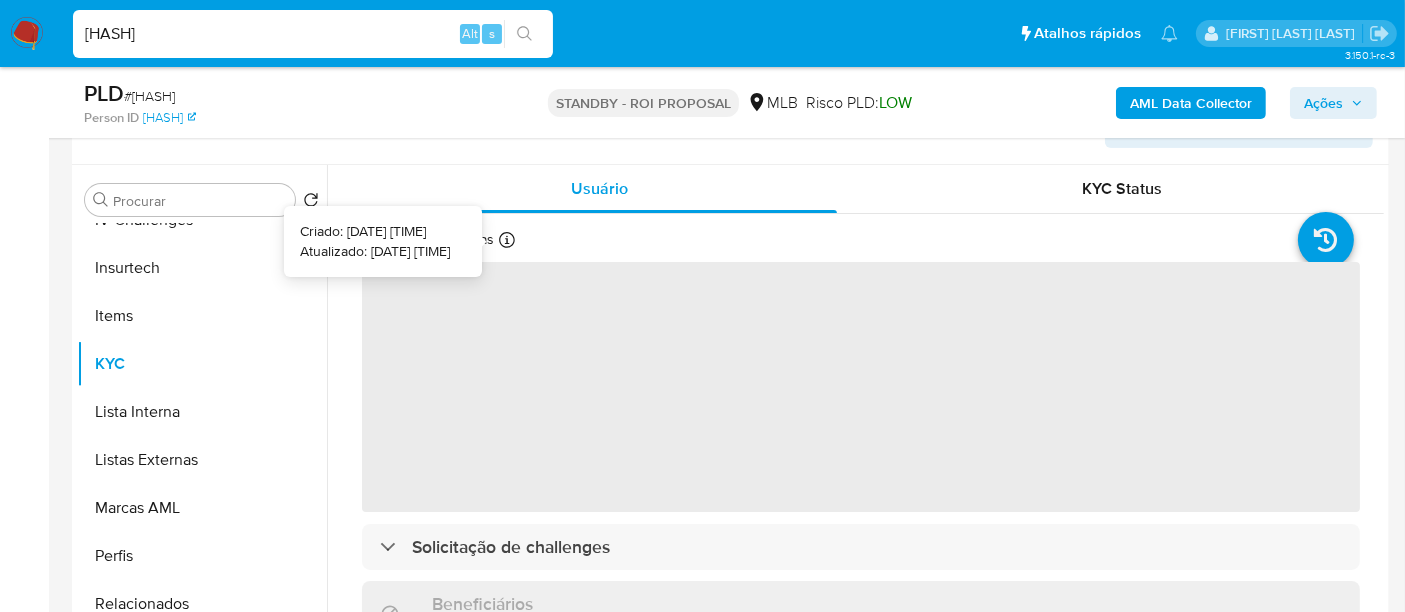 scroll, scrollTop: 333, scrollLeft: 0, axis: vertical 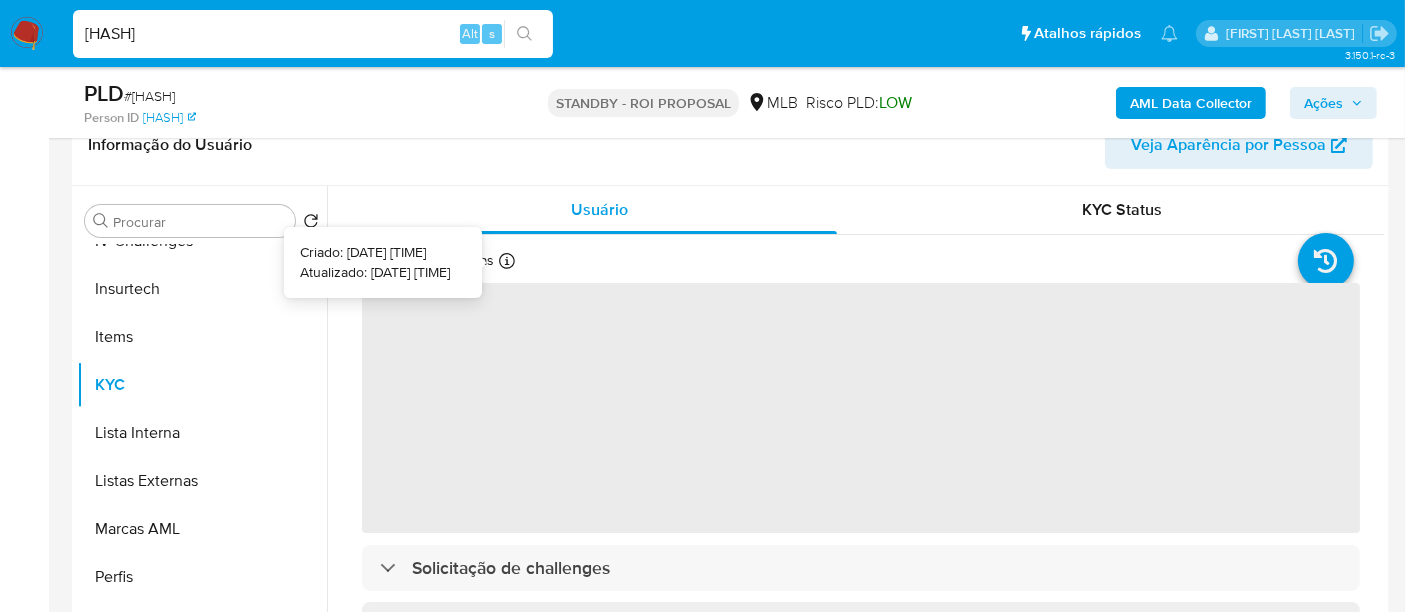 type 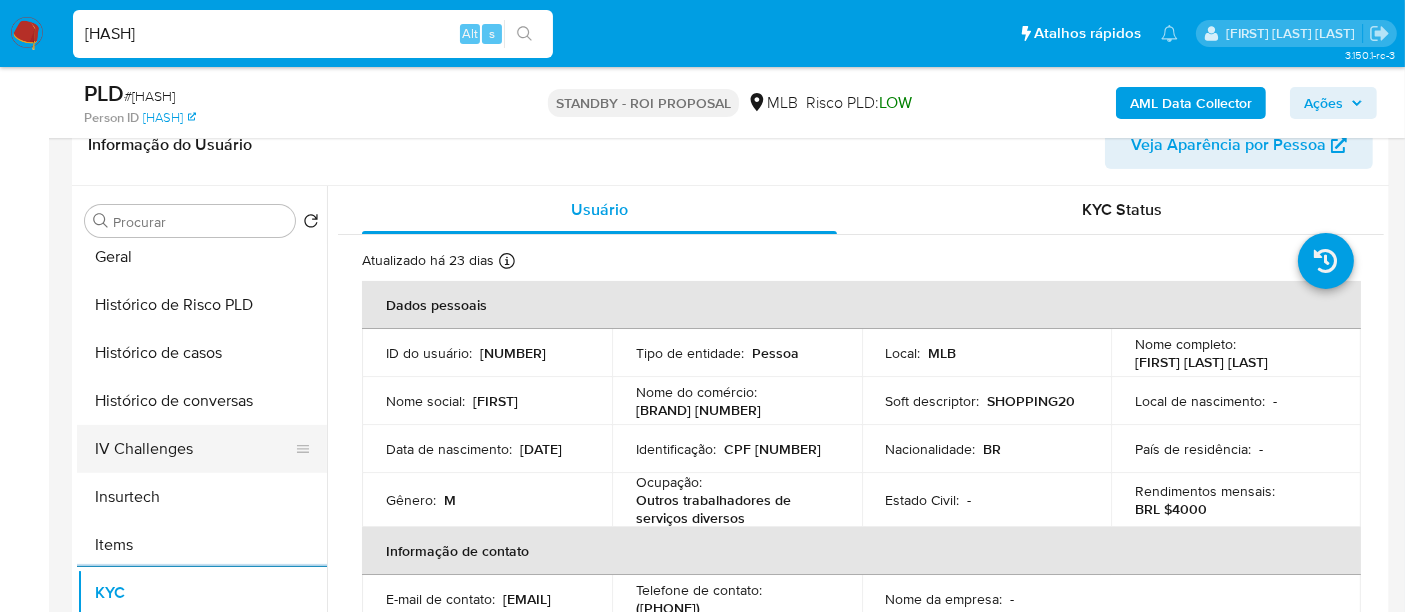 scroll, scrollTop: 622, scrollLeft: 0, axis: vertical 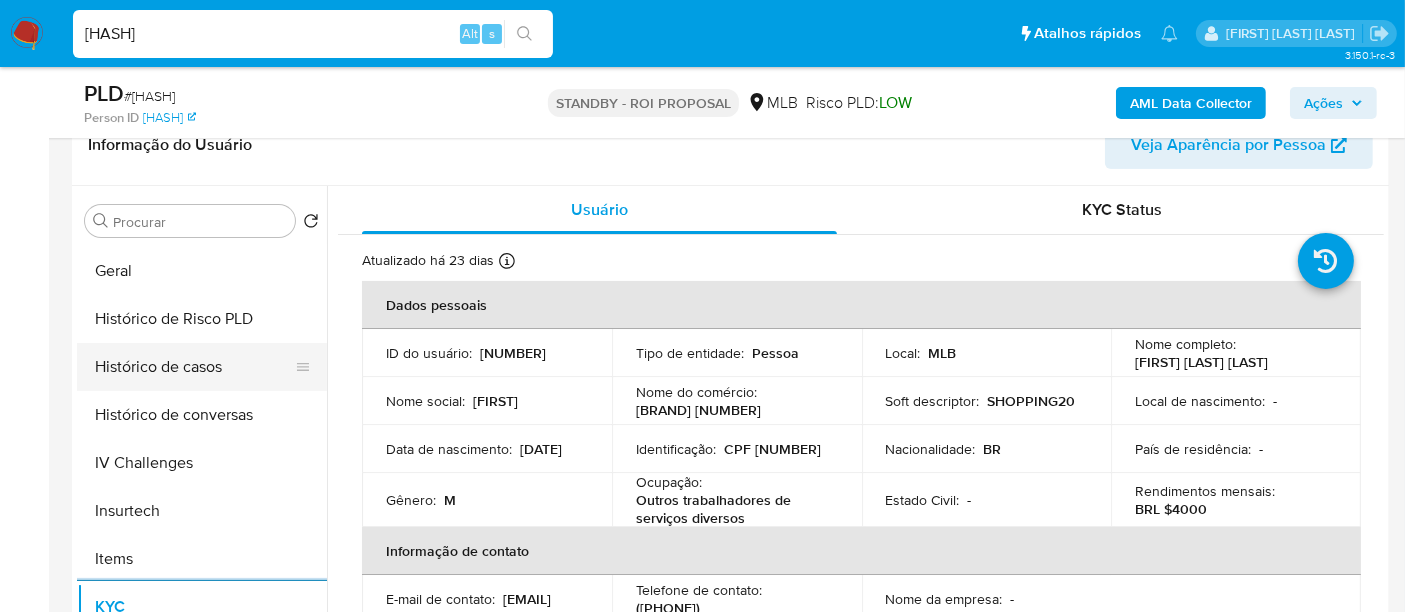 click on "Histórico de casos" at bounding box center [194, 367] 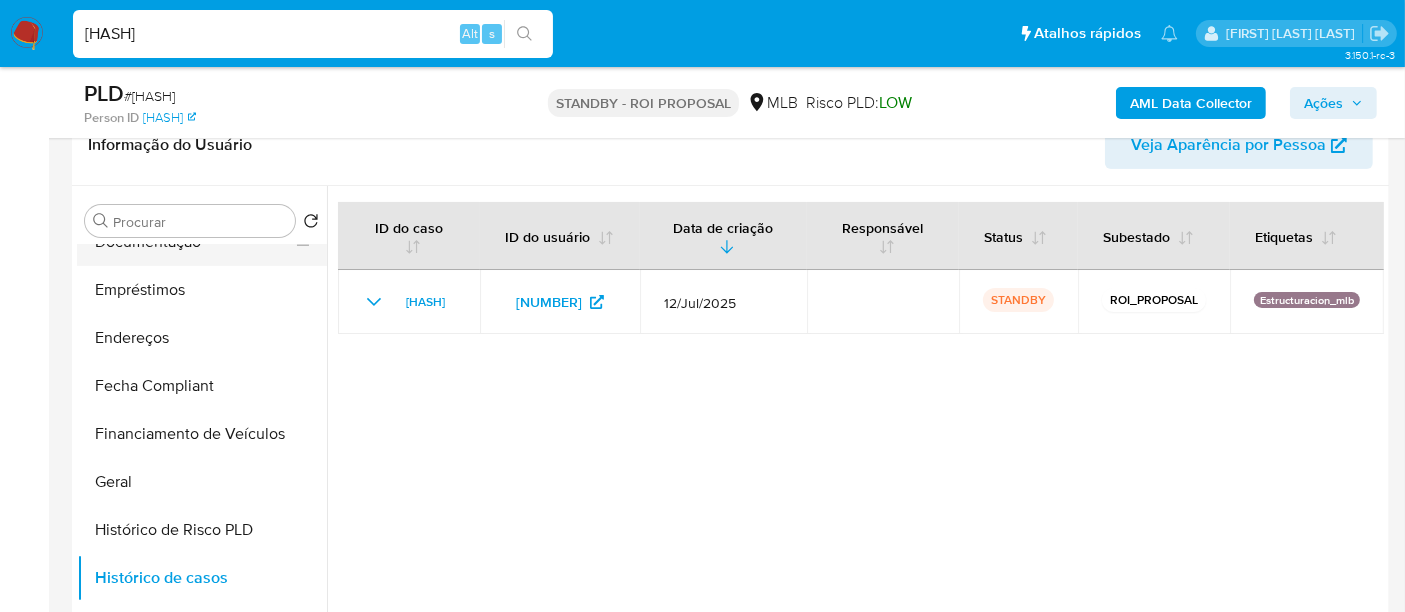 scroll, scrollTop: 288, scrollLeft: 0, axis: vertical 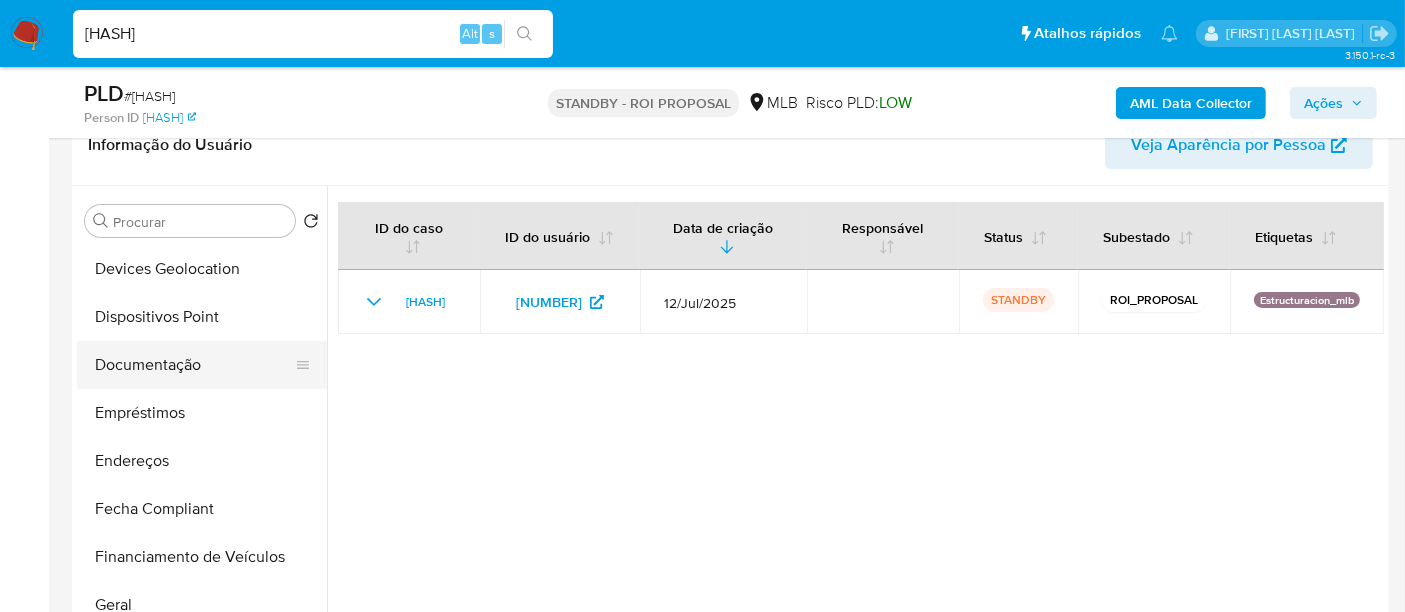 click on "Documentação" at bounding box center (194, 365) 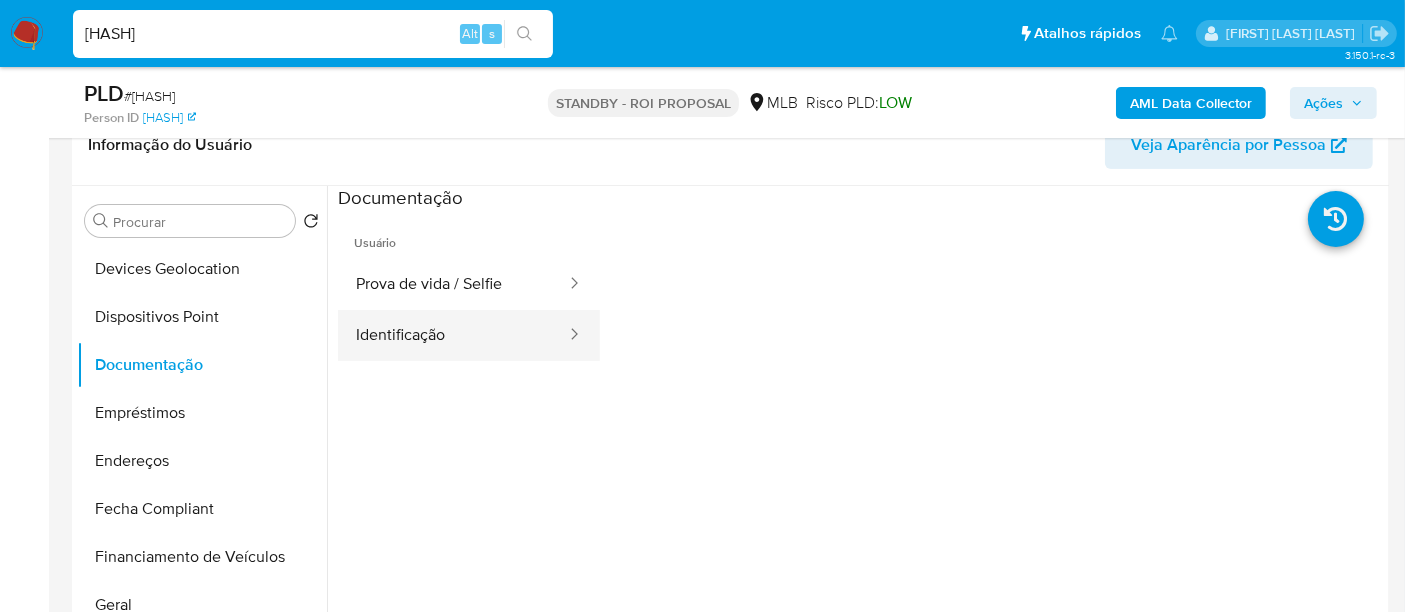 click on "Identificação" at bounding box center (453, 335) 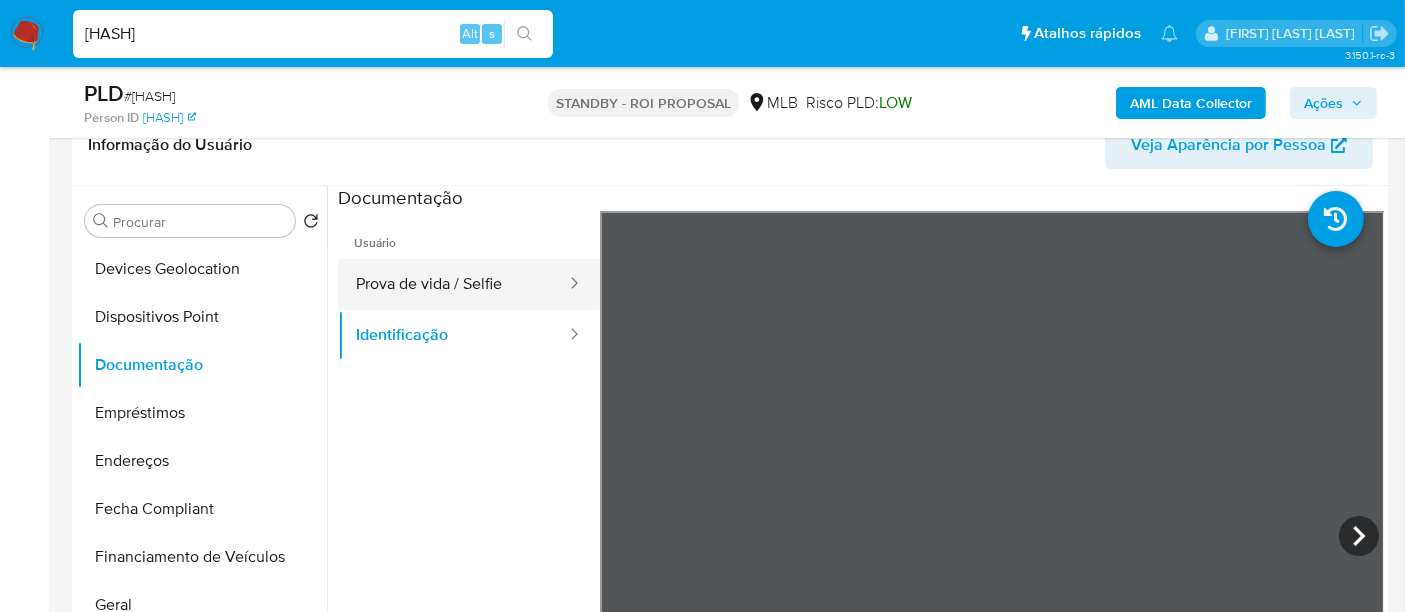 click on "Prova de vida / Selfie" at bounding box center [453, 284] 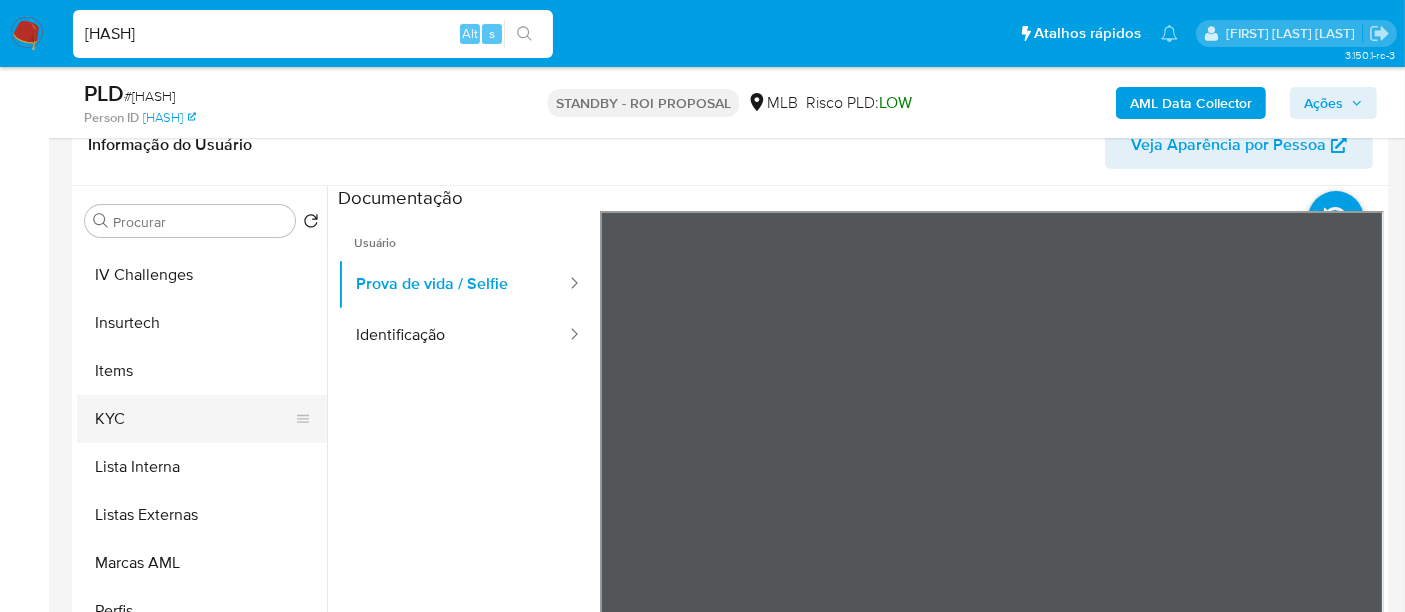 scroll, scrollTop: 844, scrollLeft: 0, axis: vertical 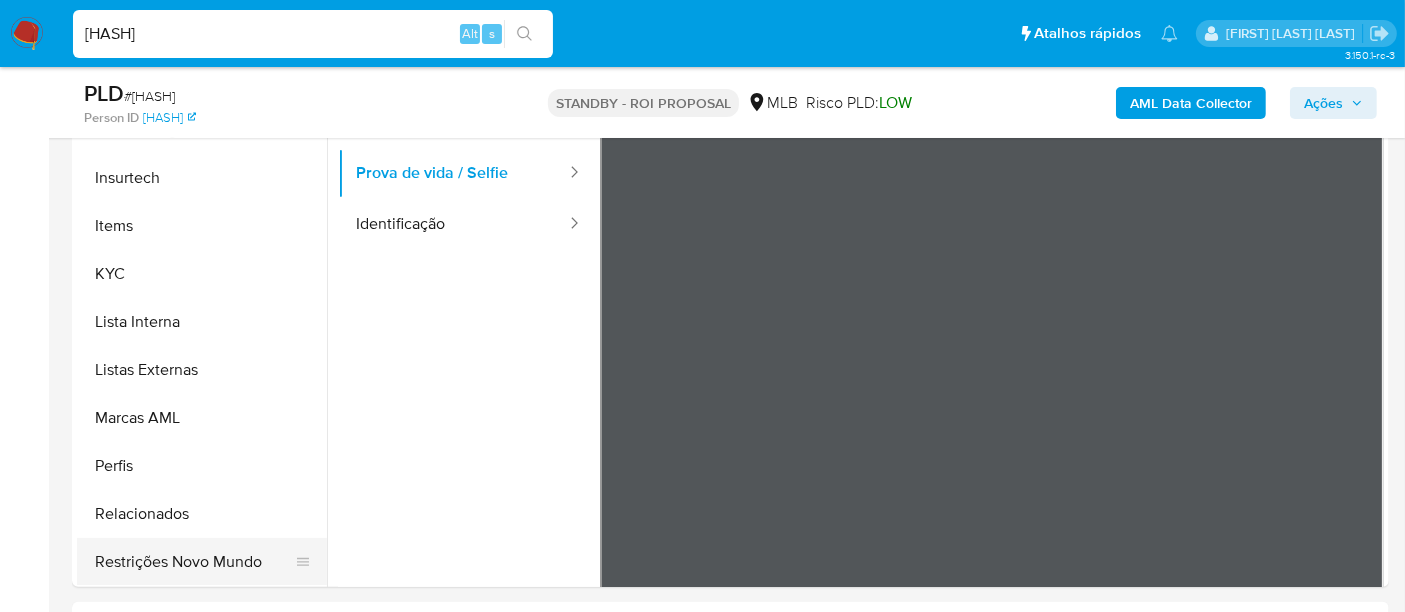 click on "Restrições Novo Mundo" at bounding box center (194, 562) 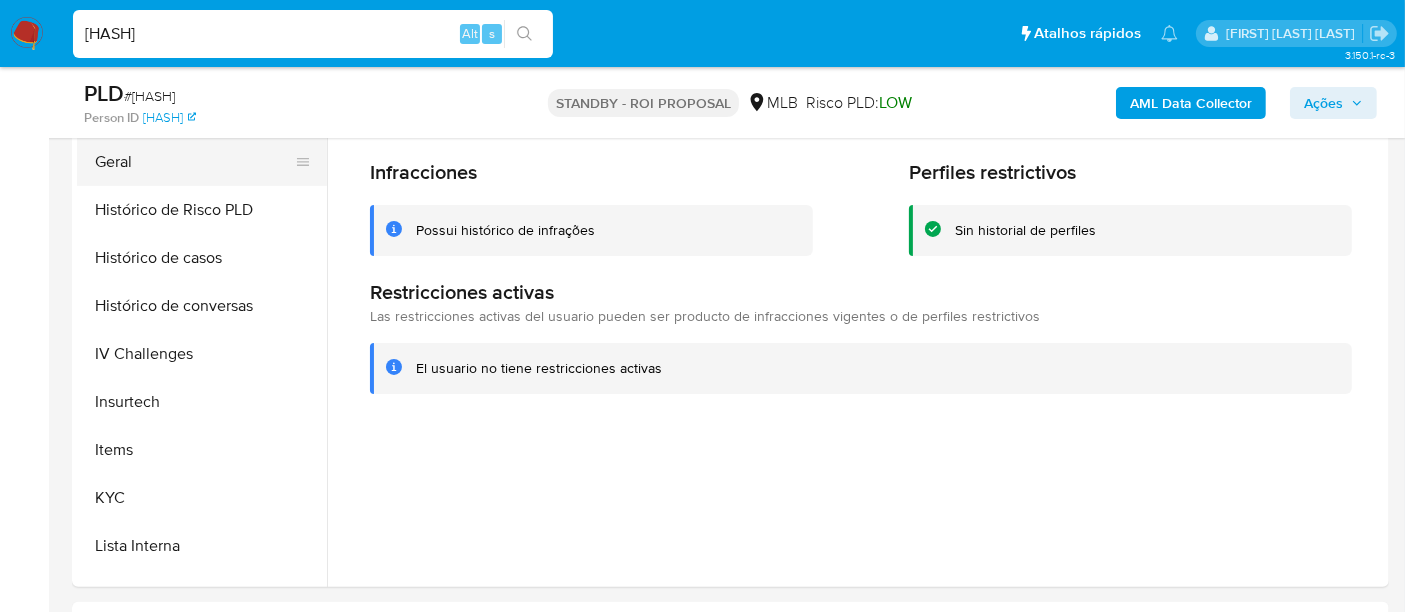 scroll, scrollTop: 400, scrollLeft: 0, axis: vertical 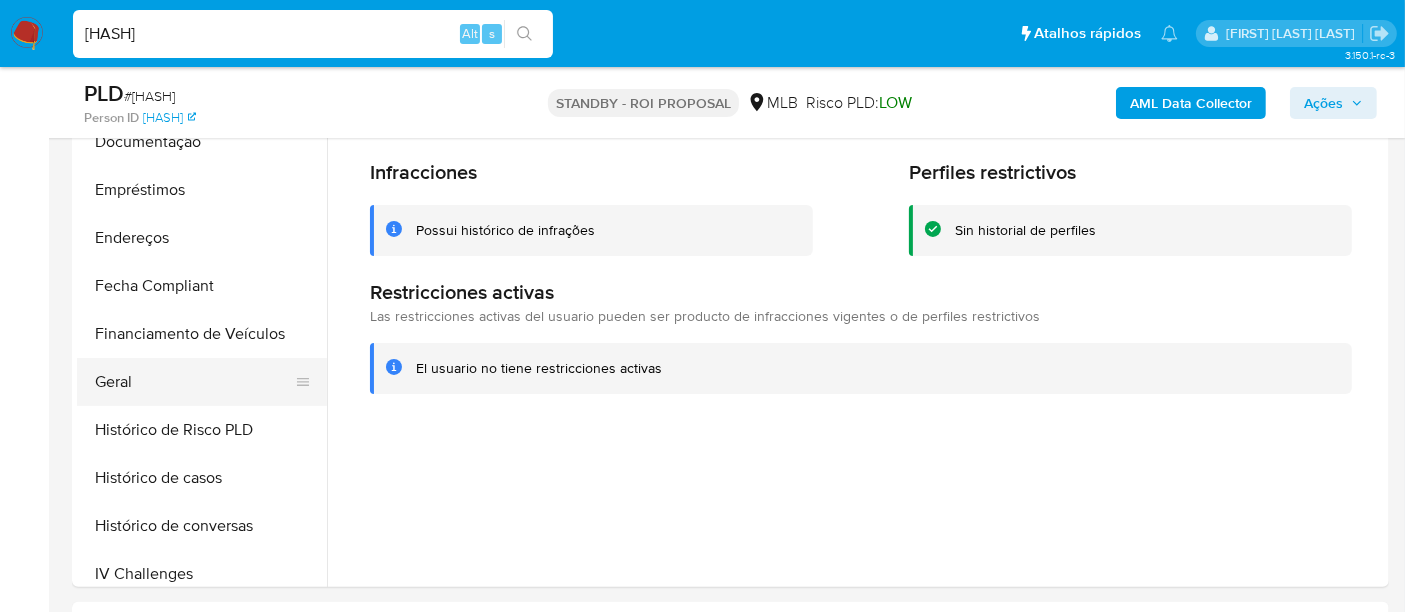 click on "Geral" at bounding box center [194, 382] 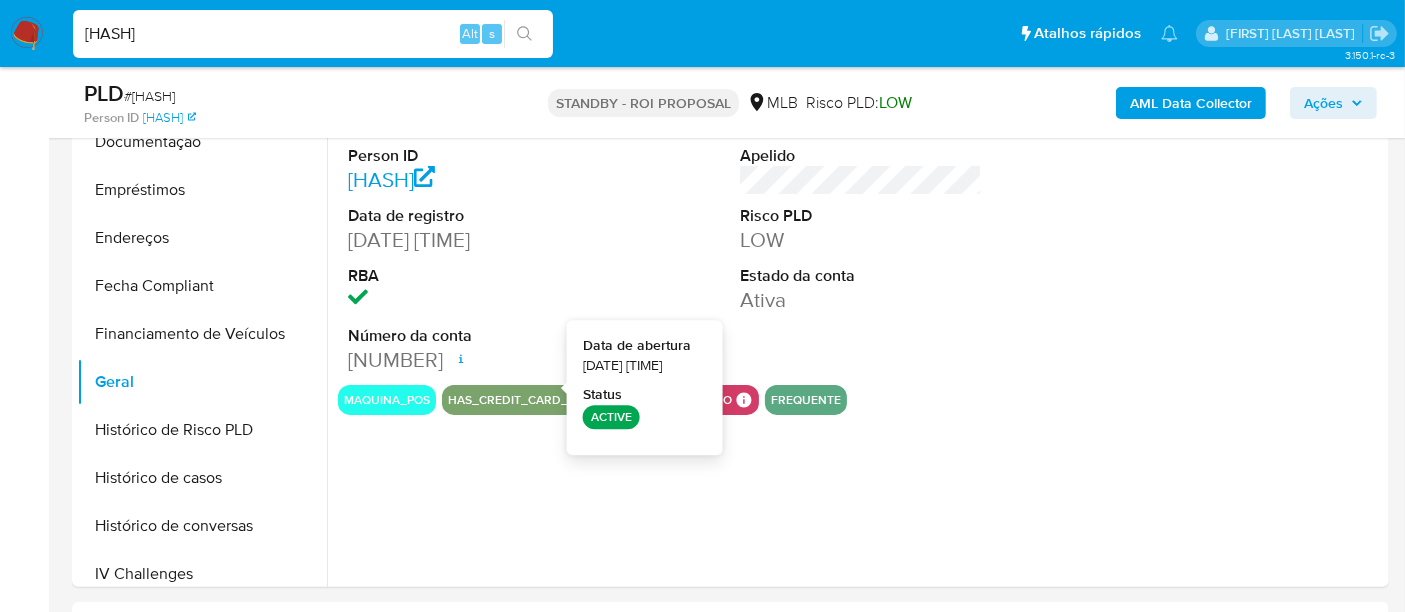 type 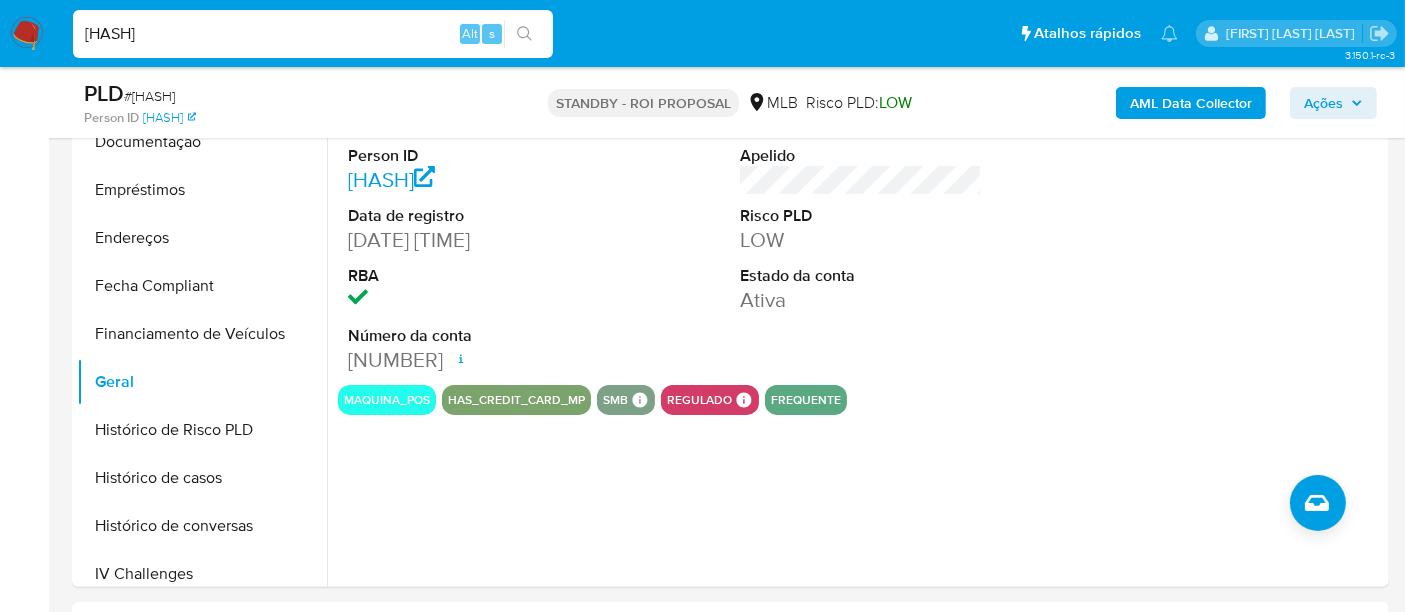 click on "ij4iCcnOoLlOeI7GPCm0AeJD" at bounding box center (313, 34) 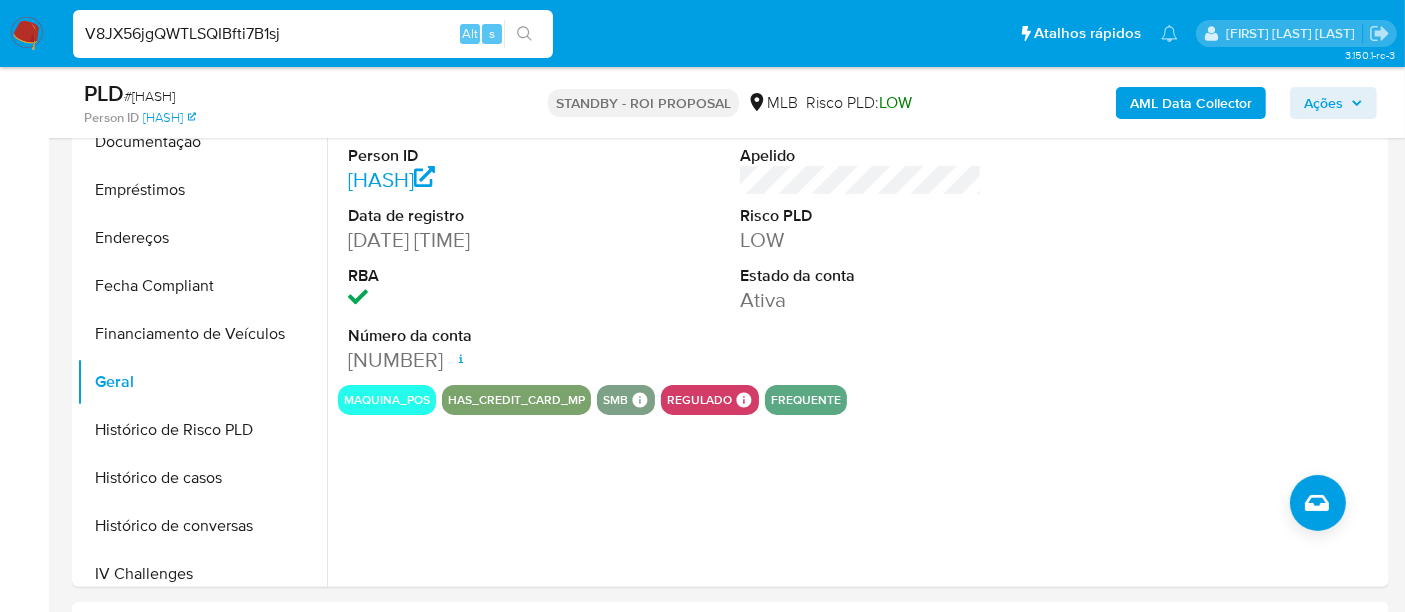 type on "V8JX56jgQWTLSQIBfti7B1sj" 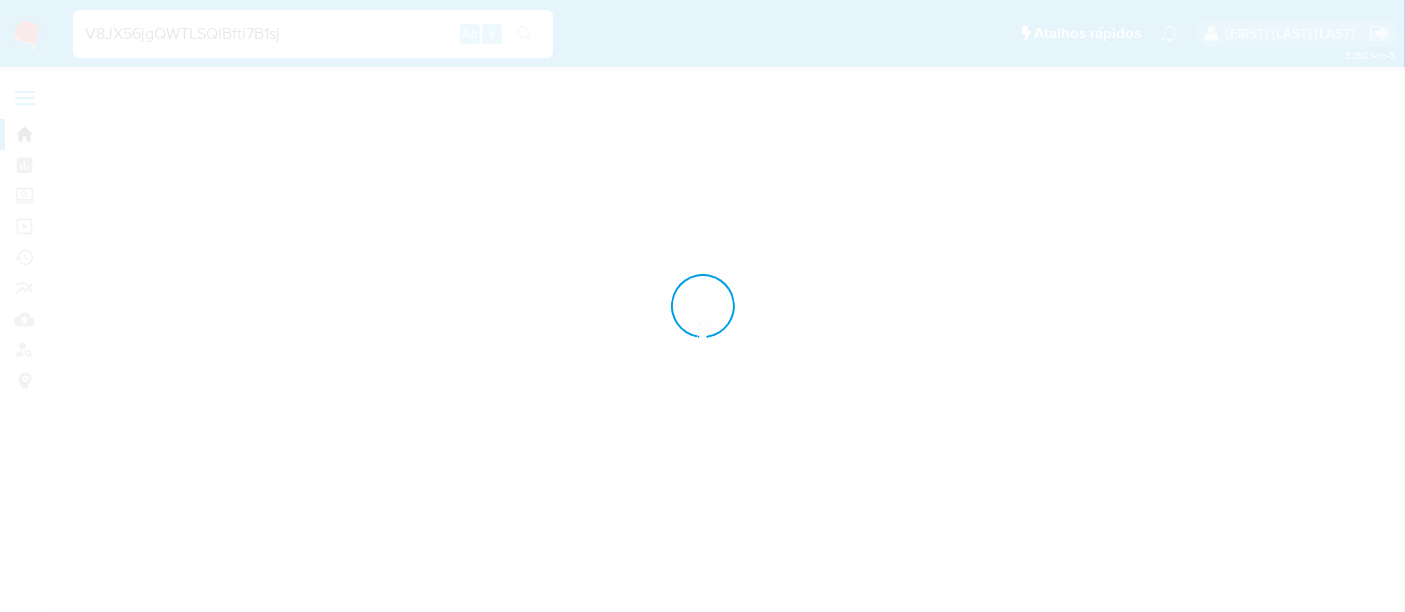 scroll, scrollTop: 0, scrollLeft: 0, axis: both 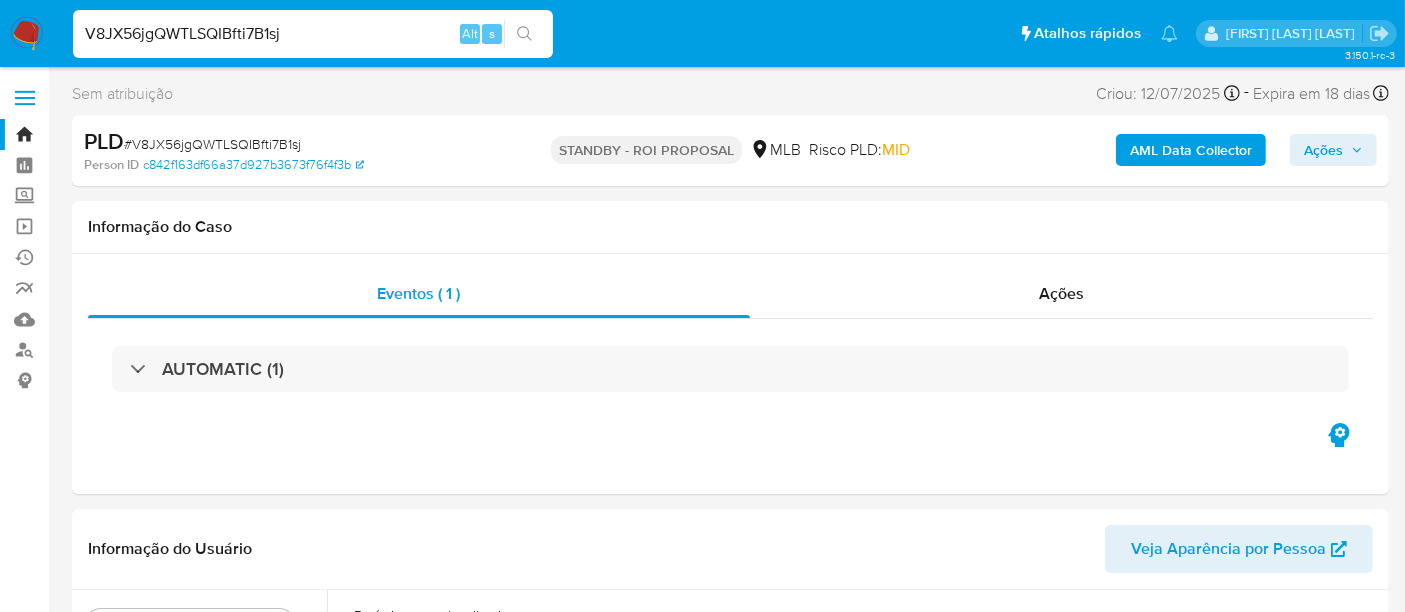select on "10" 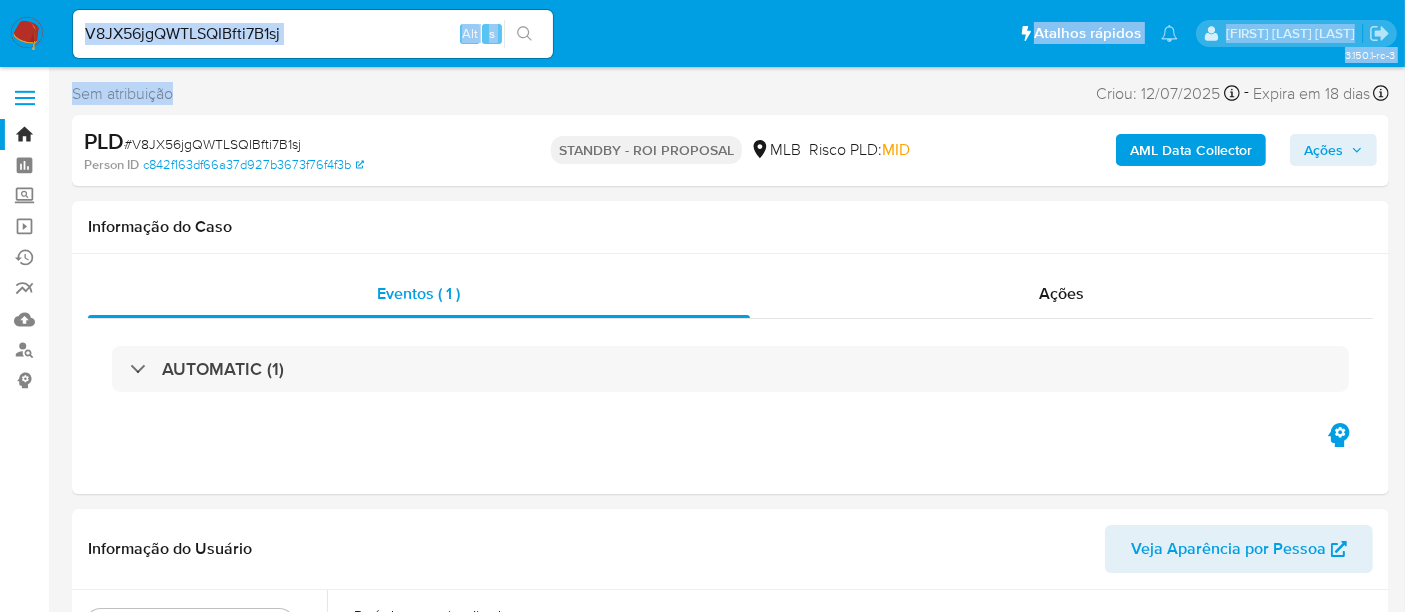 drag, startPoint x: 313, startPoint y: 52, endPoint x: 348, endPoint y: 78, distance: 43.60046 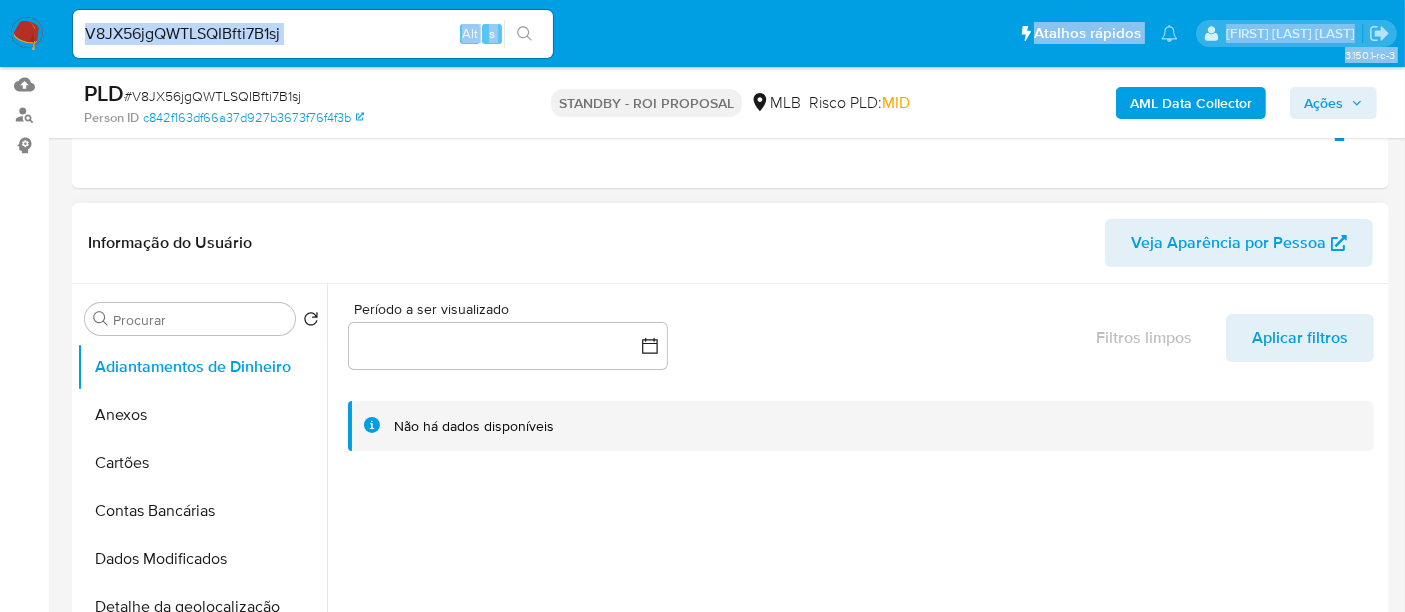scroll, scrollTop: 333, scrollLeft: 0, axis: vertical 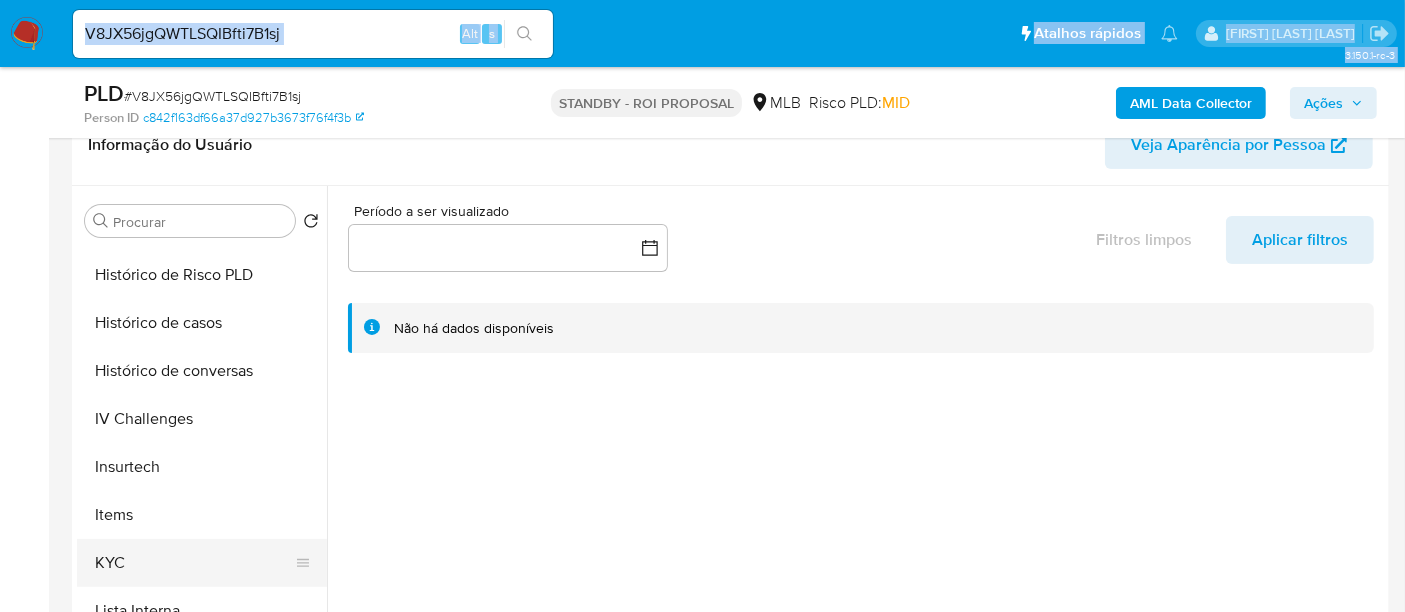 click on "KYC" at bounding box center [194, 563] 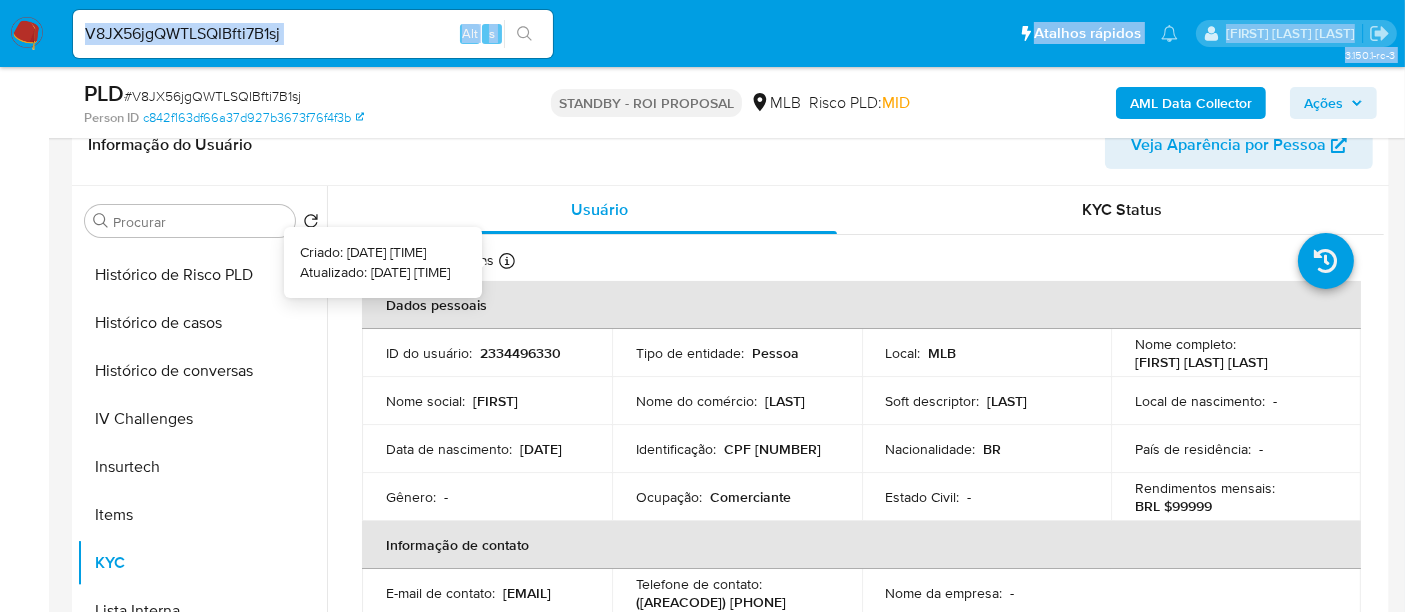 type 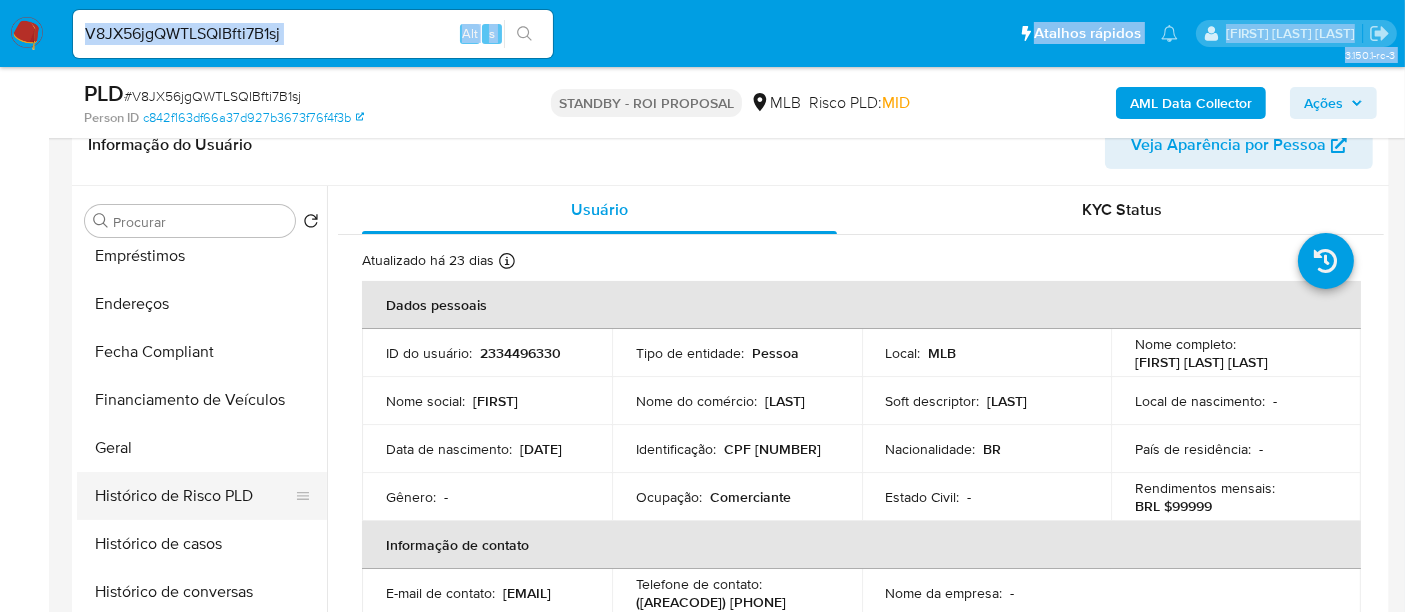 scroll, scrollTop: 444, scrollLeft: 0, axis: vertical 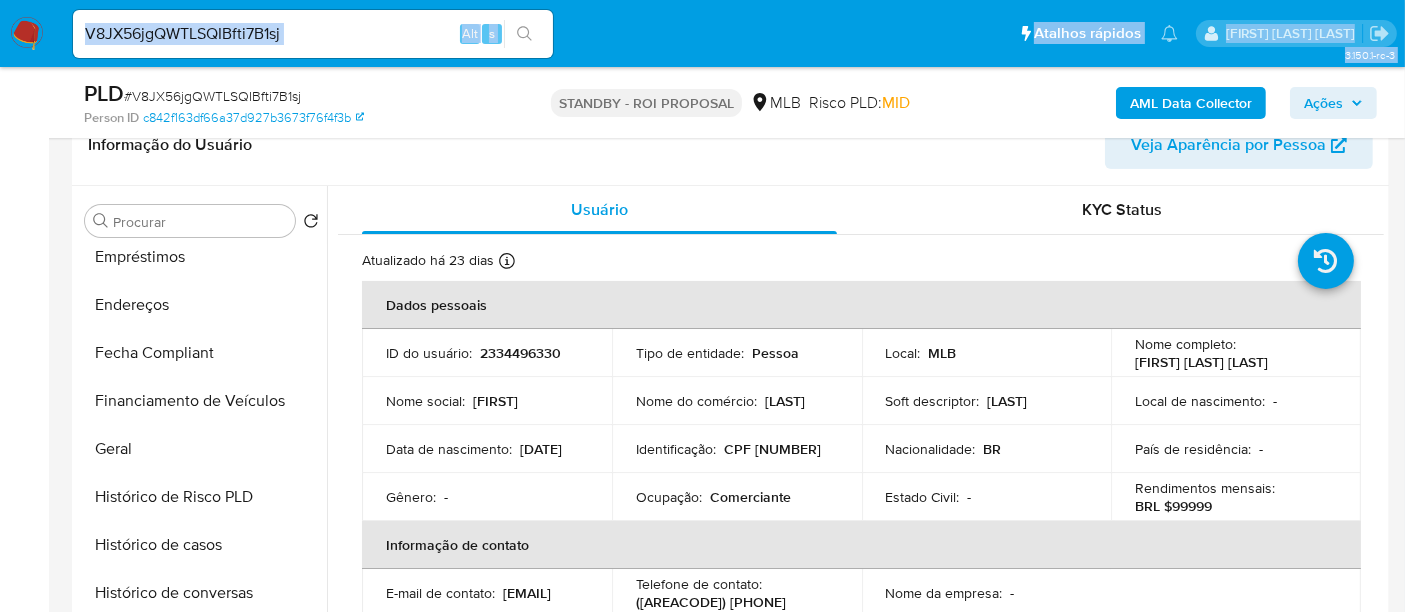 drag, startPoint x: 194, startPoint y: 538, endPoint x: 322, endPoint y: 466, distance: 146.86047 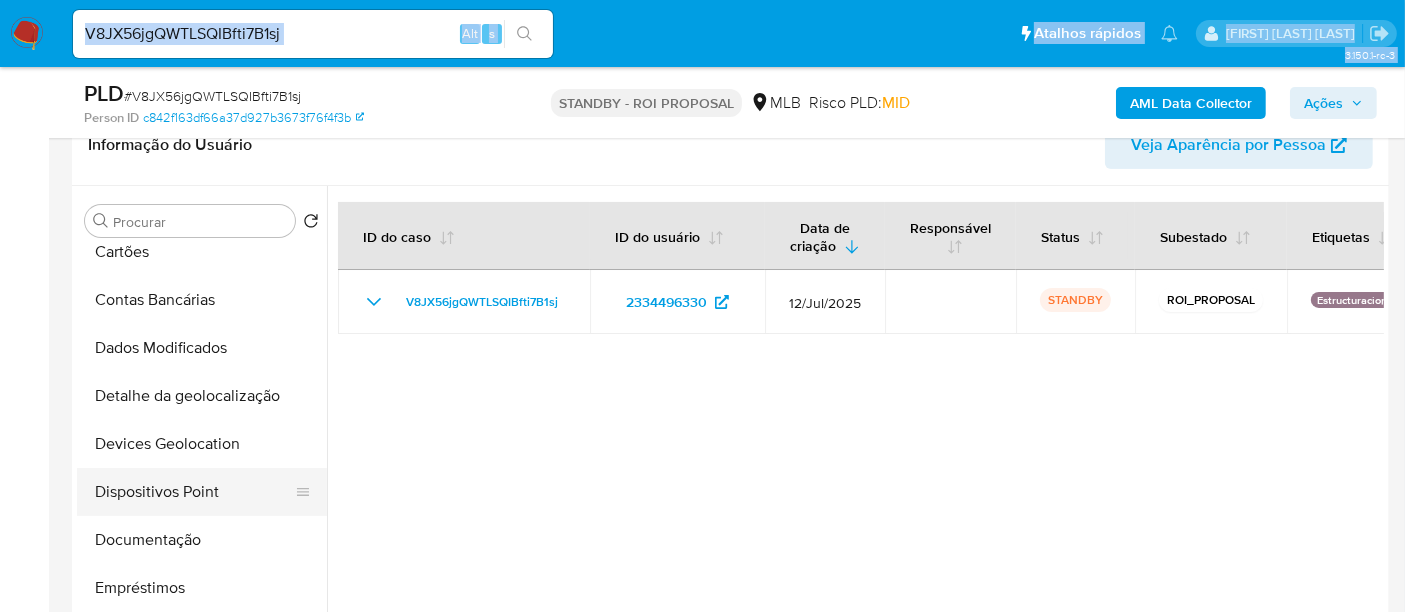 scroll, scrollTop: 111, scrollLeft: 0, axis: vertical 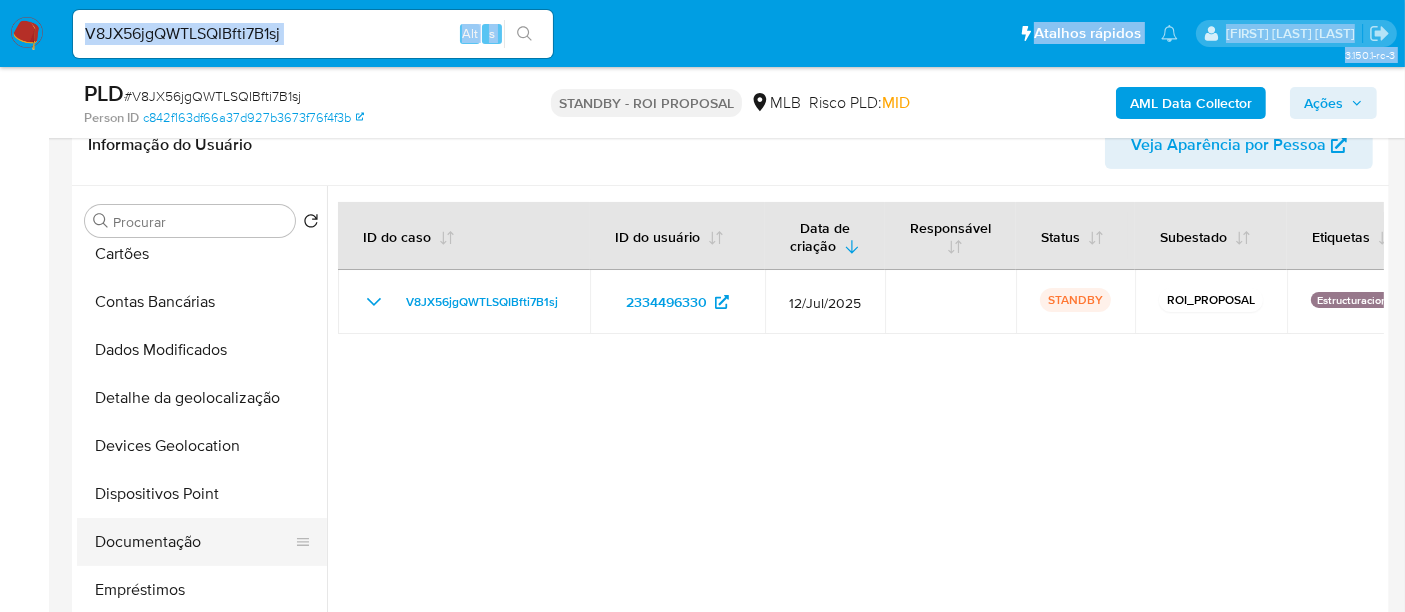click on "Documentação" at bounding box center (194, 542) 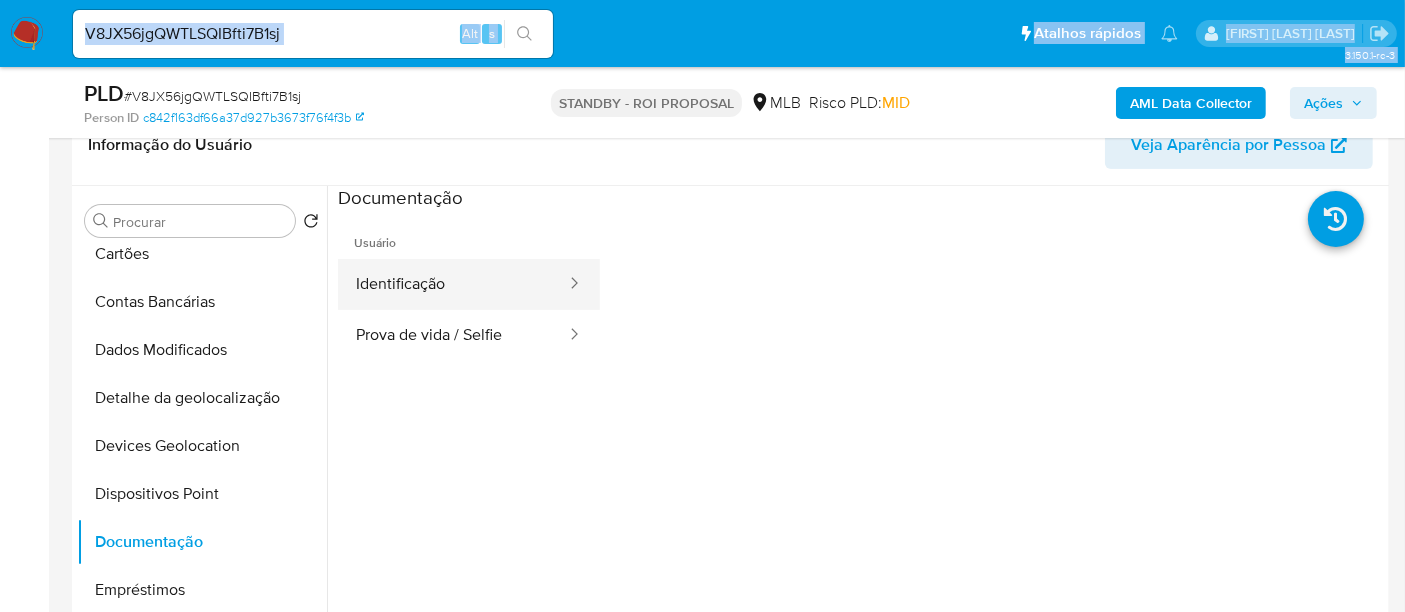 click on "Identificação" at bounding box center [453, 284] 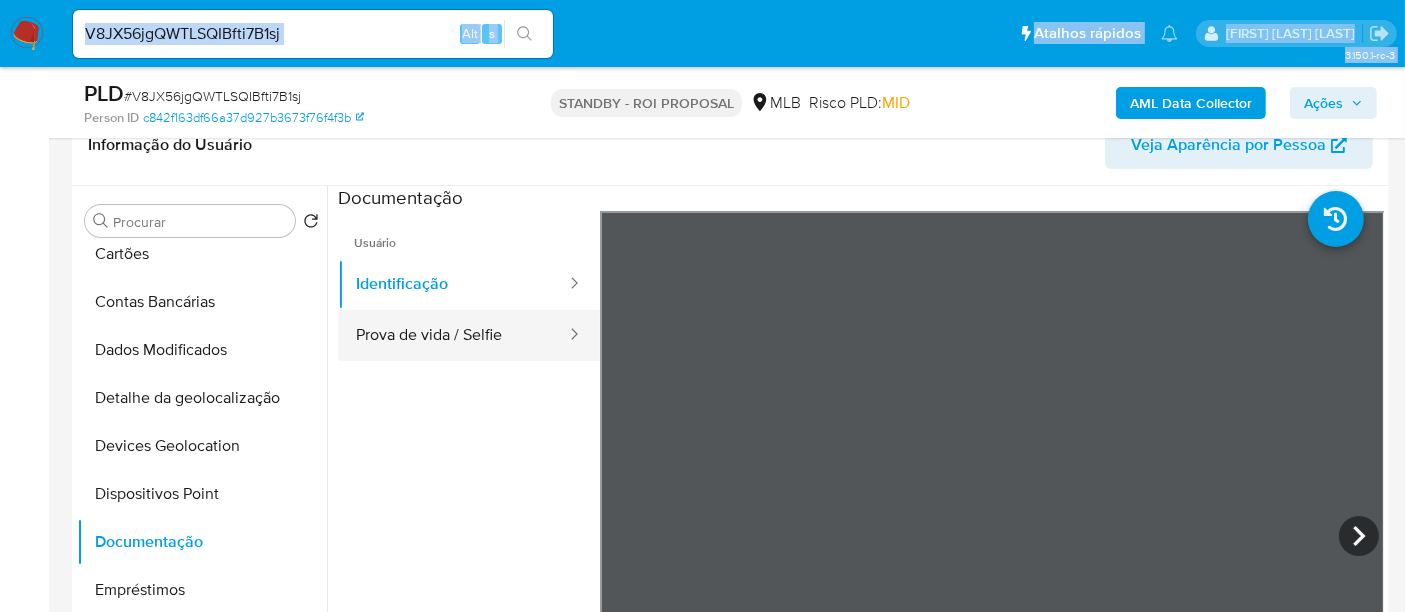 click on "Prova de vida / Selfie" at bounding box center [453, 335] 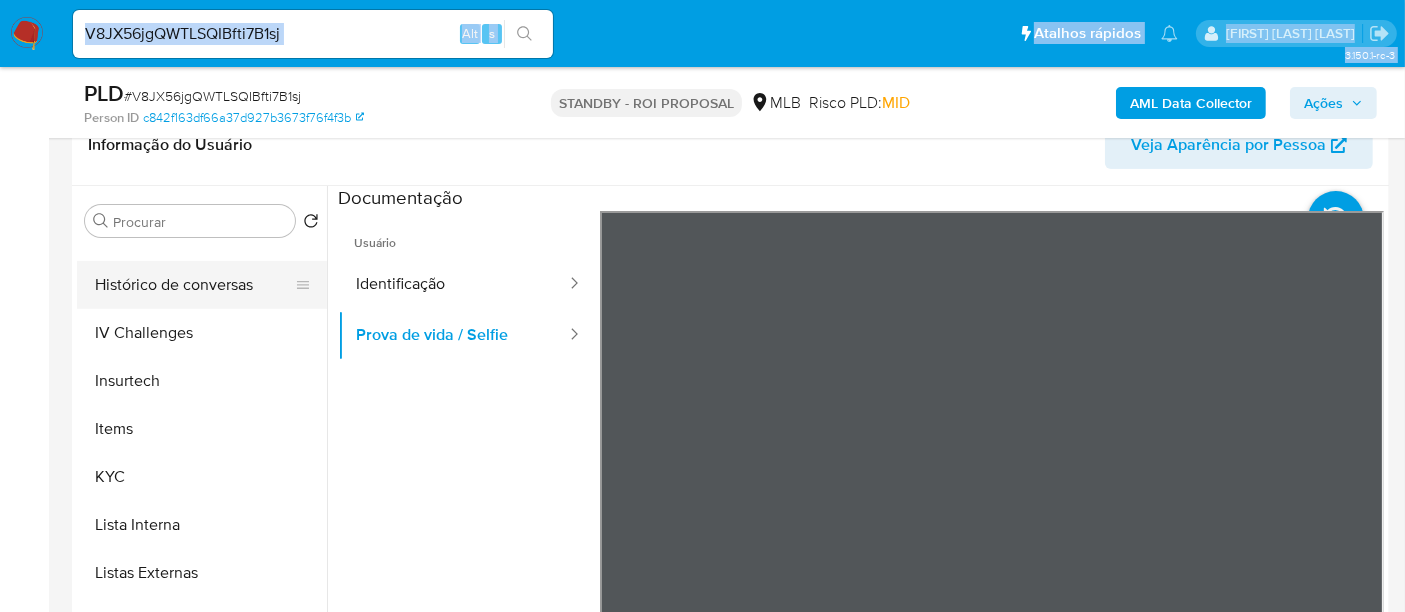 scroll, scrollTop: 844, scrollLeft: 0, axis: vertical 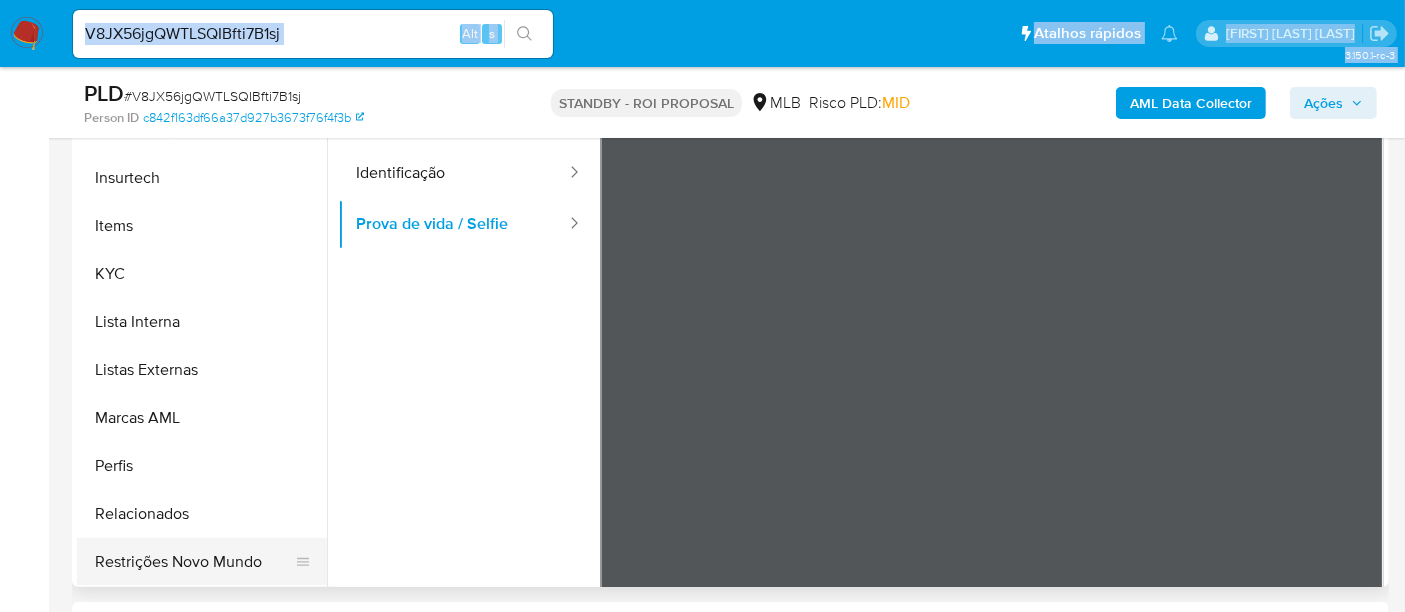click on "Restrições Novo Mundo" at bounding box center [194, 562] 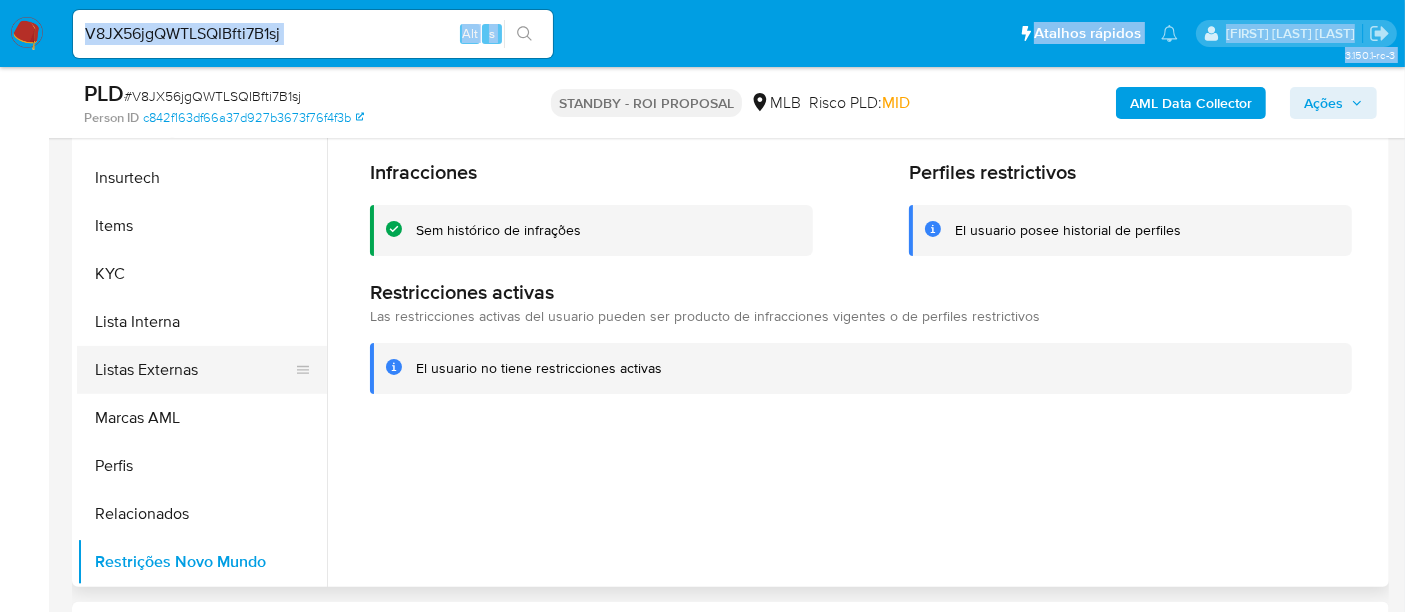 scroll, scrollTop: 511, scrollLeft: 0, axis: vertical 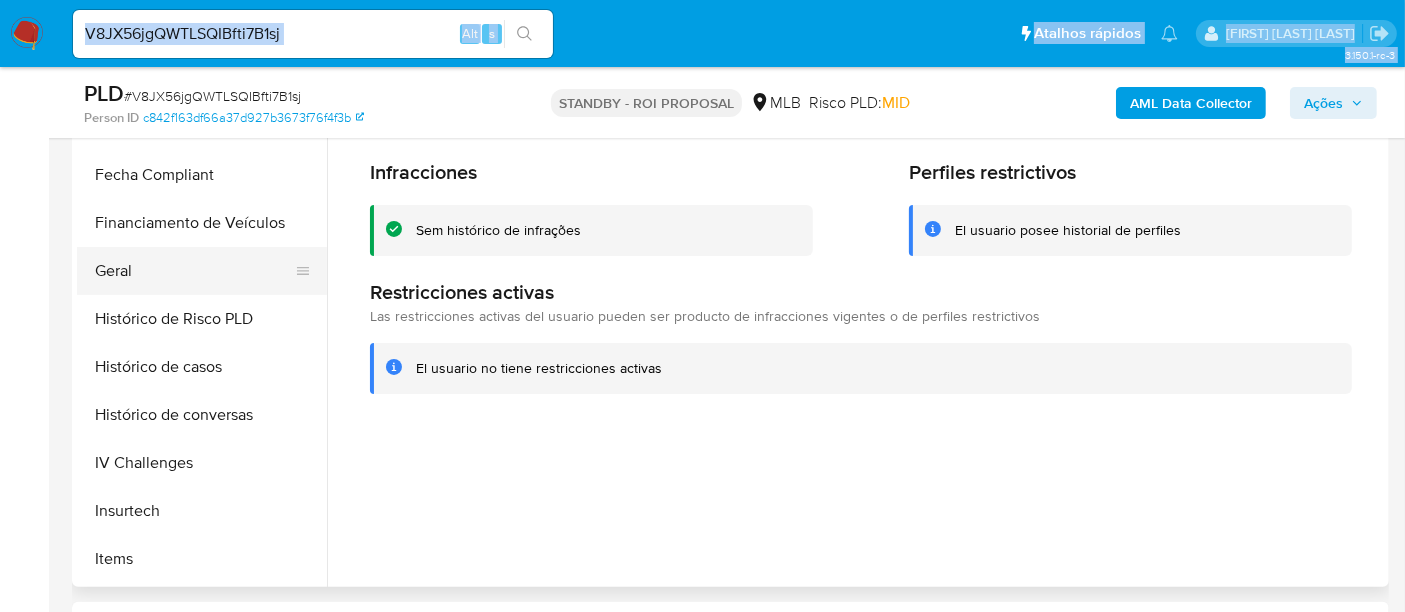click on "Geral" at bounding box center [194, 271] 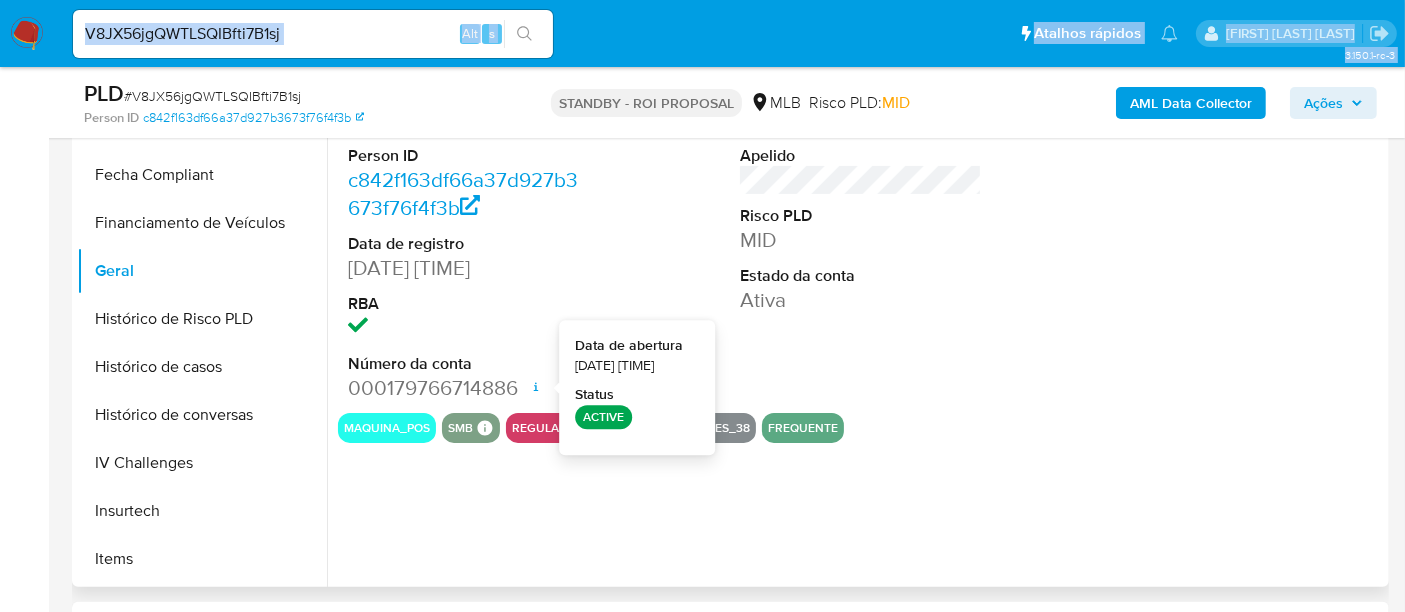 type 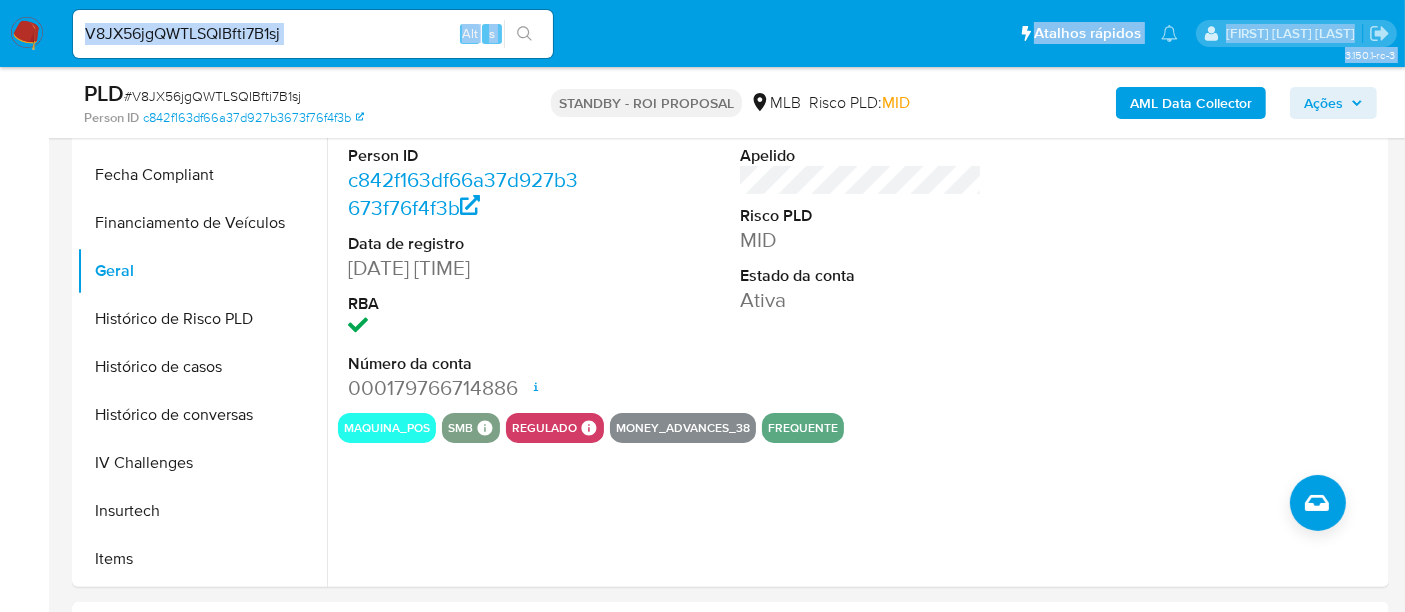 click on "V8JX56jgQWTLSQIBfti7B1sj" at bounding box center (313, 34) 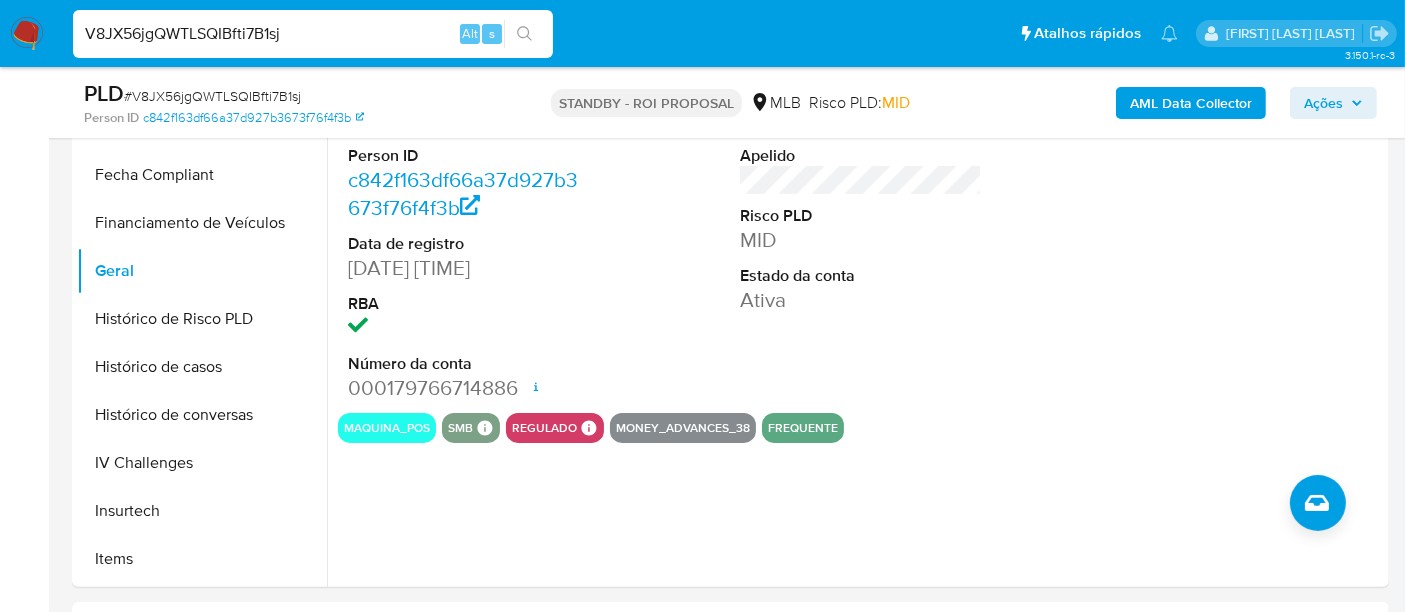 click on "V8JX56jgQWTLSQIBfti7B1sj" at bounding box center (313, 34) 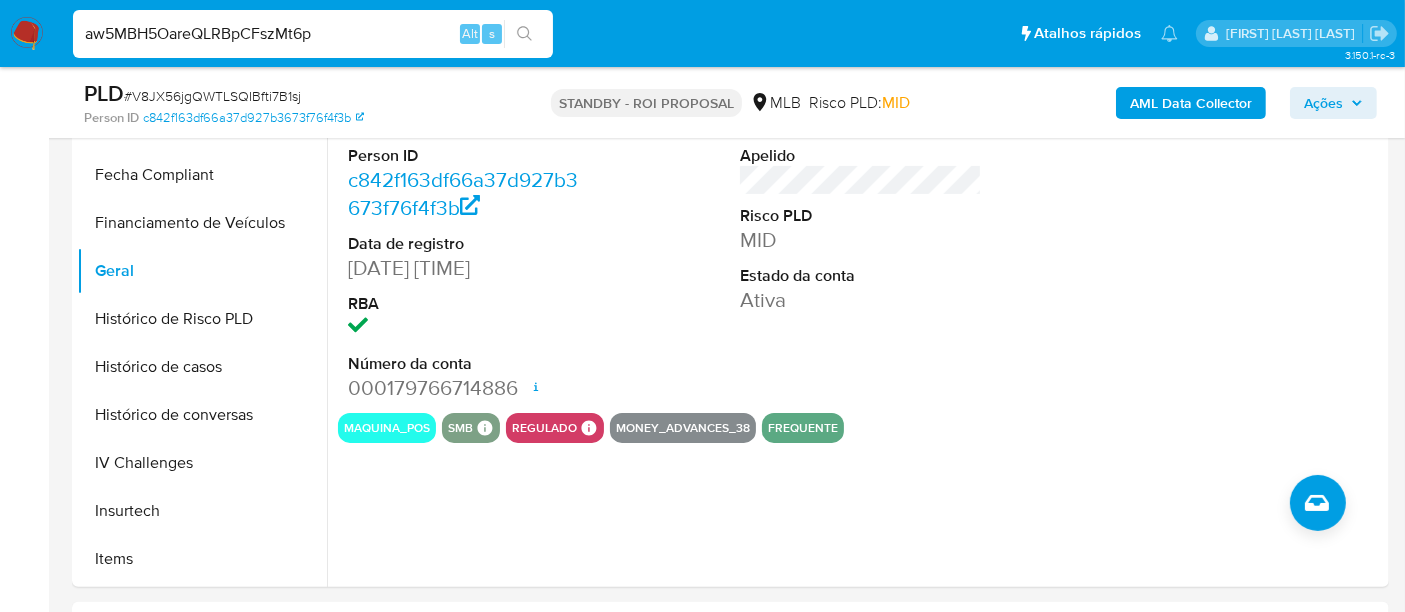 type on "aw5MBH5OareQLRBpCFszMt6p" 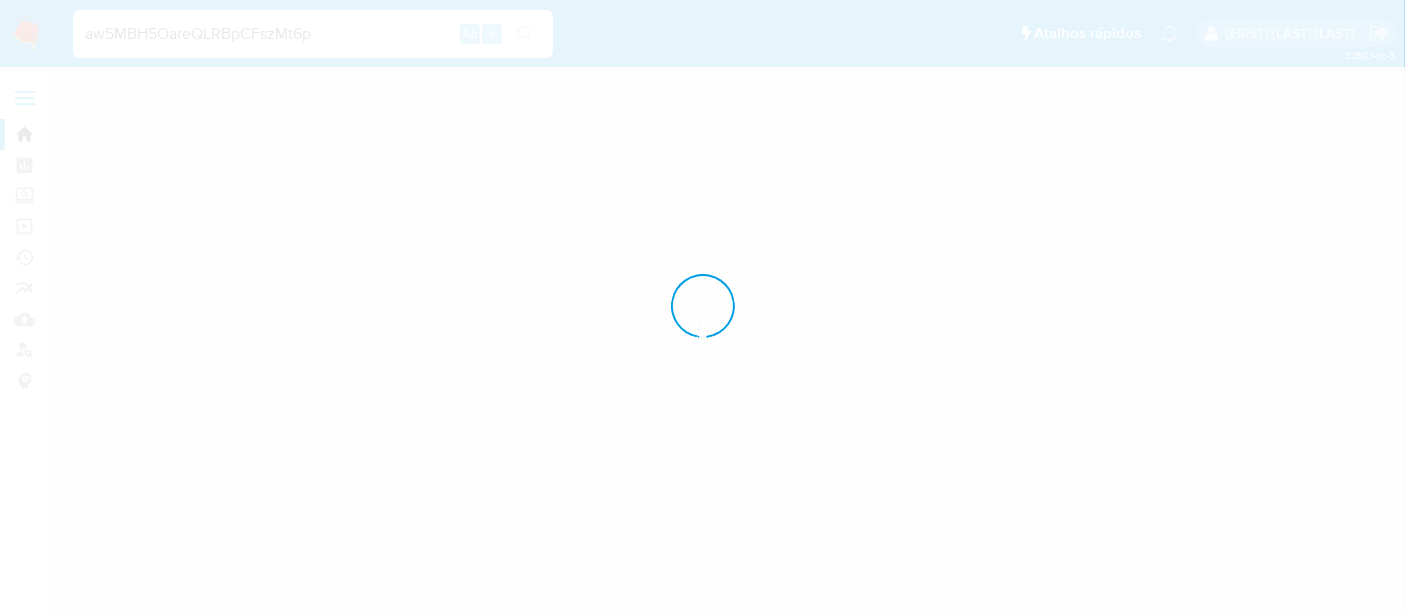 scroll, scrollTop: 0, scrollLeft: 0, axis: both 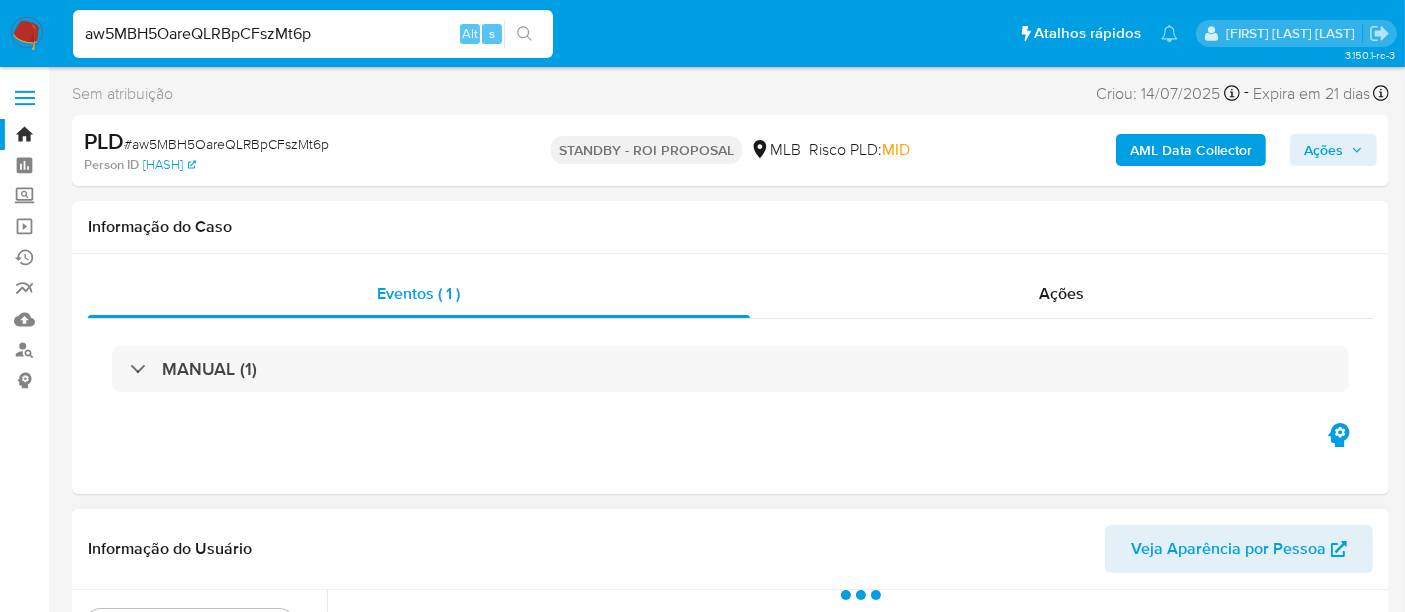 select on "10" 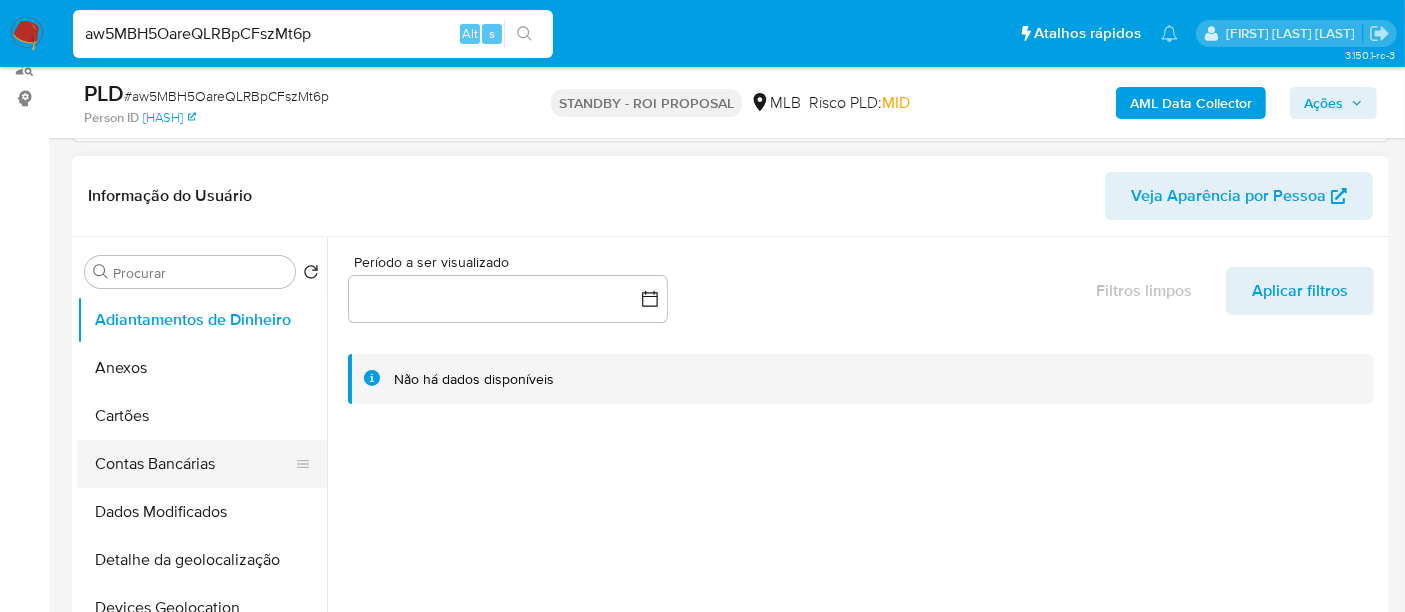 scroll, scrollTop: 333, scrollLeft: 0, axis: vertical 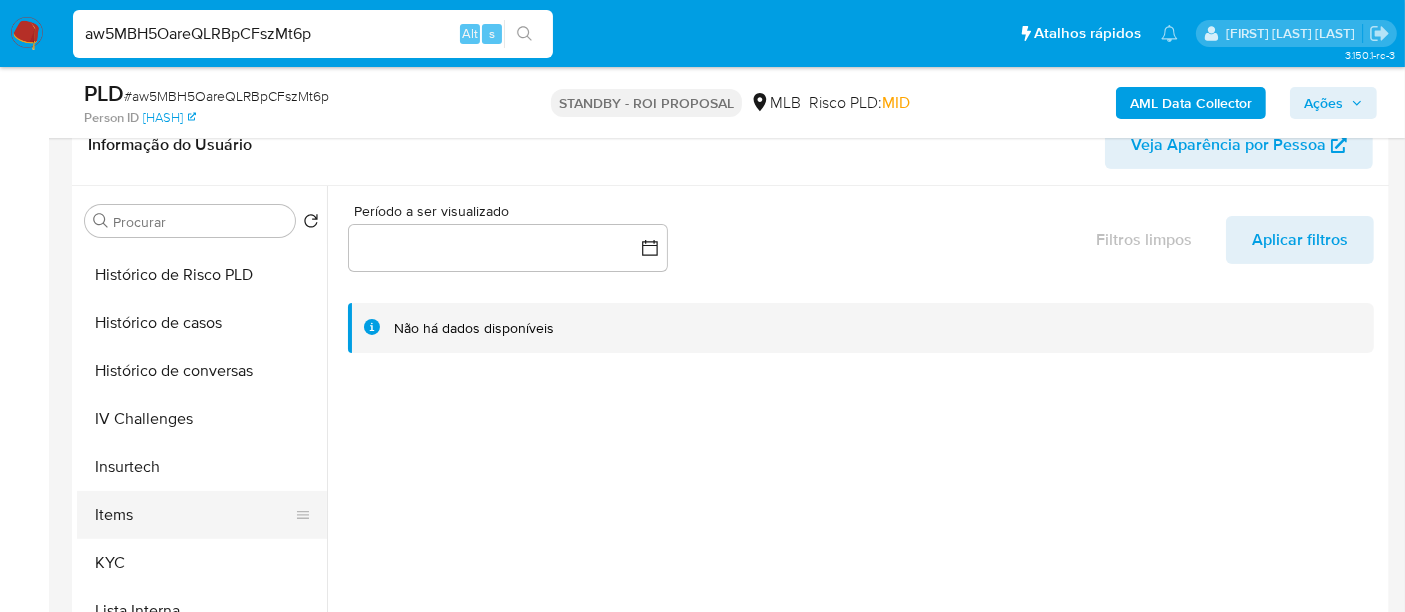 drag, startPoint x: 120, startPoint y: 559, endPoint x: 206, endPoint y: 516, distance: 96.150925 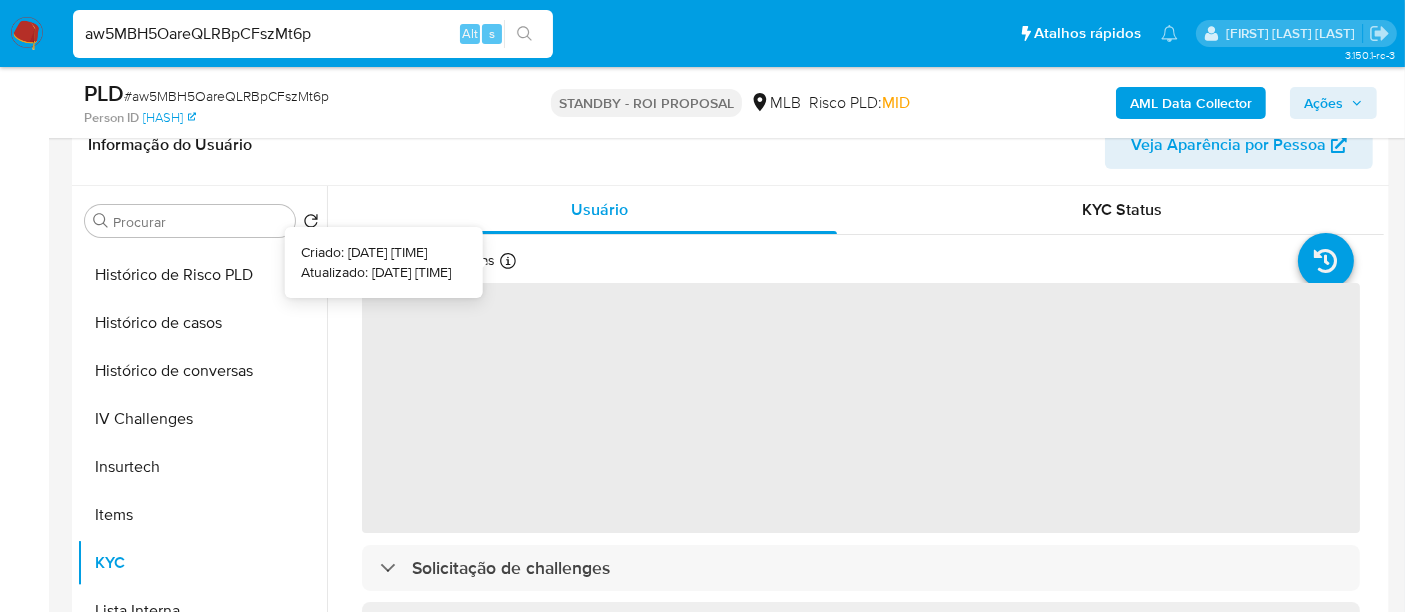 type 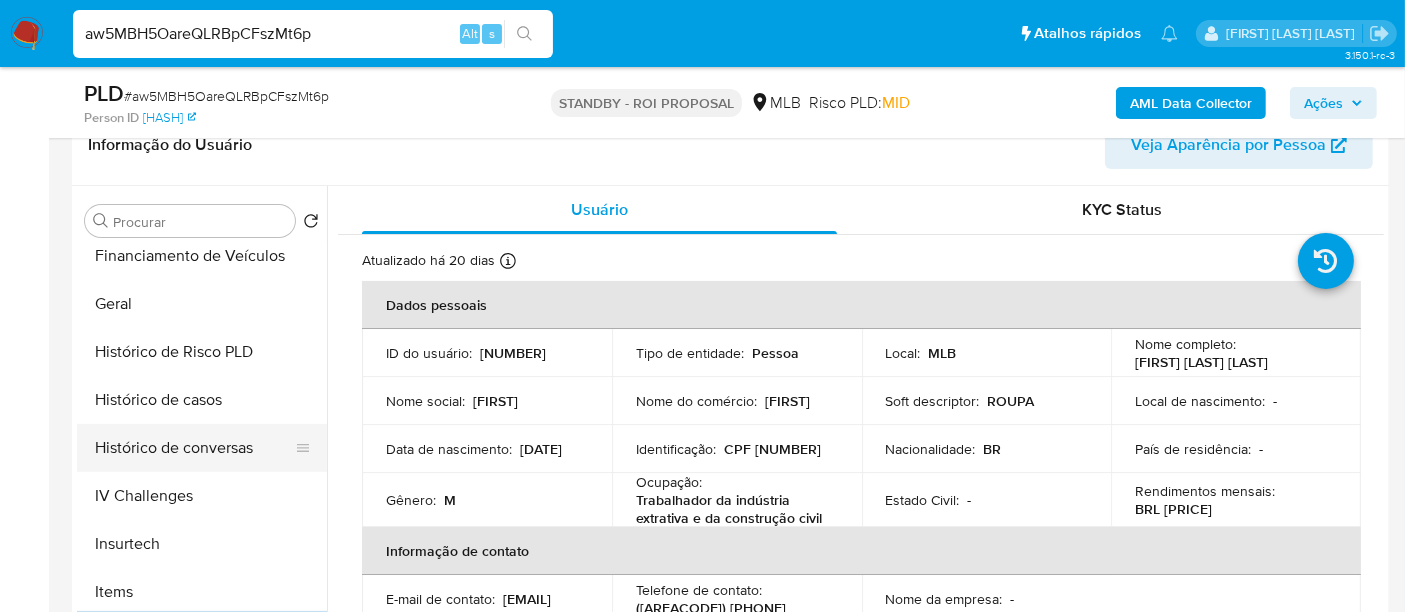 scroll, scrollTop: 555, scrollLeft: 0, axis: vertical 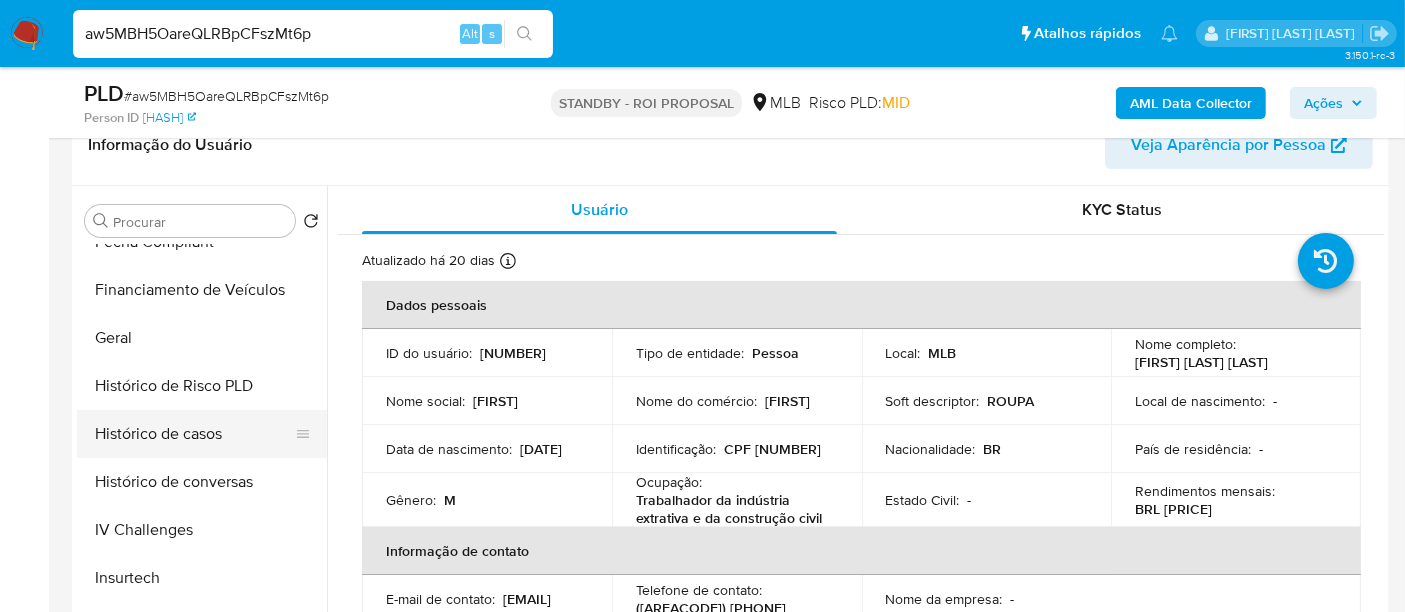 click on "Histórico de casos" at bounding box center [194, 434] 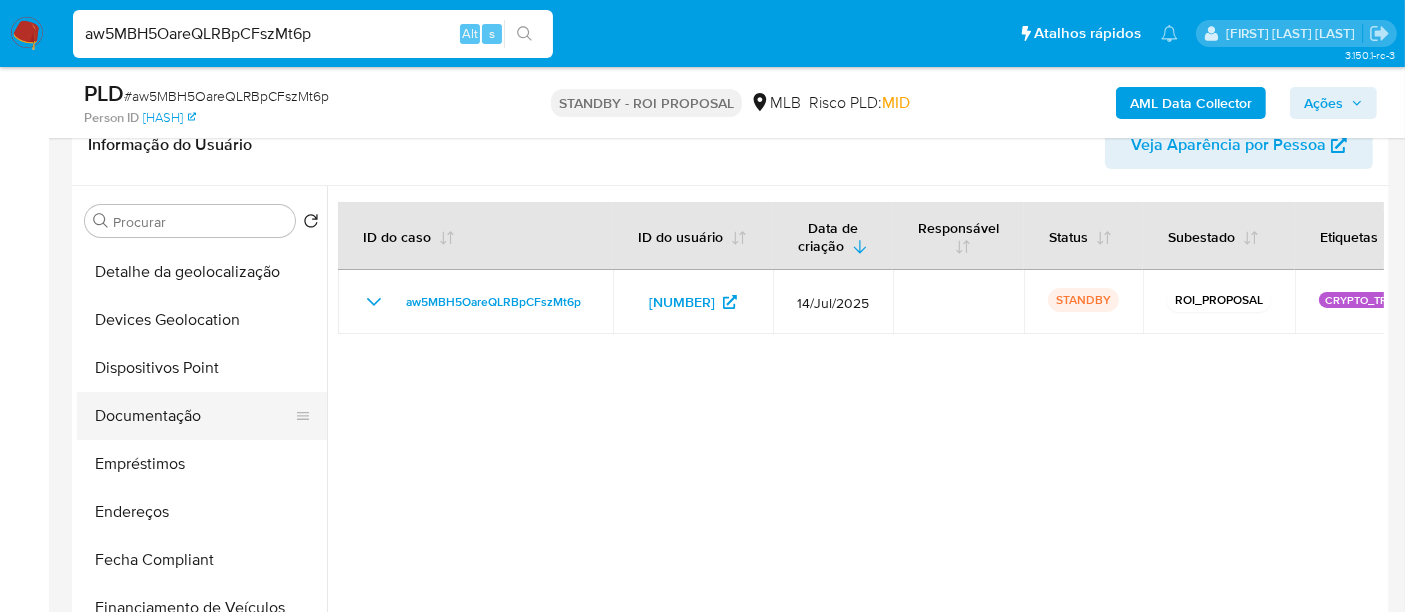 scroll, scrollTop: 222, scrollLeft: 0, axis: vertical 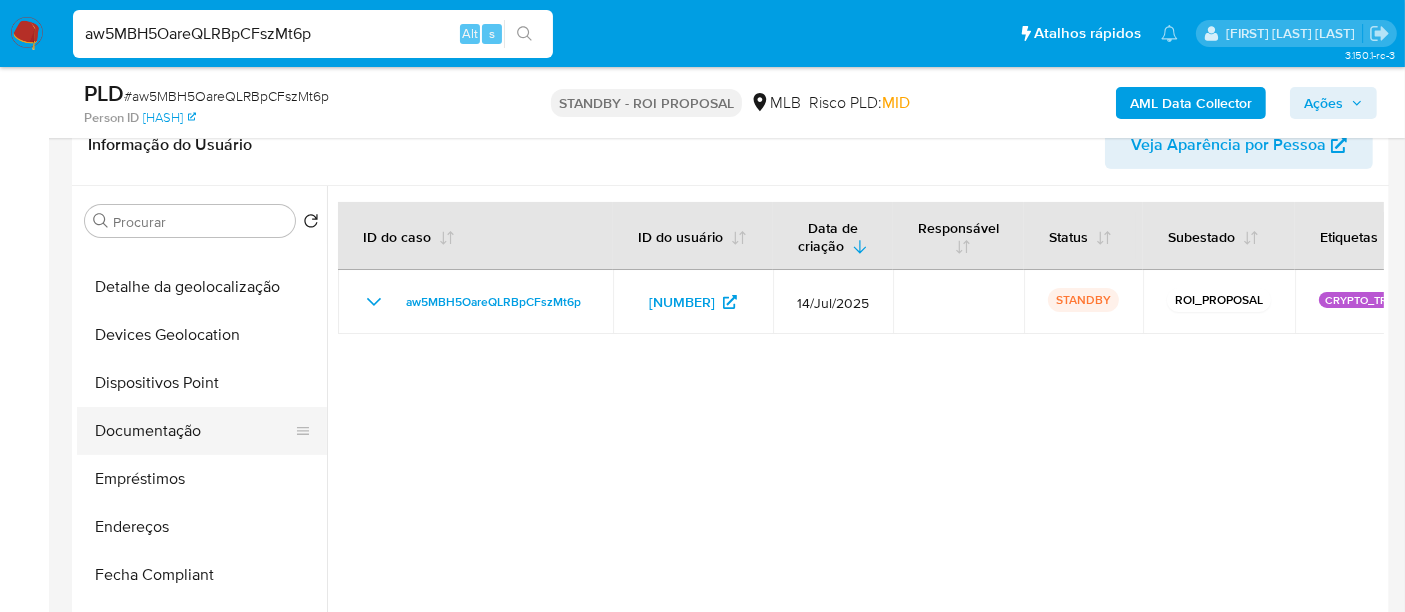 click on "Documentação" at bounding box center [194, 431] 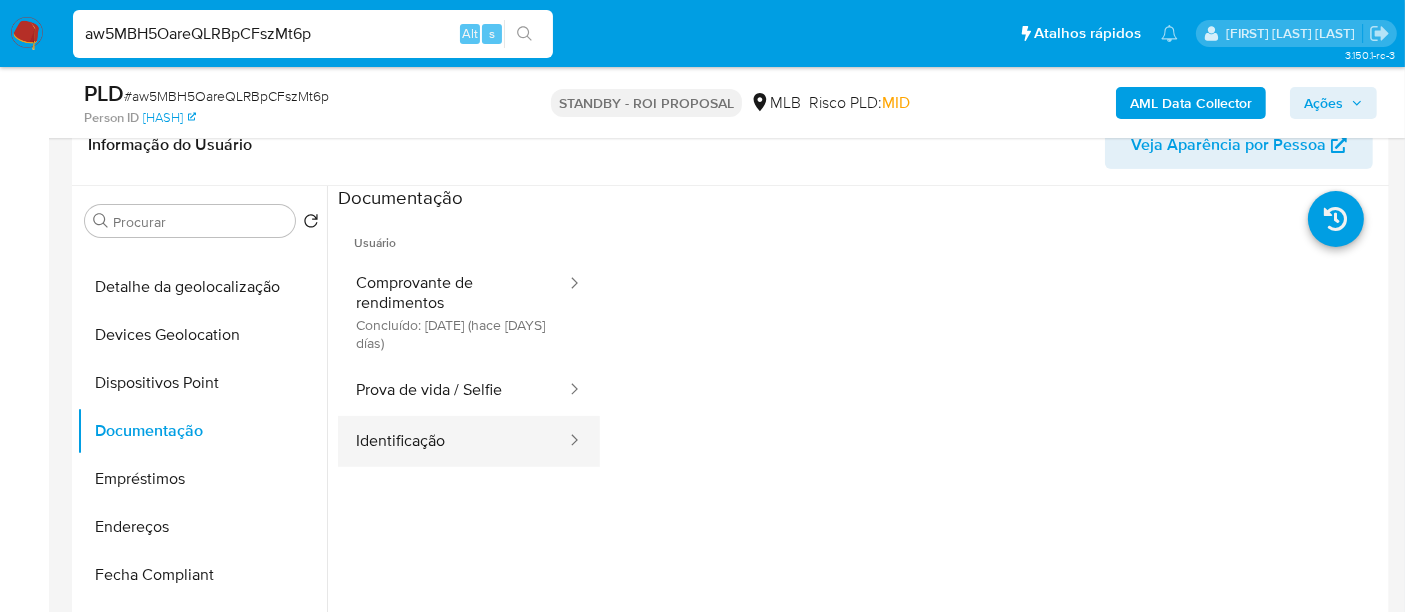 click on "Identificação" at bounding box center (453, 441) 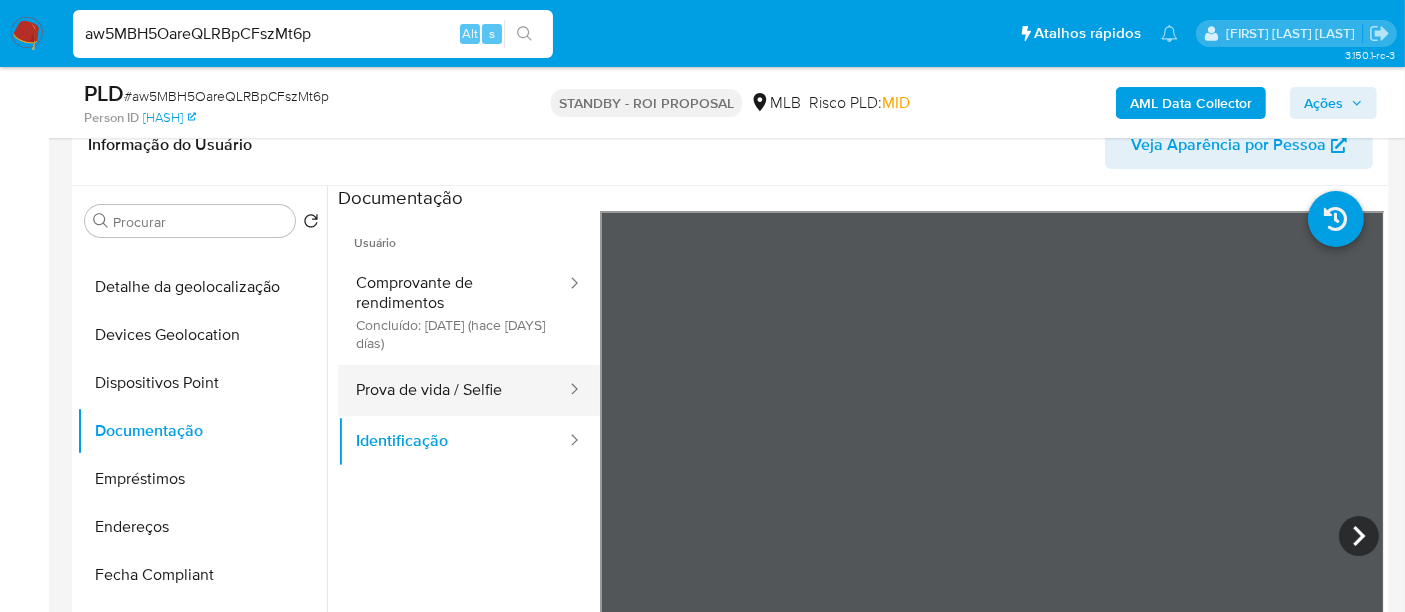 click on "Prova de vida / Selfie" at bounding box center (453, 390) 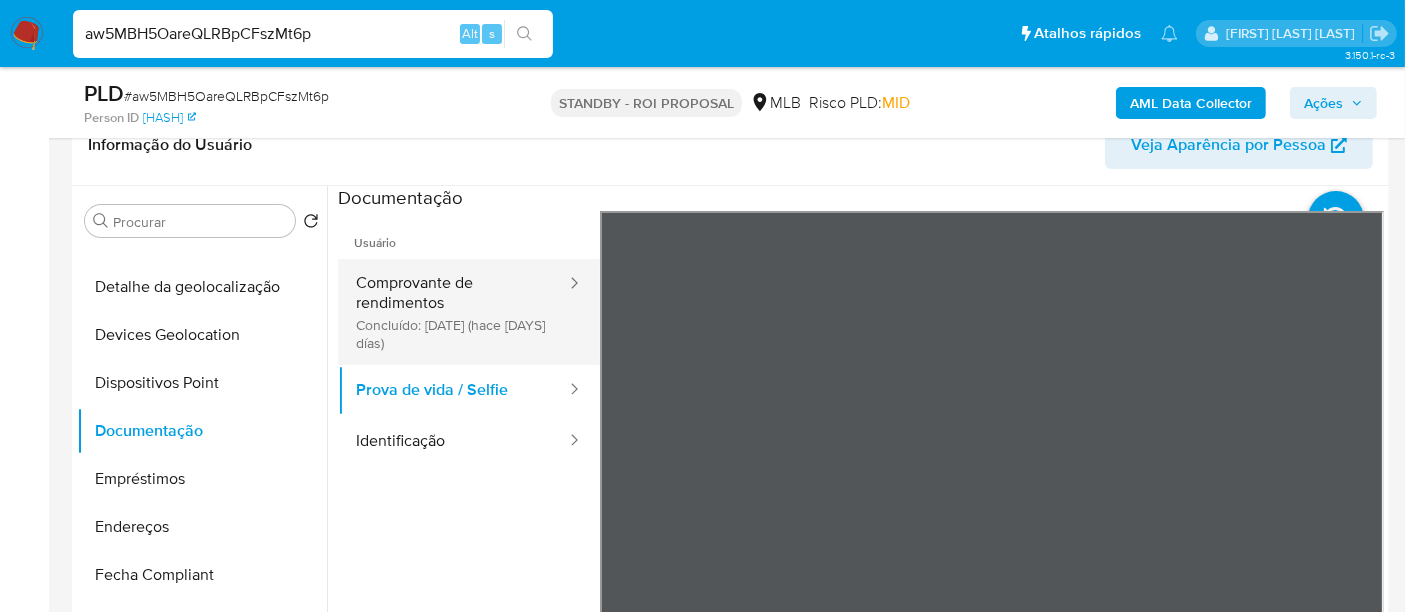 click on "Comprovante de rendimentos Concluído: 17/07/2025 (hace 21 días)" at bounding box center (453, 312) 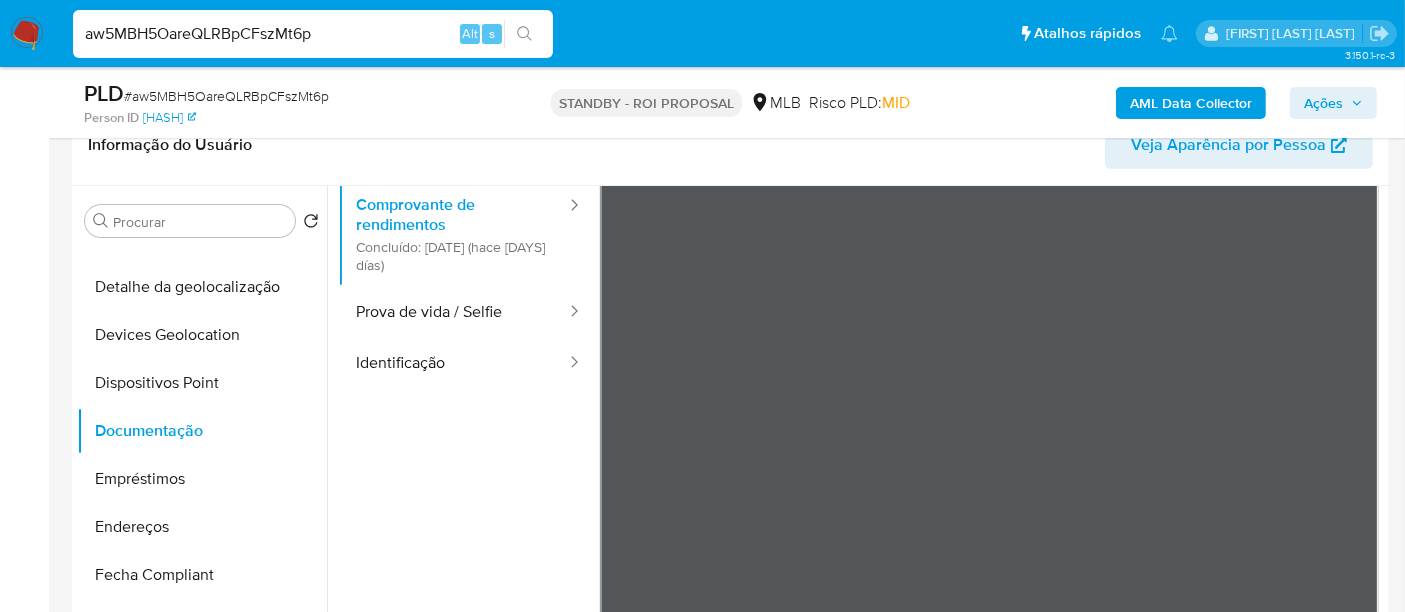 scroll, scrollTop: 111, scrollLeft: 0, axis: vertical 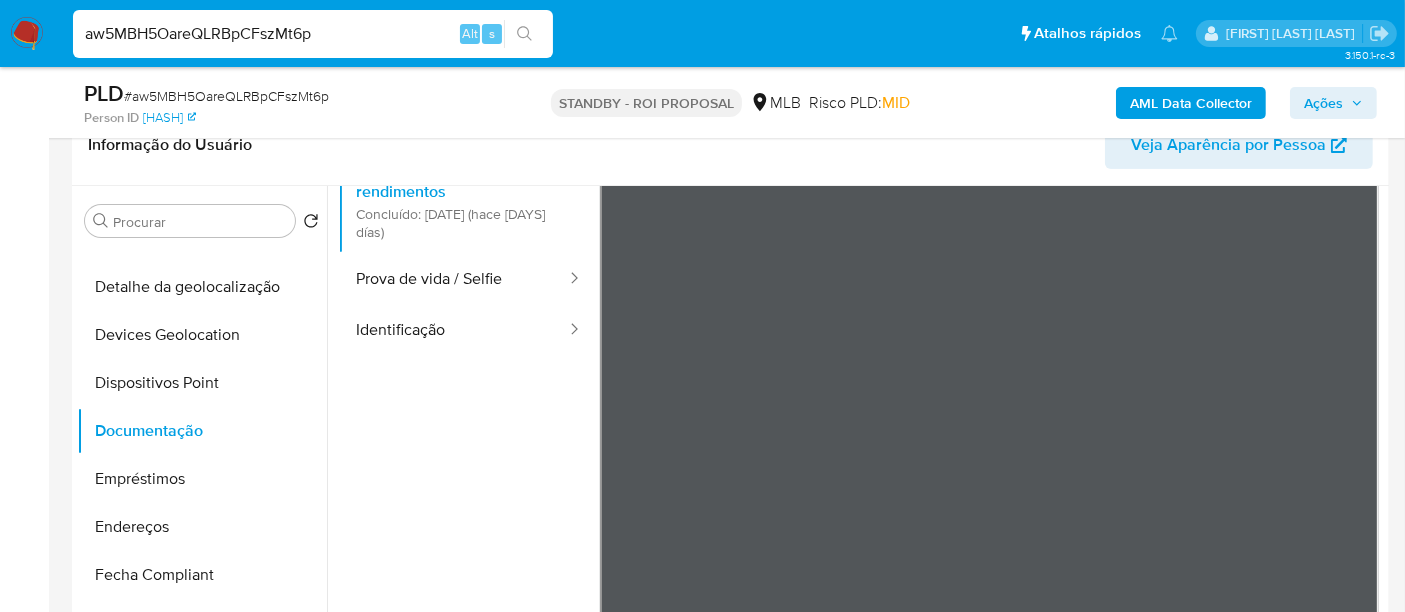 type 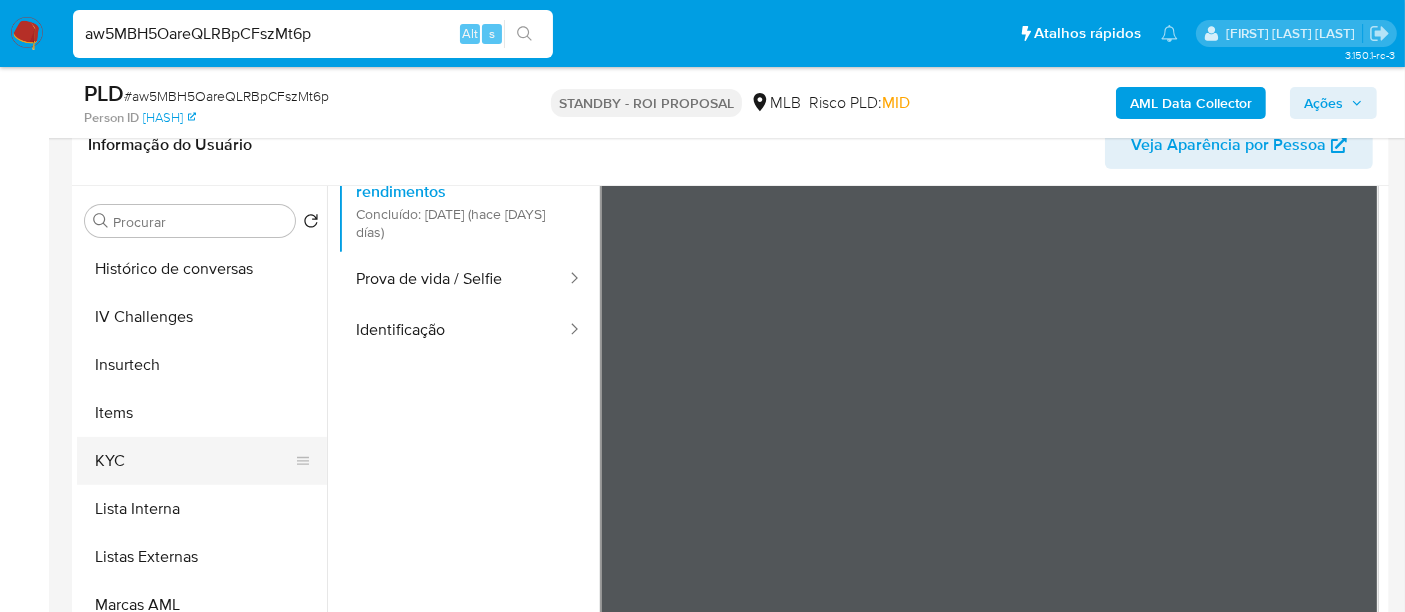 scroll, scrollTop: 844, scrollLeft: 0, axis: vertical 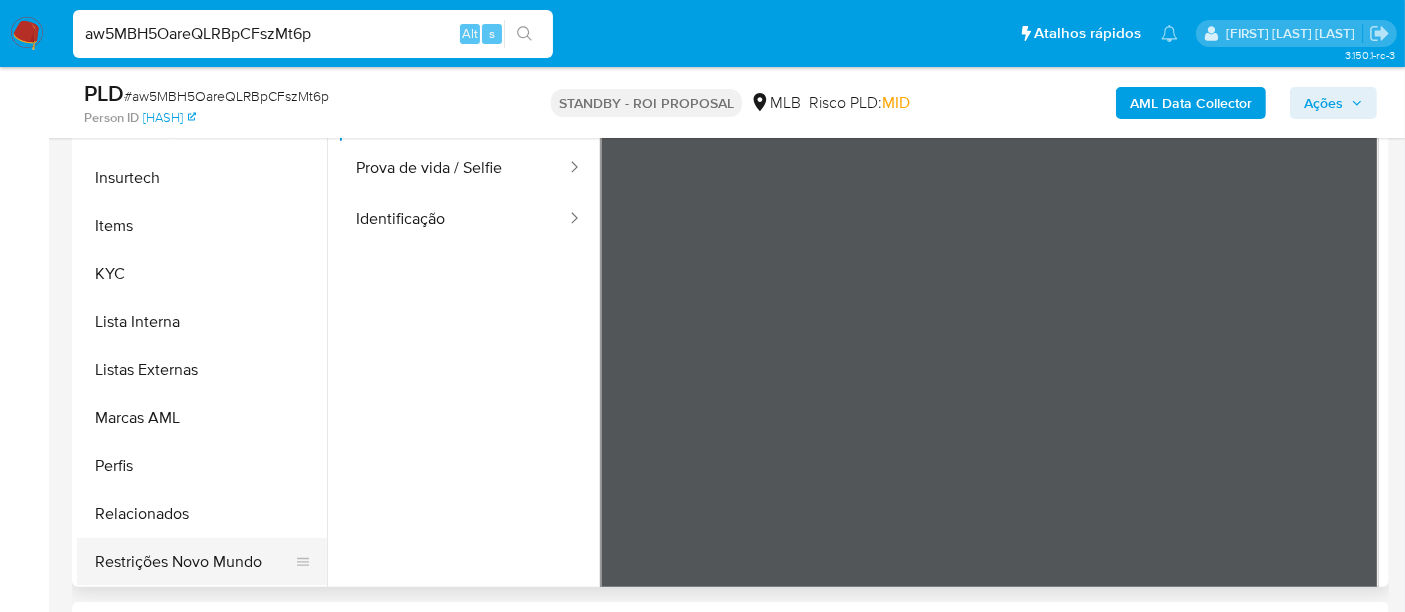 click on "Restrições Novo Mundo" at bounding box center (194, 562) 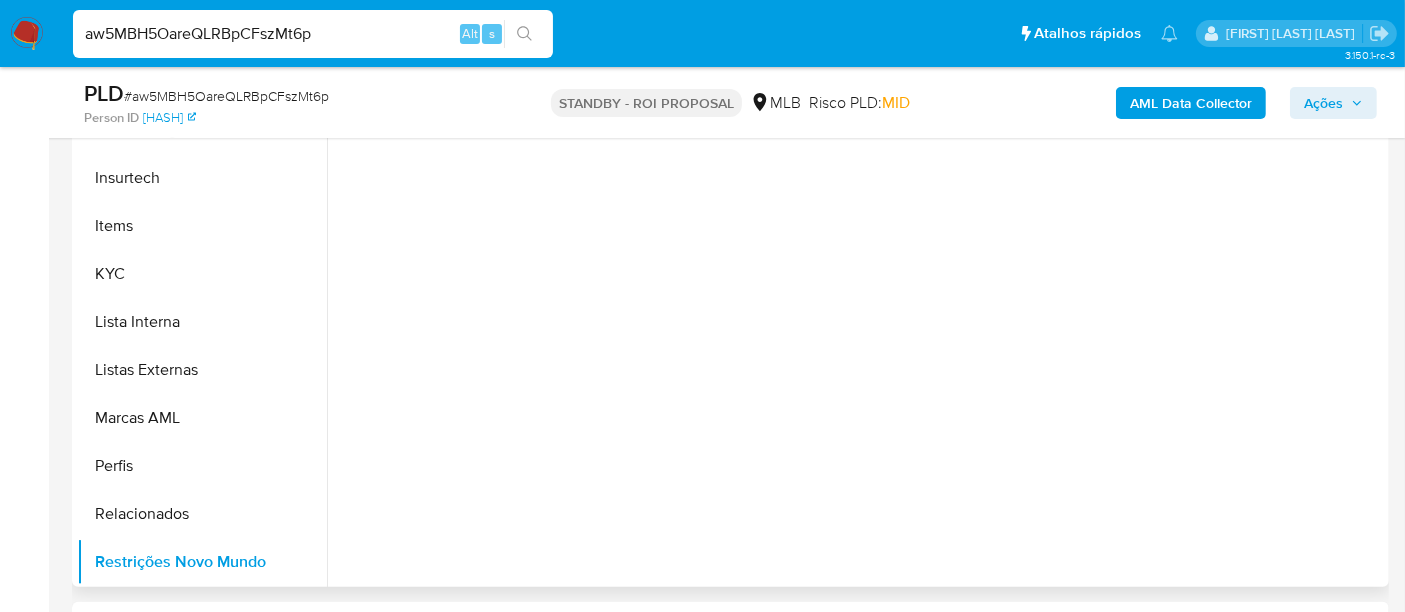 scroll, scrollTop: 0, scrollLeft: 0, axis: both 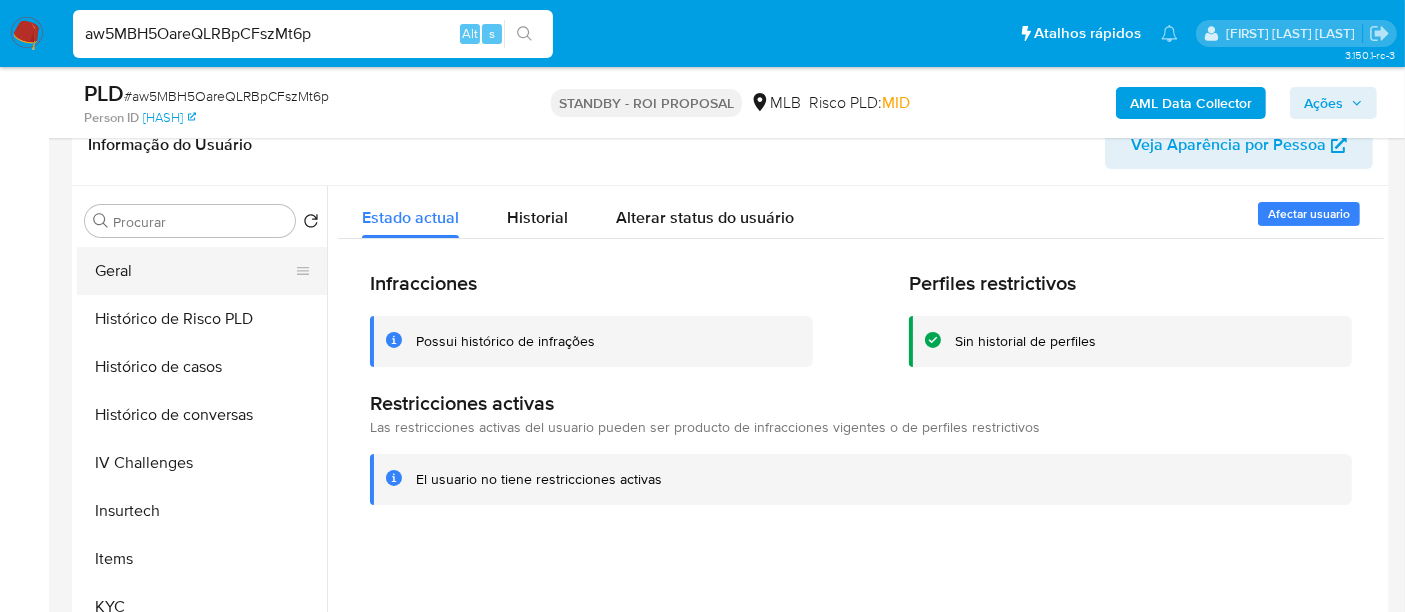 click on "Geral" at bounding box center [194, 271] 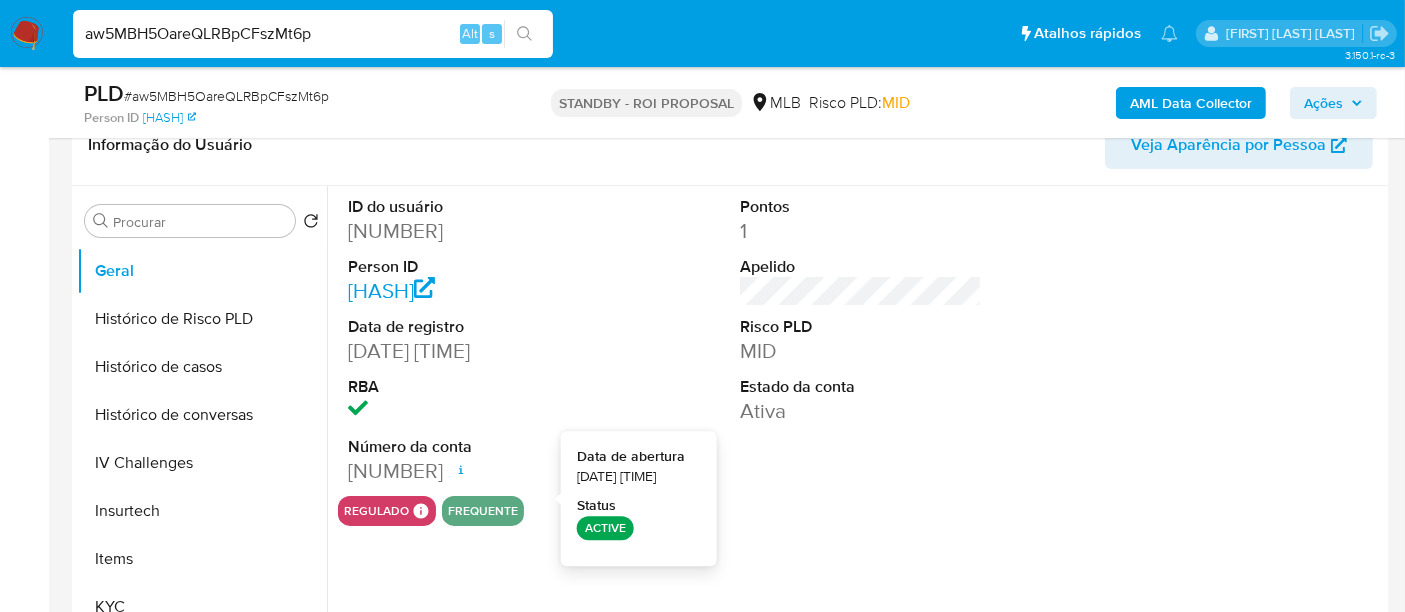 type 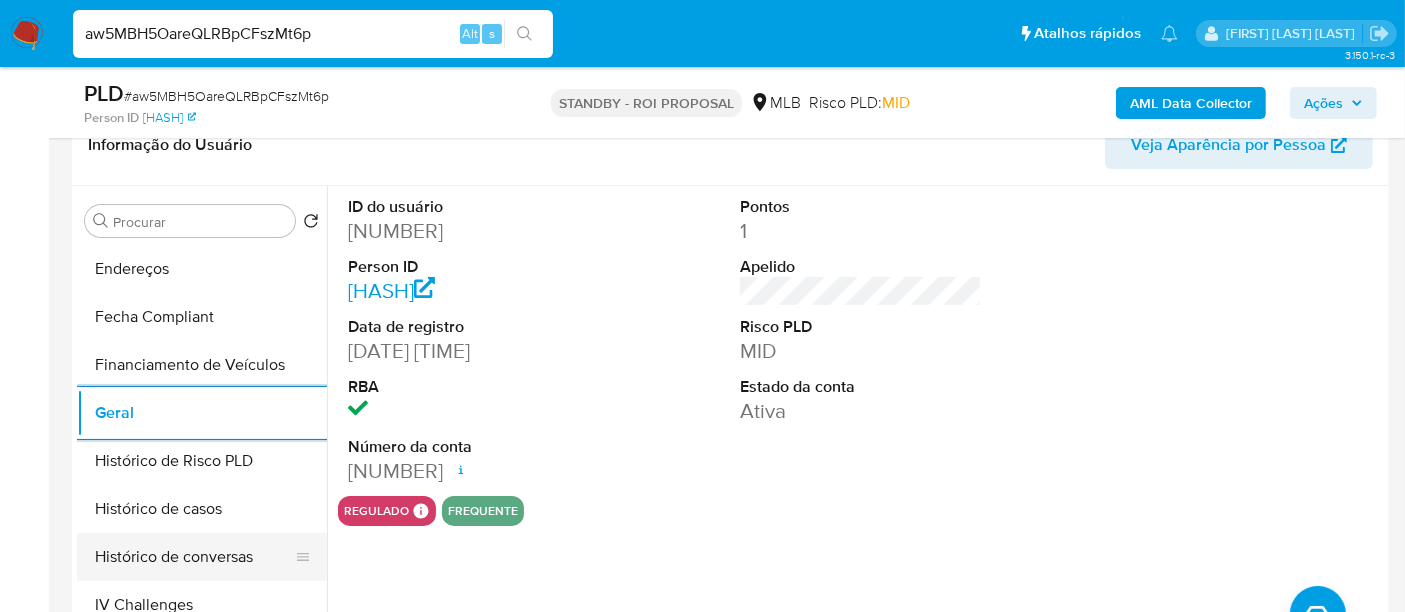 scroll, scrollTop: 400, scrollLeft: 0, axis: vertical 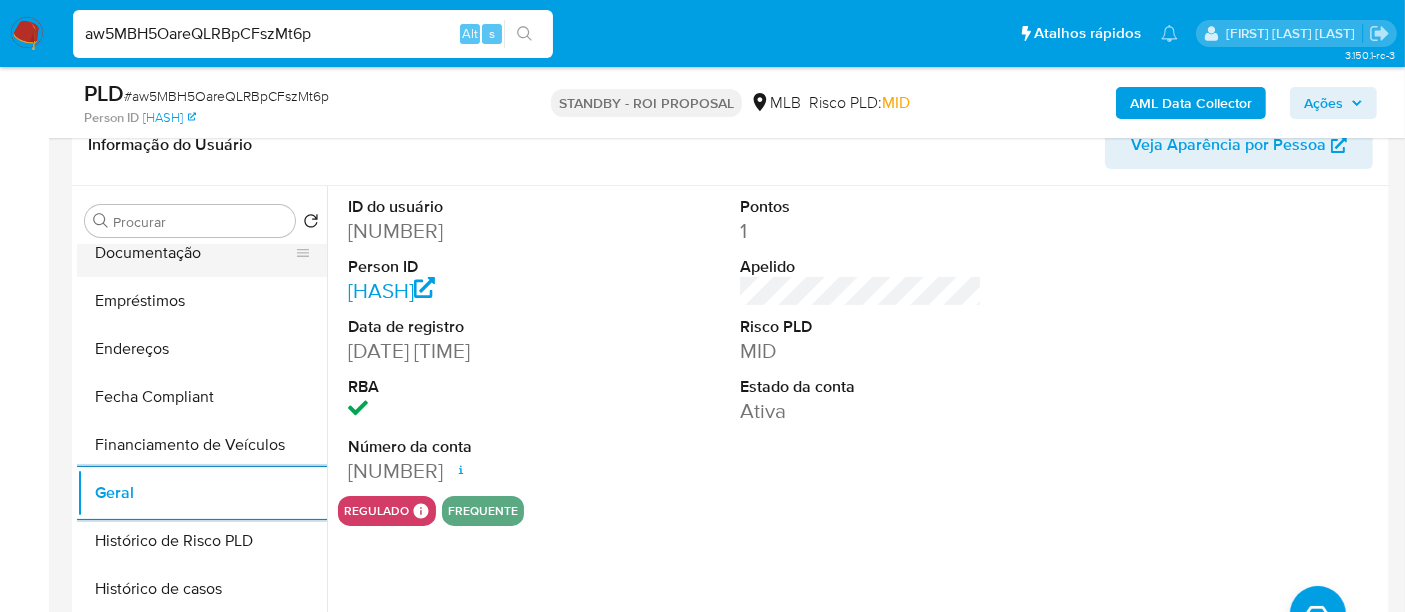 click on "Documentação" at bounding box center (194, 253) 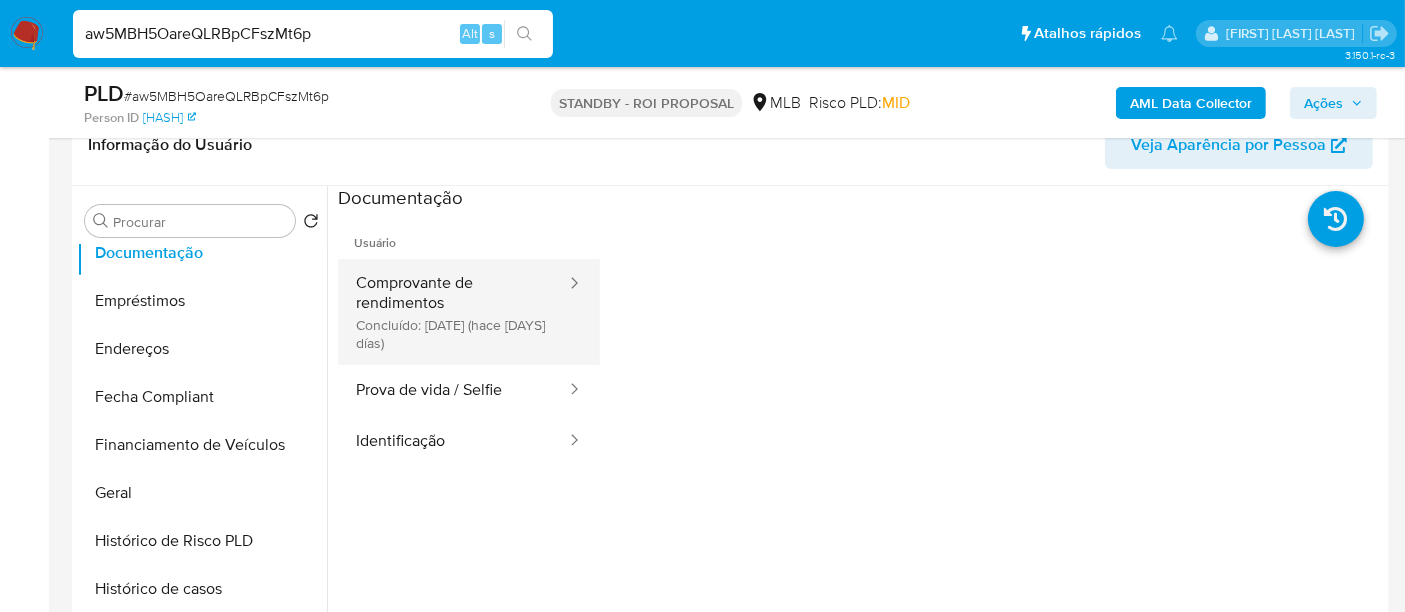 click on "Comprovante de rendimentos Concluído: 17/07/2025 (hace 21 días)" at bounding box center (453, 312) 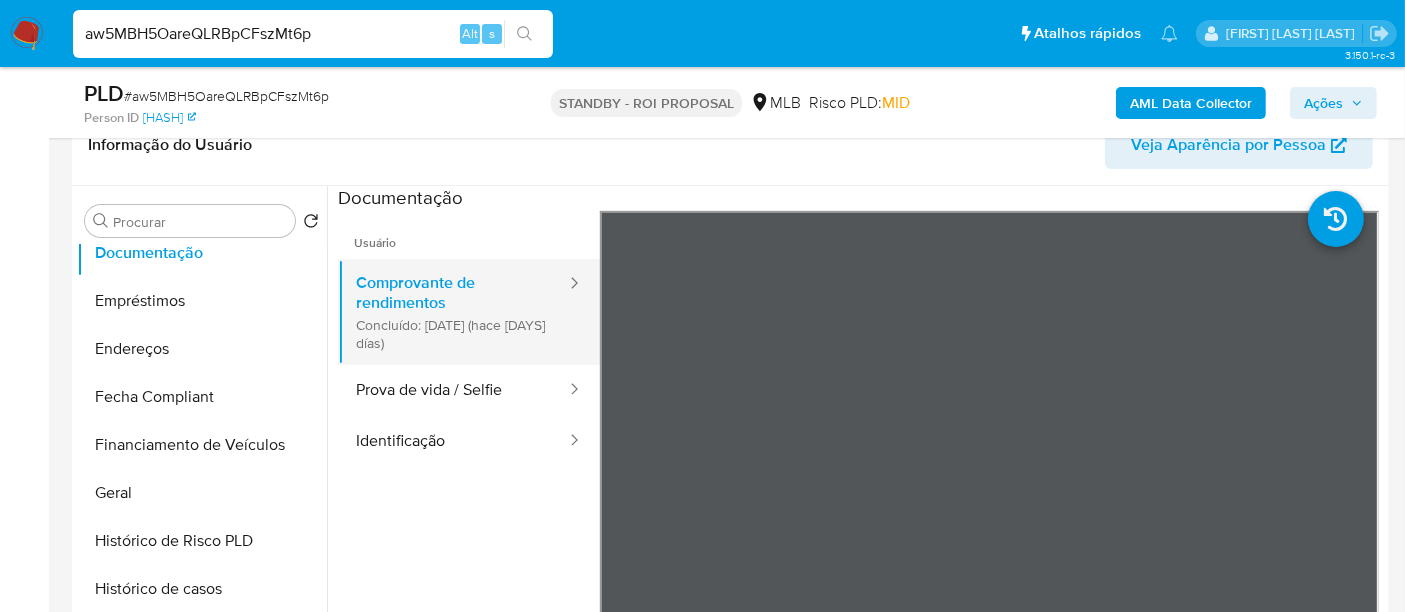 type 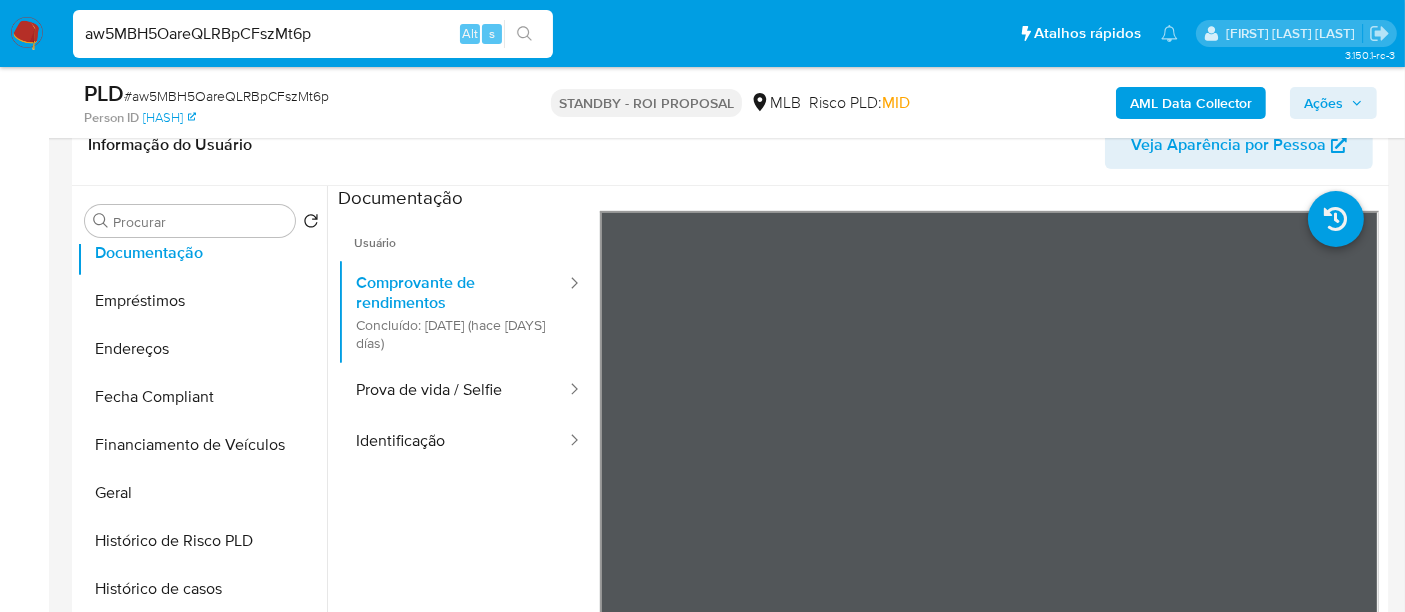 click on "aw5MBH5OareQLRBpCFszMt6p" at bounding box center [313, 34] 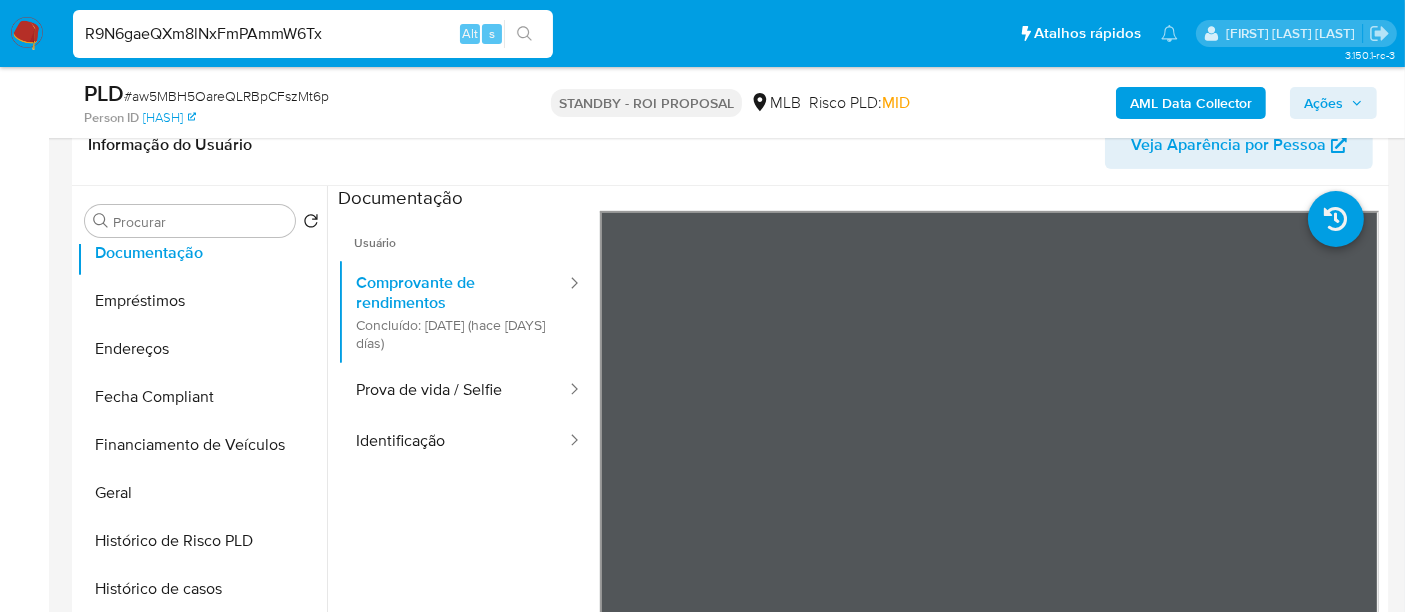 type on "R9N6gaeQXm8lNxFmPAmmW6Tx" 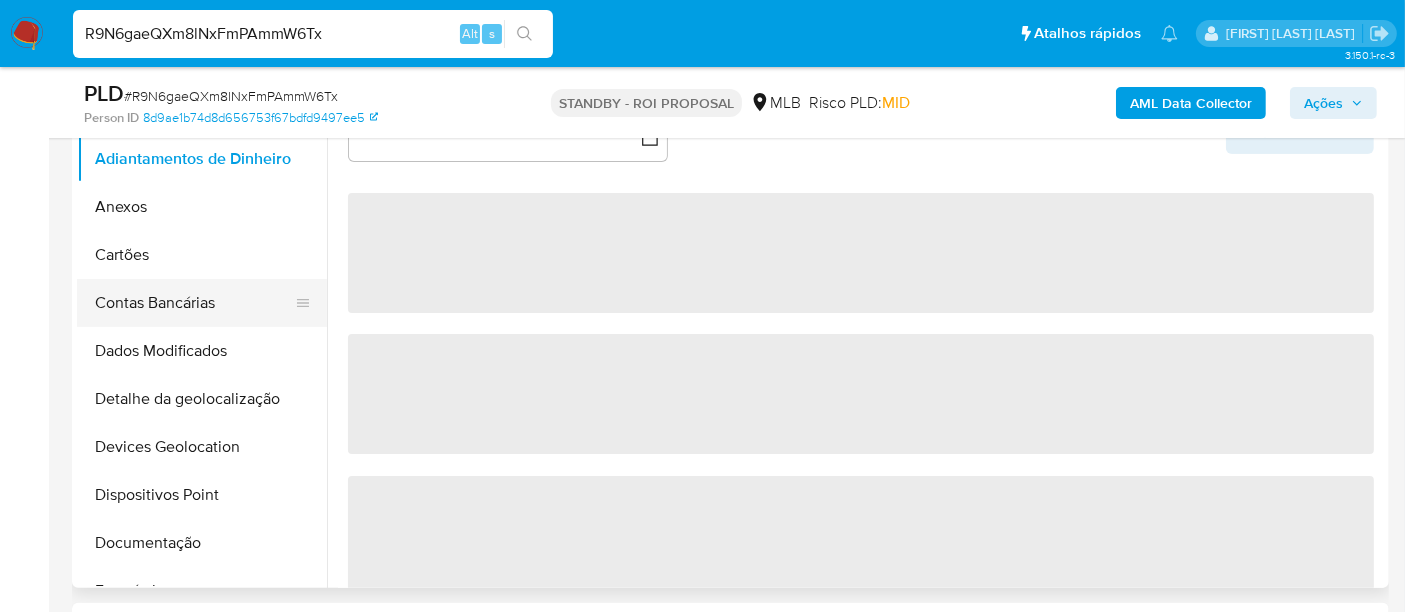 scroll, scrollTop: 444, scrollLeft: 0, axis: vertical 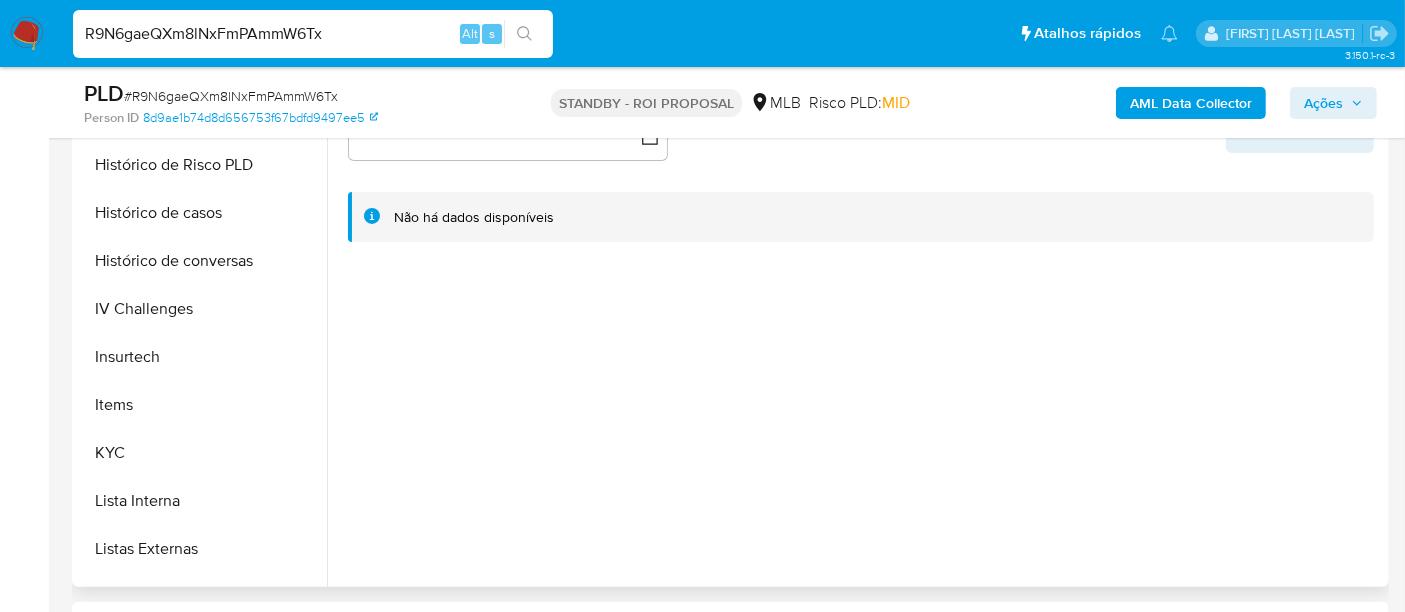 select on "10" 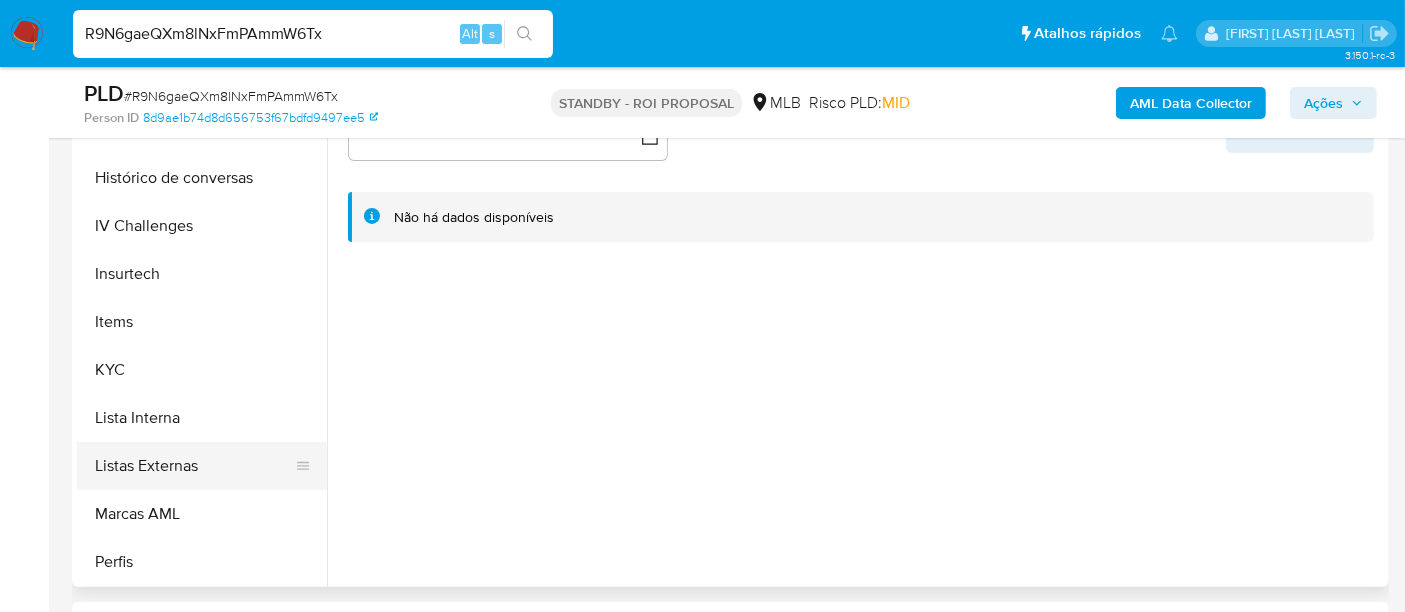 scroll, scrollTop: 844, scrollLeft: 0, axis: vertical 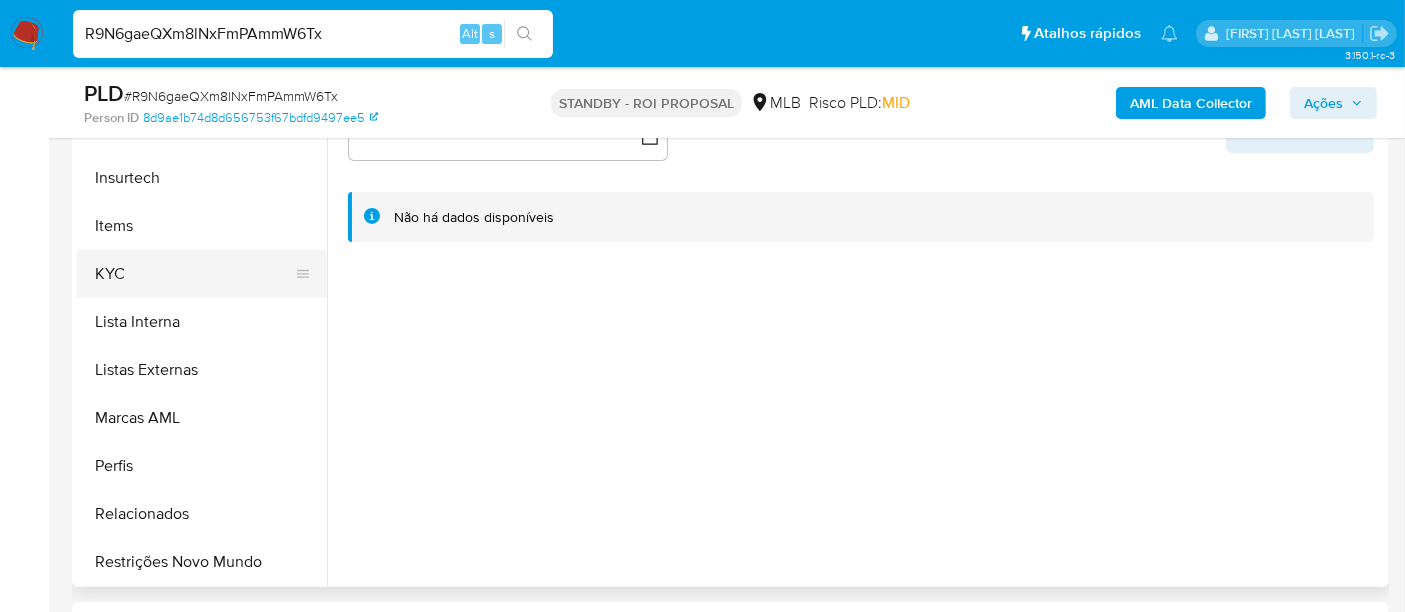 click on "KYC" at bounding box center [194, 274] 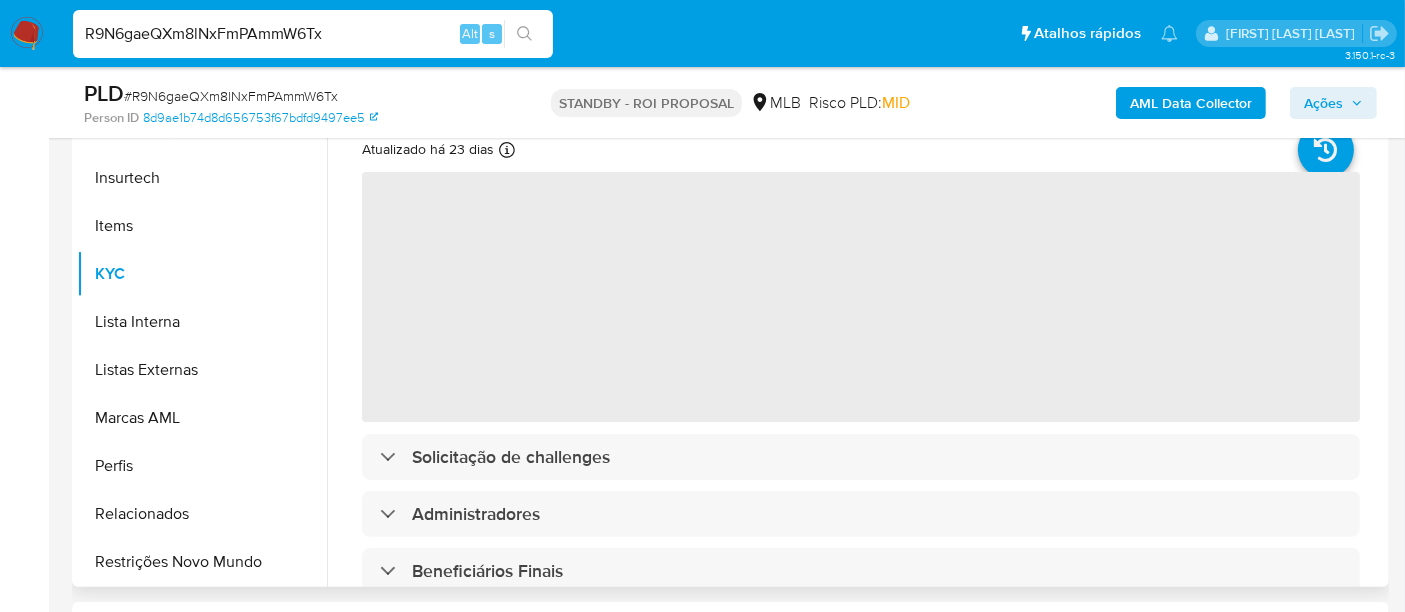 scroll, scrollTop: 333, scrollLeft: 0, axis: vertical 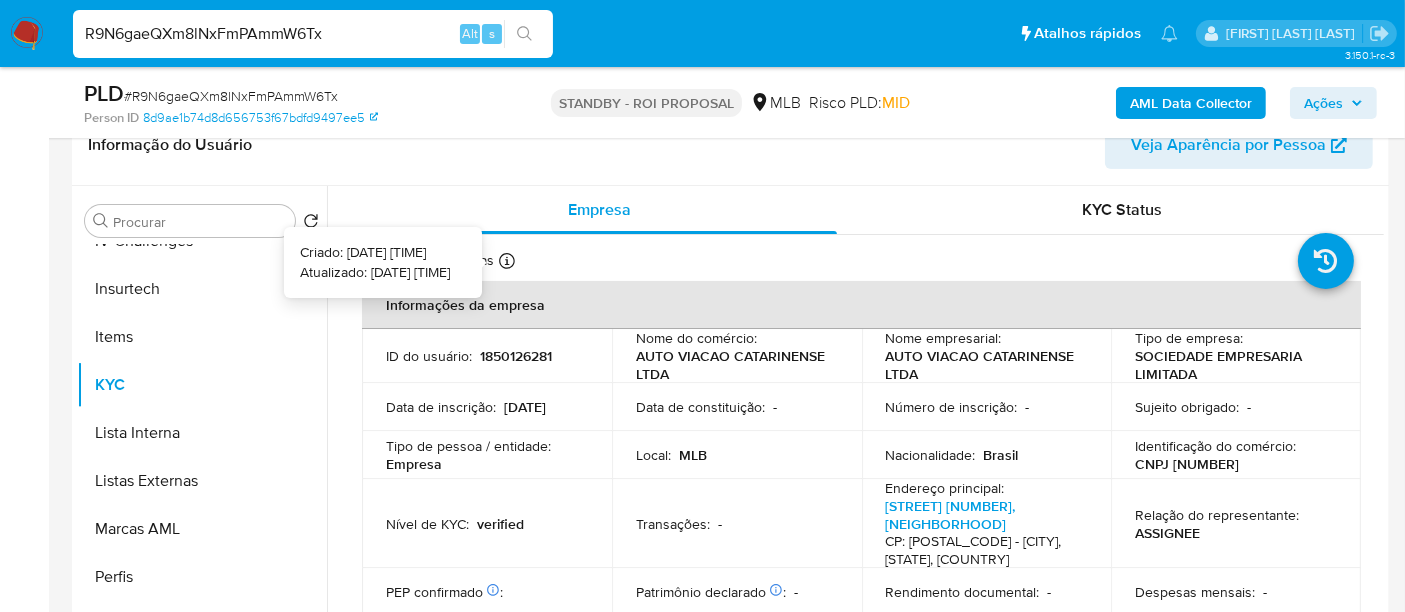 type 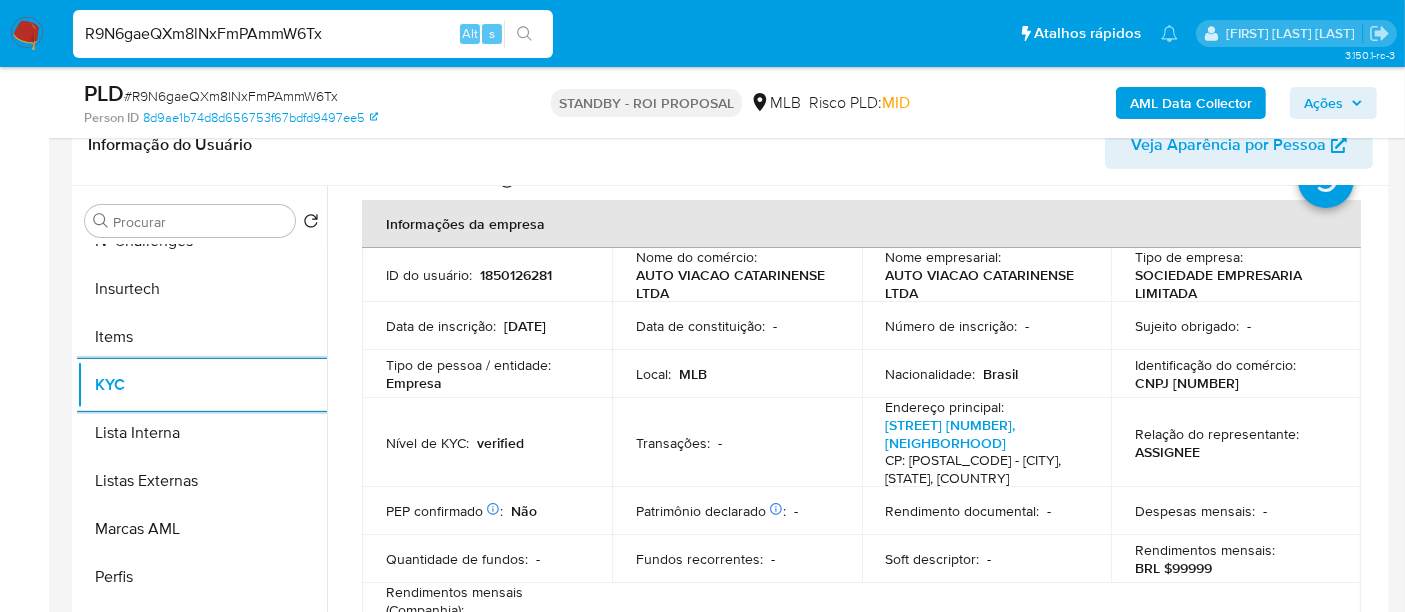 scroll, scrollTop: 111, scrollLeft: 0, axis: vertical 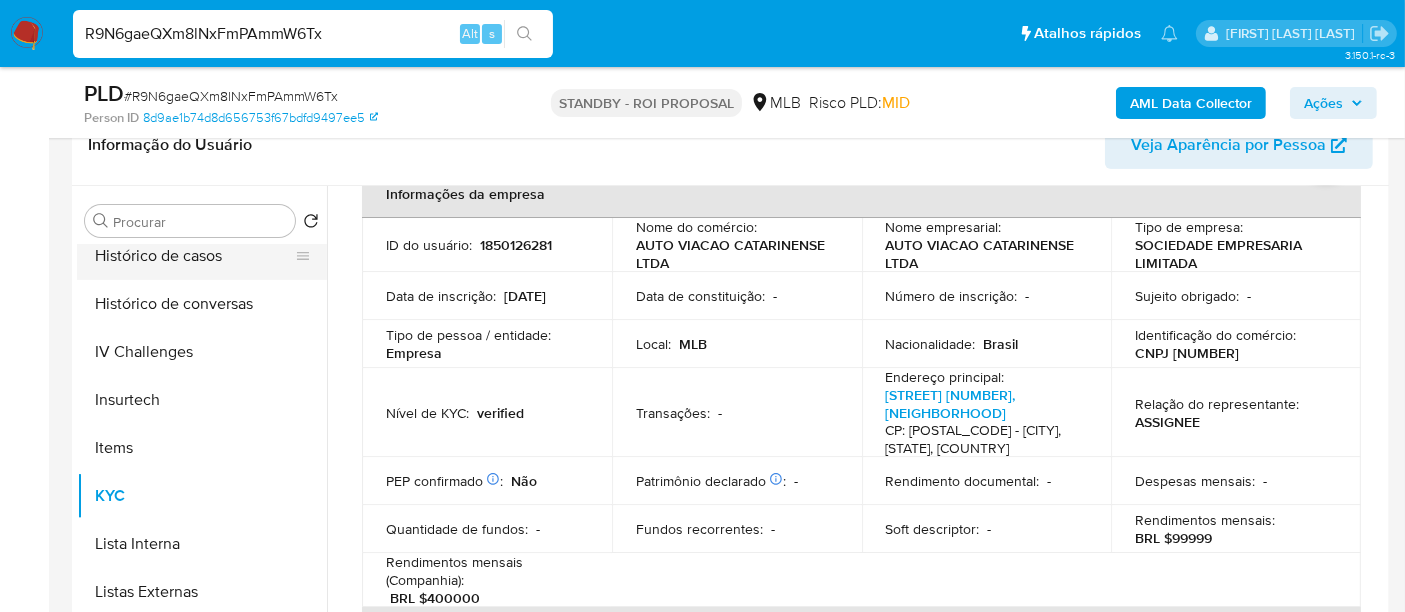 click on "Histórico de casos" at bounding box center (194, 256) 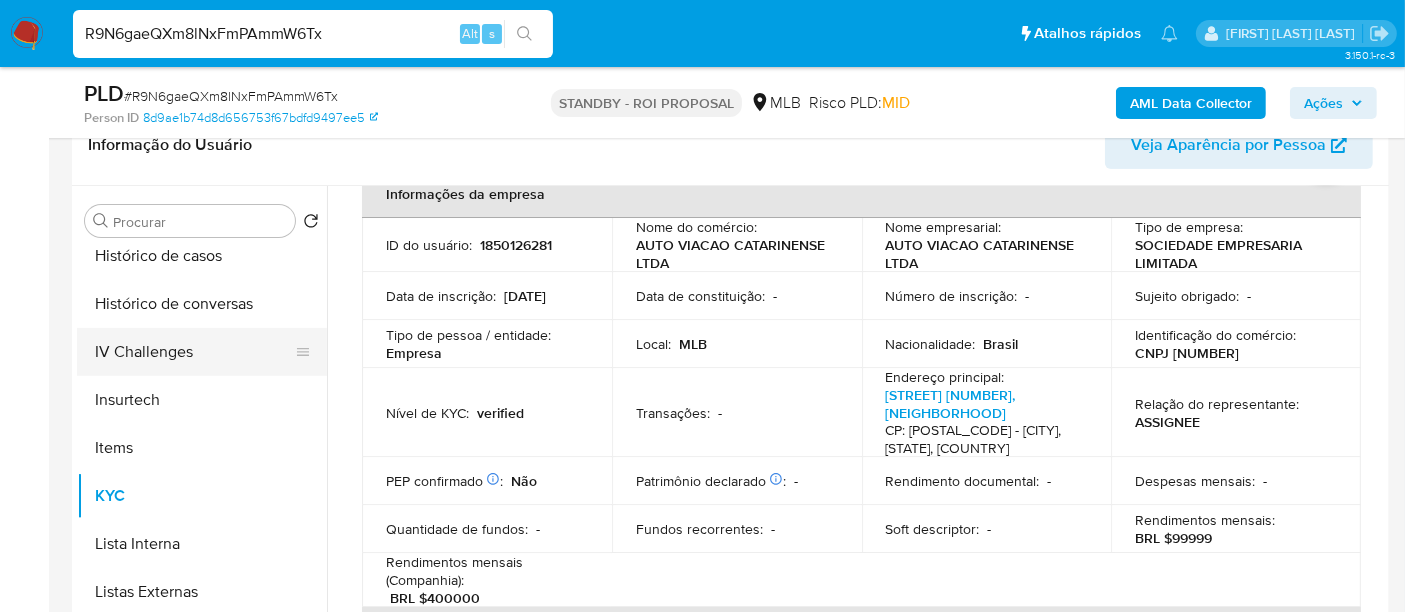 scroll, scrollTop: 0, scrollLeft: 0, axis: both 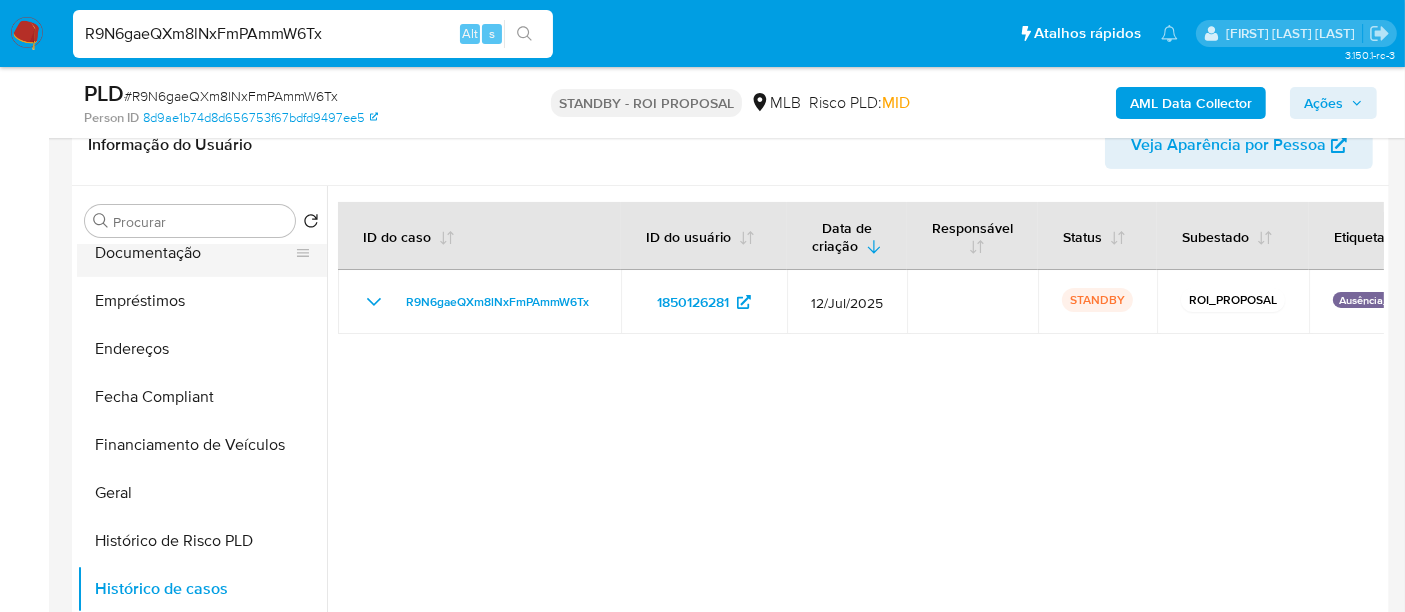 click on "Documentação" at bounding box center [194, 253] 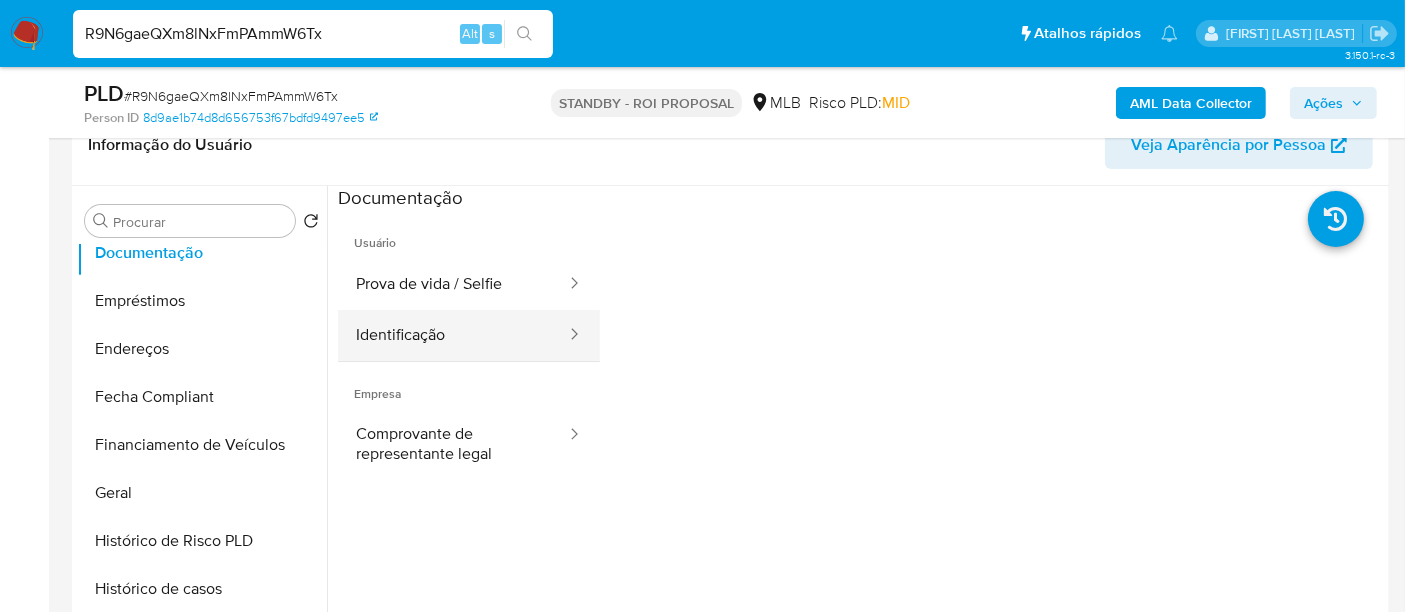 click on "Identificação" at bounding box center (453, 335) 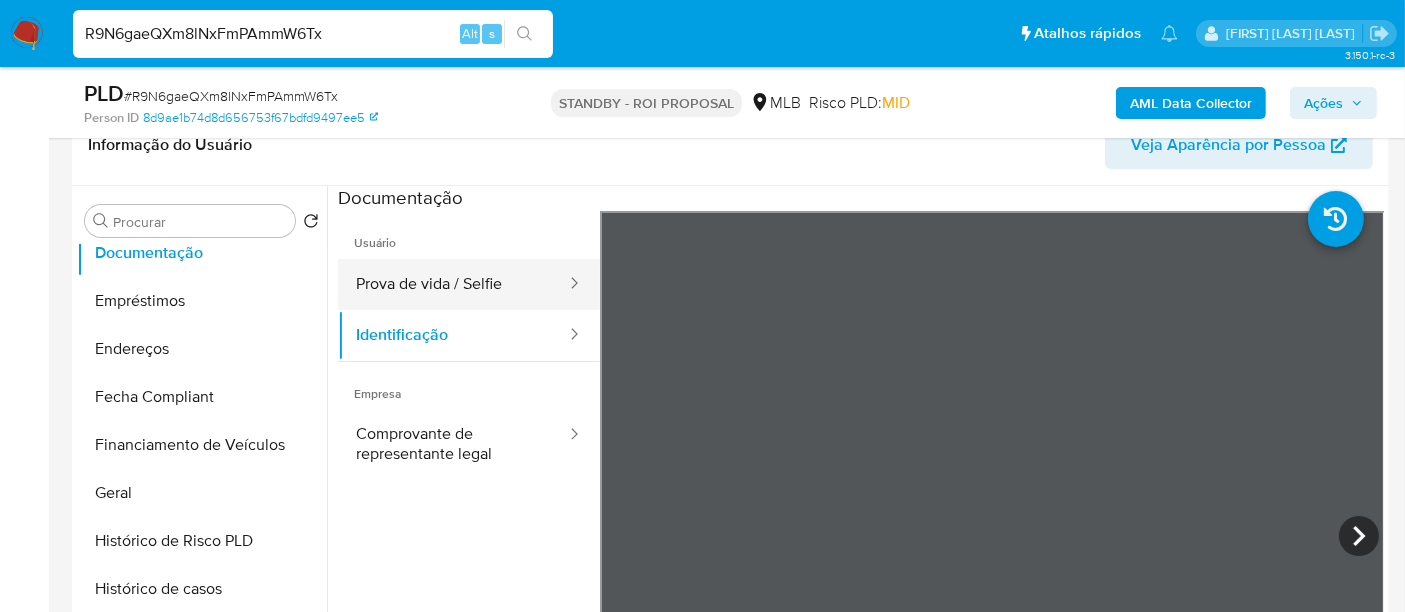 click on "Prova de vida / Selfie" at bounding box center (453, 284) 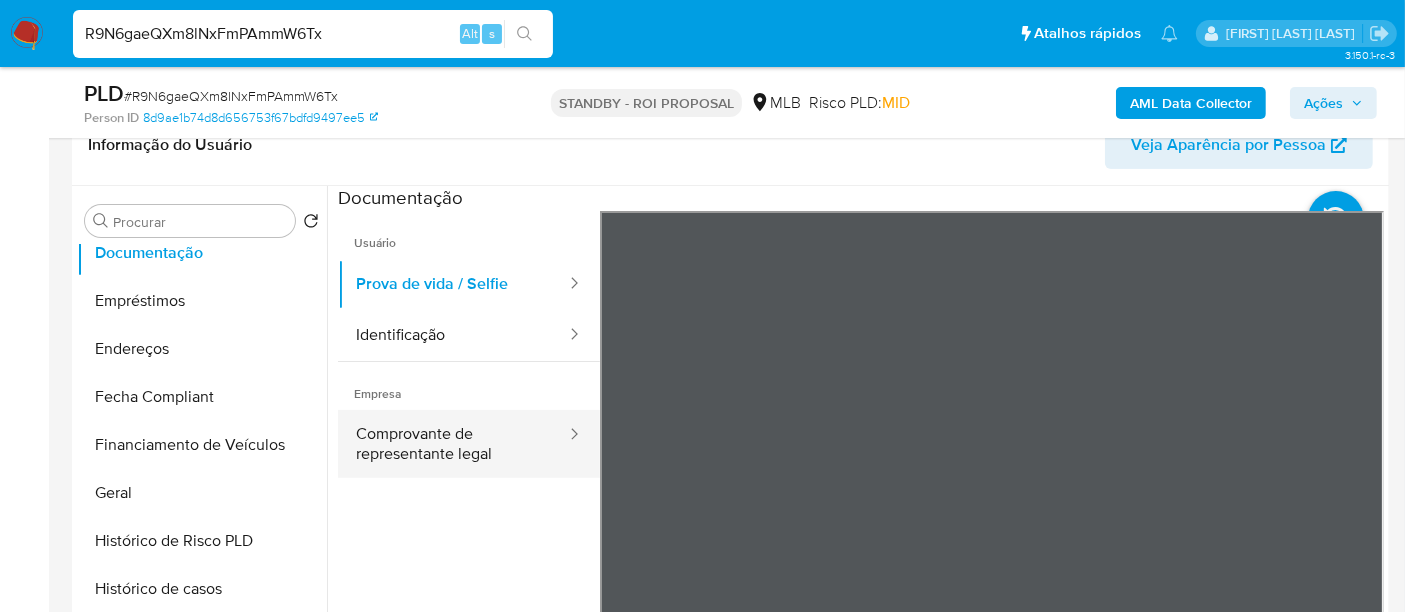 click on "Comprovante de representante legal" at bounding box center (453, 444) 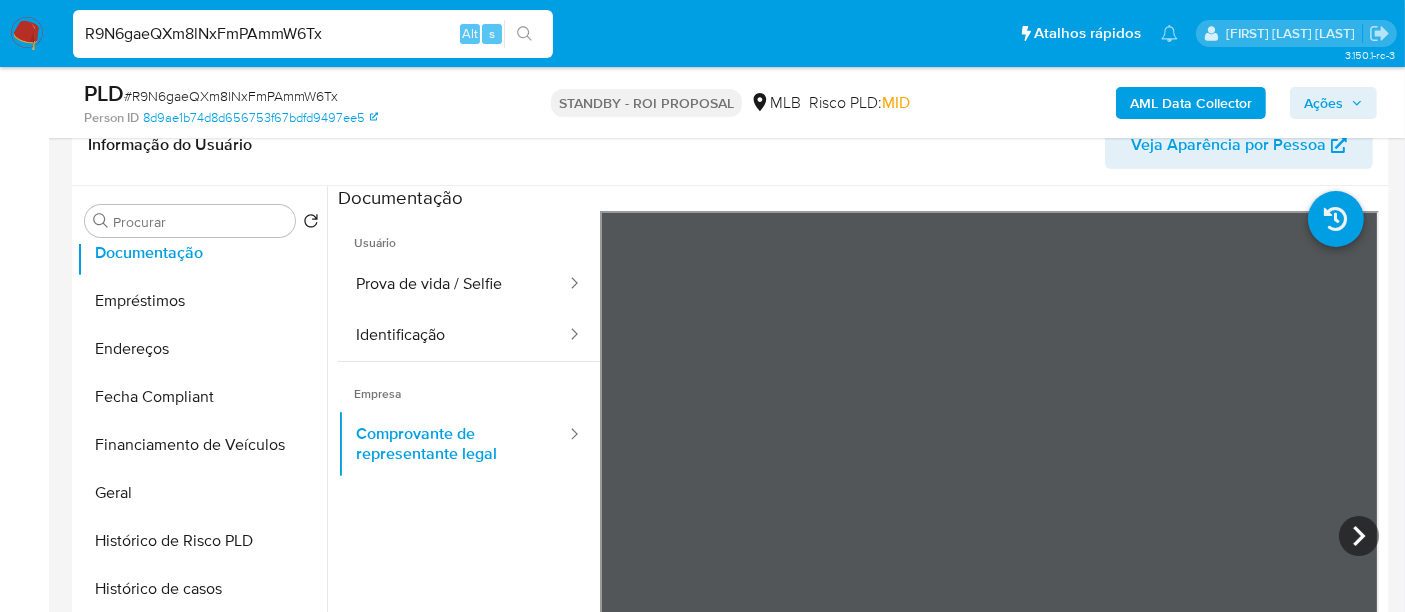 type 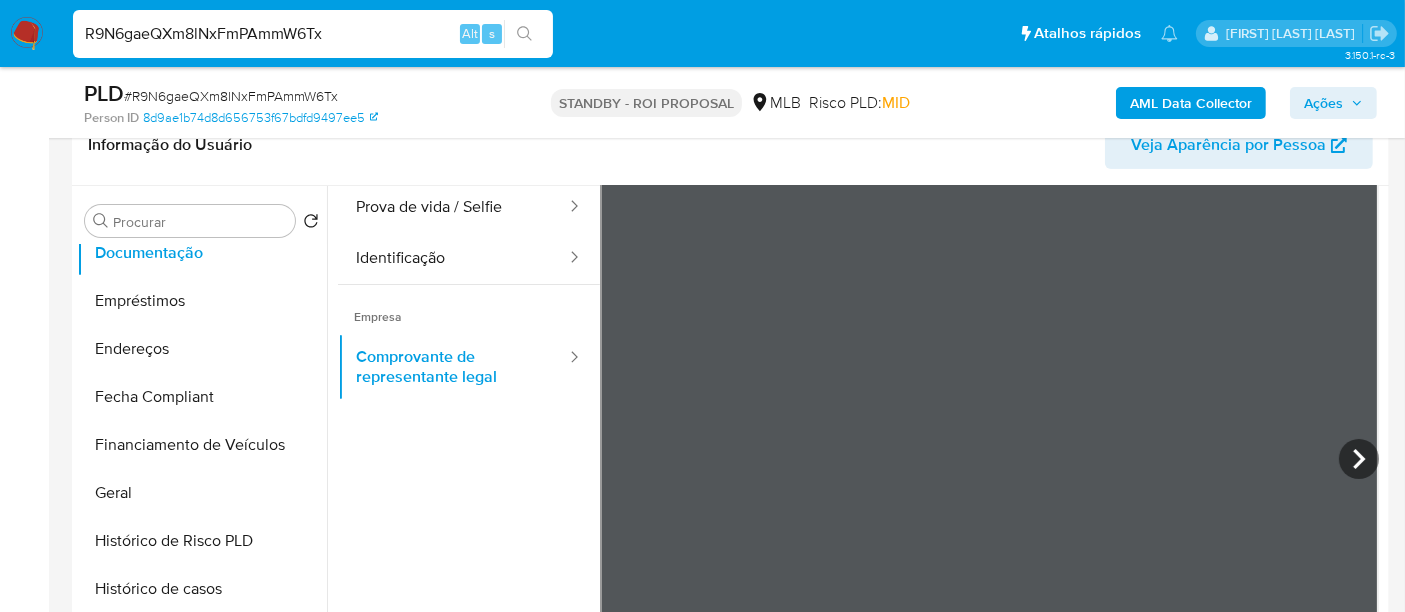 scroll, scrollTop: 111, scrollLeft: 0, axis: vertical 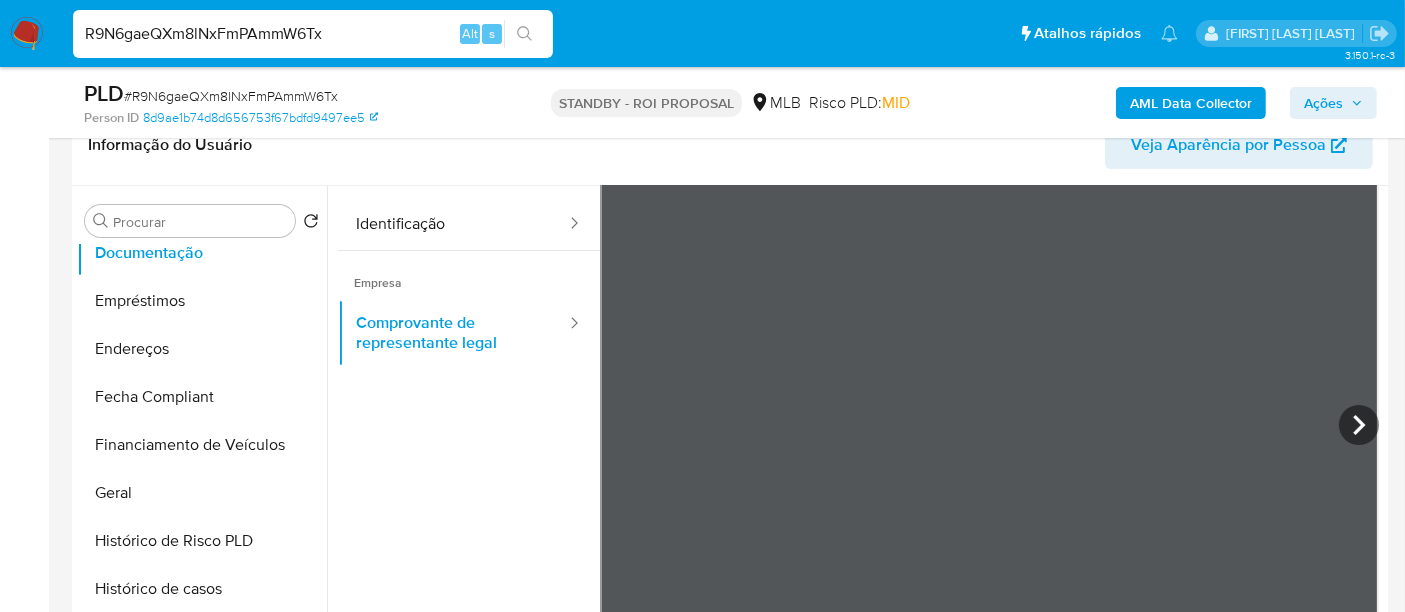 click on "R9N6gaeQXm8lNxFmPAmmW6Tx" at bounding box center [313, 34] 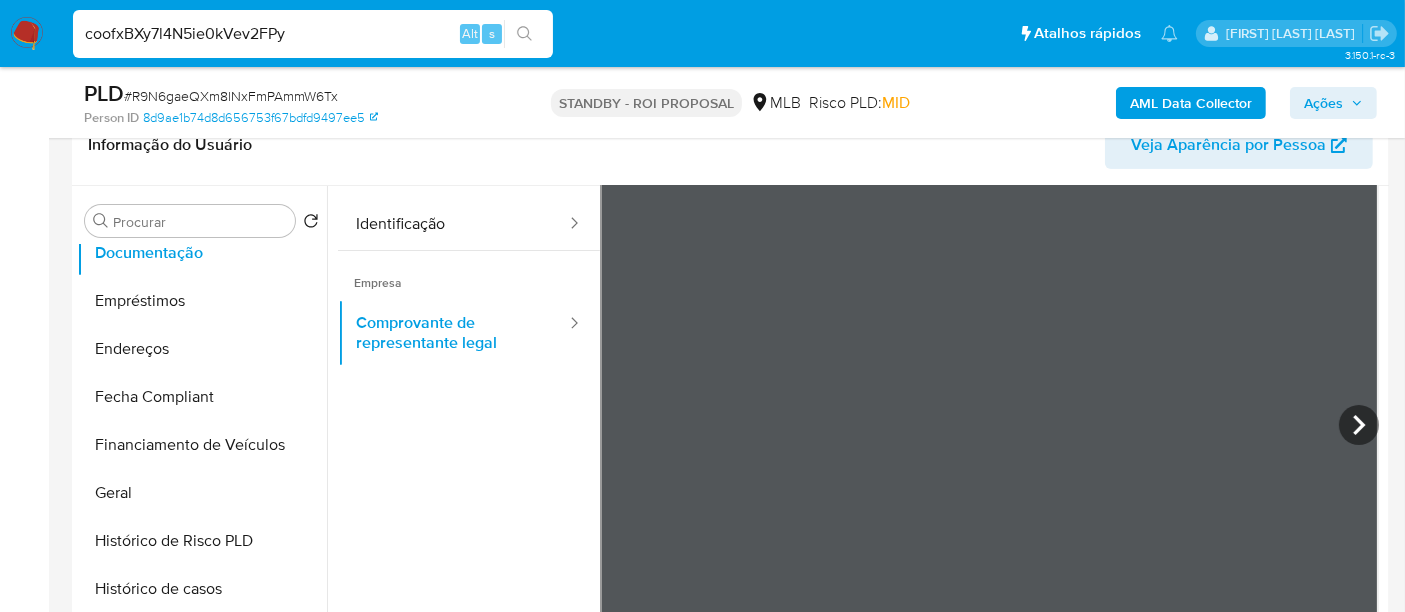 type on "coofxBXy7l4N5ie0kVev2FPy" 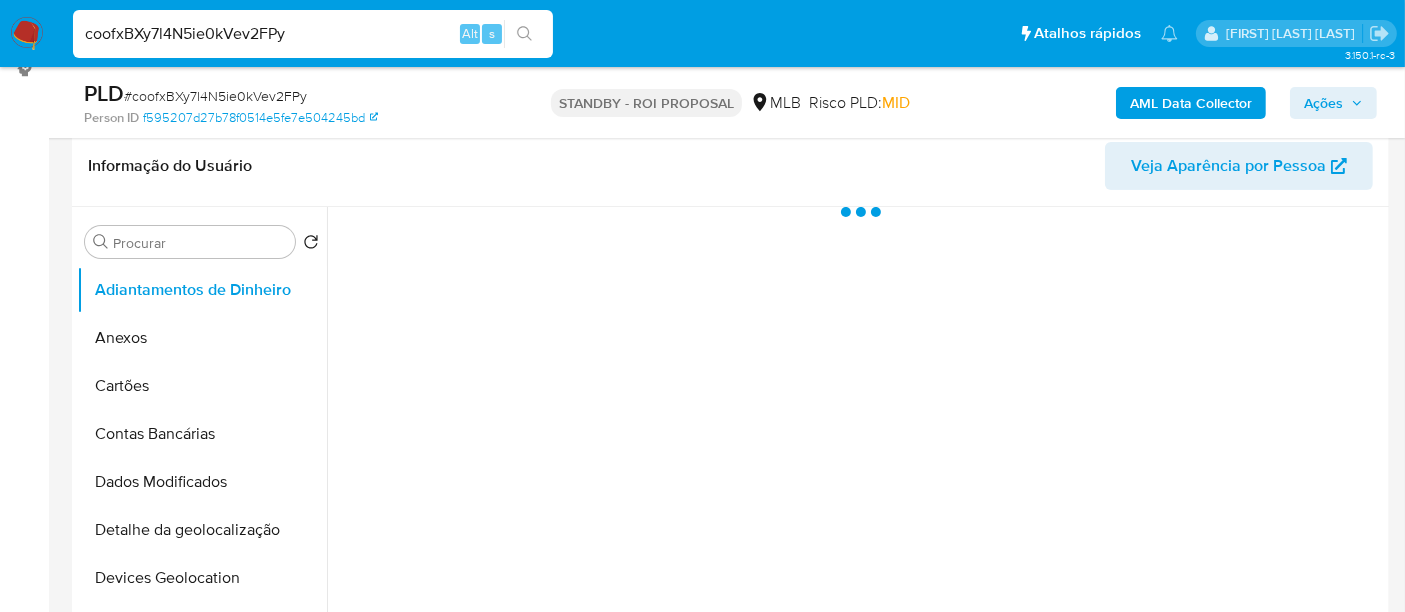 scroll, scrollTop: 333, scrollLeft: 0, axis: vertical 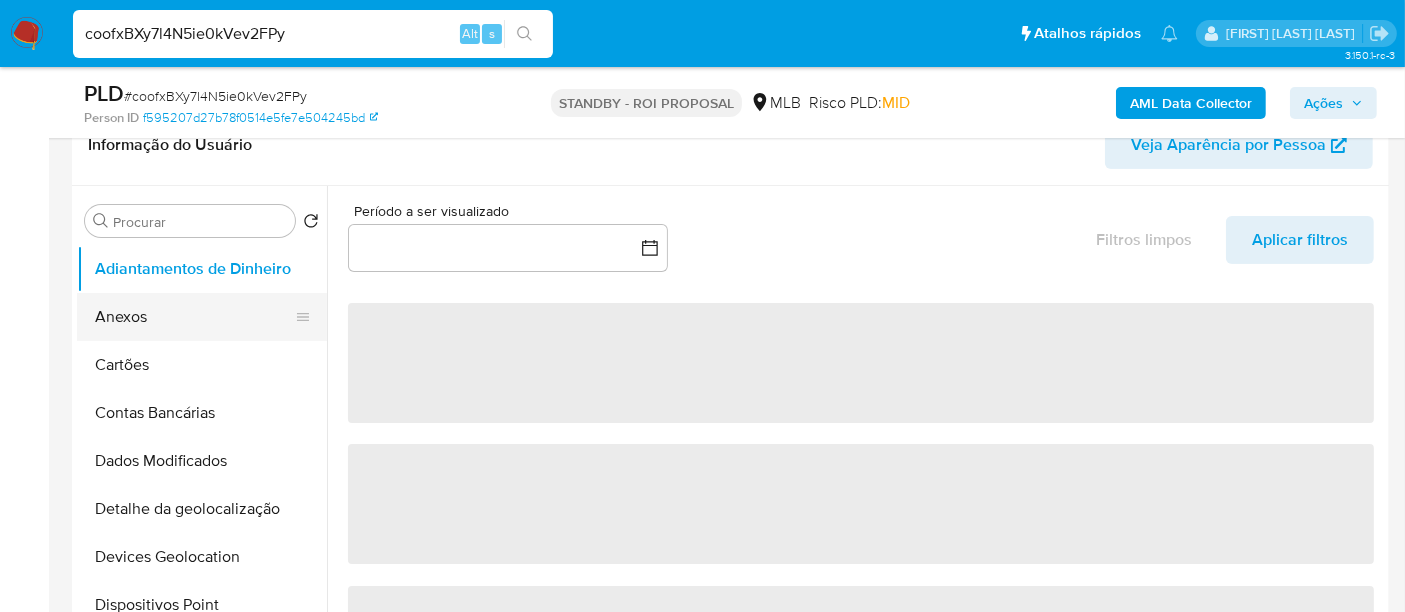 select on "10" 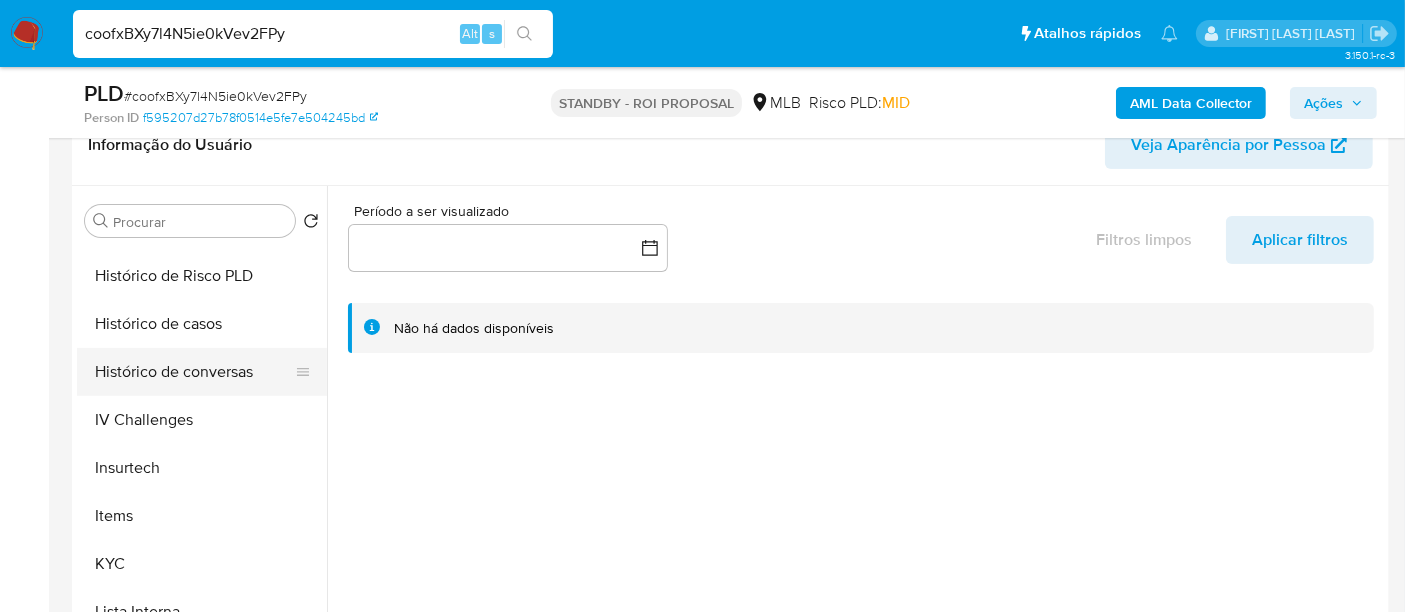 scroll, scrollTop: 777, scrollLeft: 0, axis: vertical 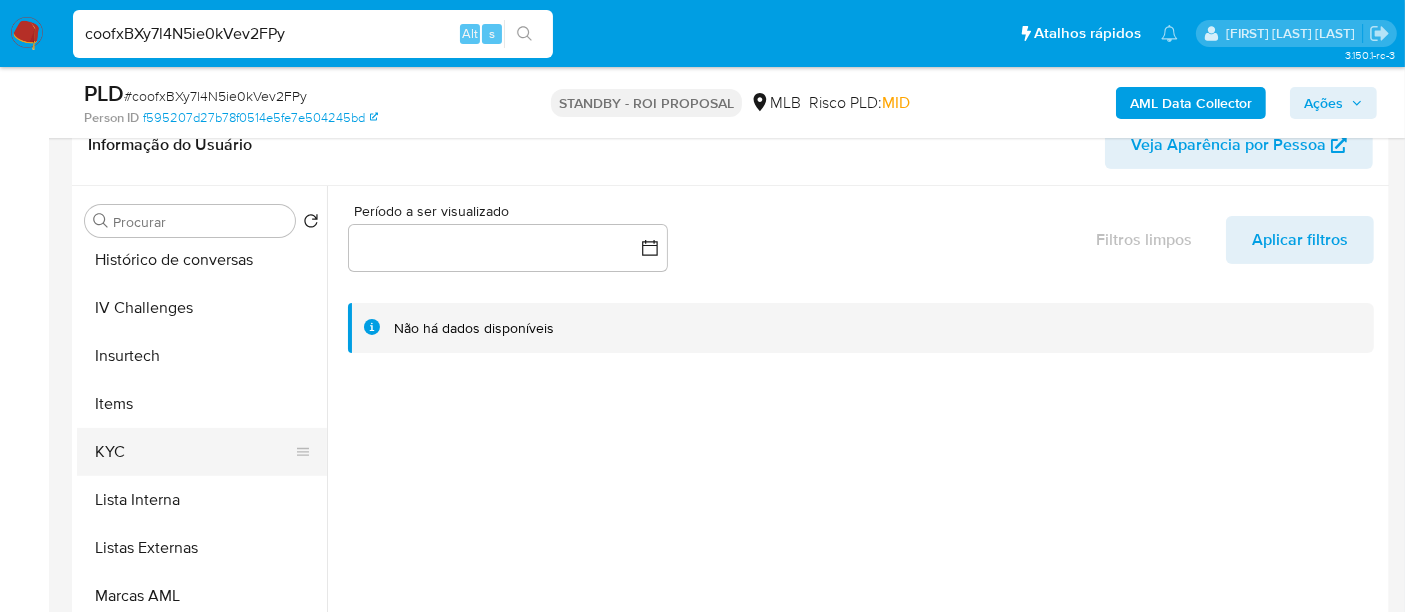 click on "KYC" at bounding box center (194, 452) 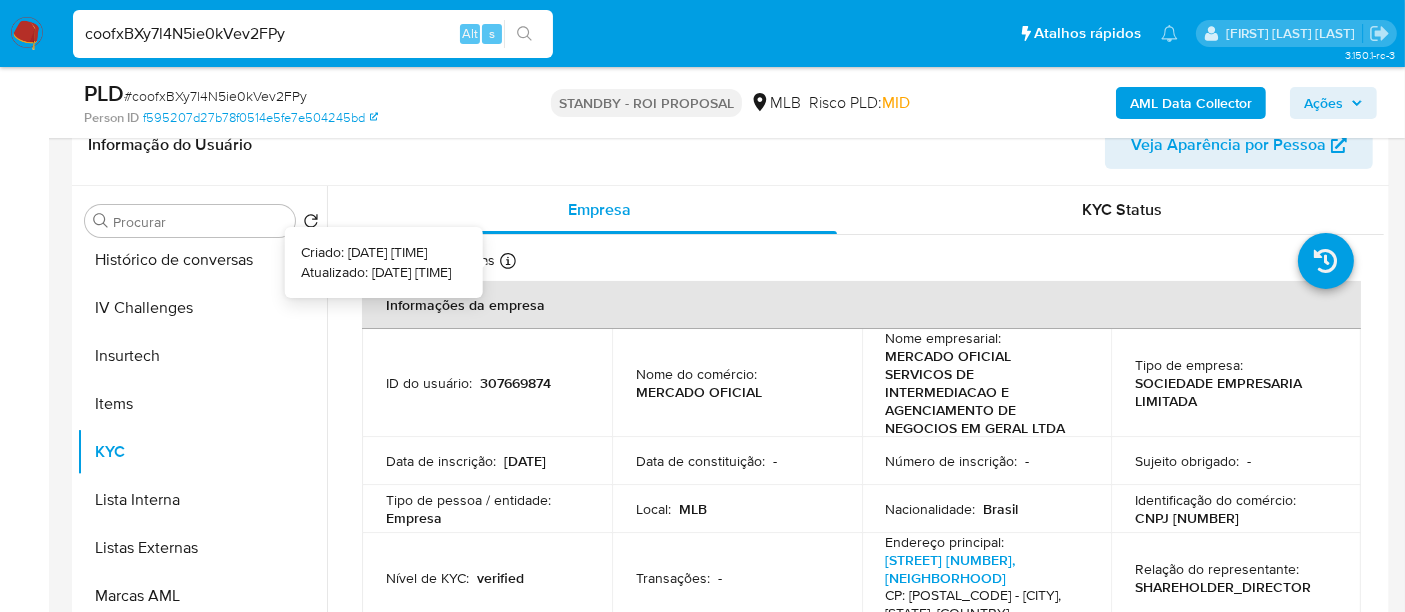 type 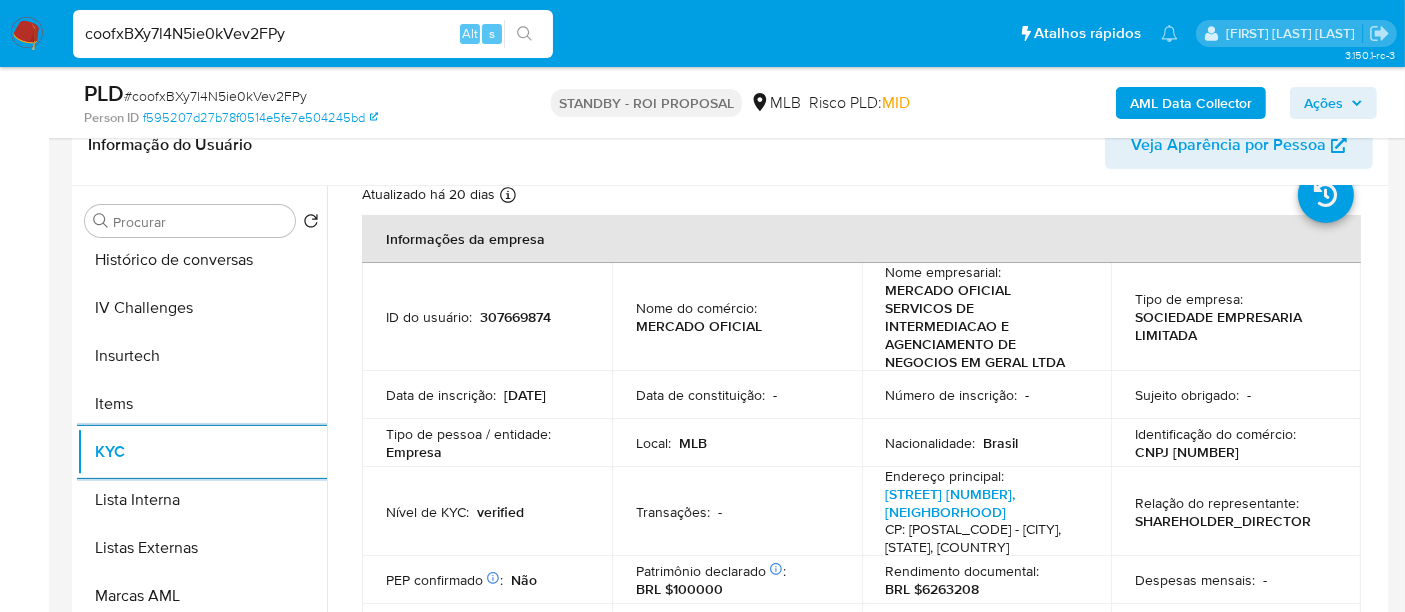 scroll, scrollTop: 111, scrollLeft: 0, axis: vertical 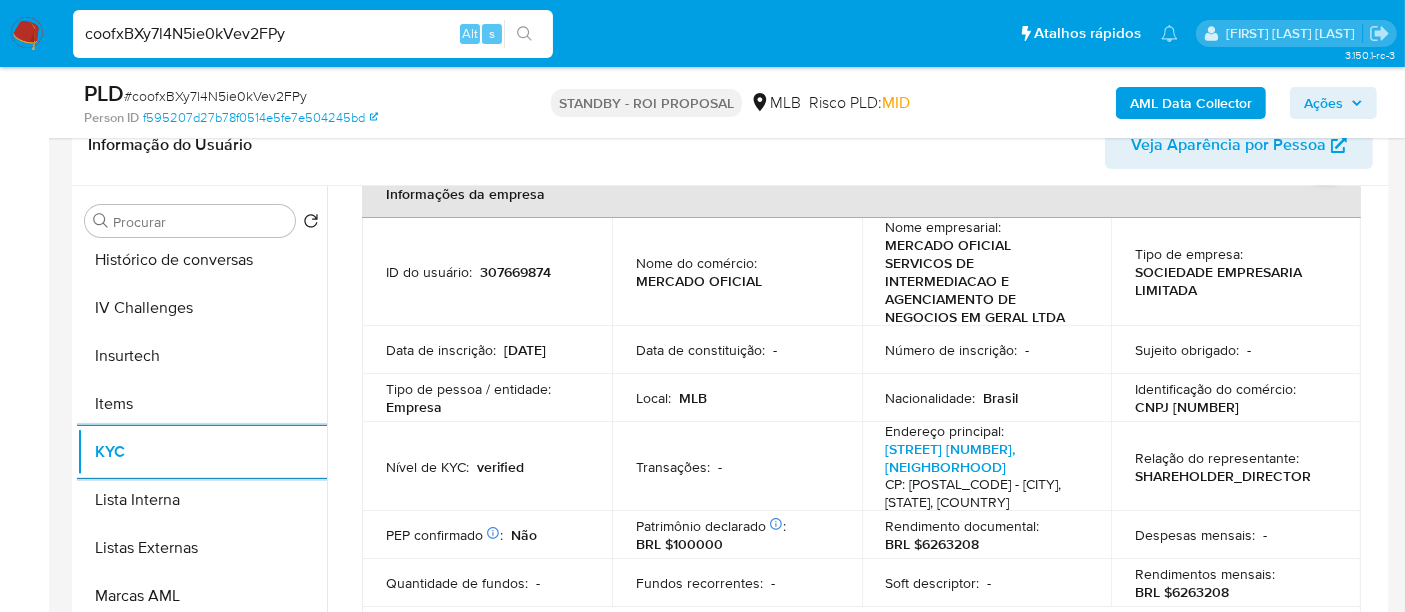 click on "CNPJ 32889375000140" at bounding box center (1187, 407) 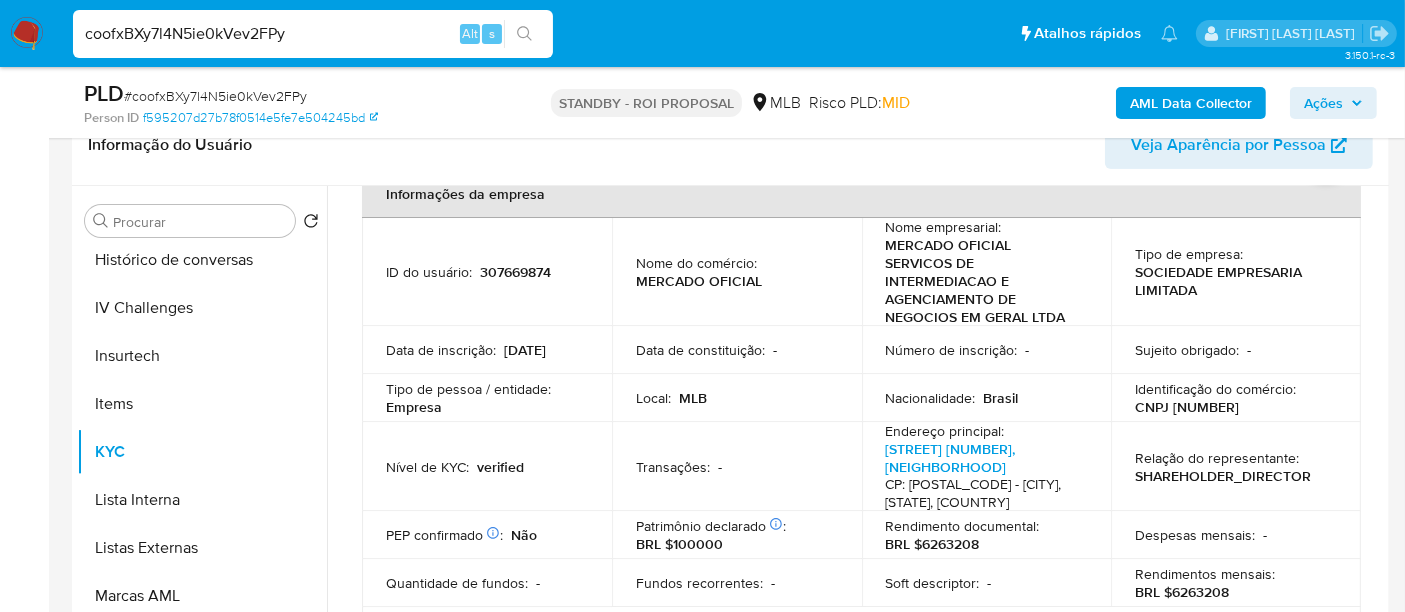 click on "CNPJ 32889375000140" at bounding box center [1187, 407] 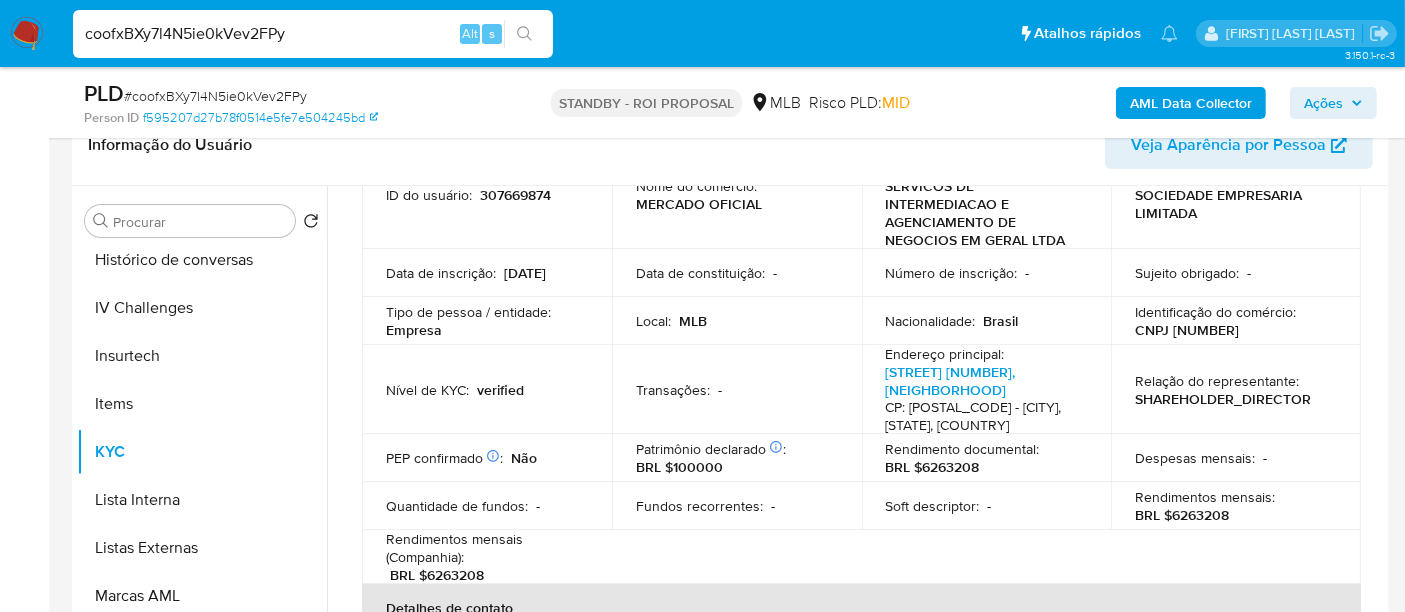 scroll, scrollTop: 222, scrollLeft: 0, axis: vertical 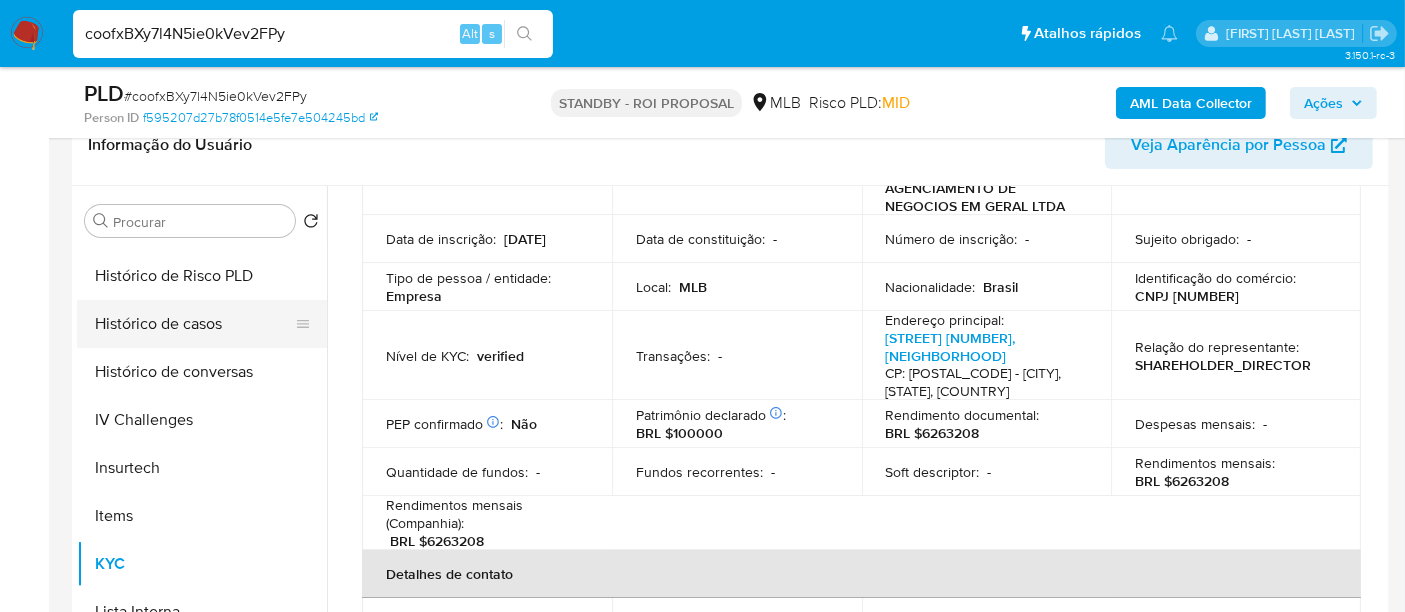 click on "Histórico de casos" at bounding box center [194, 324] 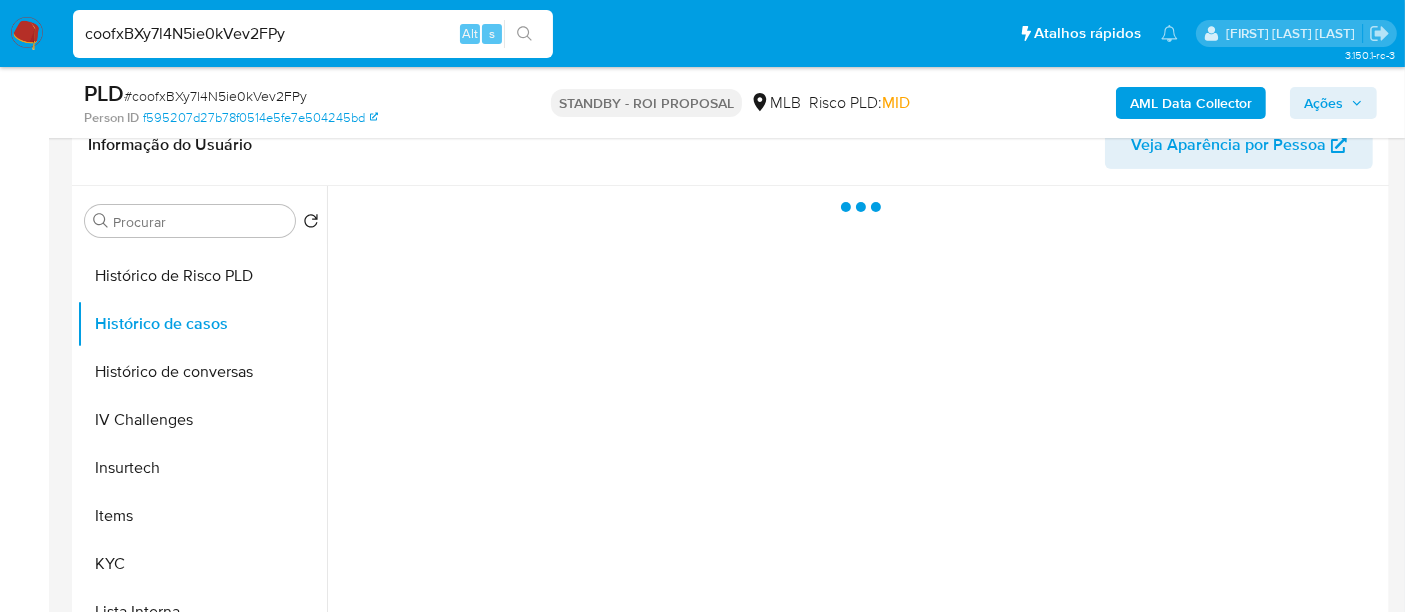 scroll, scrollTop: 0, scrollLeft: 0, axis: both 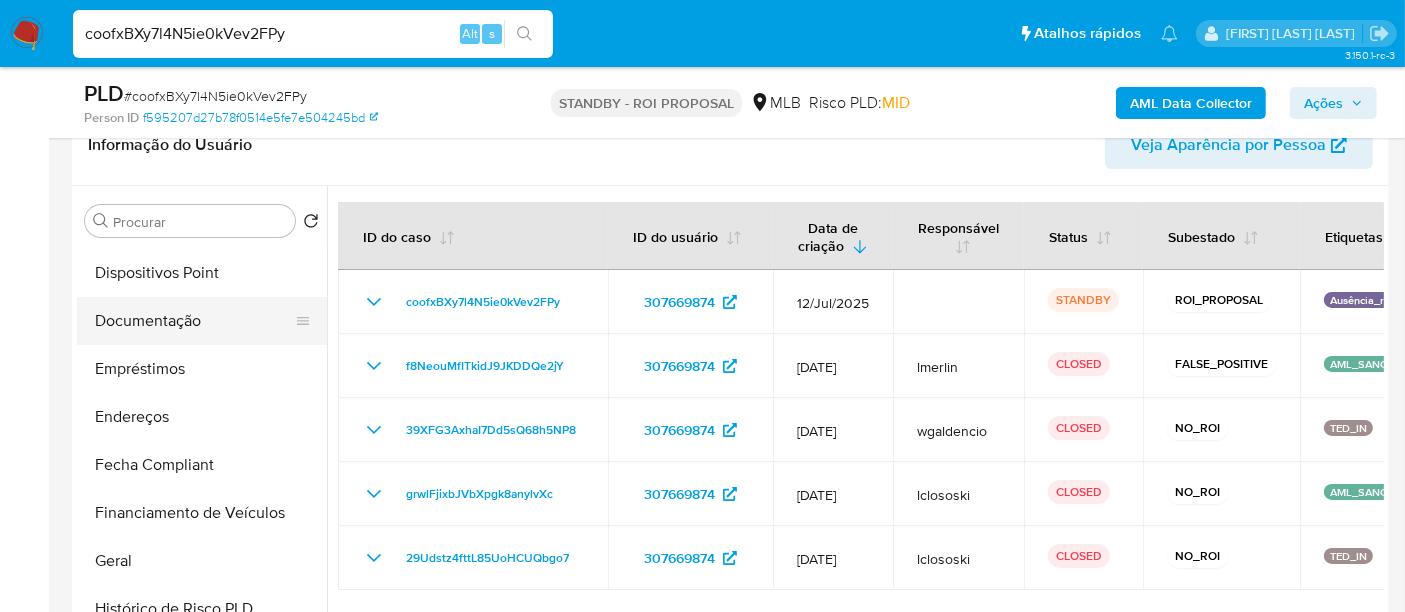 click on "Documentação" at bounding box center (194, 321) 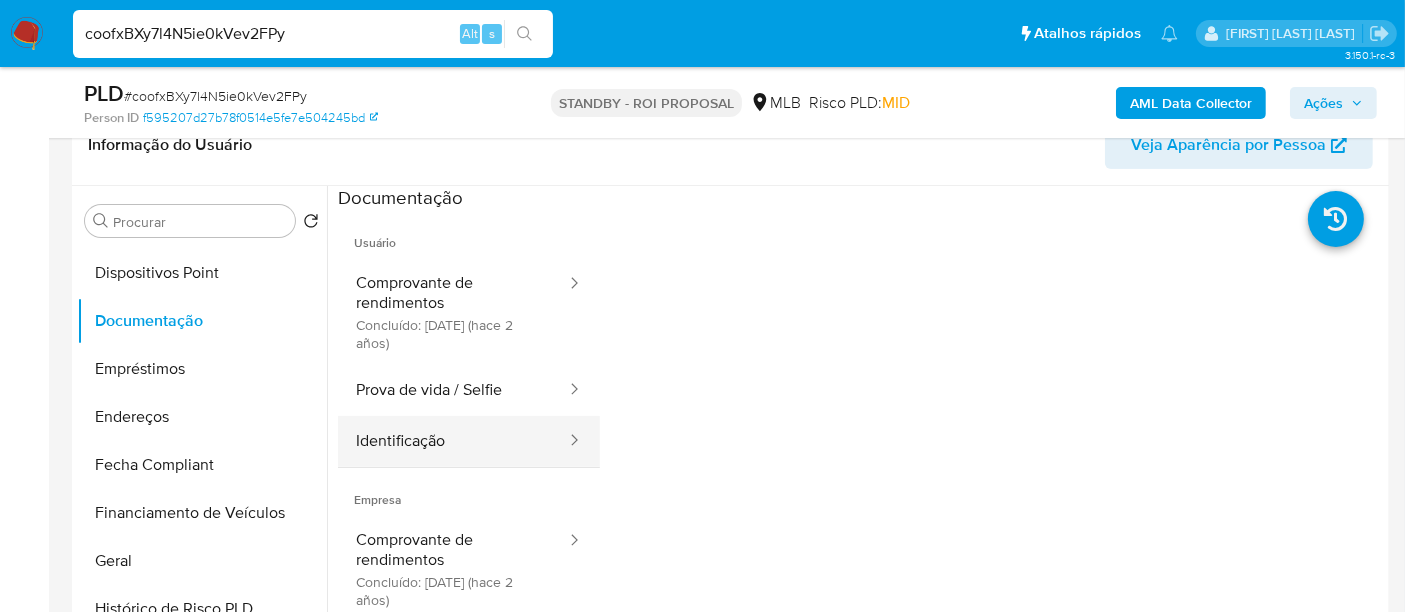 click on "Identificação" at bounding box center (453, 441) 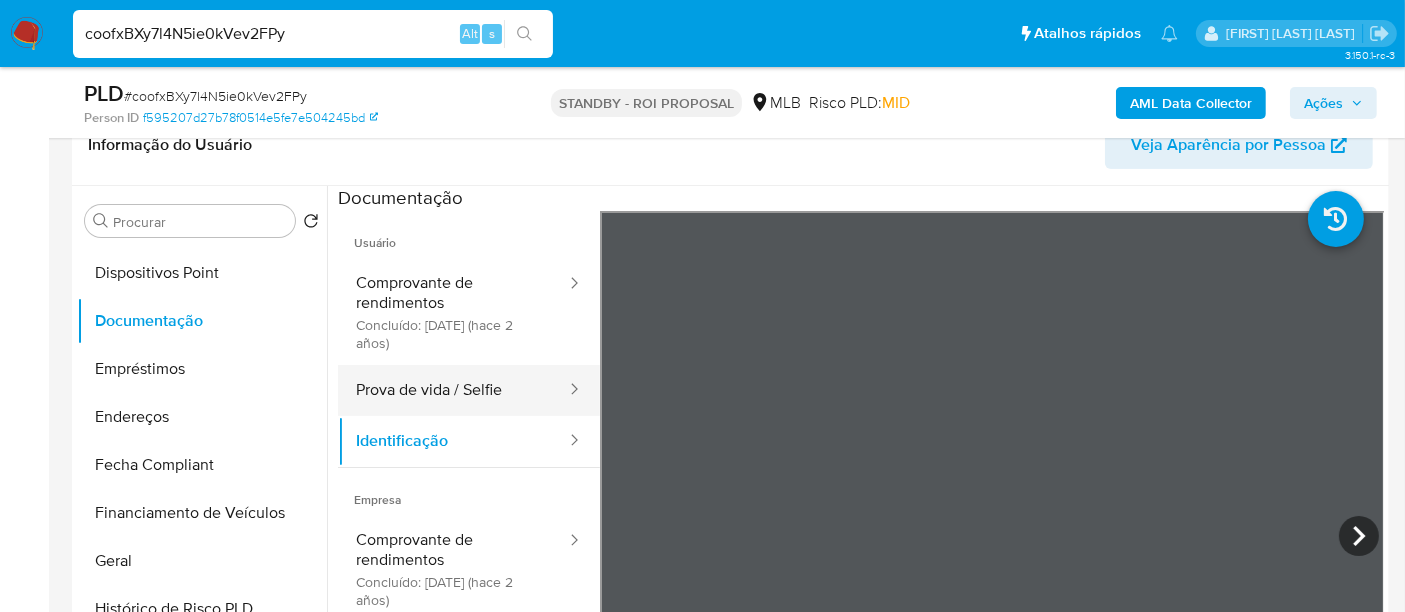 click on "Prova de vida / Selfie" at bounding box center (453, 390) 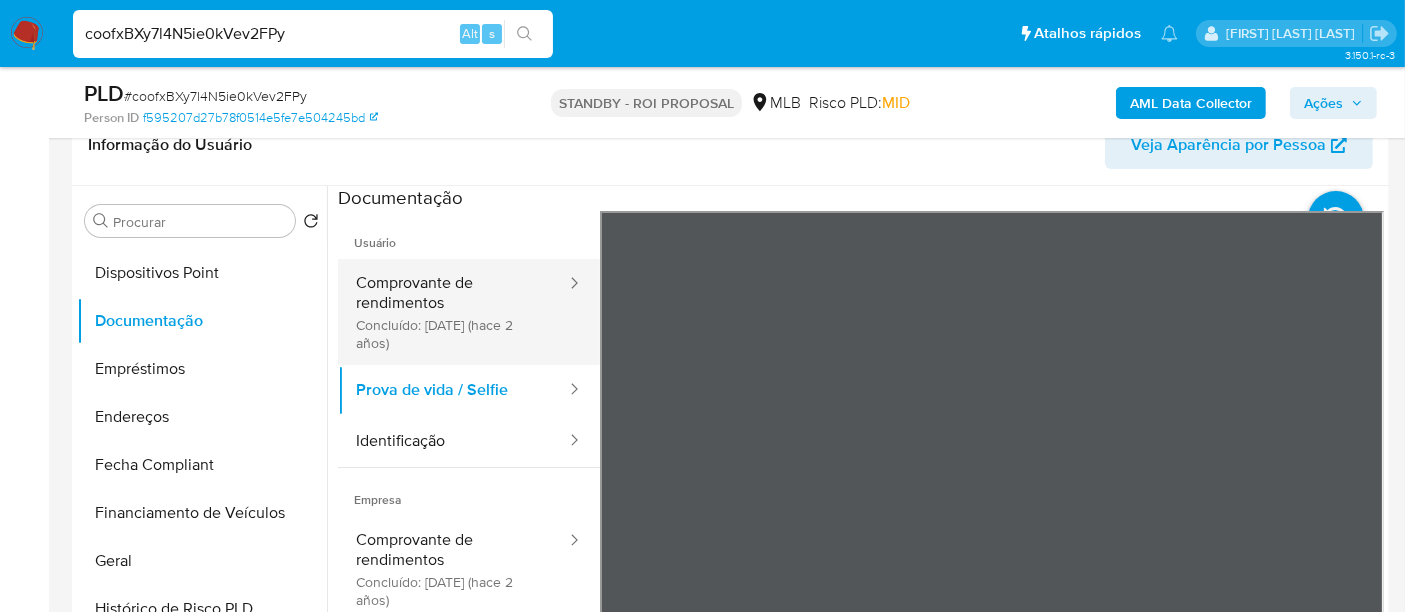 click on "Comprovante de rendimentos Concluído: 18/07/2023 (hace 2 años)" at bounding box center (453, 312) 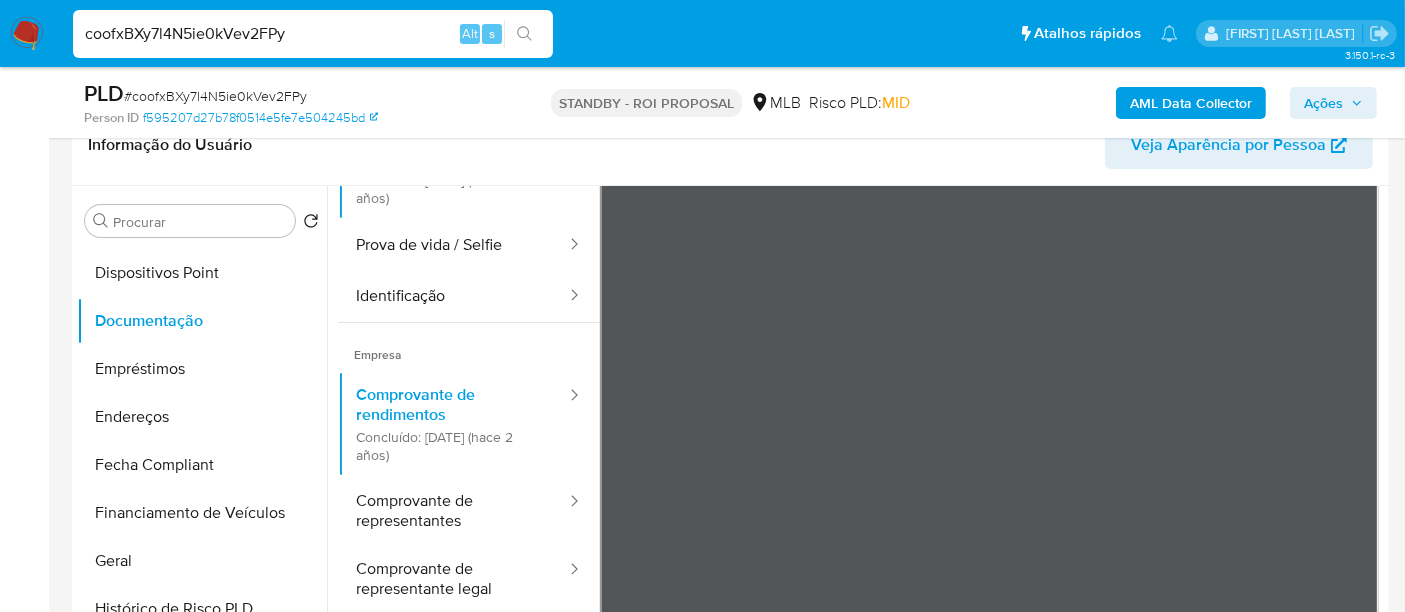 scroll, scrollTop: 174, scrollLeft: 0, axis: vertical 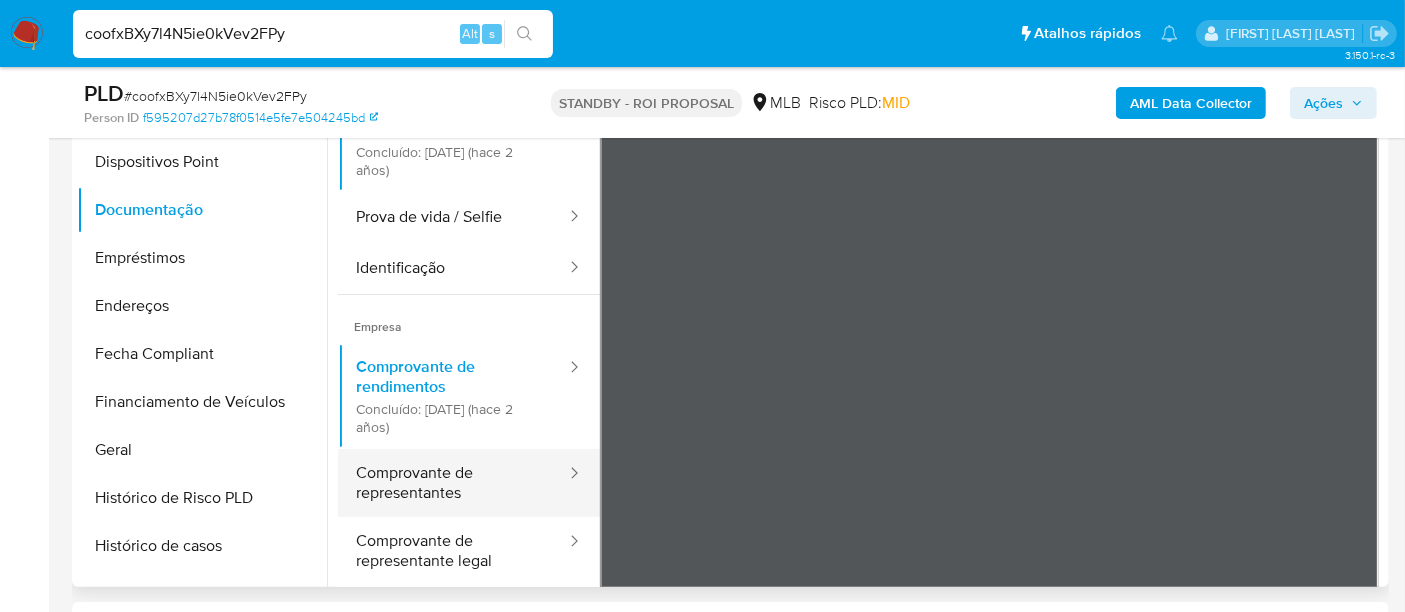 click on "Comprovante de representantes" at bounding box center (453, 483) 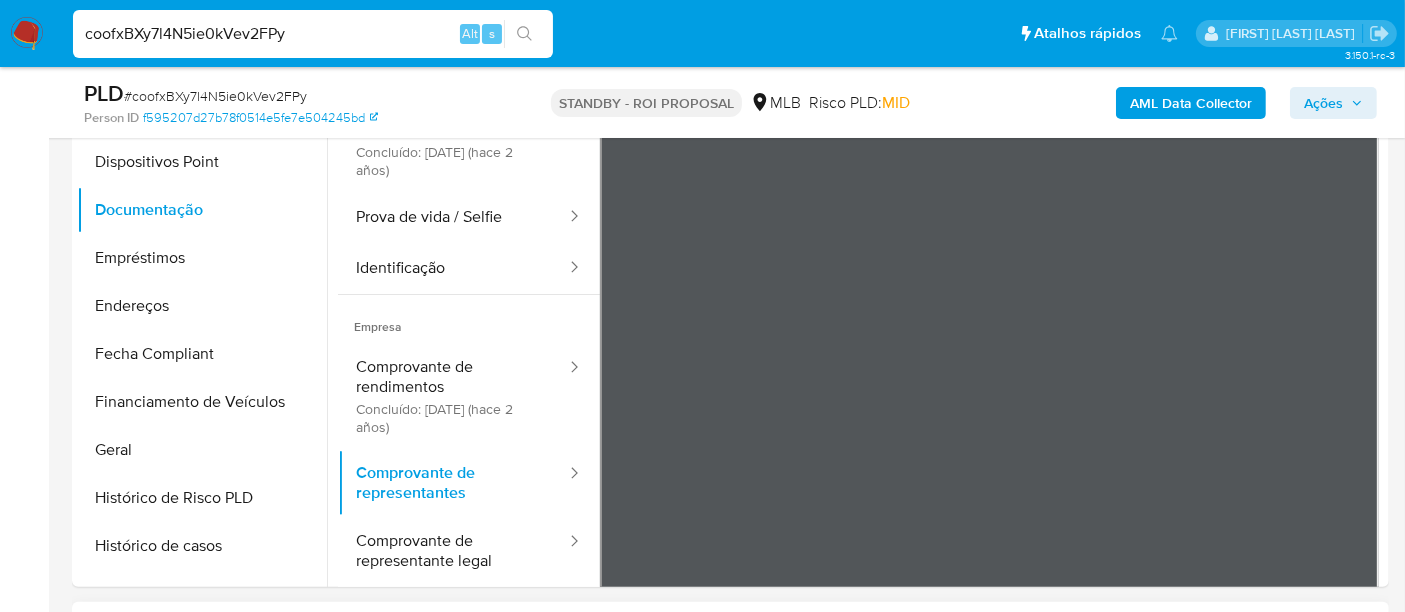 type 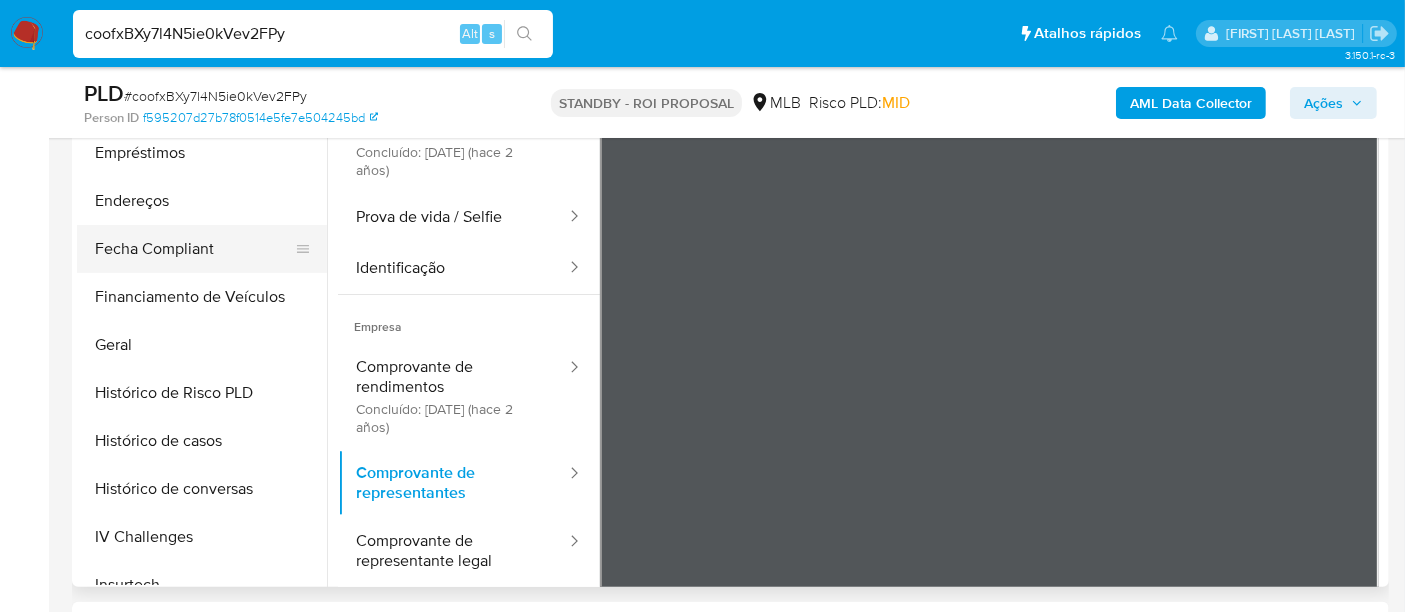 scroll, scrollTop: 554, scrollLeft: 0, axis: vertical 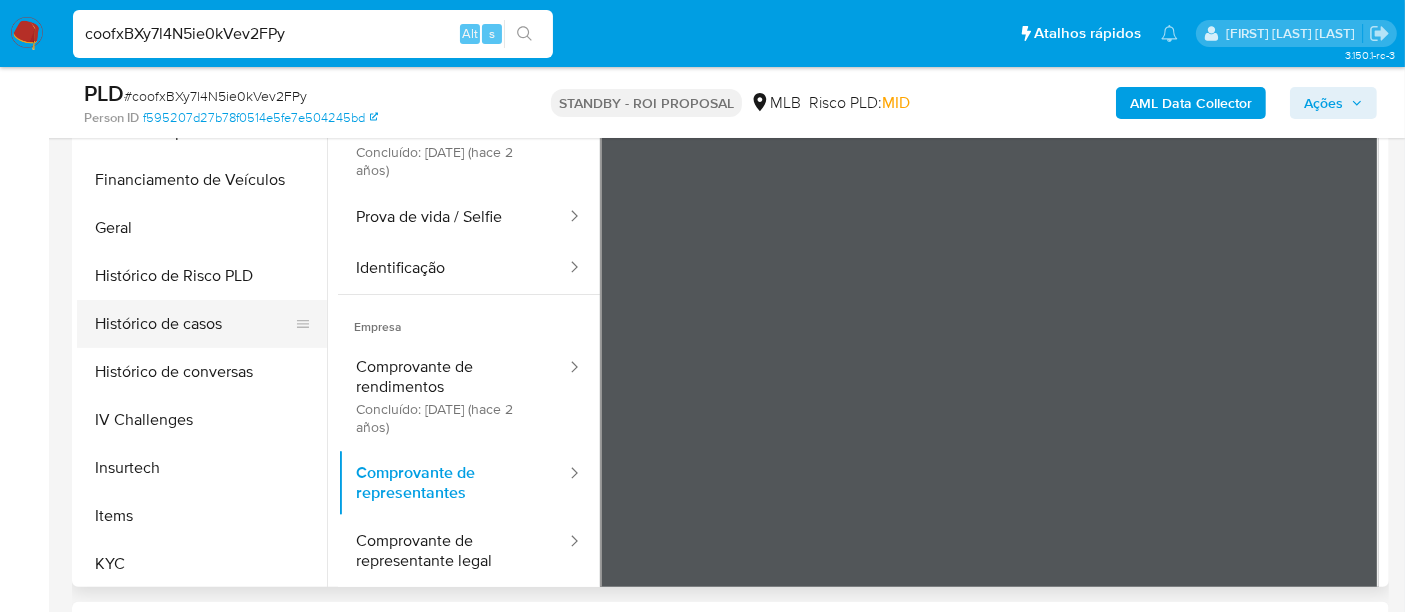 click on "Histórico de casos" at bounding box center (194, 324) 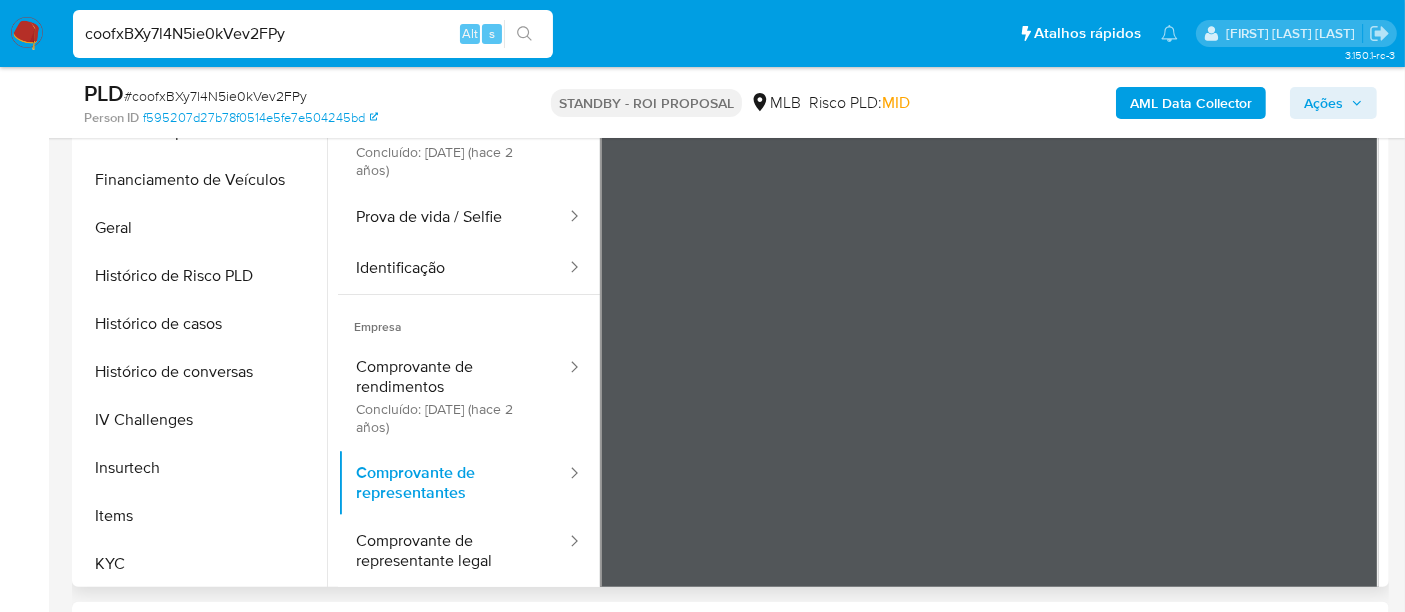 scroll, scrollTop: 0, scrollLeft: 0, axis: both 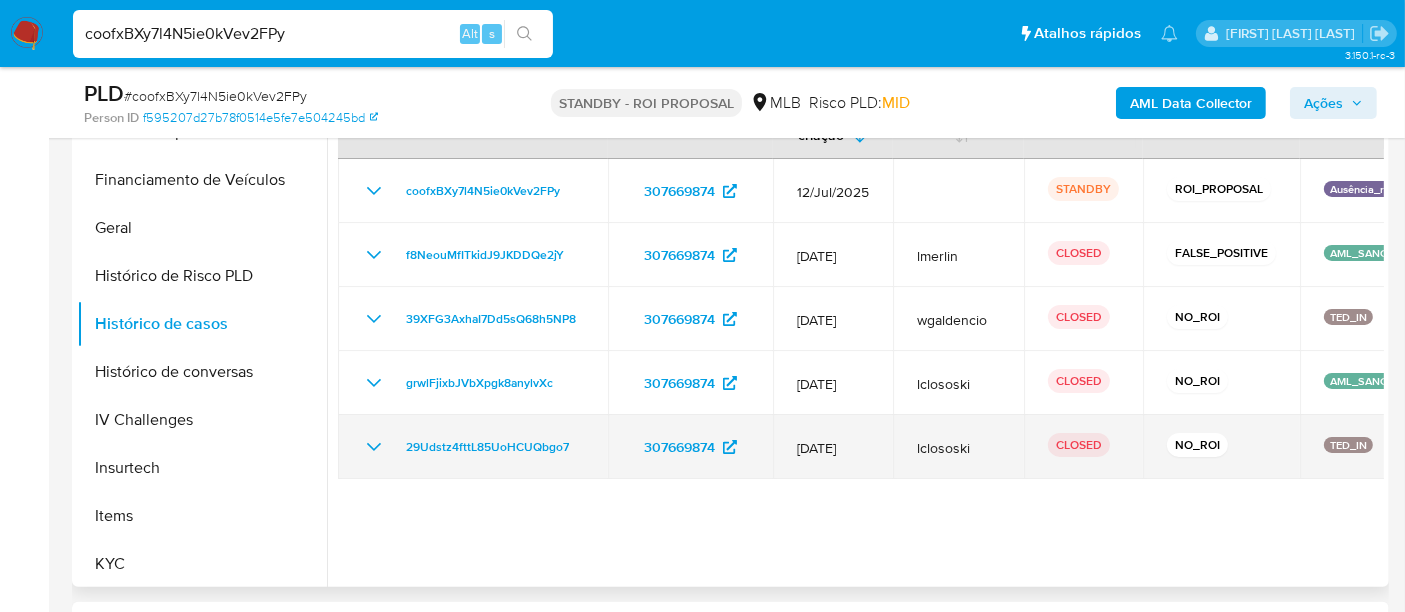 click 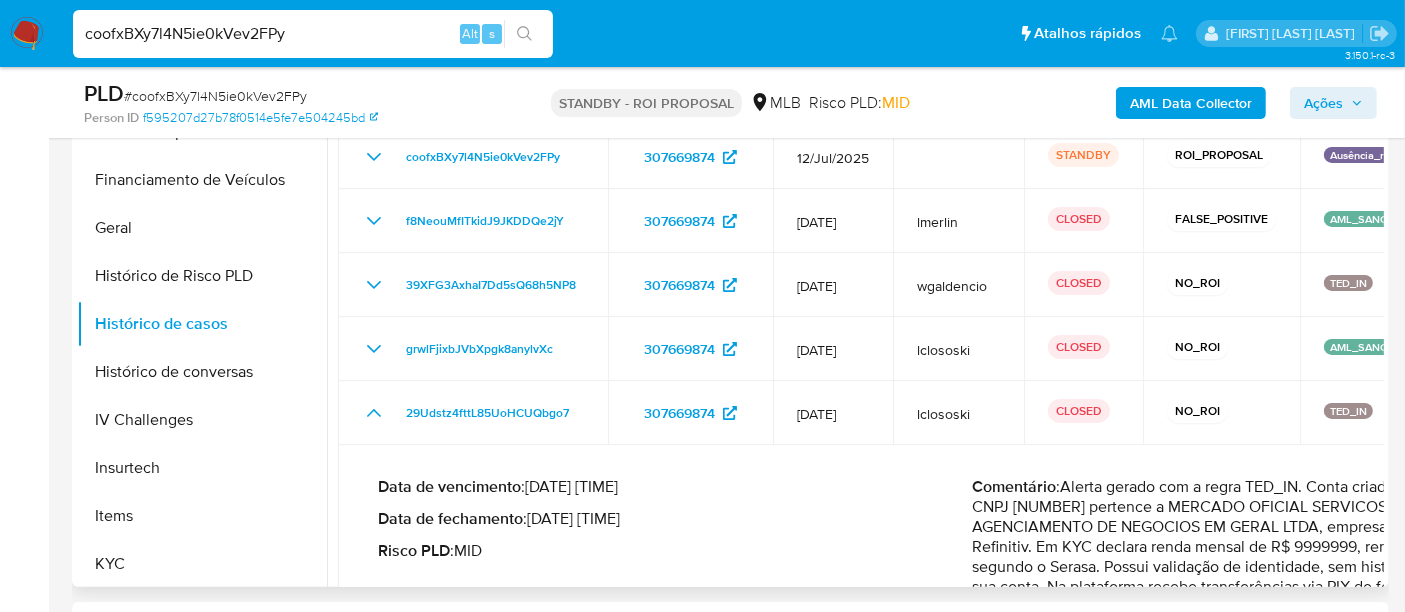 scroll, scrollTop: 0, scrollLeft: 0, axis: both 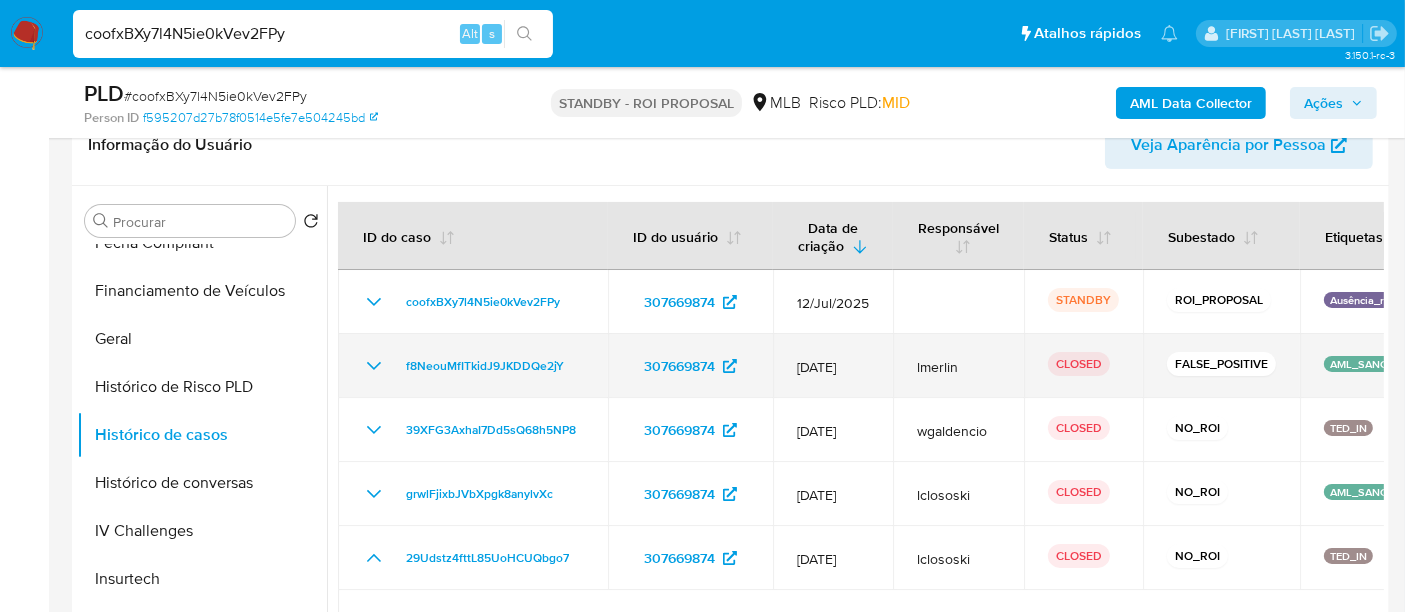 click 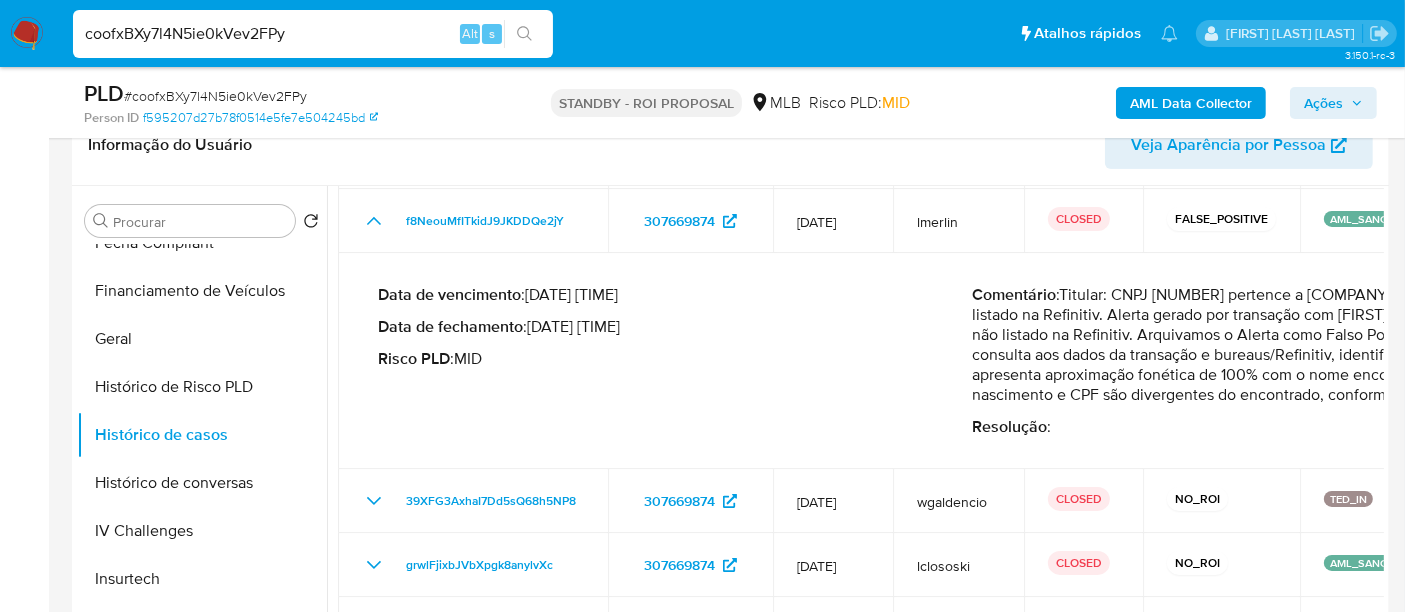 scroll, scrollTop: 111, scrollLeft: 0, axis: vertical 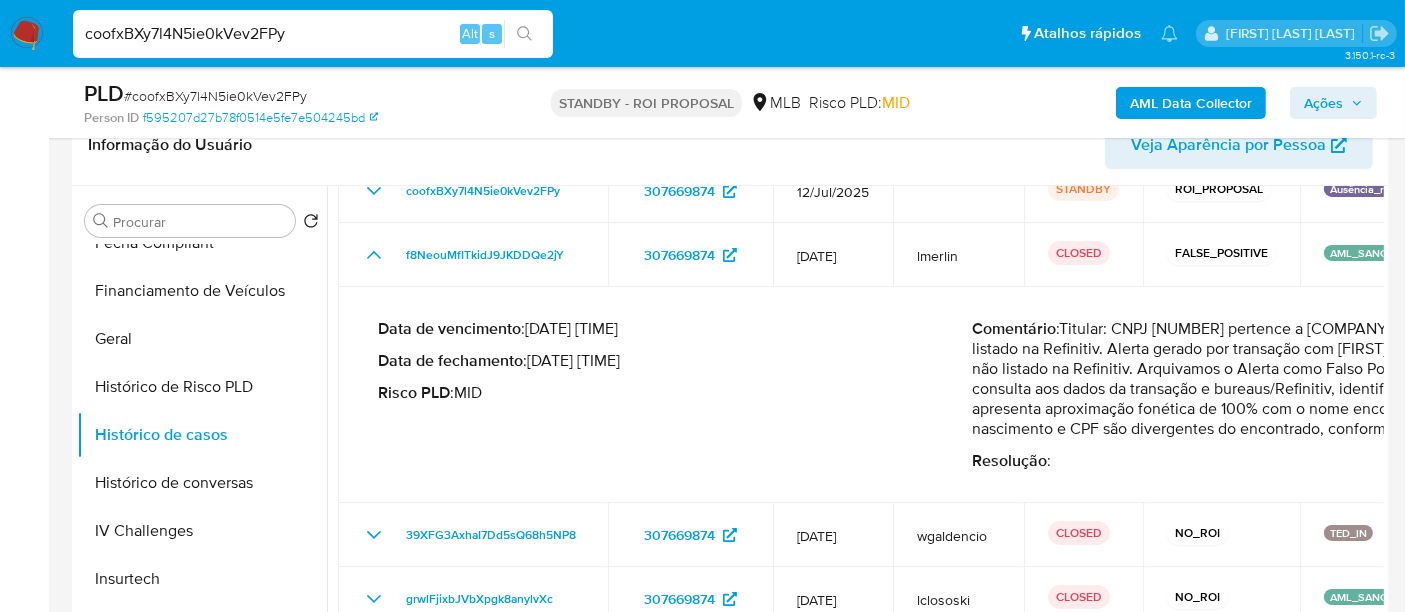 type 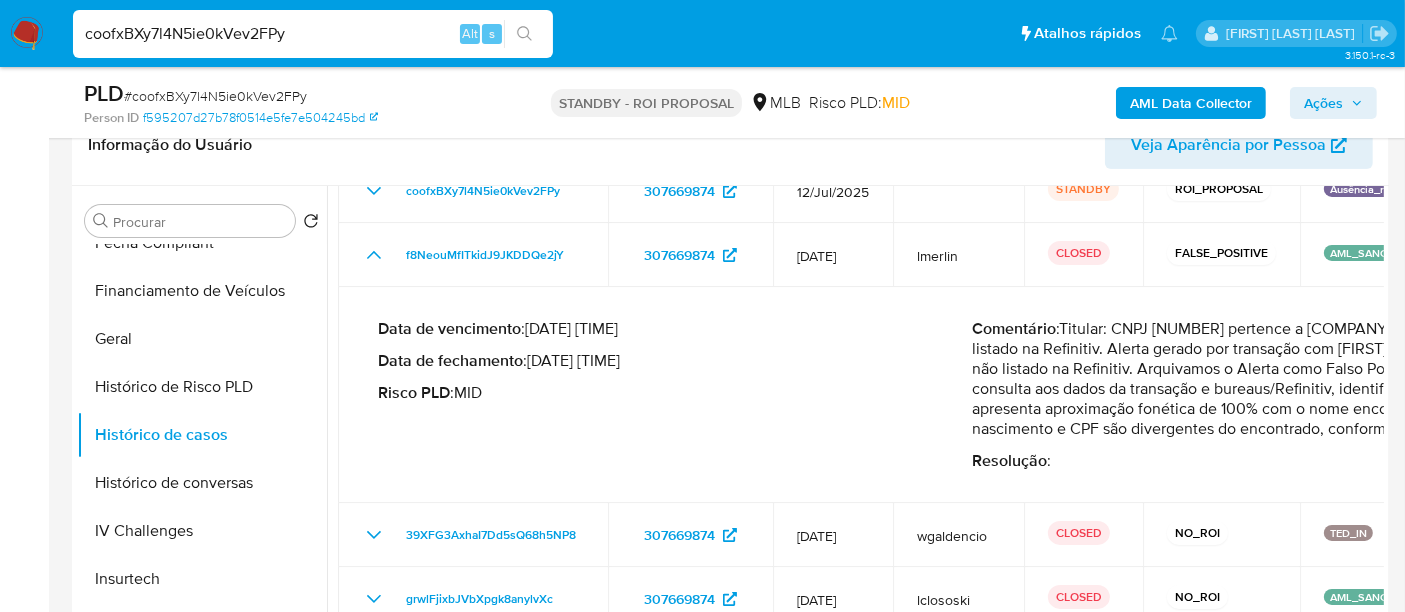 click on "coofxBXy7l4N5ie0kVev2FPy" at bounding box center [313, 34] 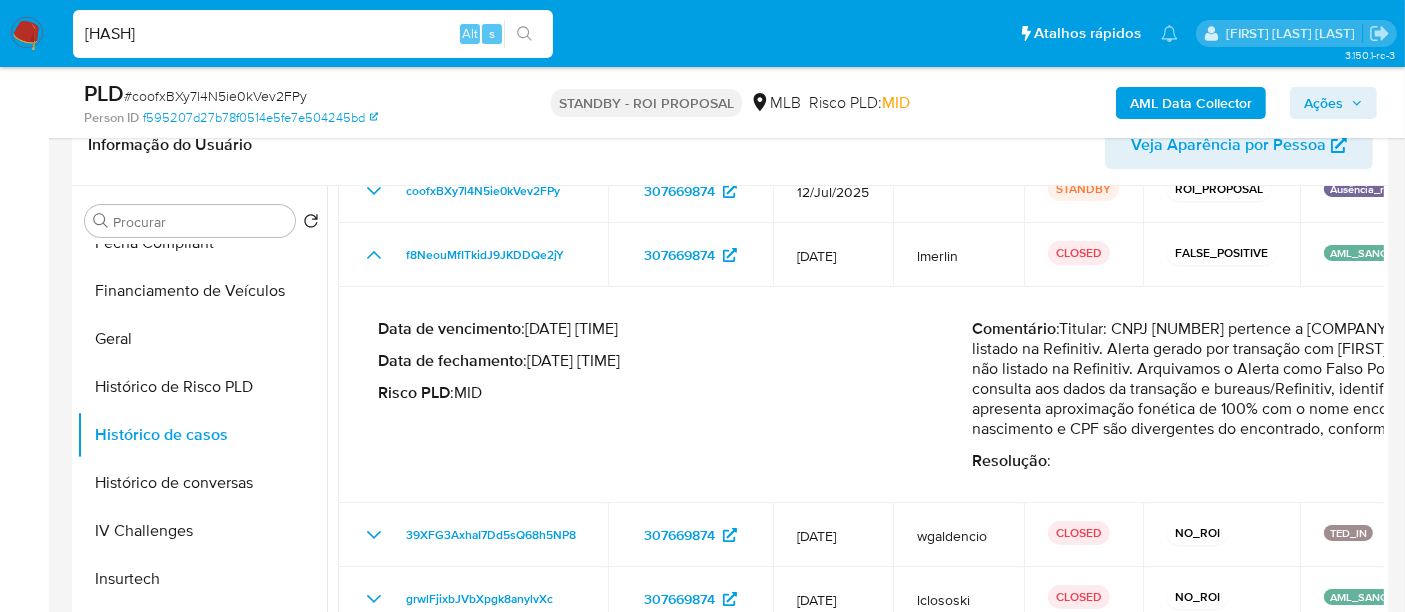 type on "NP1K3xtiPvZvkPexo9psku4j" 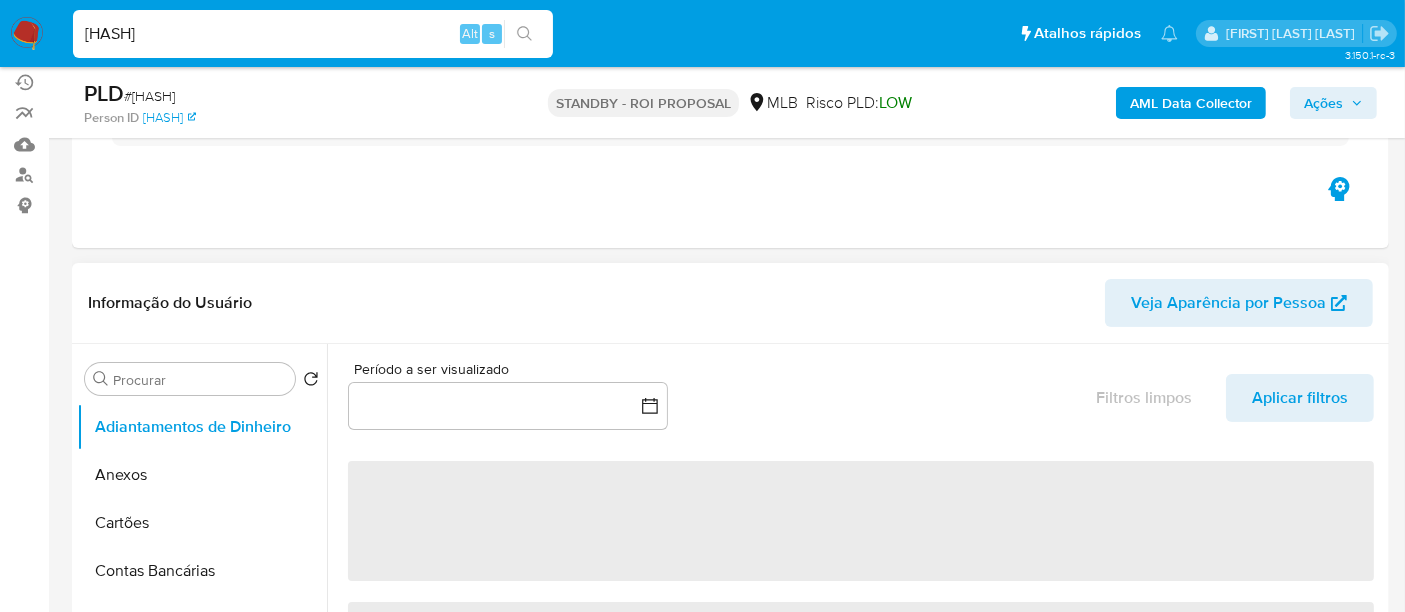 scroll, scrollTop: 222, scrollLeft: 0, axis: vertical 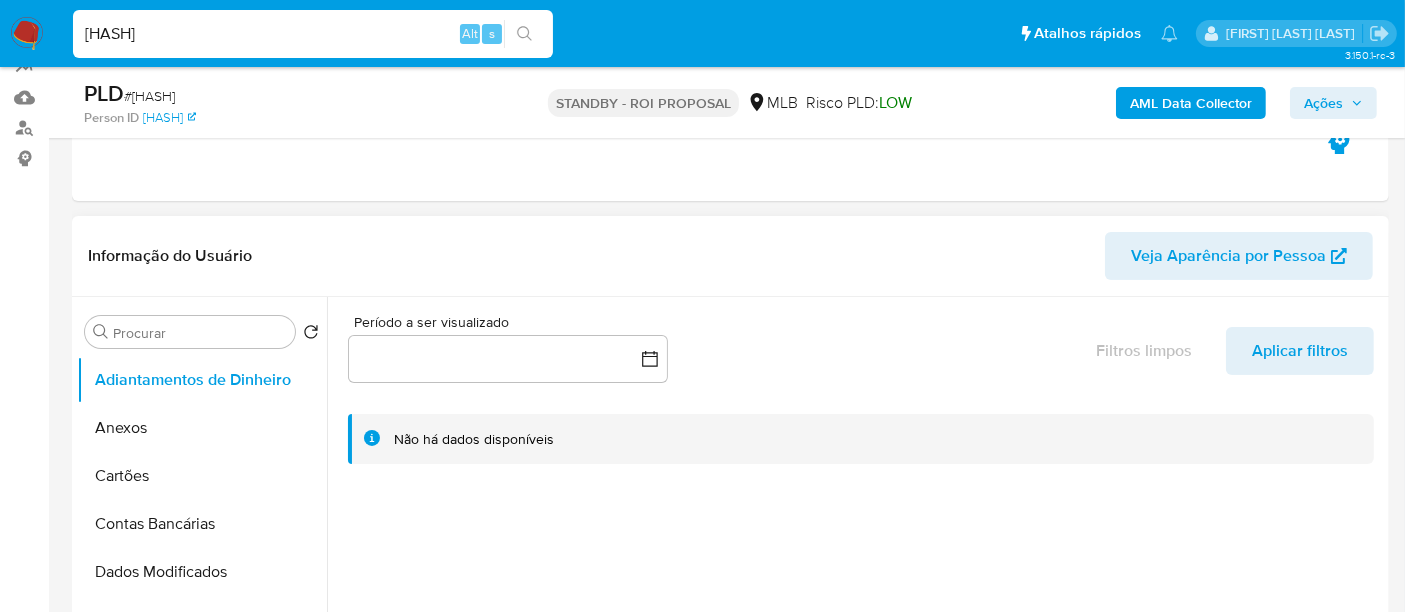 select on "10" 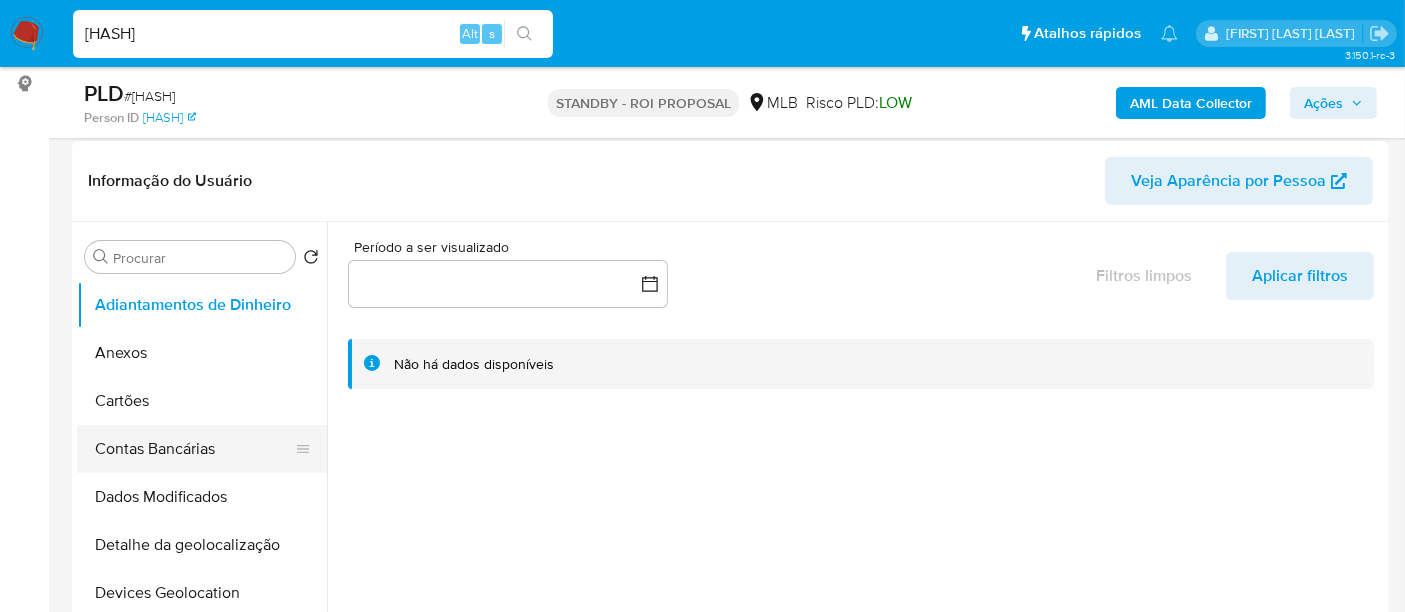 scroll, scrollTop: 333, scrollLeft: 0, axis: vertical 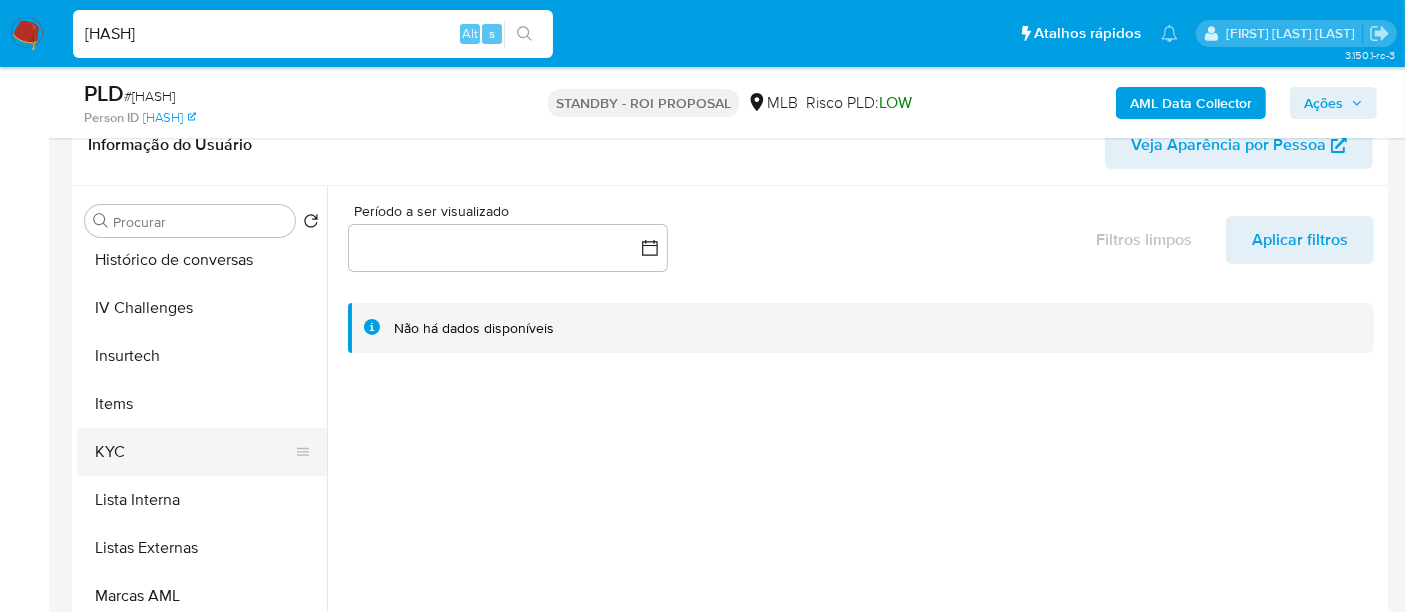 click on "KYC" at bounding box center [194, 452] 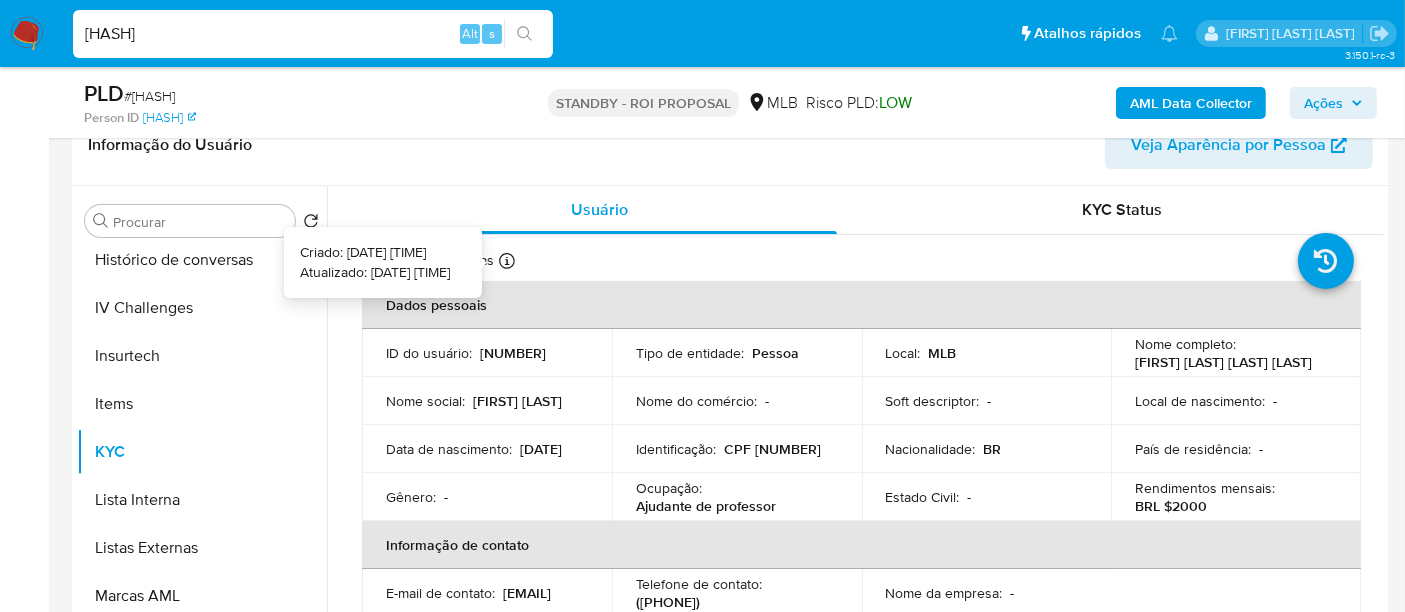 type 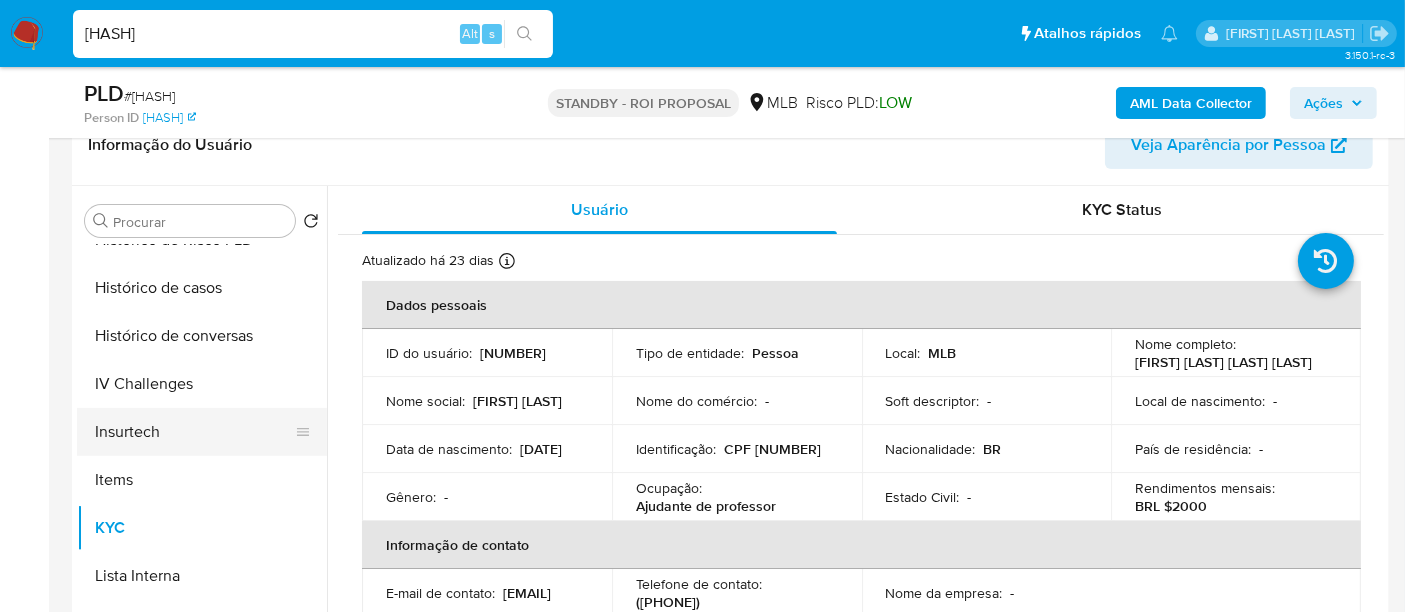 scroll, scrollTop: 666, scrollLeft: 0, axis: vertical 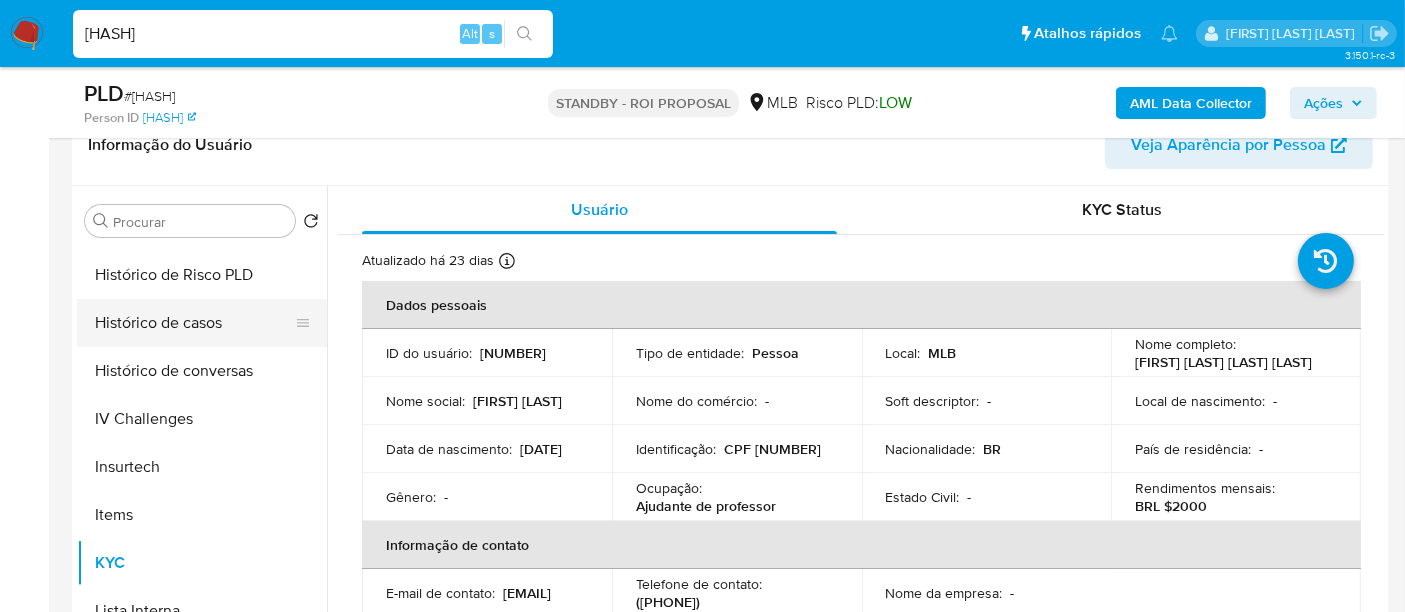 click on "Histórico de casos" at bounding box center (194, 323) 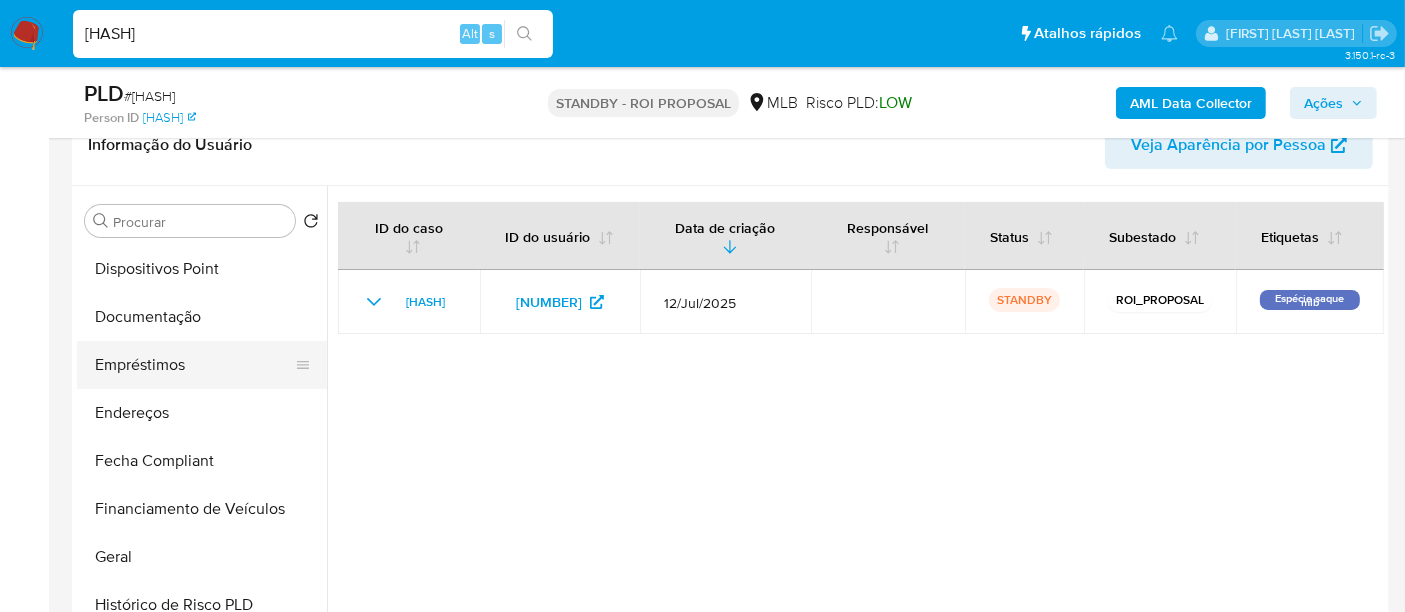 scroll, scrollTop: 333, scrollLeft: 0, axis: vertical 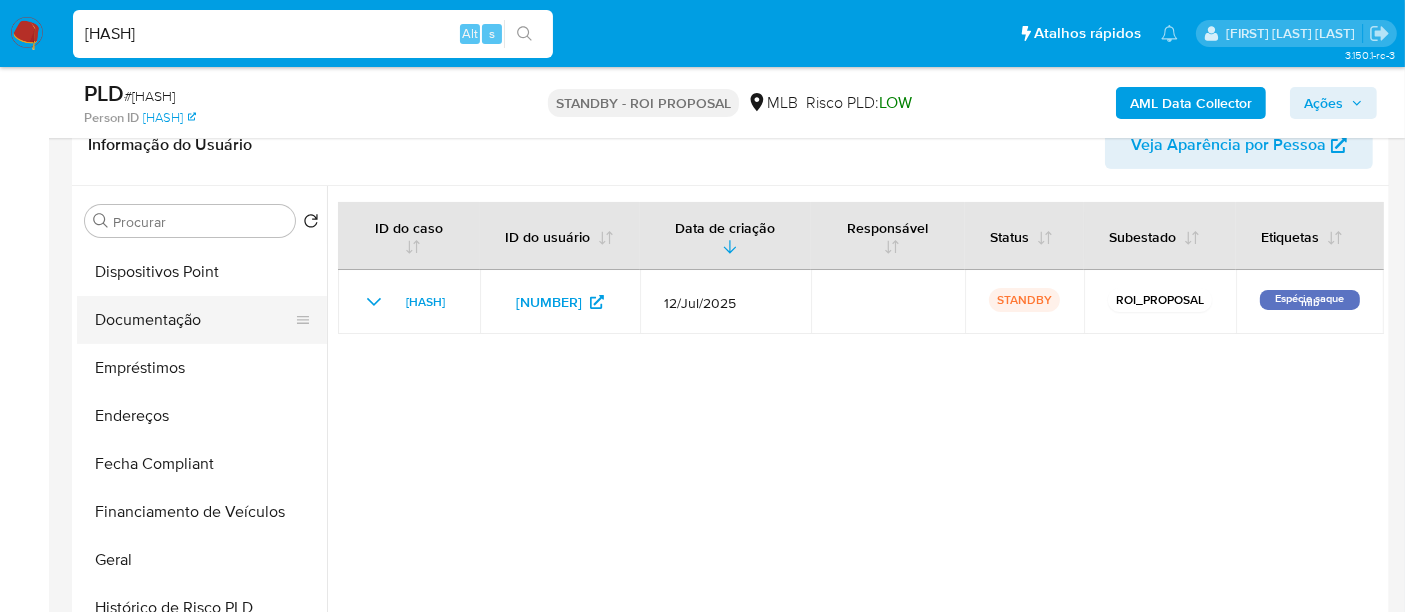 click on "Documentação" at bounding box center (194, 320) 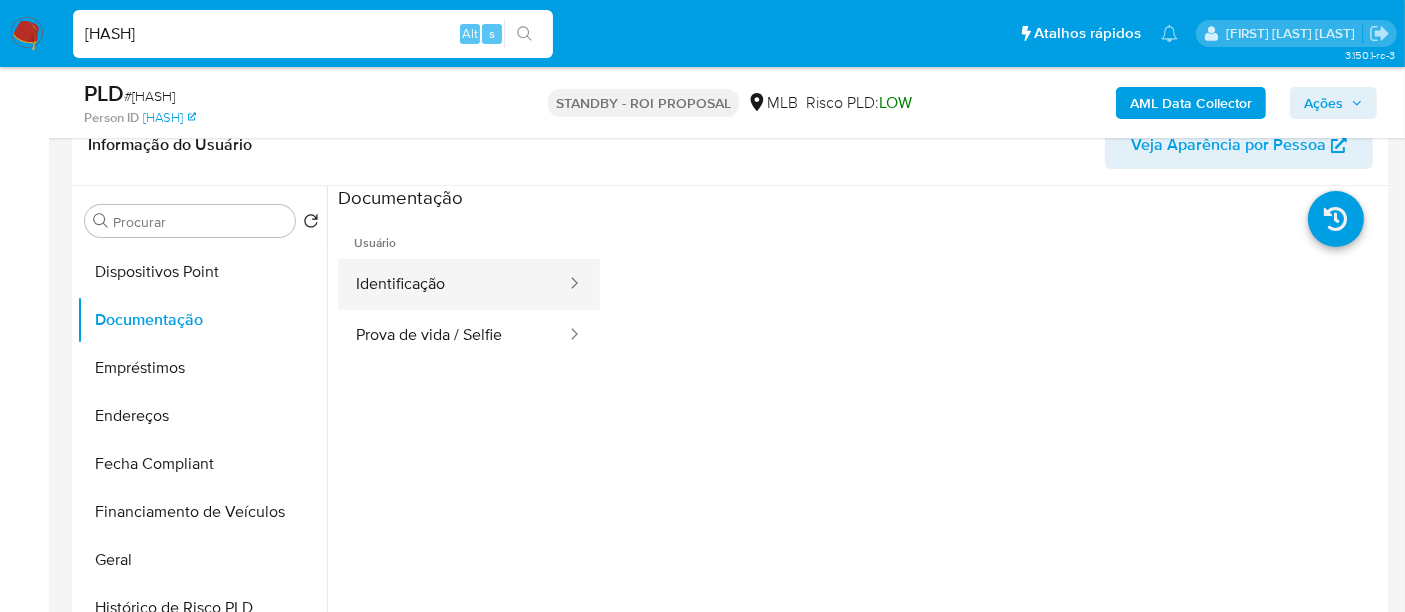 click on "Identificação" at bounding box center (453, 284) 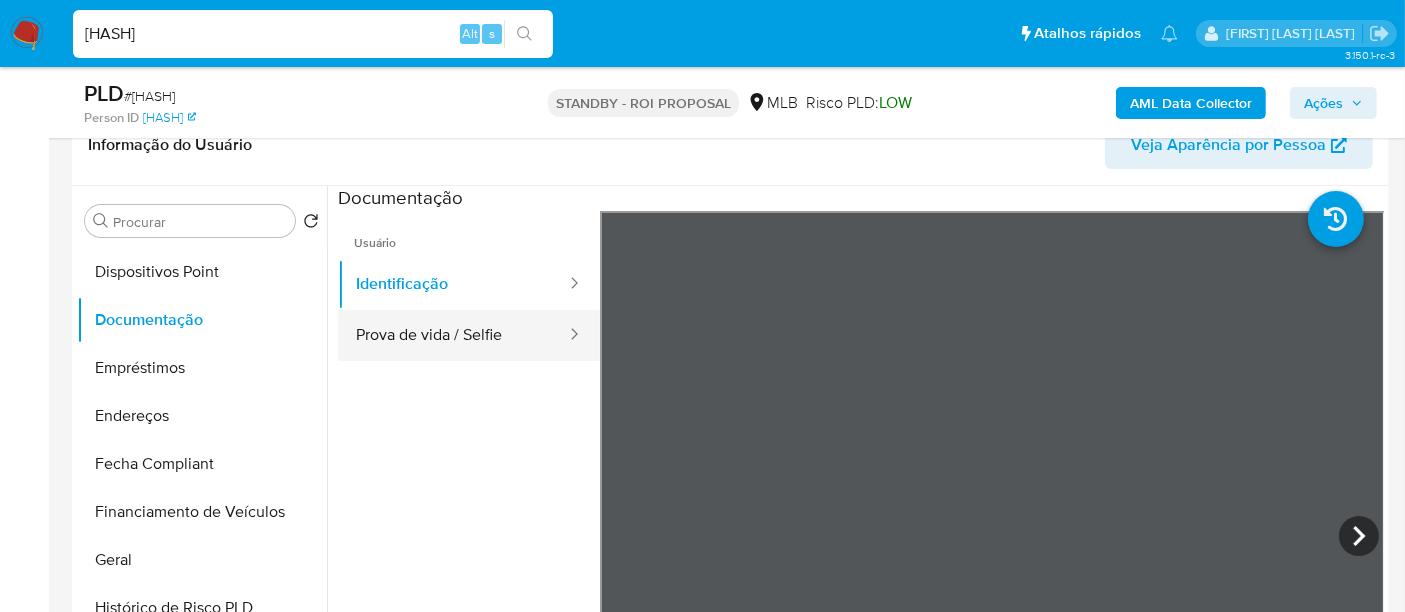 click on "Prova de vida / Selfie" at bounding box center [453, 335] 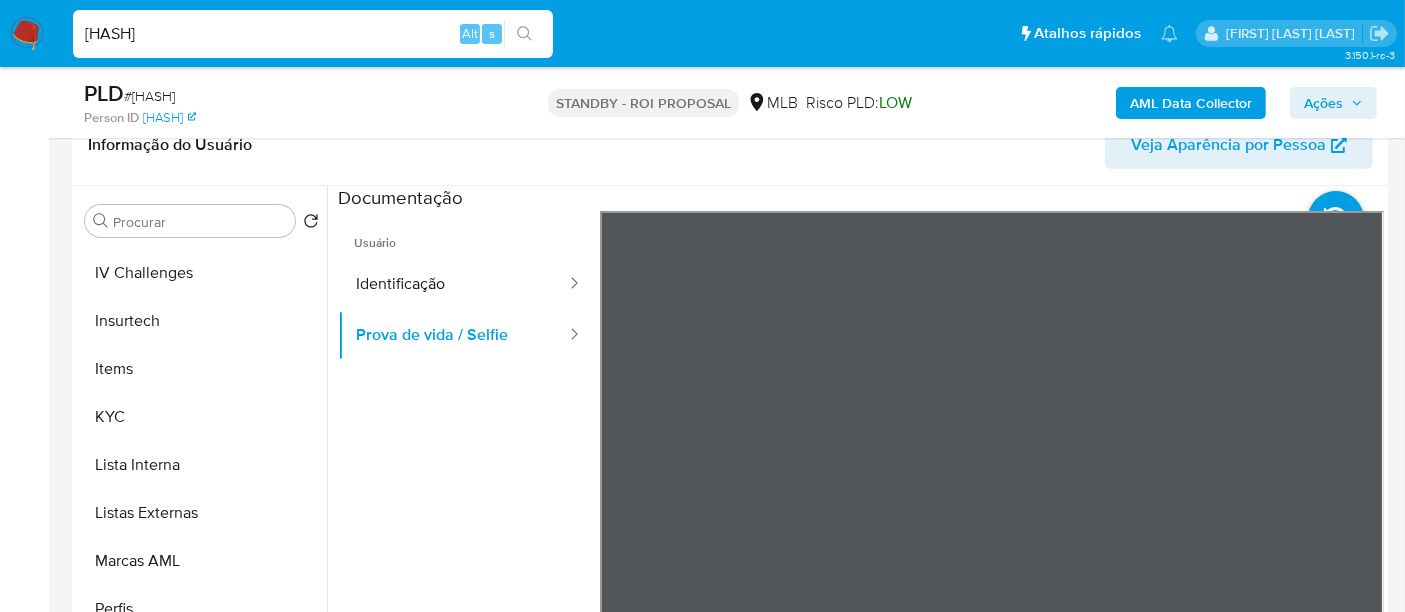 scroll, scrollTop: 844, scrollLeft: 0, axis: vertical 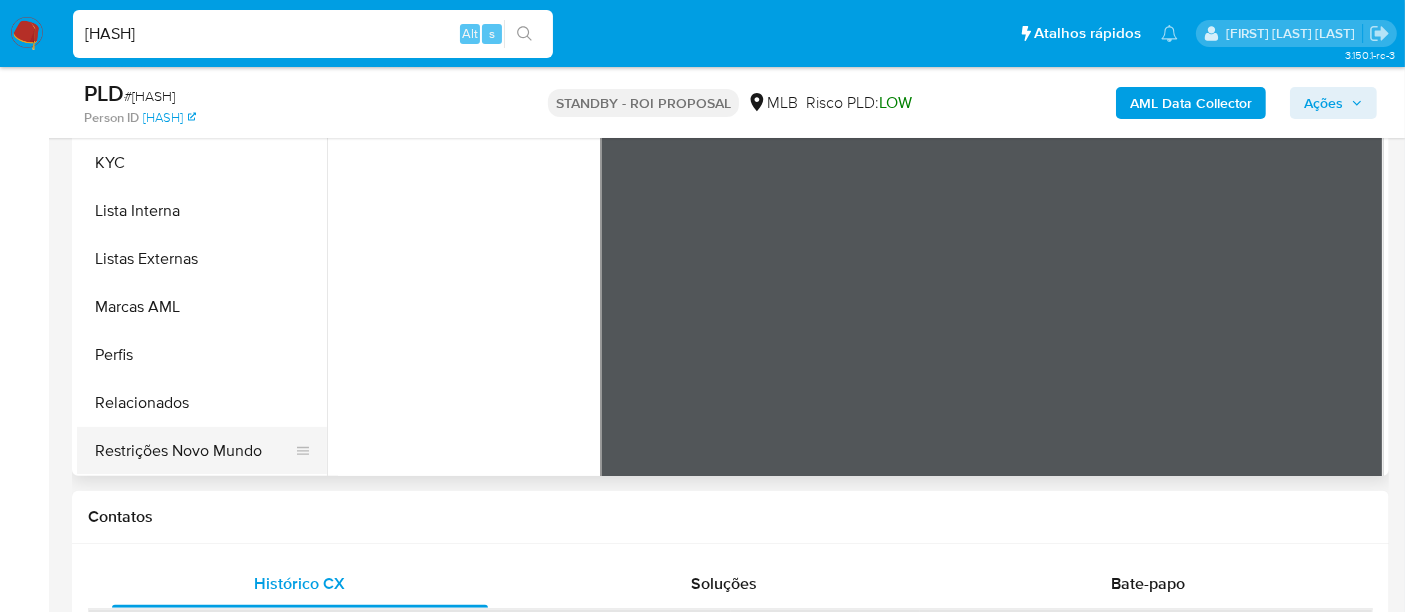 click on "Restrições Novo Mundo" at bounding box center (194, 451) 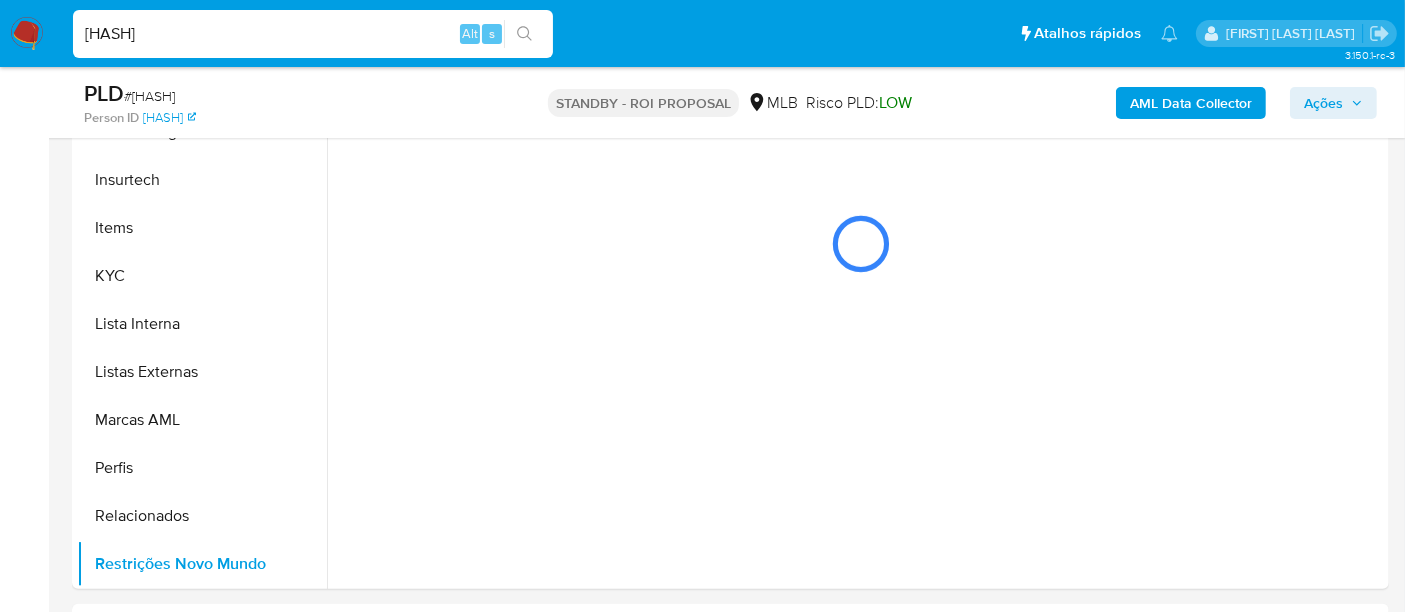 scroll, scrollTop: 333, scrollLeft: 0, axis: vertical 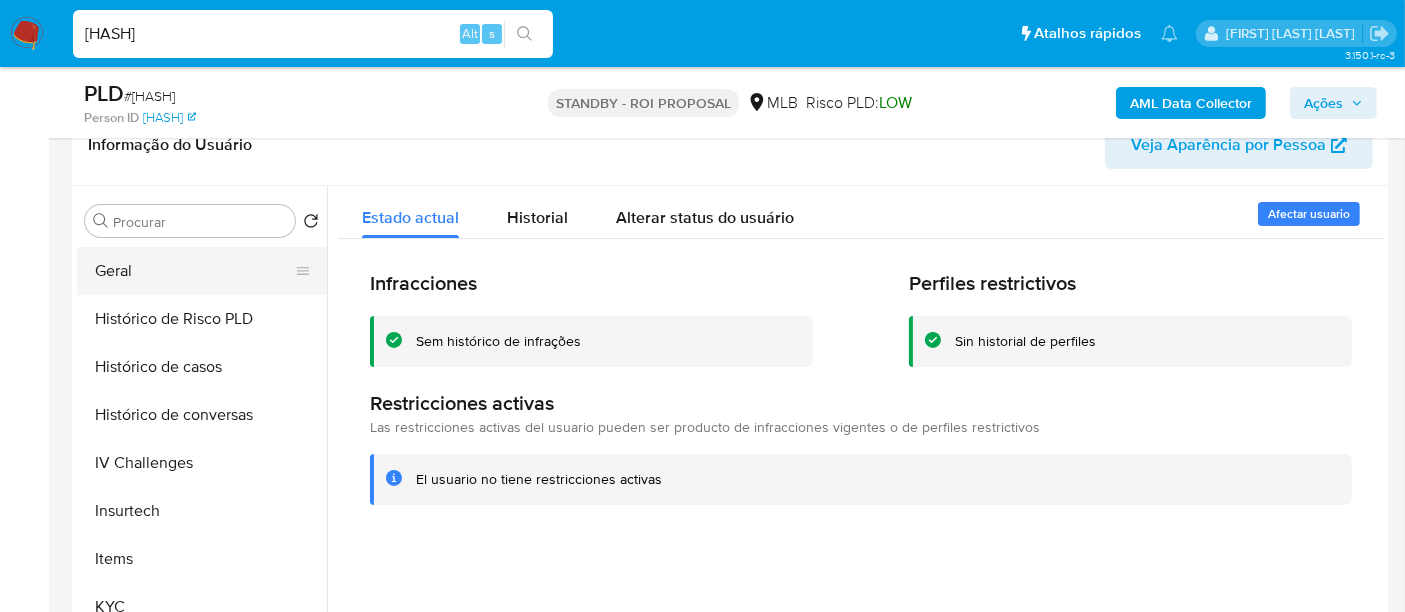 click on "Geral" at bounding box center (194, 271) 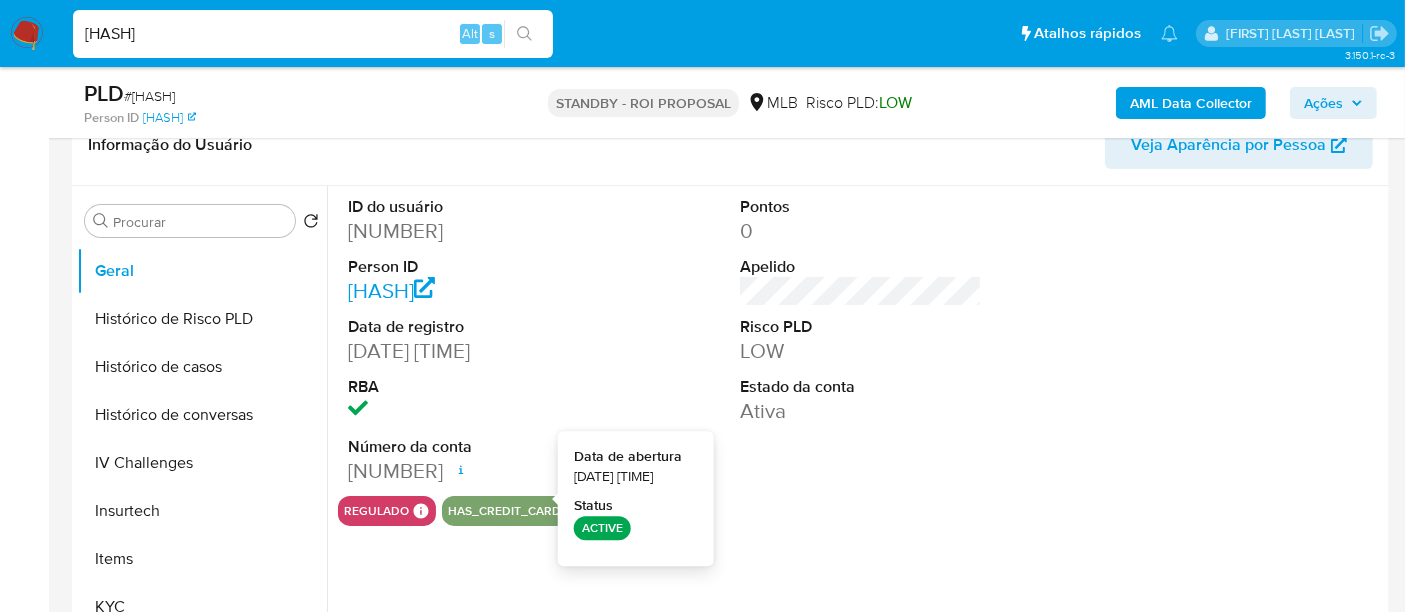 type 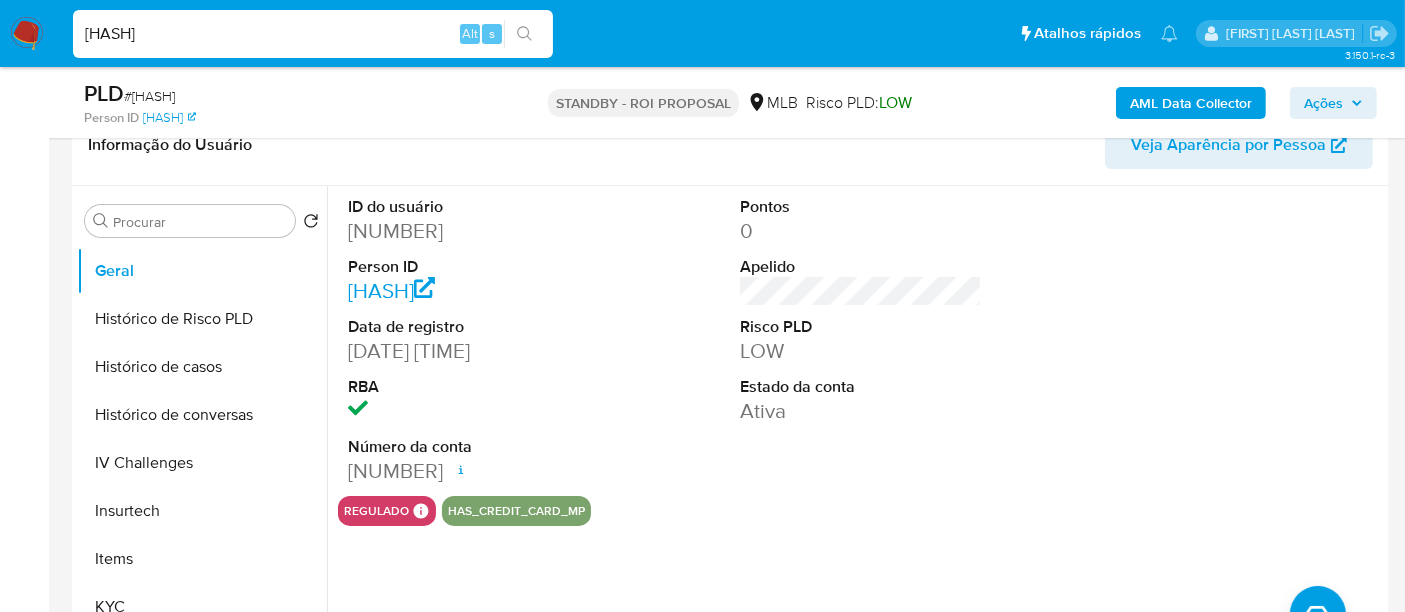 click on "NP1K3xtiPvZvkPexo9psku4j" at bounding box center (313, 34) 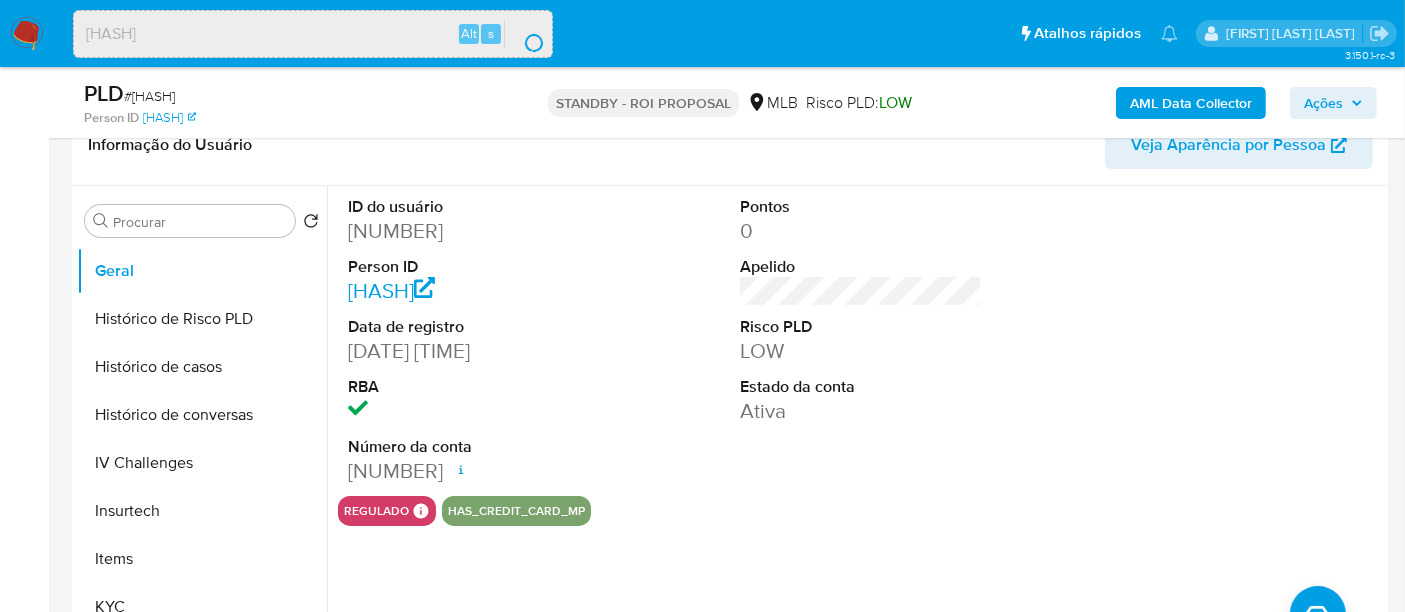 scroll, scrollTop: 0, scrollLeft: 0, axis: both 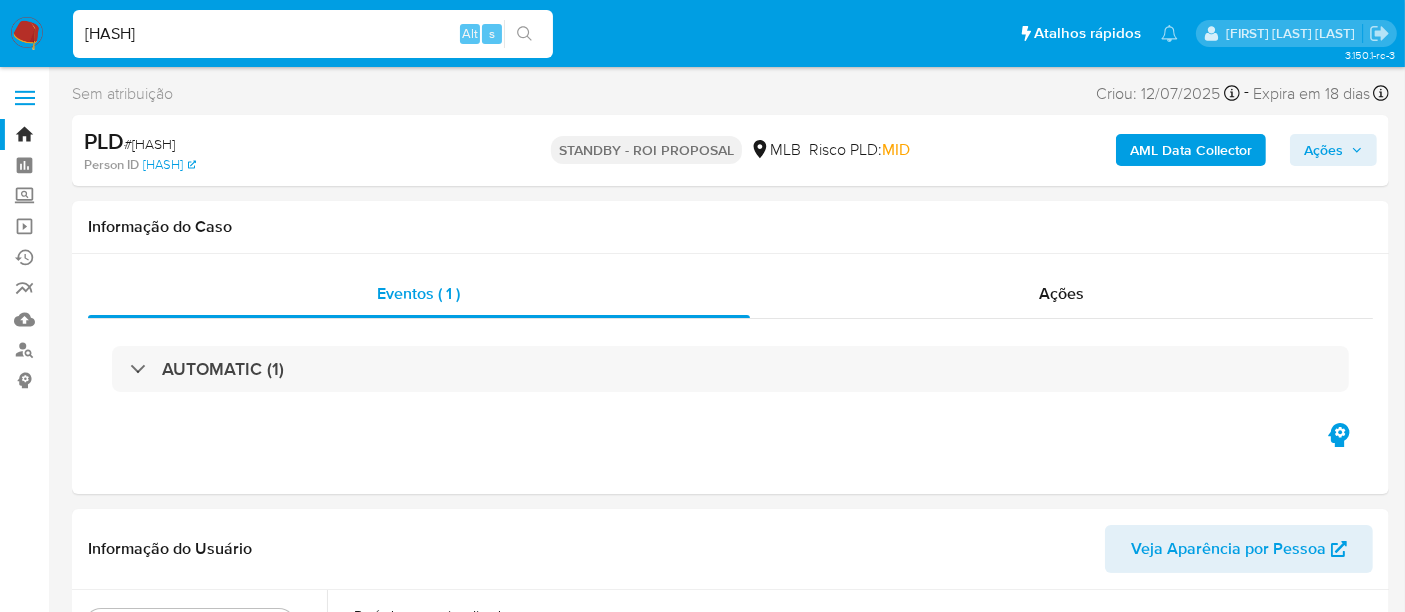 select on "10" 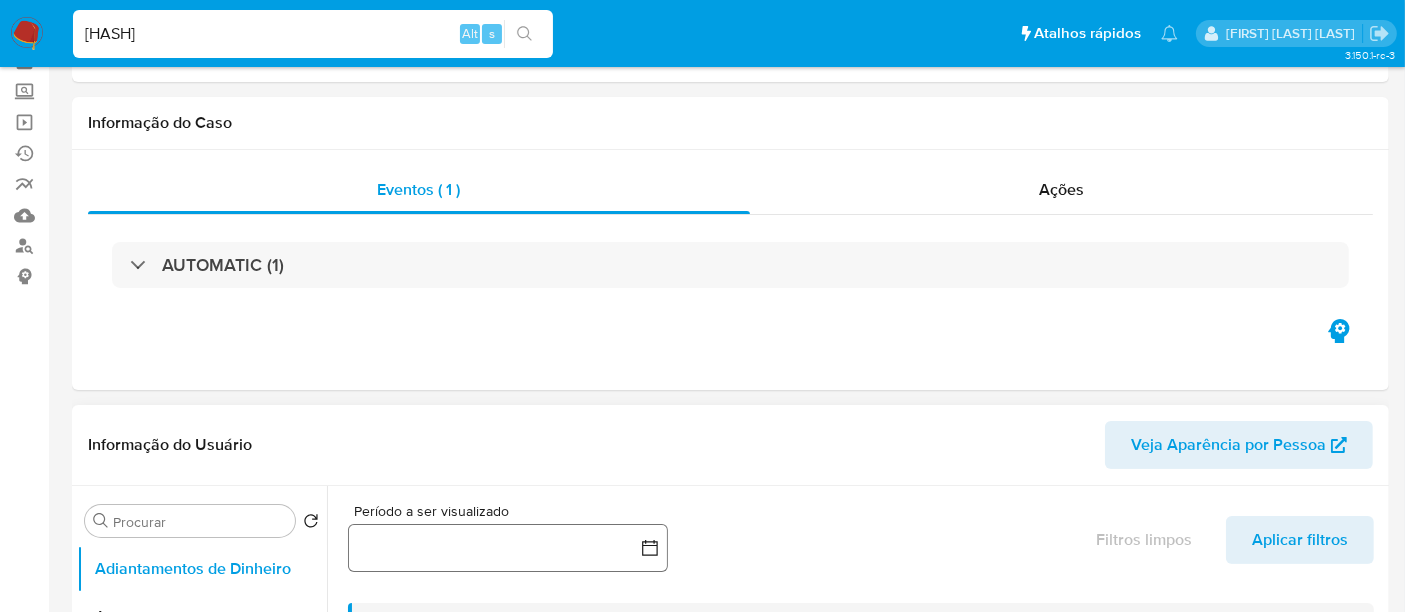 scroll, scrollTop: 333, scrollLeft: 0, axis: vertical 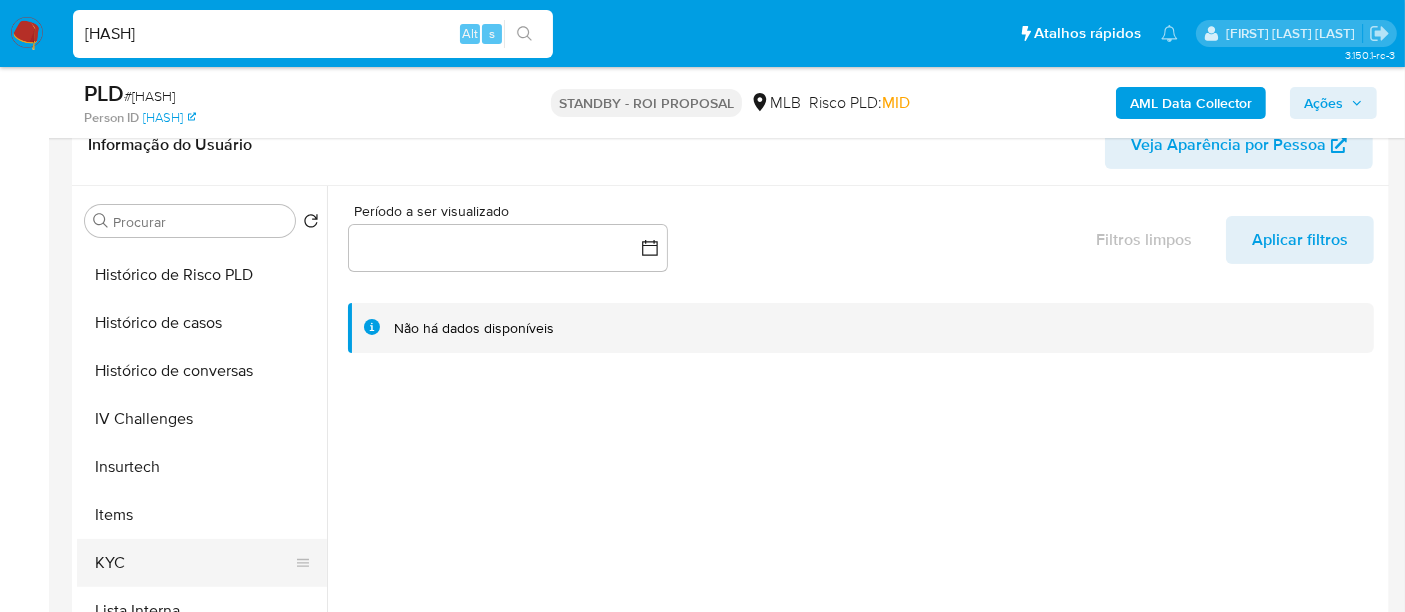 click on "KYC" at bounding box center [194, 563] 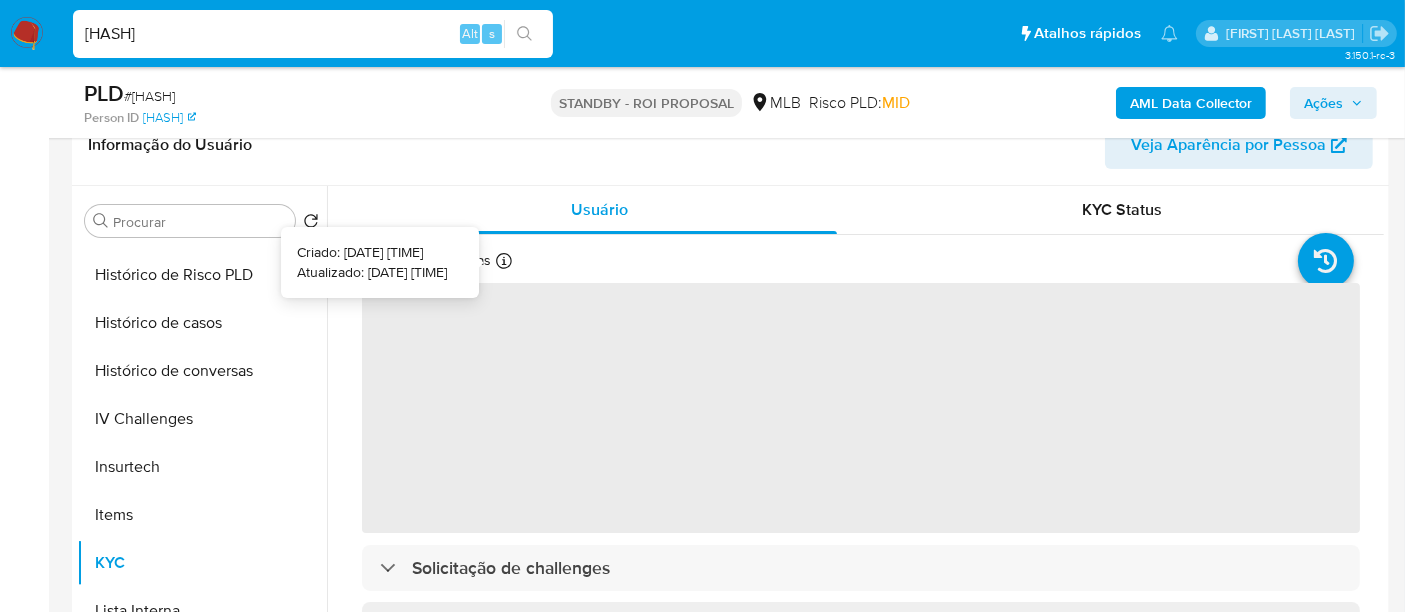 type 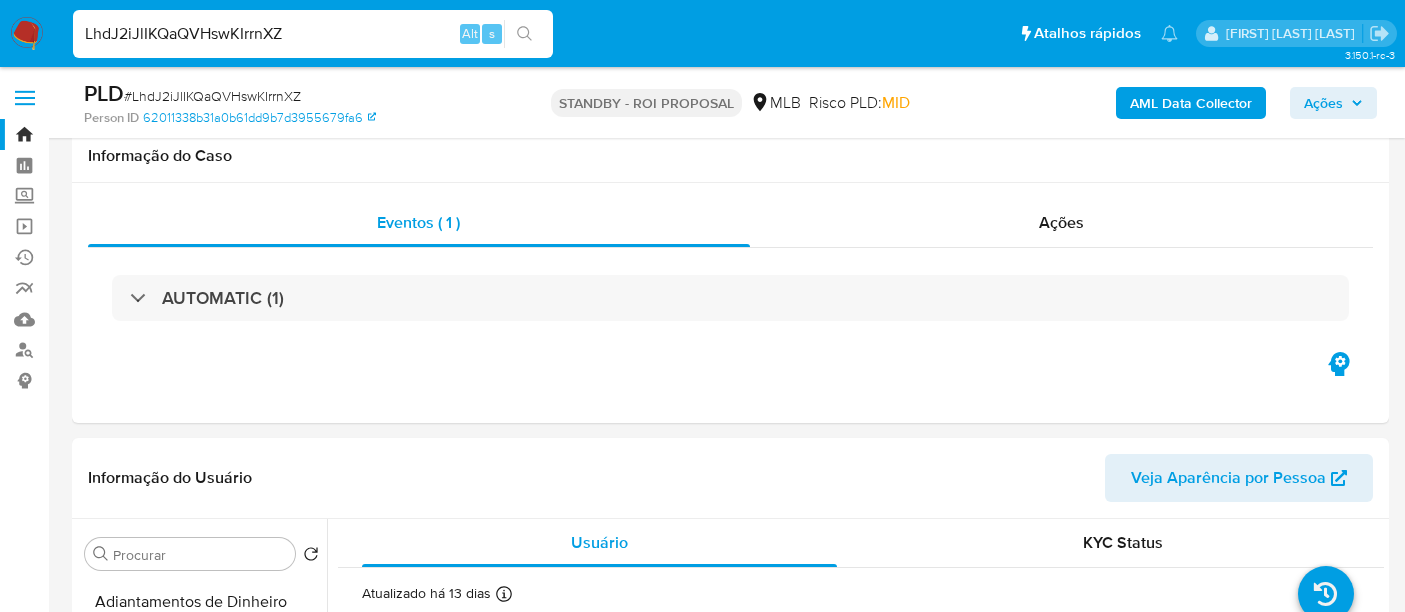 select on "10" 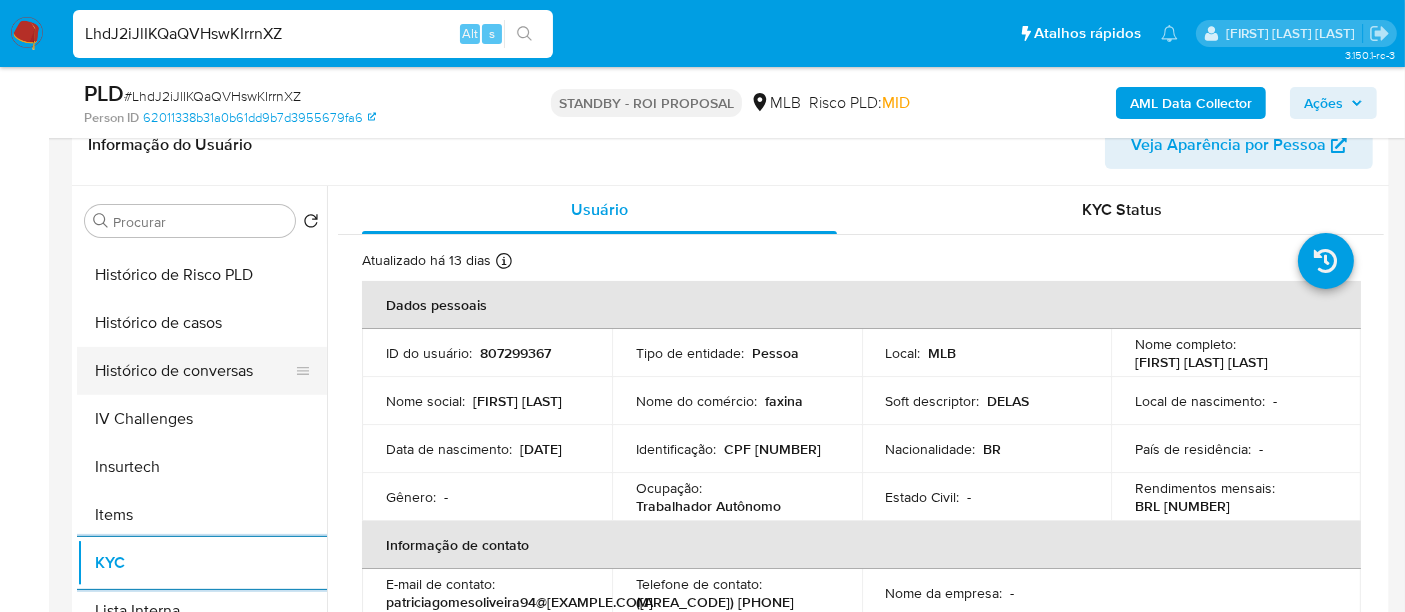 scroll, scrollTop: 555, scrollLeft: 0, axis: vertical 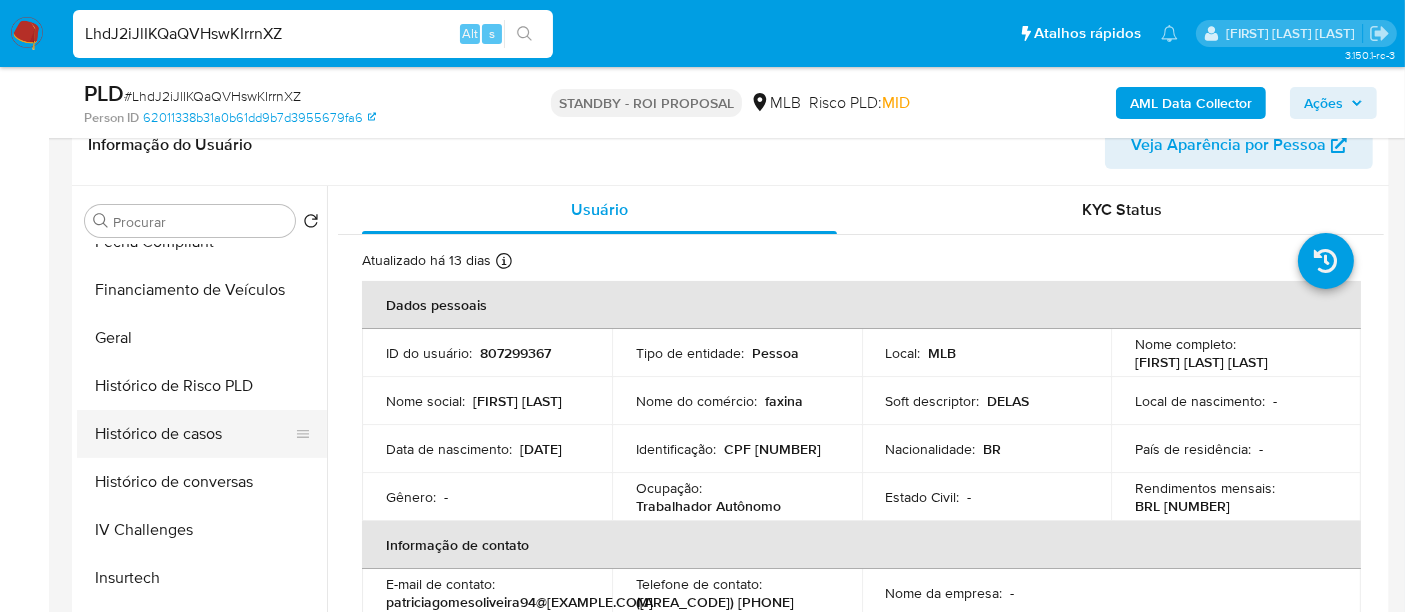 click on "Histórico de casos" at bounding box center [194, 434] 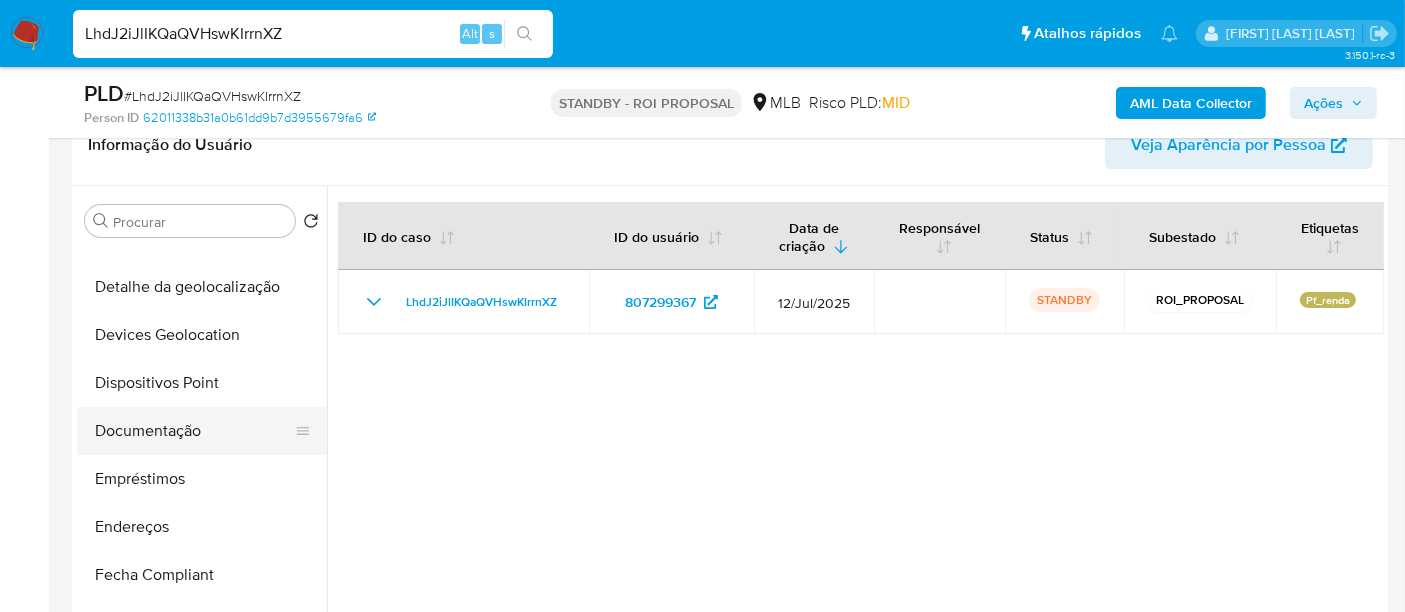 scroll, scrollTop: 222, scrollLeft: 0, axis: vertical 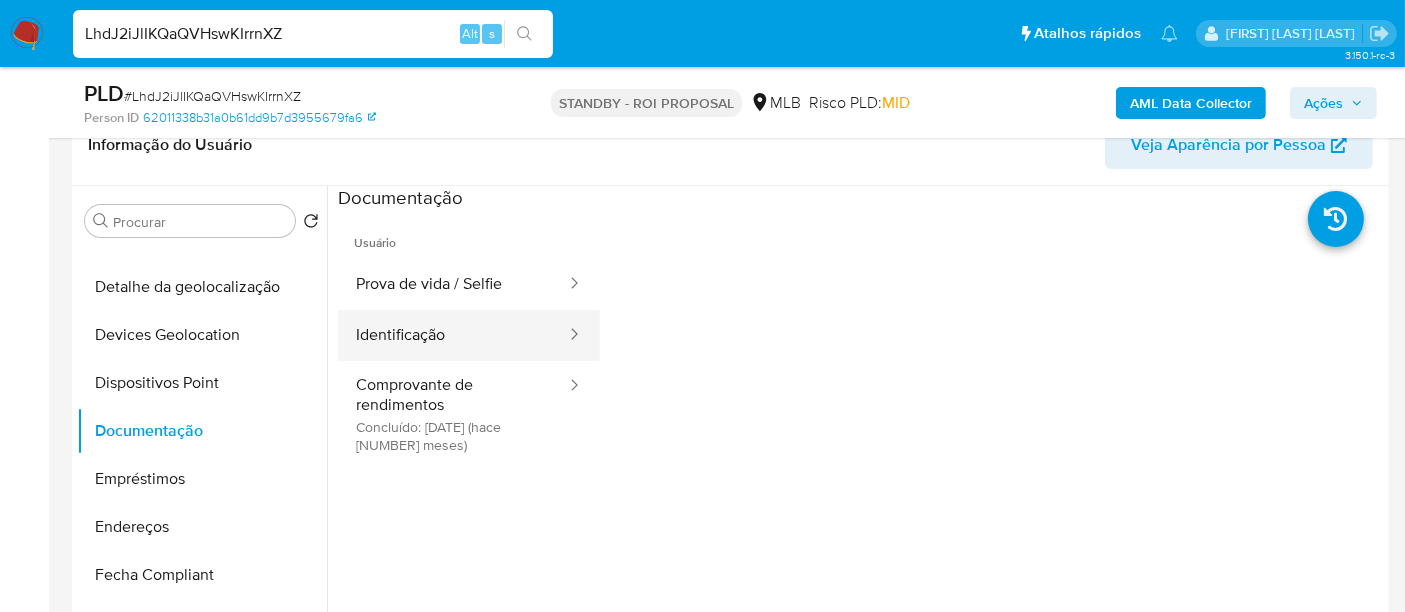 click on "Identificação" at bounding box center [453, 335] 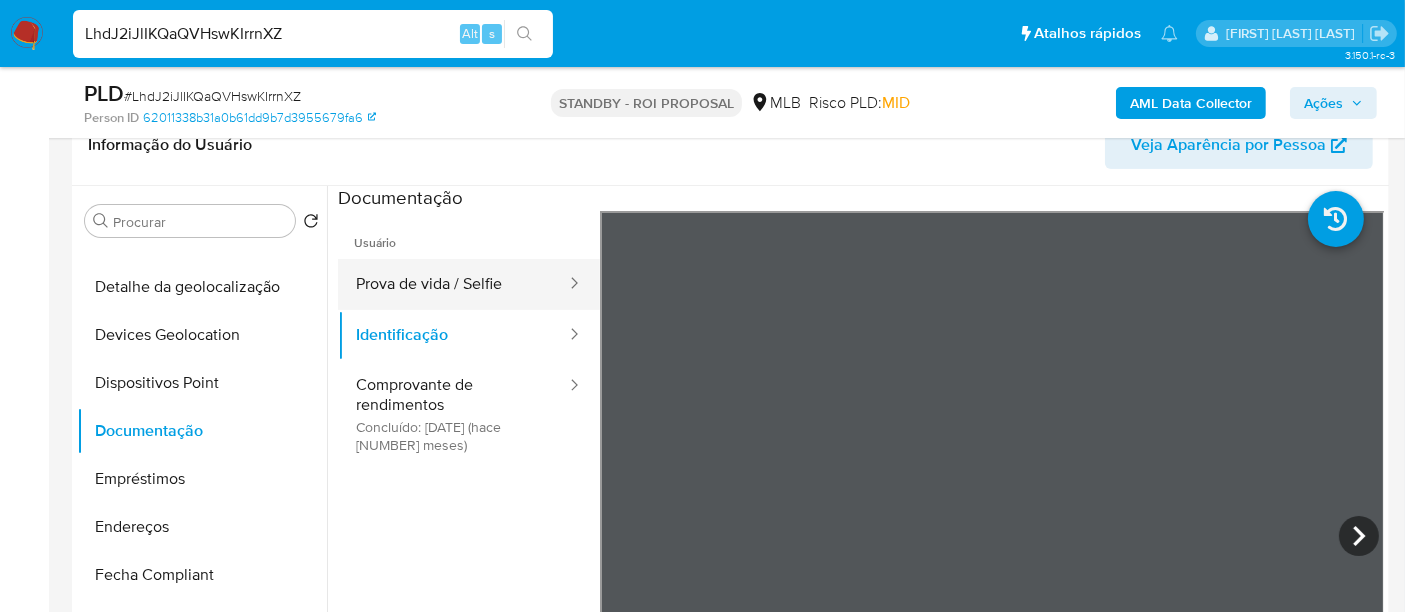 click on "Prova de vida / Selfie" at bounding box center (453, 284) 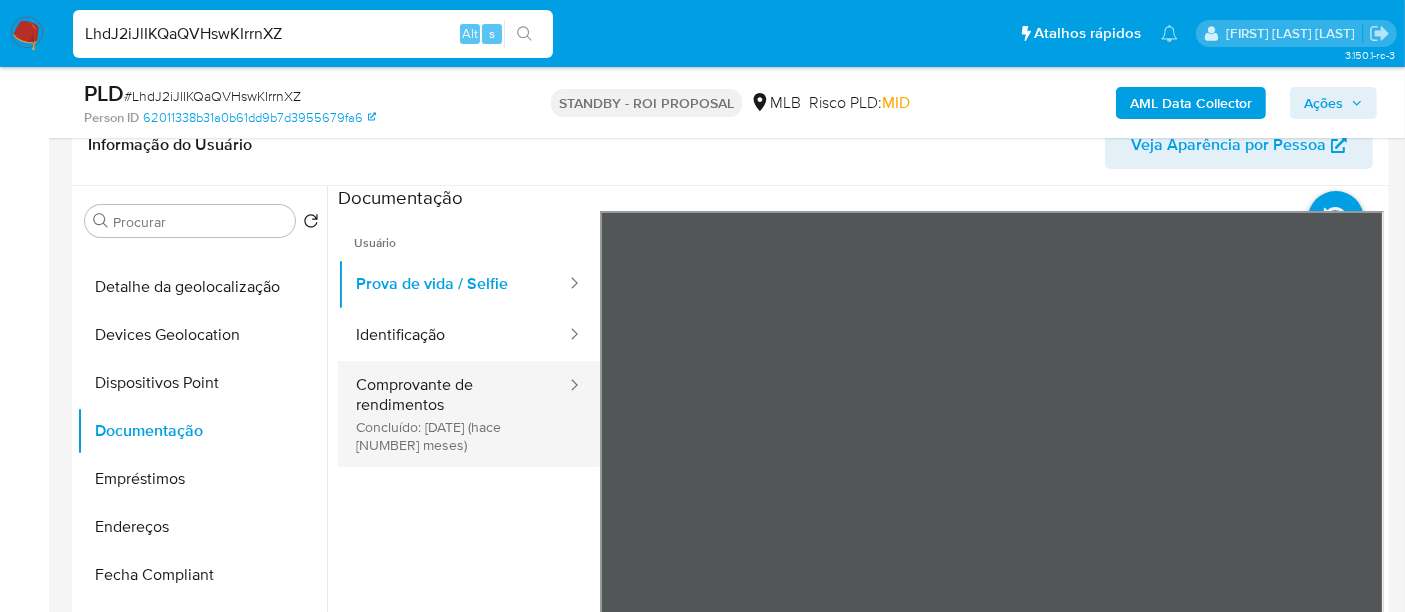 click on "Comprovante de rendimentos Concluído: 09/06/2025 (hace 2 meses)" at bounding box center (453, 414) 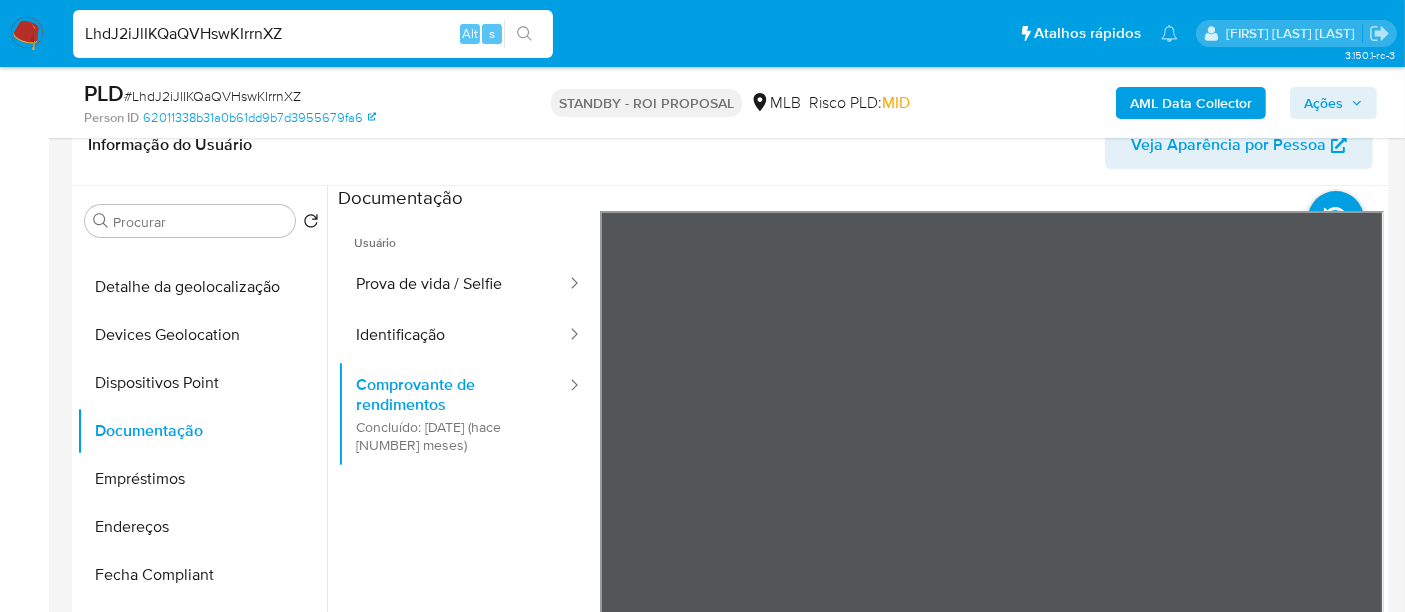 type 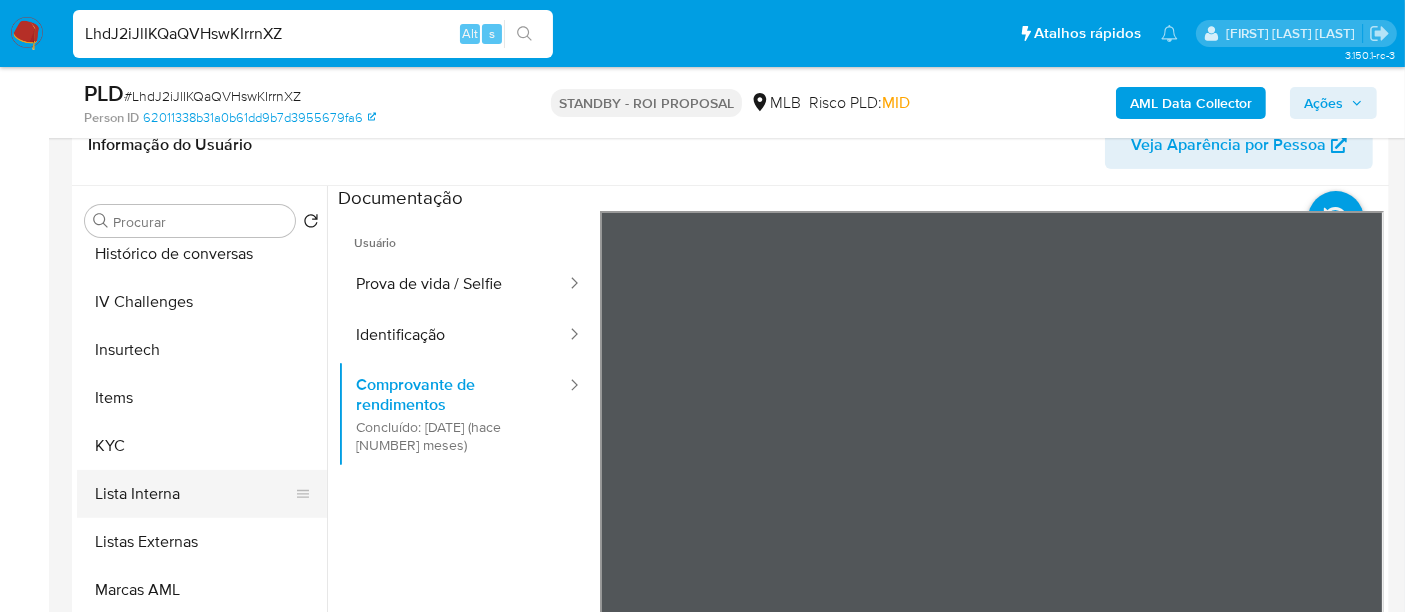 scroll, scrollTop: 844, scrollLeft: 0, axis: vertical 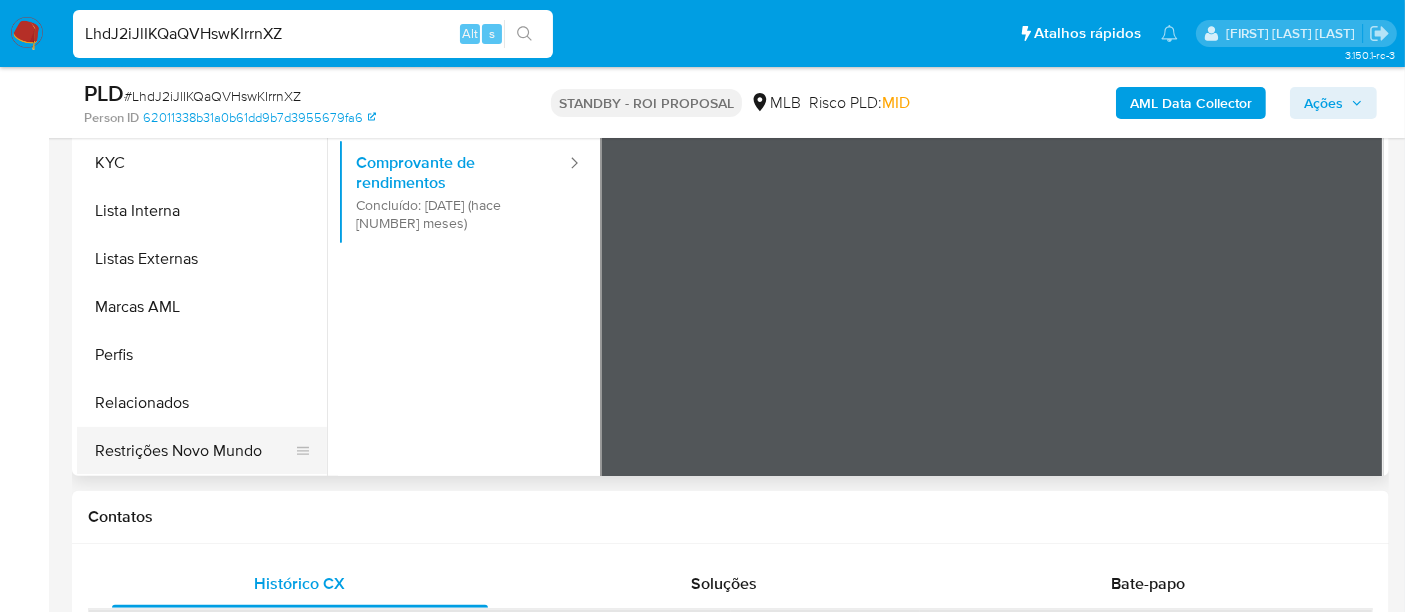 click on "Restrições Novo Mundo" at bounding box center (194, 451) 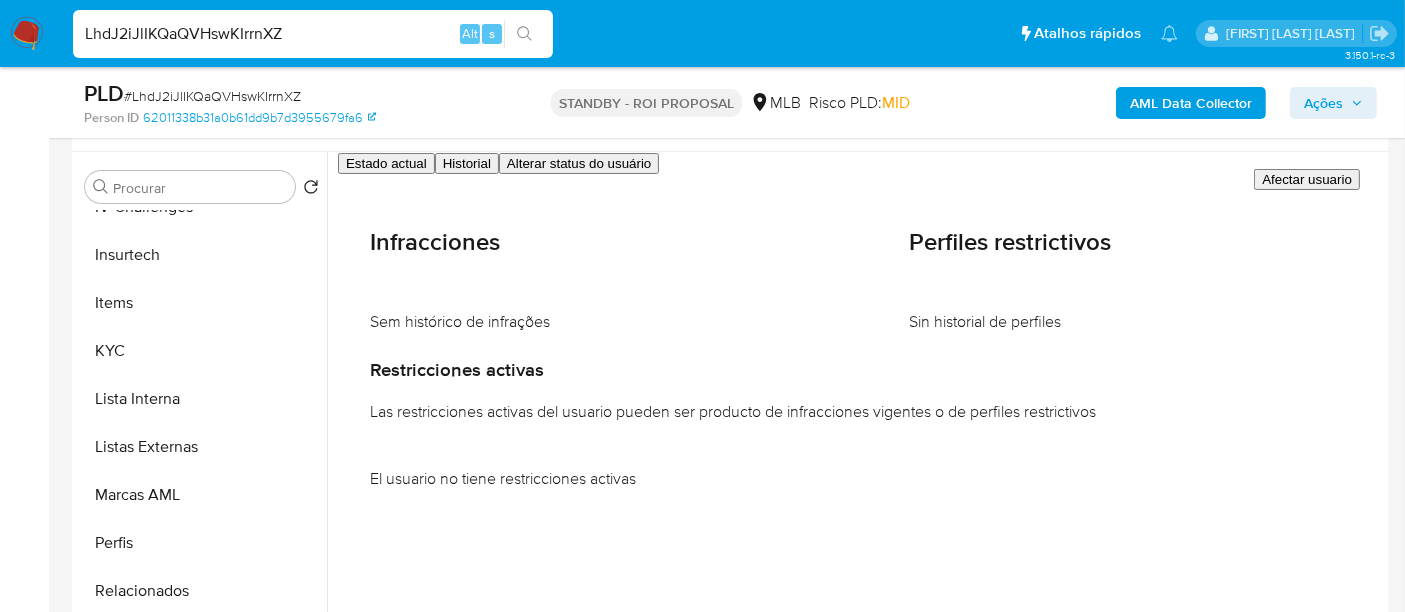 scroll, scrollTop: 333, scrollLeft: 0, axis: vertical 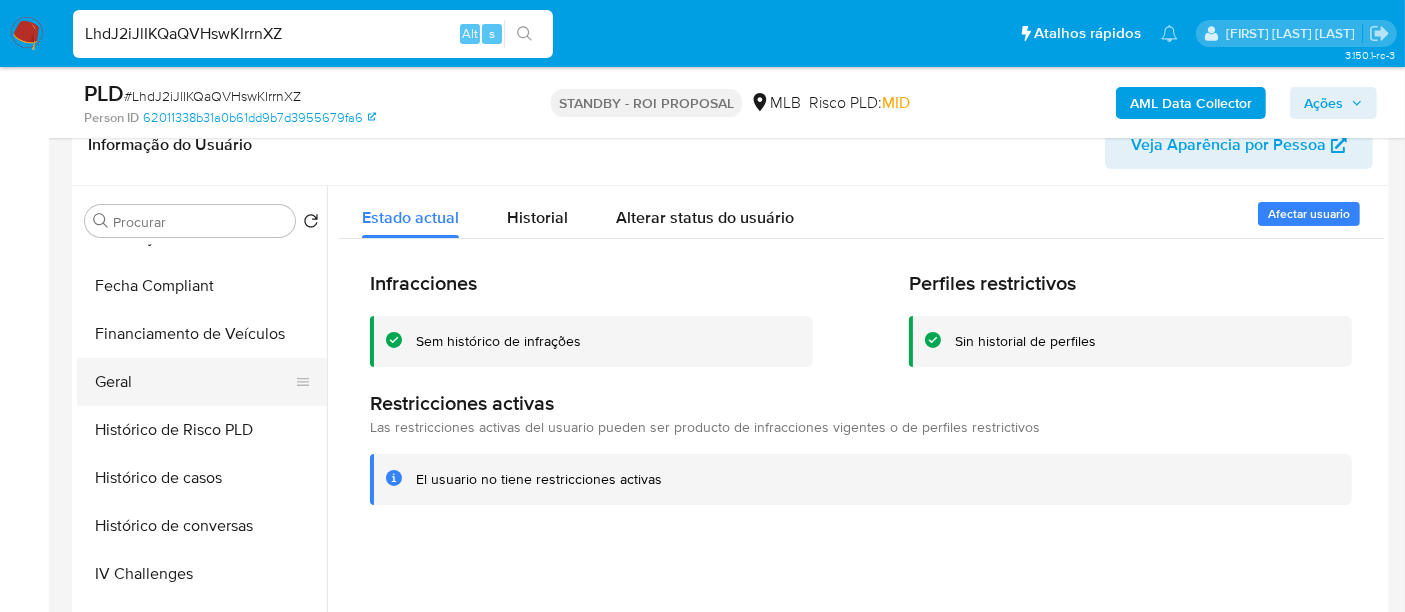 click on "Geral" at bounding box center [194, 382] 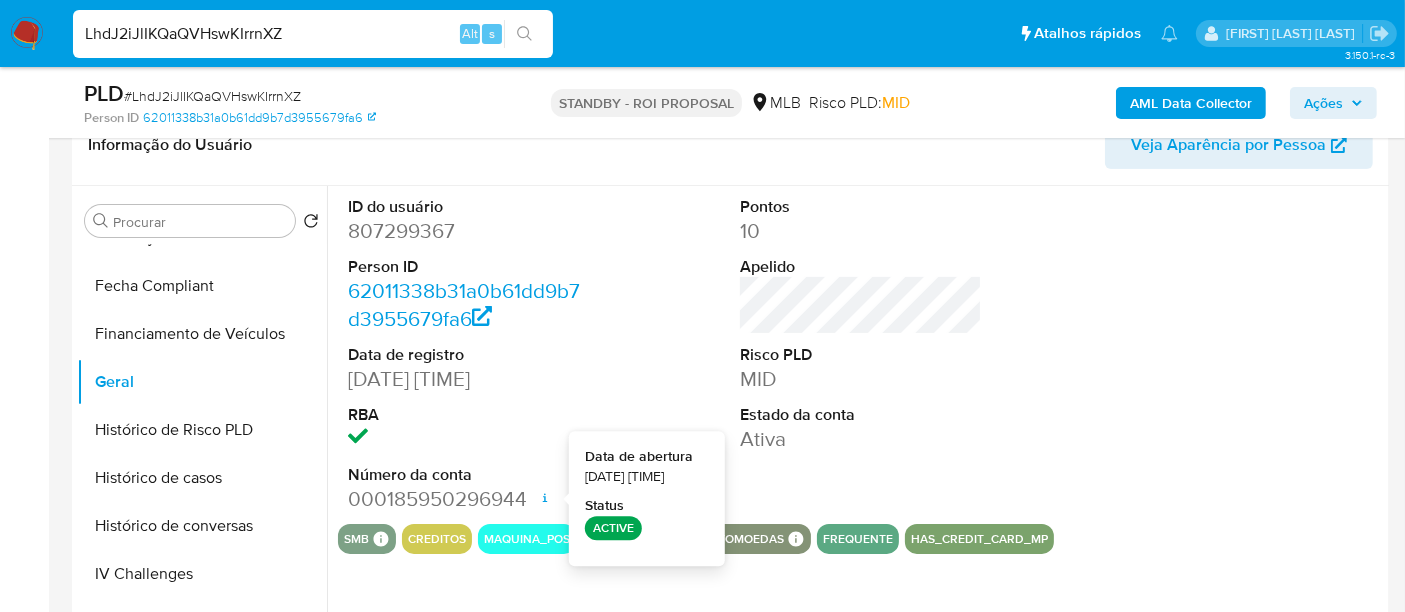 type 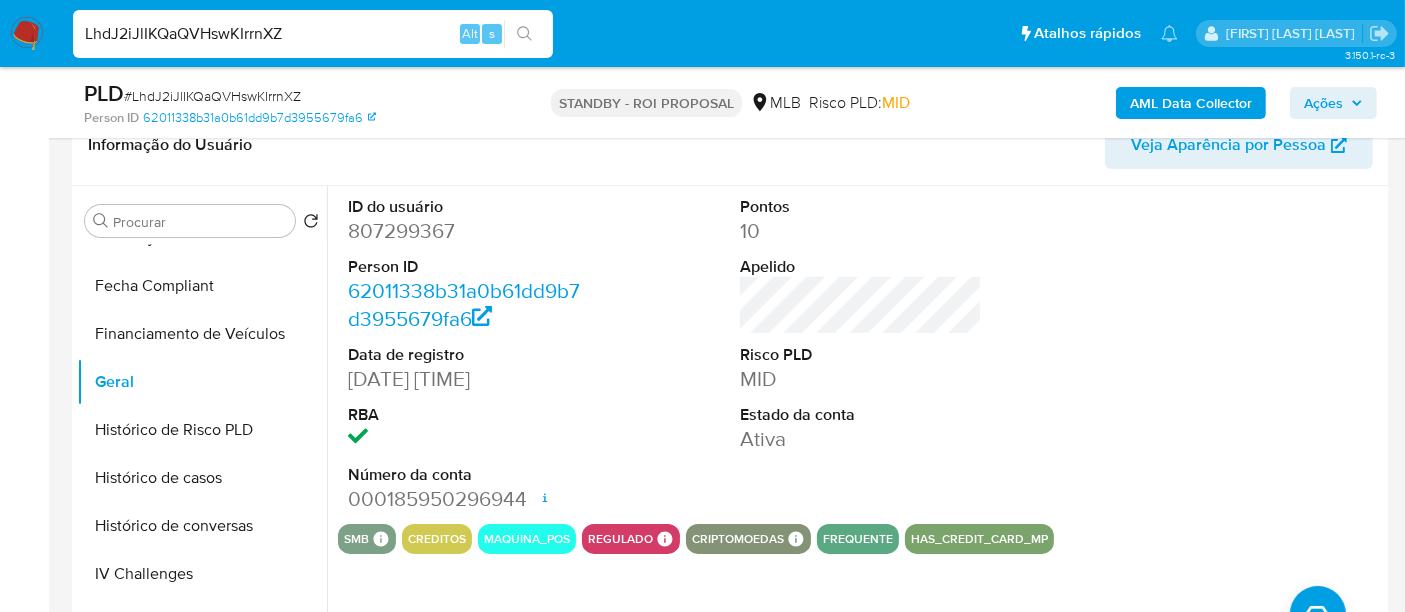 click on "LhdJ2iJlIKQaQVHswKIrrnXZ" at bounding box center (313, 34) 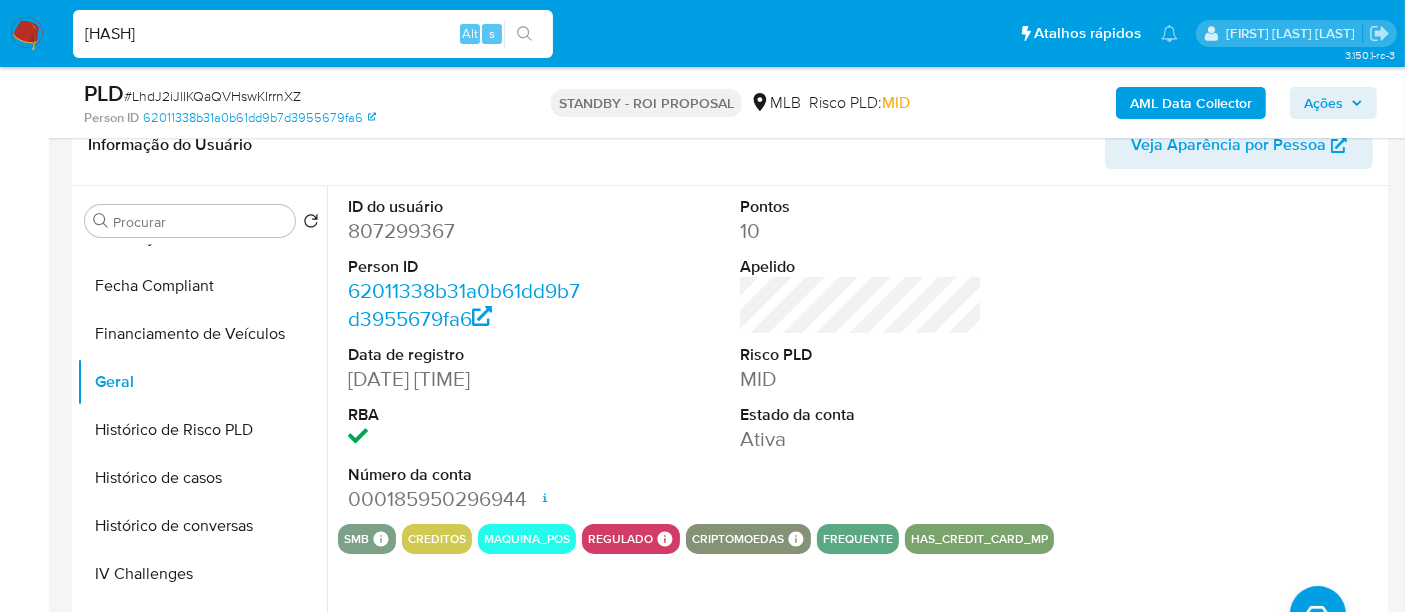 type on "0M2wWJXluypKAkY6ksWJuOb5" 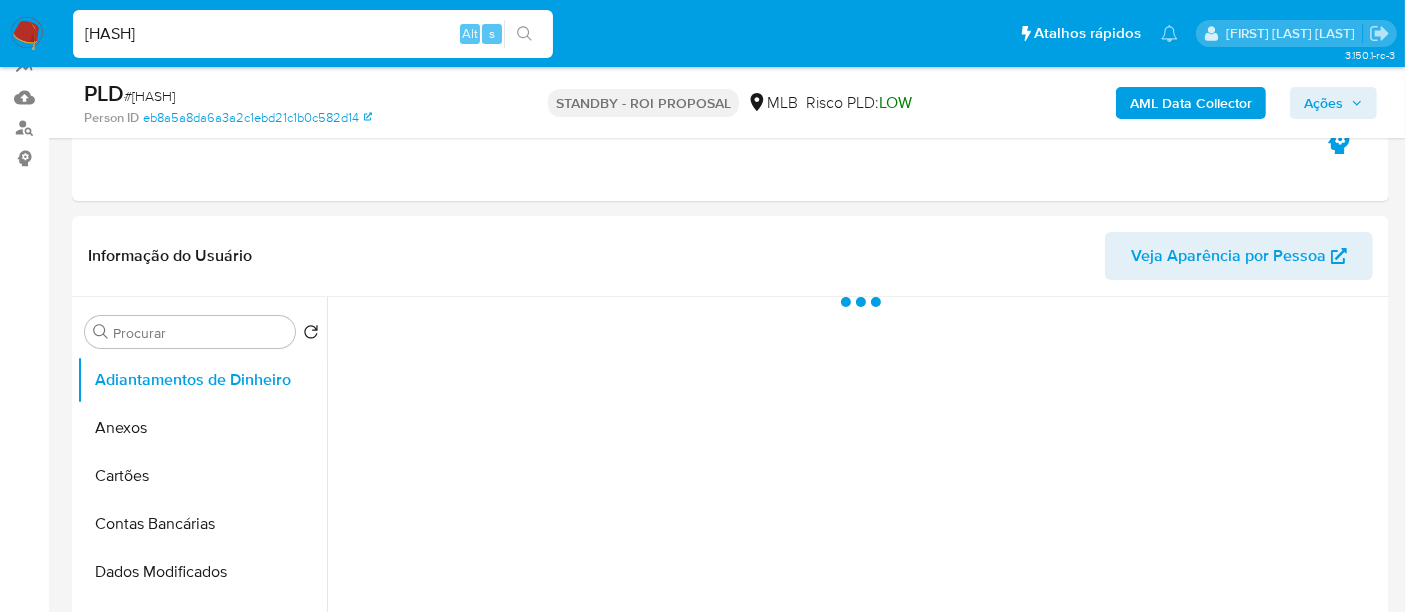 scroll, scrollTop: 333, scrollLeft: 0, axis: vertical 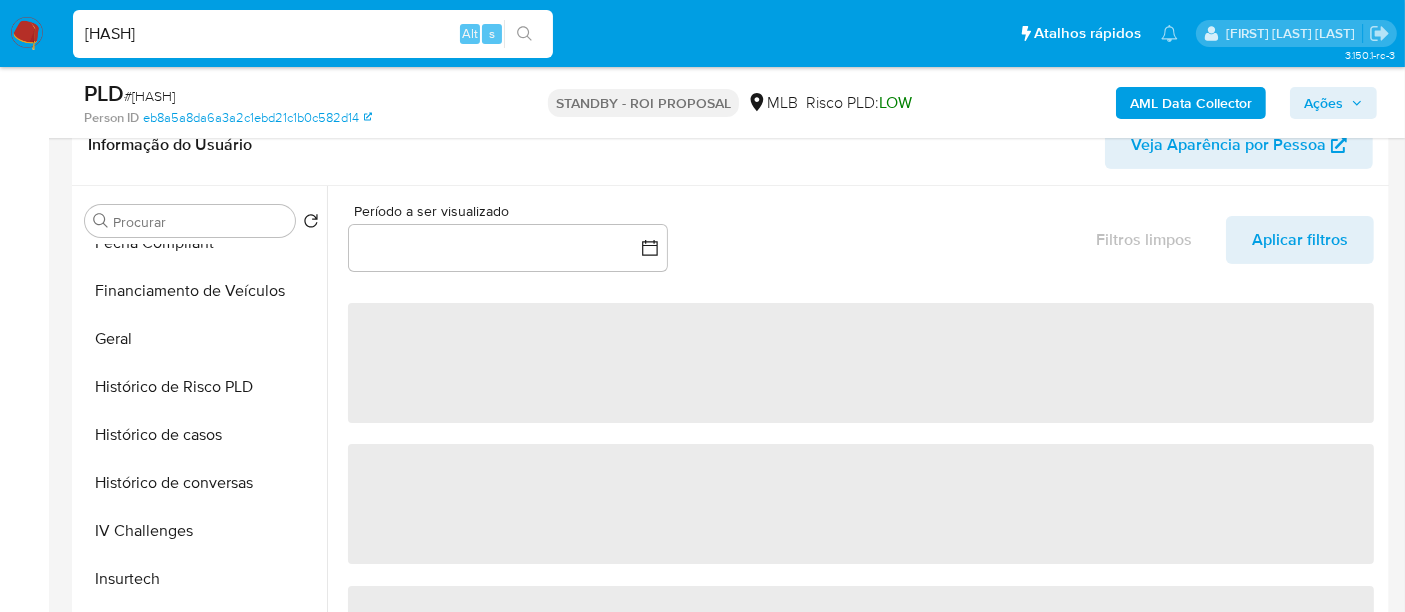select on "10" 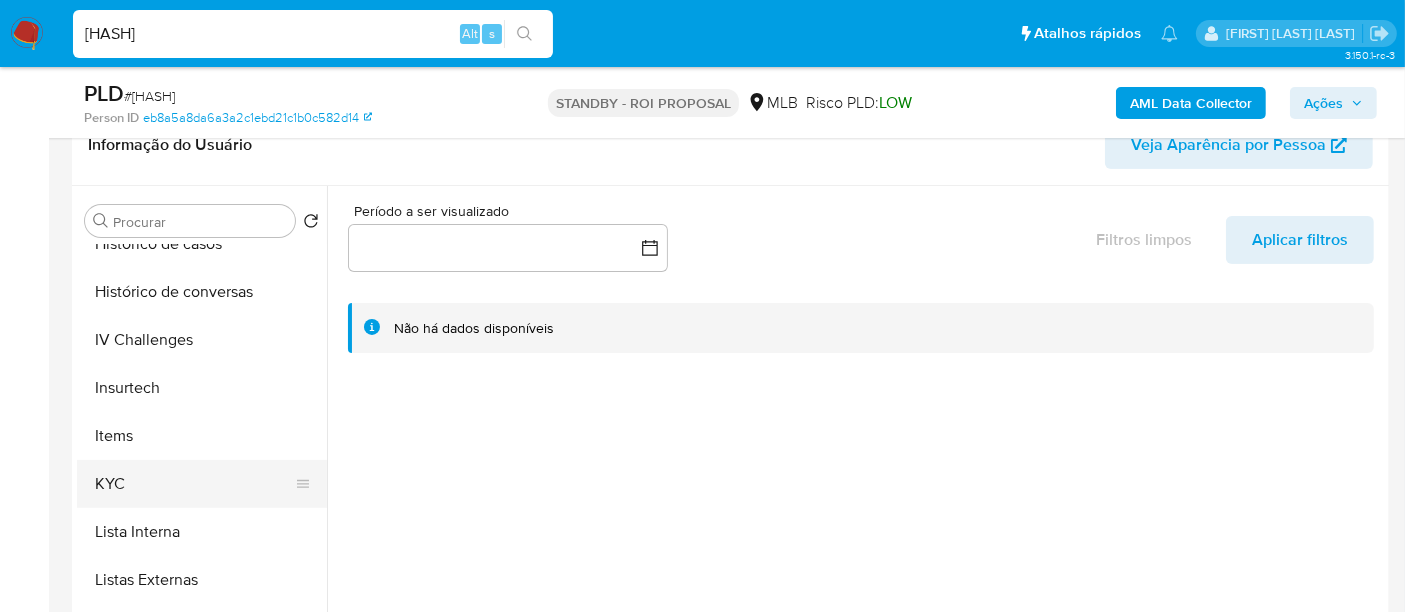 scroll, scrollTop: 844, scrollLeft: 0, axis: vertical 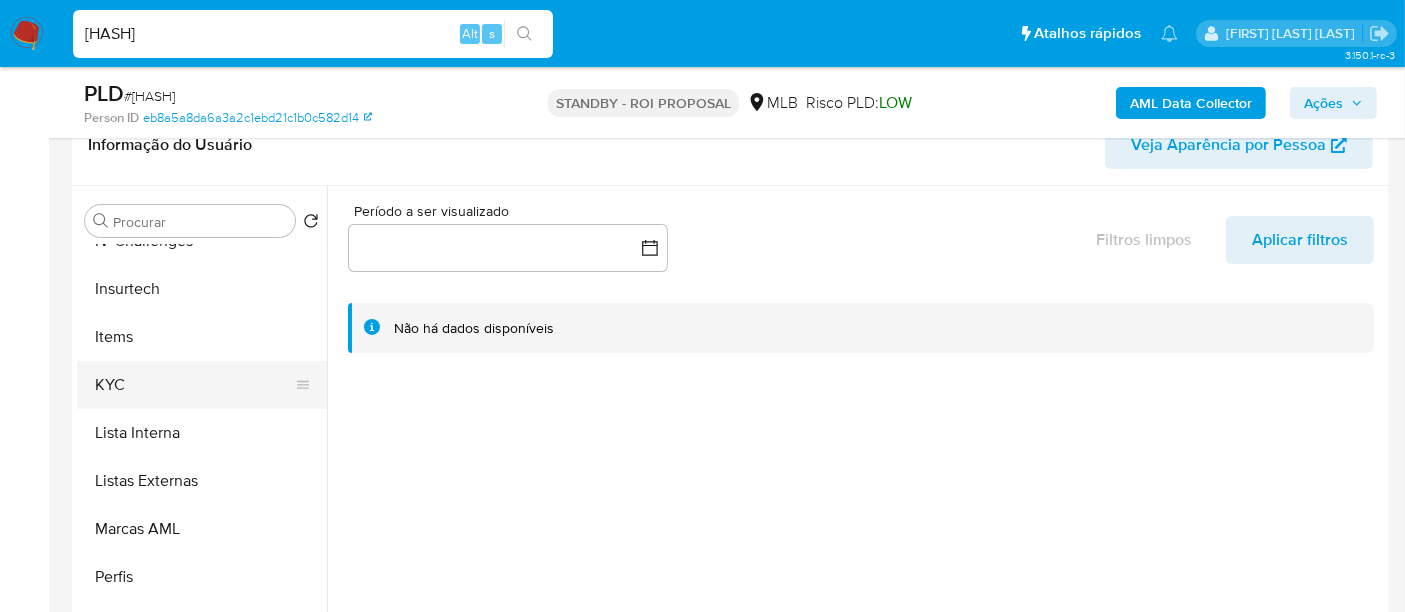 click on "KYC" at bounding box center (194, 385) 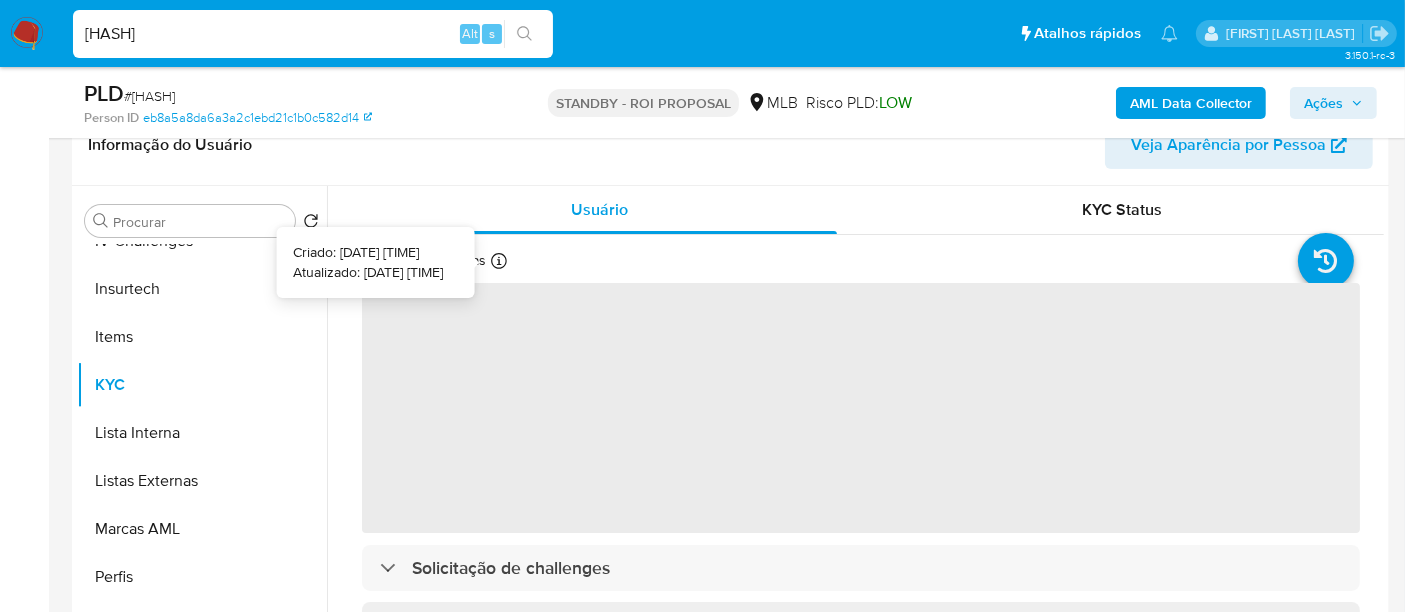 type 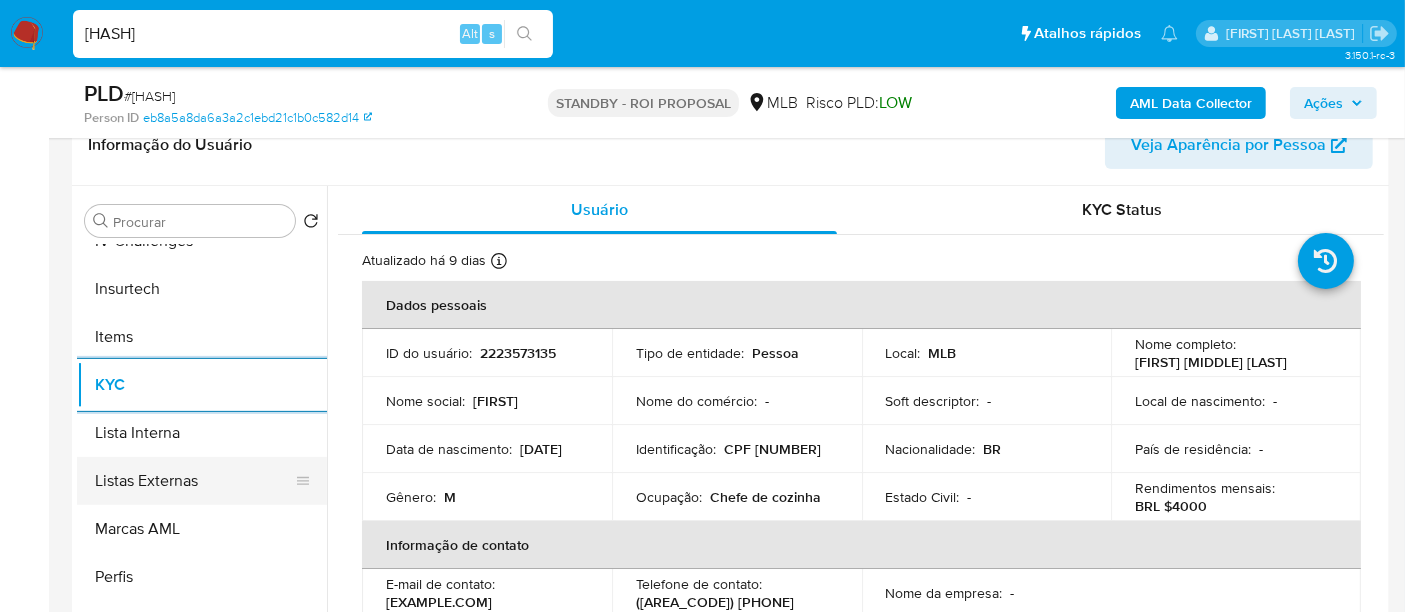 scroll, scrollTop: 622, scrollLeft: 0, axis: vertical 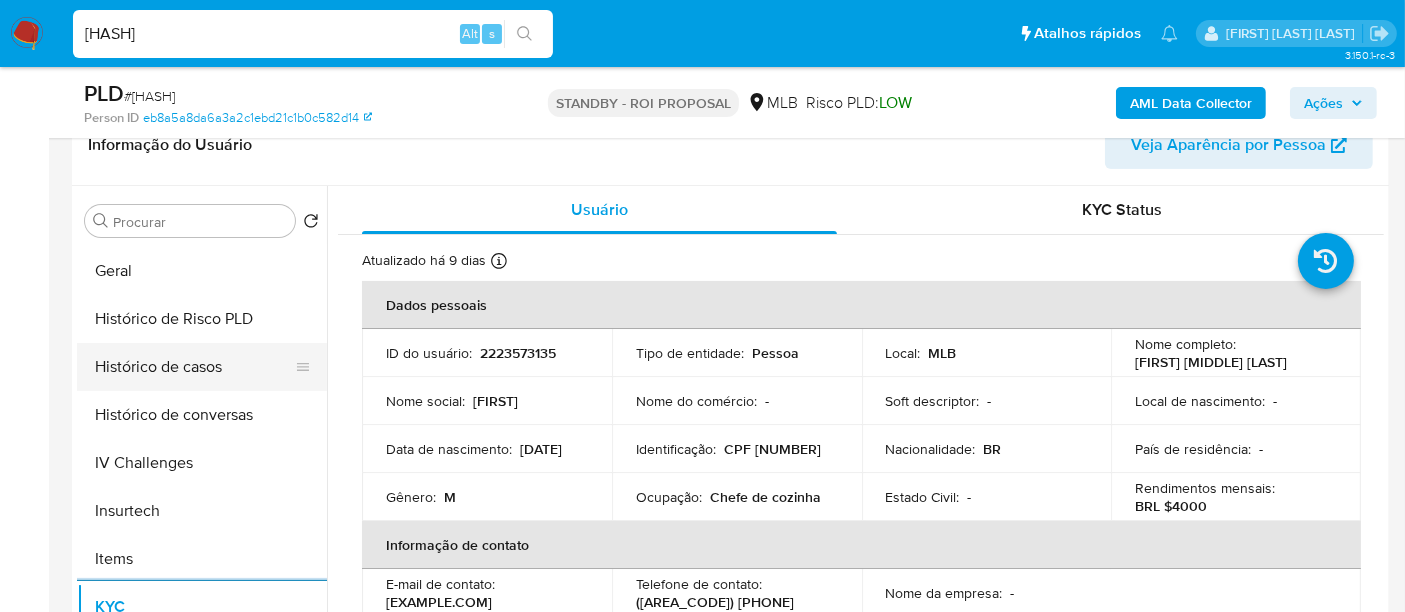 click on "Histórico de casos" at bounding box center (194, 367) 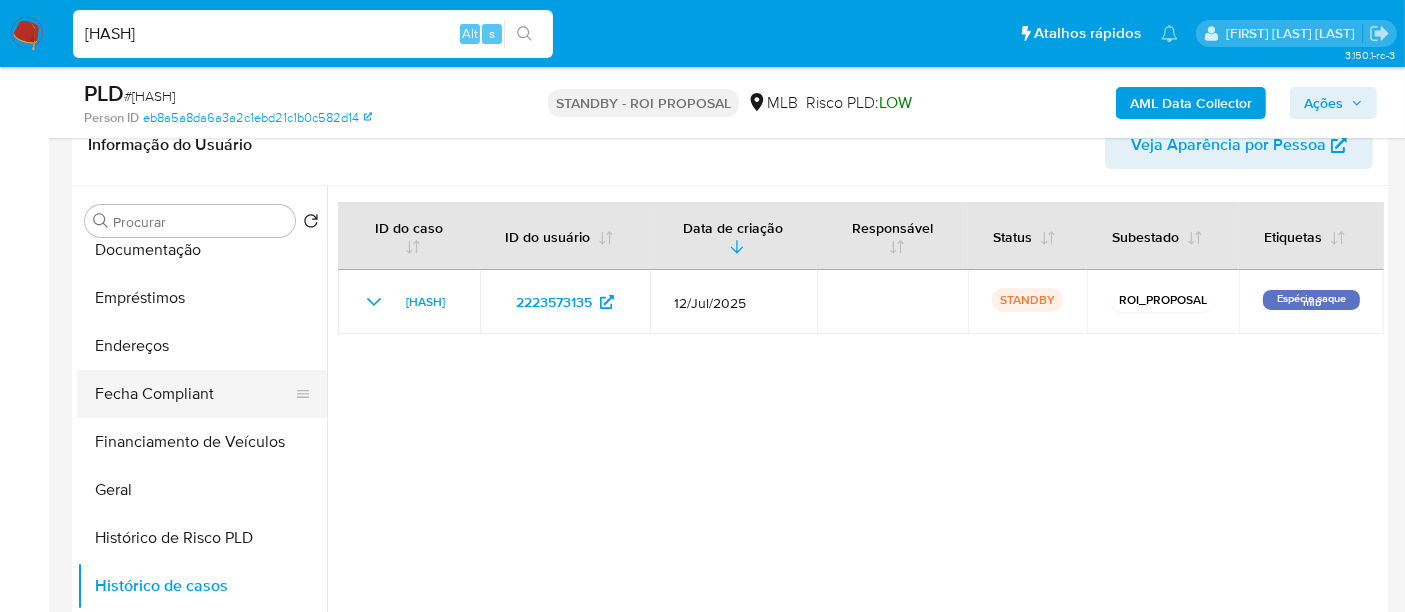 scroll, scrollTop: 400, scrollLeft: 0, axis: vertical 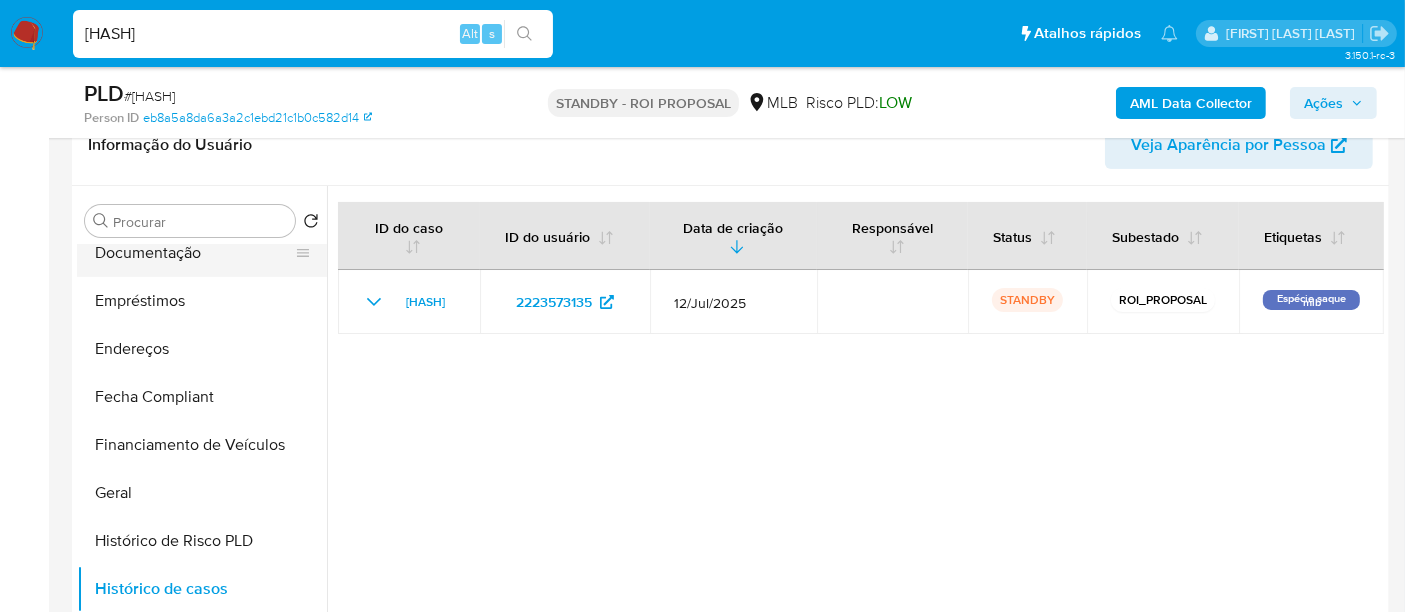 click on "Documentação" at bounding box center [194, 253] 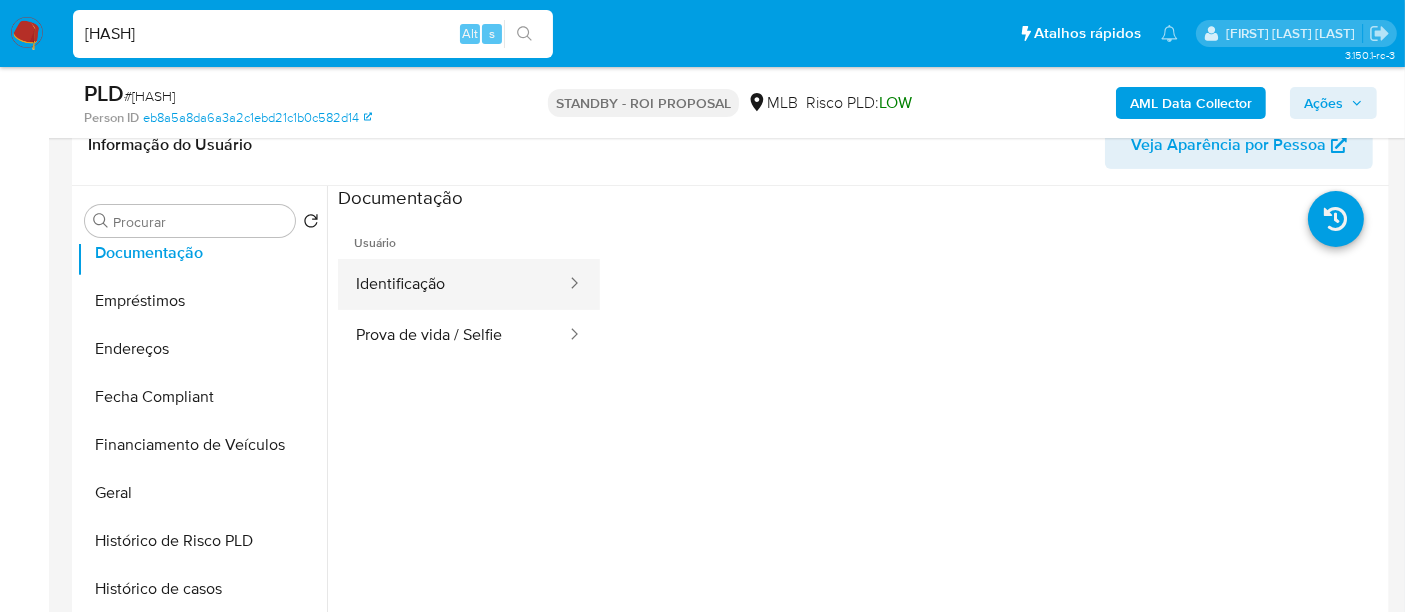 click on "Identificação" at bounding box center [453, 284] 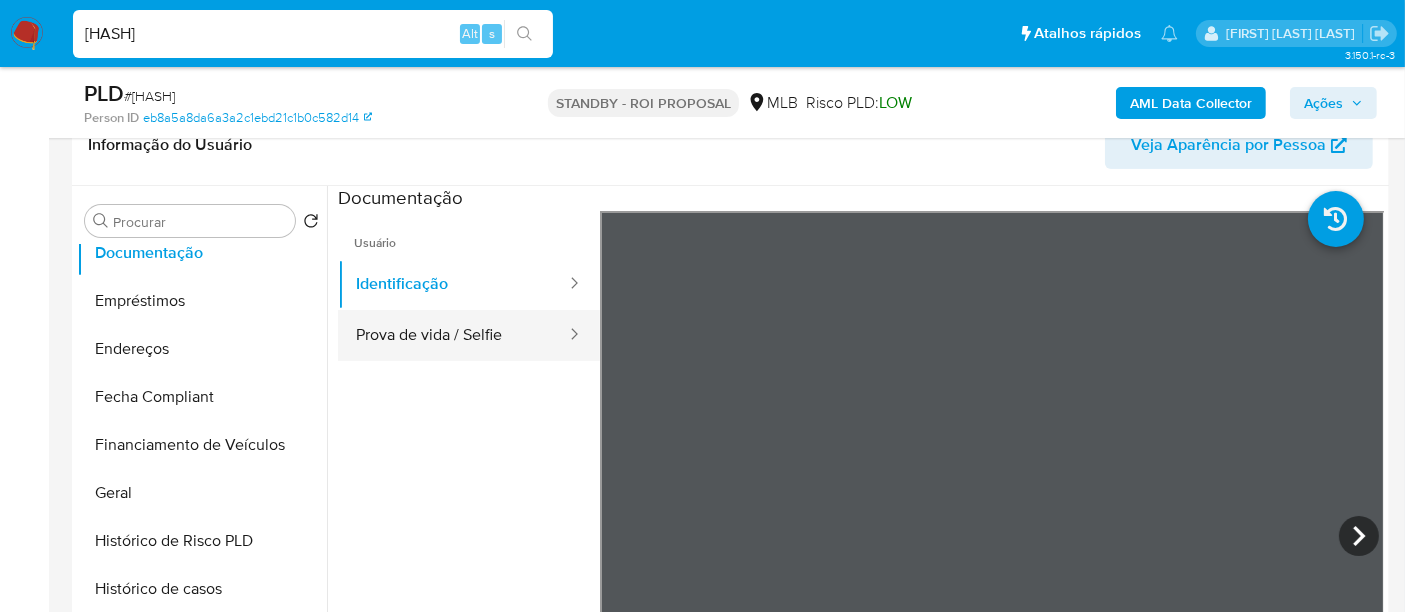 click on "Prova de vida / Selfie" at bounding box center (453, 335) 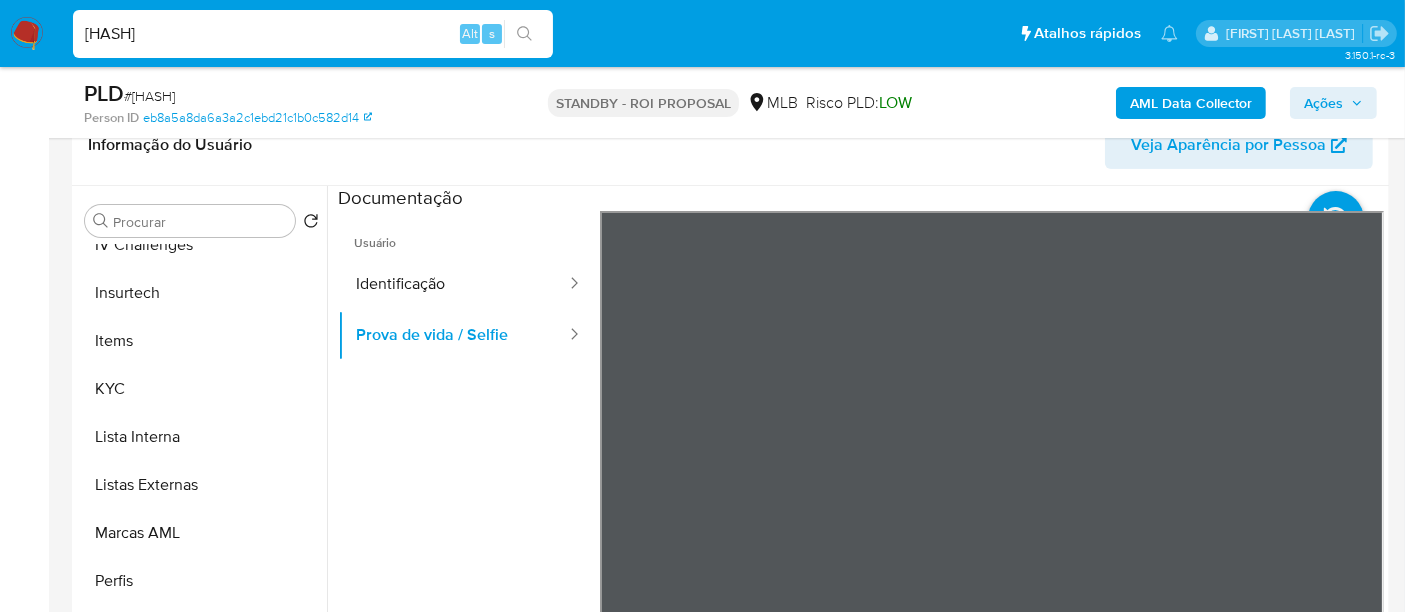 scroll, scrollTop: 844, scrollLeft: 0, axis: vertical 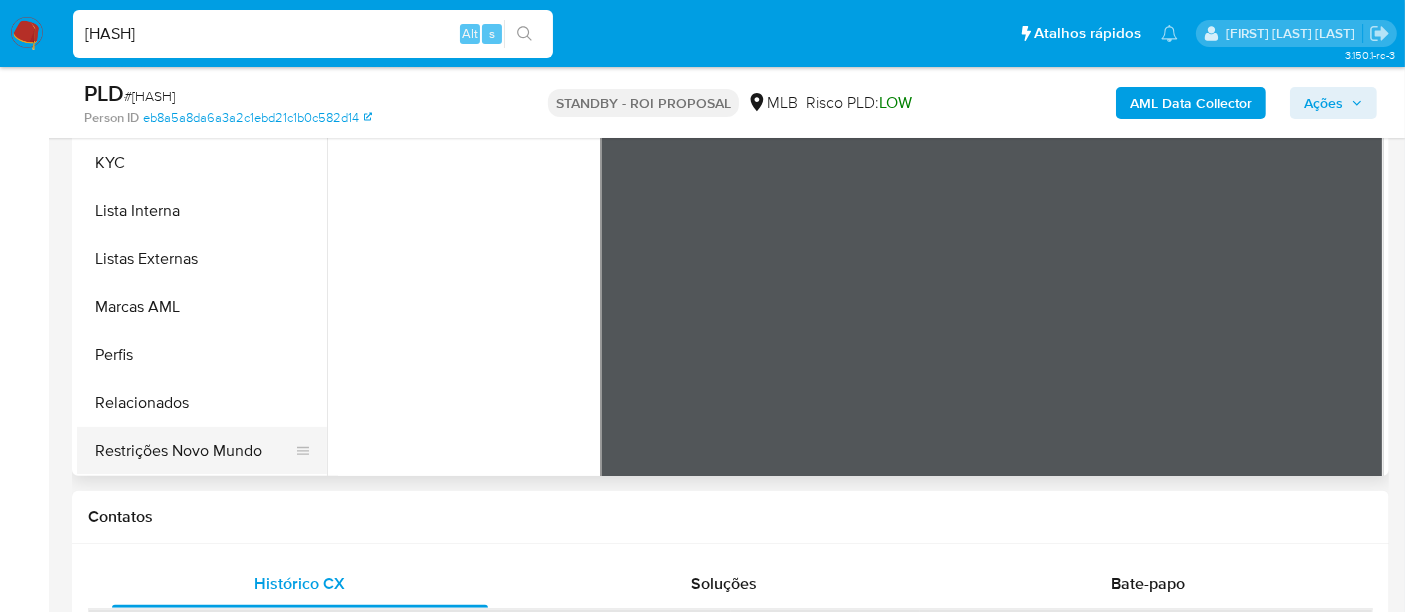 click on "Restrições Novo Mundo" at bounding box center [194, 451] 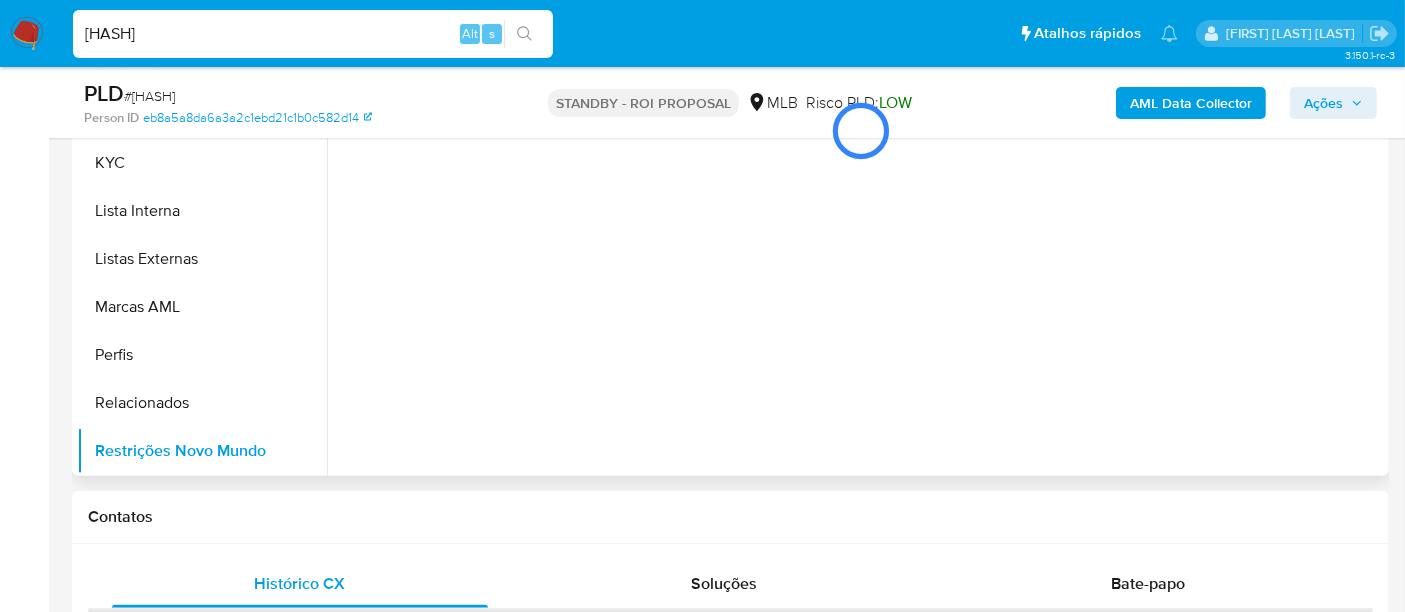 scroll, scrollTop: 333, scrollLeft: 0, axis: vertical 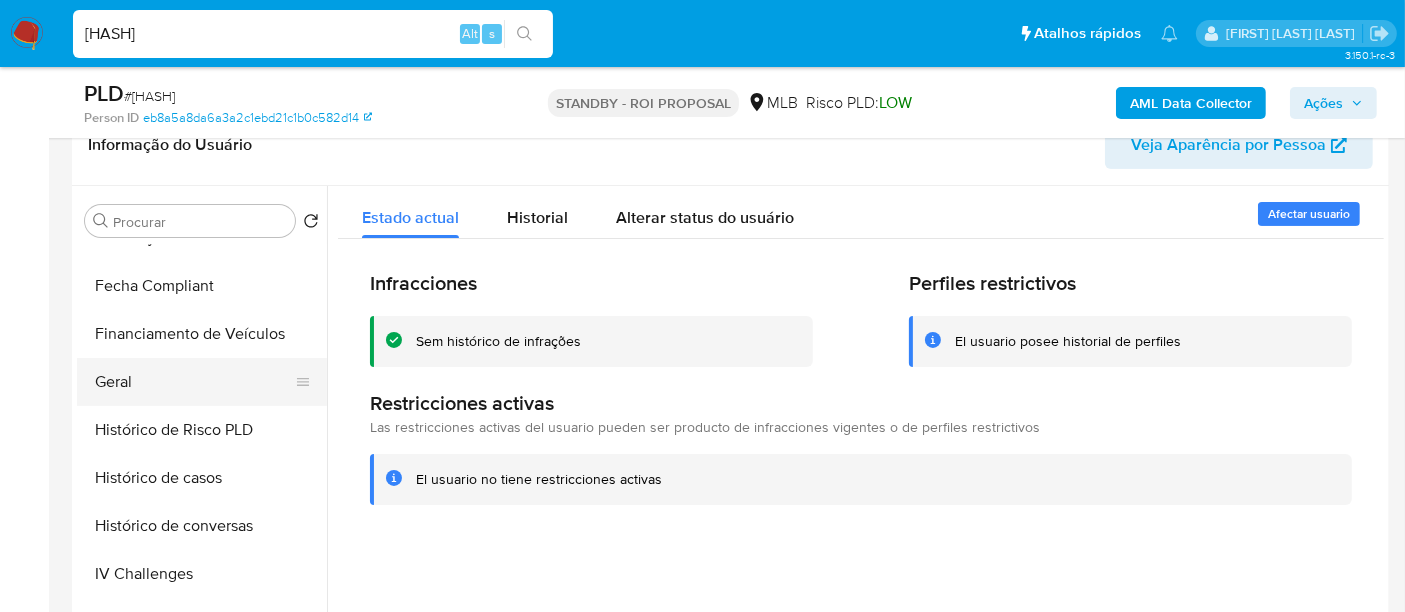 click on "Geral" at bounding box center [194, 382] 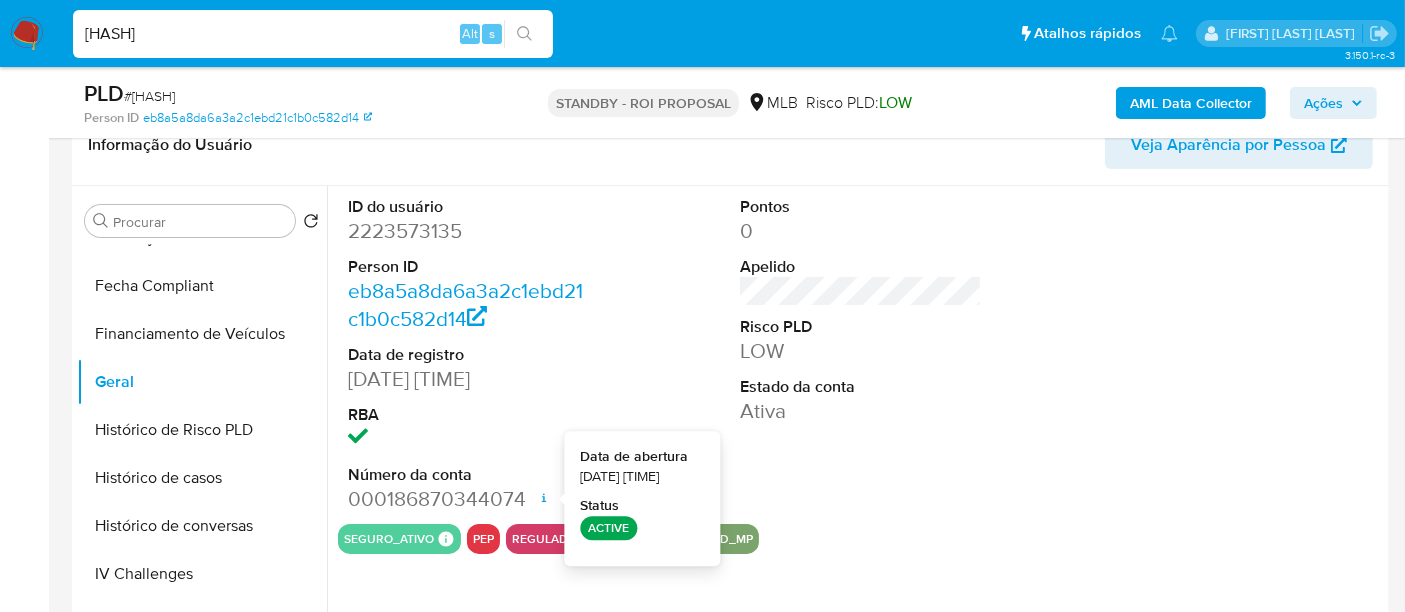 type 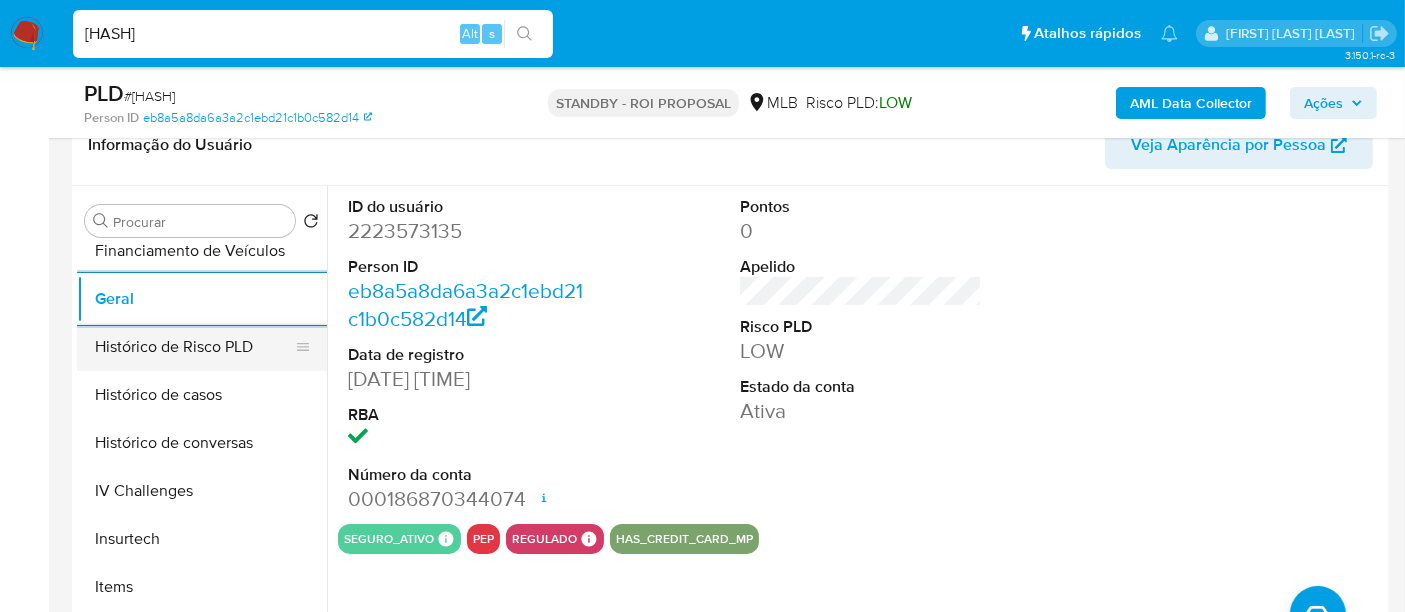 scroll, scrollTop: 733, scrollLeft: 0, axis: vertical 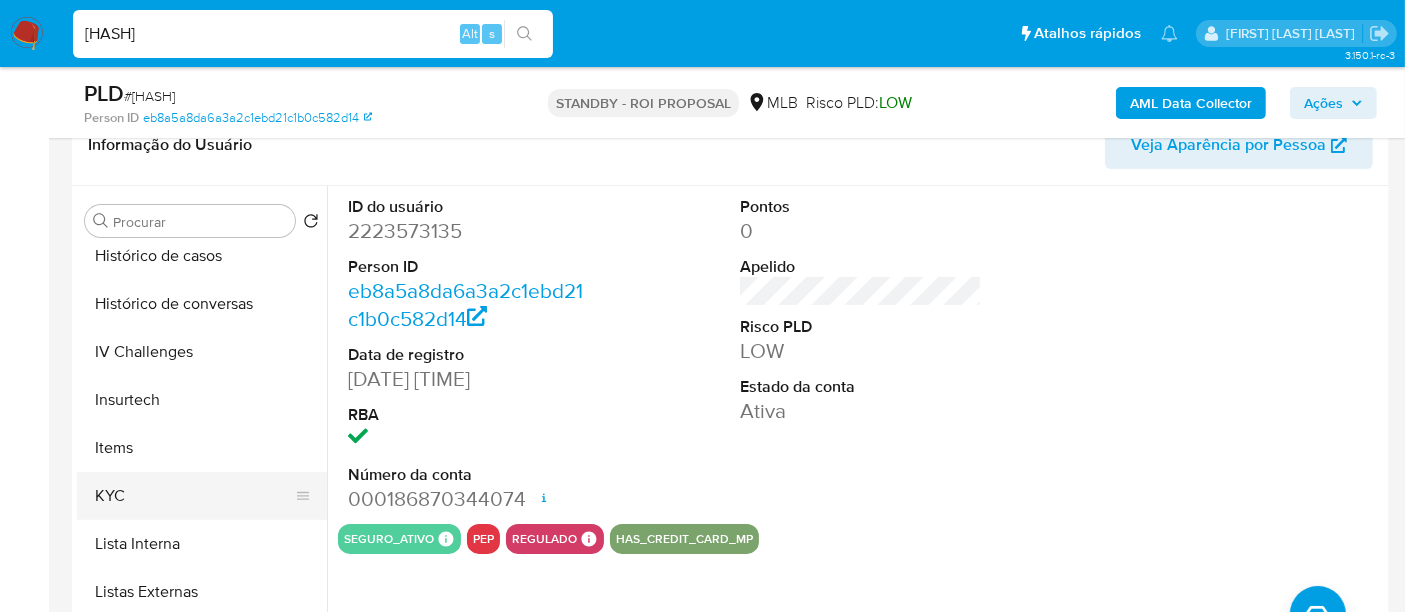 click on "KYC" at bounding box center (194, 496) 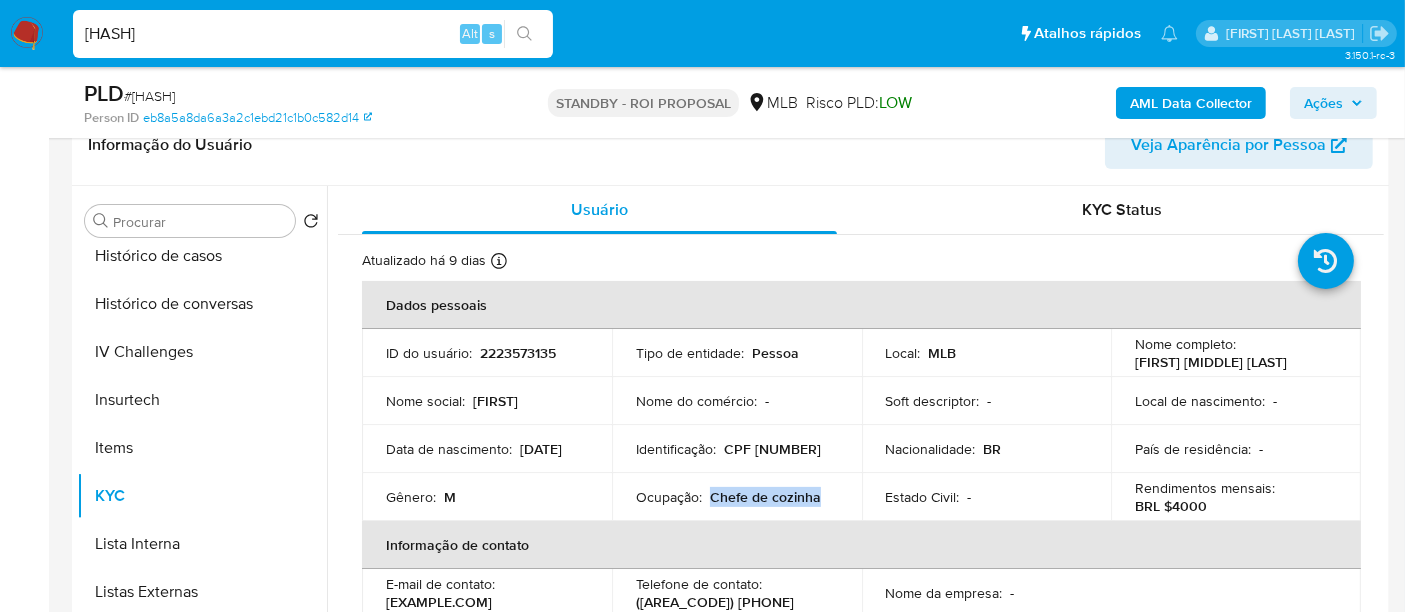 drag, startPoint x: 816, startPoint y: 495, endPoint x: 710, endPoint y: 494, distance: 106.004715 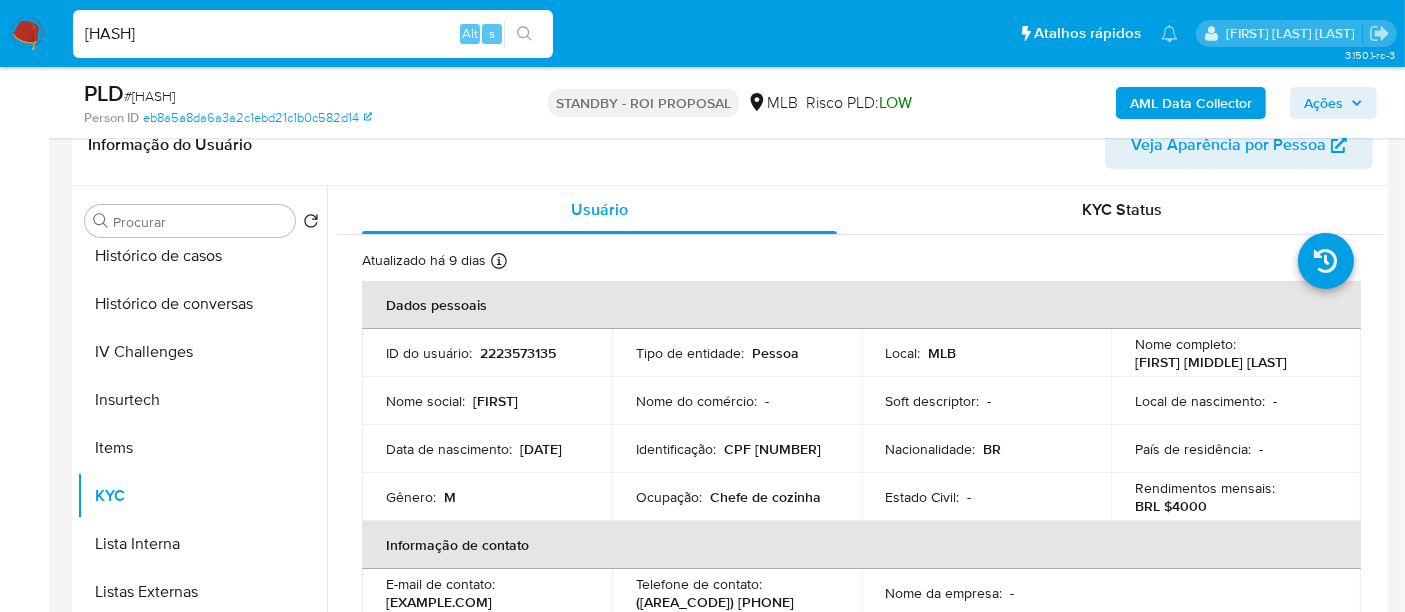 click on "0M2wWJXluypKAkY6ksWJuOb5" at bounding box center (313, 34) 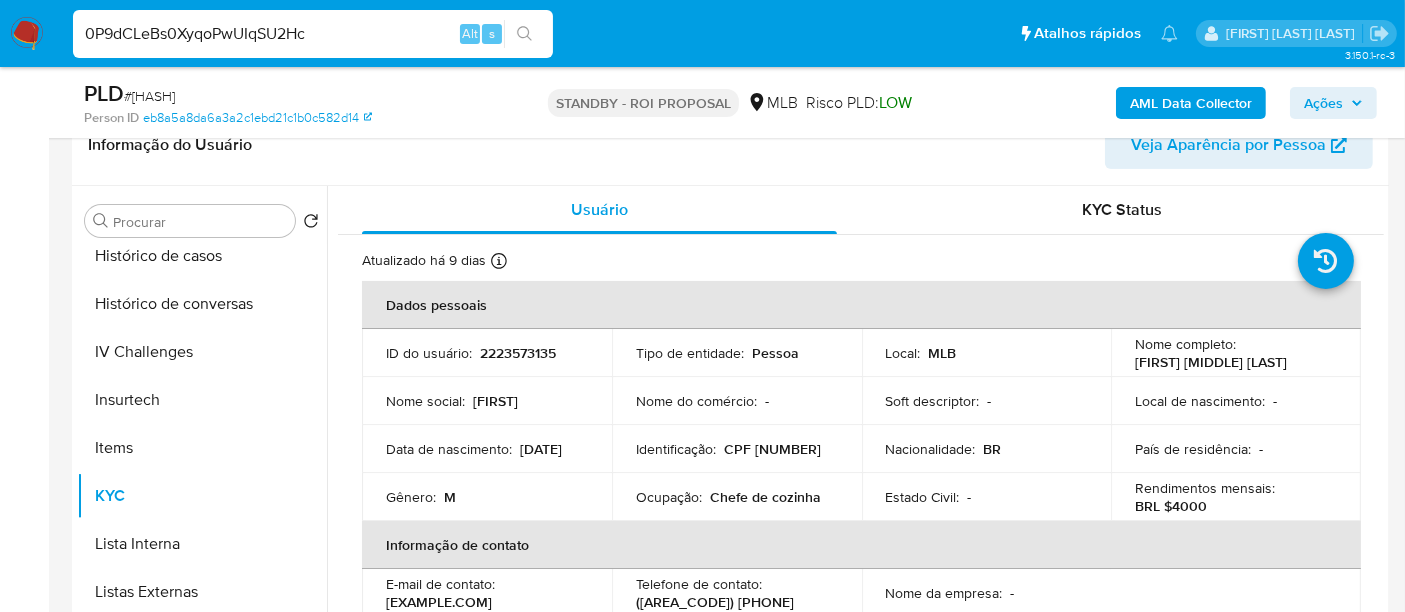 type on "0P9dCLeBs0XyqoPwUIqSU2Hc" 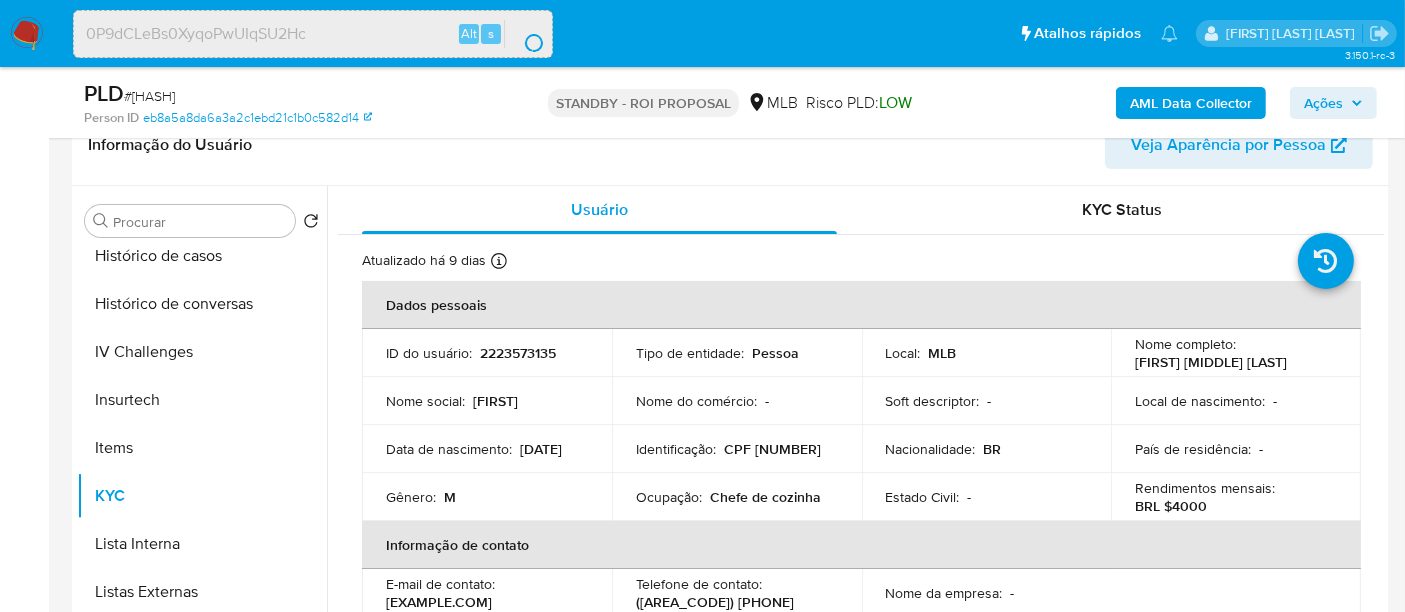 scroll, scrollTop: 0, scrollLeft: 0, axis: both 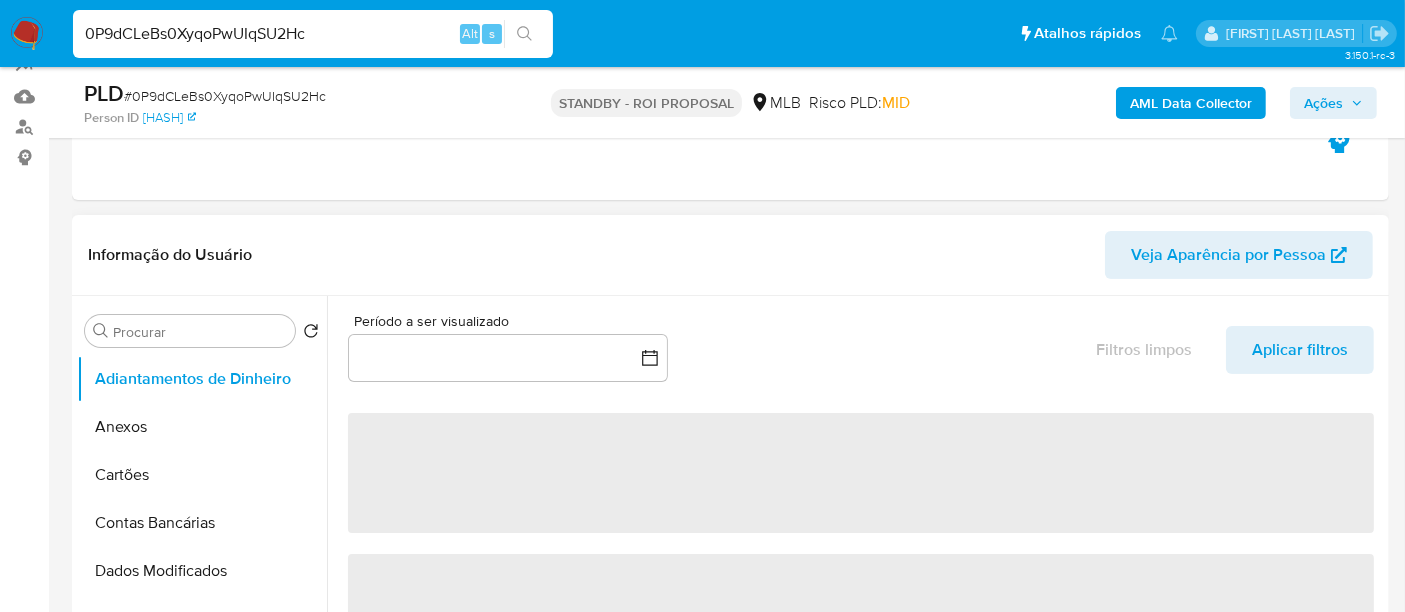 select on "10" 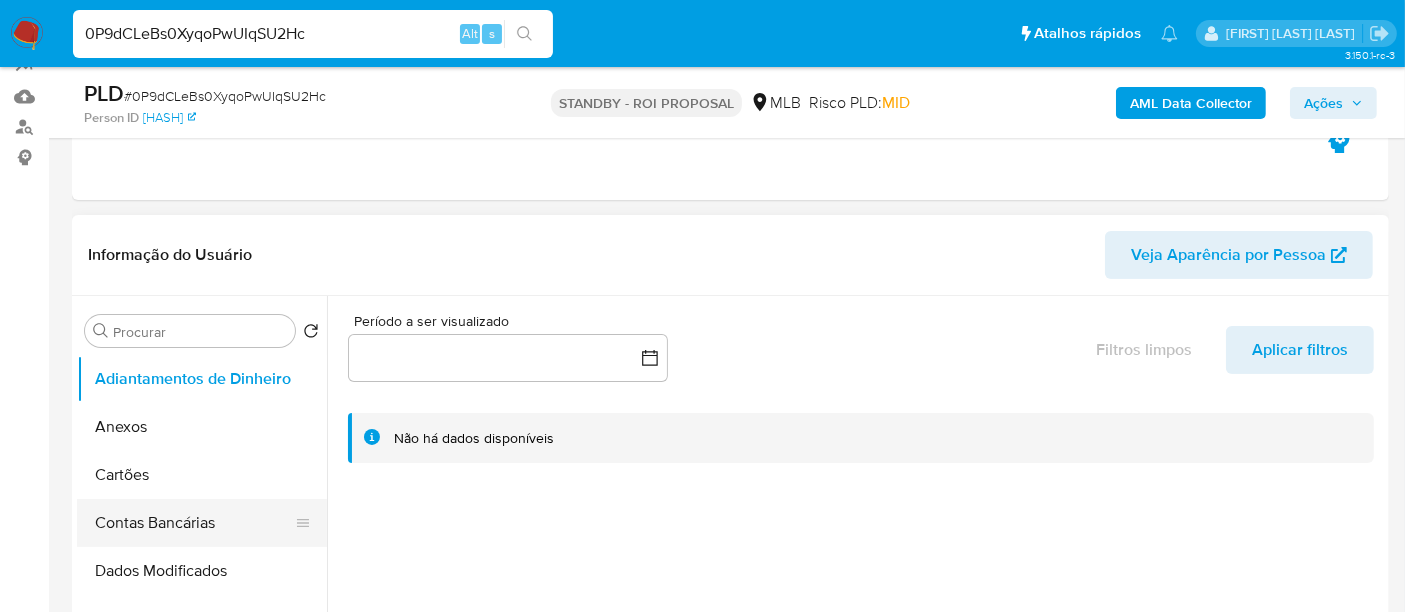 scroll, scrollTop: 333, scrollLeft: 0, axis: vertical 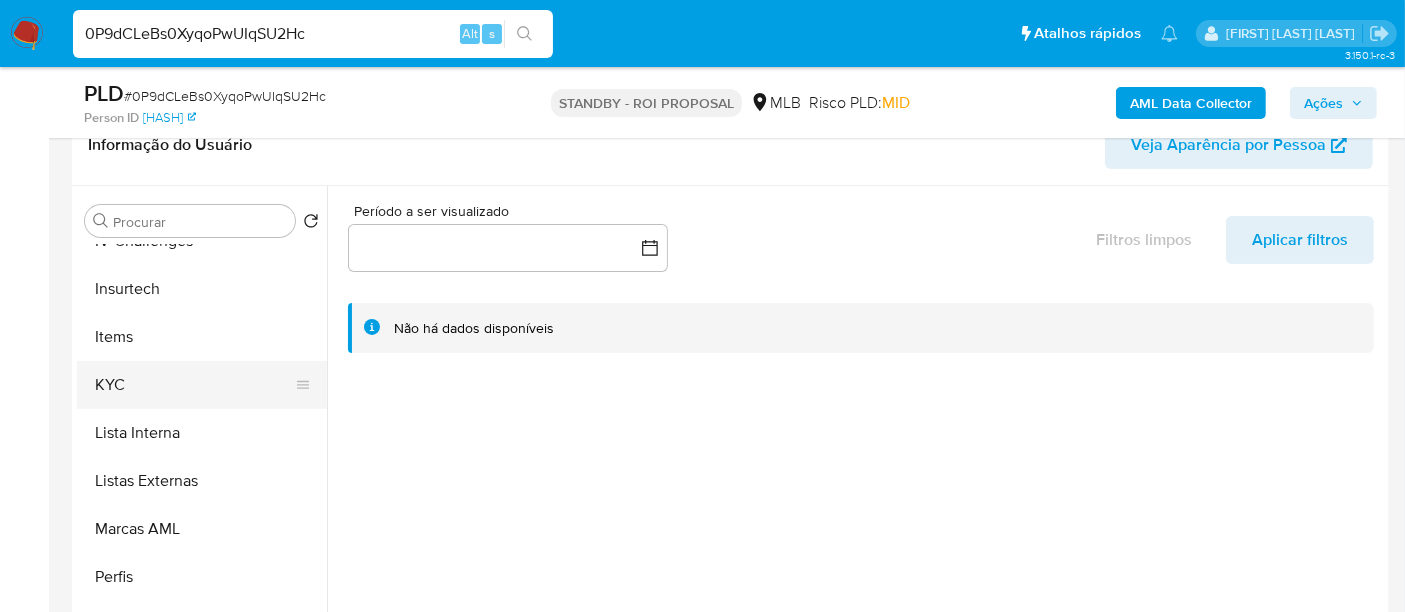 click on "KYC" at bounding box center [194, 385] 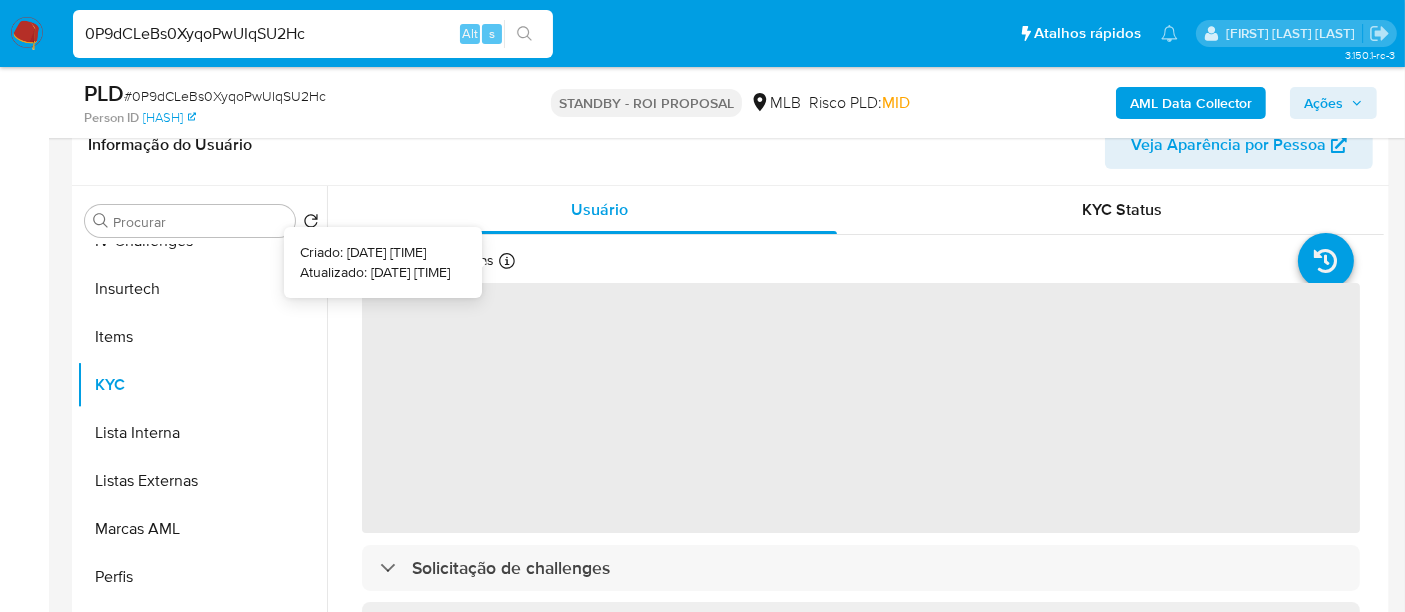 type 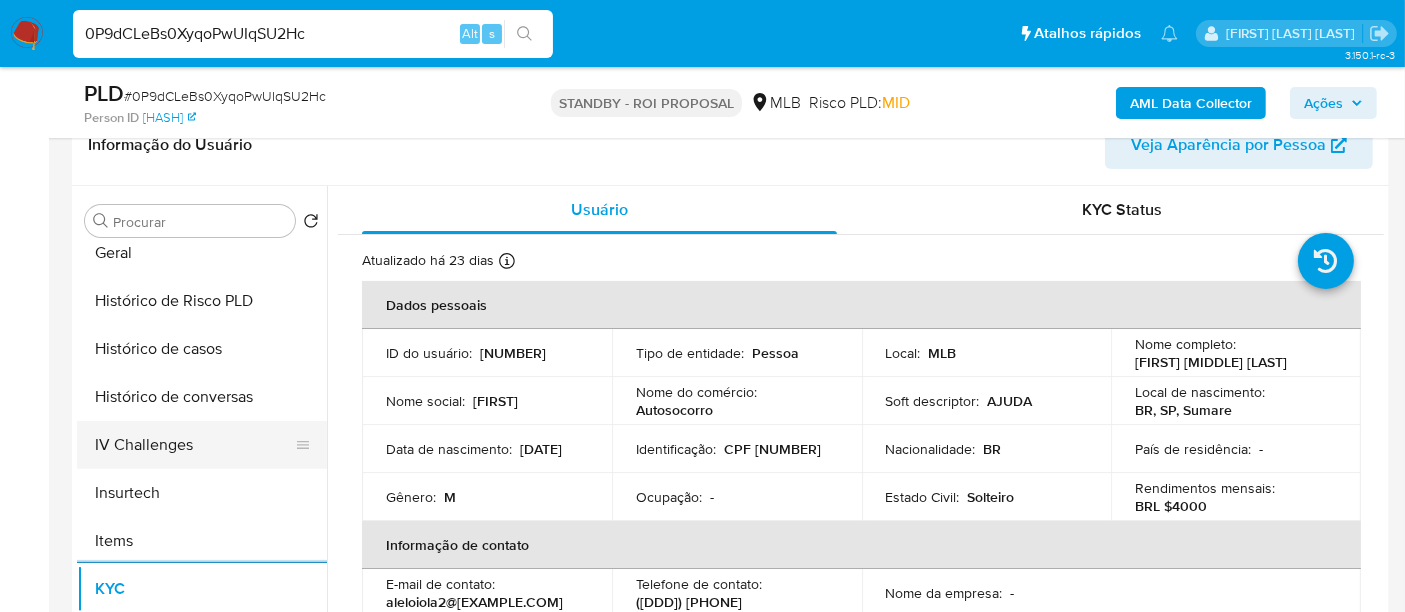scroll, scrollTop: 622, scrollLeft: 0, axis: vertical 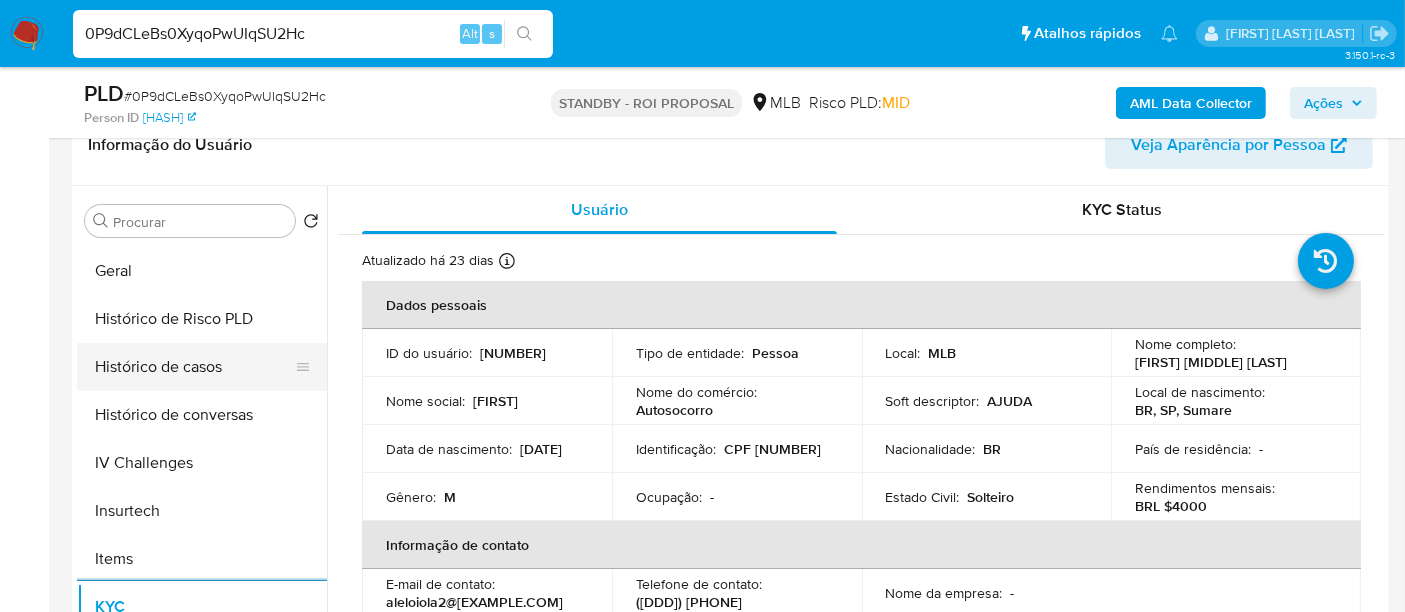 click on "Histórico de casos" at bounding box center (194, 367) 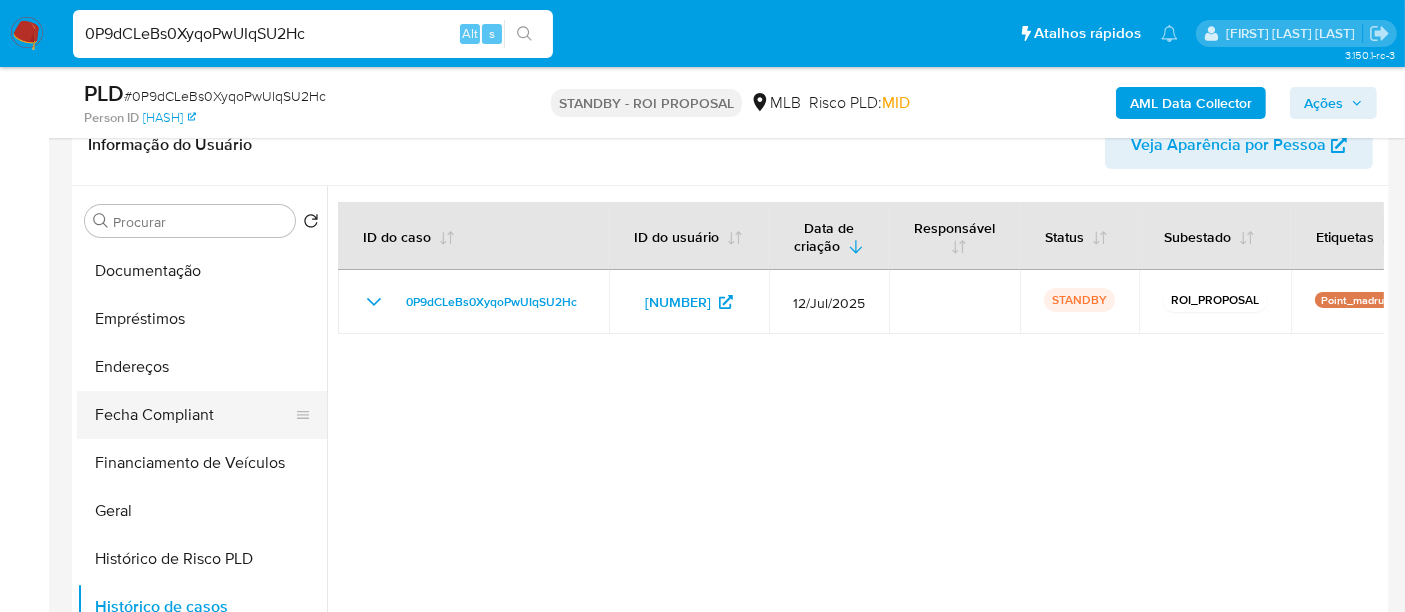 scroll, scrollTop: 288, scrollLeft: 0, axis: vertical 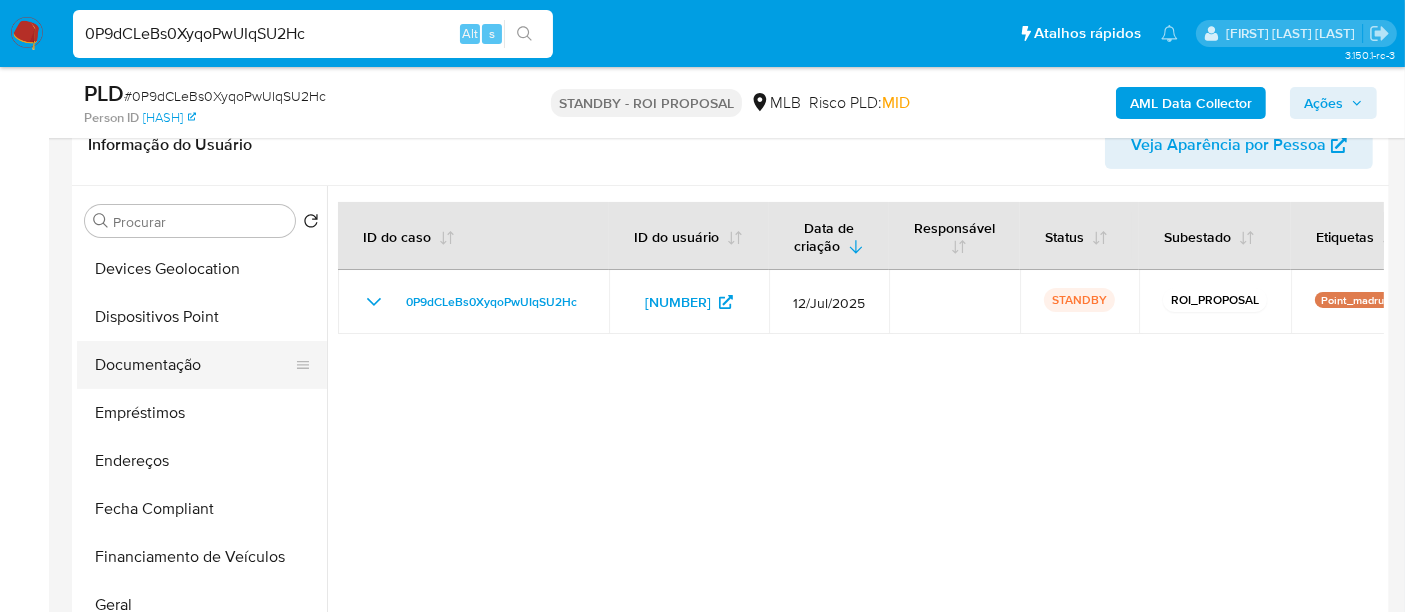 click on "Documentação" at bounding box center (194, 365) 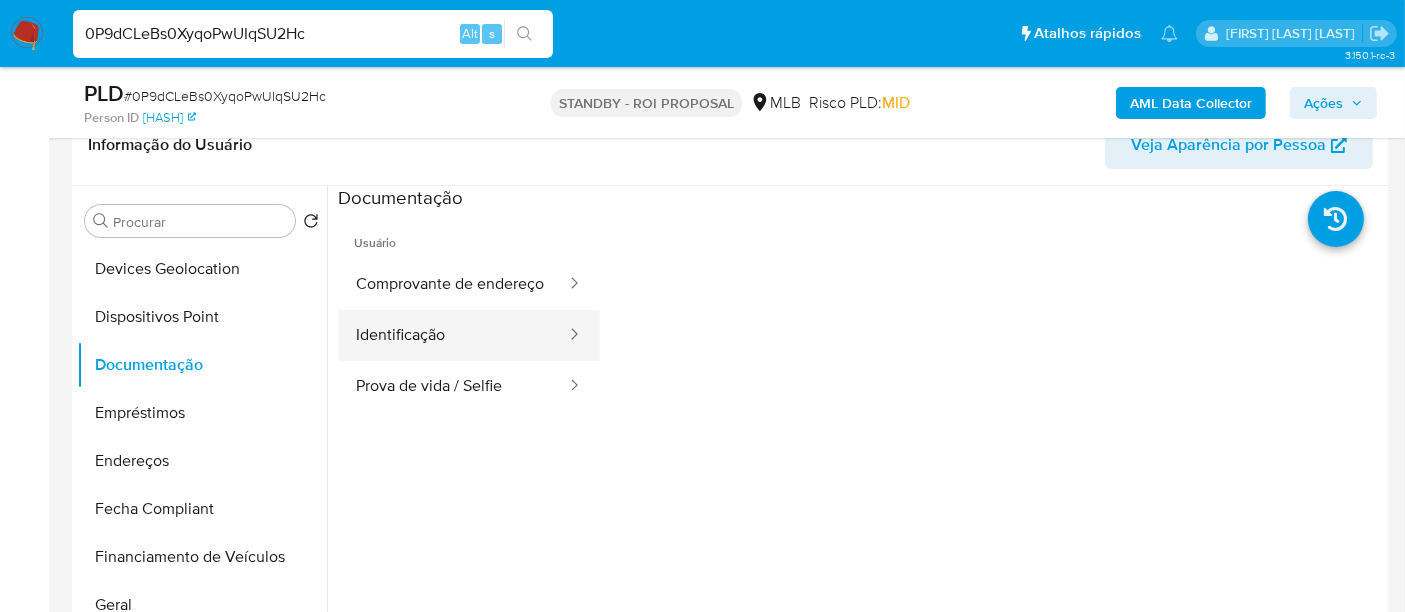 click on "Identificação" at bounding box center (453, 335) 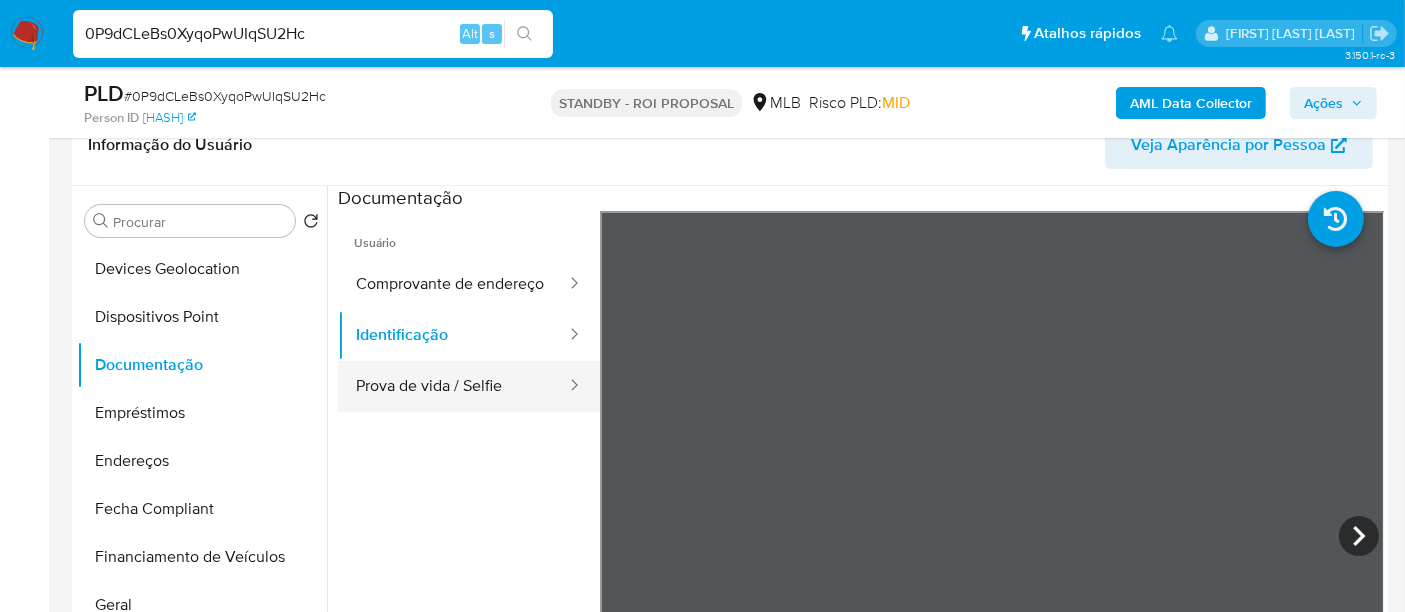 click on "Prova de vida / Selfie" at bounding box center [453, 386] 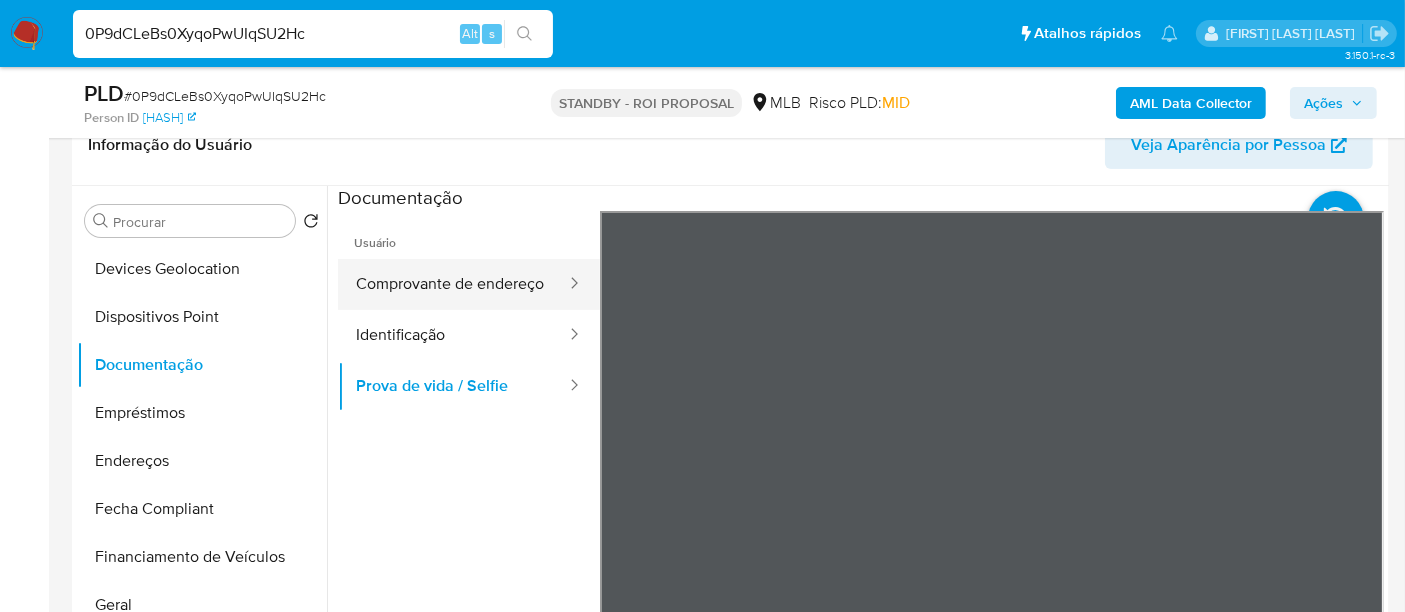click on "Comprovante de endereço" at bounding box center [453, 284] 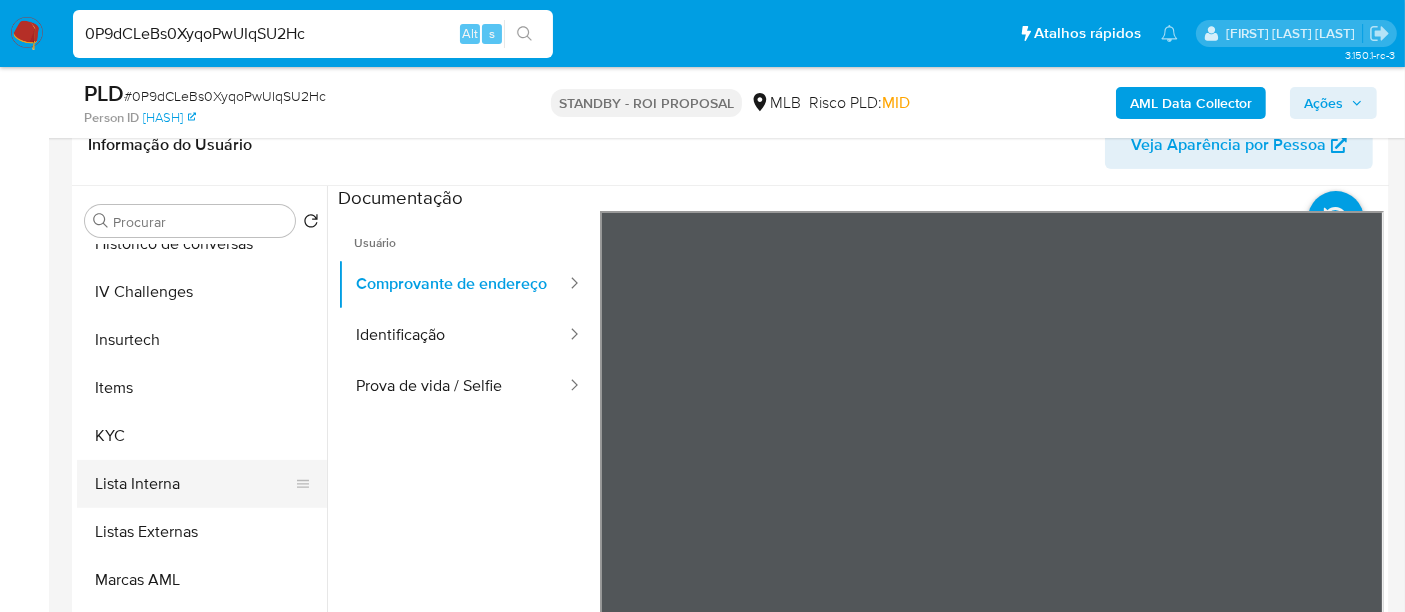 scroll, scrollTop: 844, scrollLeft: 0, axis: vertical 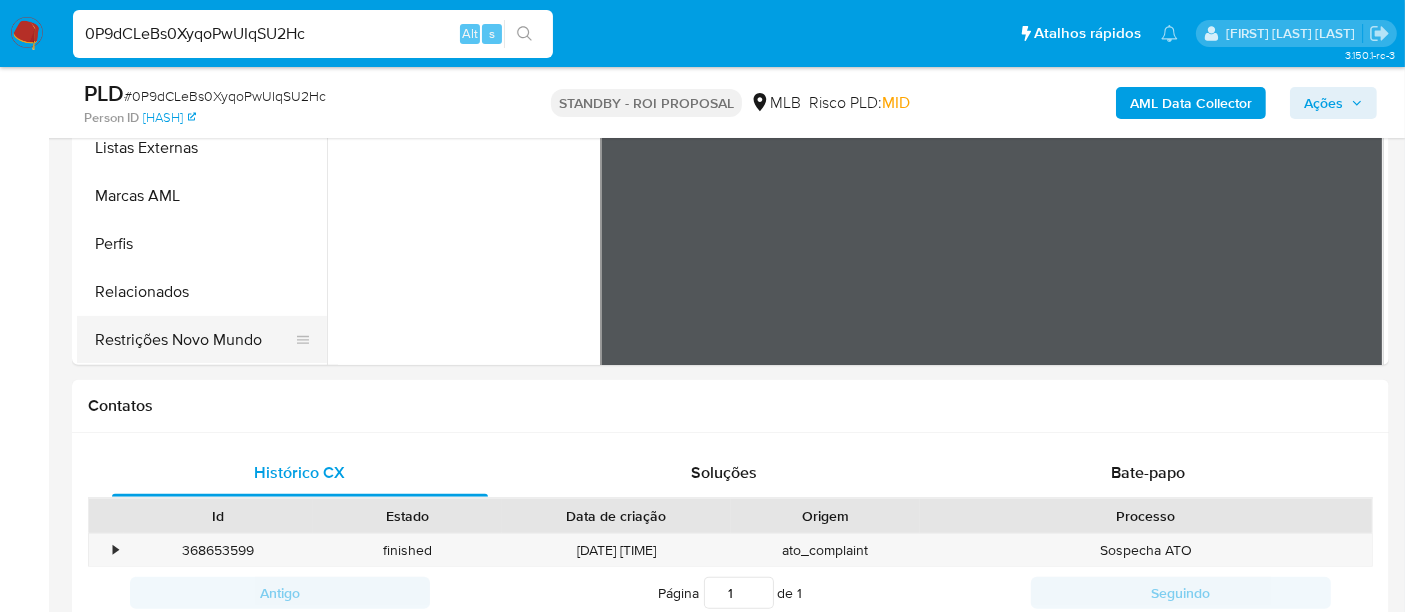 click on "Restrições Novo Mundo" at bounding box center [194, 340] 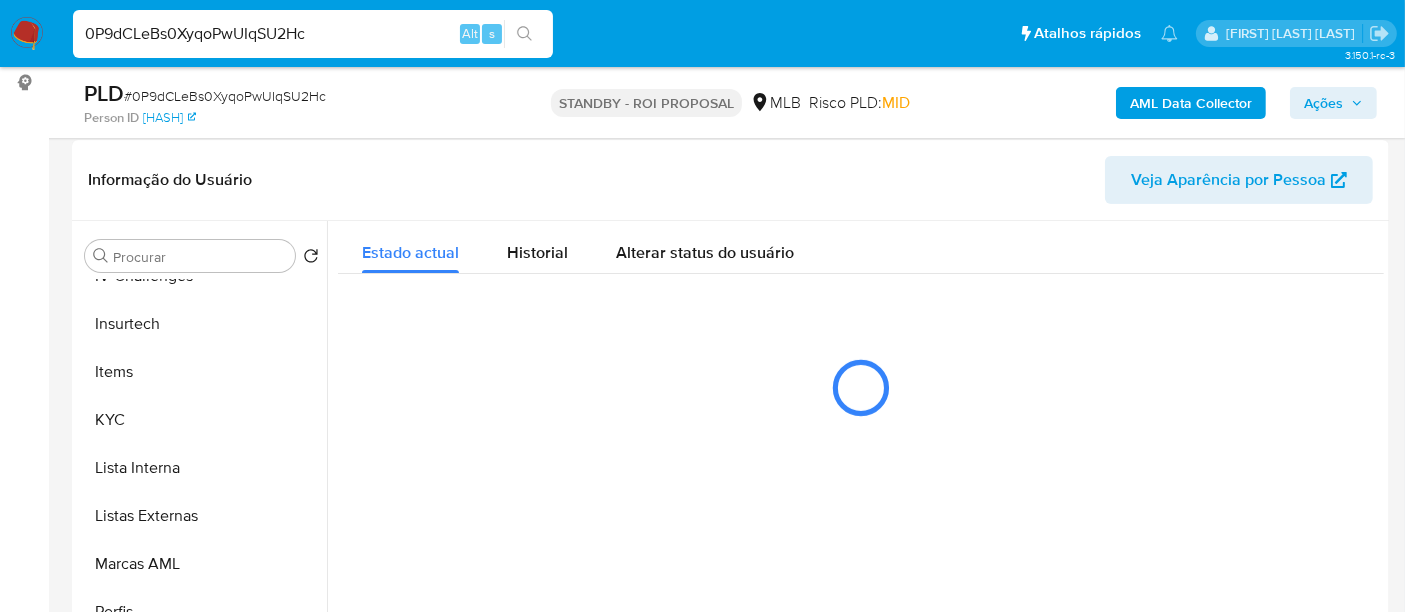 scroll, scrollTop: 333, scrollLeft: 0, axis: vertical 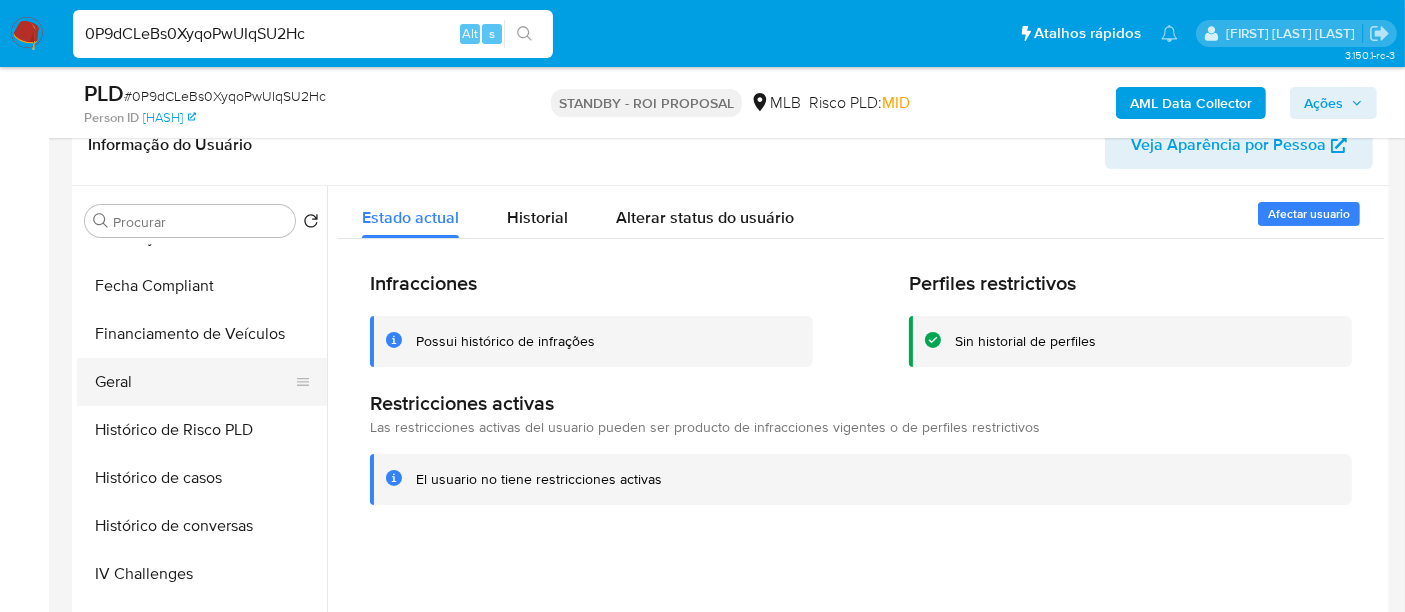 drag, startPoint x: 138, startPoint y: 378, endPoint x: 191, endPoint y: 378, distance: 53 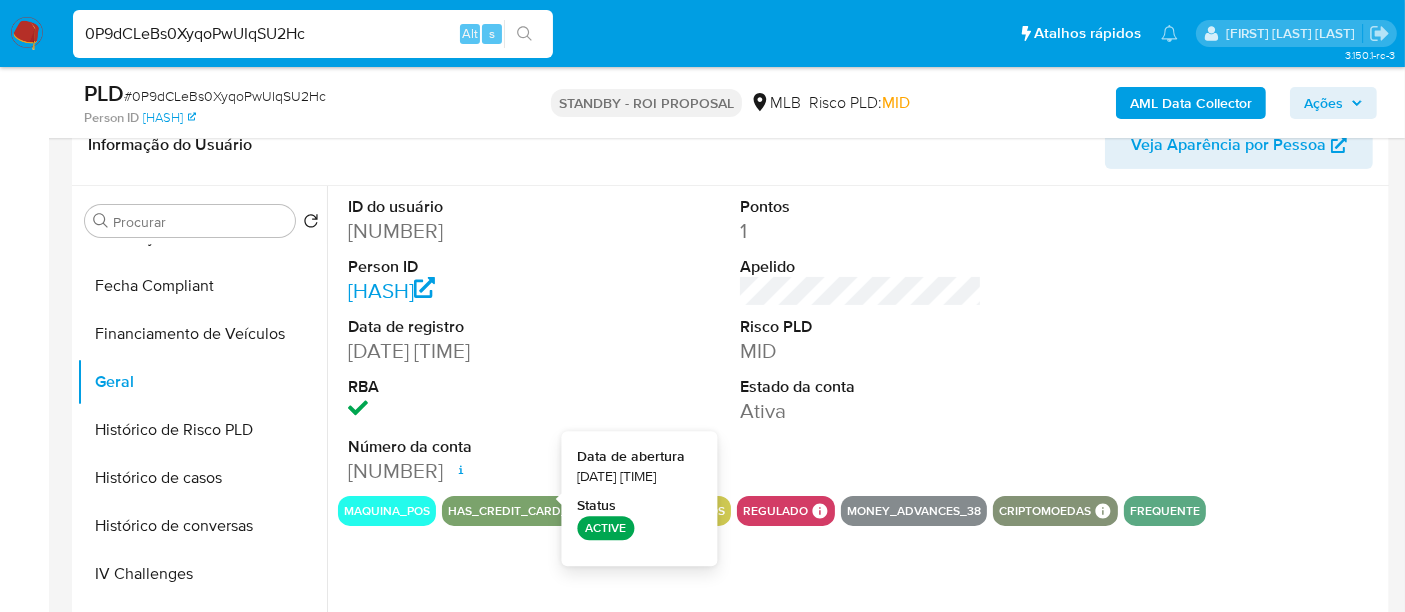 type 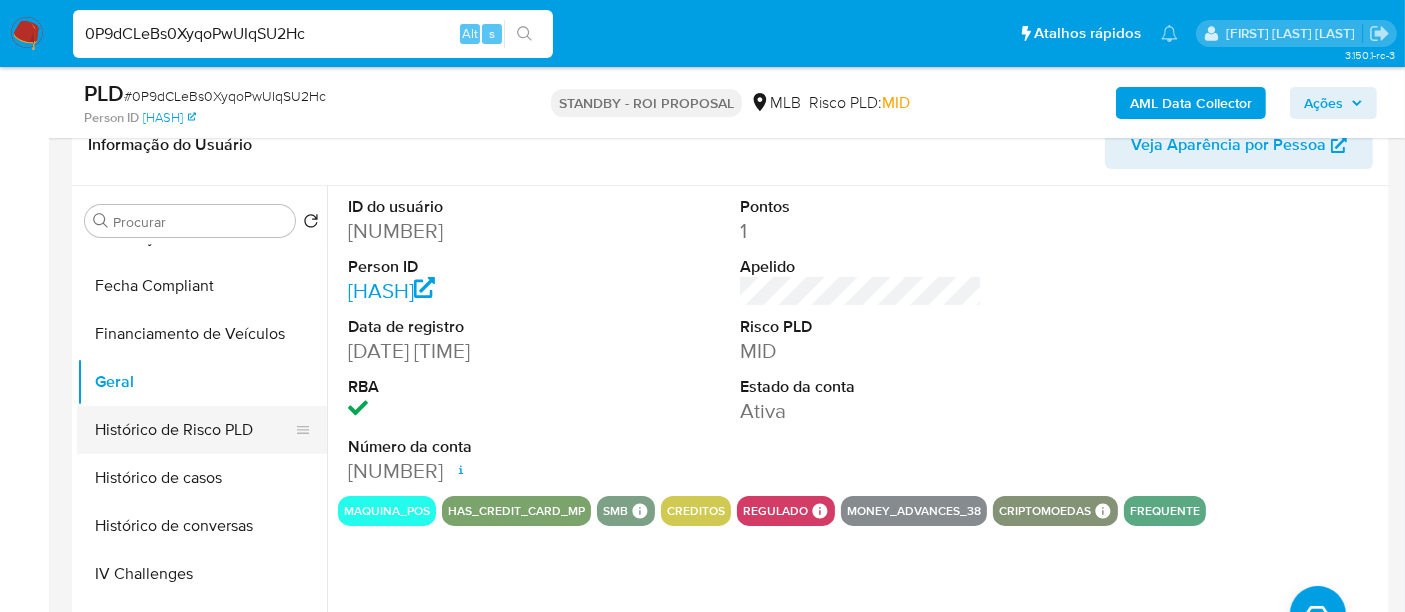 scroll, scrollTop: 733, scrollLeft: 0, axis: vertical 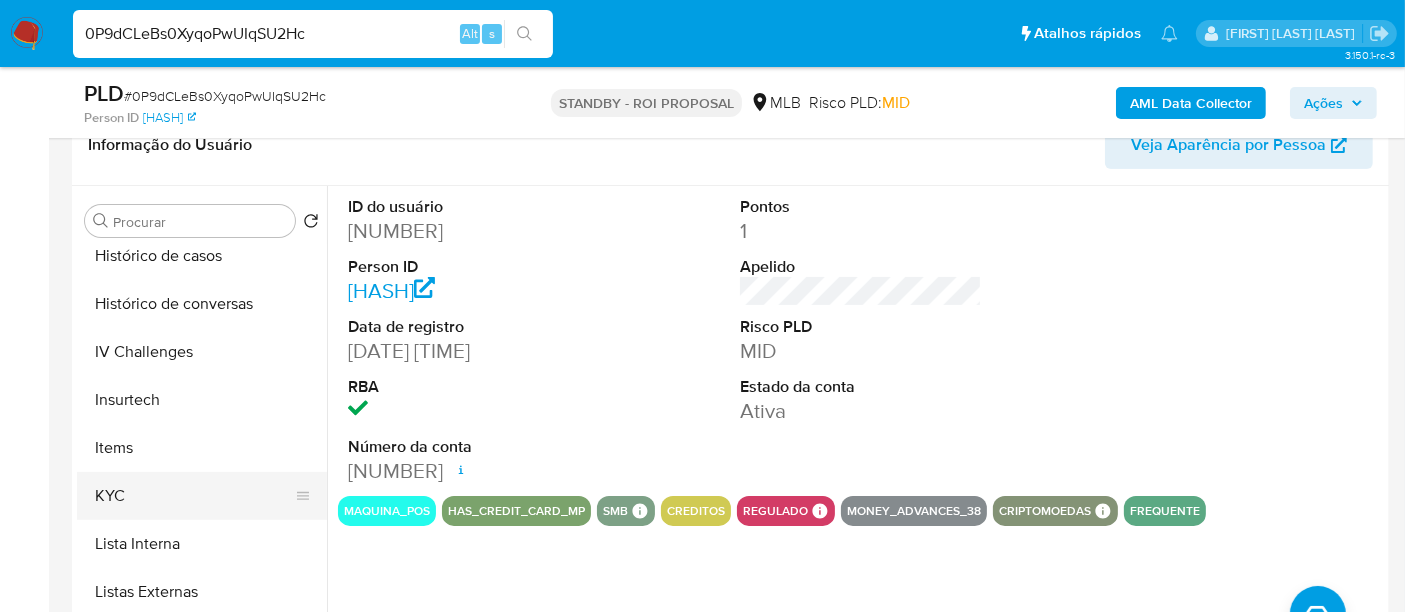 click on "KYC" at bounding box center [194, 496] 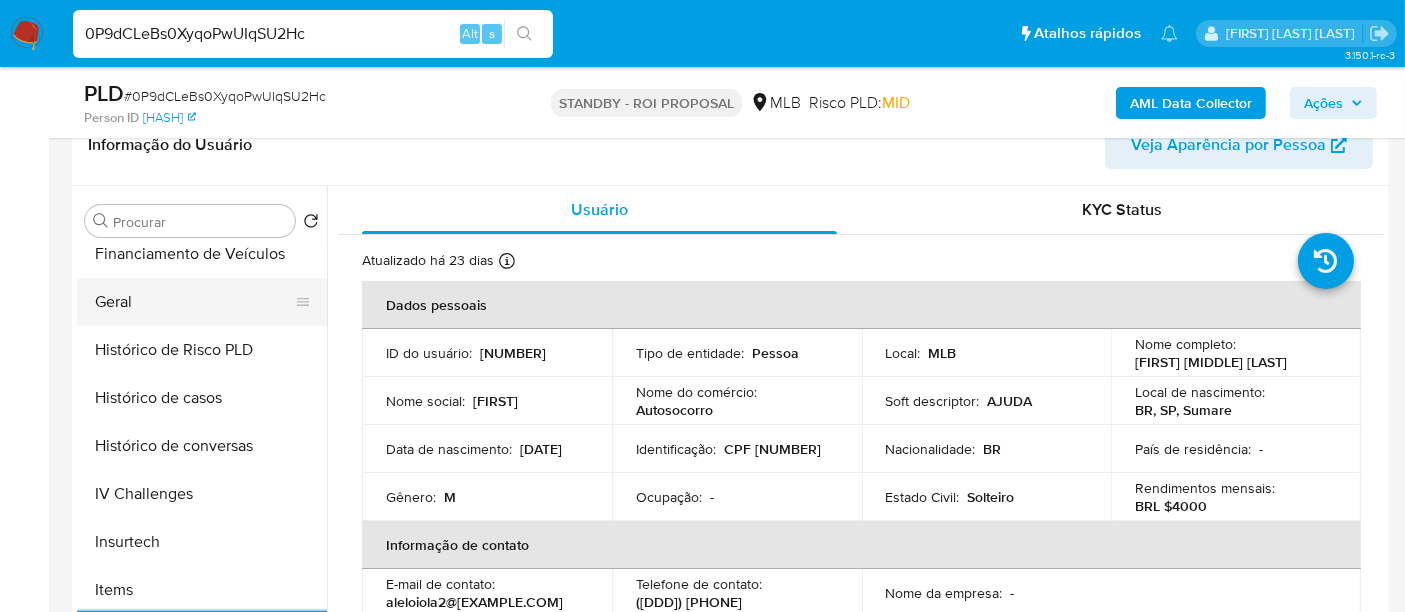 scroll, scrollTop: 511, scrollLeft: 0, axis: vertical 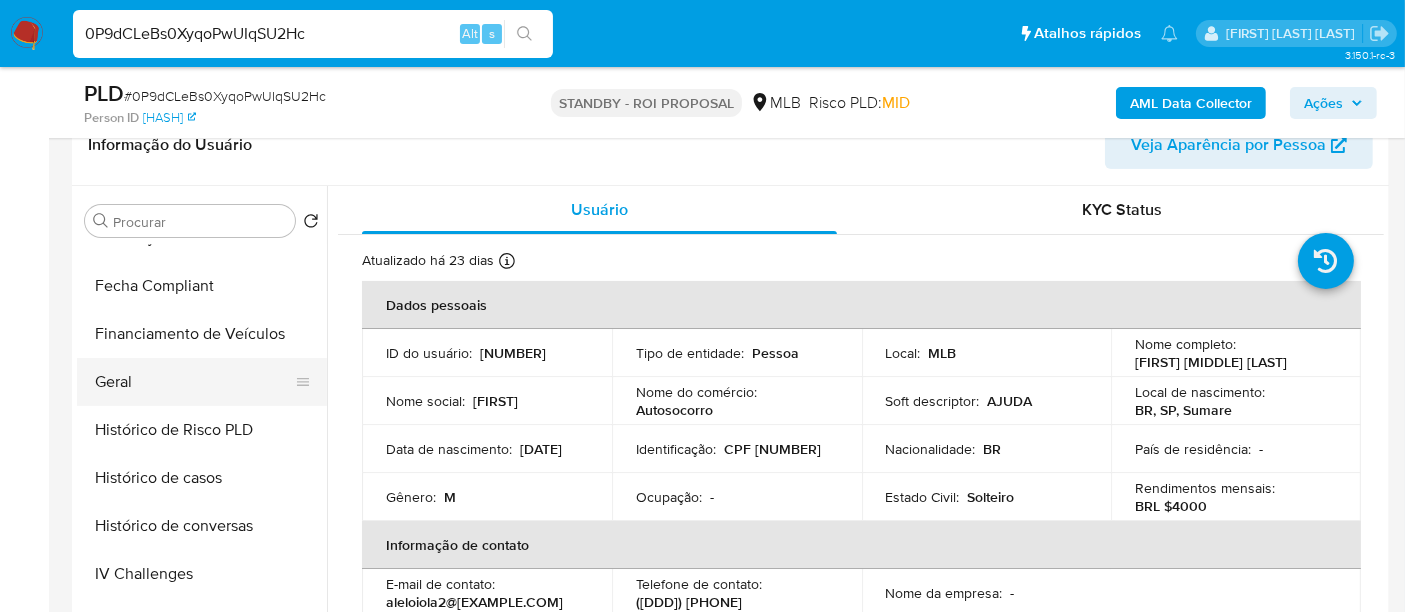 click on "Geral" at bounding box center (194, 382) 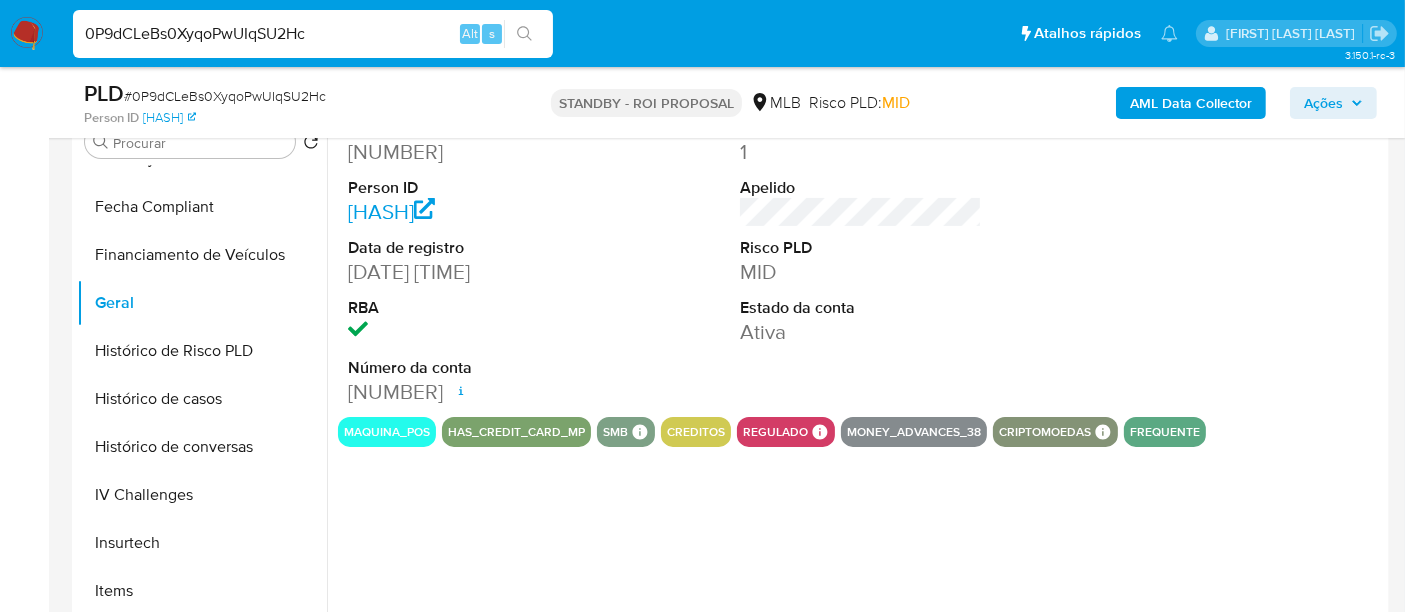 scroll, scrollTop: 444, scrollLeft: 0, axis: vertical 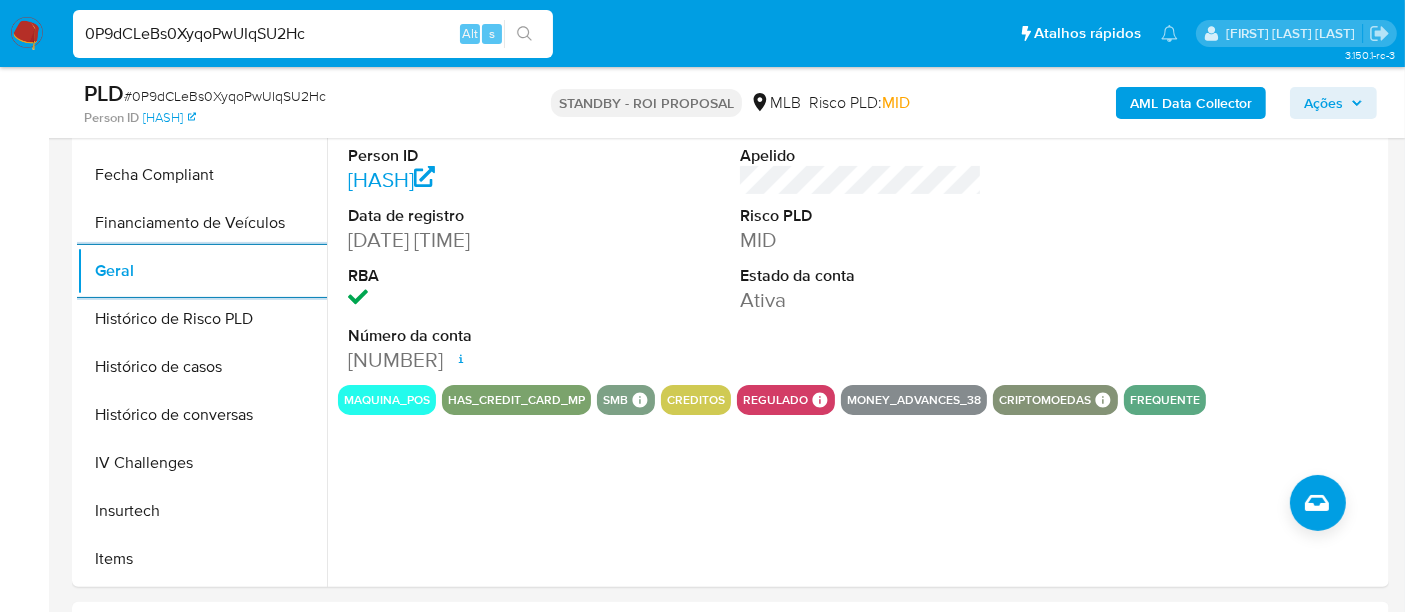click on "0P9dCLeBs0XyqoPwUIqSU2Hc" at bounding box center [313, 34] 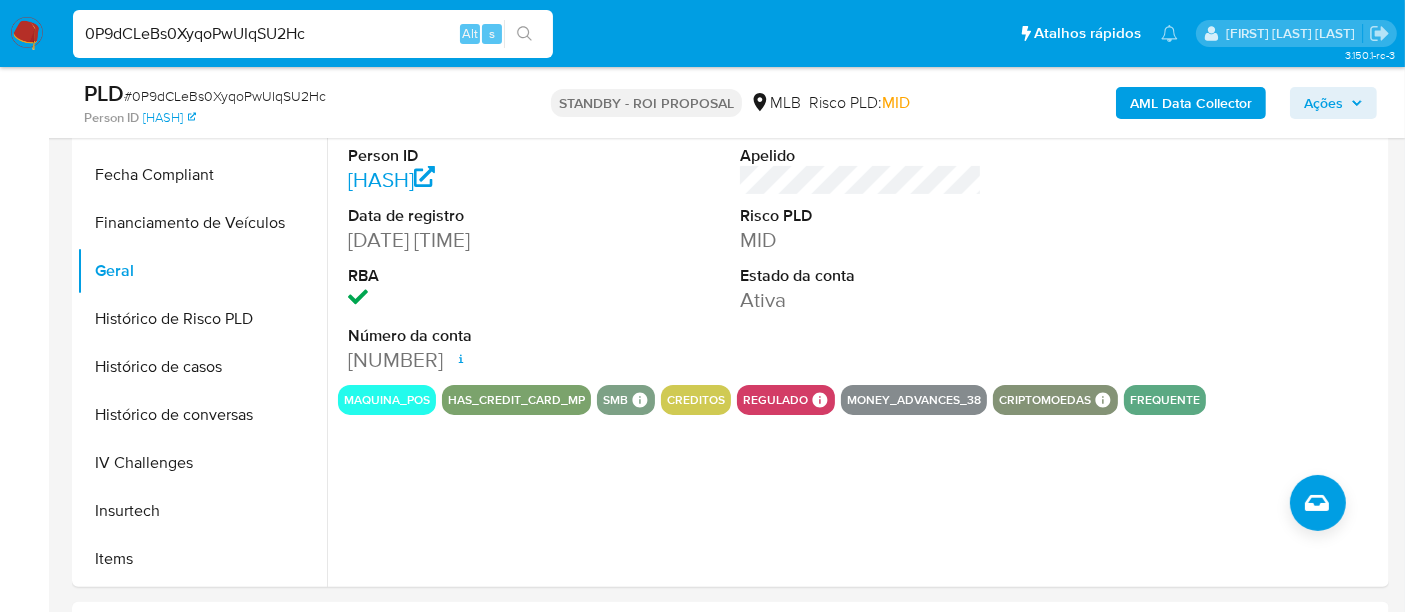 click on "0P9dCLeBs0XyqoPwUIqSU2Hc" at bounding box center [313, 34] 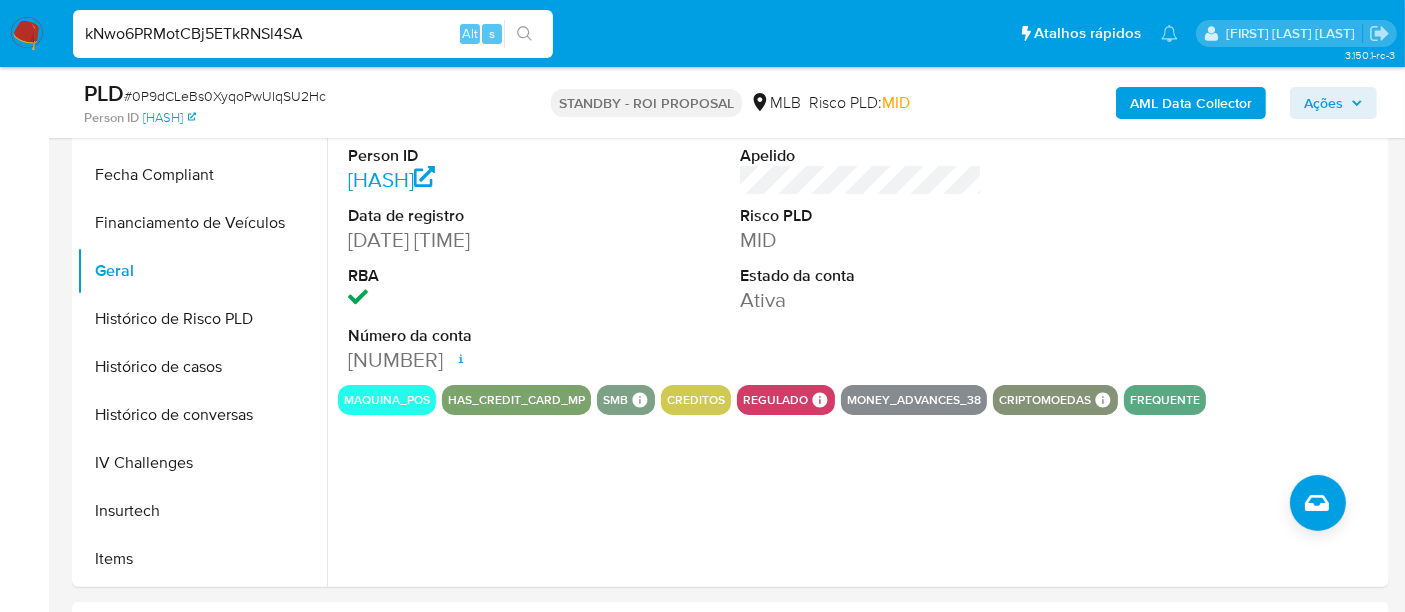 type on "kNwo6PRMotCBj5ETkRNSl4SA" 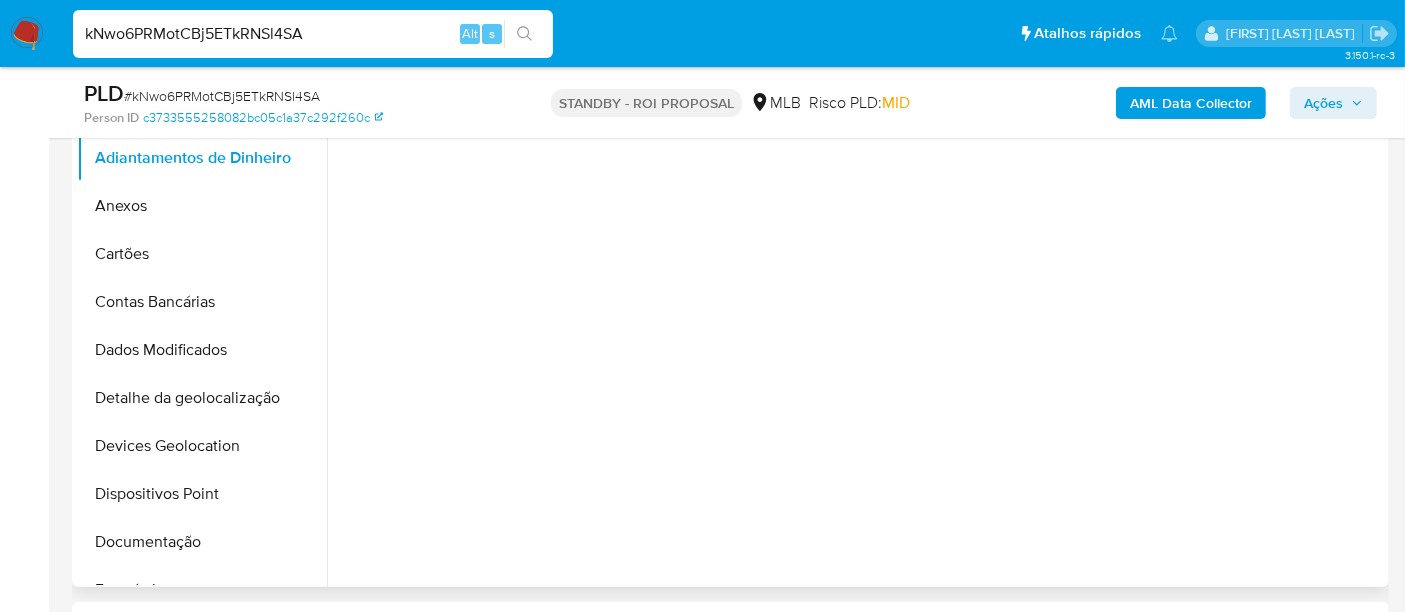 scroll, scrollTop: 555, scrollLeft: 0, axis: vertical 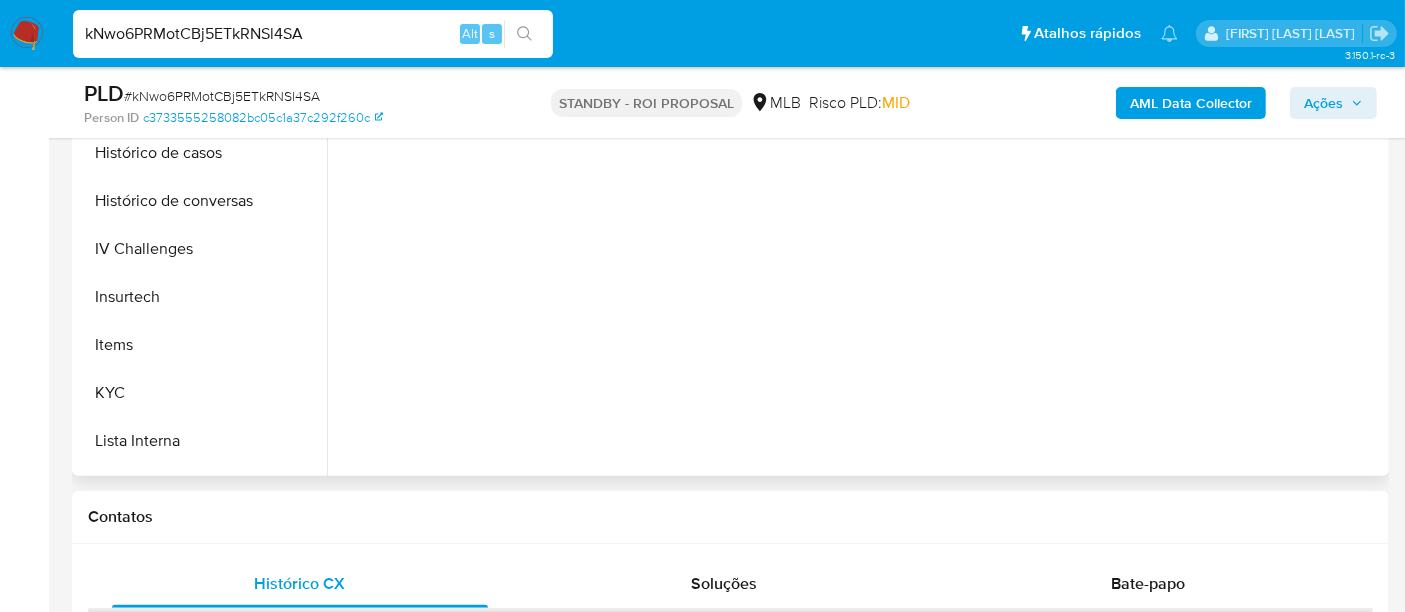 select on "10" 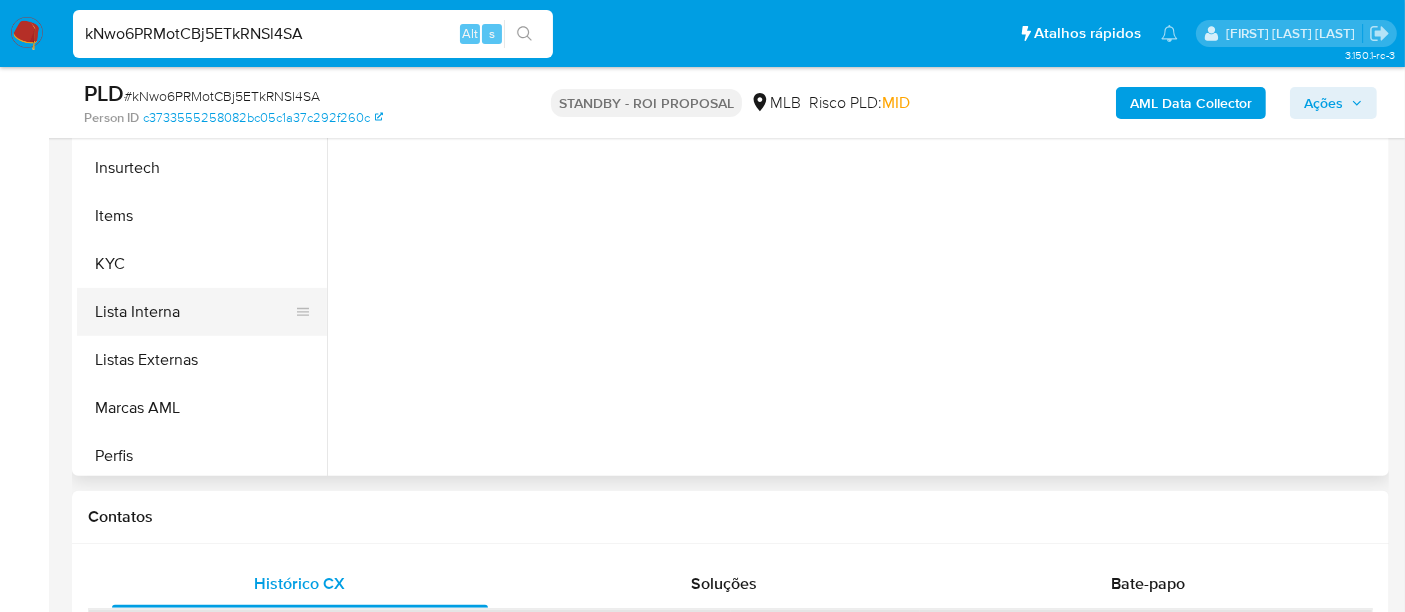 scroll, scrollTop: 777, scrollLeft: 0, axis: vertical 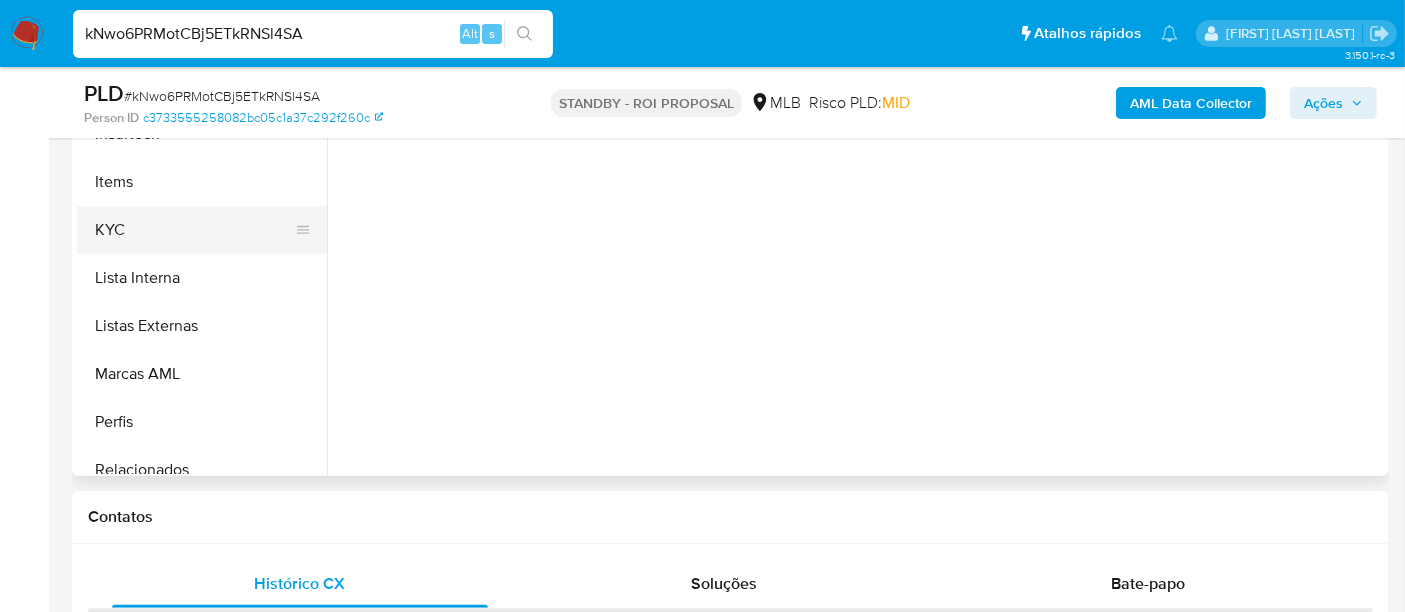 click on "KYC" at bounding box center (194, 230) 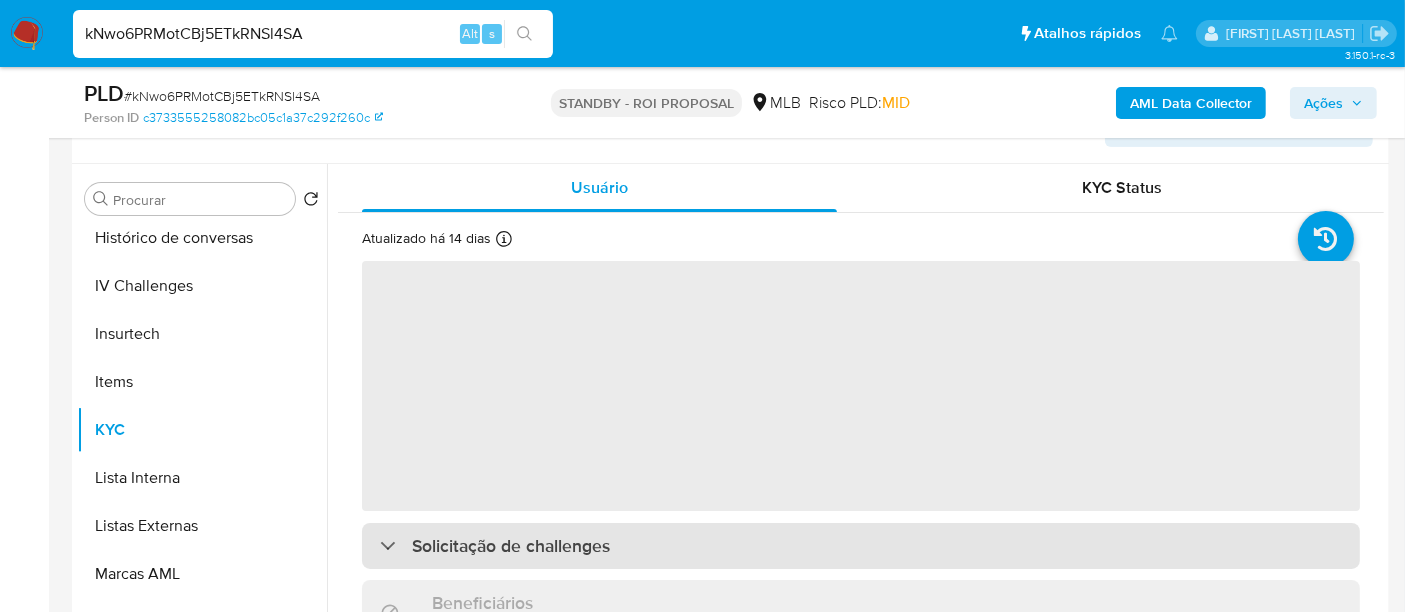 scroll, scrollTop: 222, scrollLeft: 0, axis: vertical 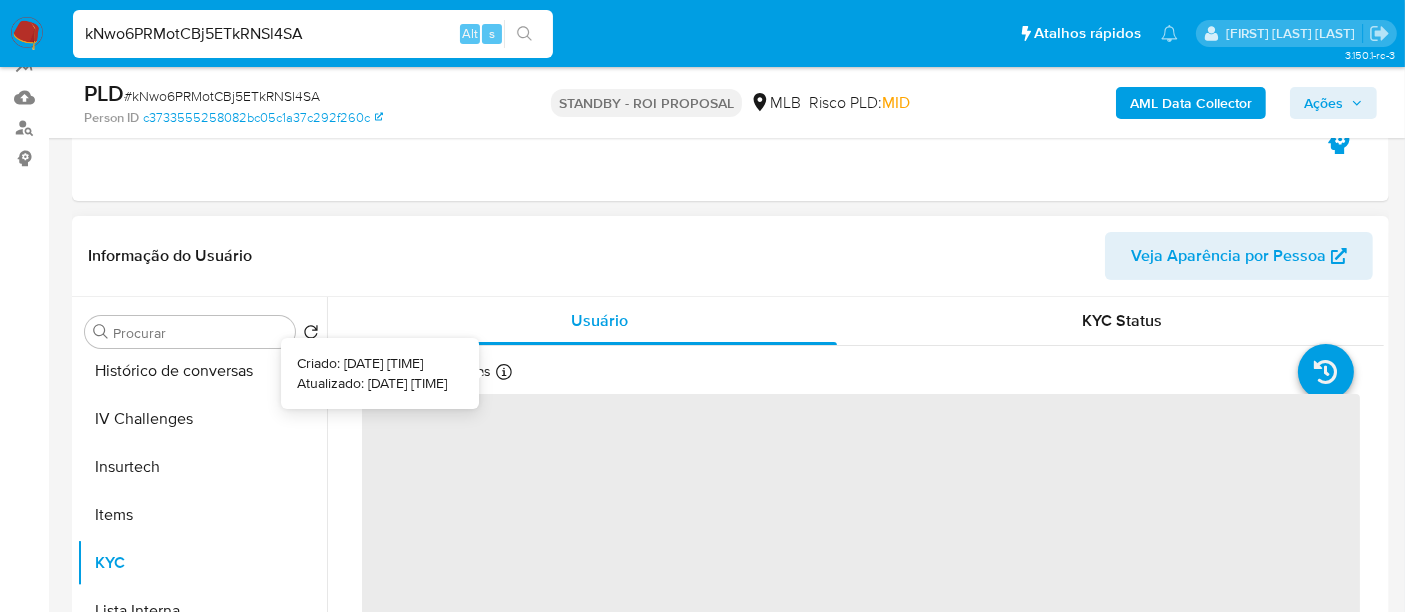 type 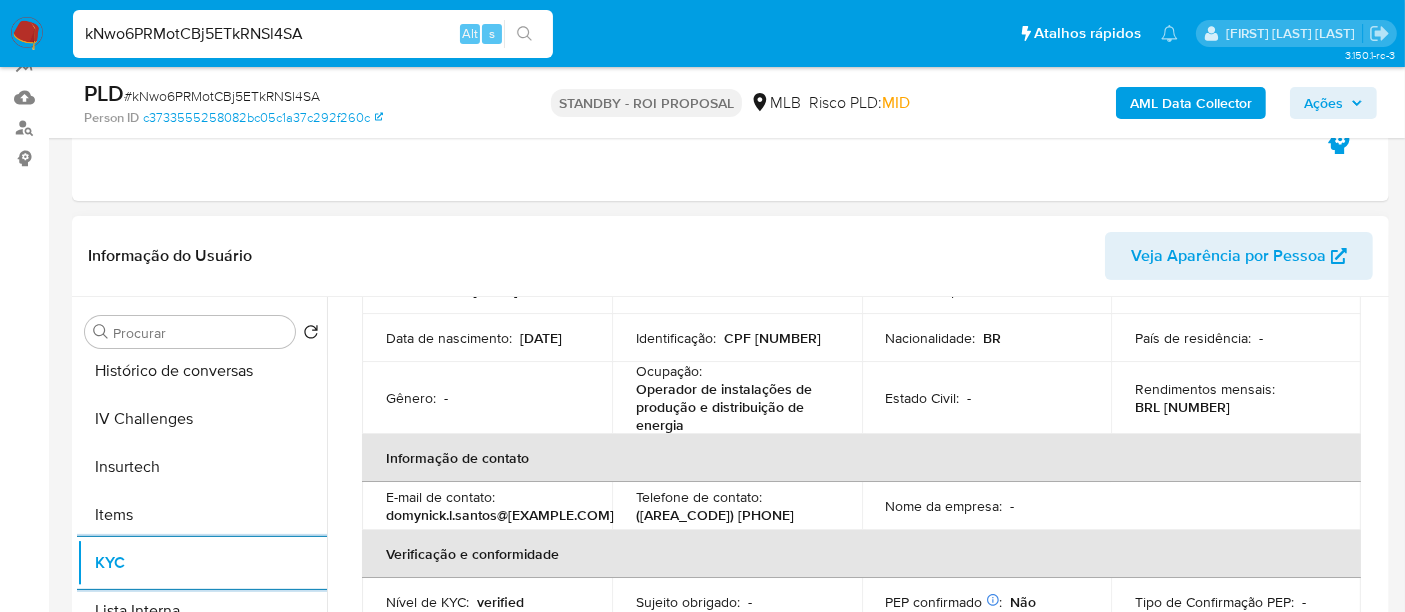 scroll, scrollTop: 111, scrollLeft: 0, axis: vertical 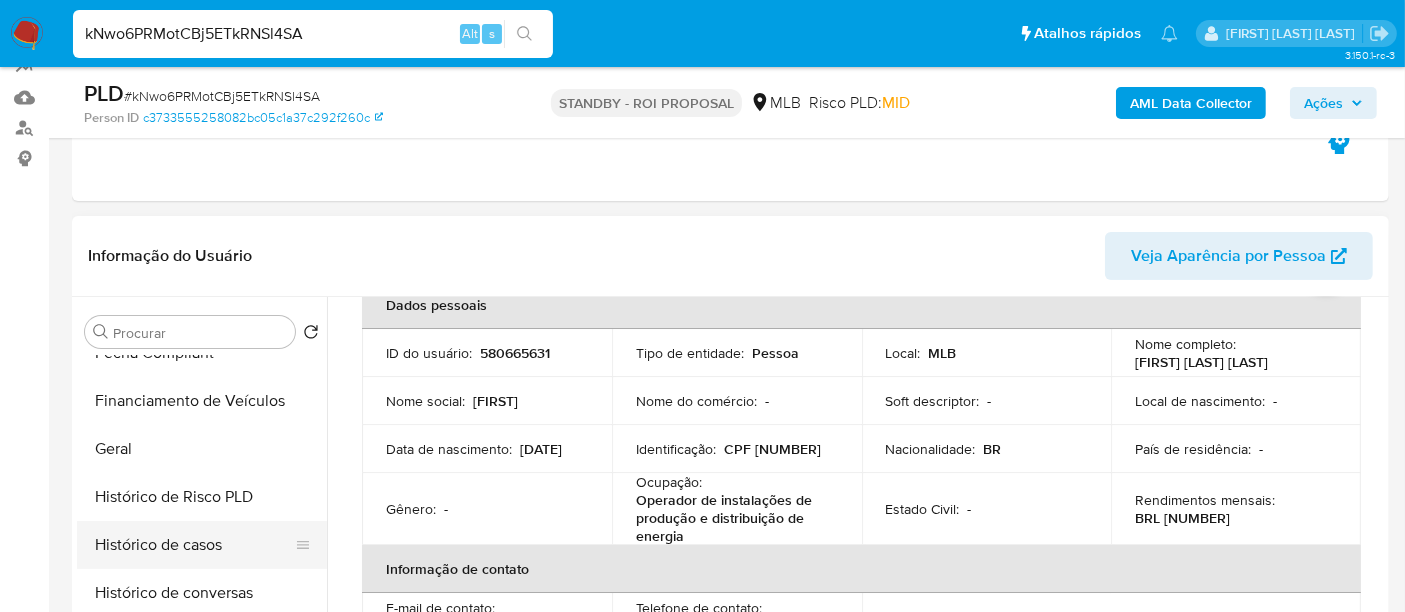 click on "Histórico de casos" at bounding box center [194, 545] 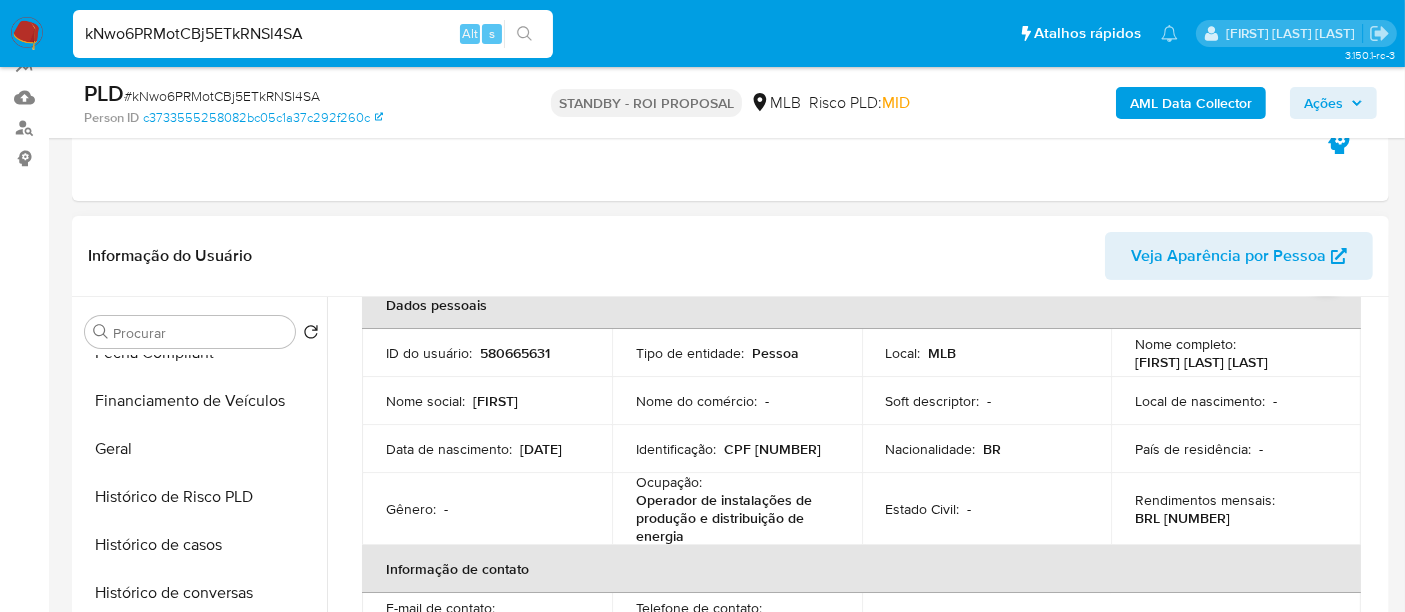 scroll, scrollTop: 0, scrollLeft: 0, axis: both 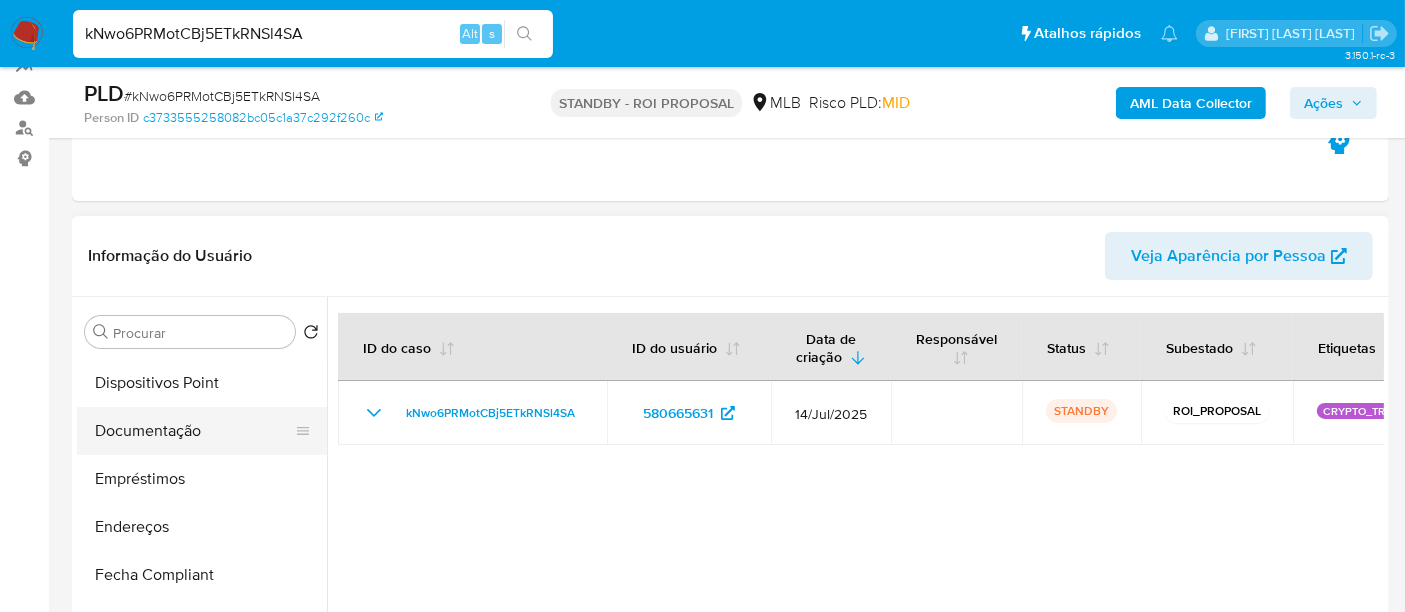 click on "Documentação" at bounding box center (194, 431) 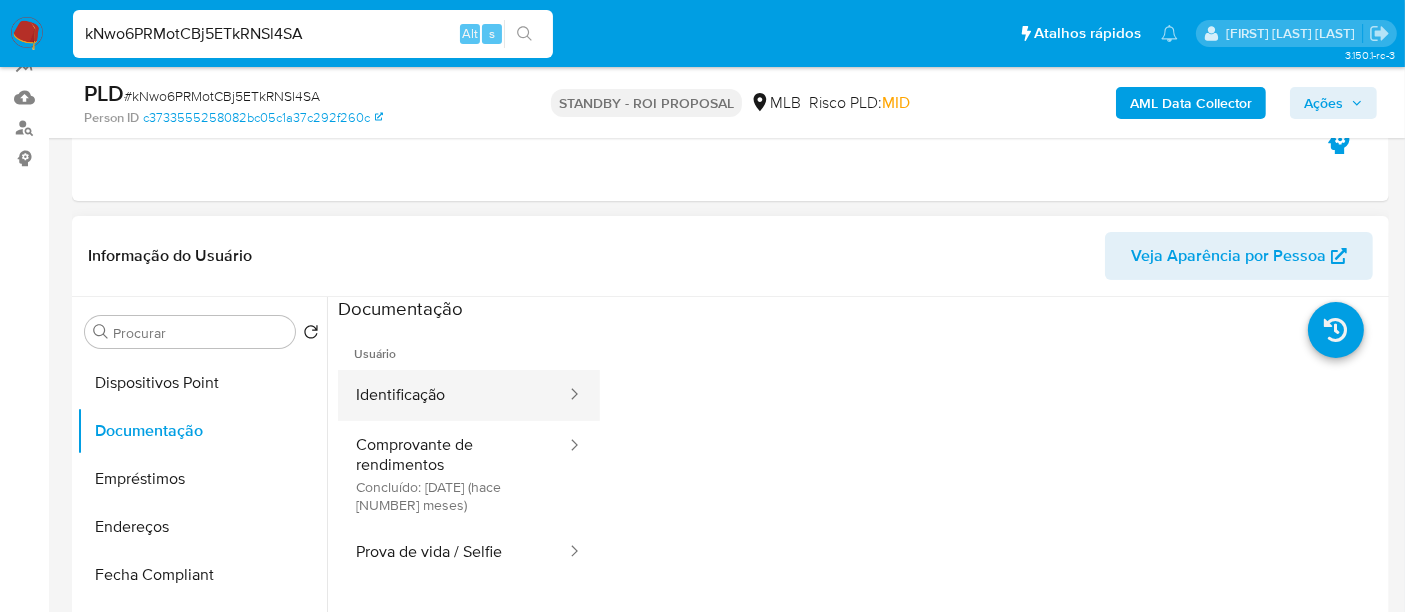 click on "Identificação" at bounding box center [453, 395] 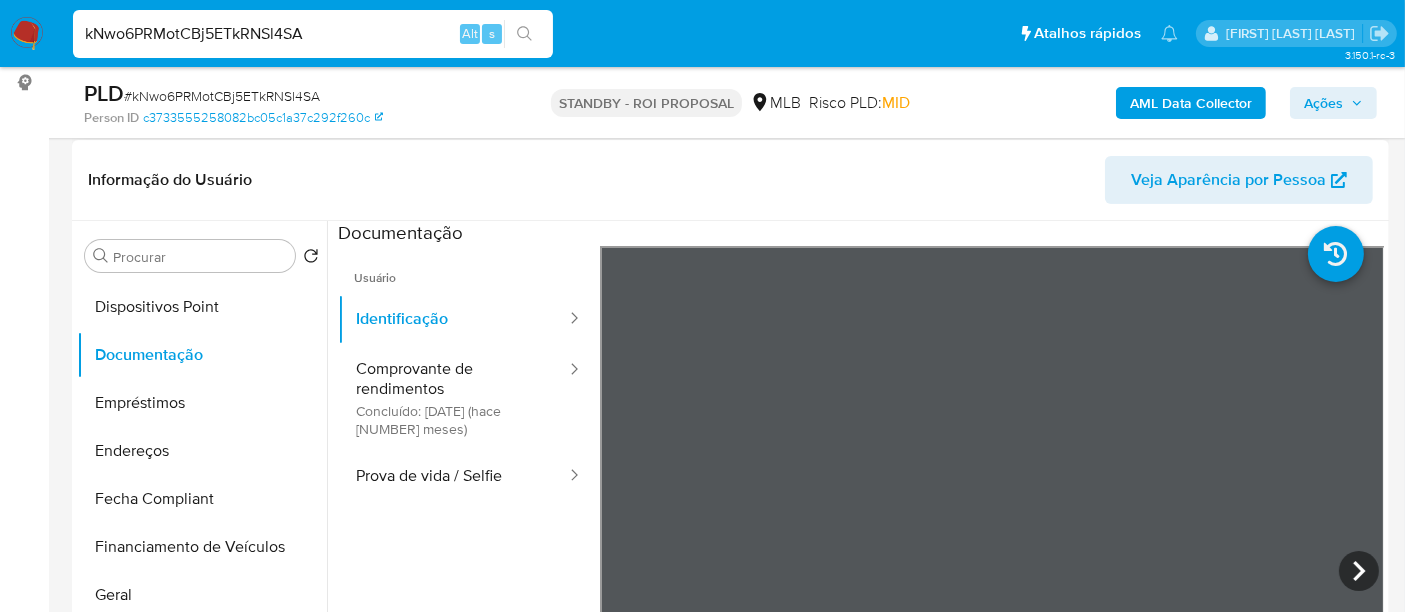 scroll, scrollTop: 333, scrollLeft: 0, axis: vertical 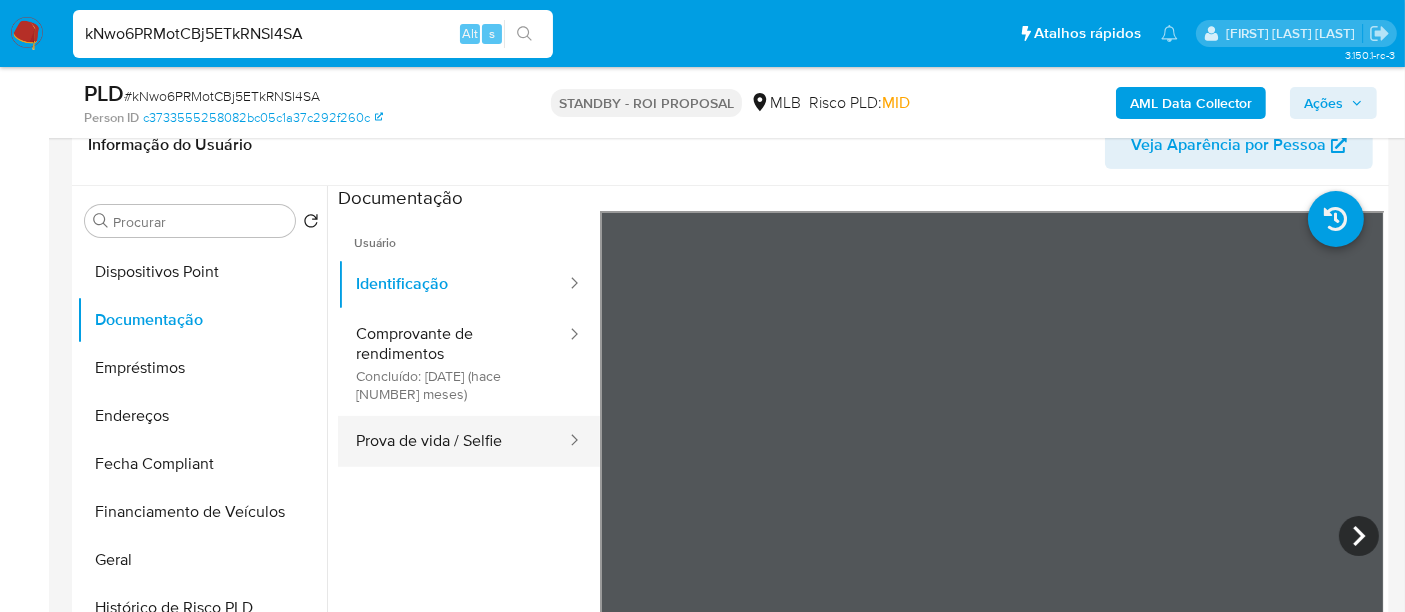 click on "Prova de vida / Selfie" at bounding box center (453, 441) 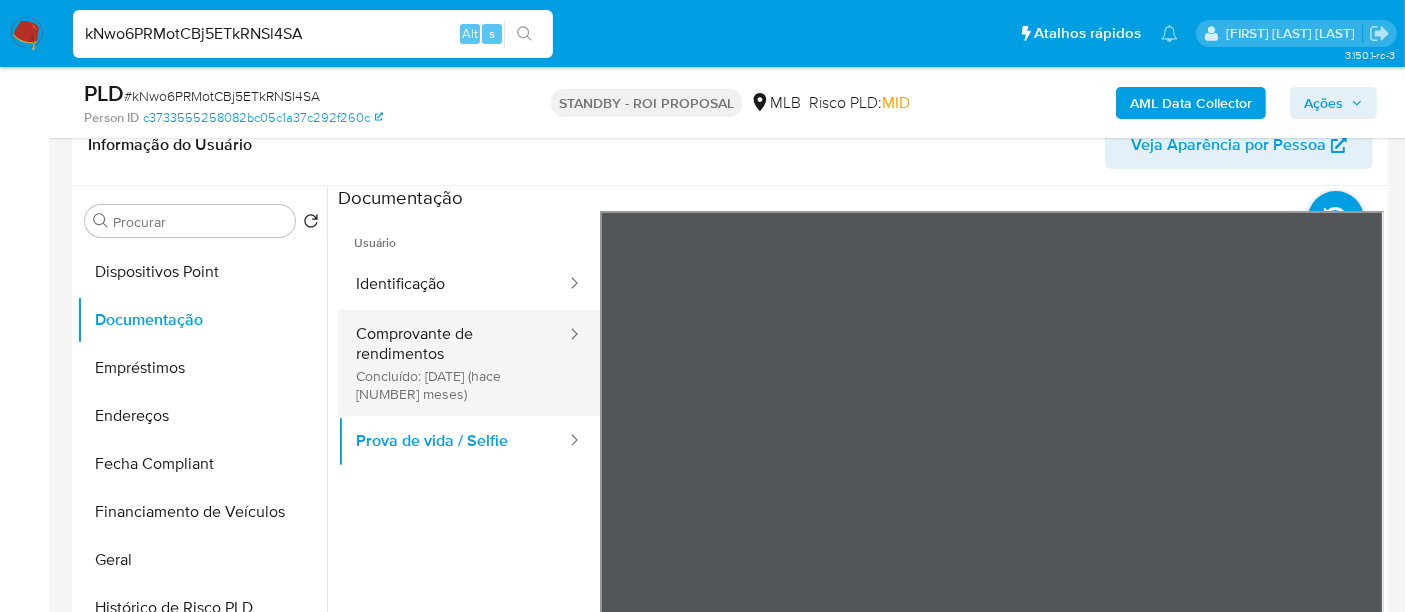 click on "Comprovante de rendimentos Concluído: 15/05/2025 (hace 3 meses)" at bounding box center (453, 363) 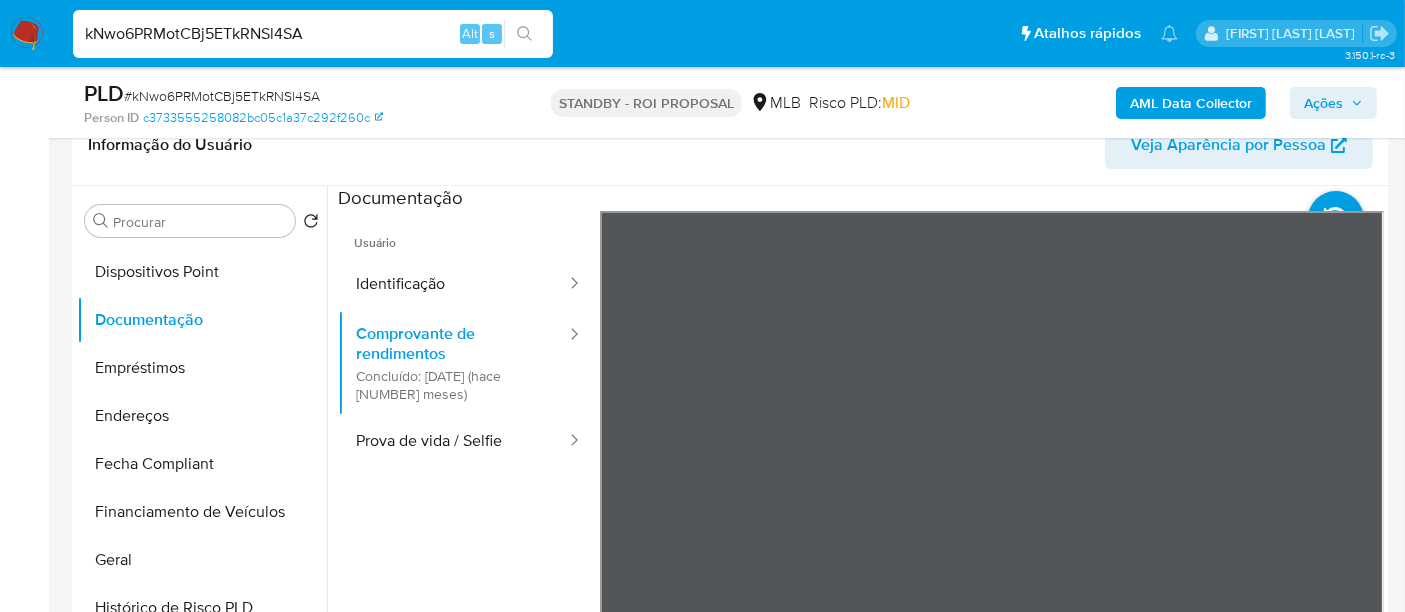 type 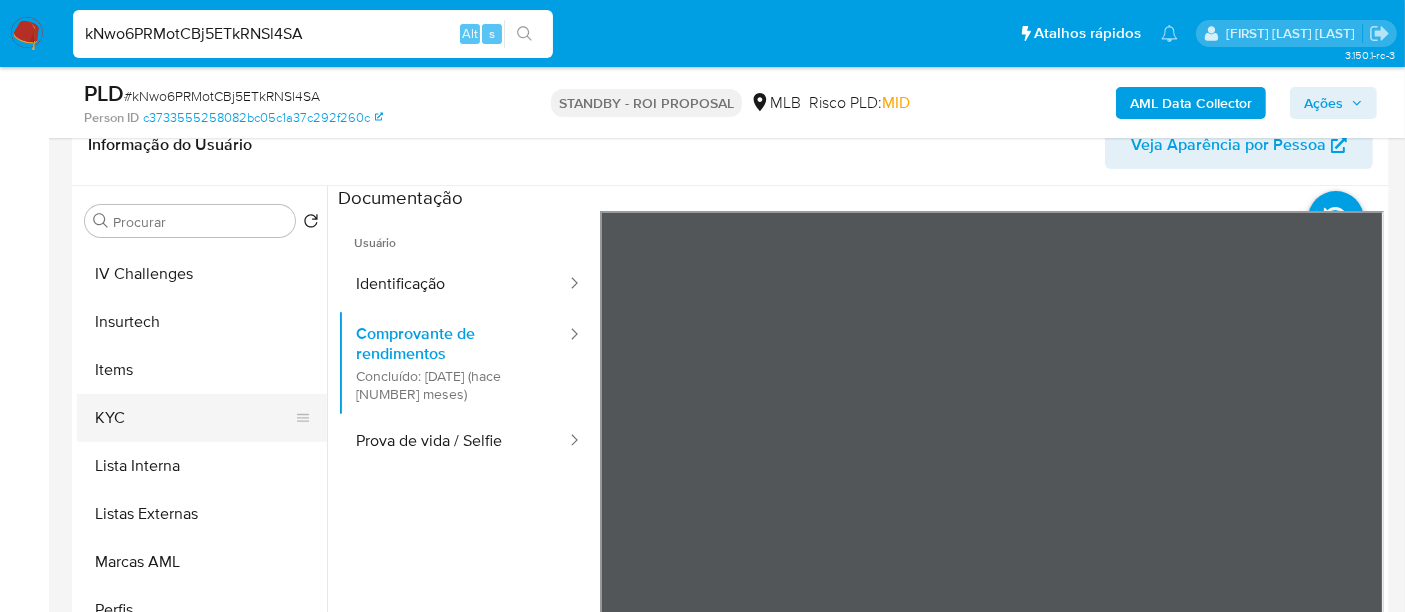 scroll, scrollTop: 844, scrollLeft: 0, axis: vertical 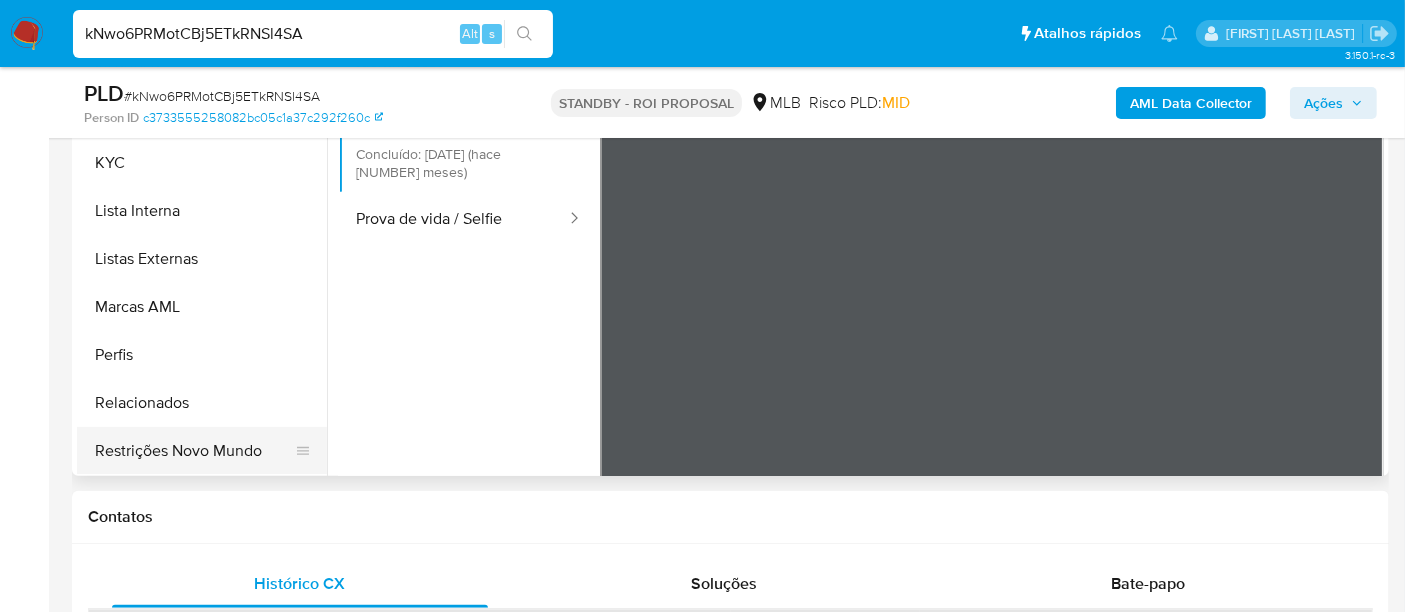 click on "Restrições Novo Mundo" at bounding box center (194, 451) 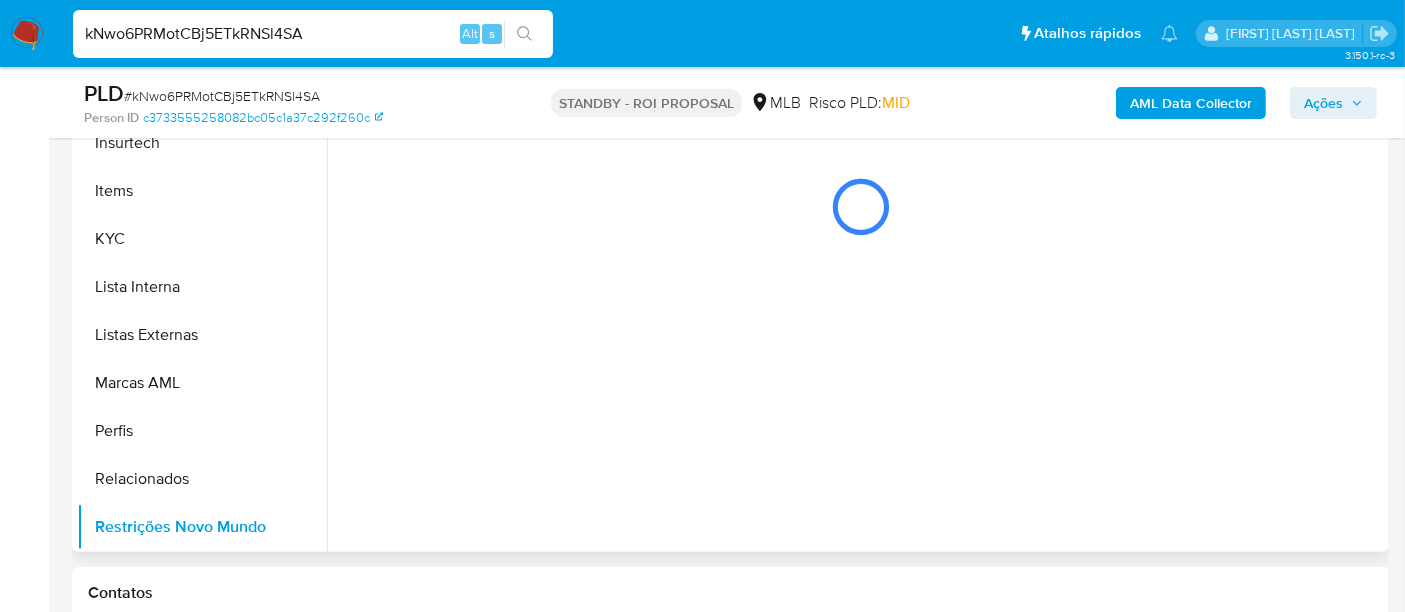 scroll, scrollTop: 444, scrollLeft: 0, axis: vertical 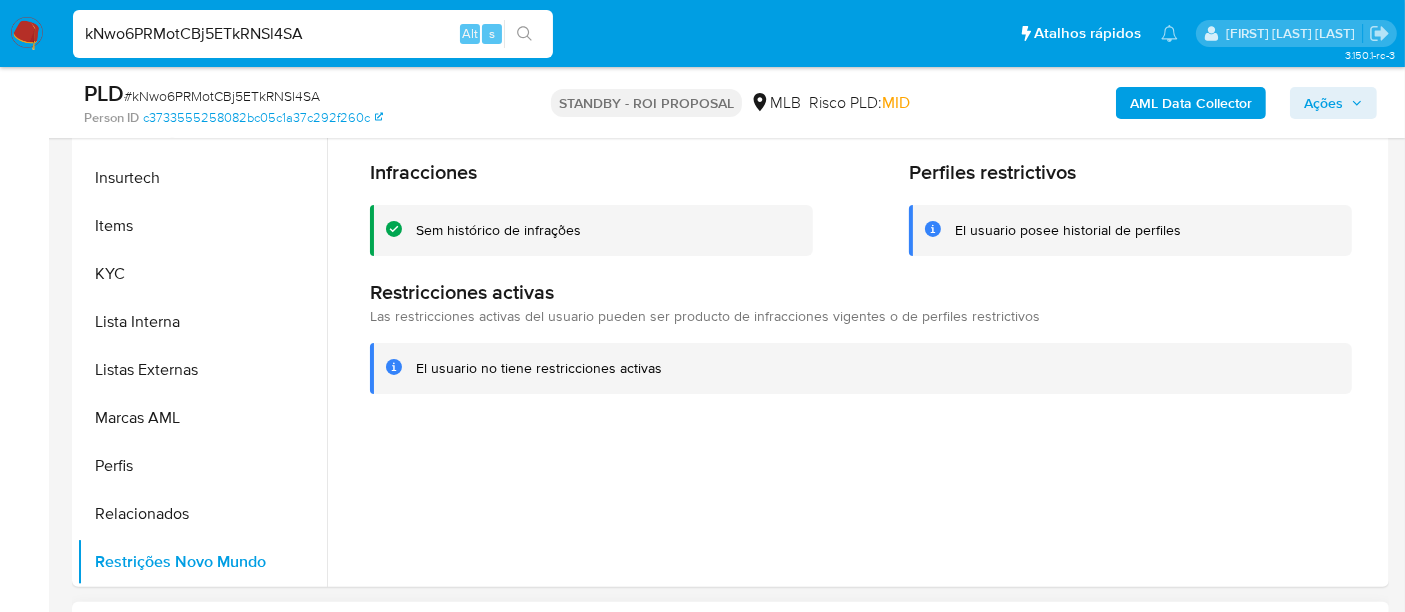 type 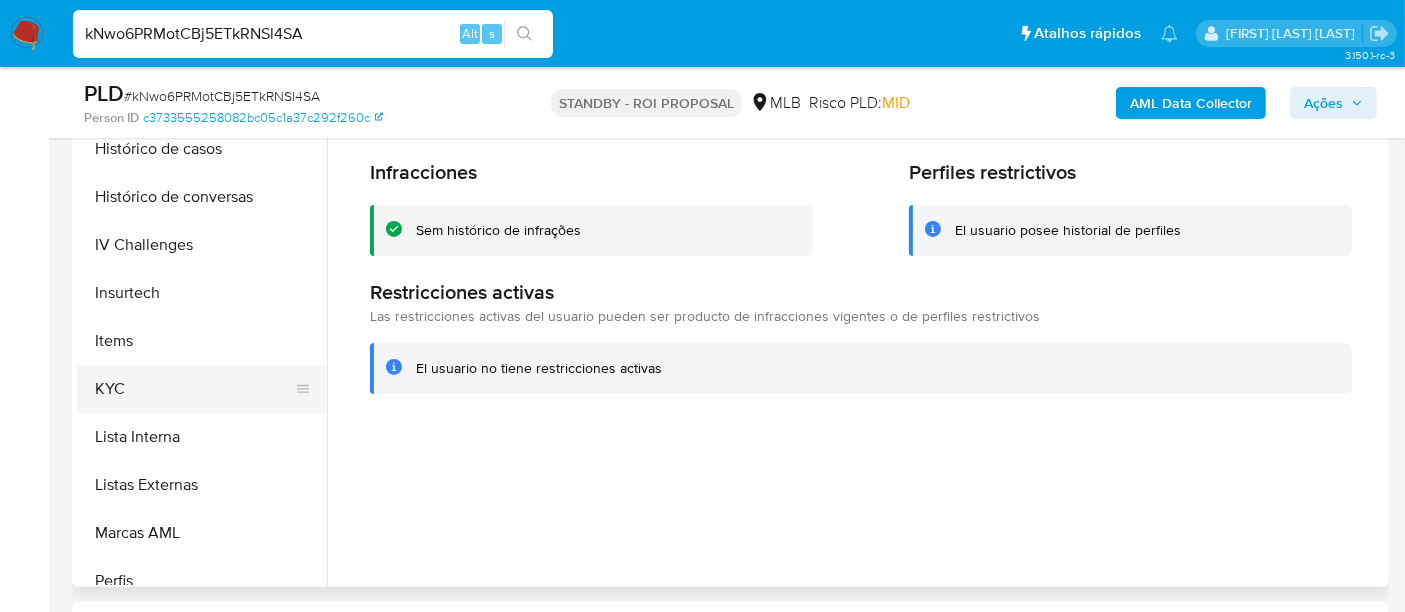 scroll, scrollTop: 622, scrollLeft: 0, axis: vertical 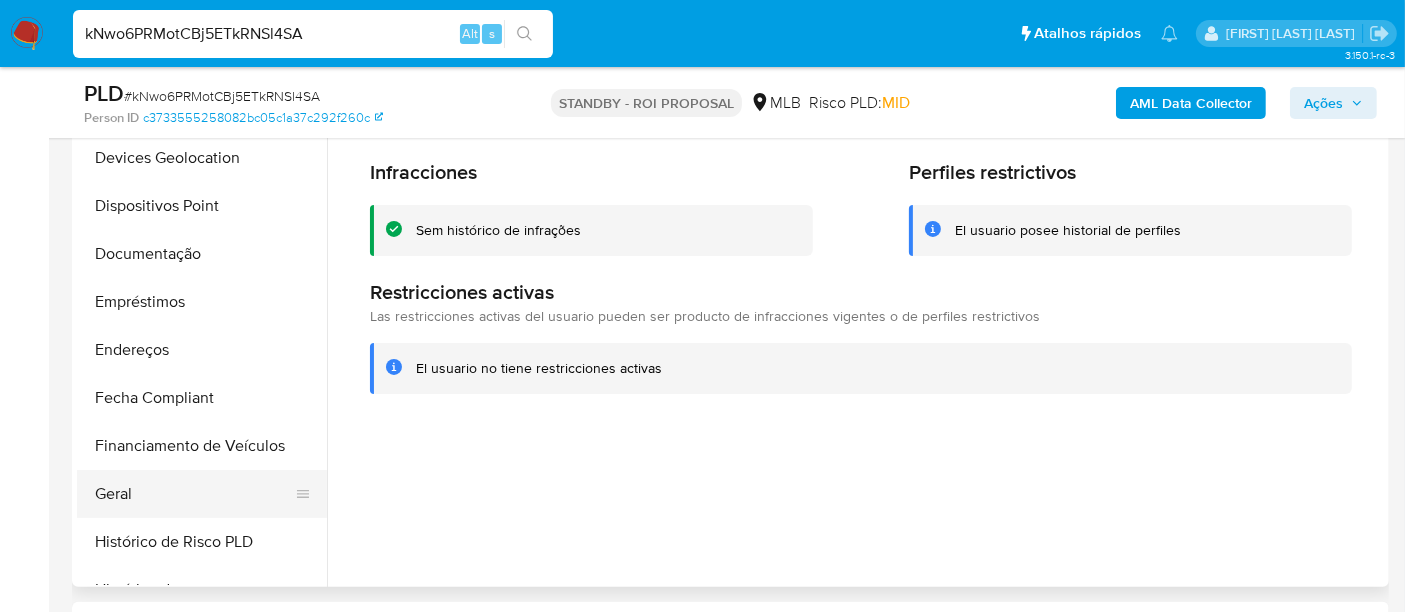 click on "Geral" at bounding box center [194, 494] 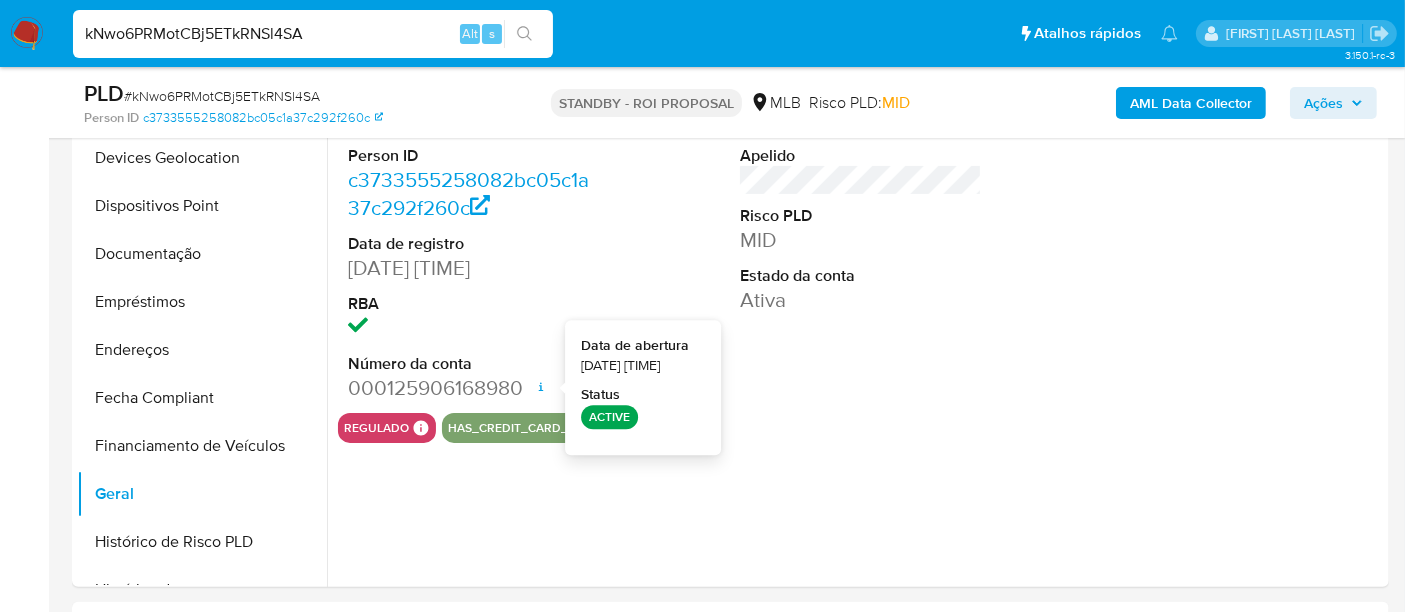 type 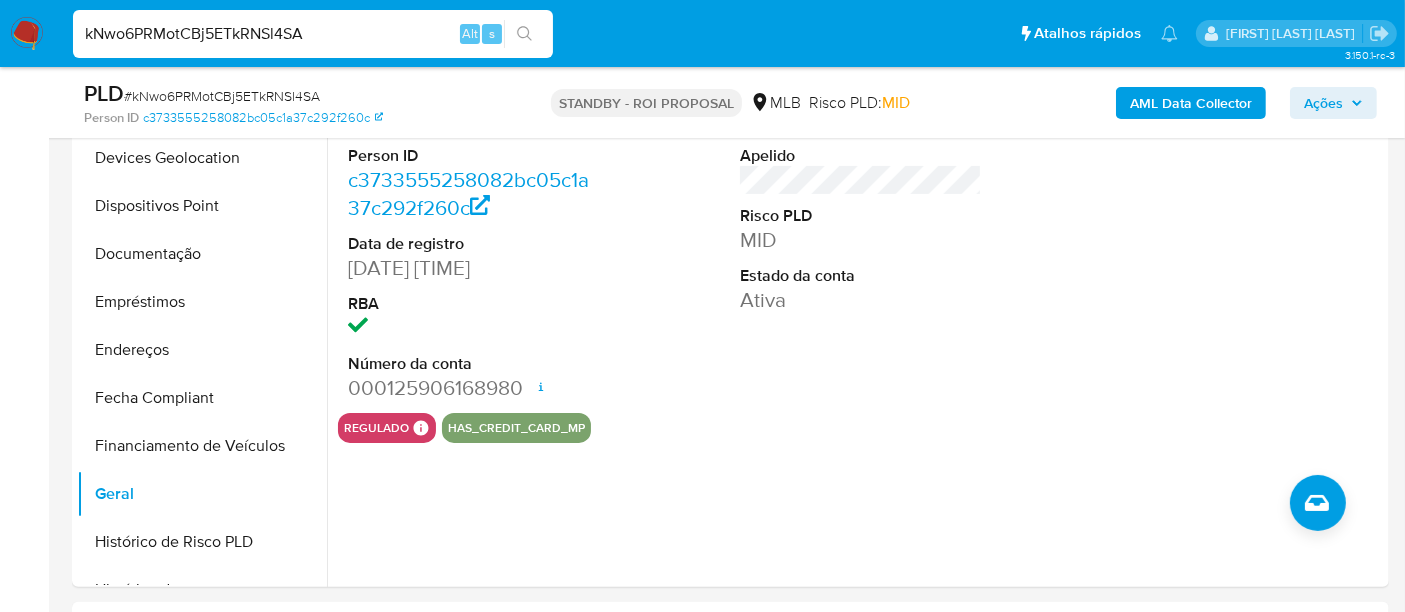 click on "kNwo6PRMotCBj5ETkRNSl4SA" at bounding box center (313, 34) 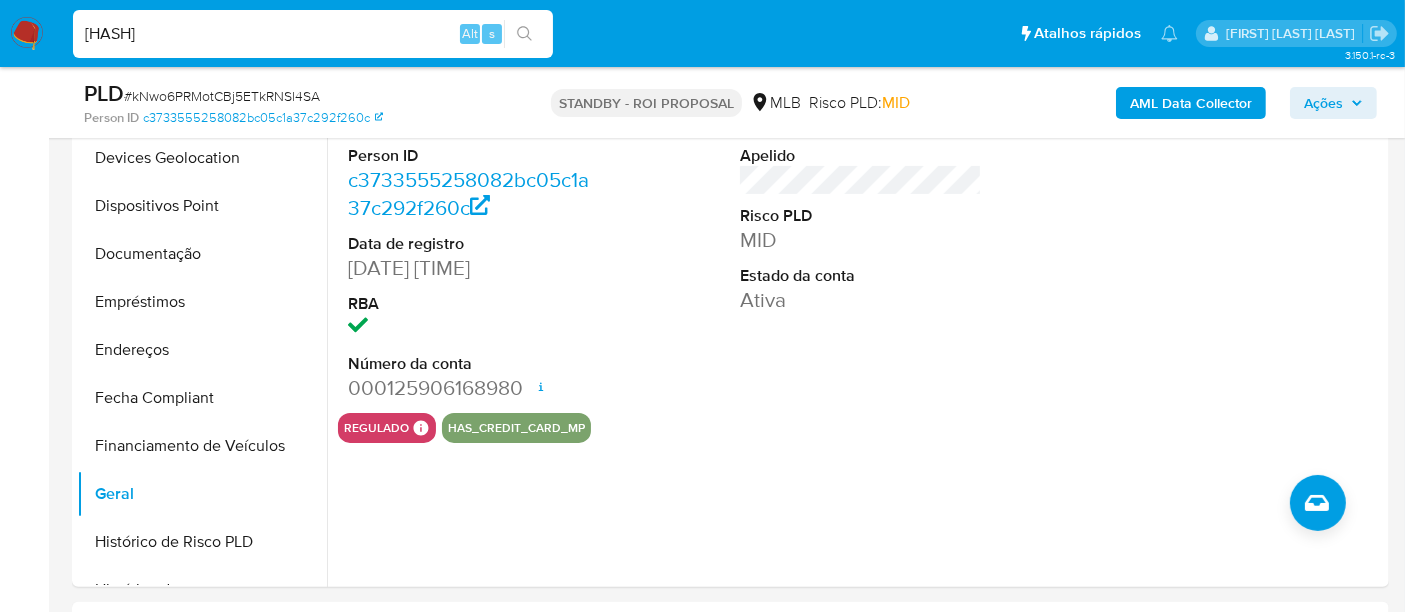 type on "gVNz2Ugdhmxl0pA4FnCyvuHV" 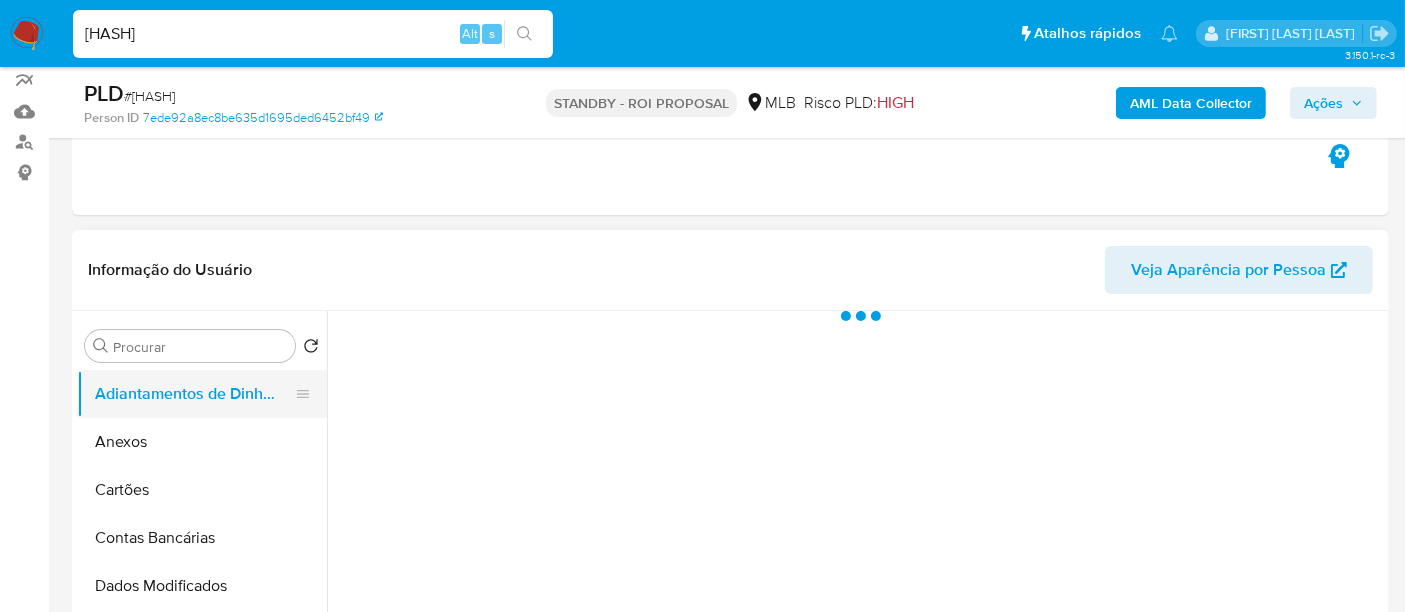 scroll, scrollTop: 333, scrollLeft: 0, axis: vertical 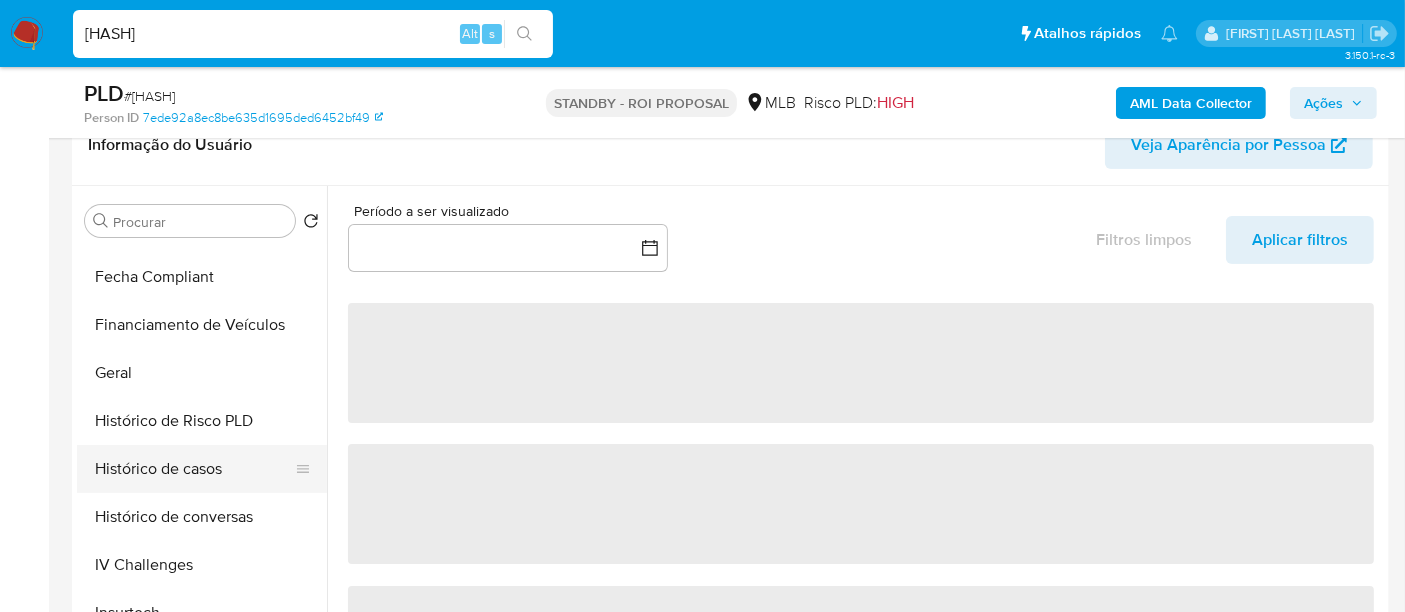 select on "10" 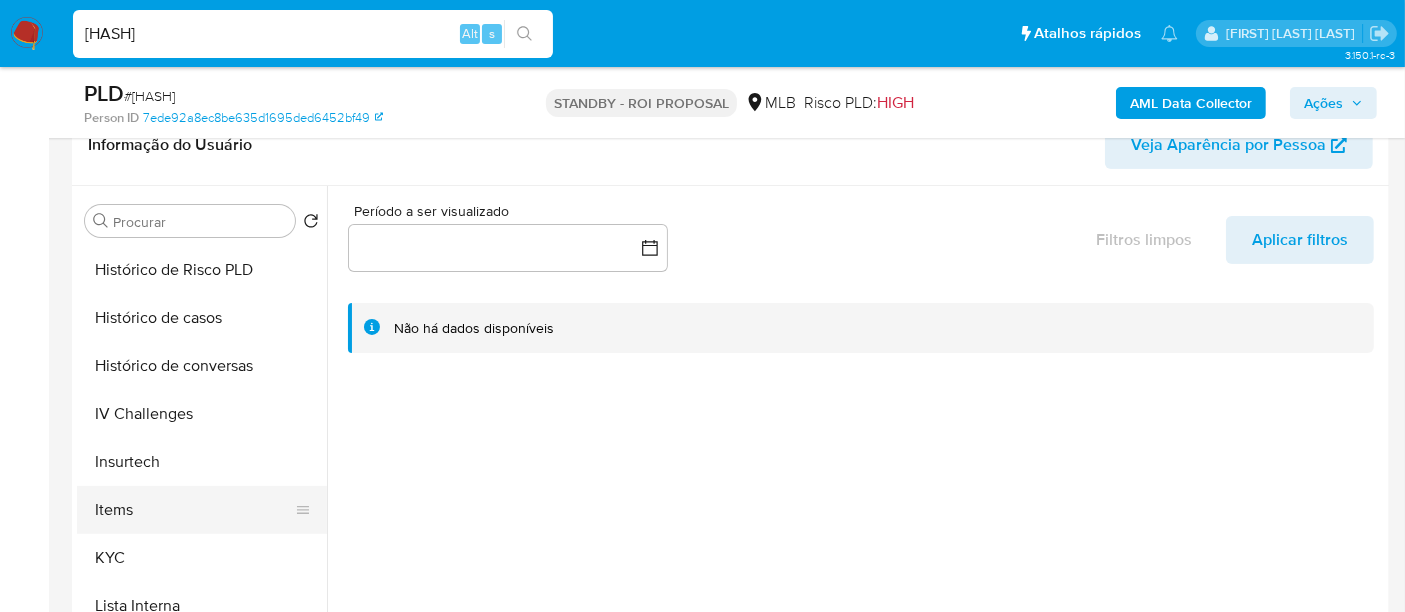 scroll, scrollTop: 777, scrollLeft: 0, axis: vertical 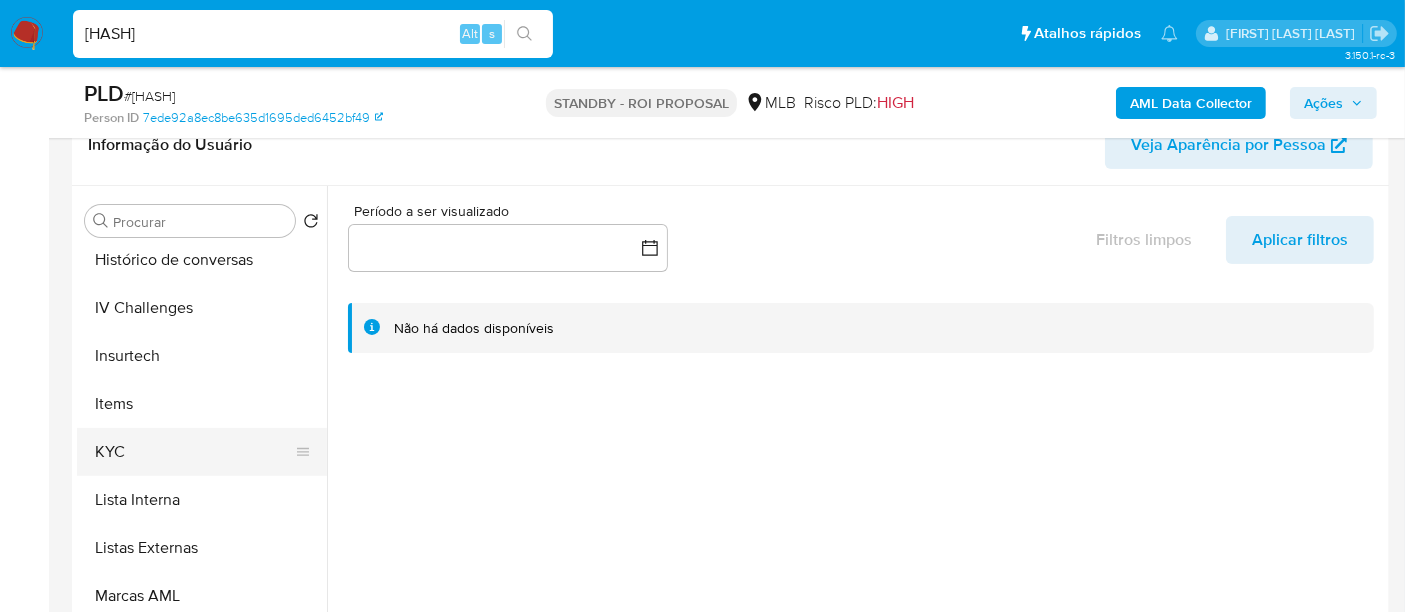 click on "KYC" at bounding box center (194, 452) 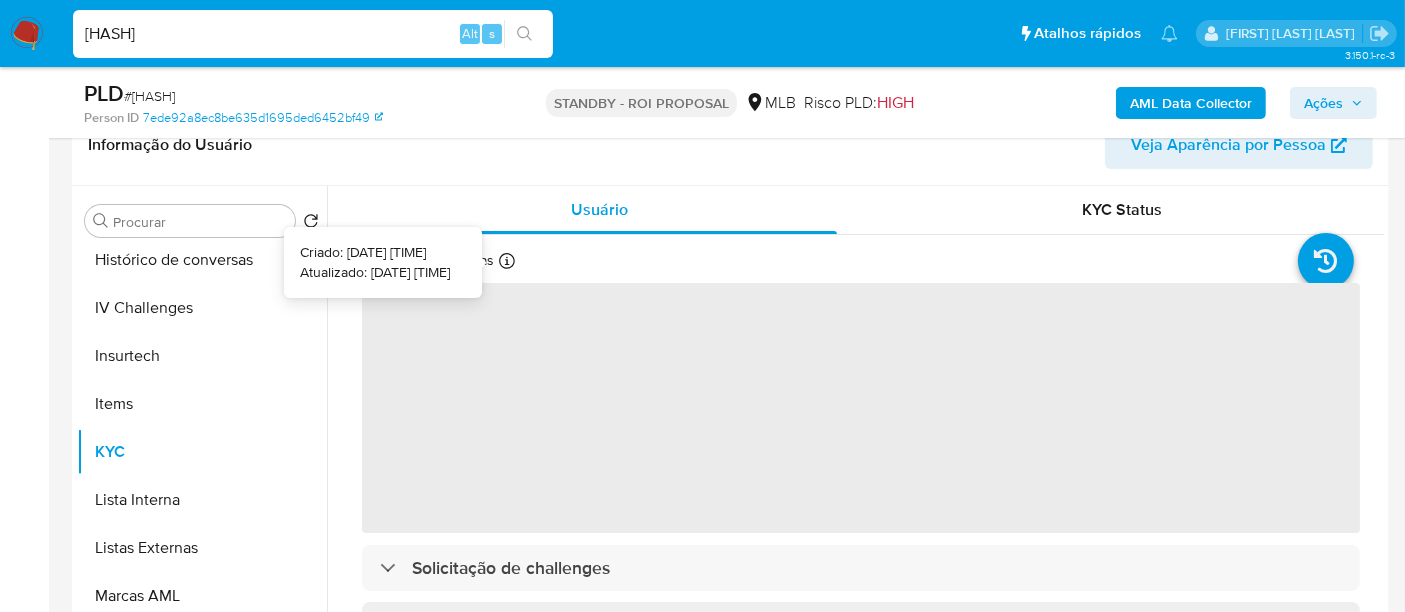 type 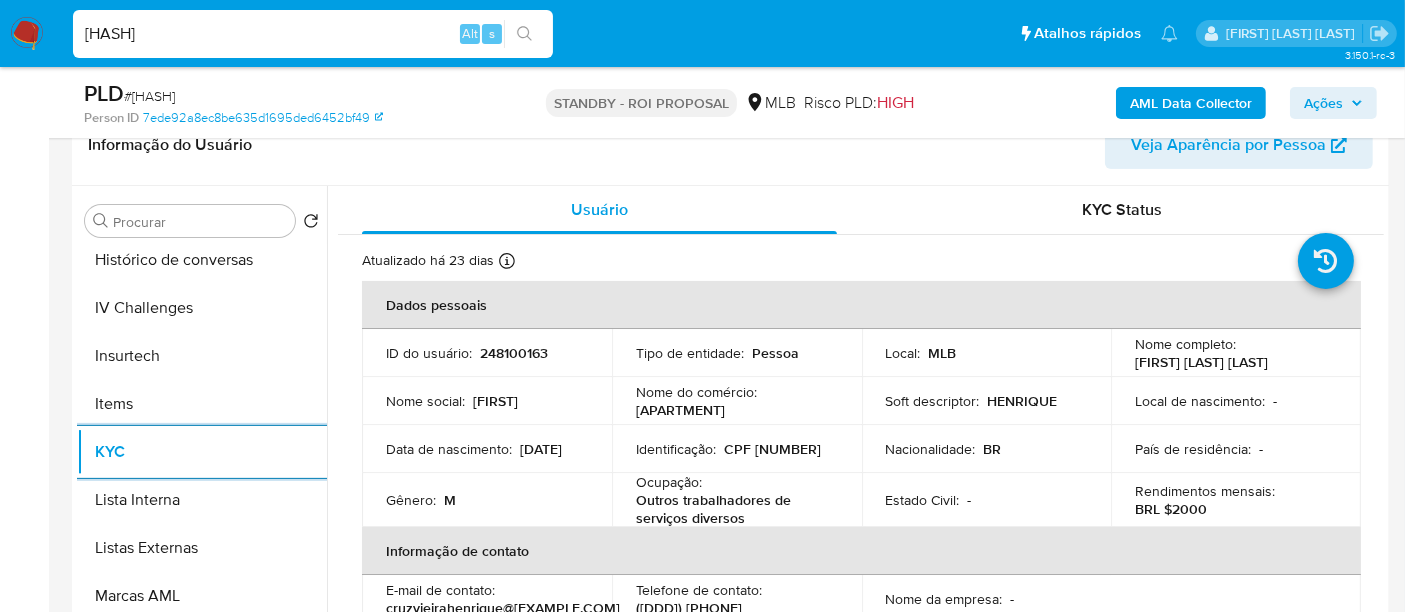scroll, scrollTop: 111, scrollLeft: 0, axis: vertical 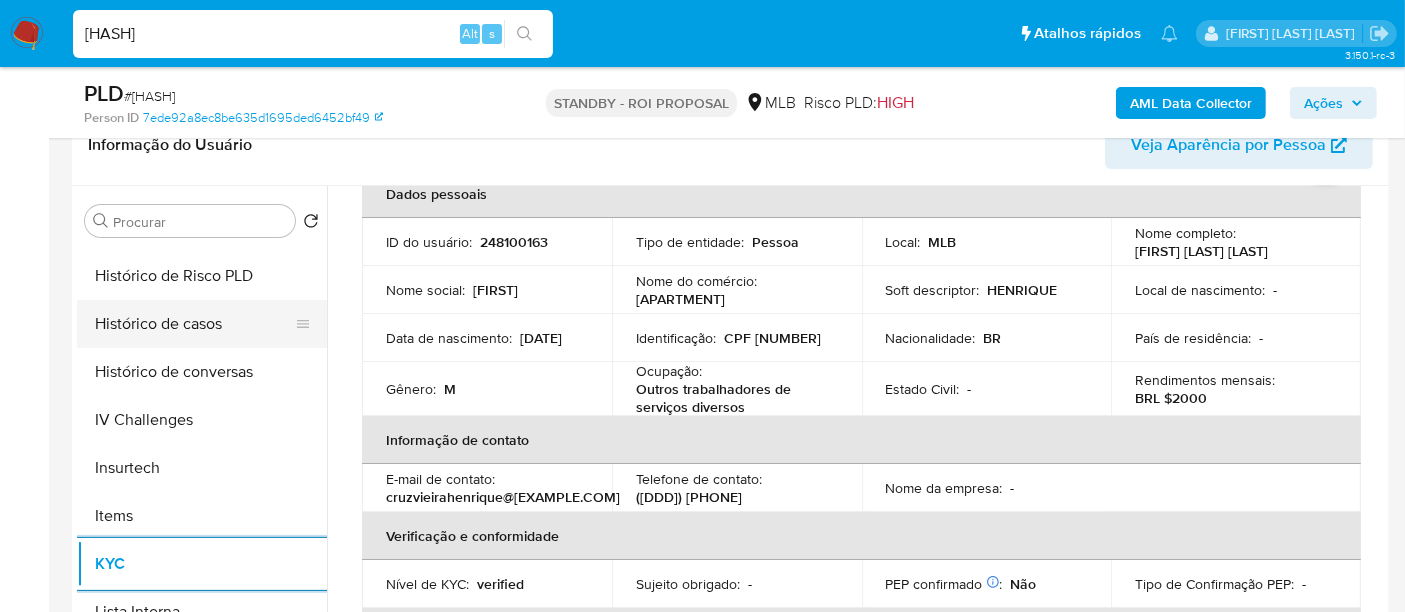 click on "Histórico de casos" at bounding box center [194, 324] 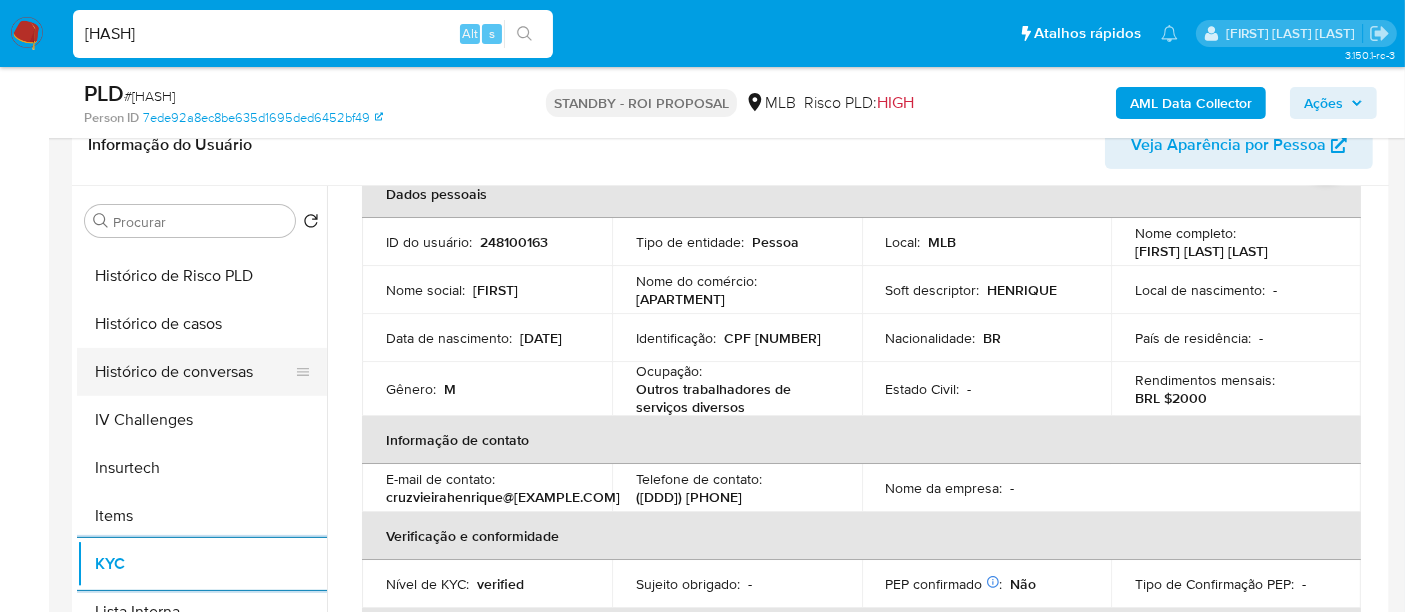scroll, scrollTop: 0, scrollLeft: 0, axis: both 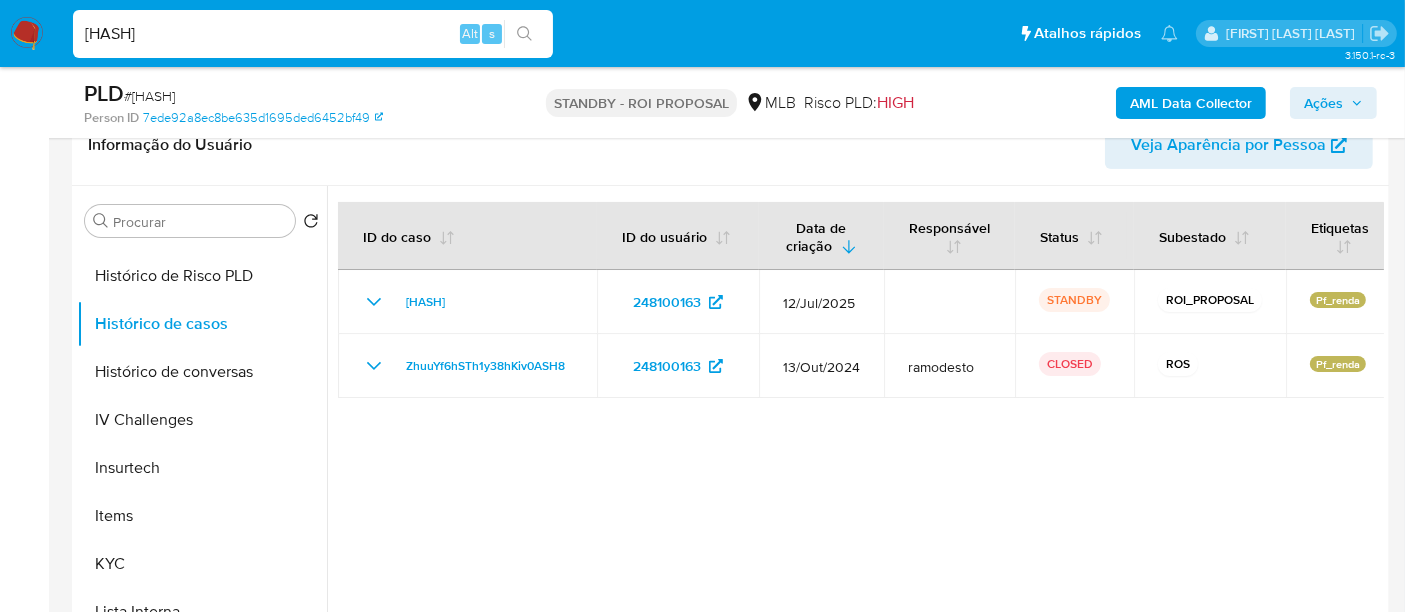 type 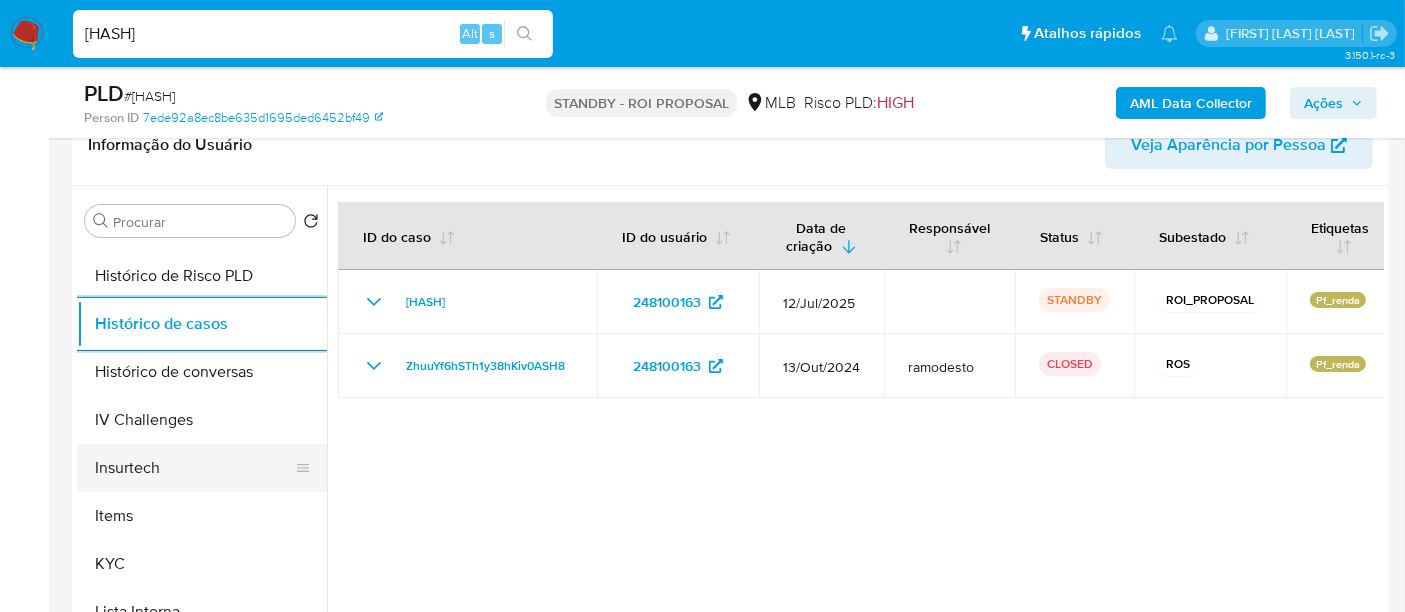 scroll, scrollTop: 332, scrollLeft: 0, axis: vertical 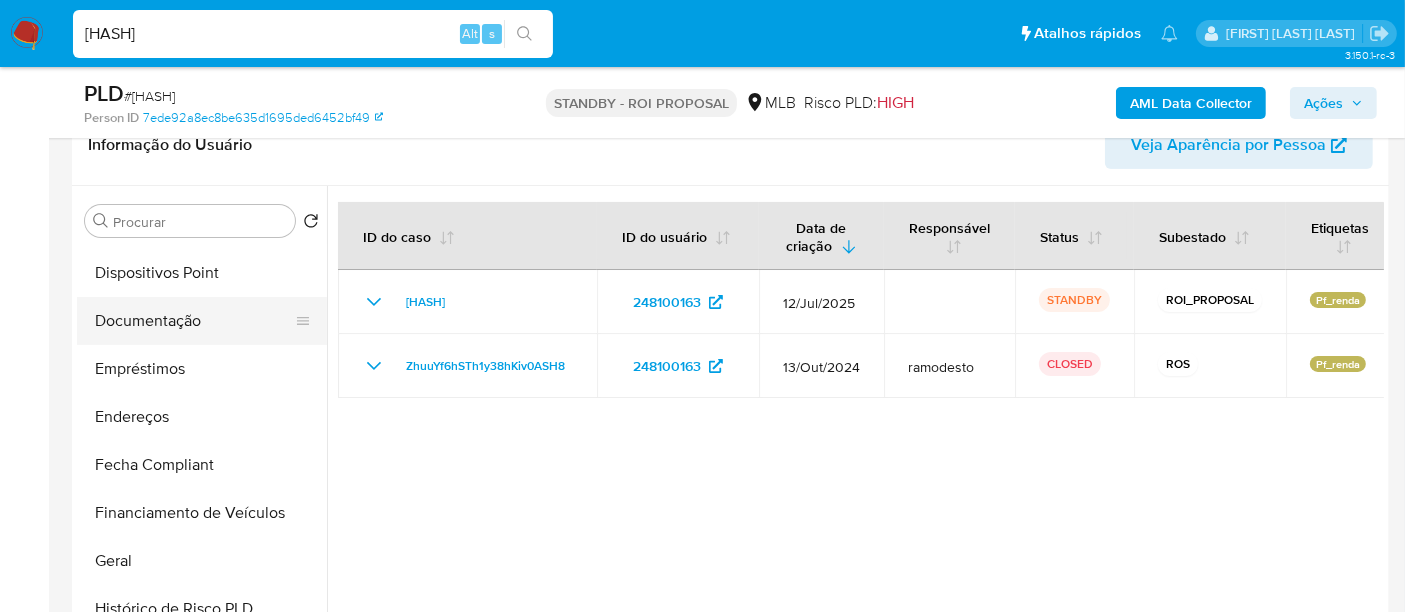 click on "Documentação" at bounding box center [194, 321] 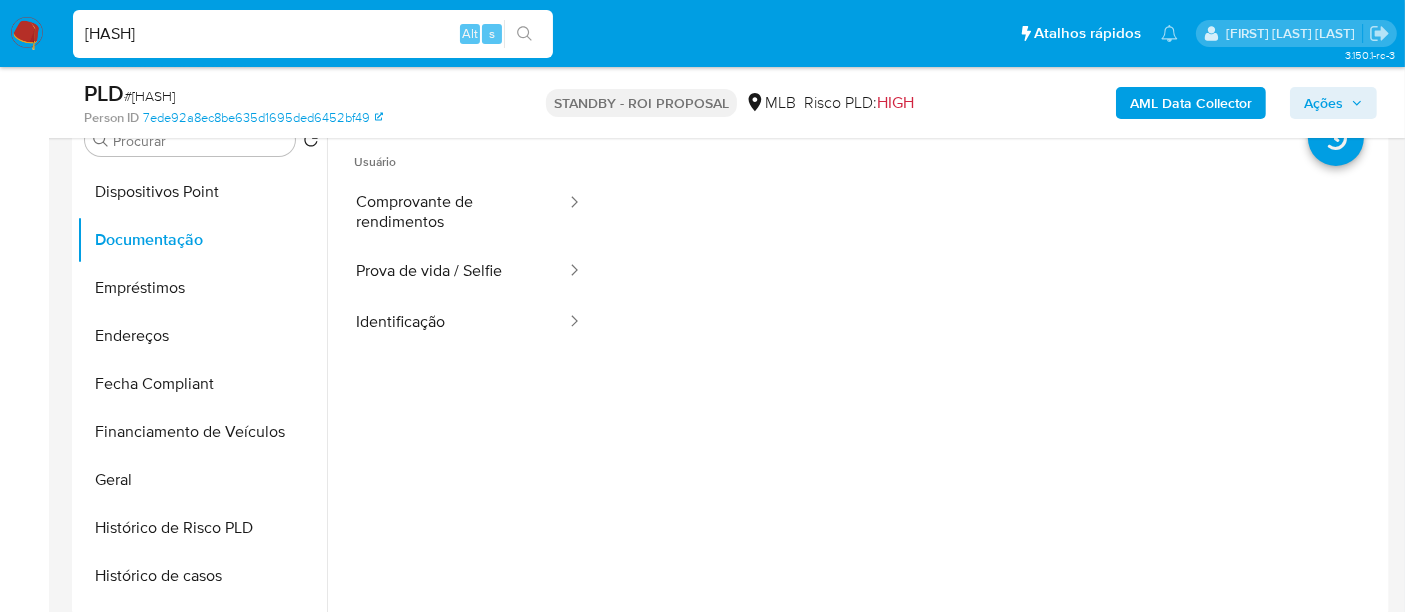 scroll, scrollTop: 444, scrollLeft: 0, axis: vertical 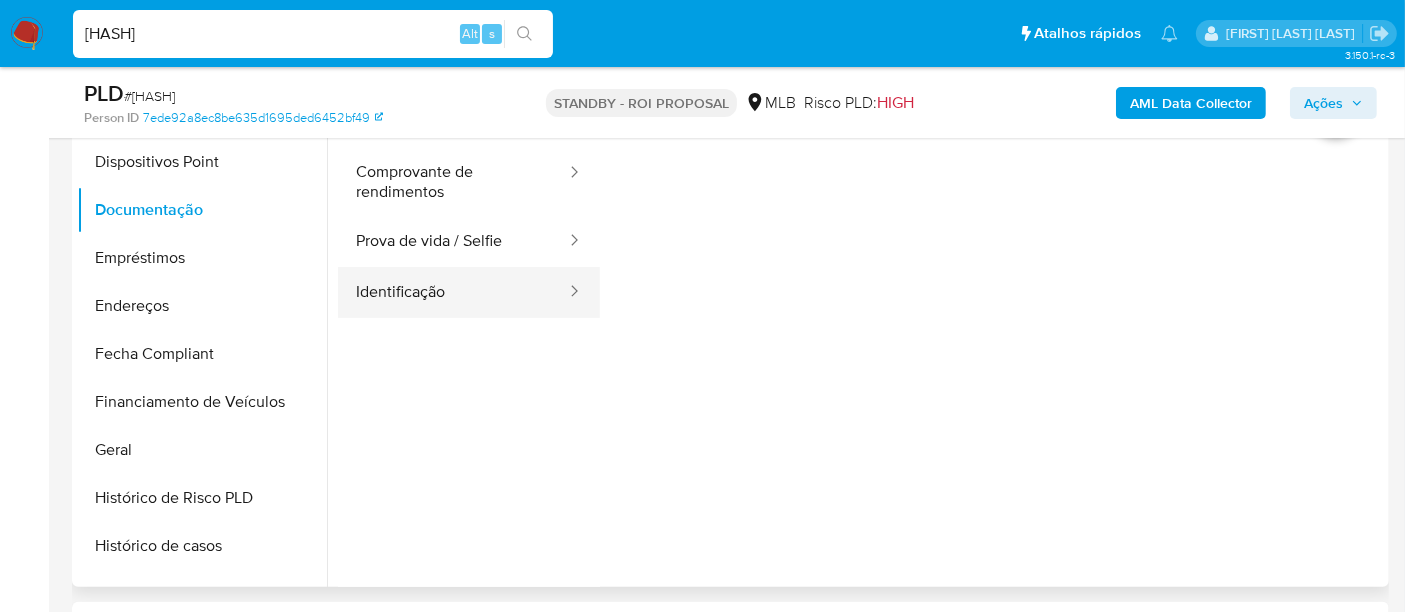 click on "Identificação" at bounding box center [453, 292] 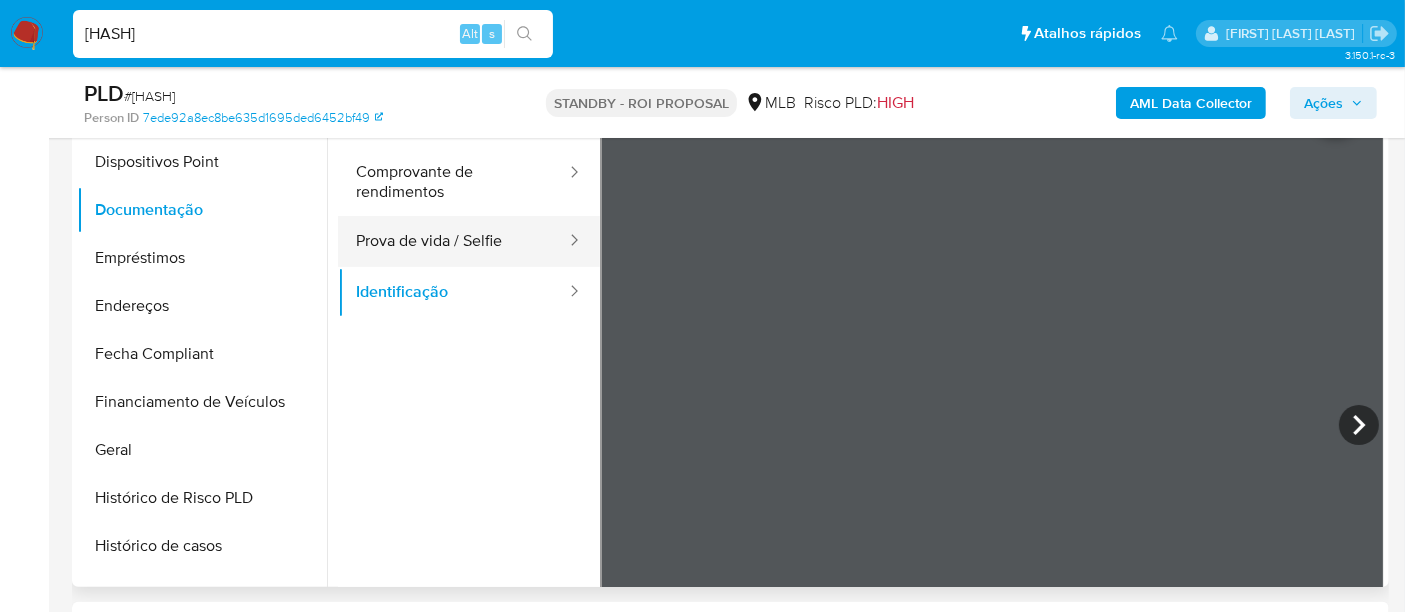 click on "Prova de vida / Selfie" at bounding box center [453, 241] 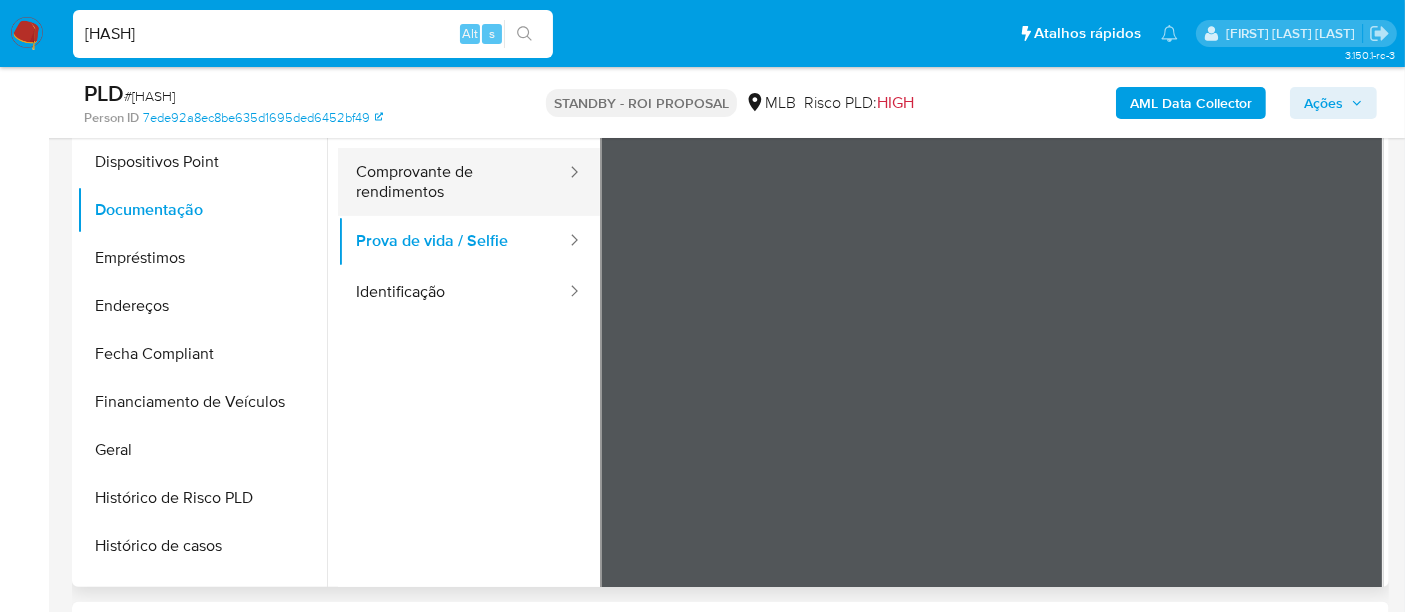 click on "Comprovante de rendimentos" at bounding box center [453, 182] 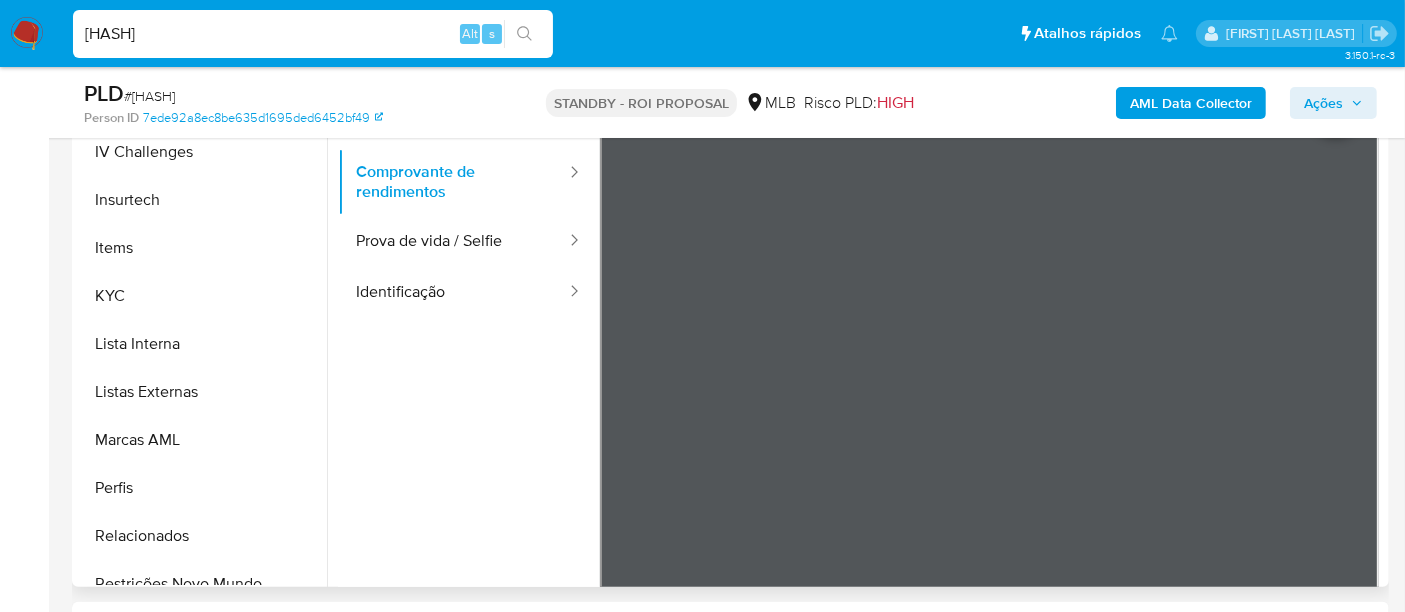 scroll, scrollTop: 844, scrollLeft: 0, axis: vertical 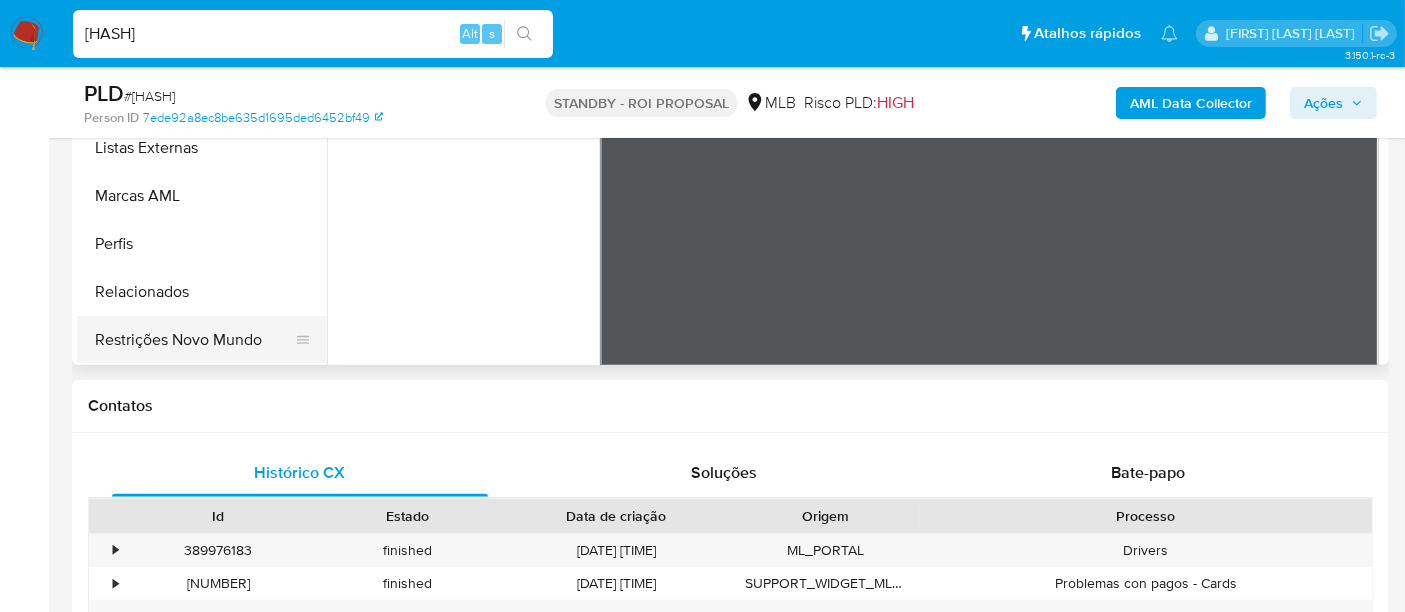 click on "Restrições Novo Mundo" at bounding box center (194, 340) 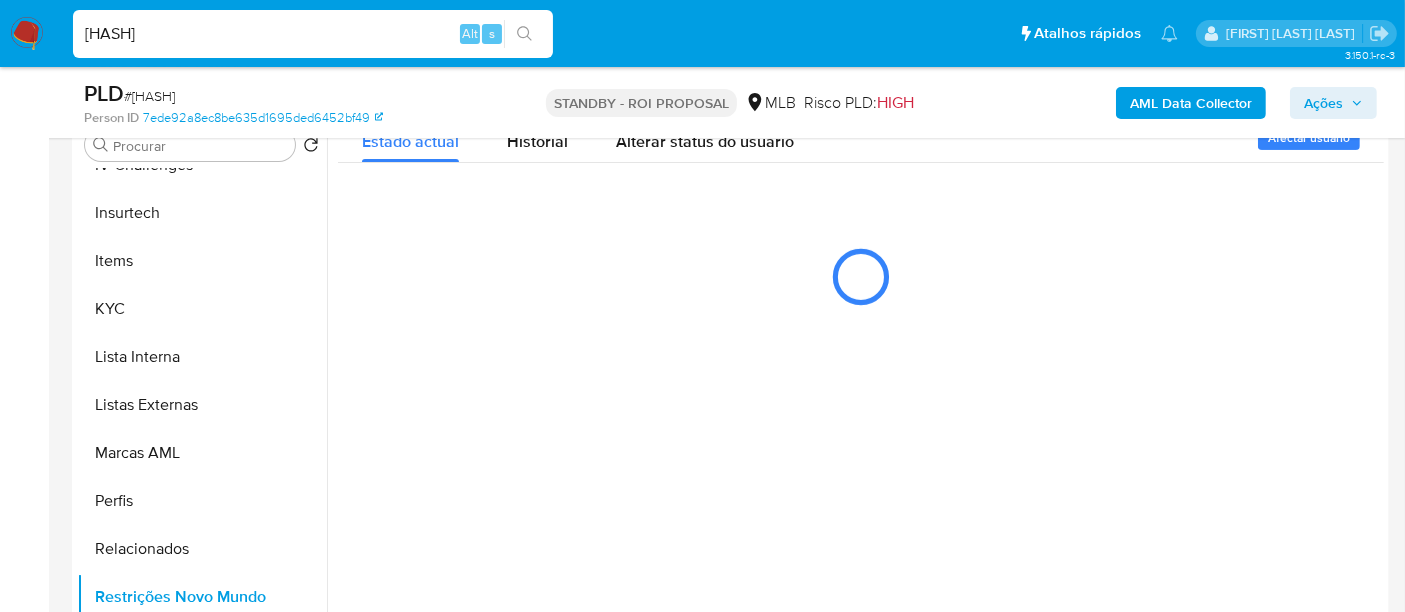 scroll, scrollTop: 444, scrollLeft: 0, axis: vertical 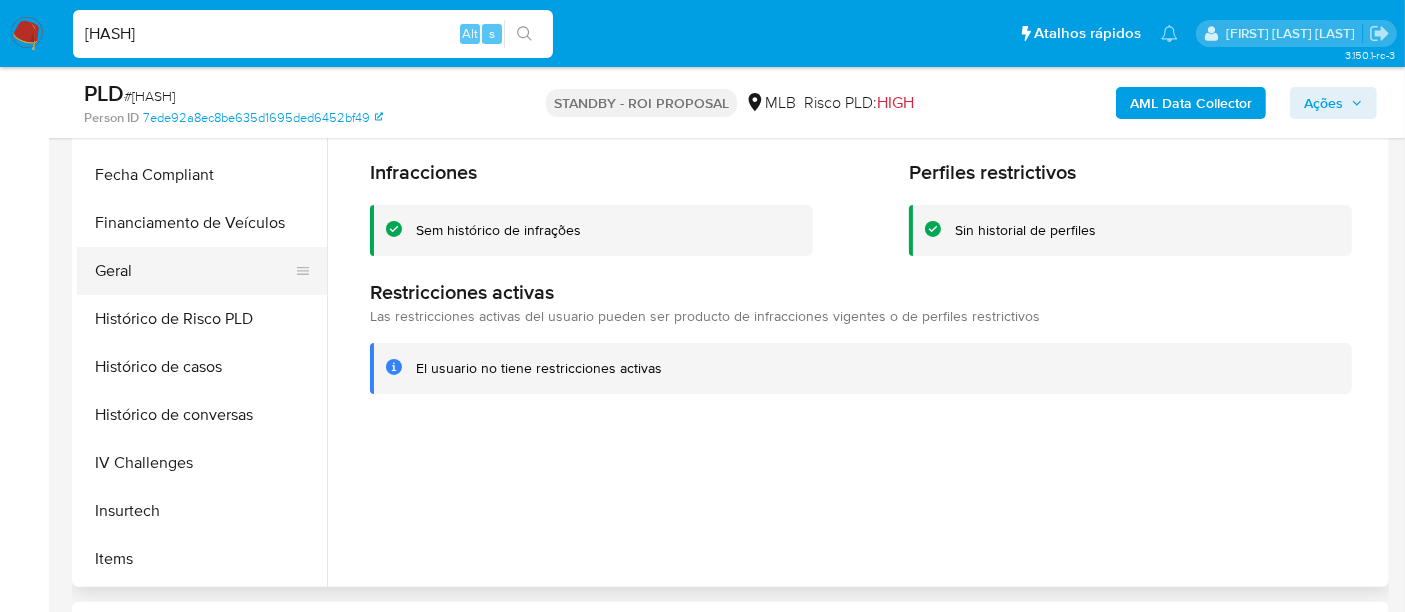 click on "Geral" at bounding box center [194, 271] 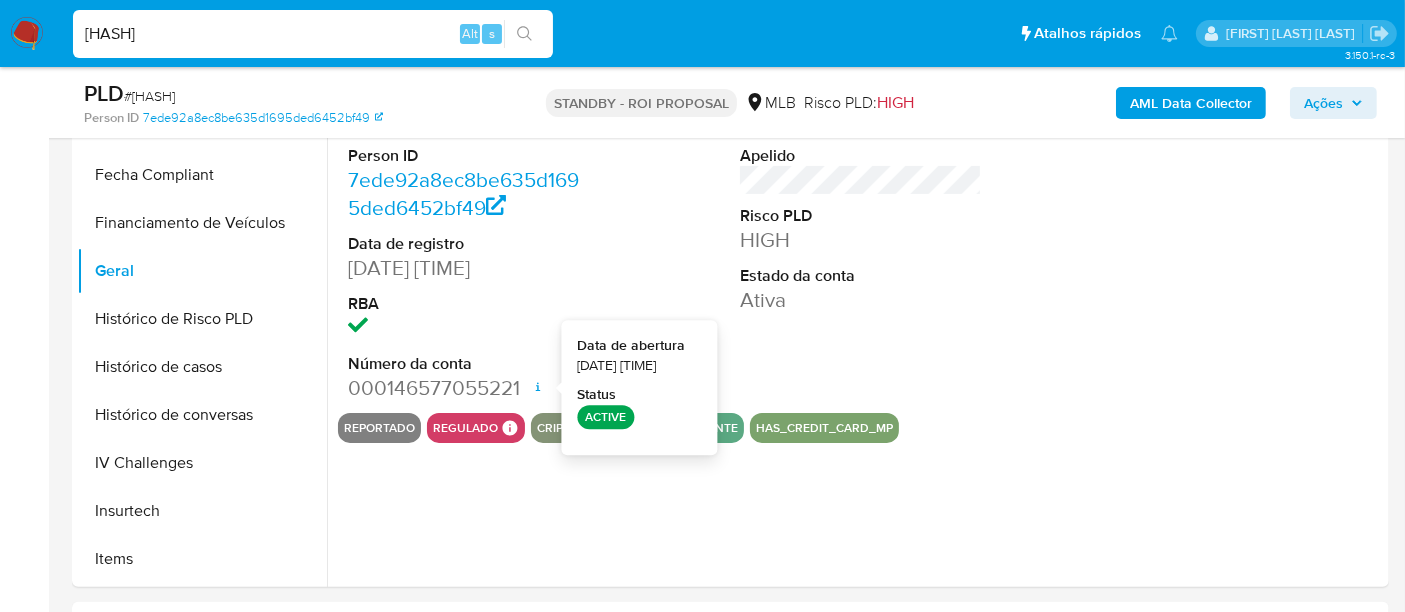 type 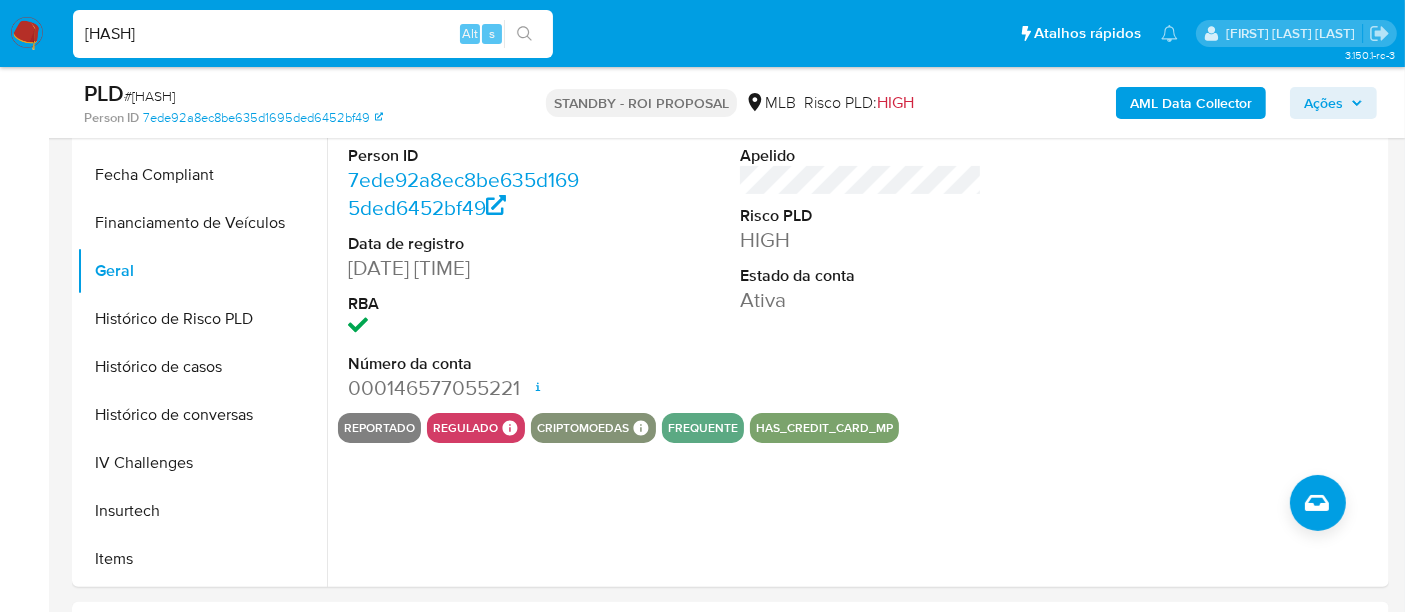 click on "gVNz2Ugdhmxl0pA4FnCyvuHV" at bounding box center (313, 34) 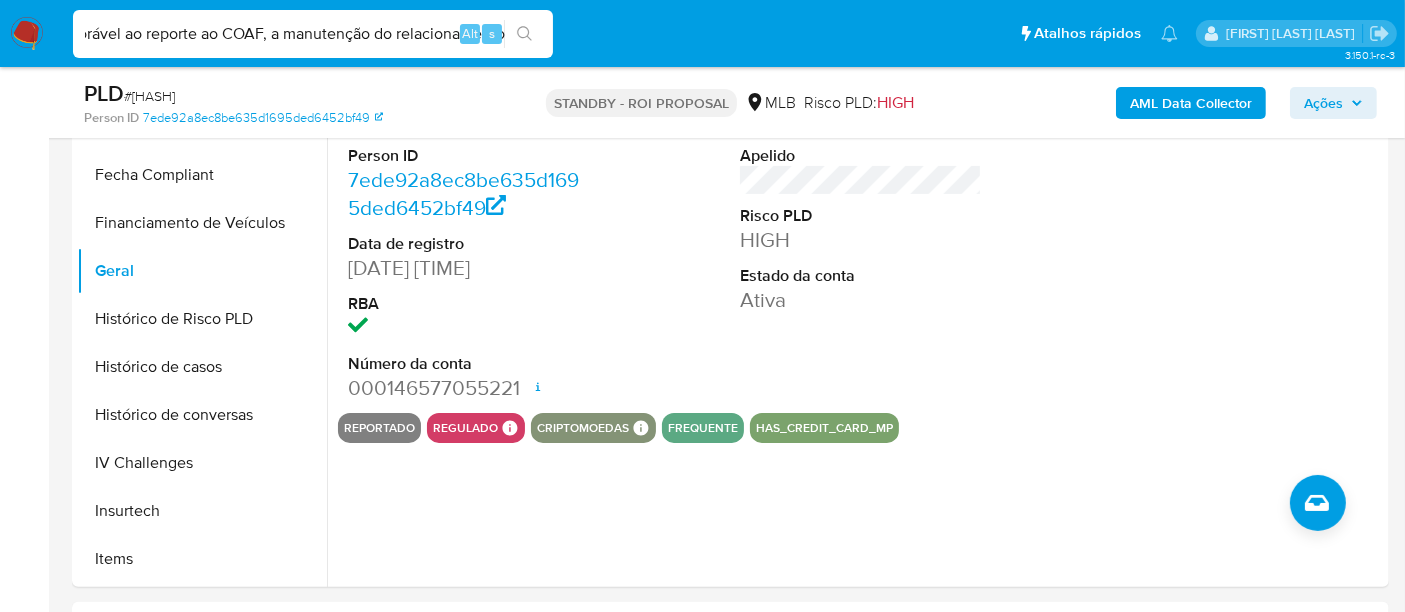 scroll, scrollTop: 0, scrollLeft: 0, axis: both 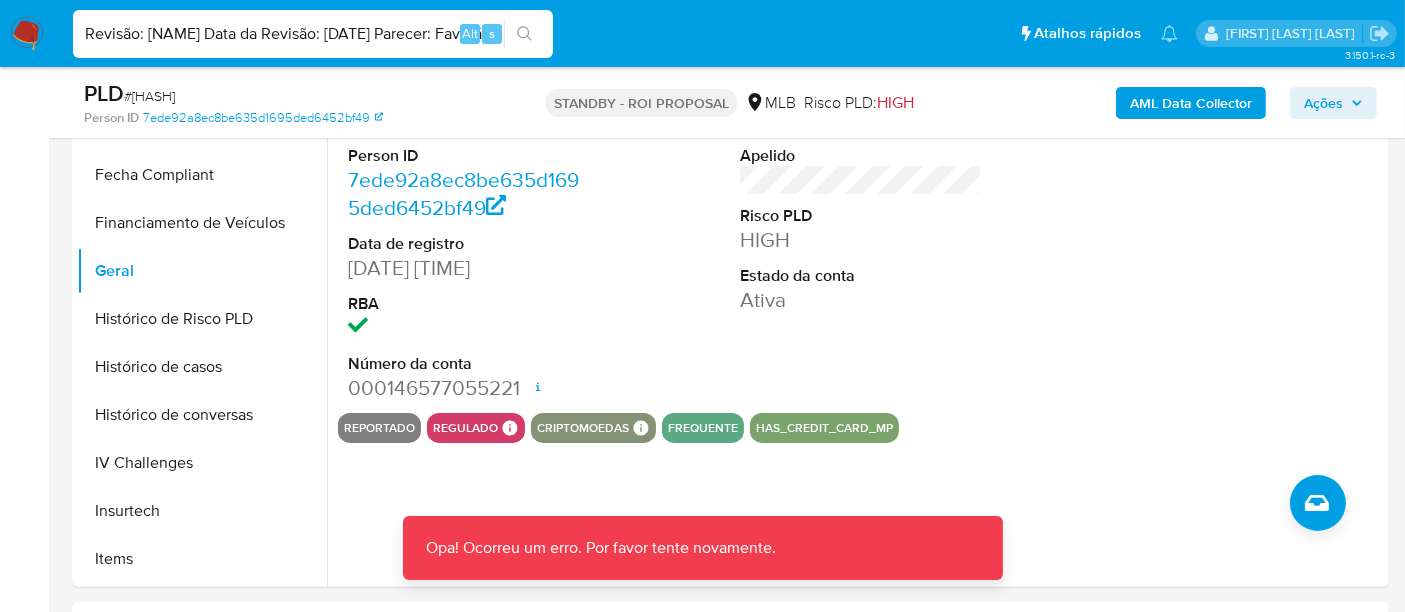 click on "Revisão: Renato Lopes Data da Revisão: 07/08/2025 Parecer: Favorável ao reporte ao COAF, a manutenção do relacionamento" at bounding box center [313, 34] 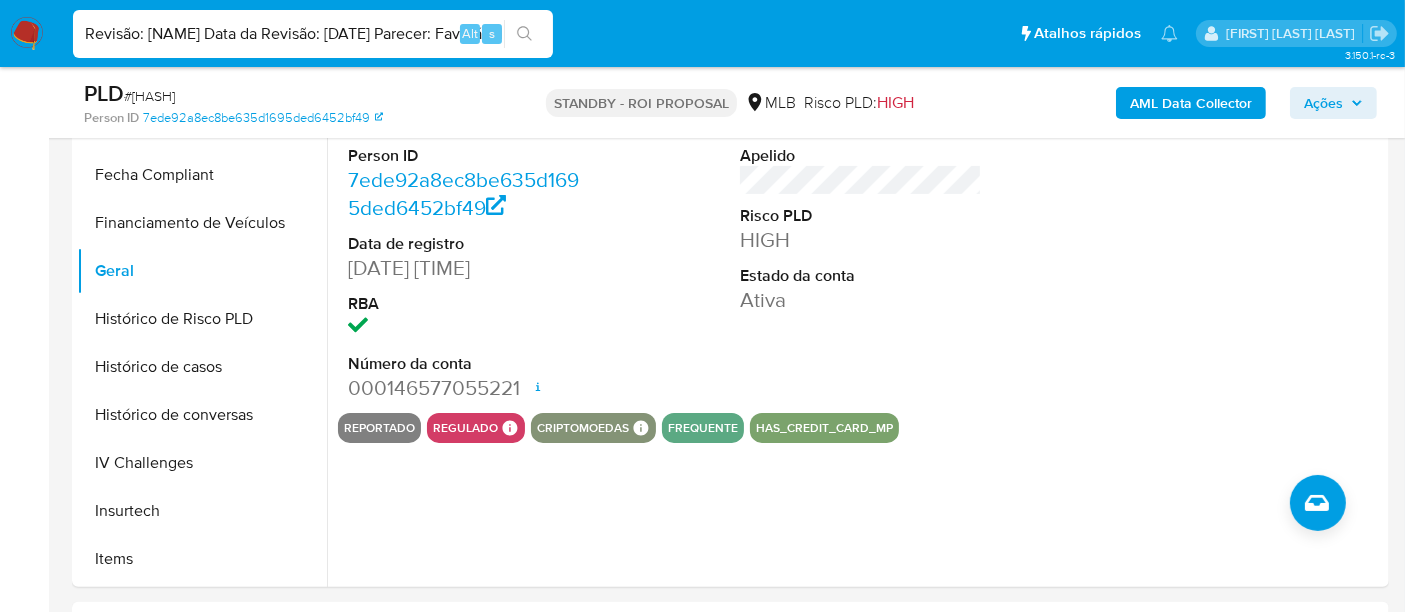 paste on "oGVsWUVwGNOcIyW03sOa6Kg9" 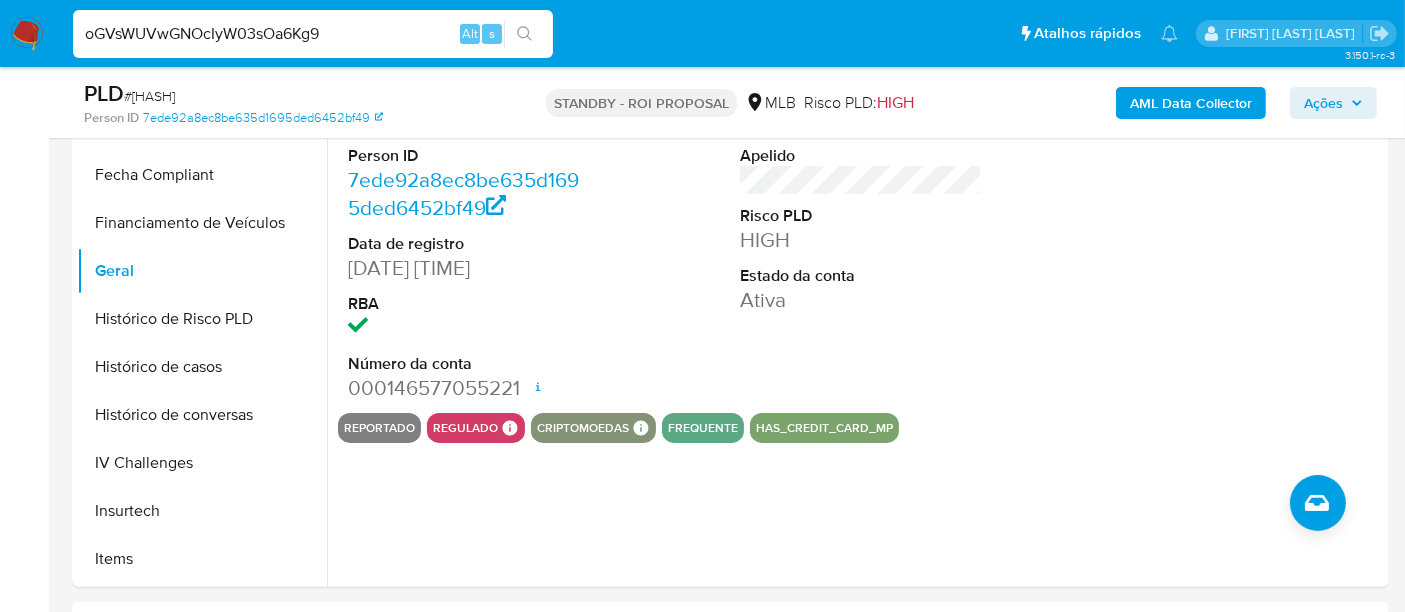 type on "oGVsWUVwGNOcIyW03sOa6Kg9" 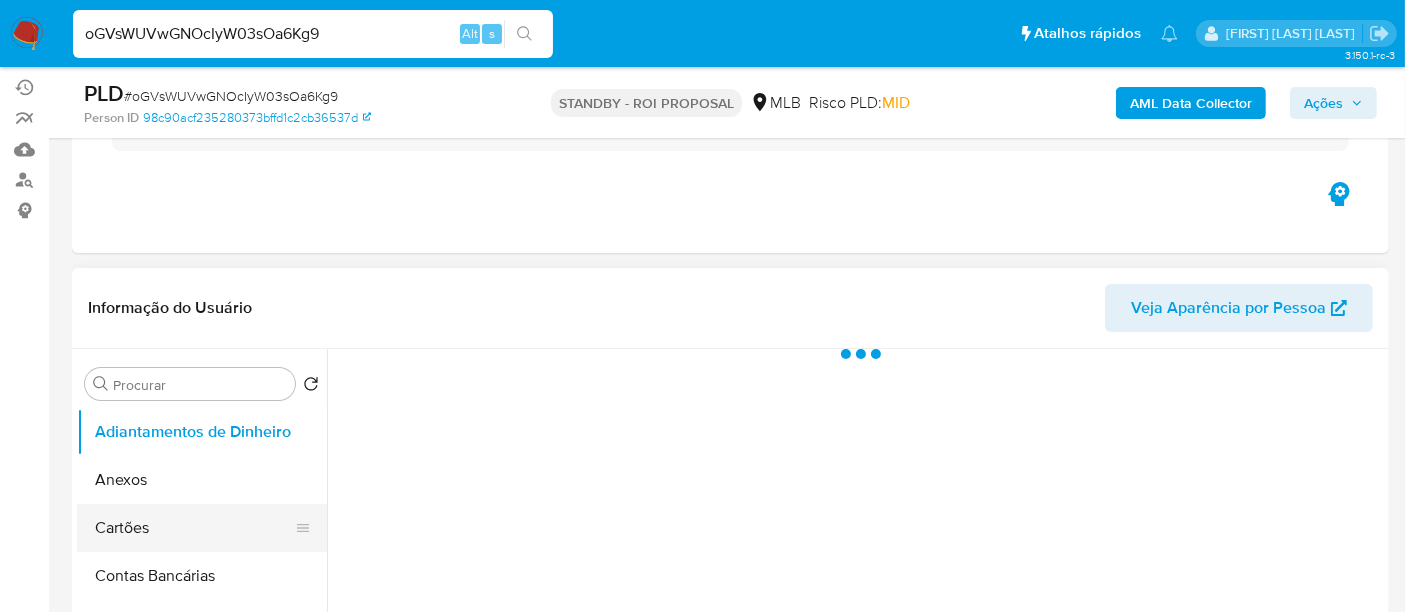 scroll, scrollTop: 333, scrollLeft: 0, axis: vertical 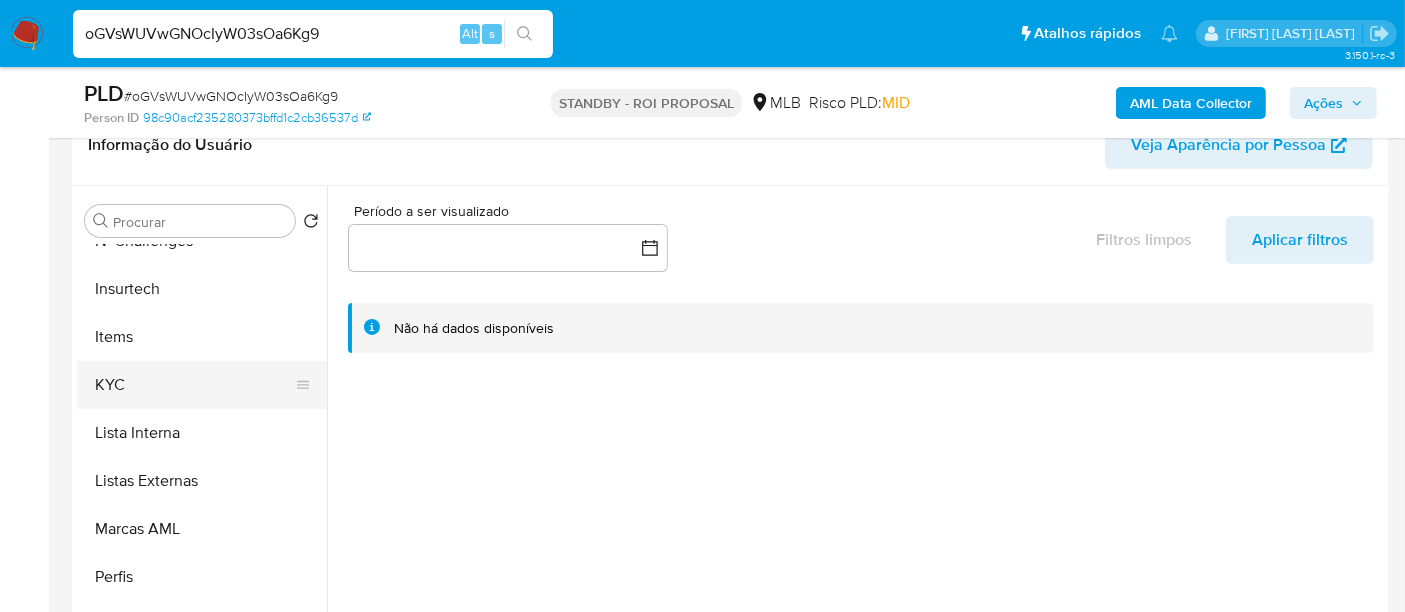 select on "10" 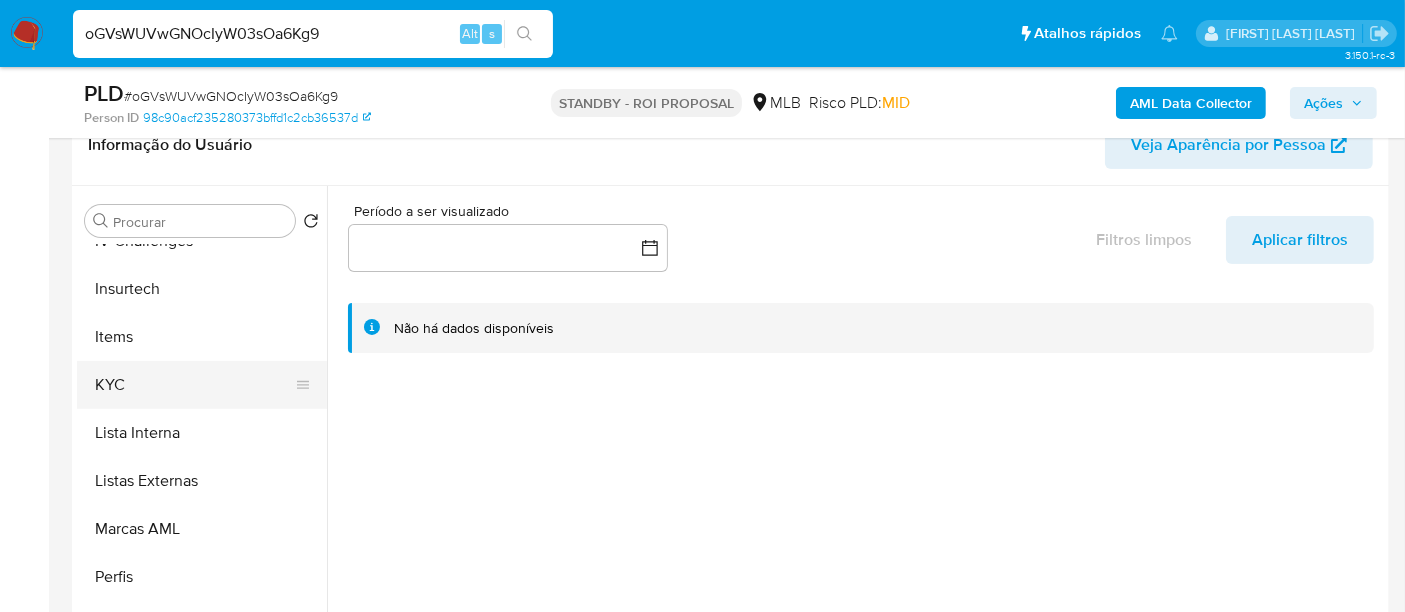 click on "KYC" at bounding box center (194, 385) 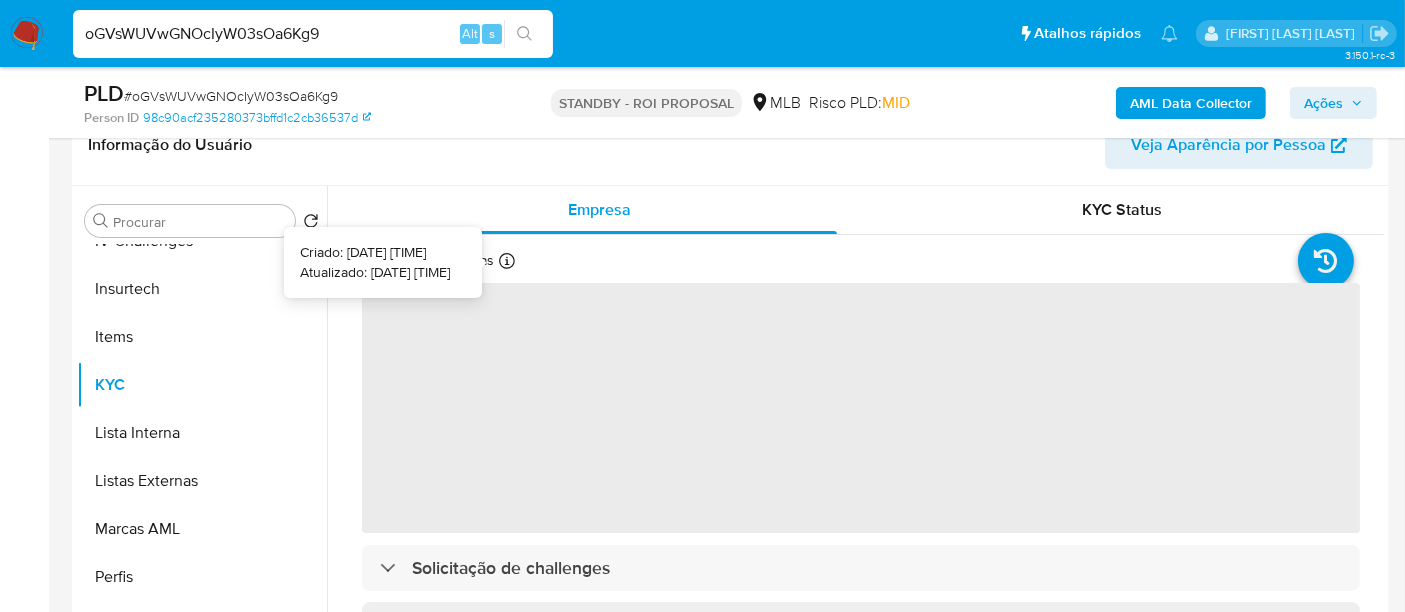 type 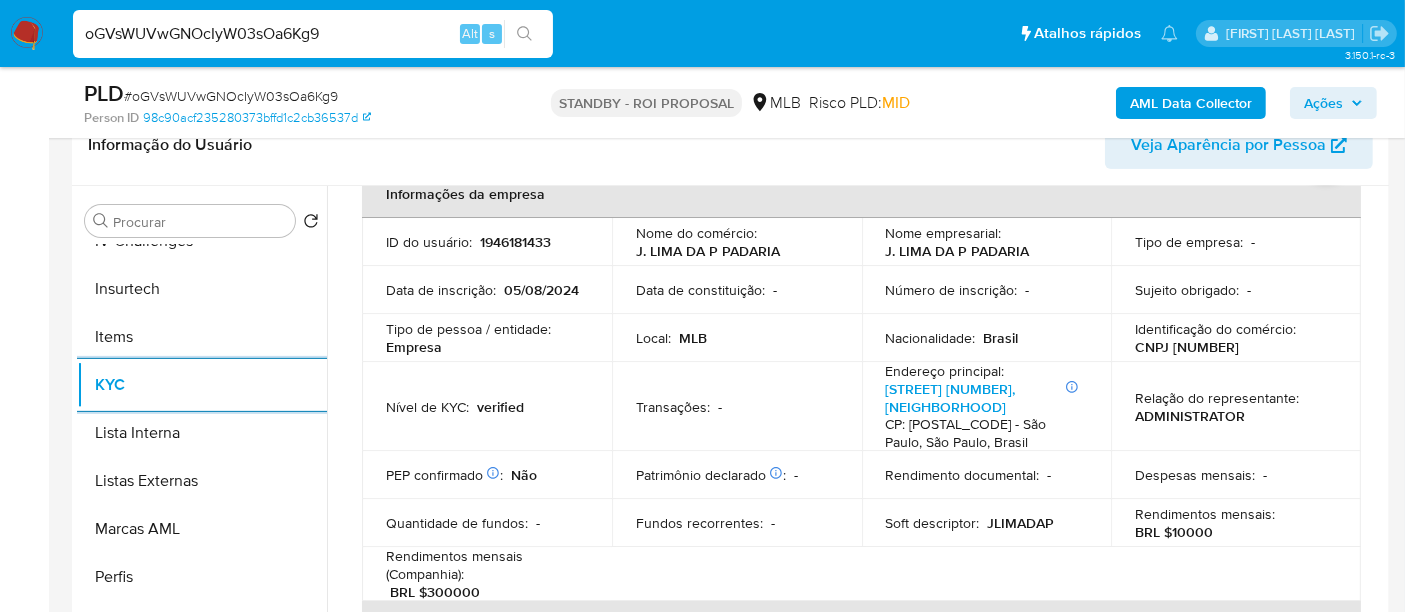 scroll, scrollTop: 222, scrollLeft: 0, axis: vertical 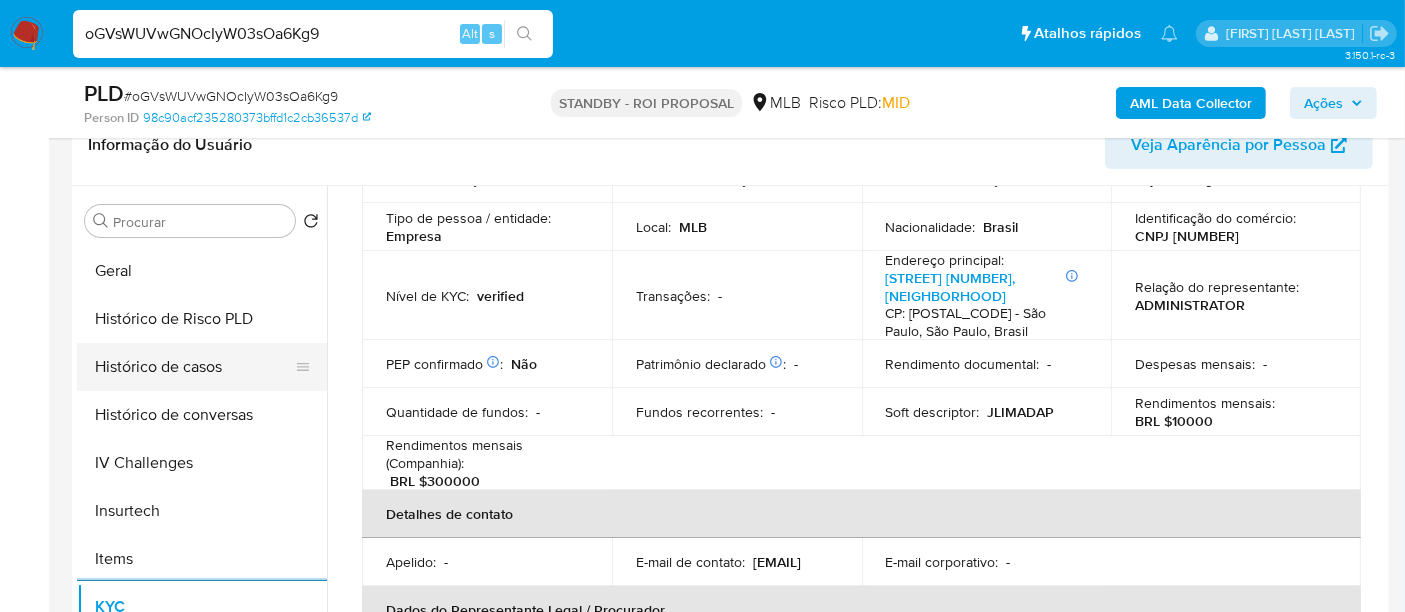 click on "Histórico de casos" at bounding box center [194, 367] 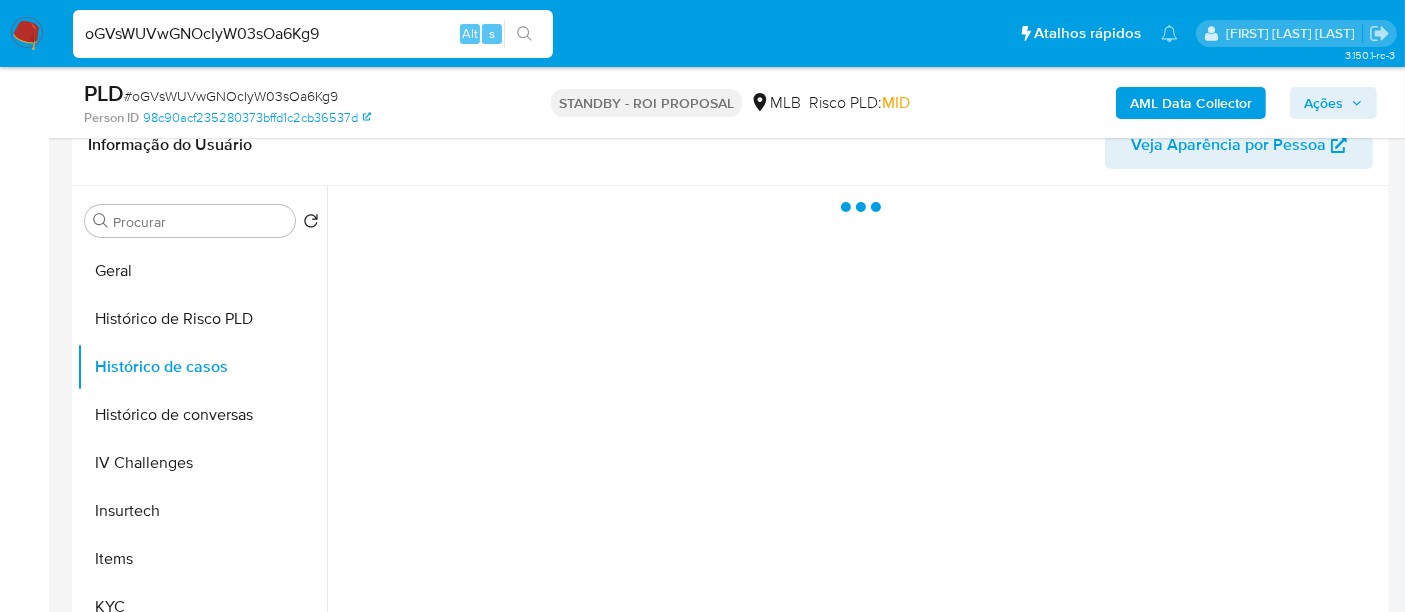 scroll, scrollTop: 0, scrollLeft: 0, axis: both 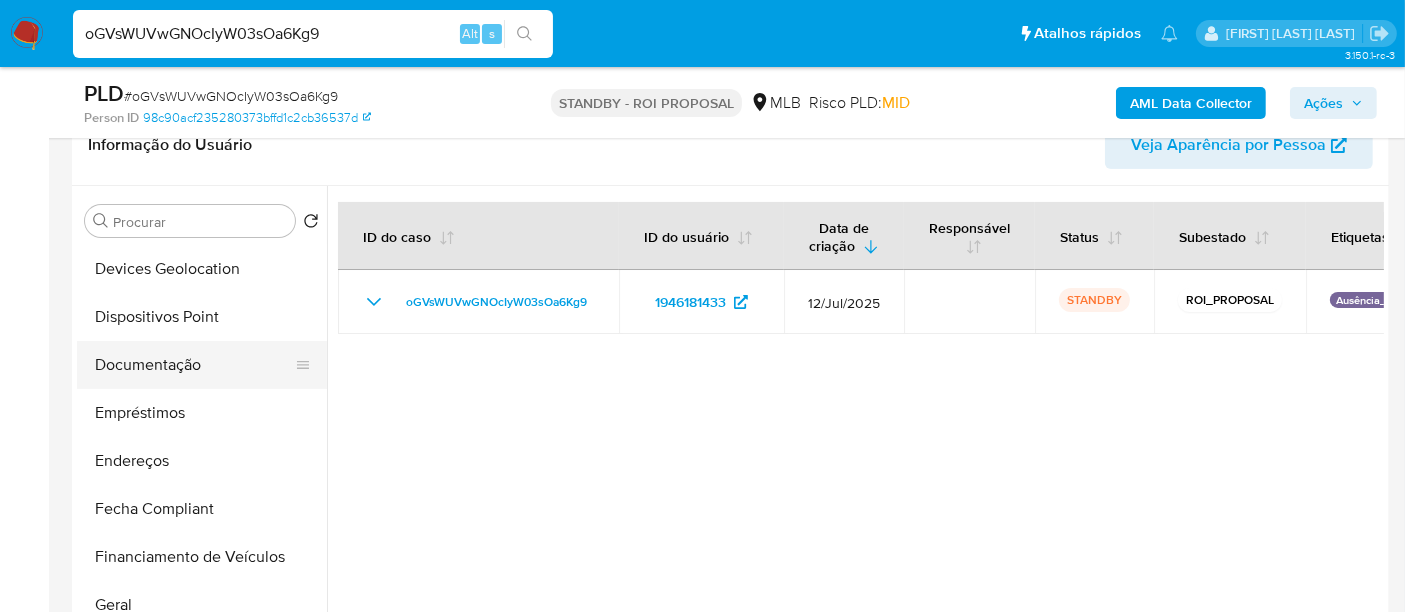 click on "Documentação" at bounding box center [194, 365] 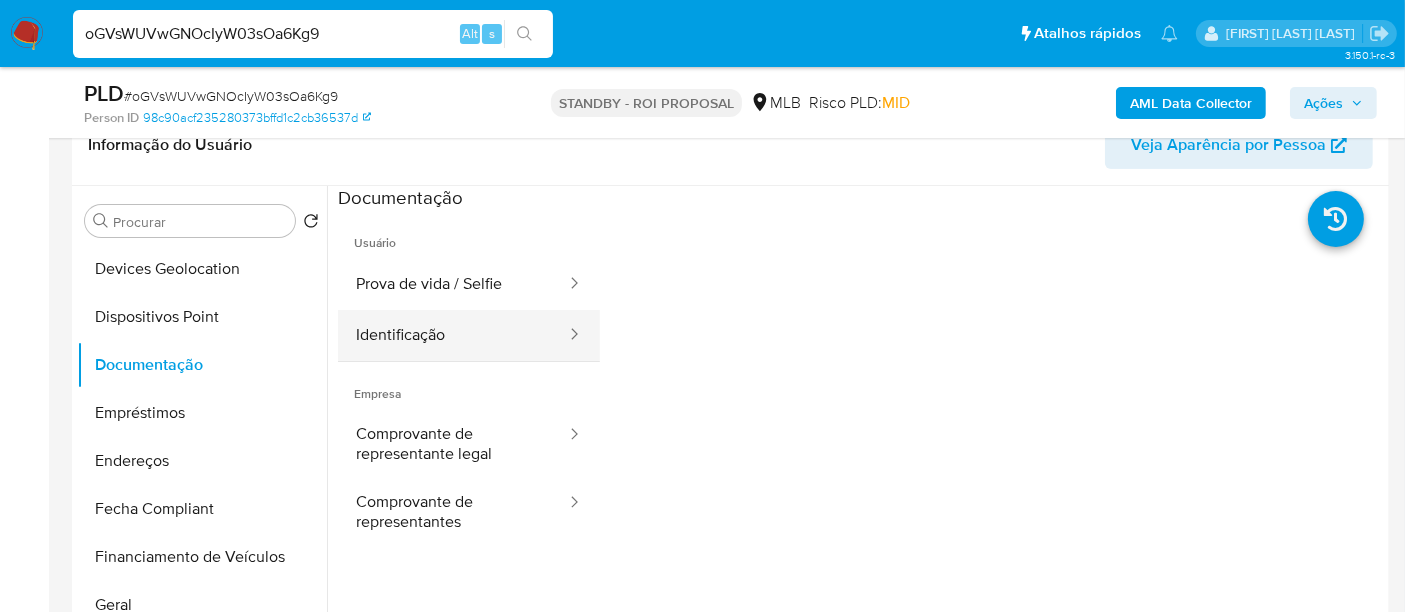 click on "Identificação" at bounding box center [453, 335] 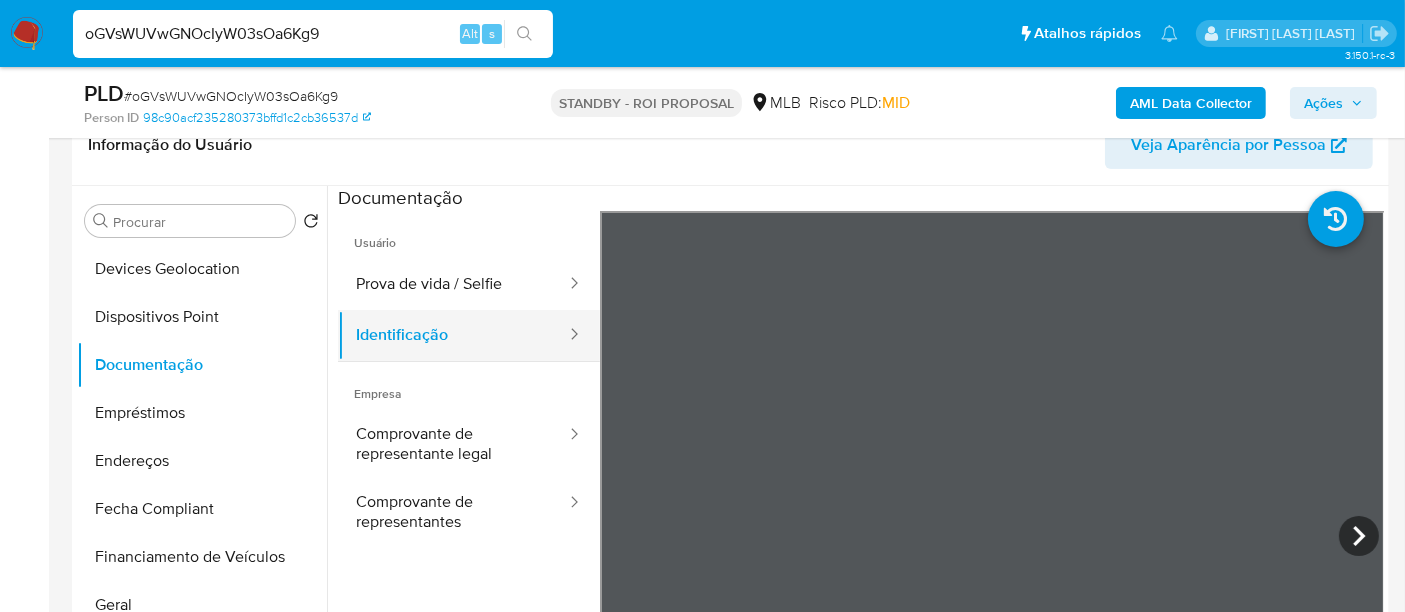 click on "Identificação" at bounding box center [453, 335] 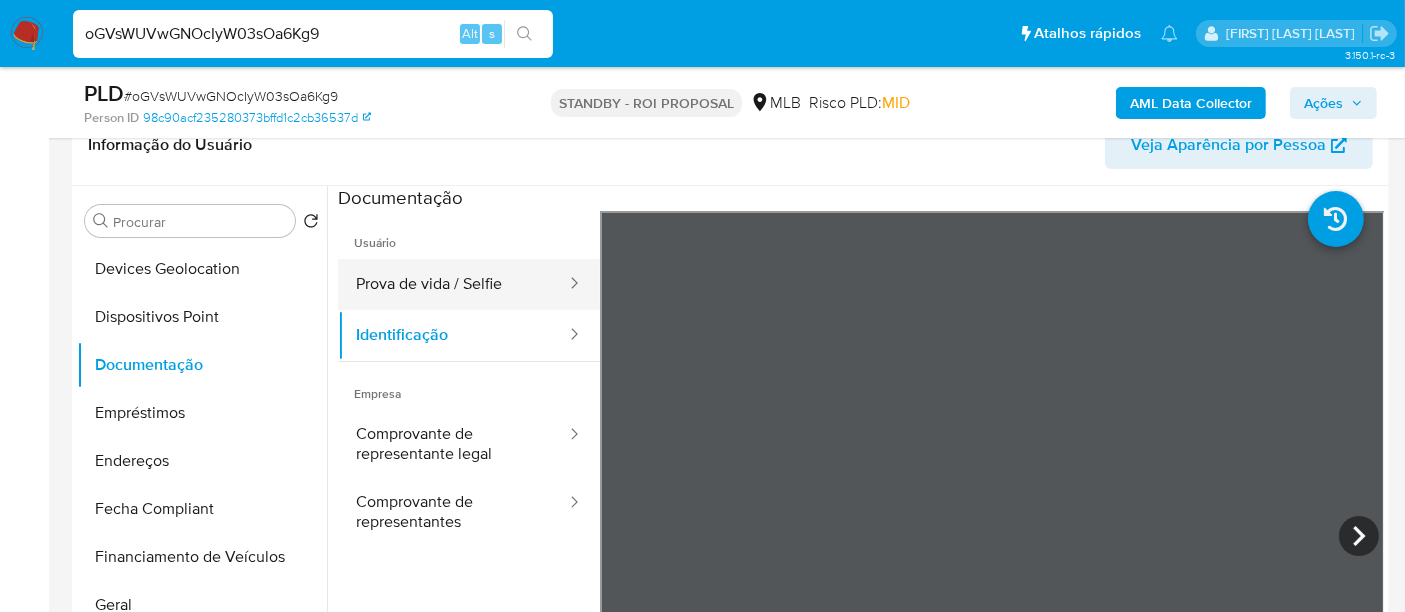 click on "Prova de vida / Selfie" at bounding box center (453, 284) 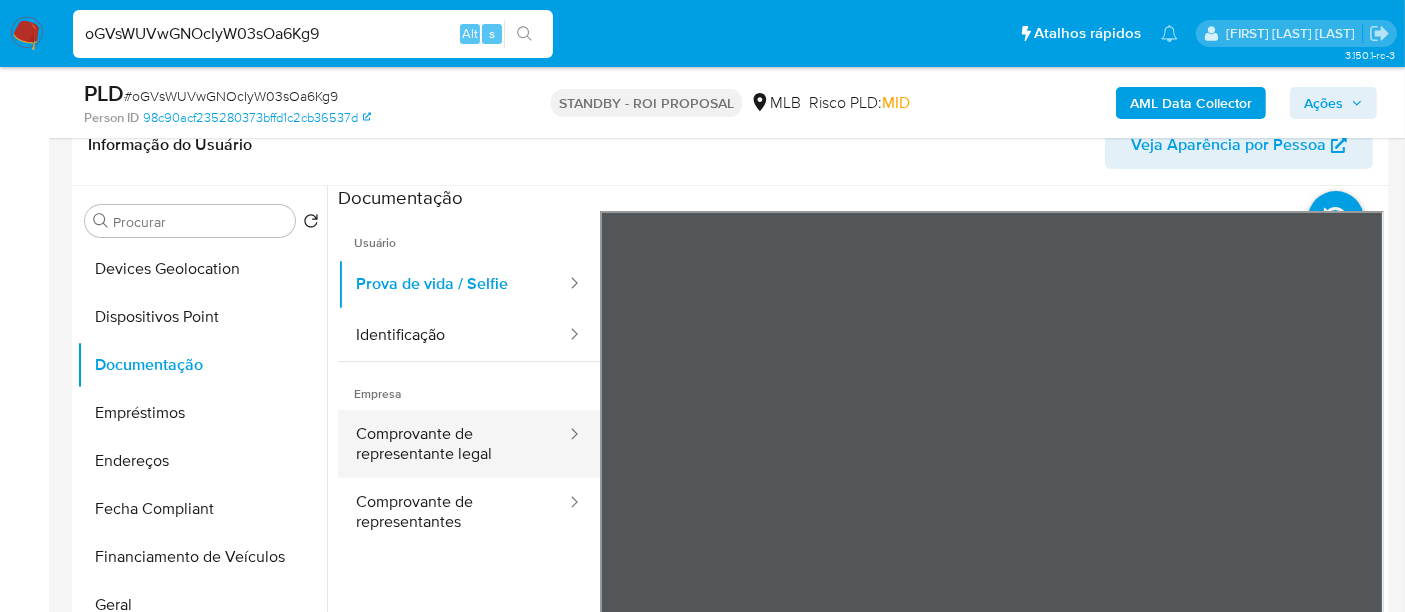 click on "Comprovante de representante legal" at bounding box center (453, 444) 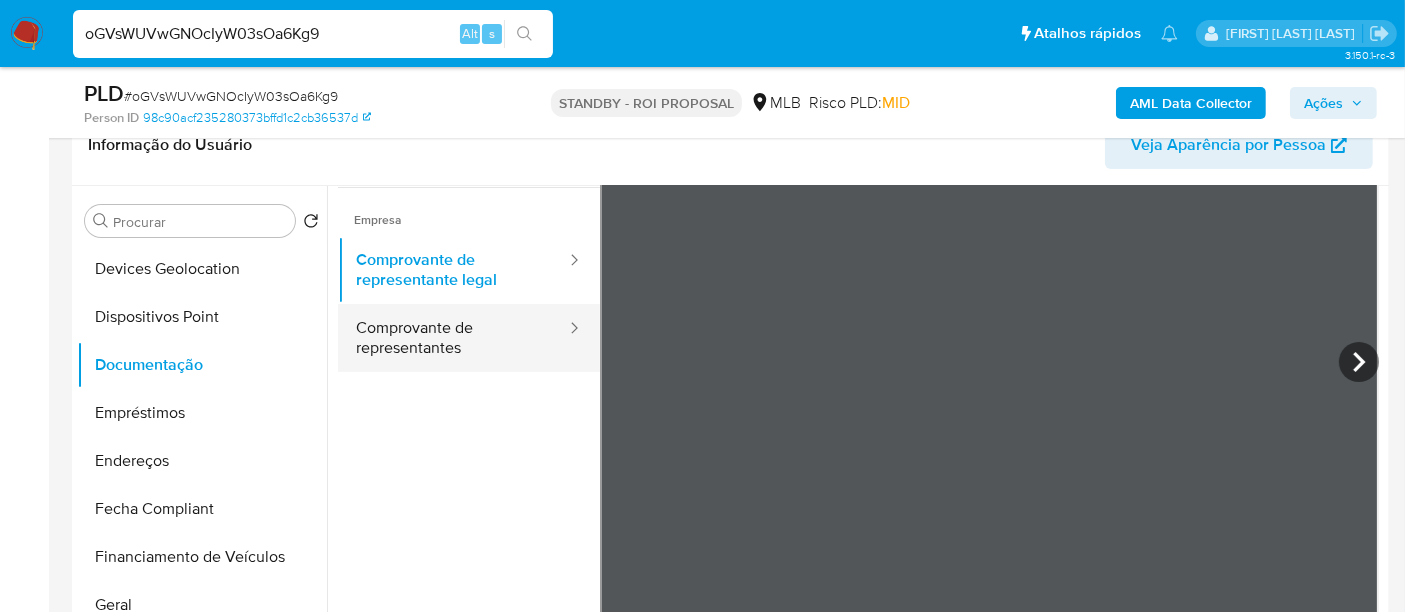 scroll, scrollTop: 62, scrollLeft: 0, axis: vertical 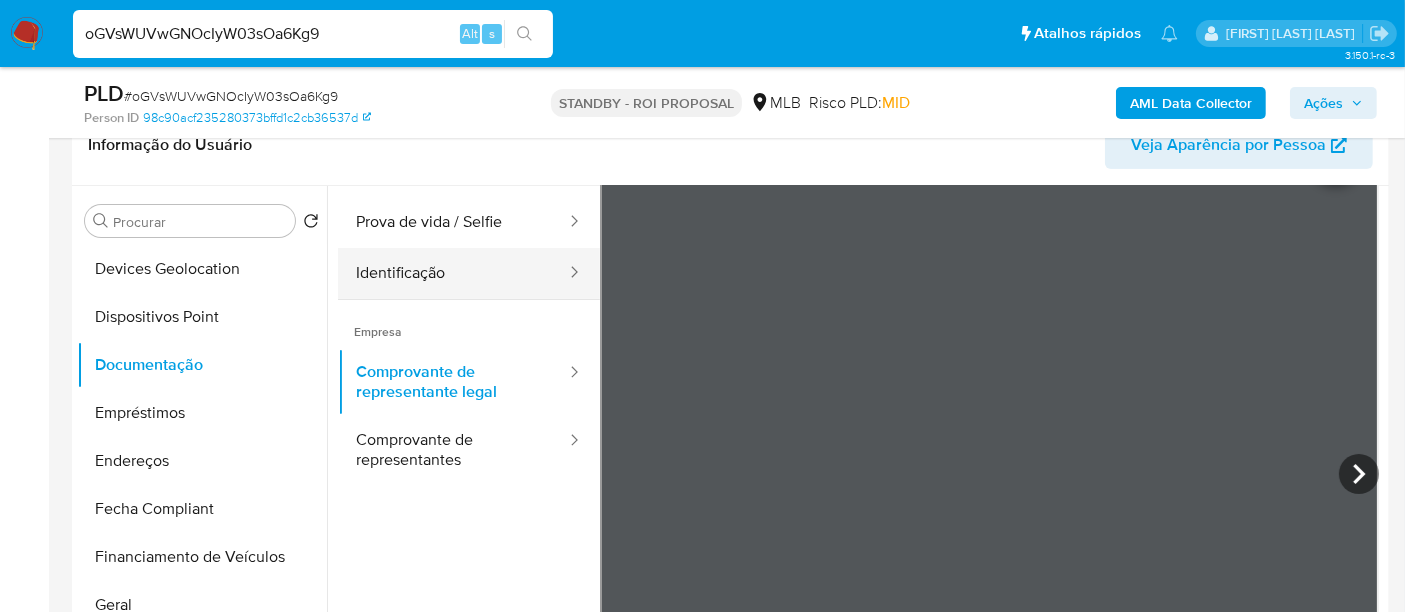 click on "Identificação" at bounding box center [453, 273] 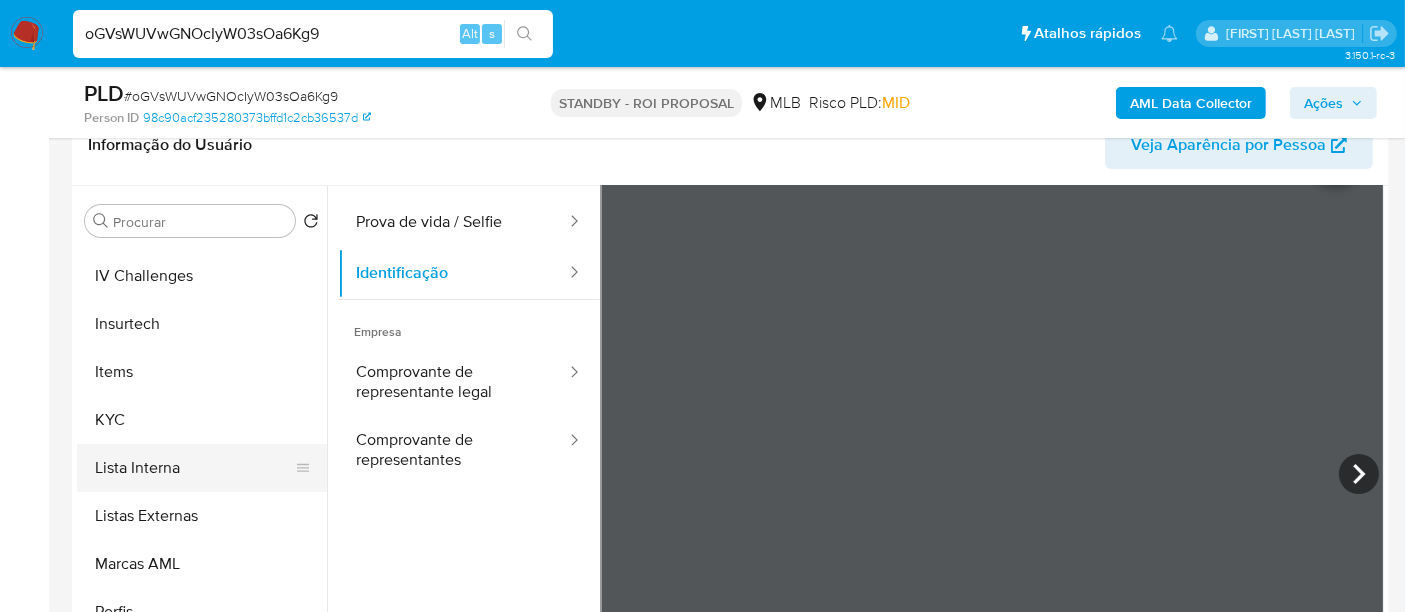 scroll, scrollTop: 844, scrollLeft: 0, axis: vertical 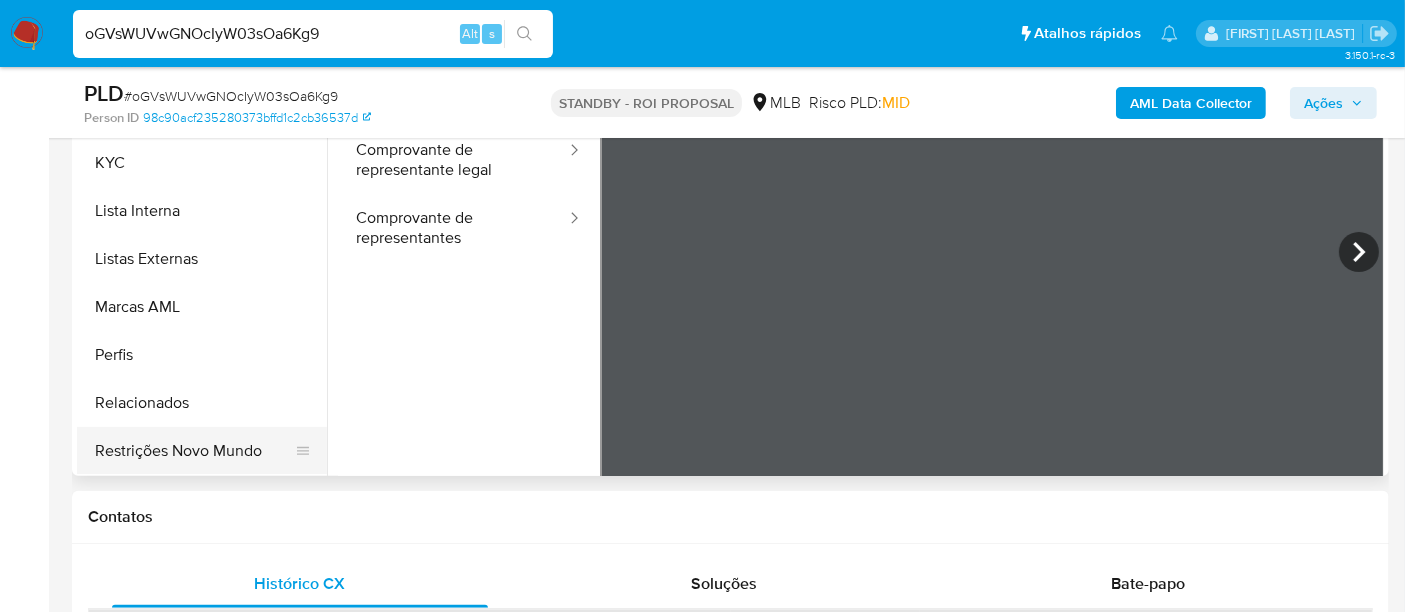 click on "Restrições Novo Mundo" at bounding box center (194, 451) 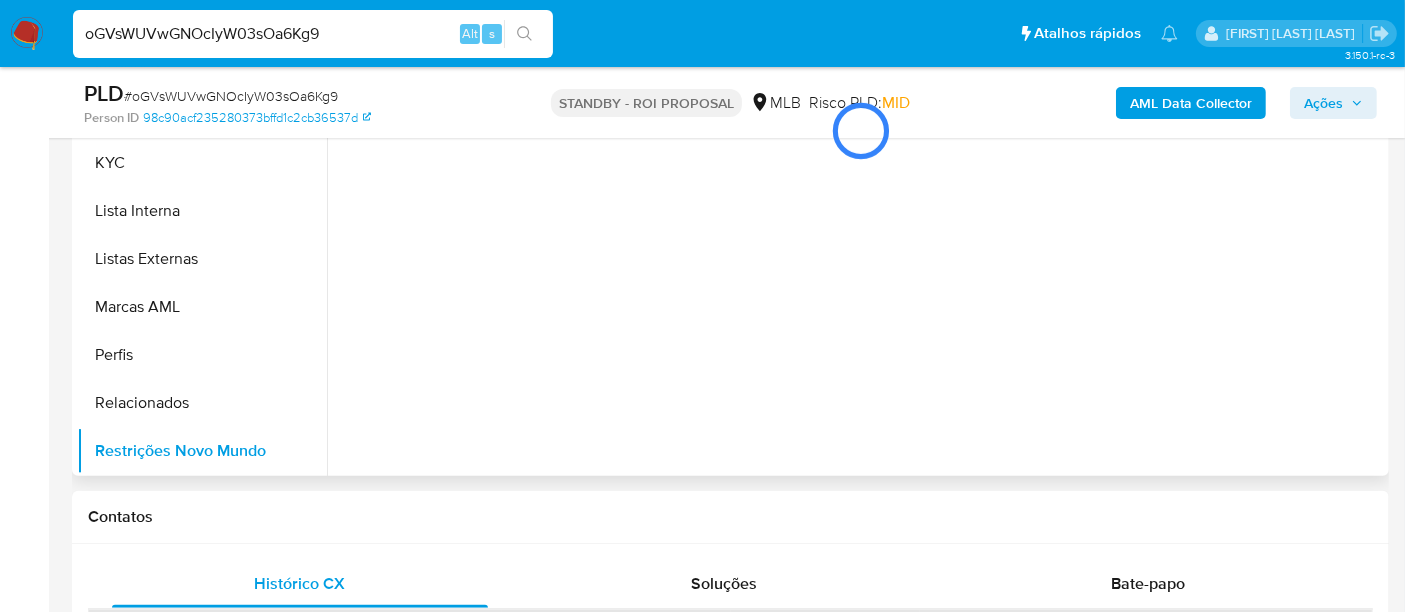 scroll, scrollTop: 0, scrollLeft: 0, axis: both 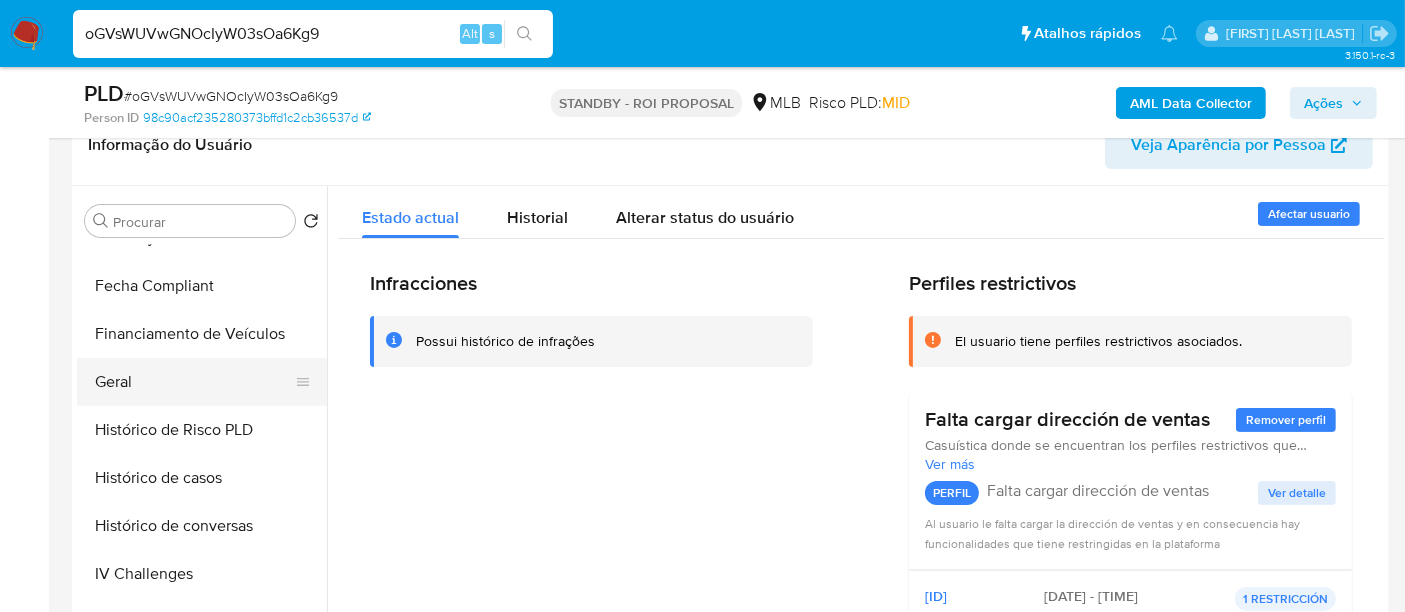 click on "Geral" at bounding box center (194, 382) 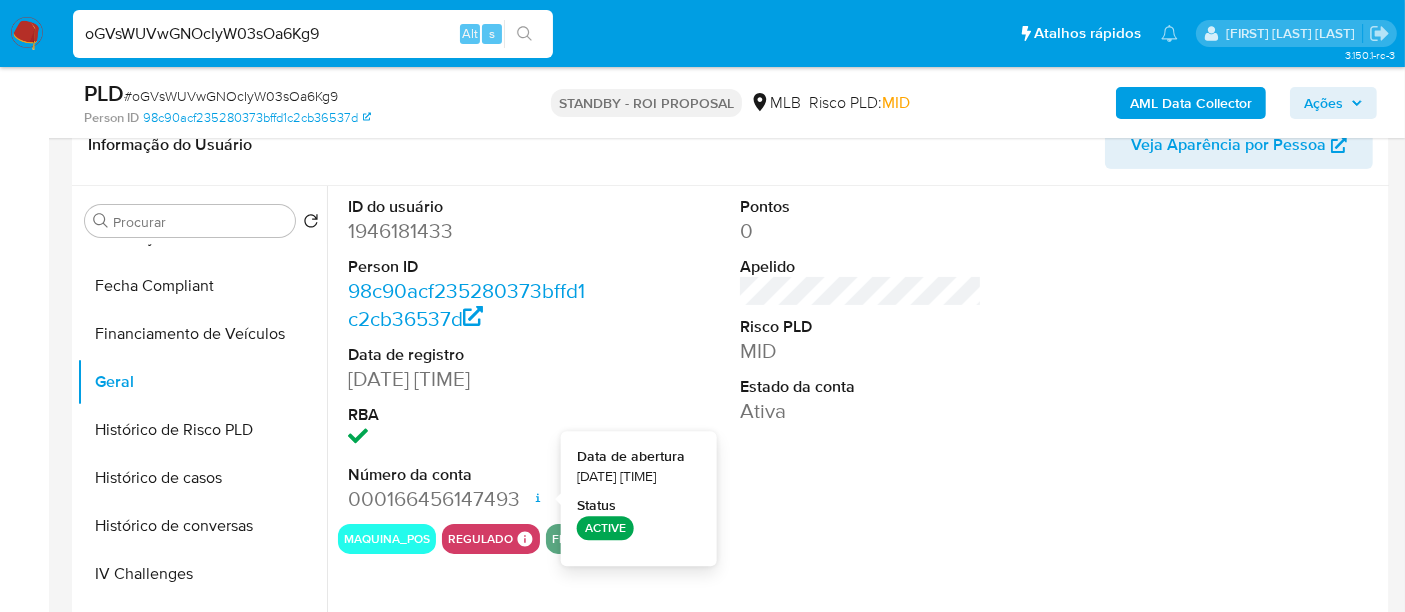 type 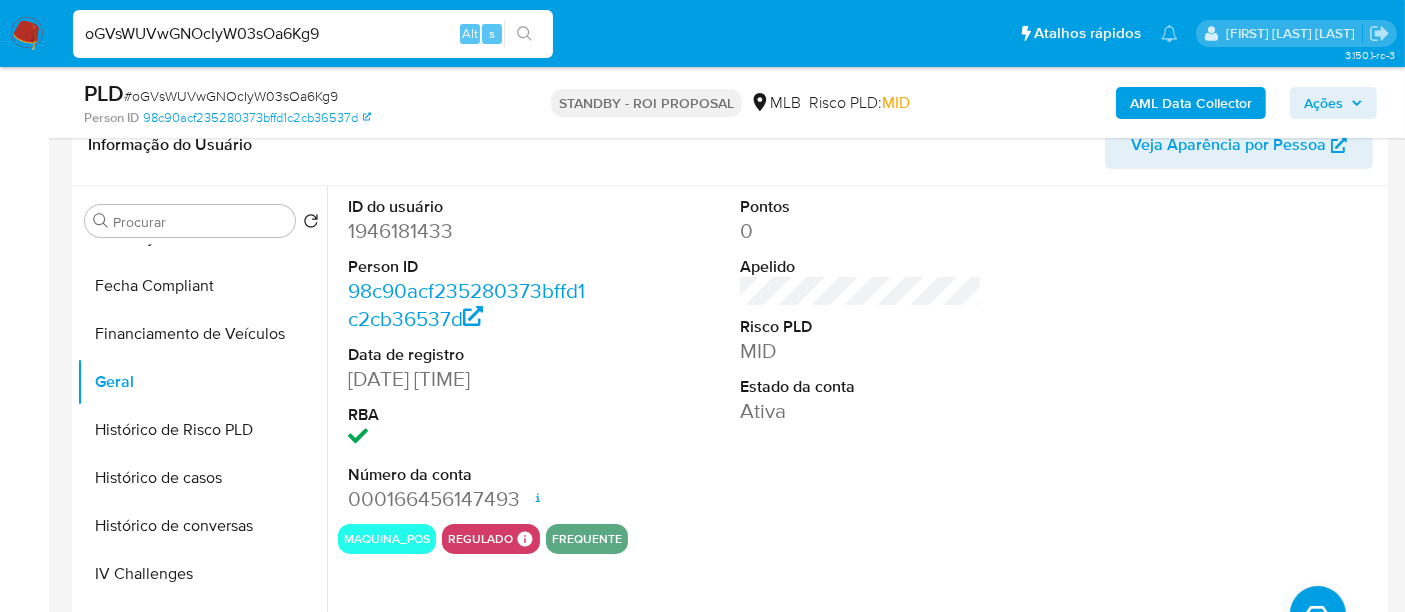 click on "oGVsWUVwGNOcIyW03sOa6Kg9" at bounding box center [313, 34] 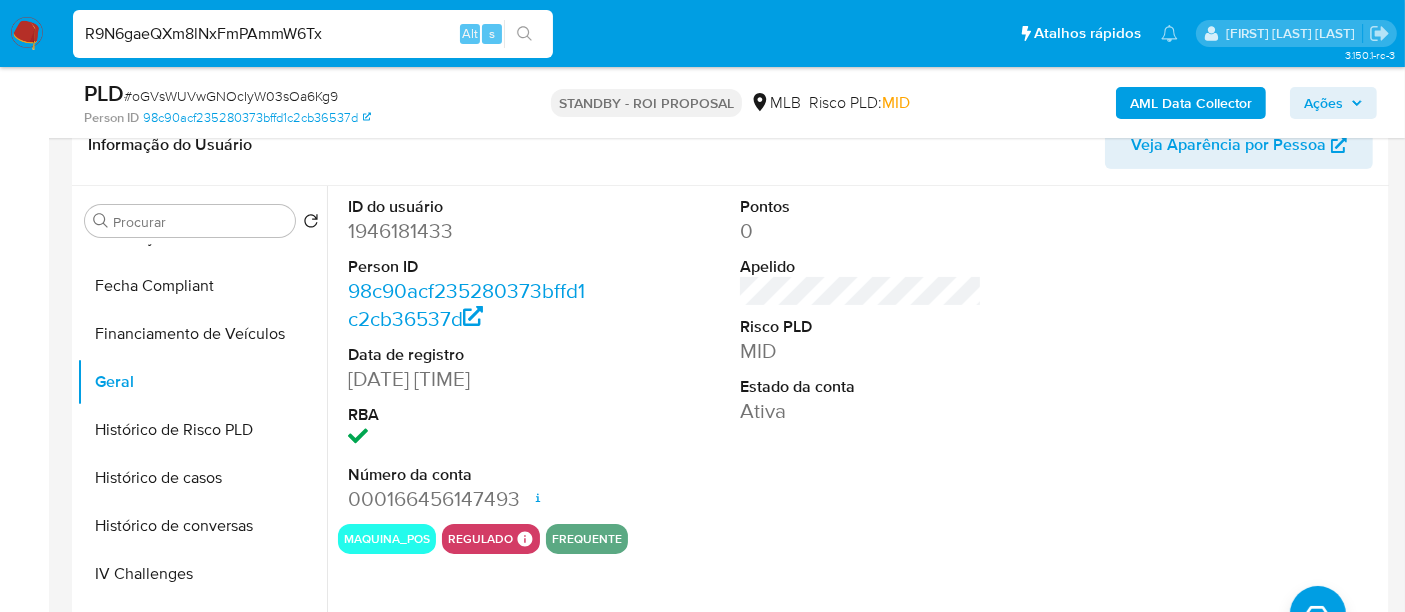 type on "R9N6gaeQXm8lNxFmPAmmW6Tx" 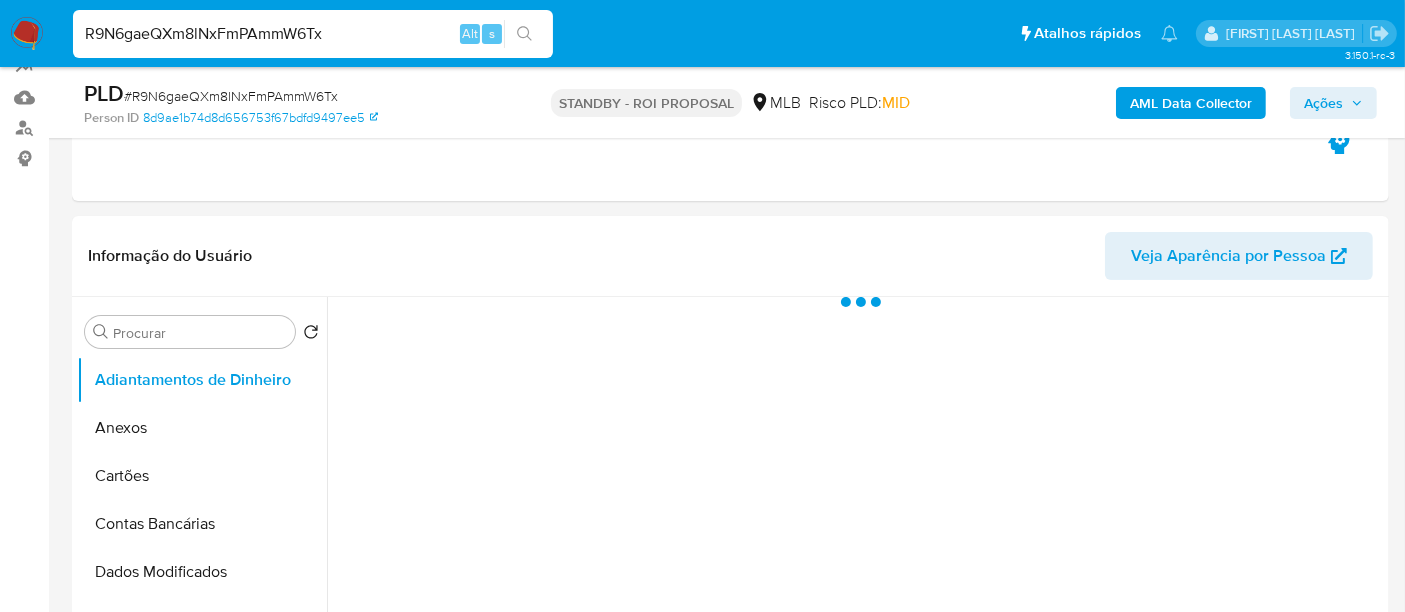 scroll, scrollTop: 333, scrollLeft: 0, axis: vertical 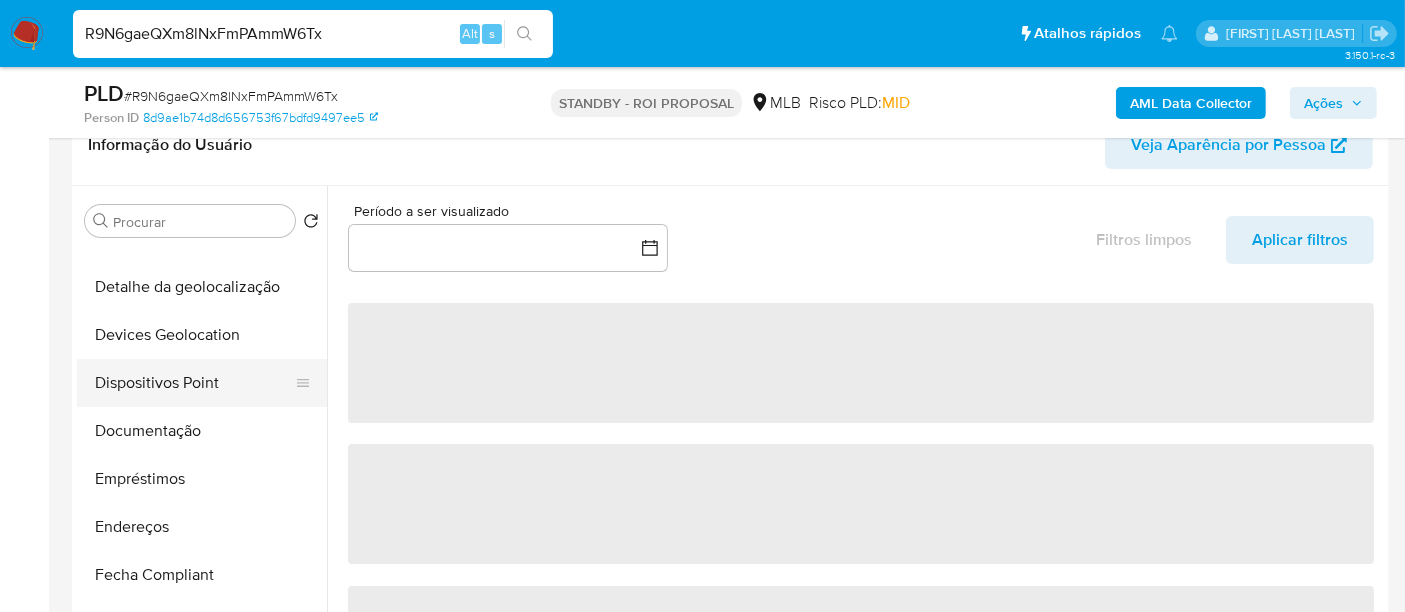 select on "10" 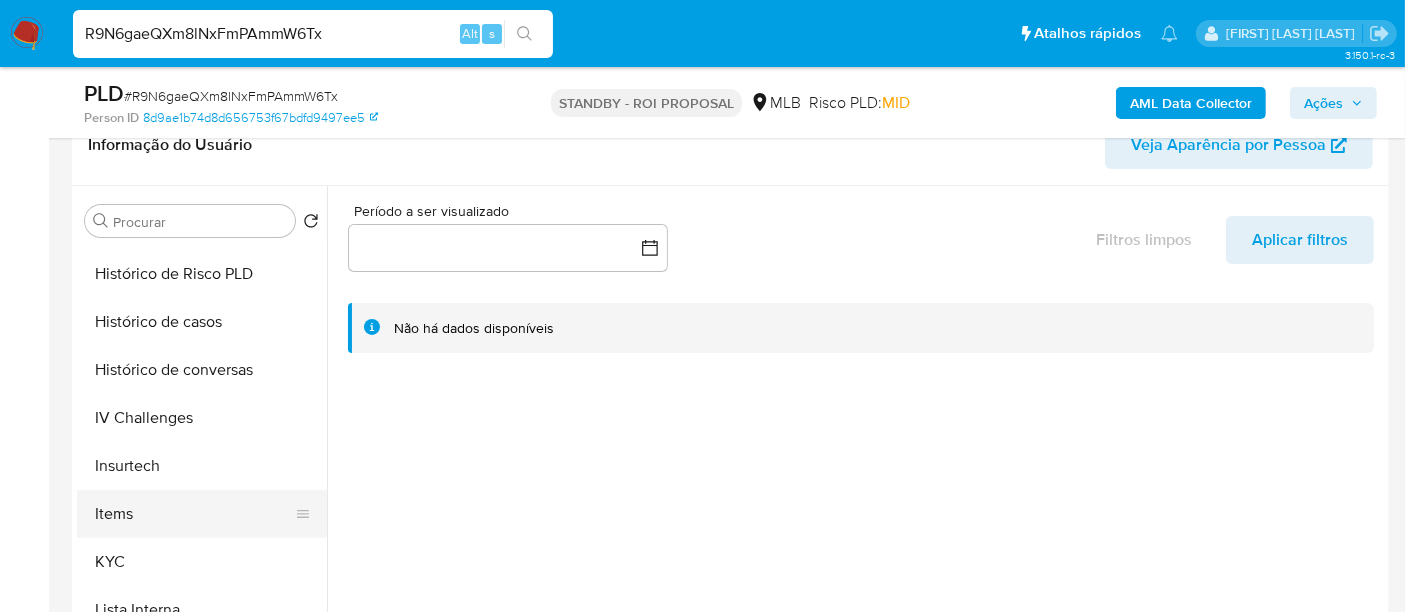 scroll, scrollTop: 777, scrollLeft: 0, axis: vertical 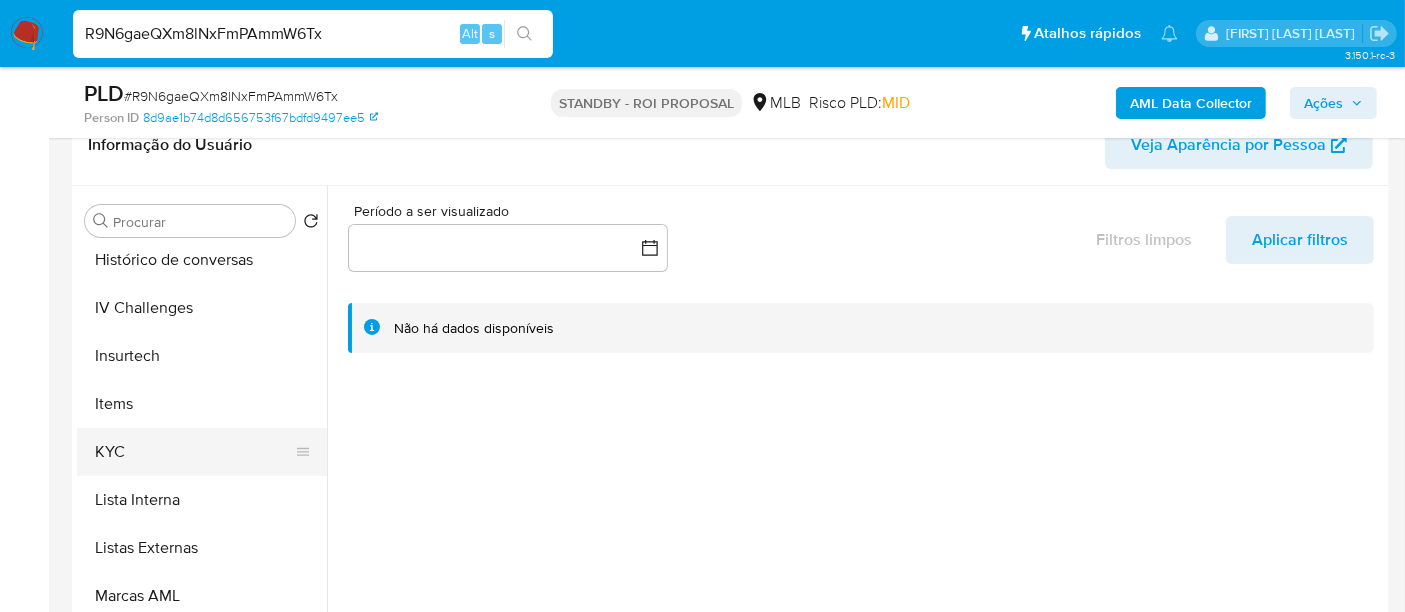 click on "KYC" at bounding box center [194, 452] 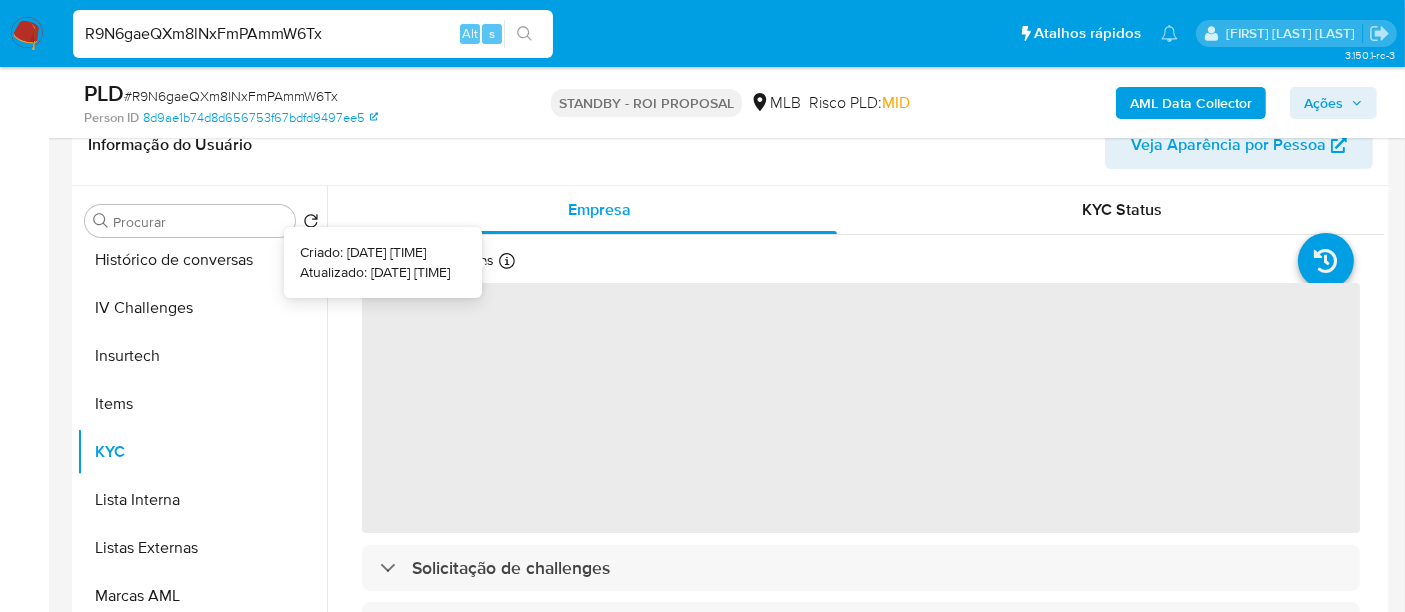 type 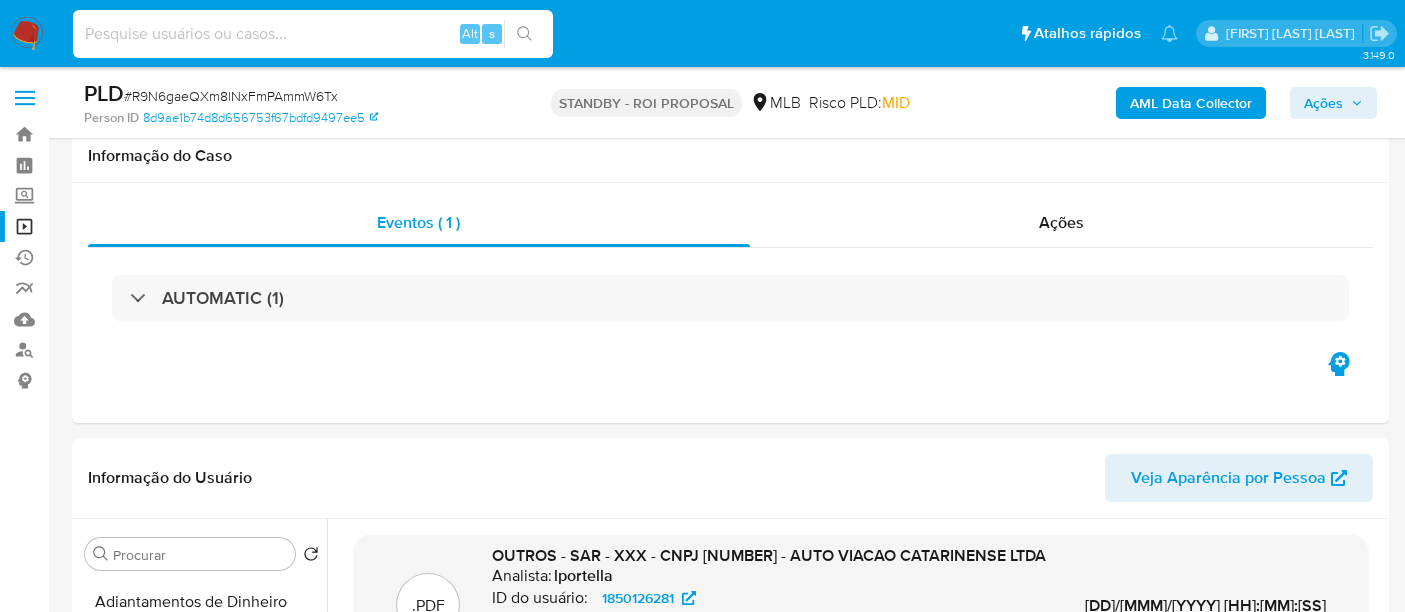 select on "10" 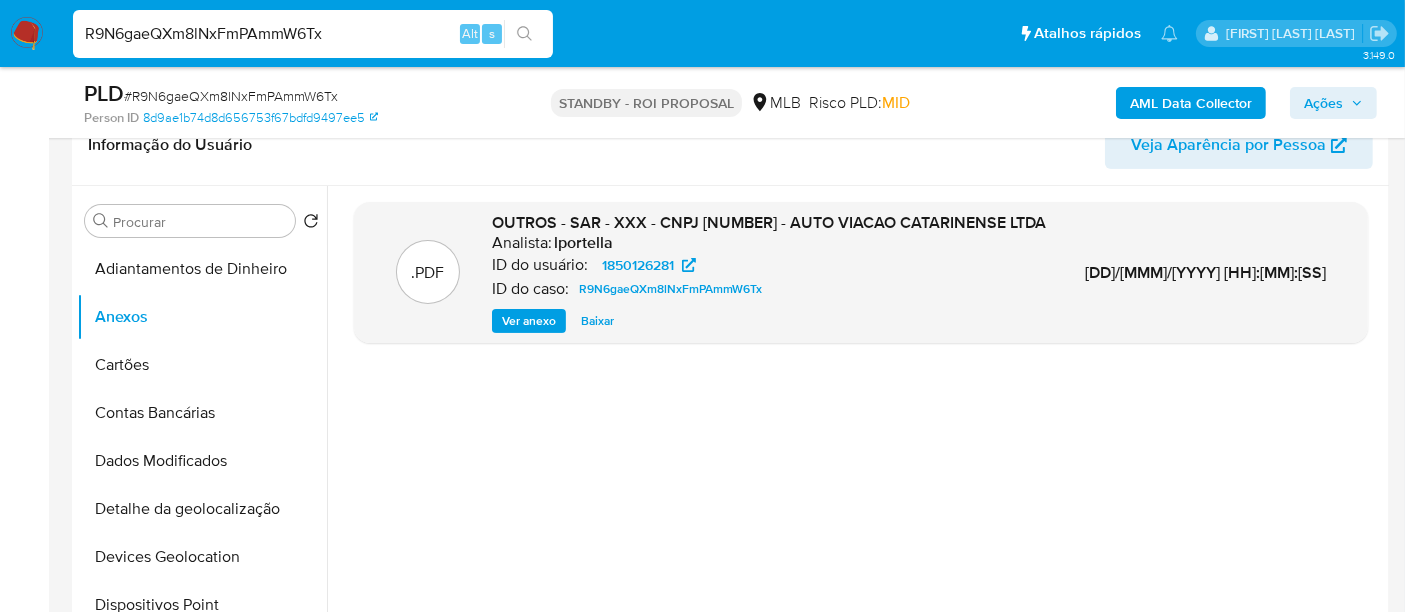 type on "R9N6gaeQXm8lNxFmPAmmW6Tx" 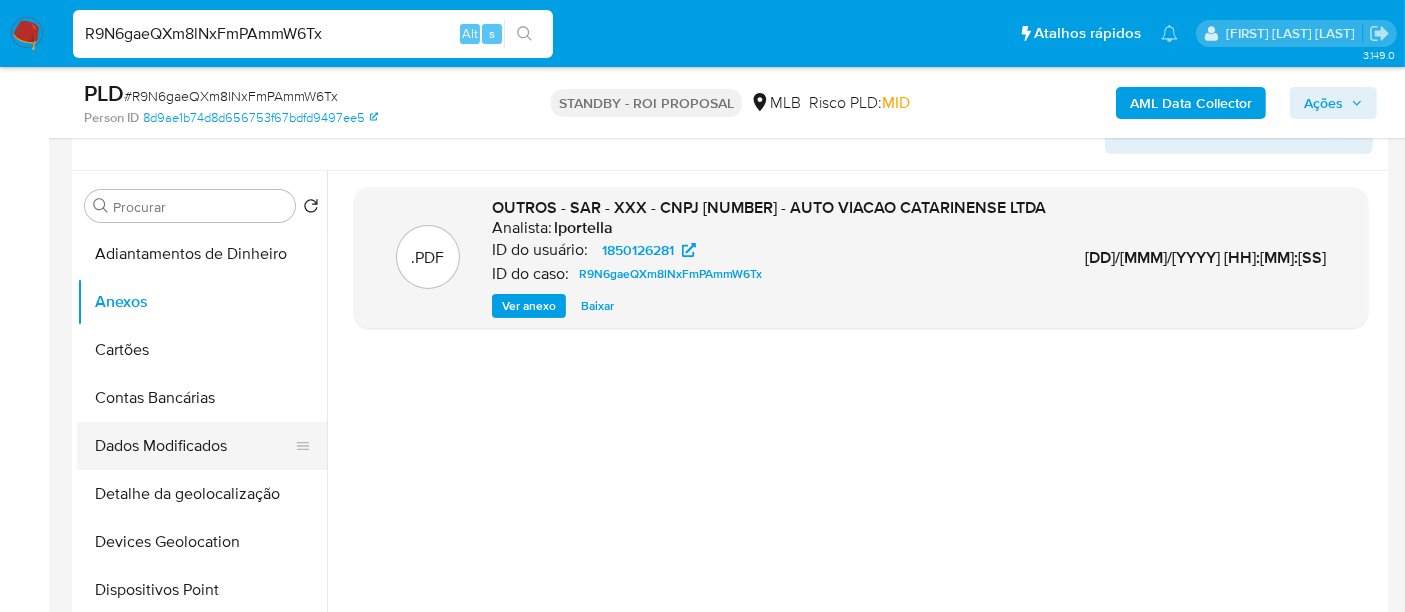 scroll, scrollTop: 444, scrollLeft: 0, axis: vertical 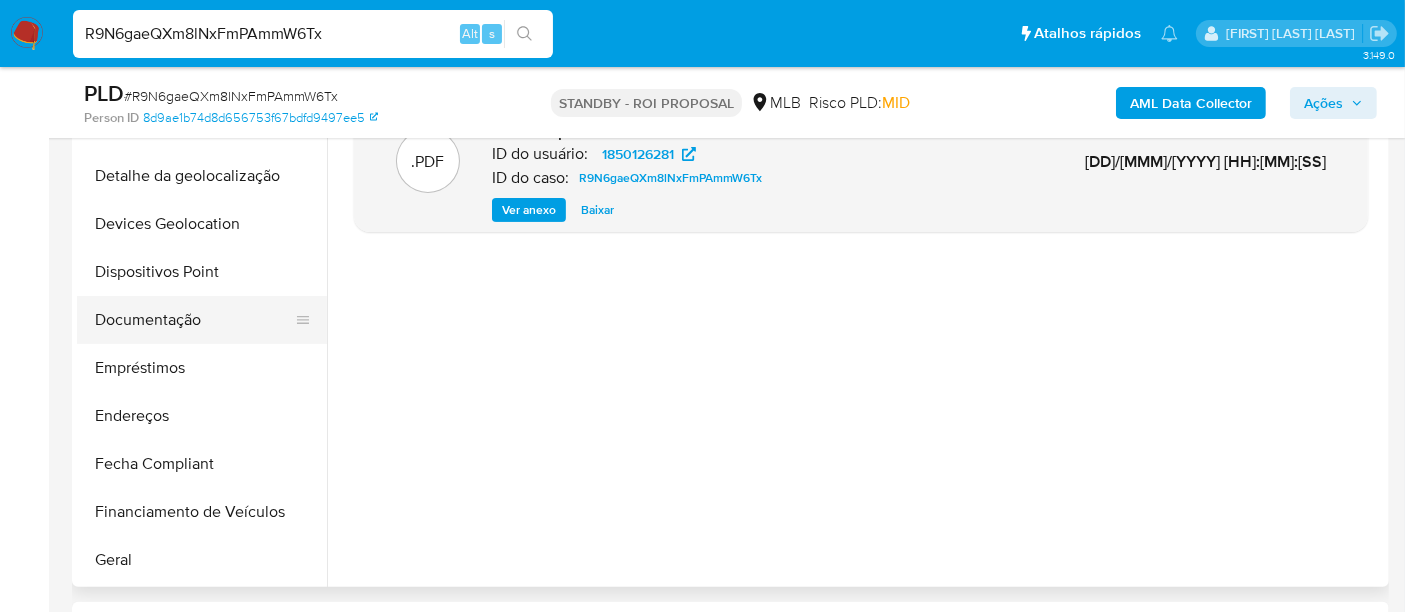 click on "Documentação" at bounding box center [194, 320] 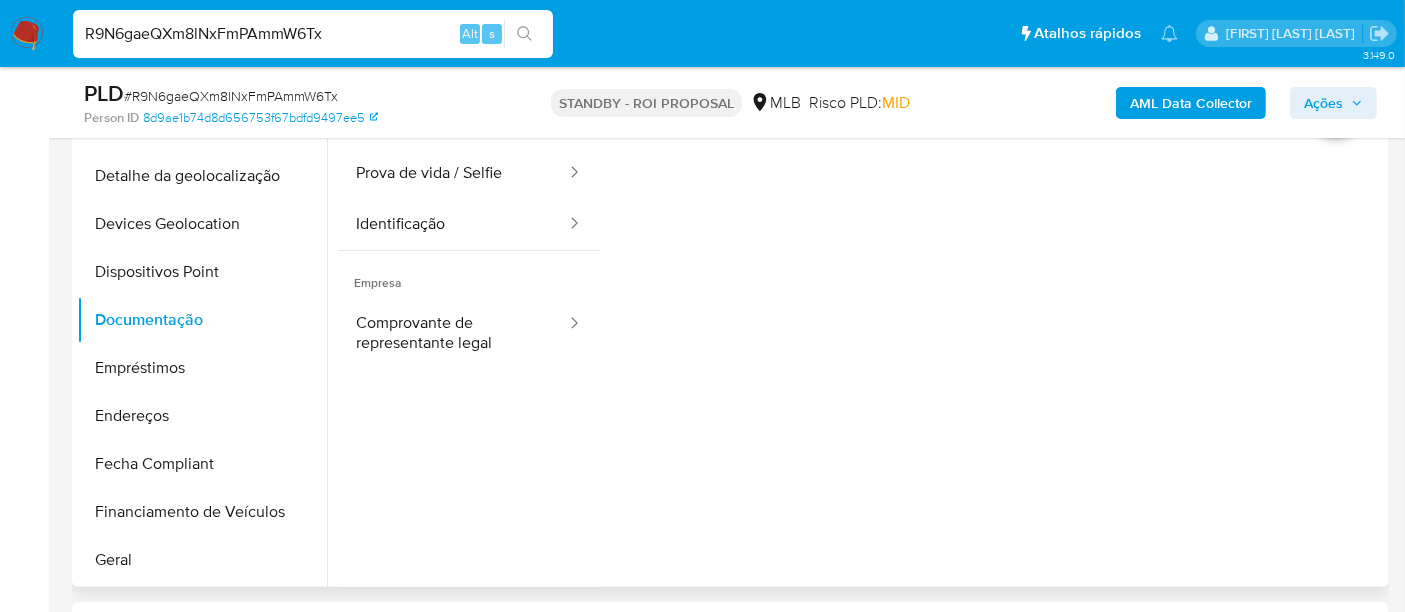 type 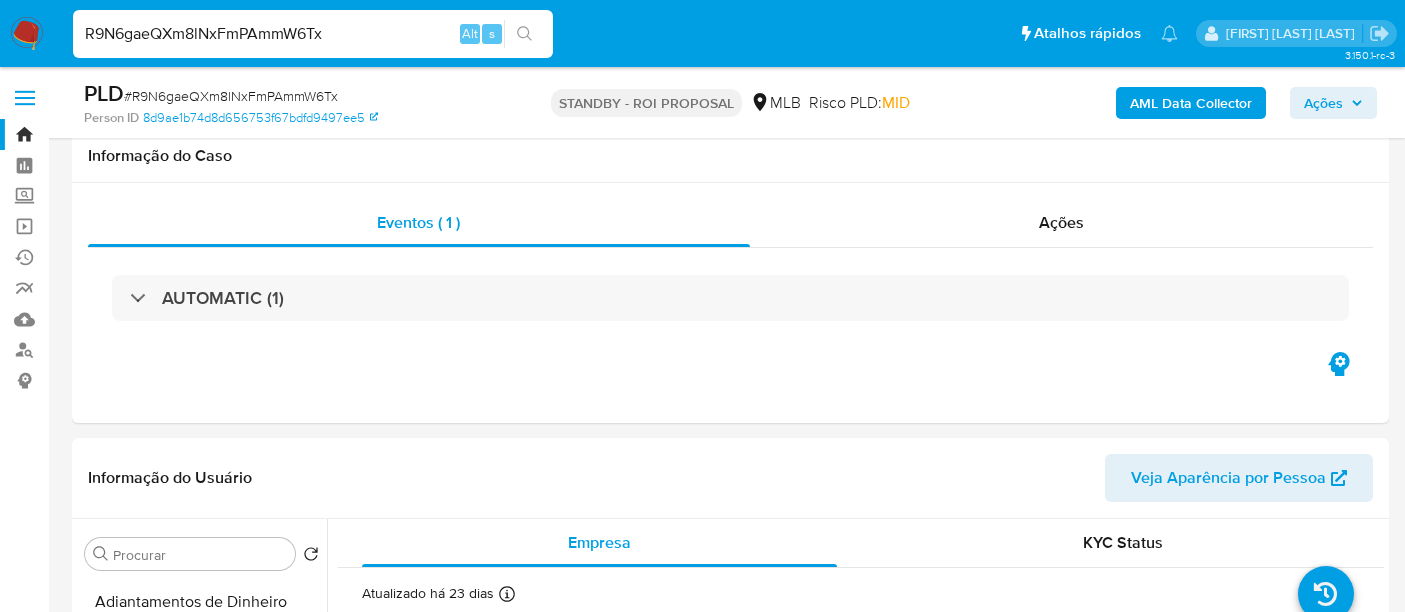 select on "10" 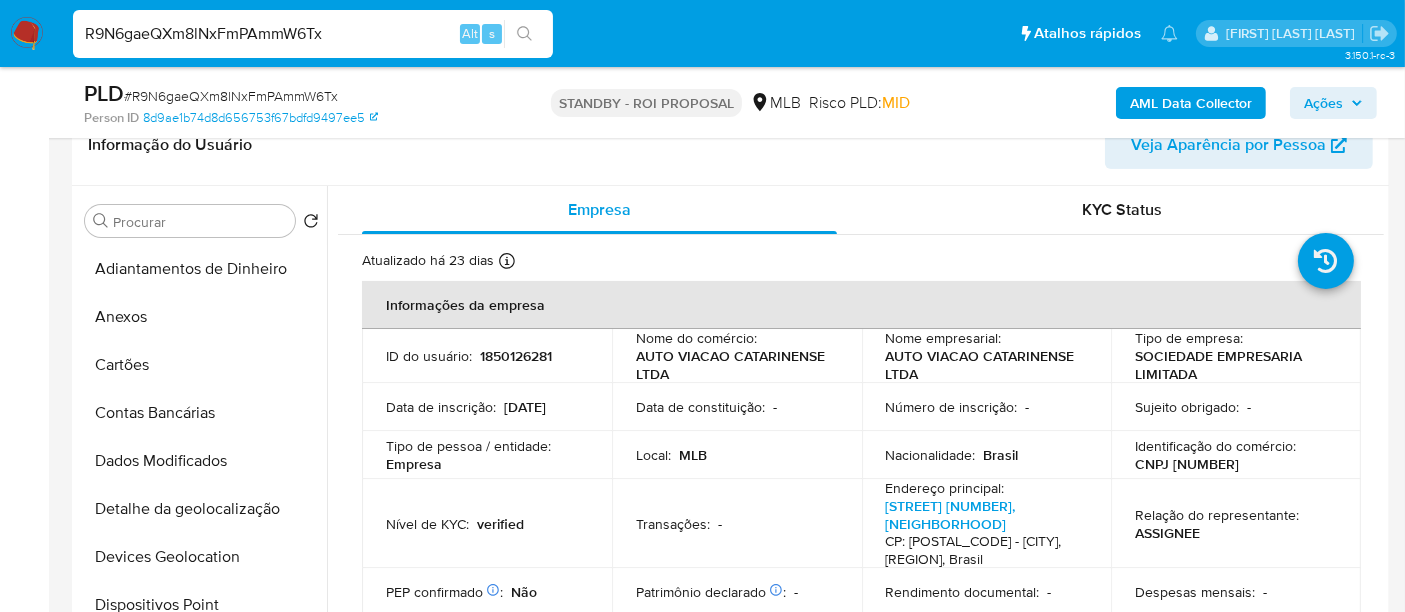 scroll, scrollTop: 333, scrollLeft: 0, axis: vertical 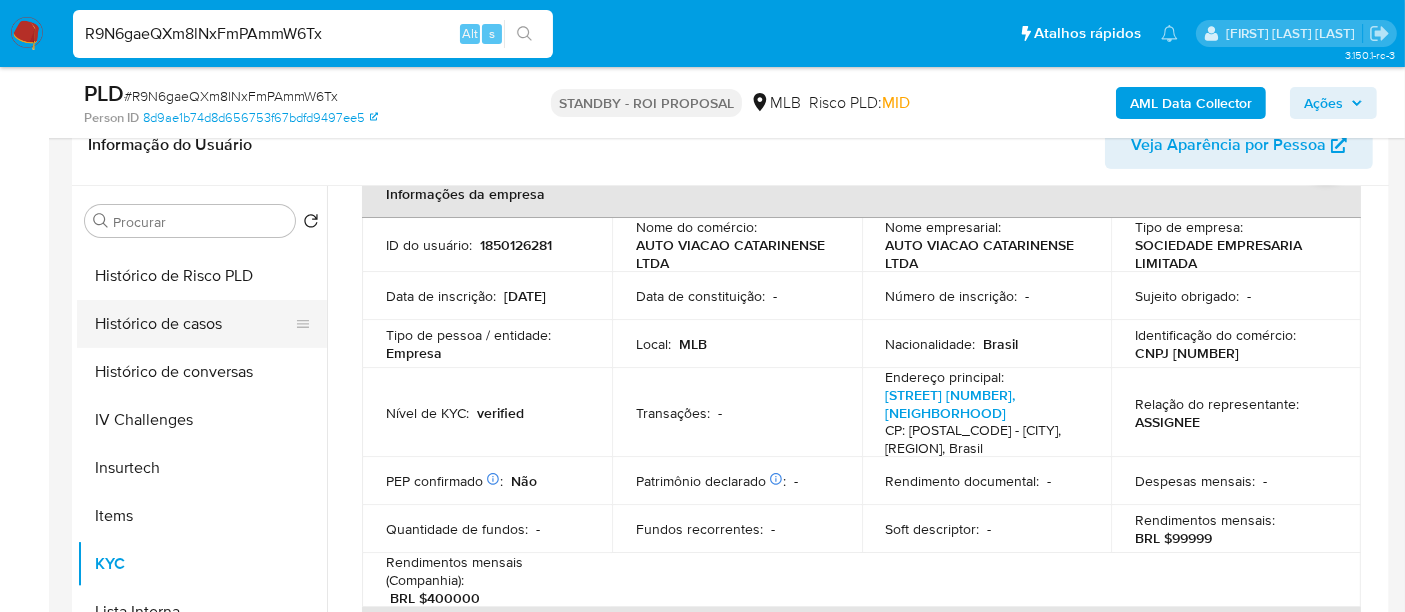 click on "Histórico de casos" at bounding box center (194, 324) 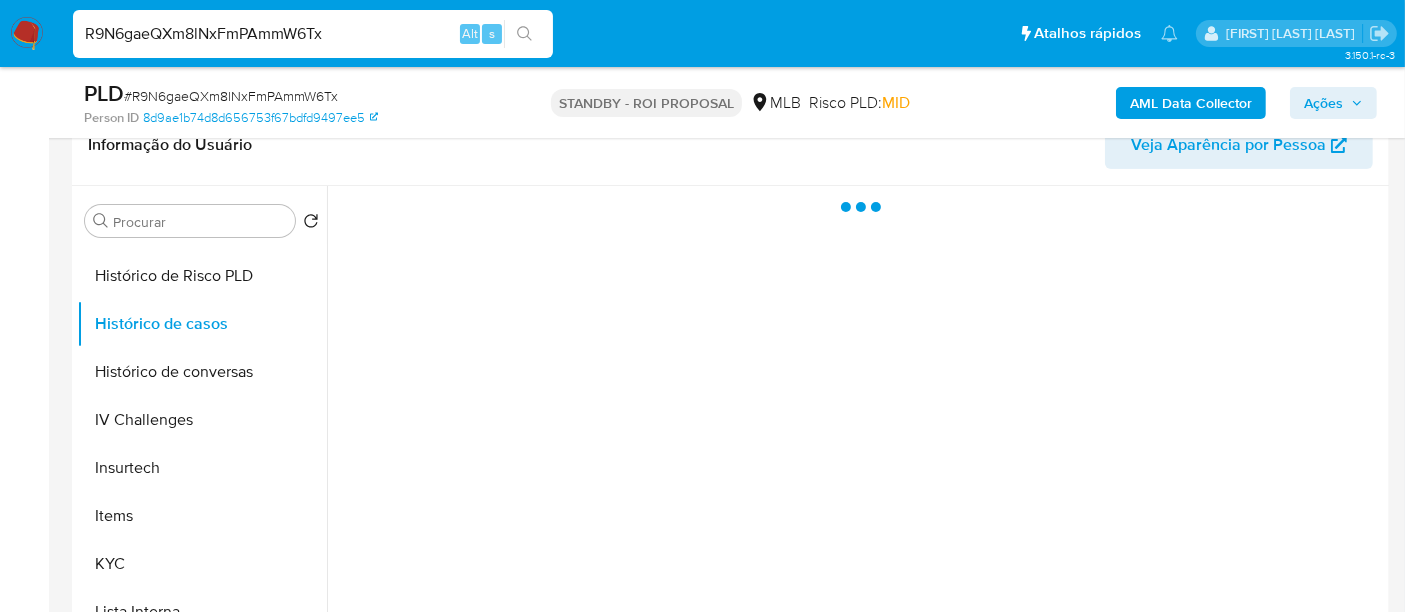 scroll, scrollTop: 0, scrollLeft: 0, axis: both 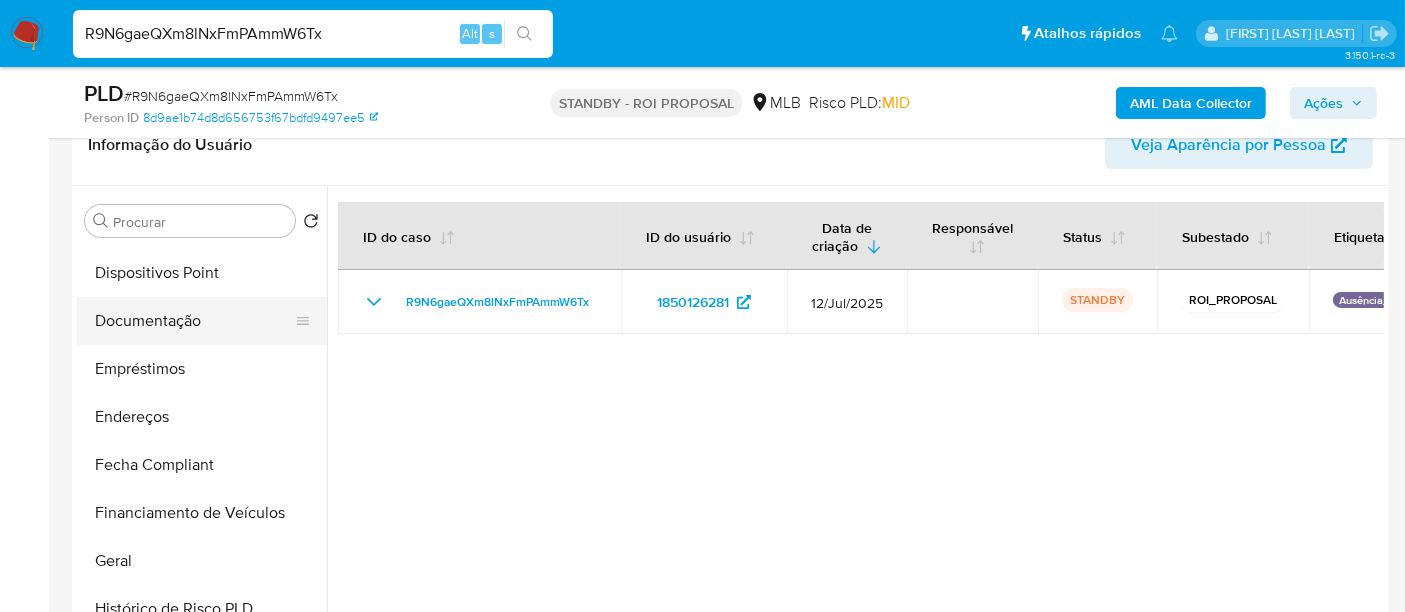 click on "Documentação" at bounding box center (194, 321) 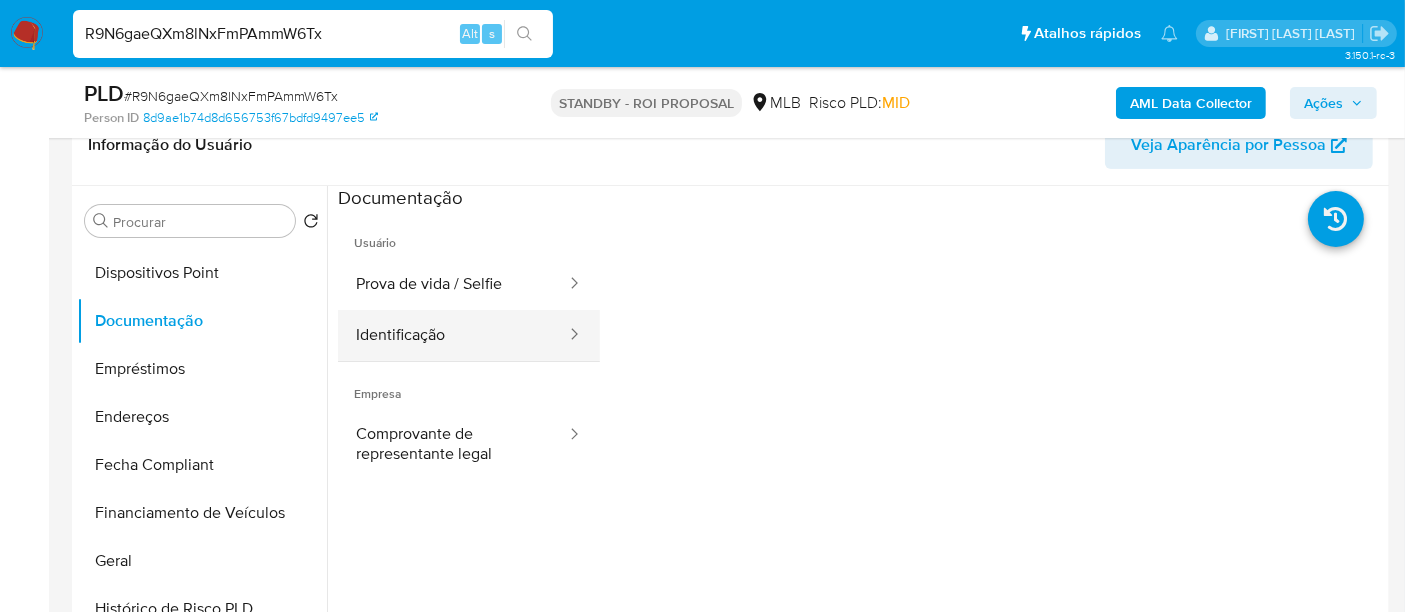 click on "Identificação" at bounding box center [453, 335] 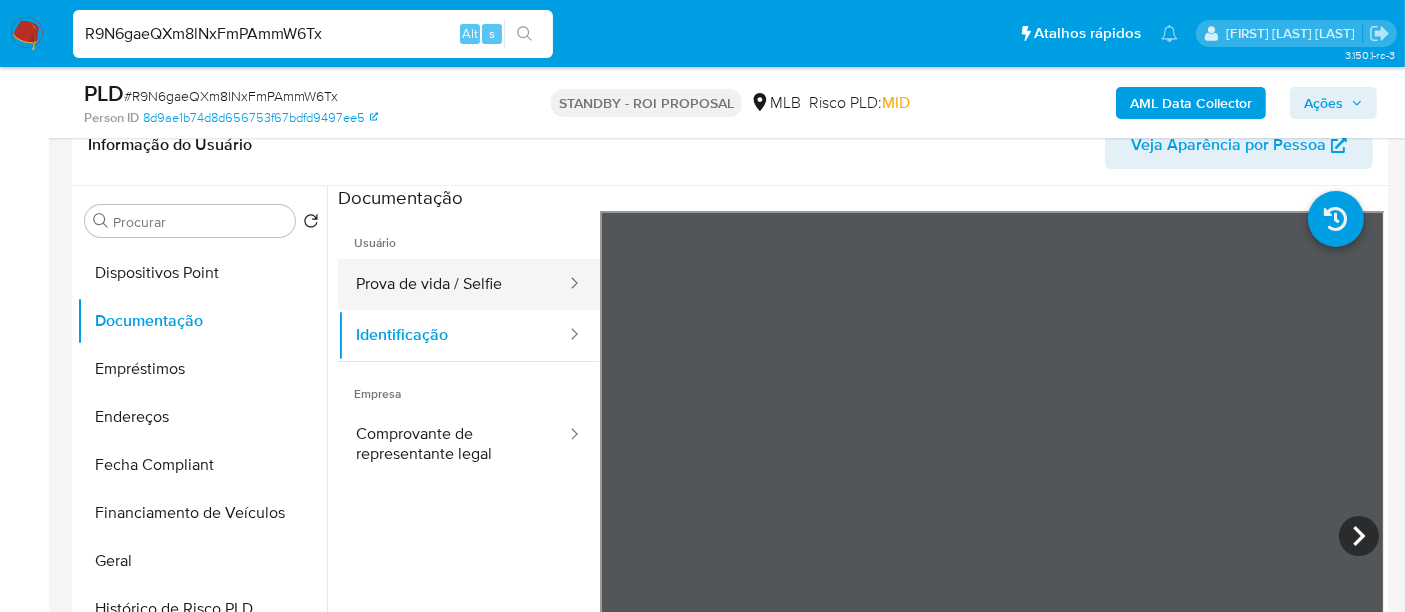 click on "Prova de vida / Selfie" at bounding box center [453, 284] 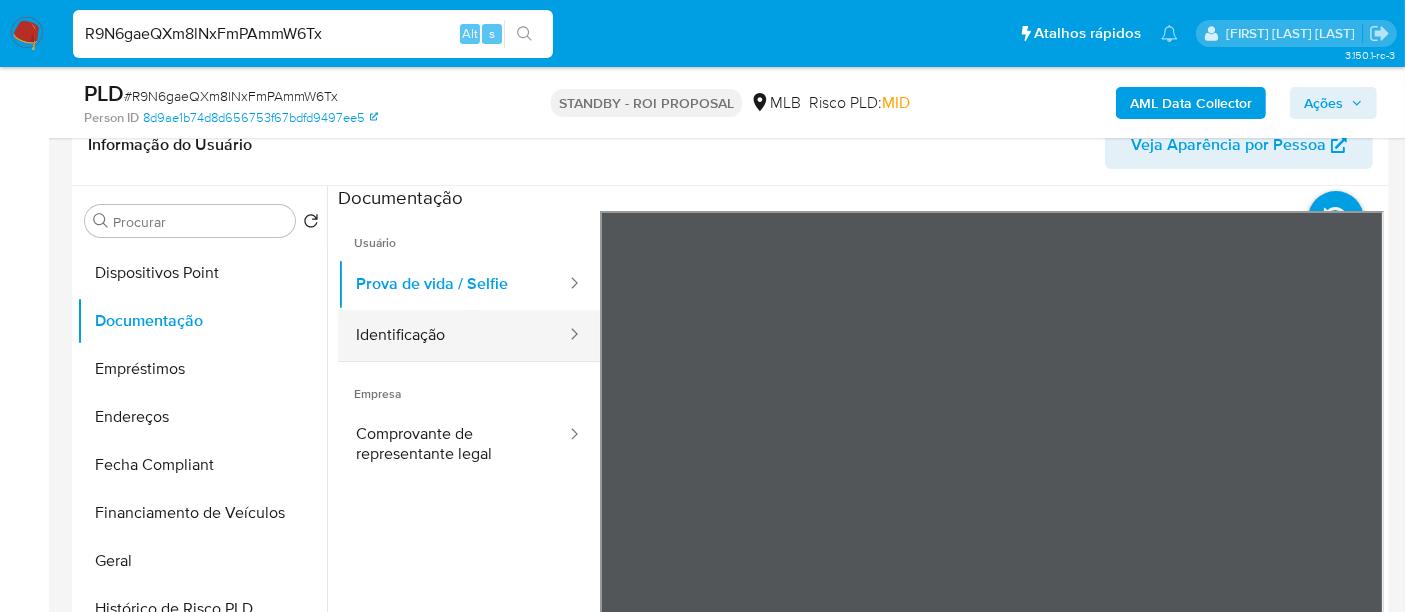click on "Identificação" at bounding box center (453, 335) 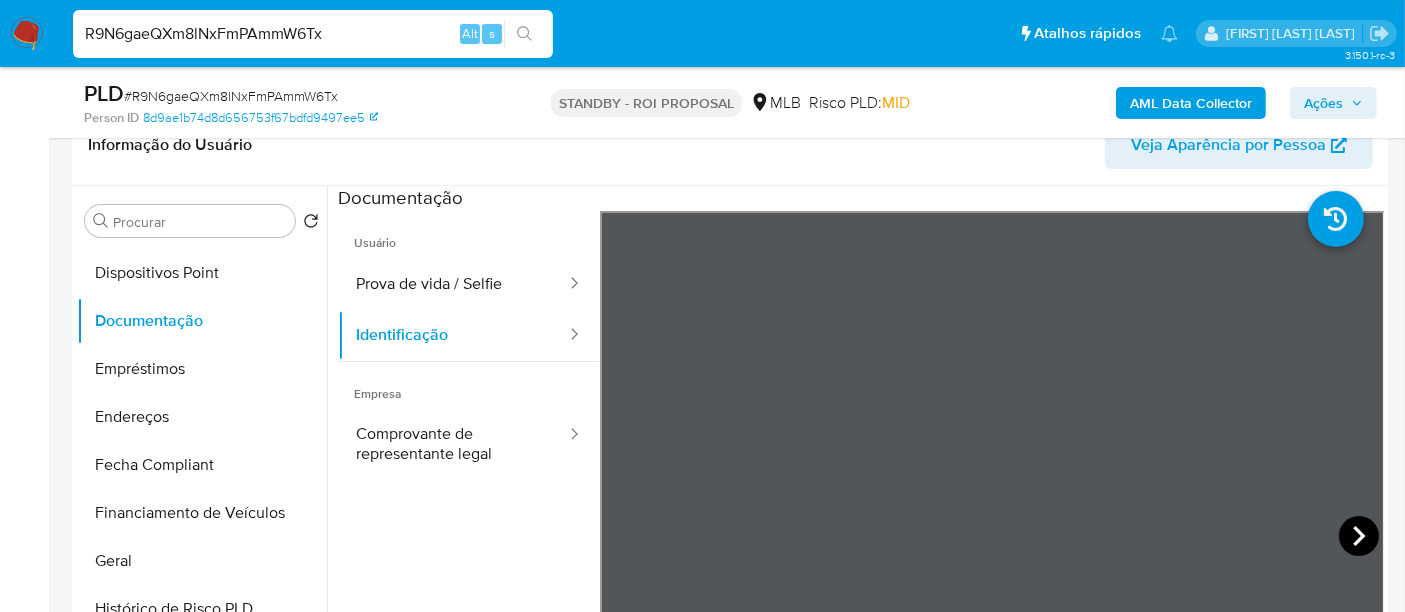 click 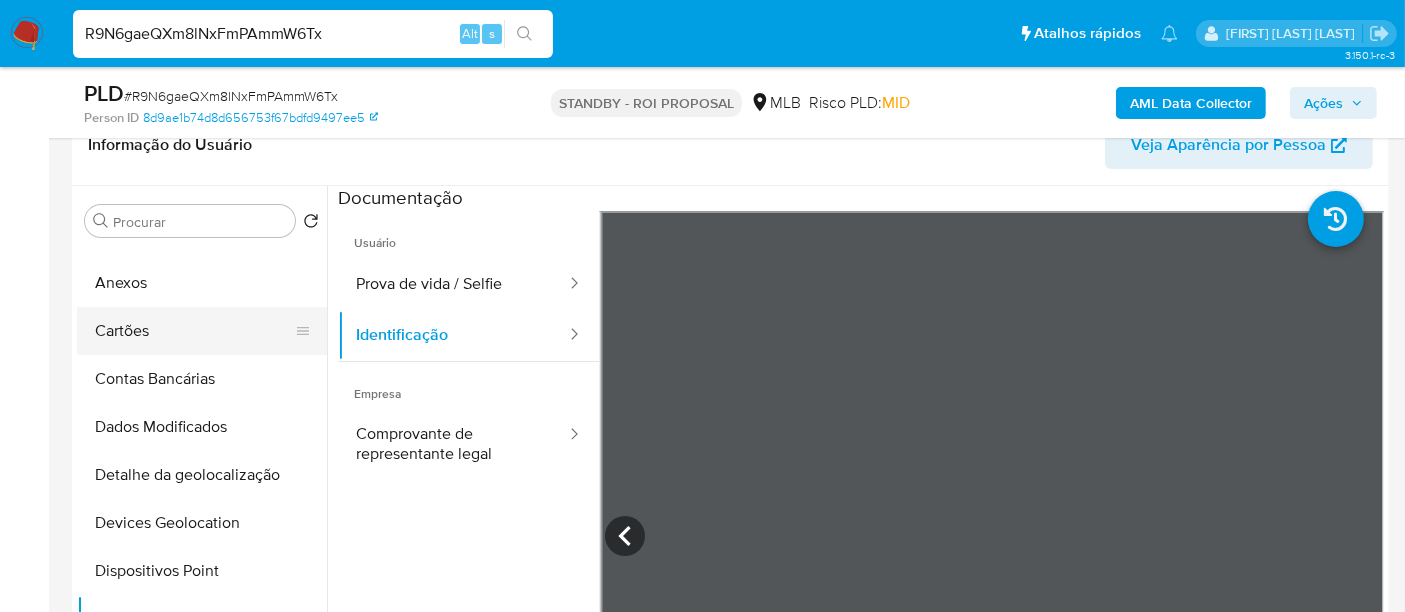 scroll, scrollTop: 0, scrollLeft: 0, axis: both 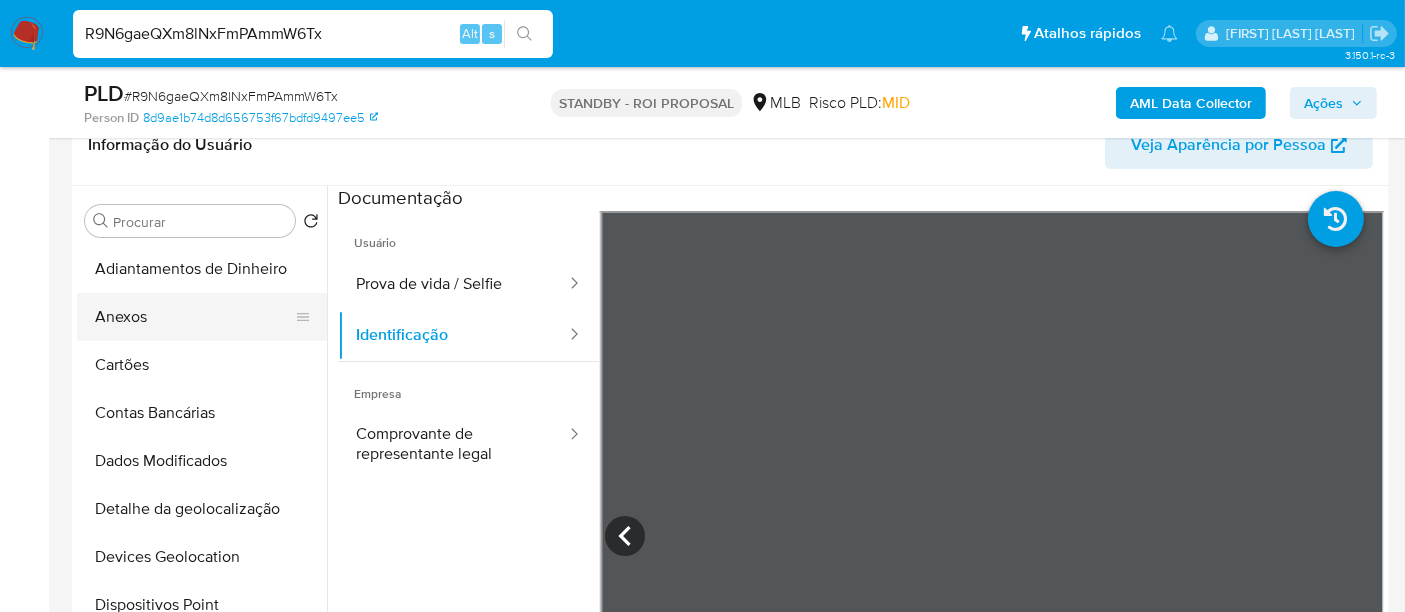 click on "Anexos" at bounding box center (194, 317) 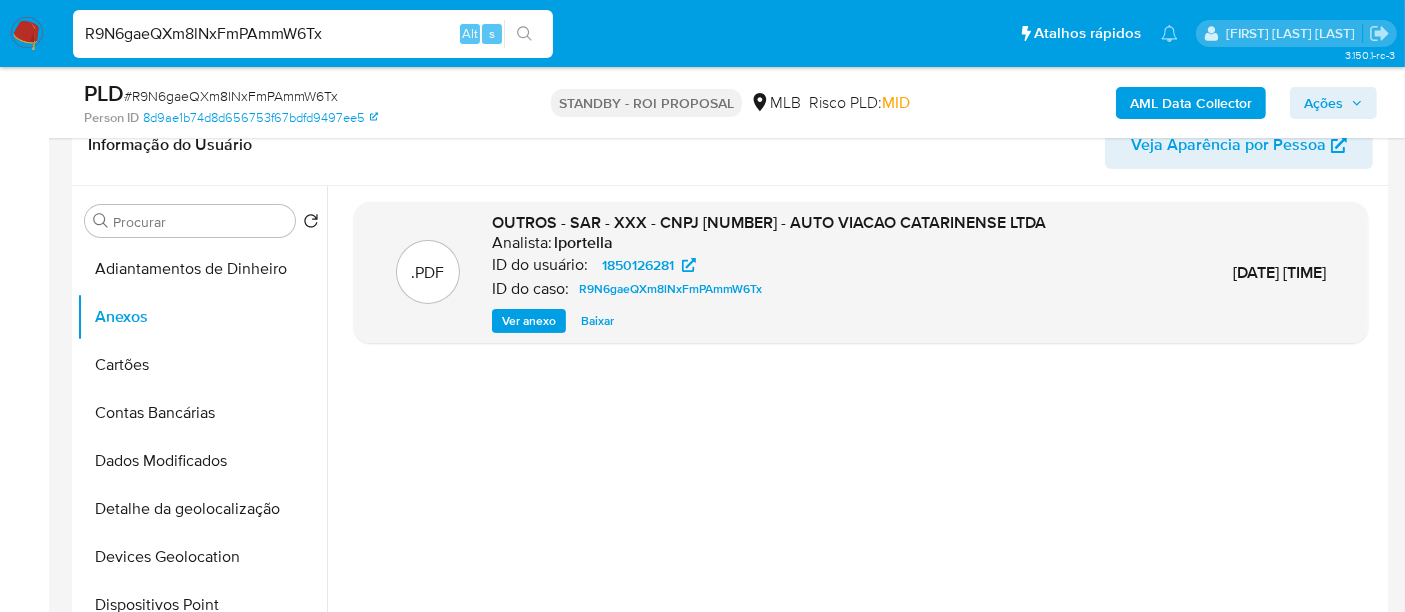 type 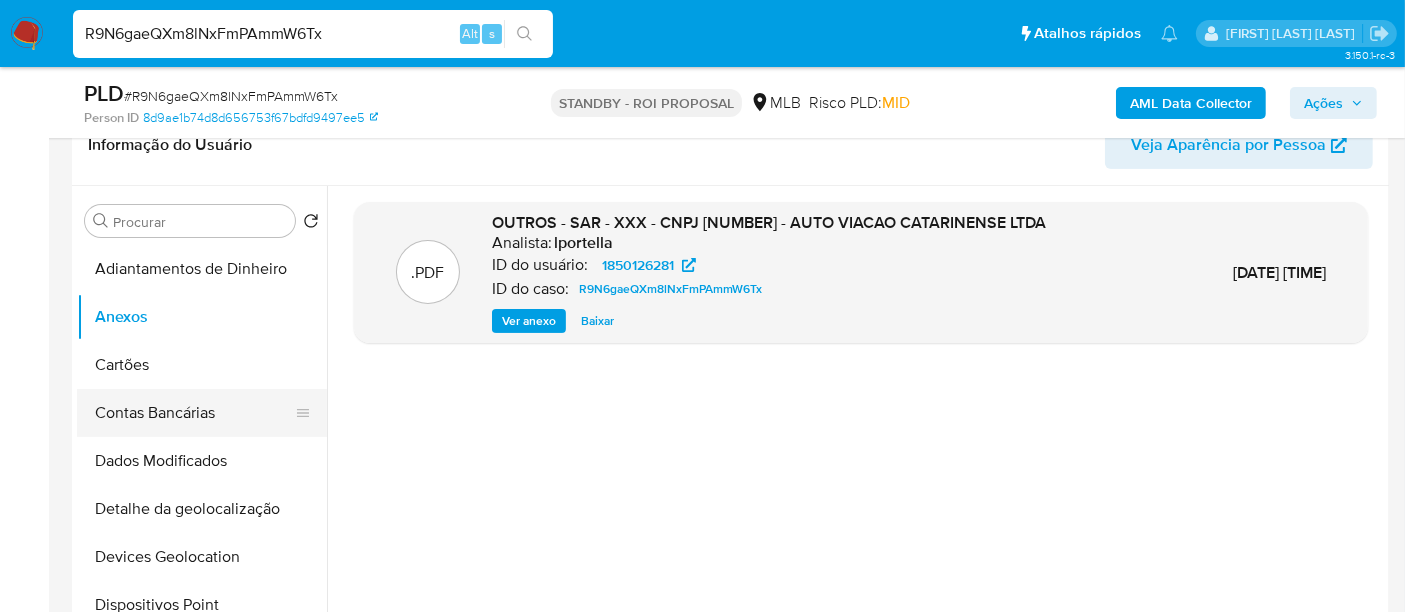 scroll, scrollTop: 222, scrollLeft: 0, axis: vertical 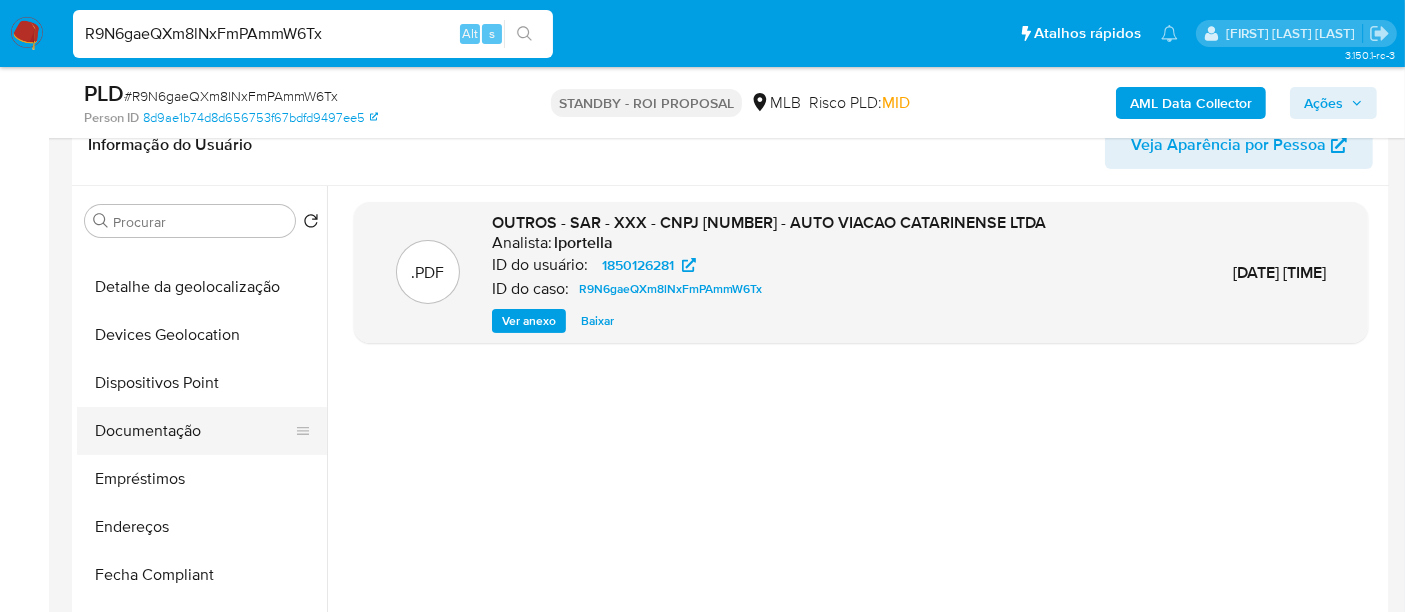click on "Documentação" at bounding box center (194, 431) 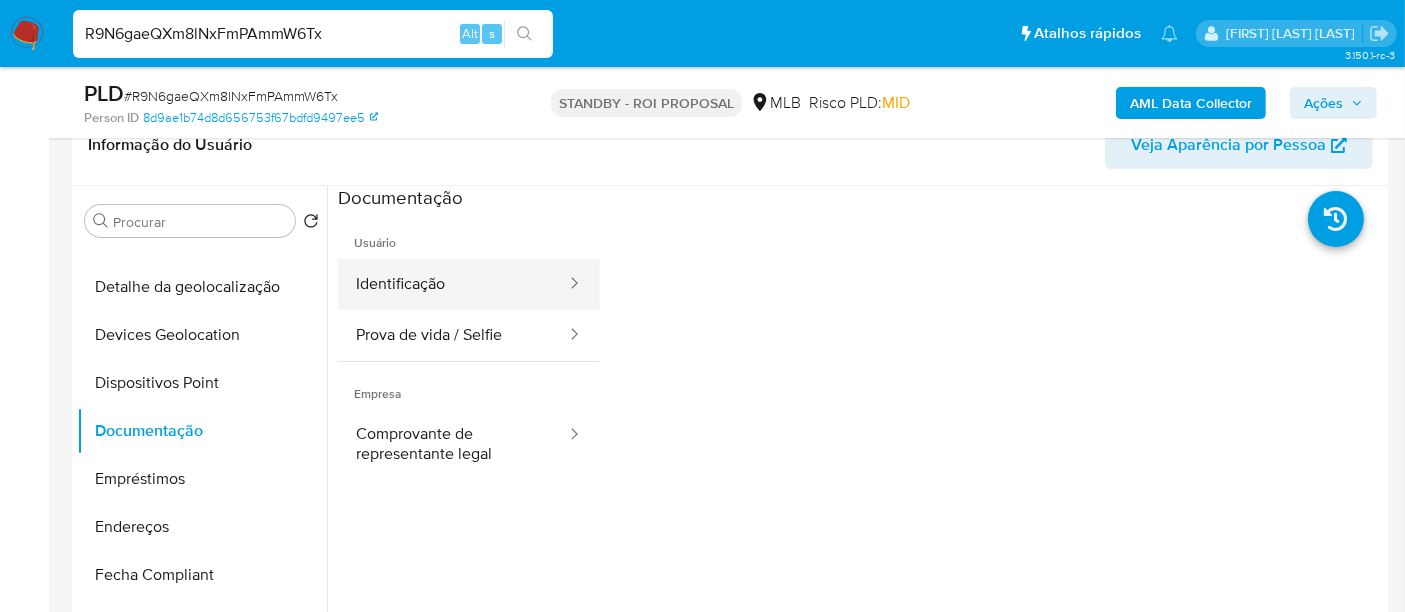 click on "Identificação" at bounding box center (453, 284) 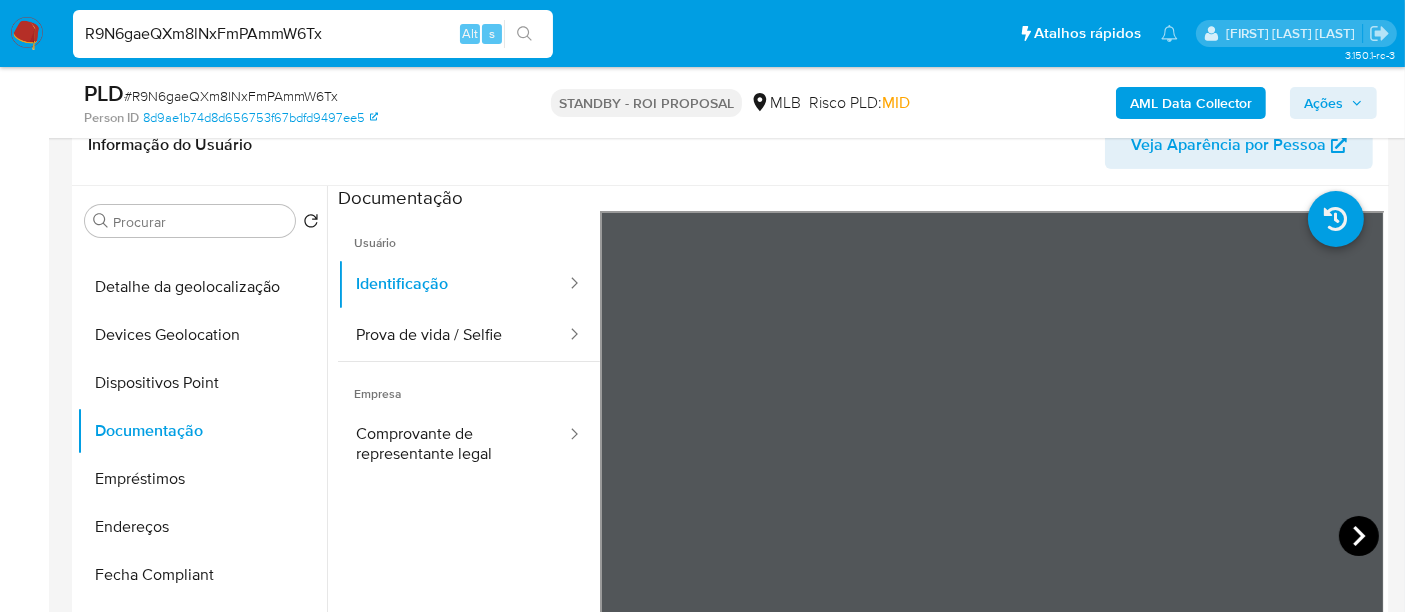 click 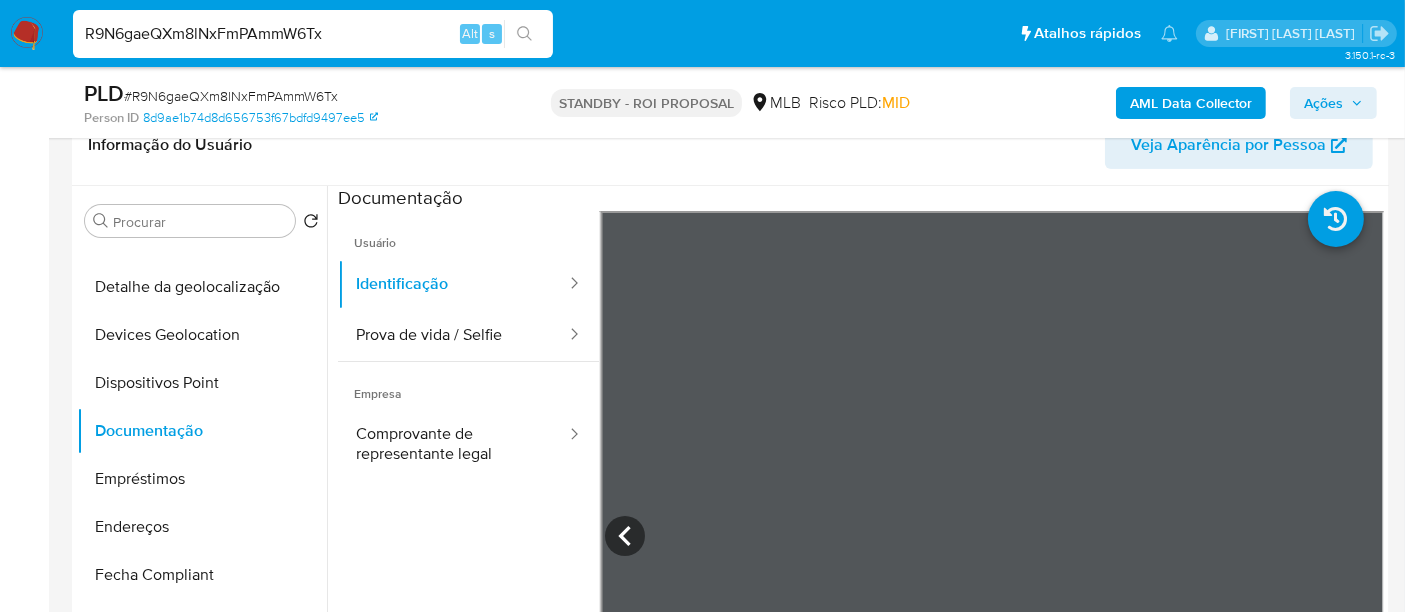 click on "# R9N6gaeQXm8lNxFmPAmmW6Tx" at bounding box center (231, 96) 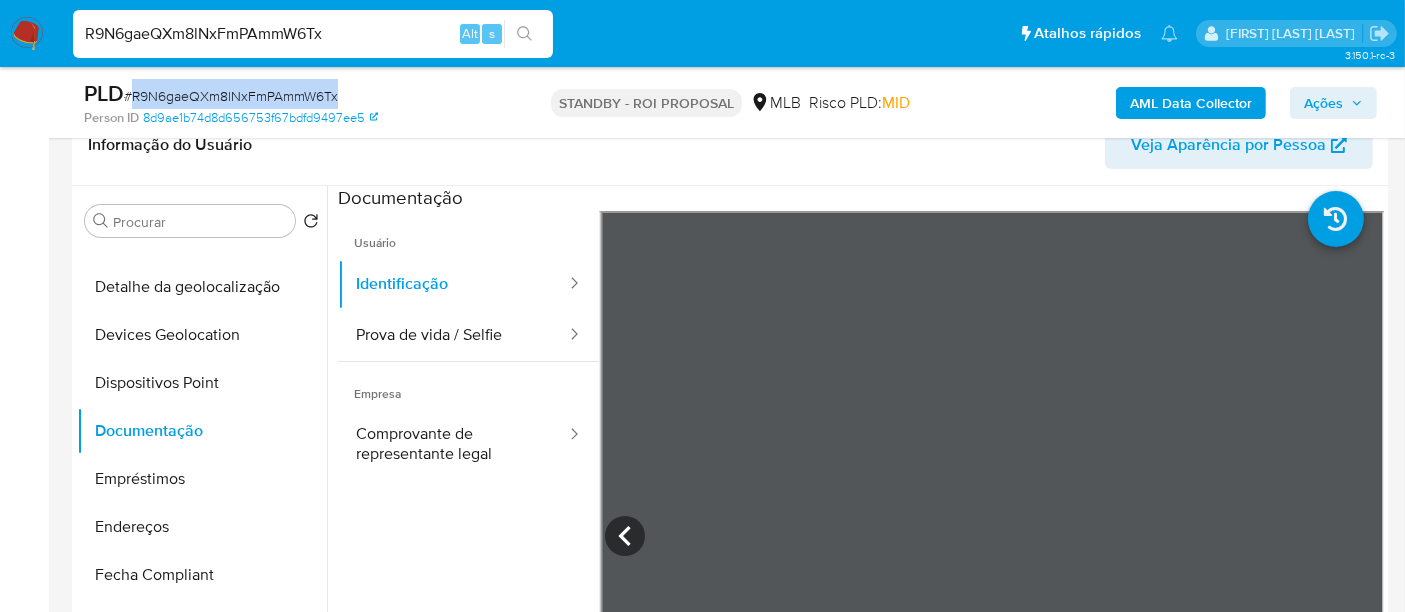 click on "# R9N6gaeQXm8lNxFmPAmmW6Tx" at bounding box center (231, 96) 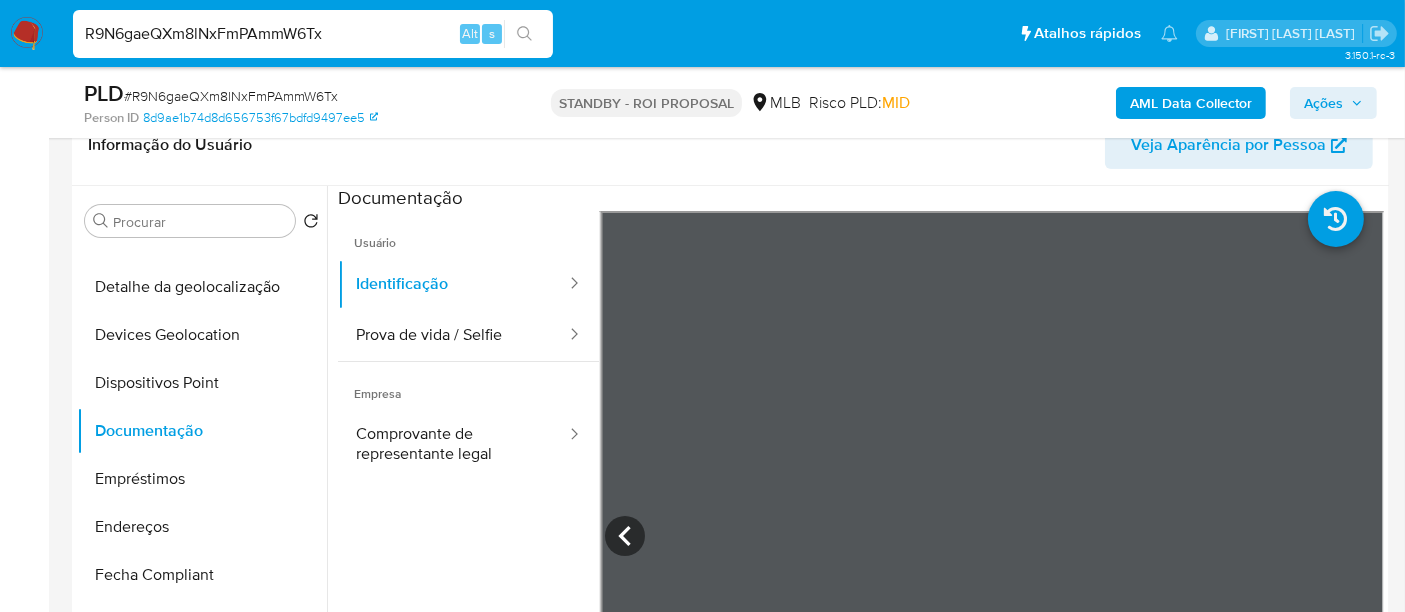 click on "Pausado Ver notificaciones R9N6gaeQXm8lNxFmPAmmW6Tx Alt s Atalhos rápidos   Presiona las siguientes teclas para acceder a algunas de las funciones Pesquisar caso ou usuário Alt s Voltar para casa Alt h Adicione um comentário Alt c Adicionar um anexo Alt a Renato Lopes Dos Santos" at bounding box center (702, 33) 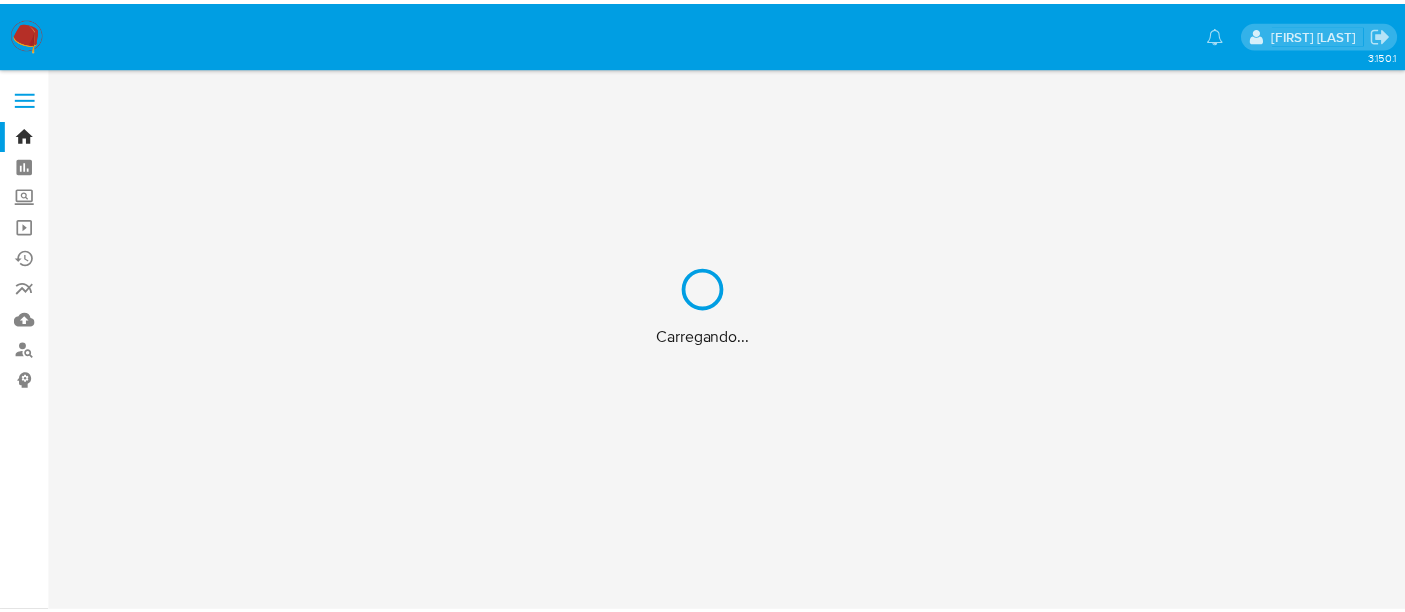 scroll, scrollTop: 0, scrollLeft: 0, axis: both 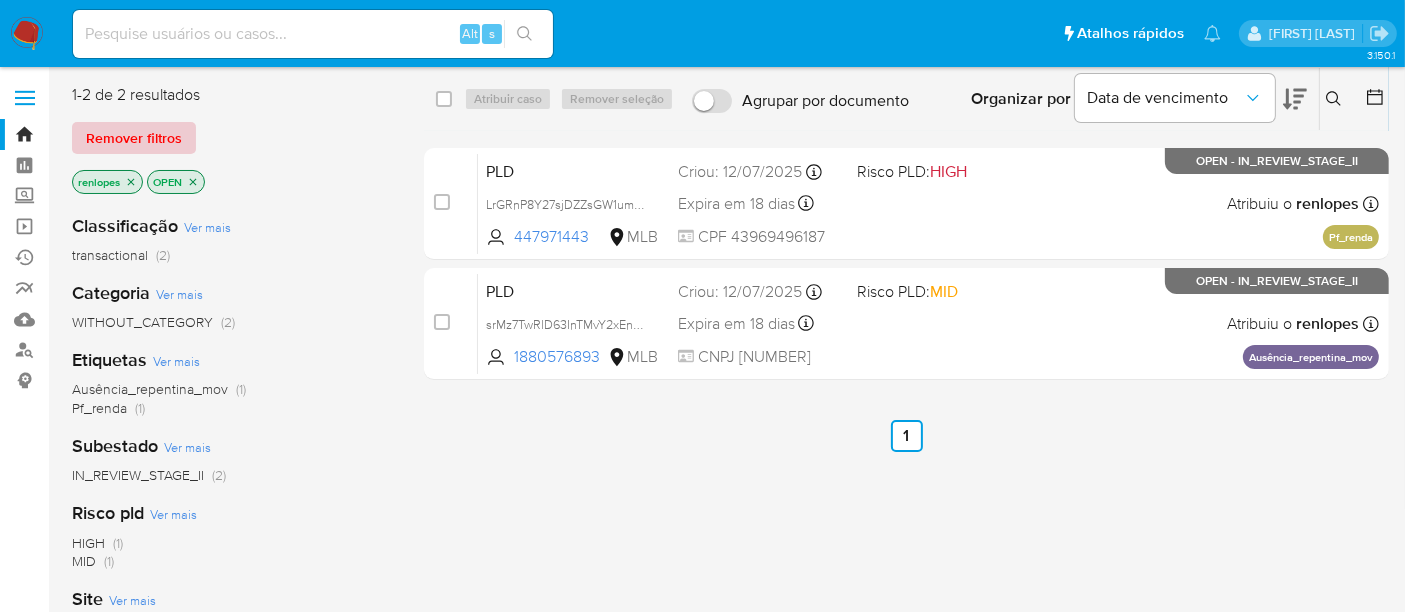 click on "Remover filtros" at bounding box center (134, 138) 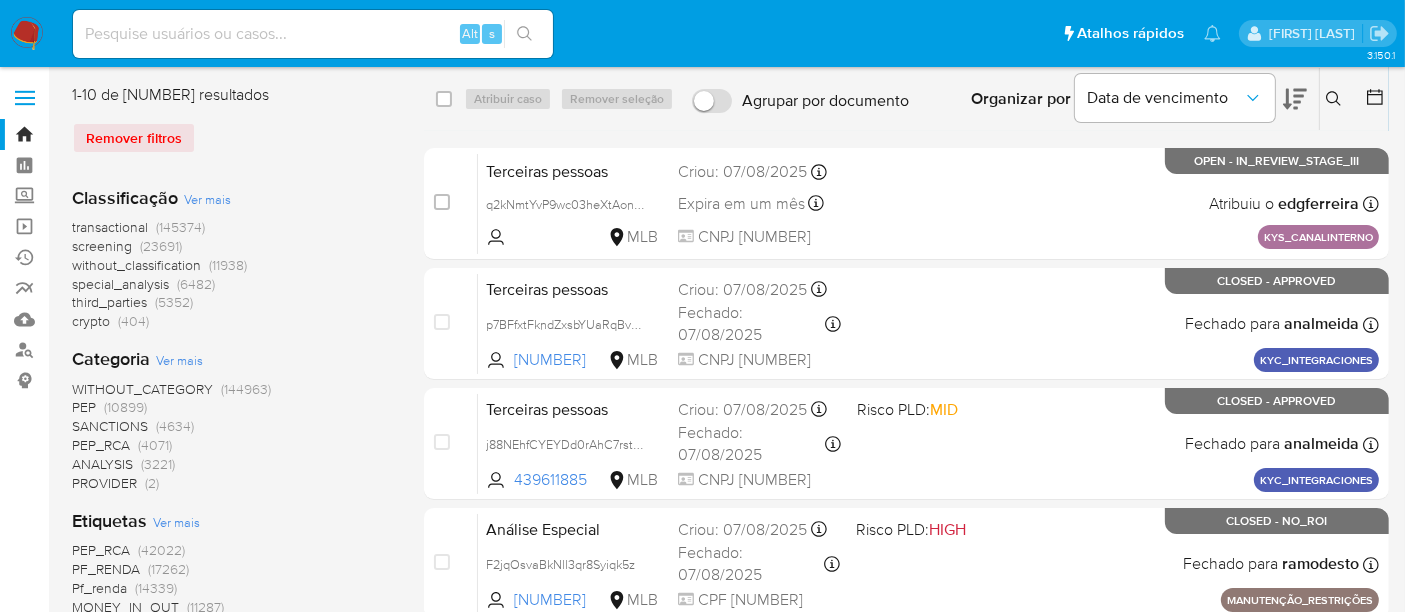 click at bounding box center (1336, 99) 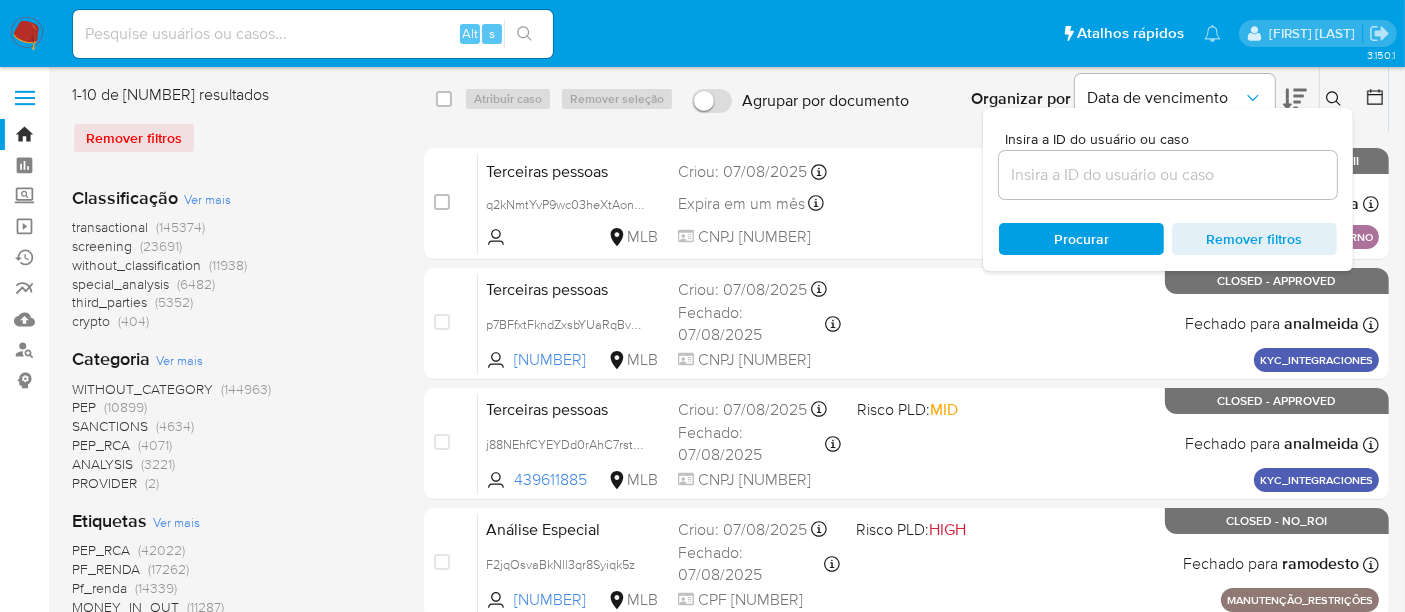 click at bounding box center [1168, 175] 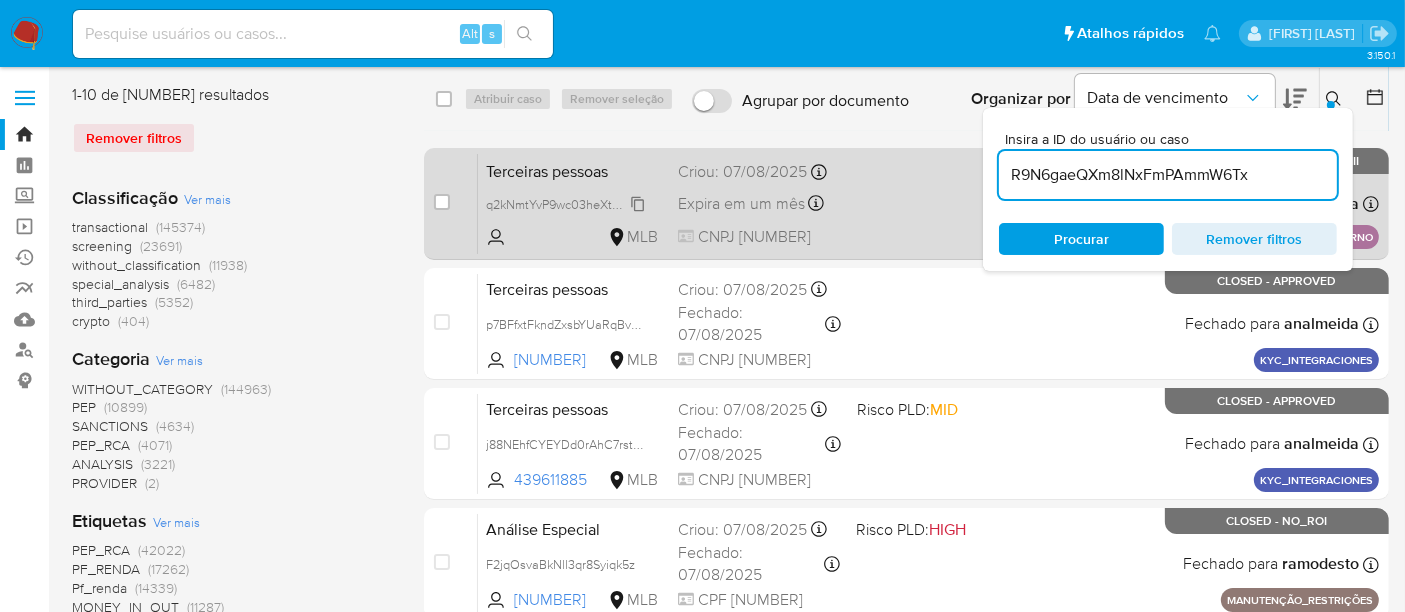 type on "R9N6gaeQXm8lNxFmPAmmW6Tx" 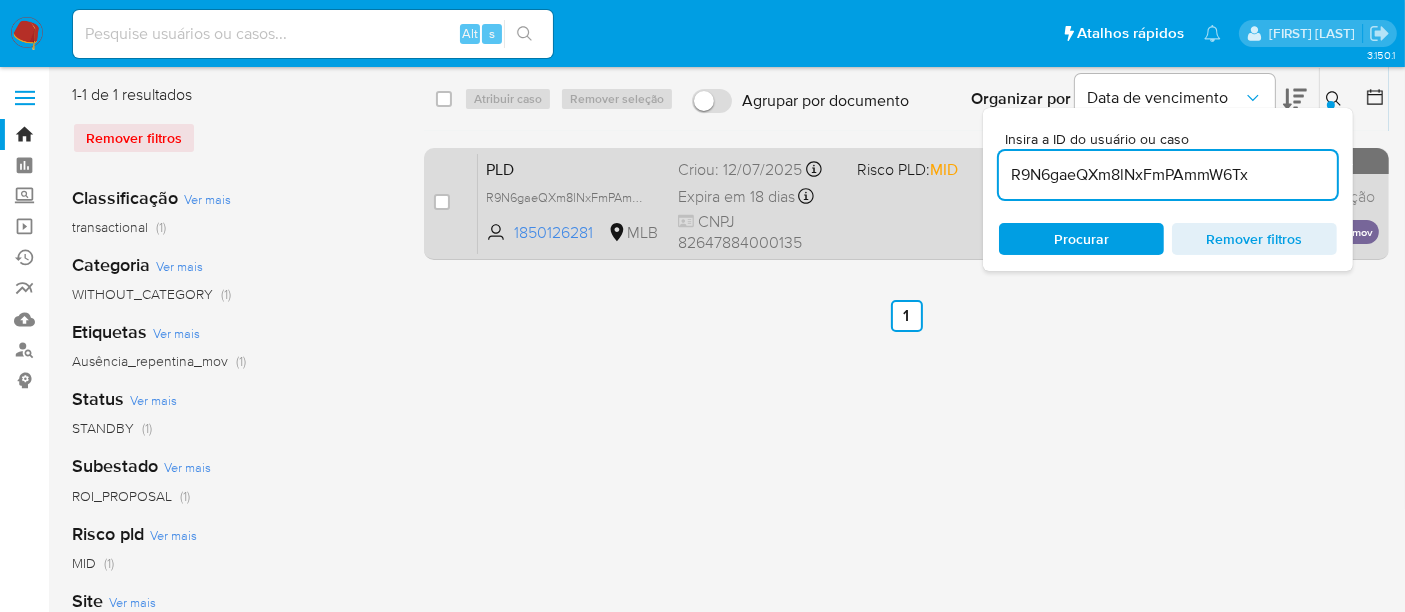drag, startPoint x: 441, startPoint y: 207, endPoint x: 468, endPoint y: 173, distance: 43.416588 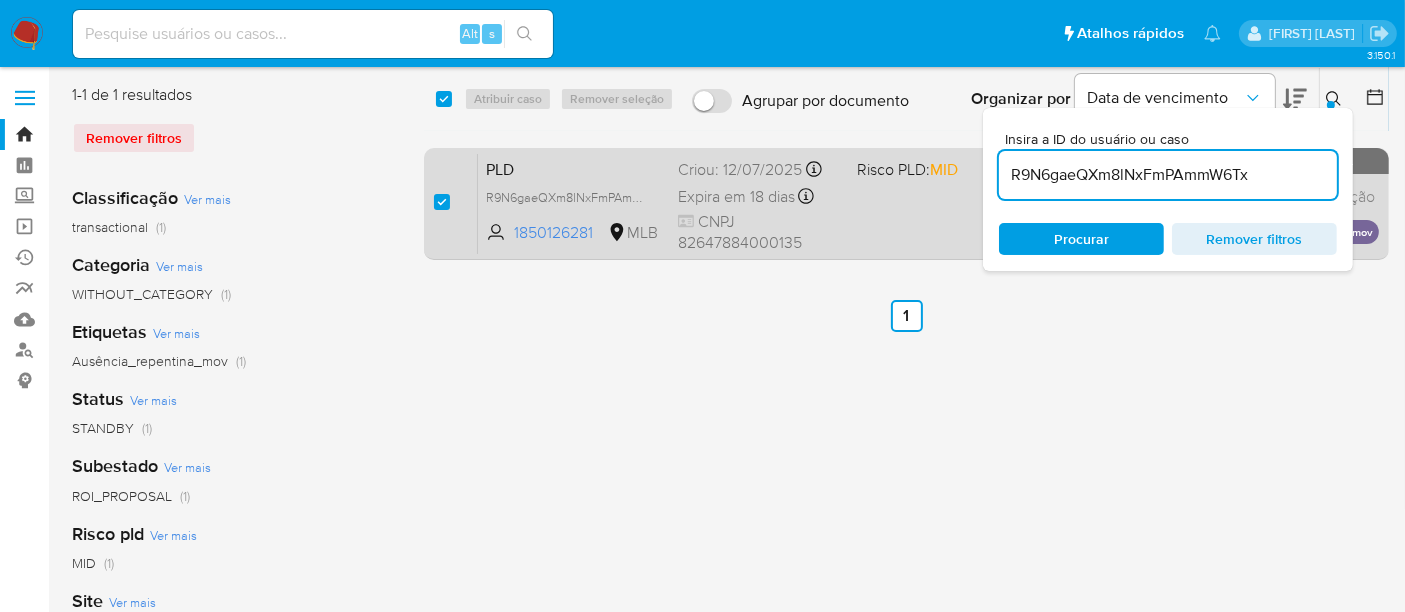 checkbox on "true" 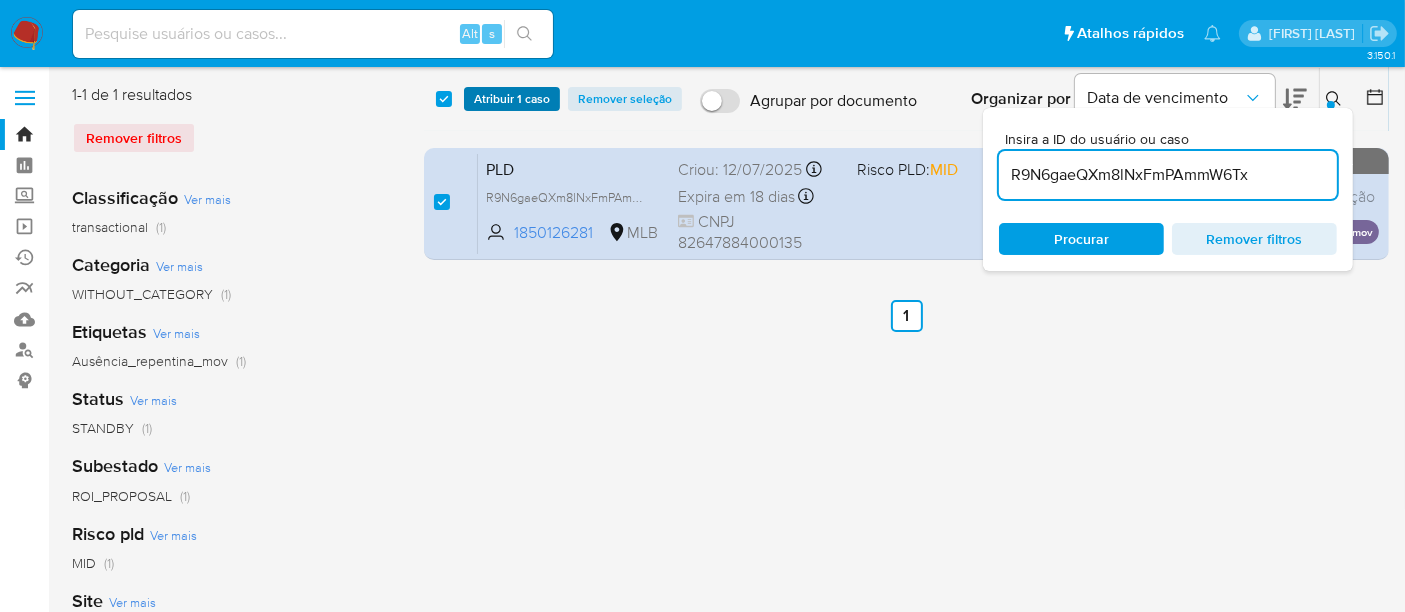click on "Atribuir 1 caso" at bounding box center (512, 99) 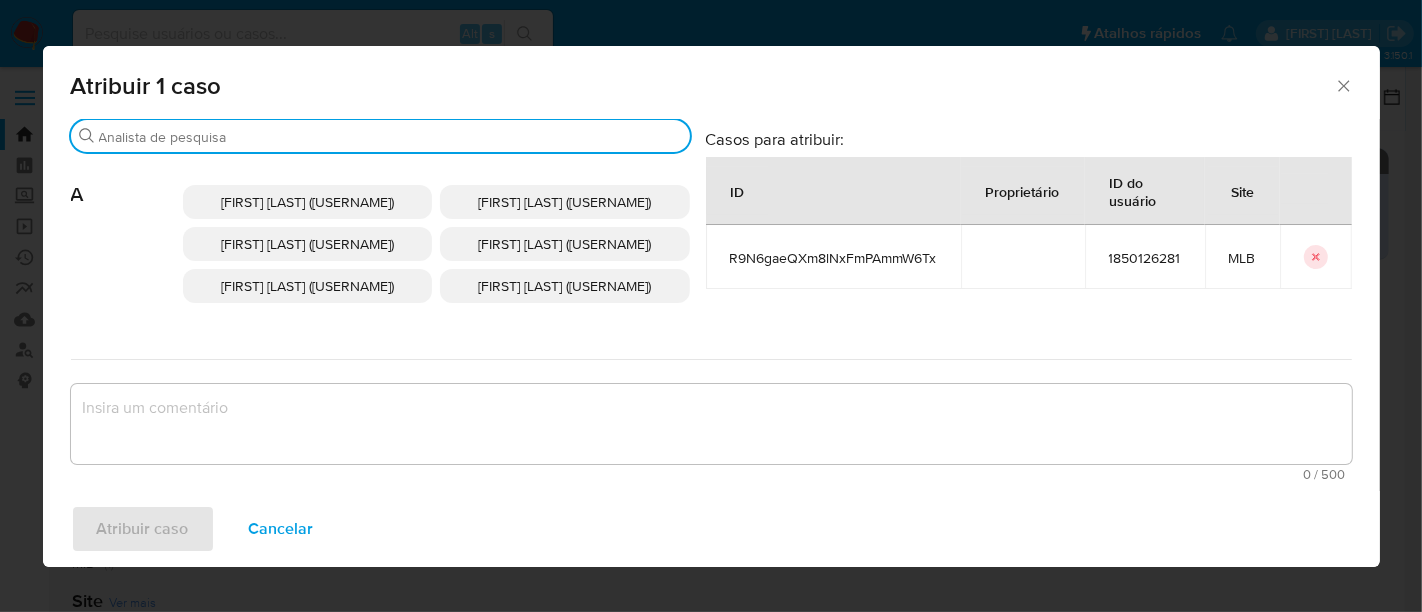 click on "Buscar" at bounding box center [390, 137] 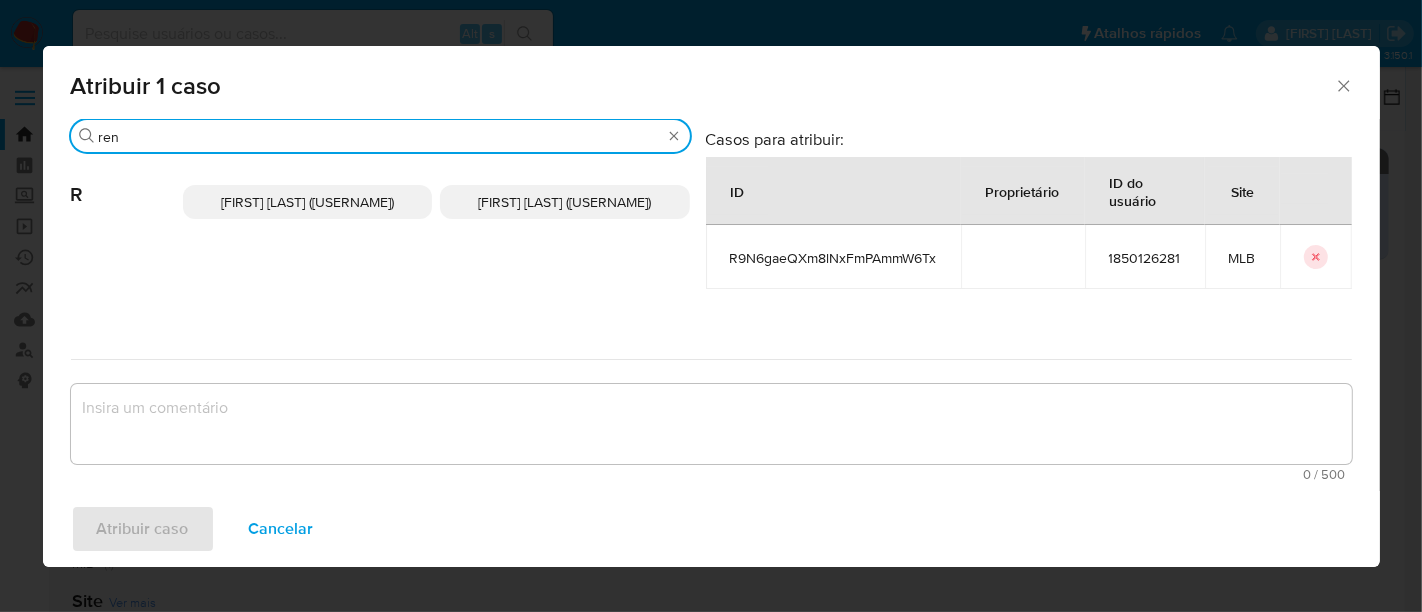type on "ren" 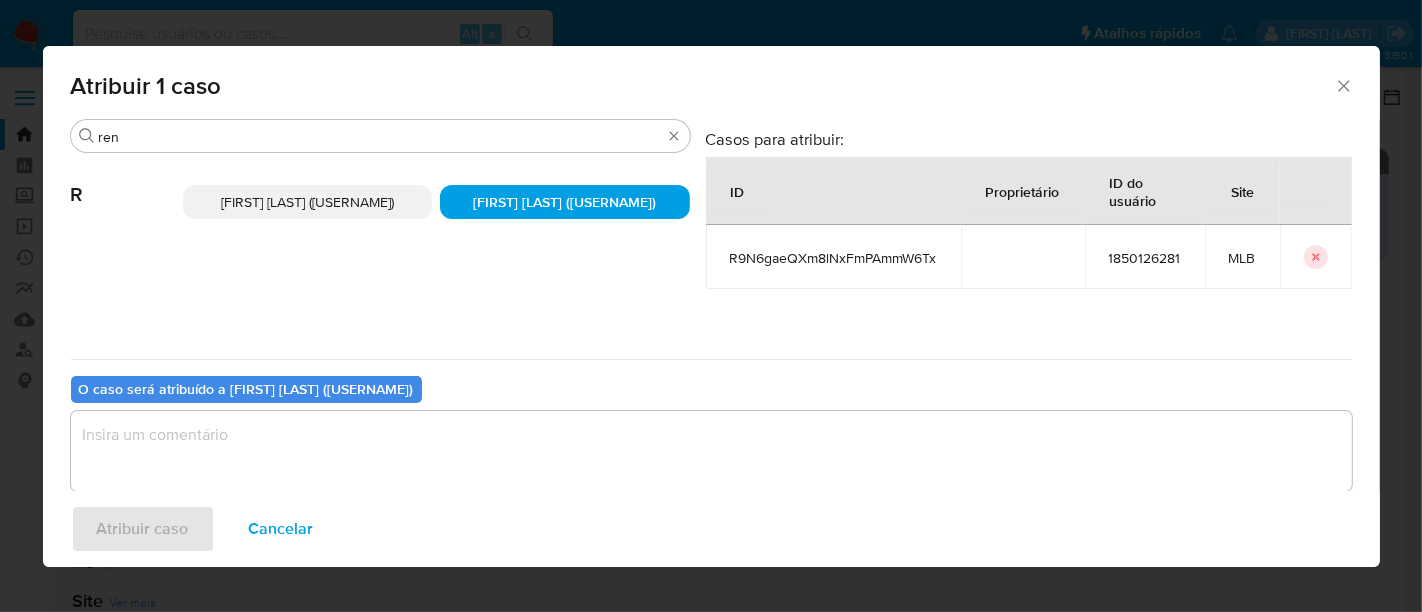 click at bounding box center [711, 451] 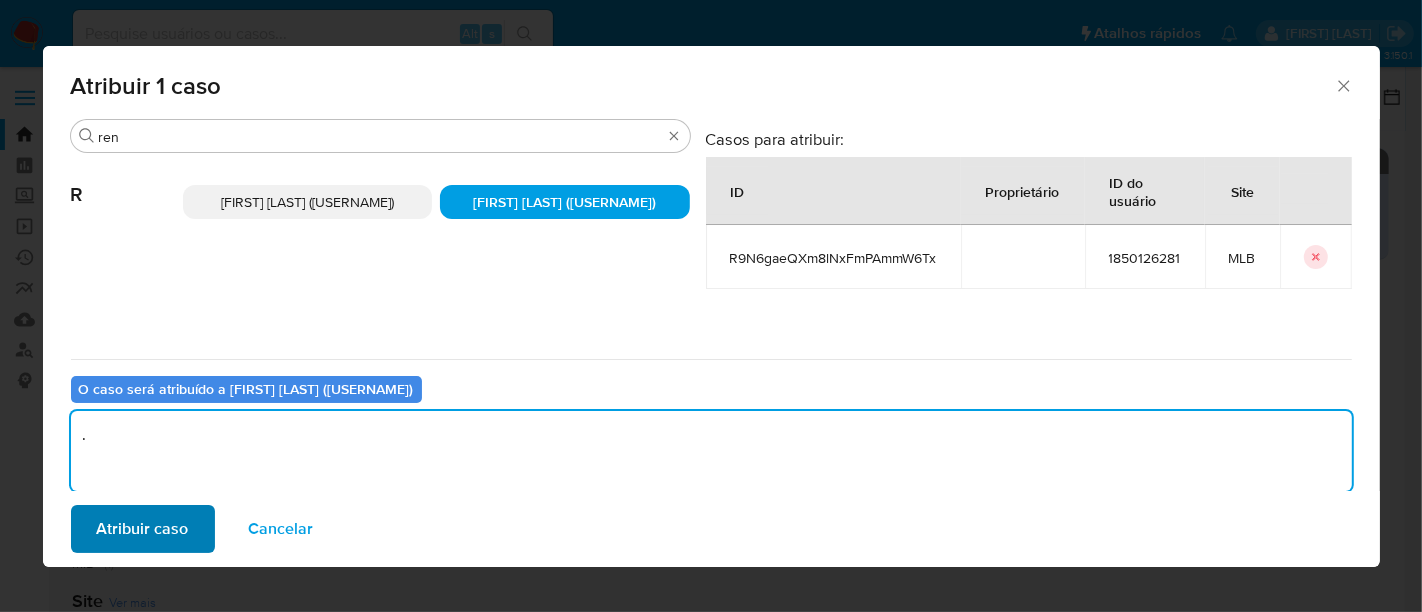 type on "." 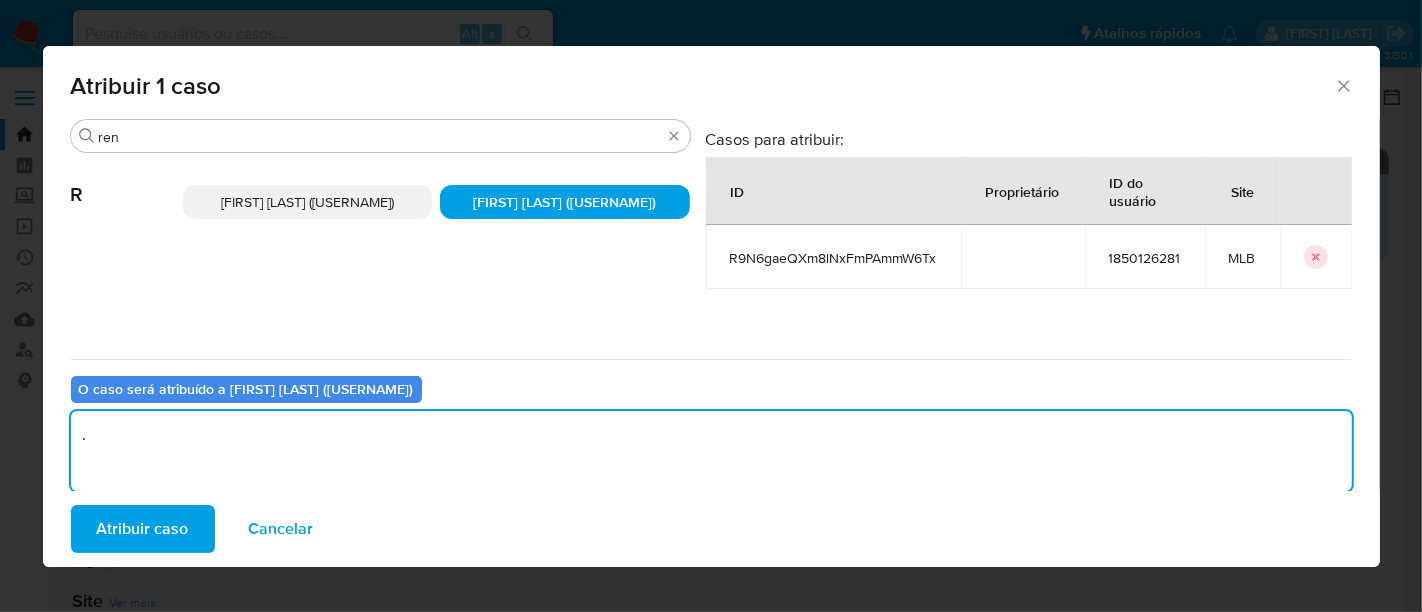 click on "Atribuir caso" at bounding box center (143, 529) 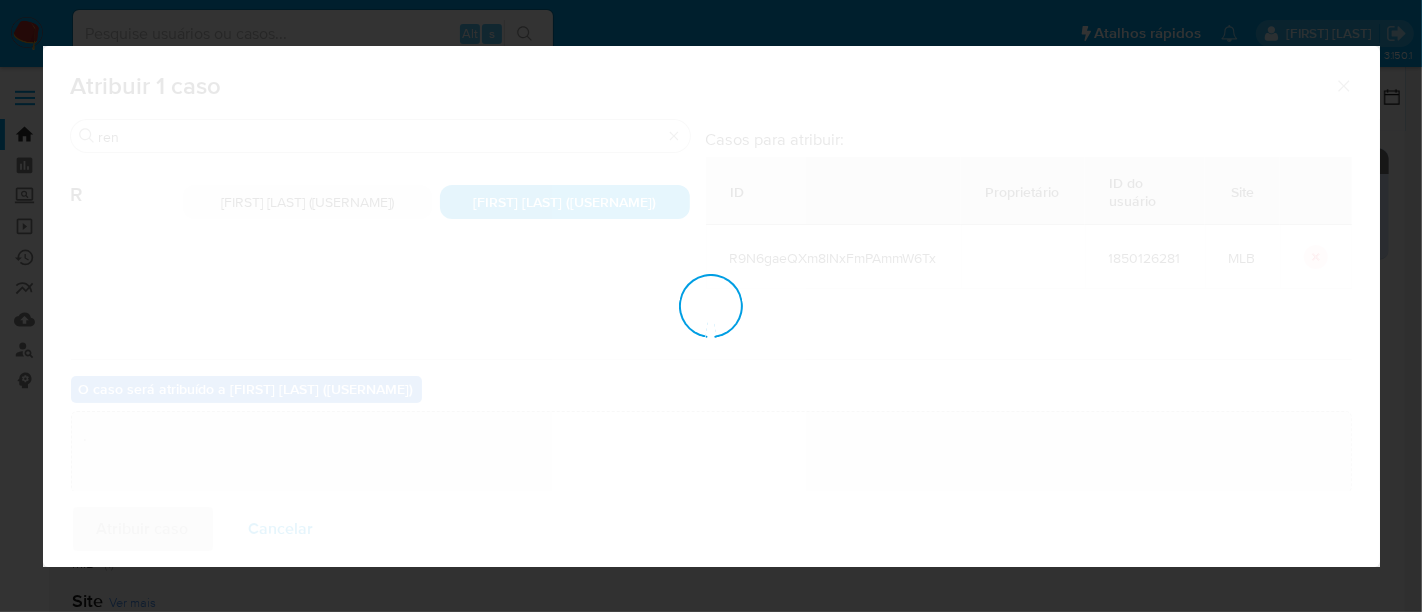 type 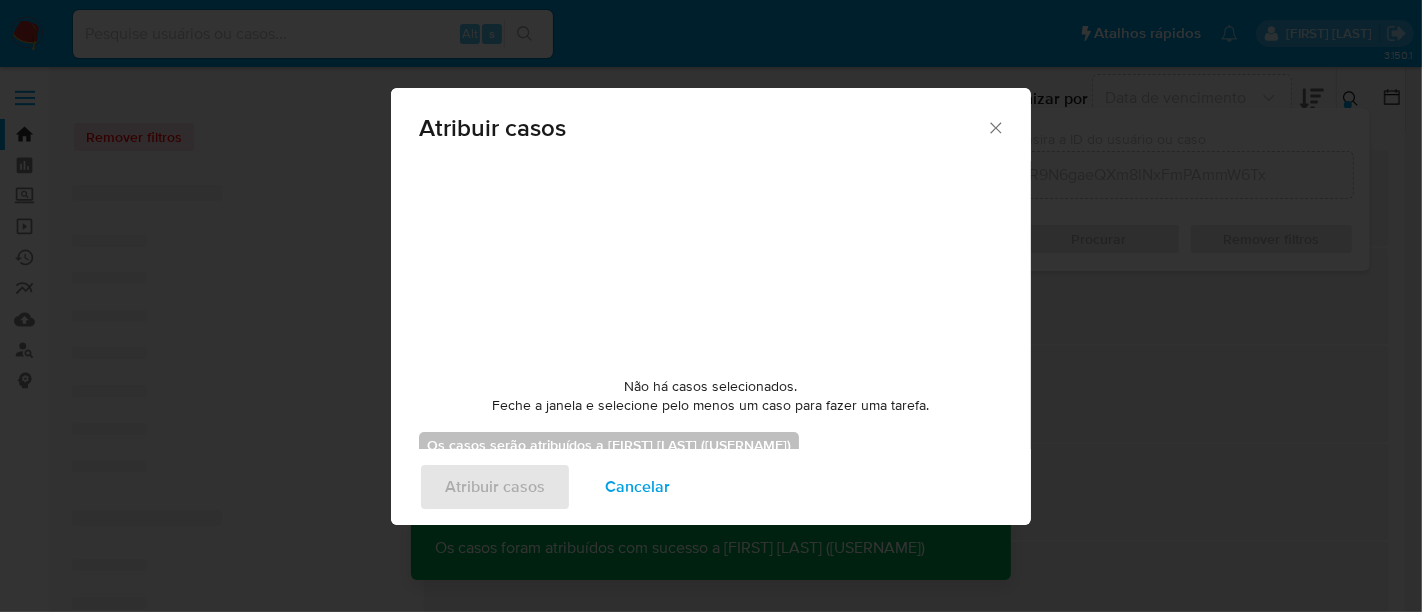 checkbox on "false" 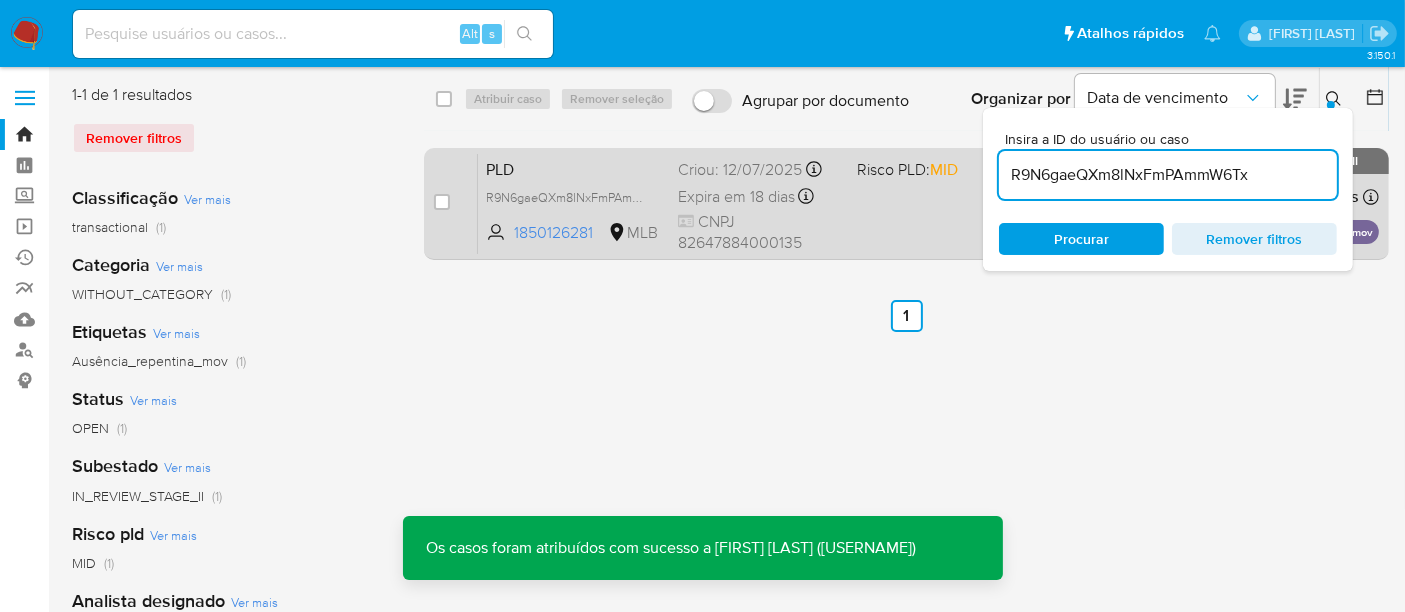 click on "Expira em 18 dias" at bounding box center [736, 197] 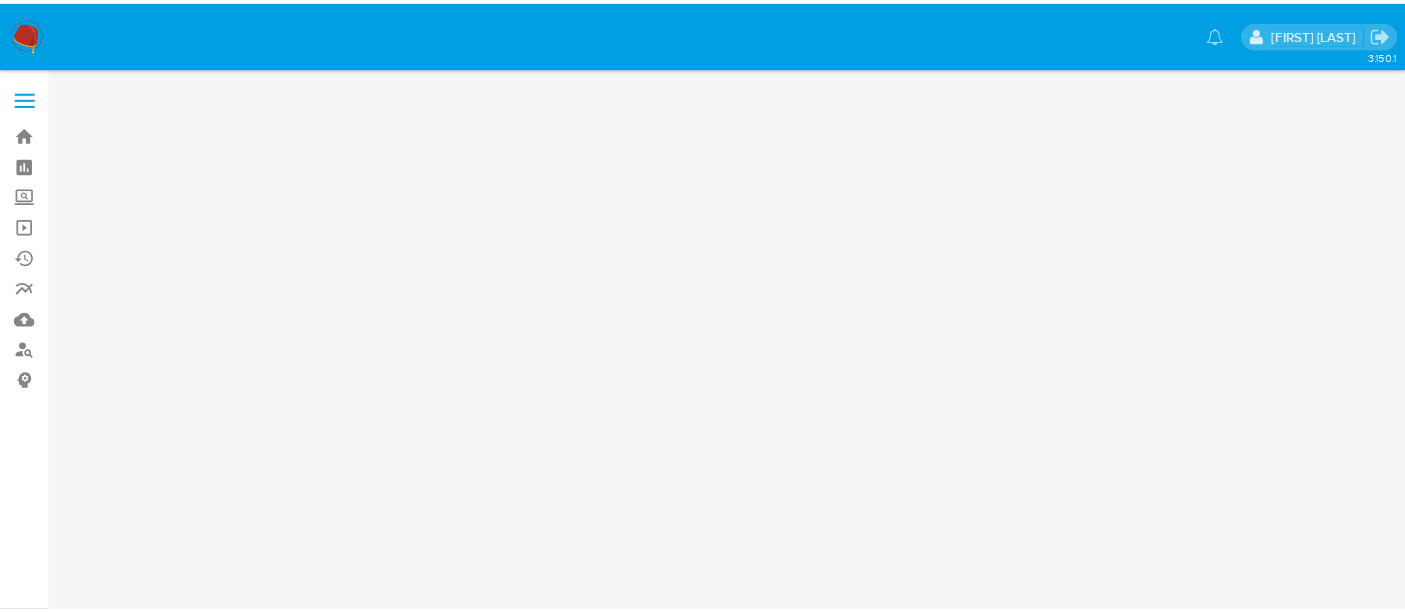 scroll, scrollTop: 0, scrollLeft: 0, axis: both 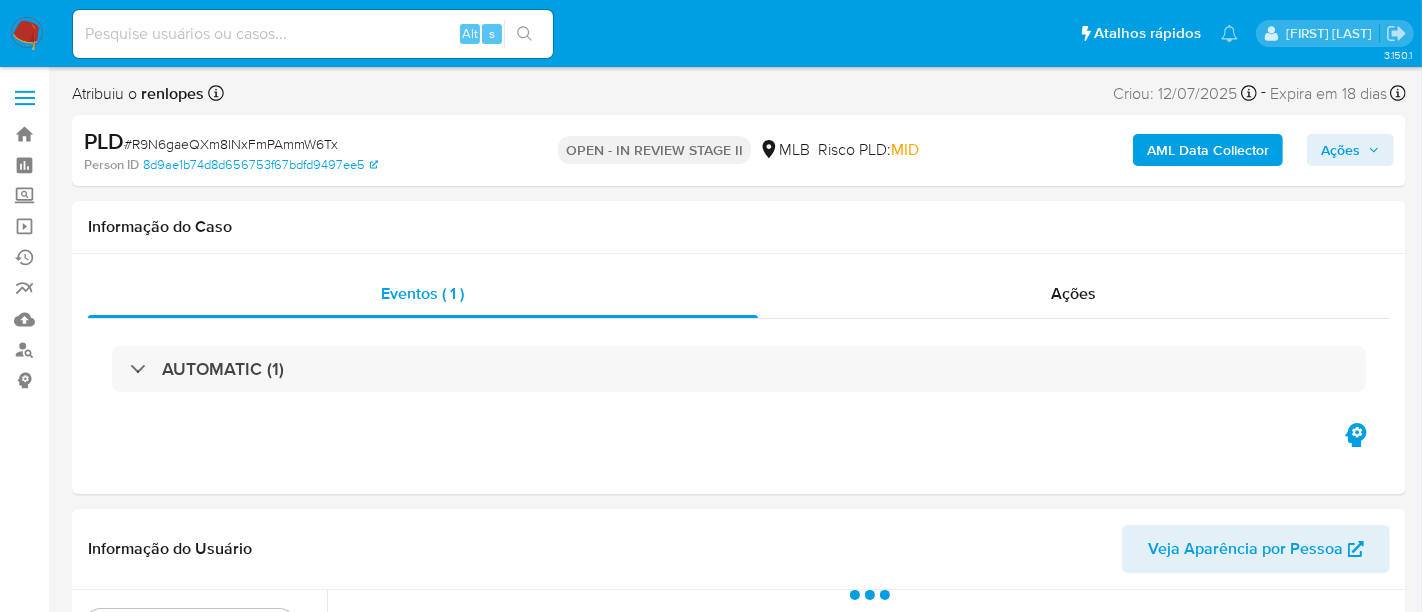 select on "10" 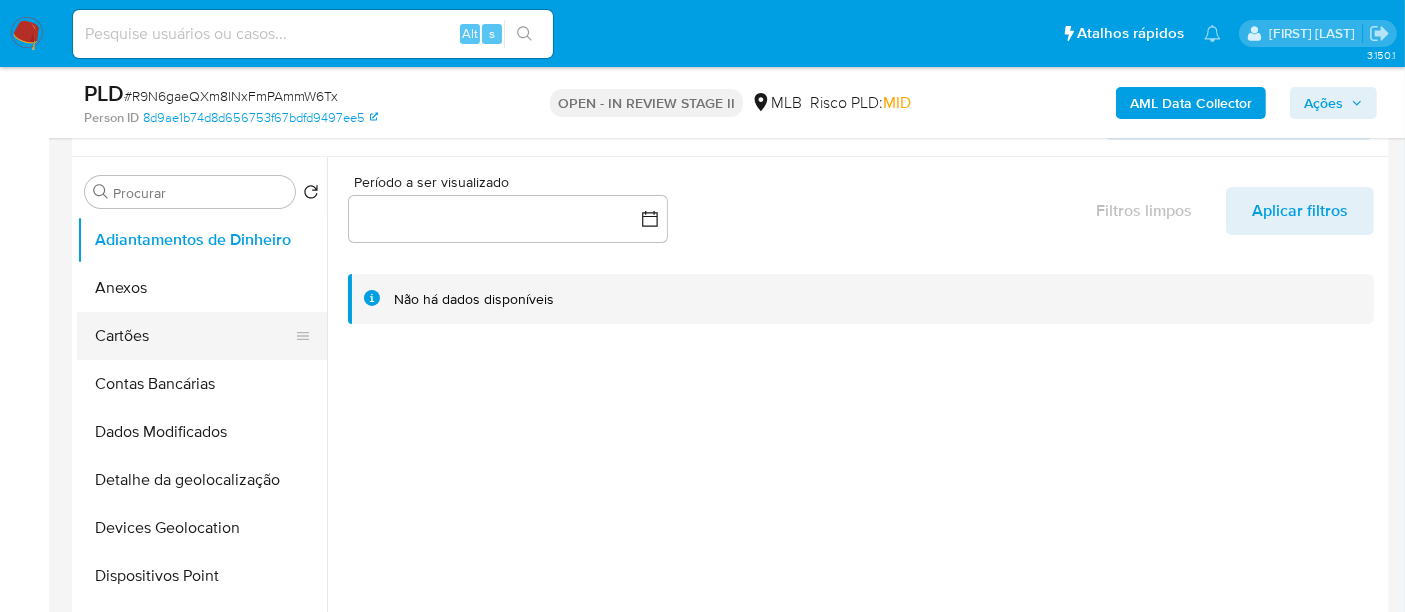 scroll, scrollTop: 333, scrollLeft: 0, axis: vertical 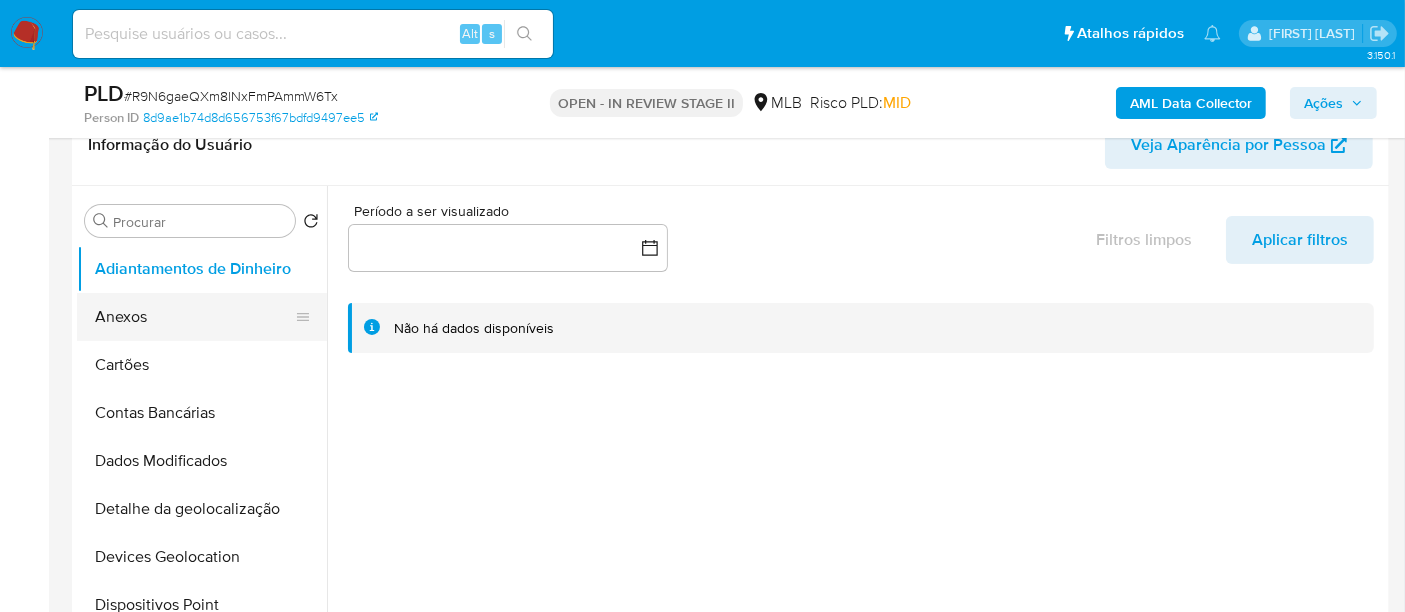 click on "Anexos" at bounding box center [194, 317] 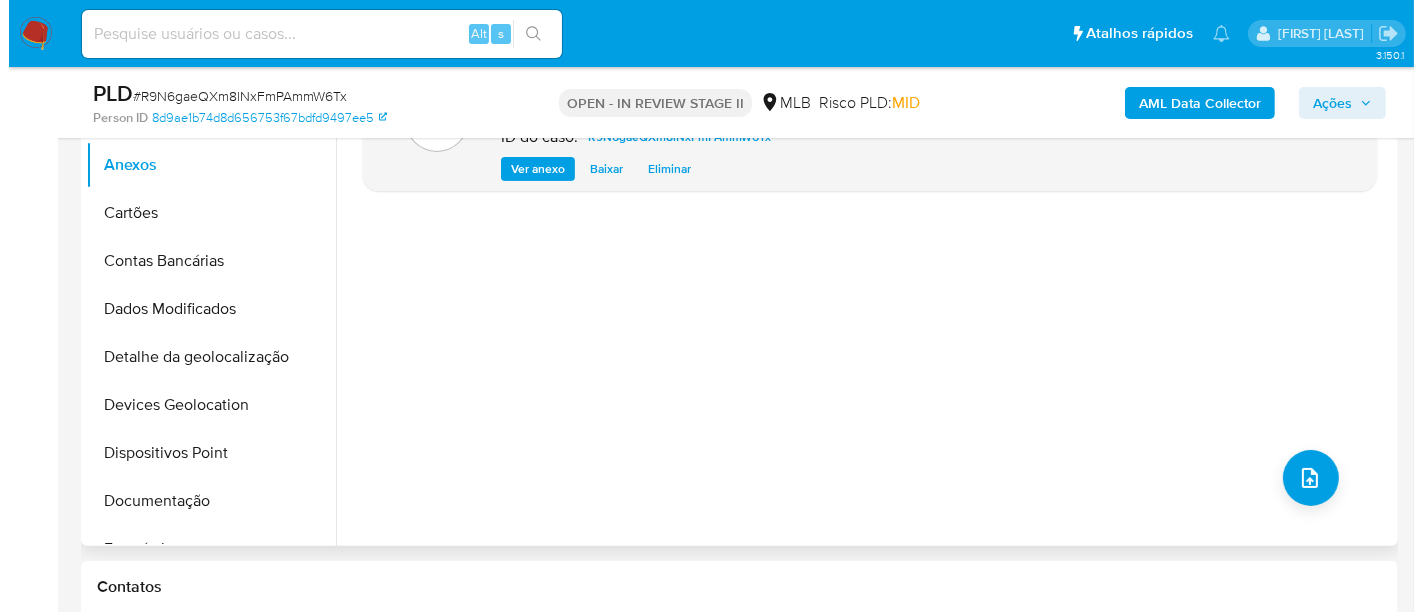 scroll, scrollTop: 555, scrollLeft: 0, axis: vertical 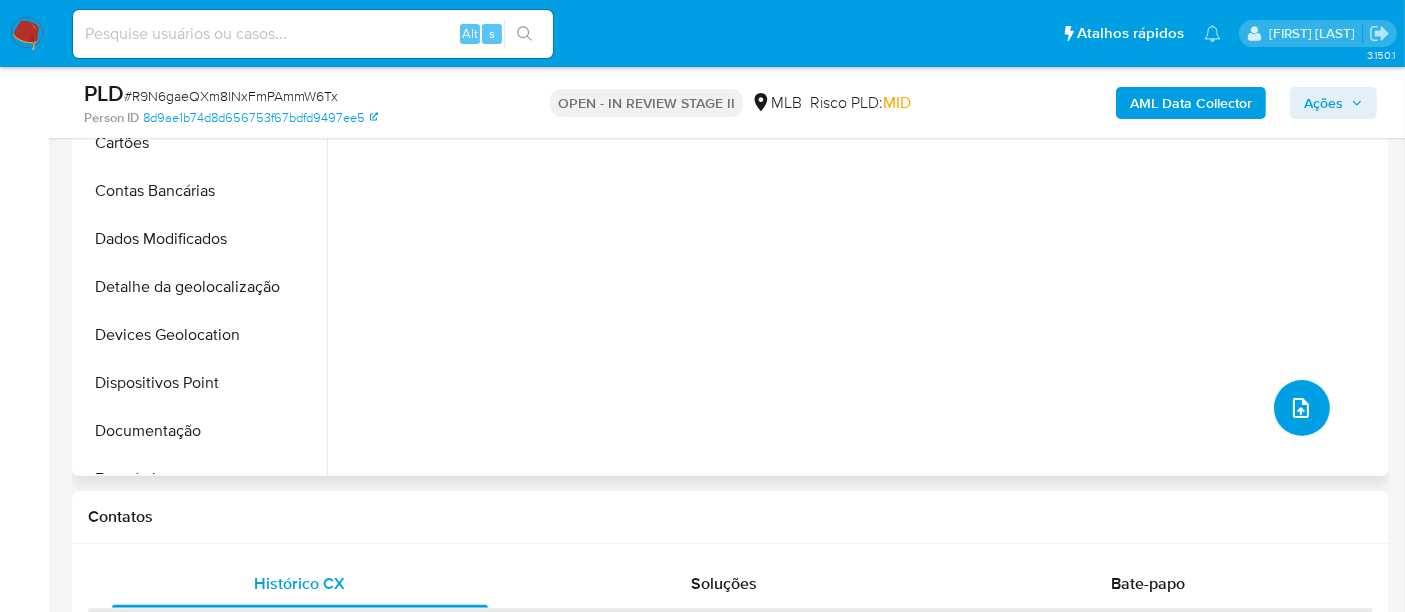 click 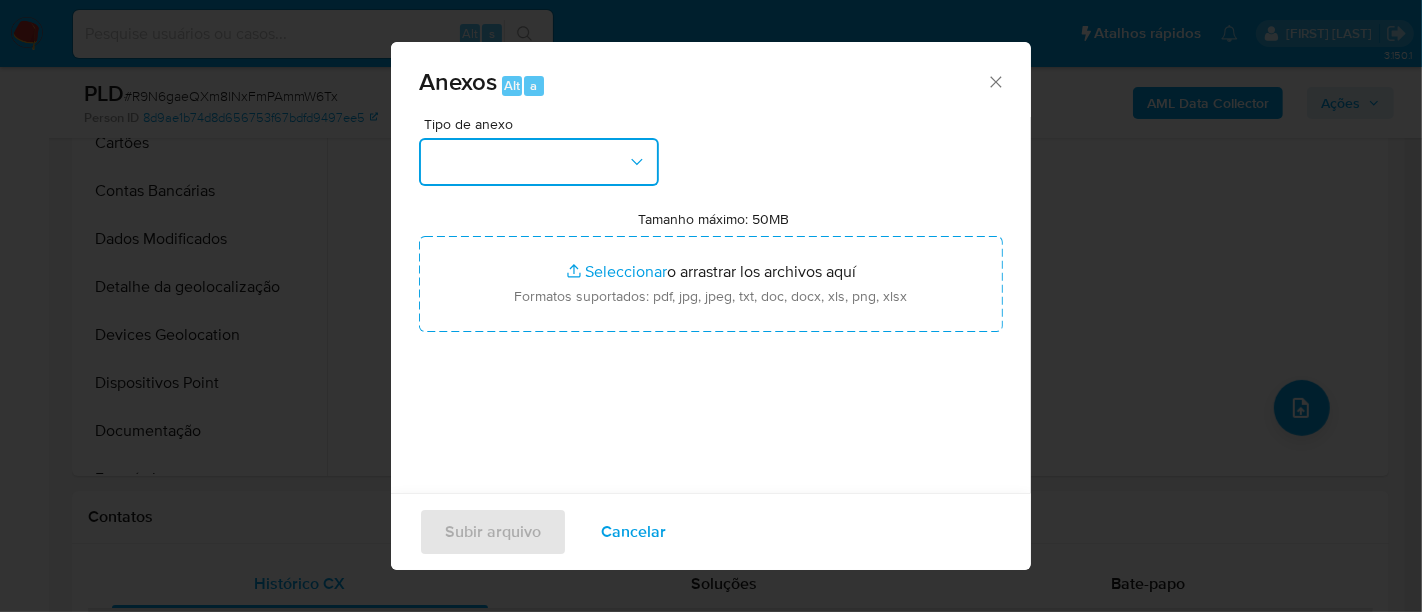 click at bounding box center (539, 162) 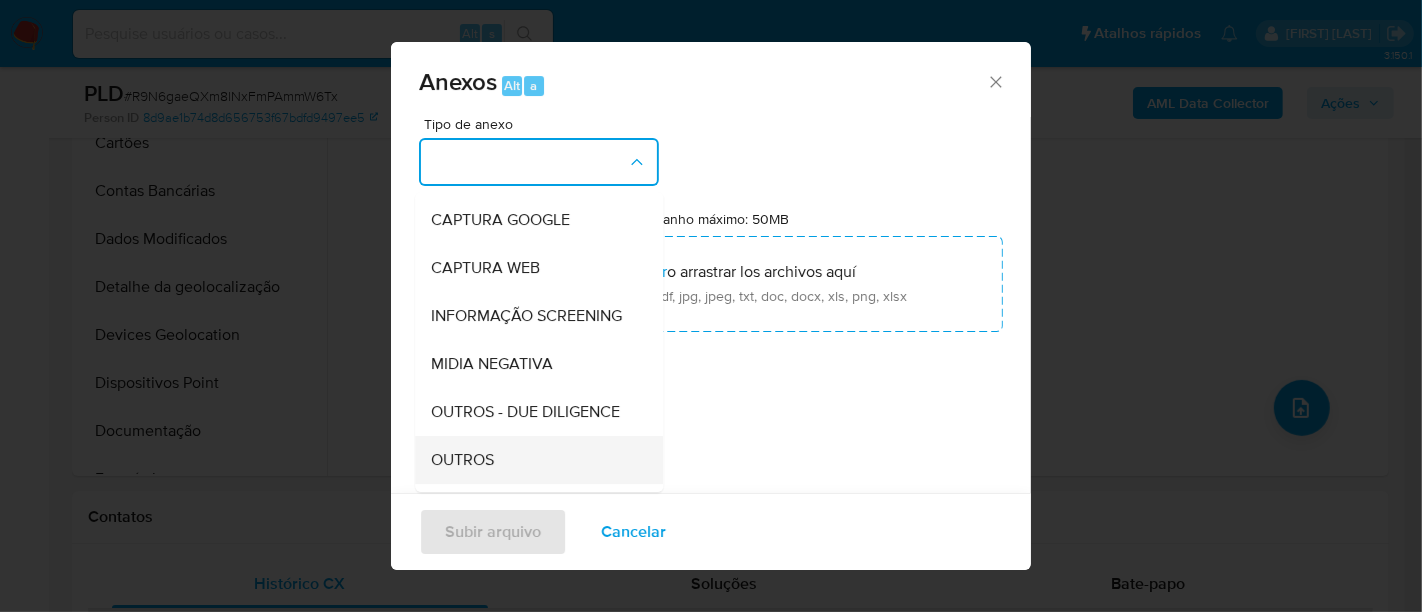 scroll, scrollTop: 307, scrollLeft: 0, axis: vertical 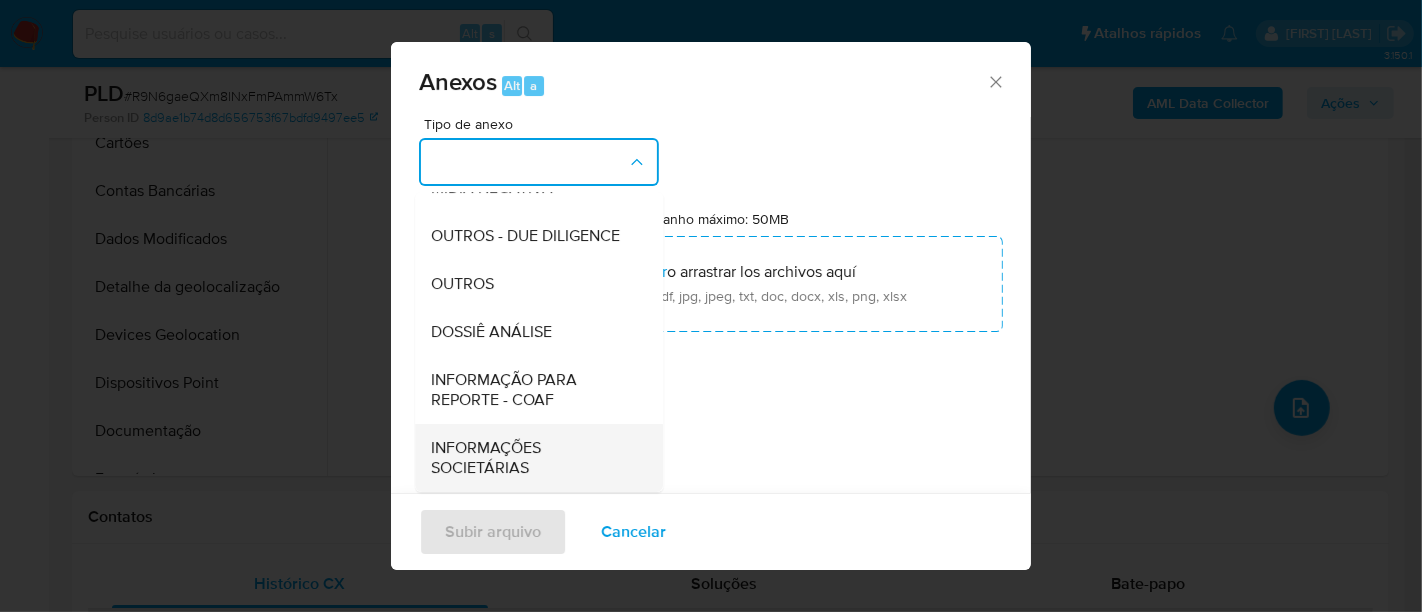 click on "INFORMAÇÕES SOCIETÁRIAS" at bounding box center [533, 458] 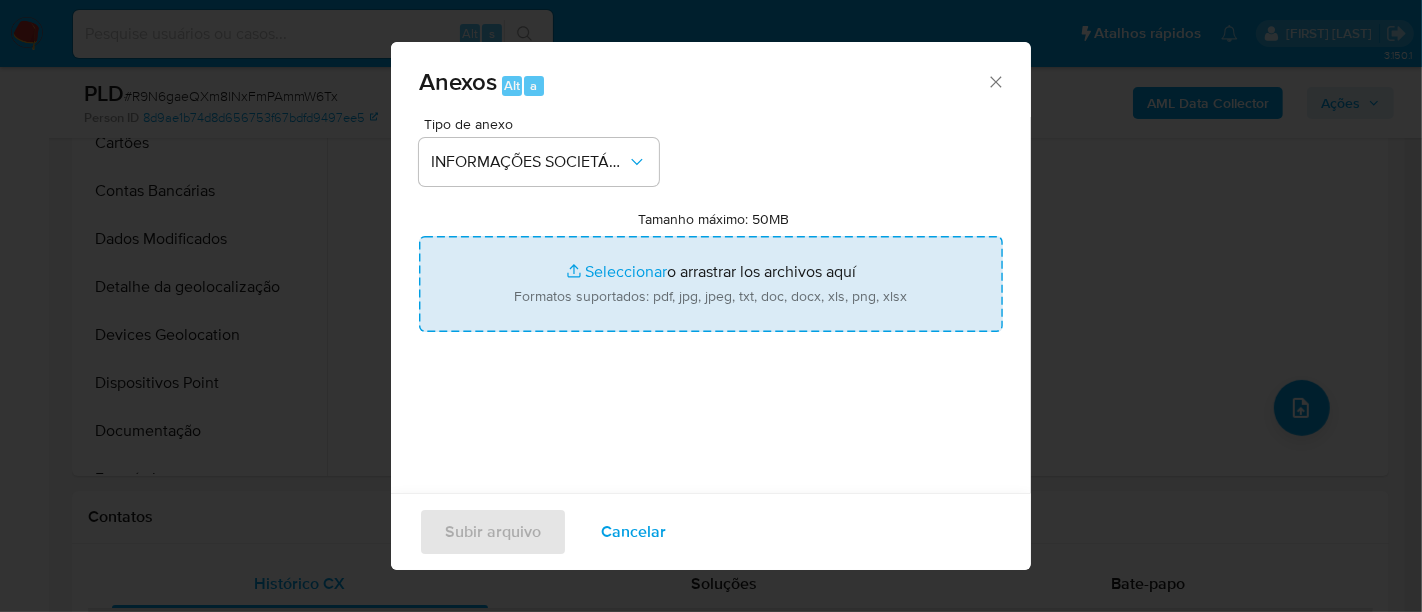 click on "Tamanho máximo: 50MB Seleccionar archivos" at bounding box center [711, 284] 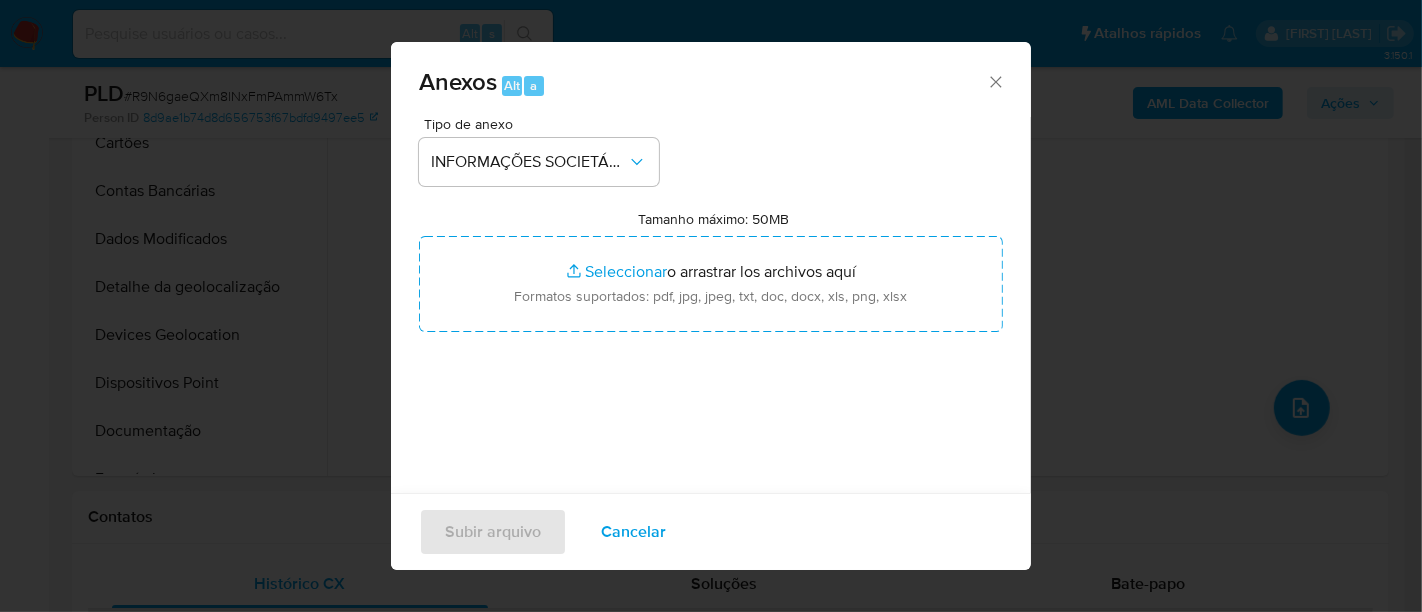 click 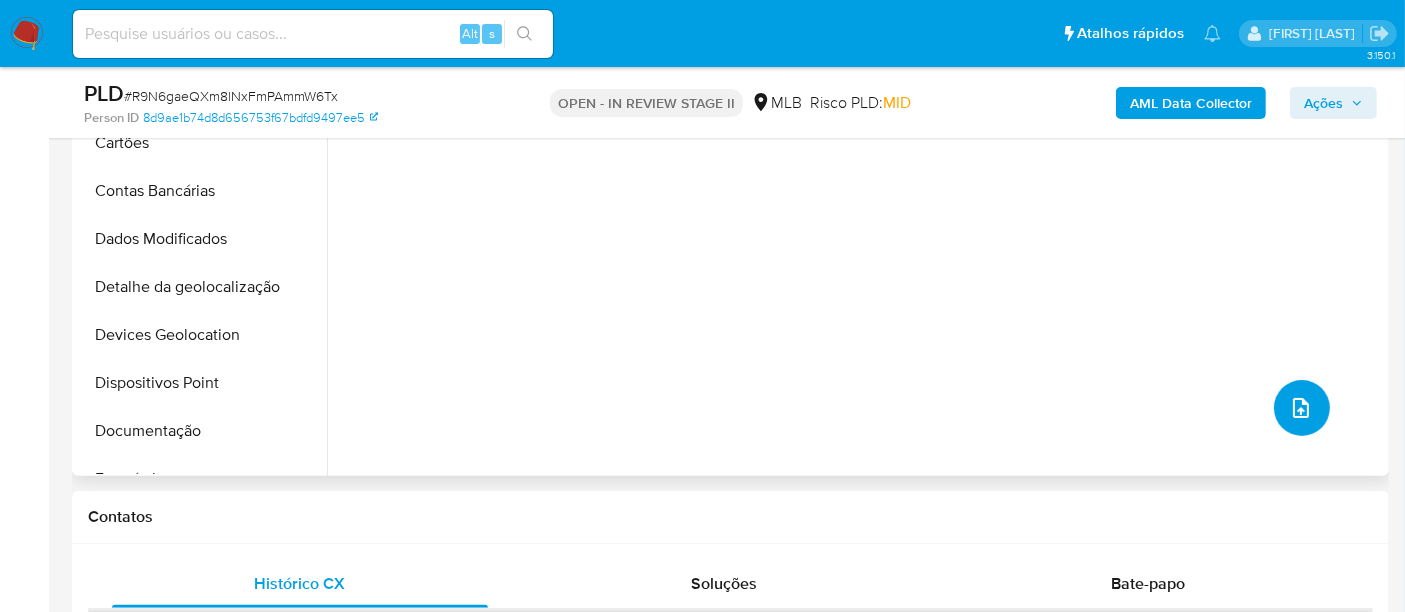 type 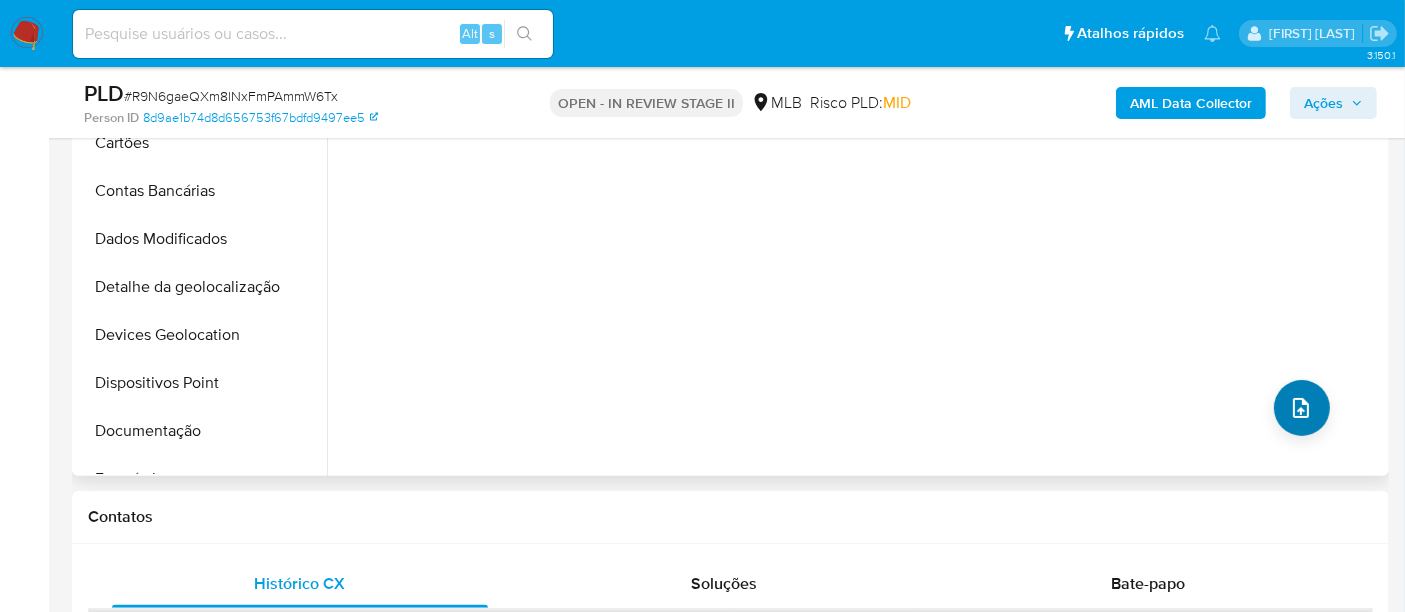 drag, startPoint x: 1263, startPoint y: 407, endPoint x: 1282, endPoint y: 412, distance: 19.646883 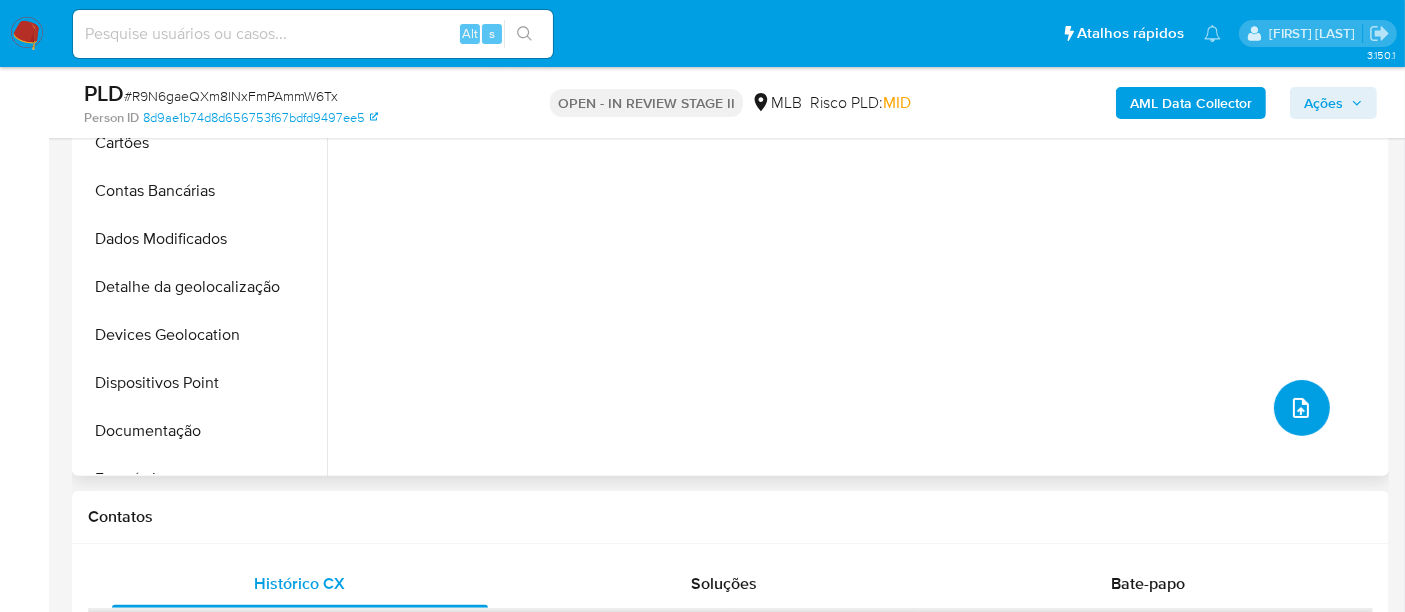 click 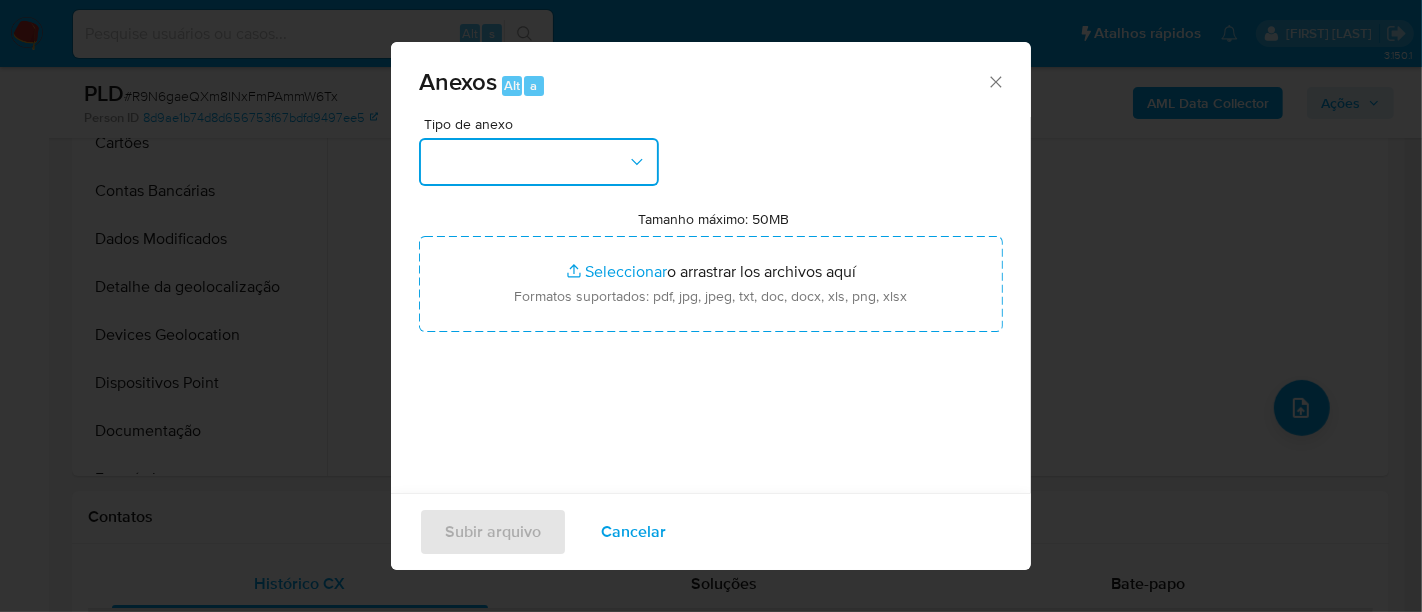 click at bounding box center (539, 162) 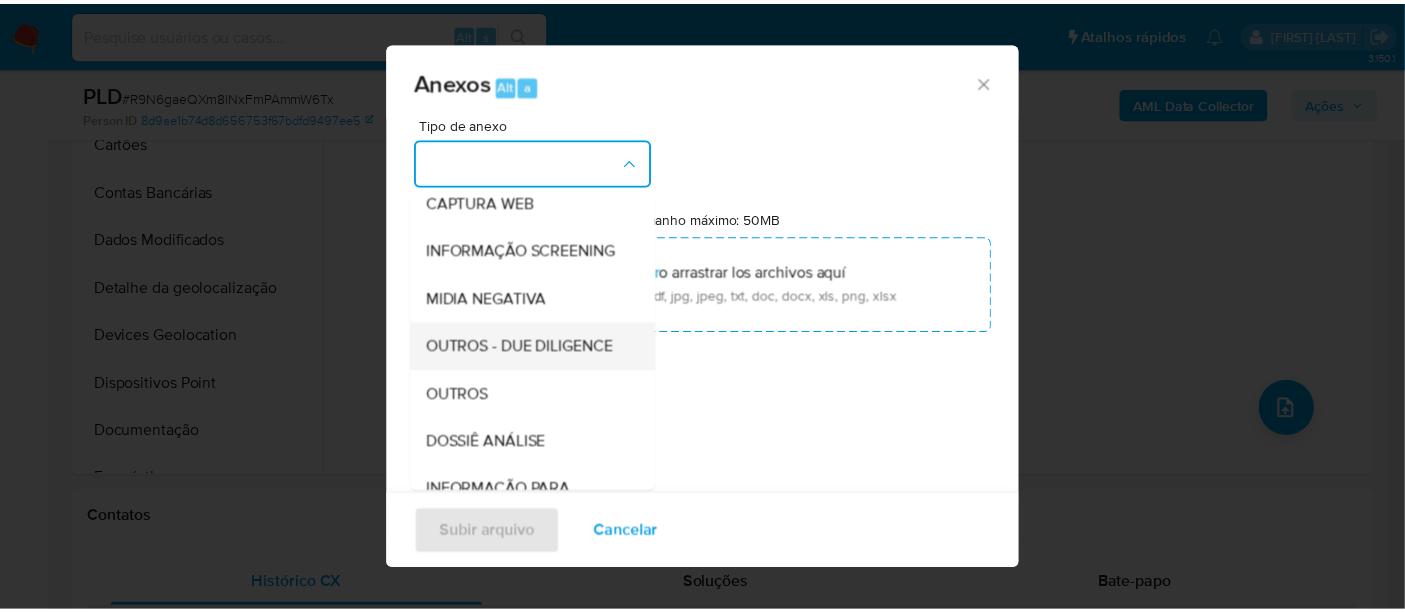 scroll, scrollTop: 222, scrollLeft: 0, axis: vertical 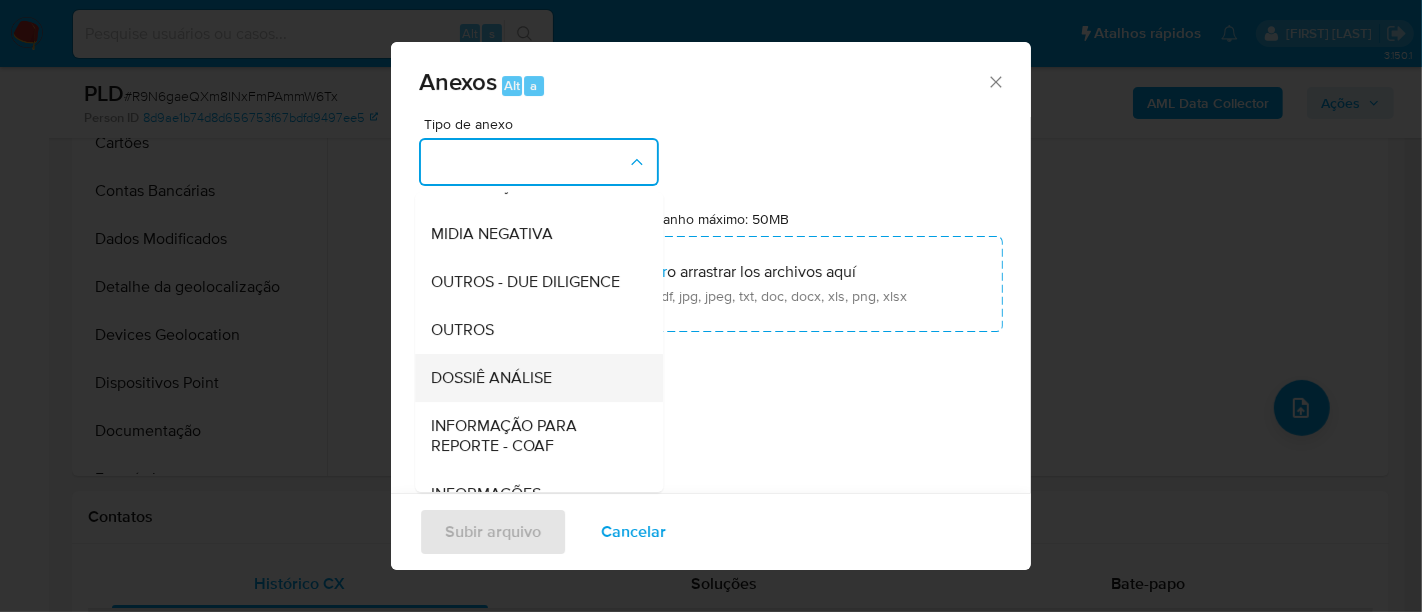 click on "DOSSIÊ ANÁLISE" at bounding box center (533, 378) 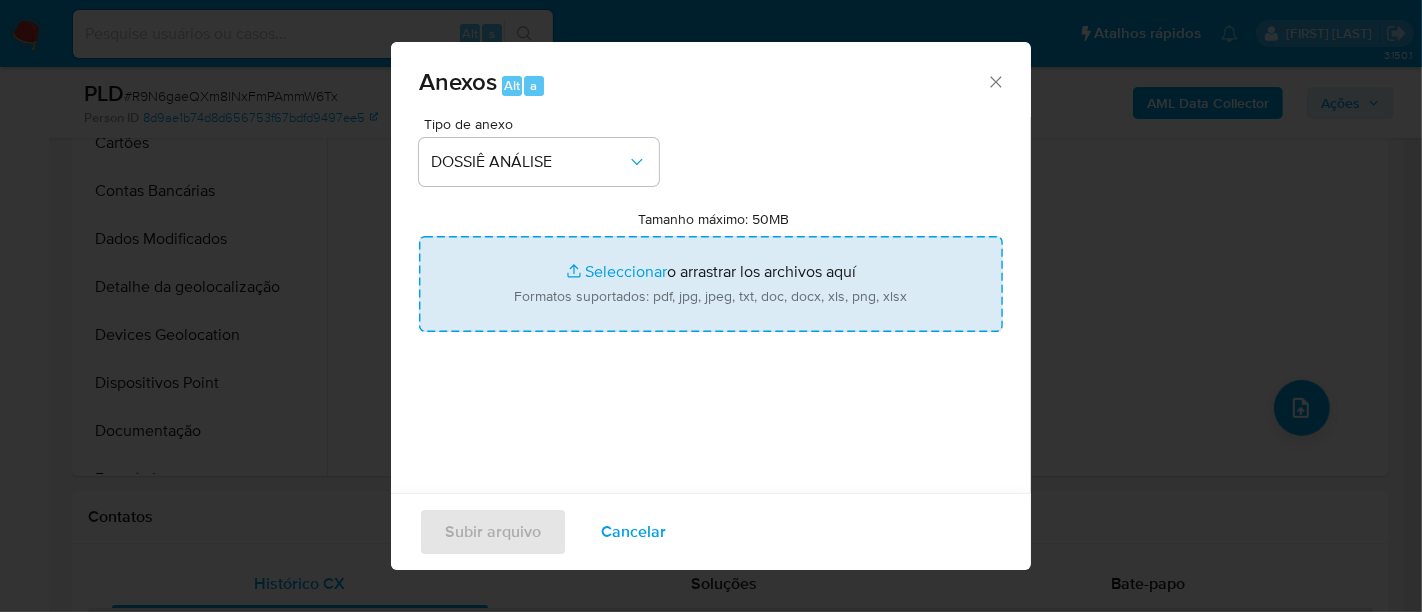 click on "Tamanho máximo: 50MB Seleccionar archivos" at bounding box center [711, 284] 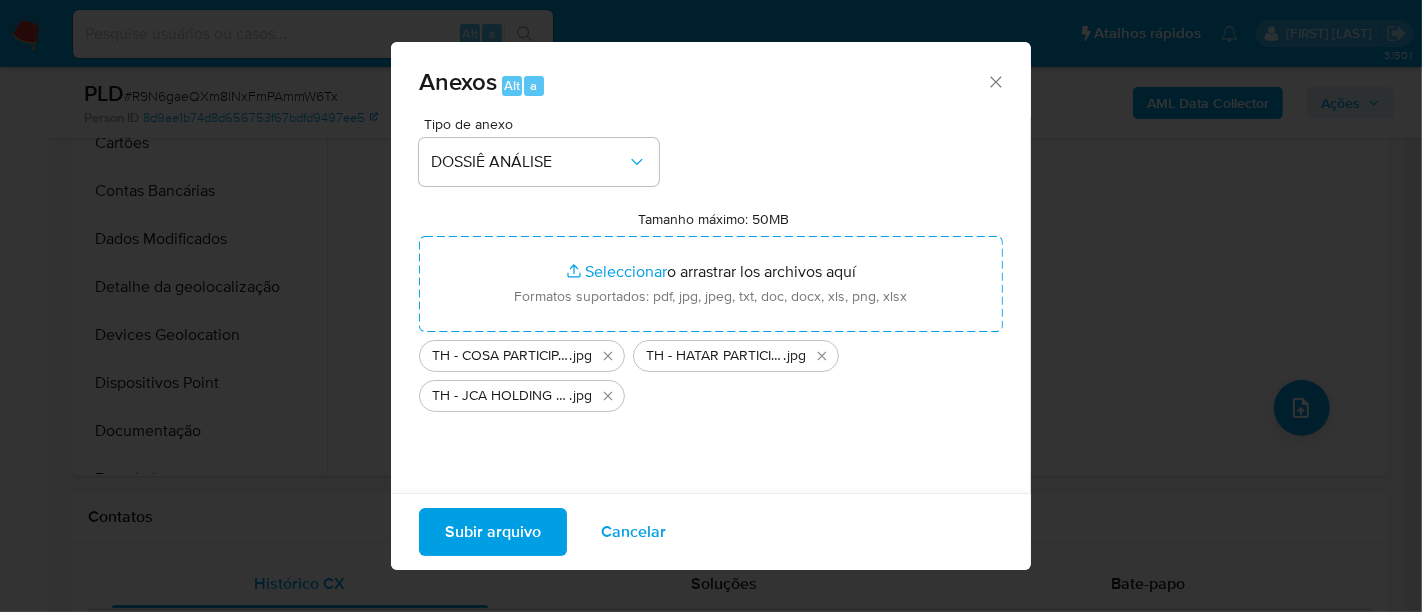 click on "Subir arquivo" at bounding box center [493, 532] 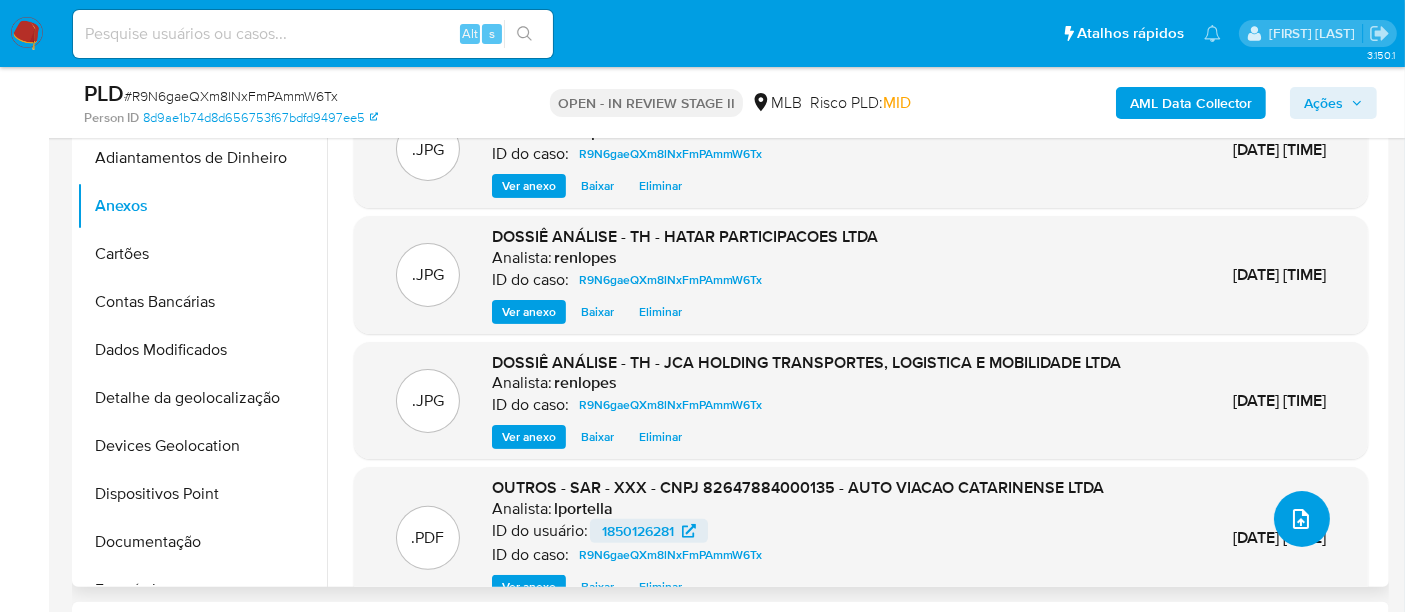 scroll, scrollTop: 666, scrollLeft: 0, axis: vertical 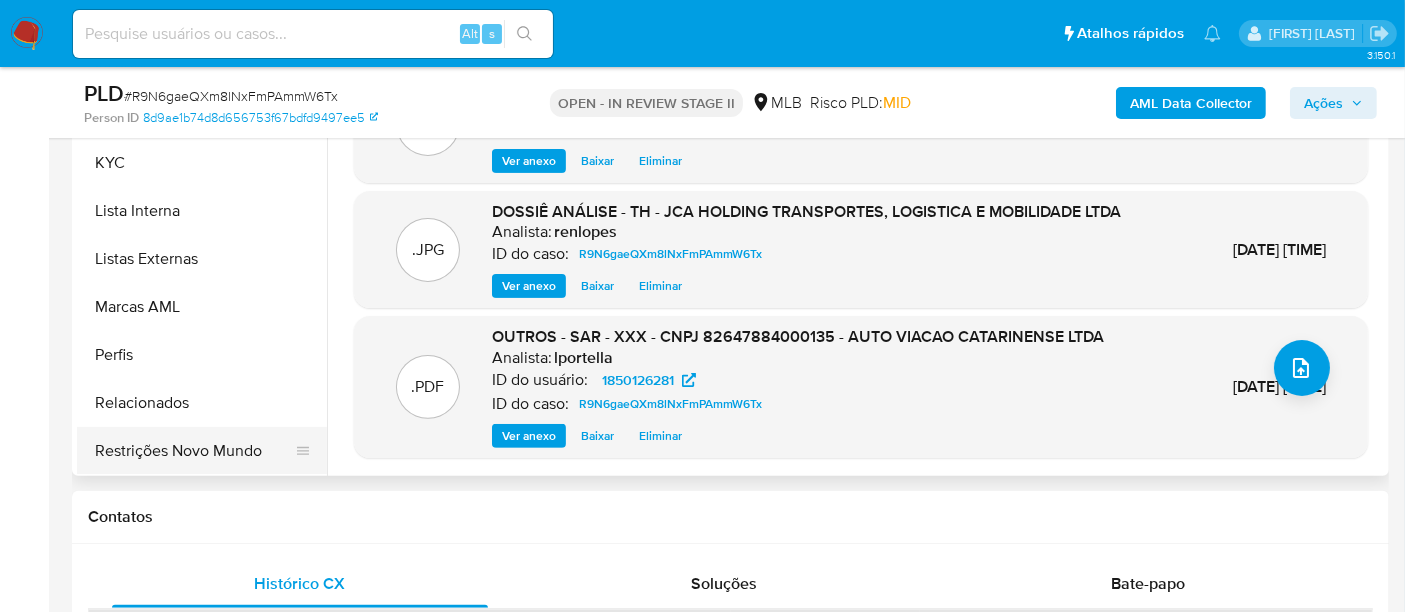 click on "Restrições Novo Mundo" at bounding box center [194, 451] 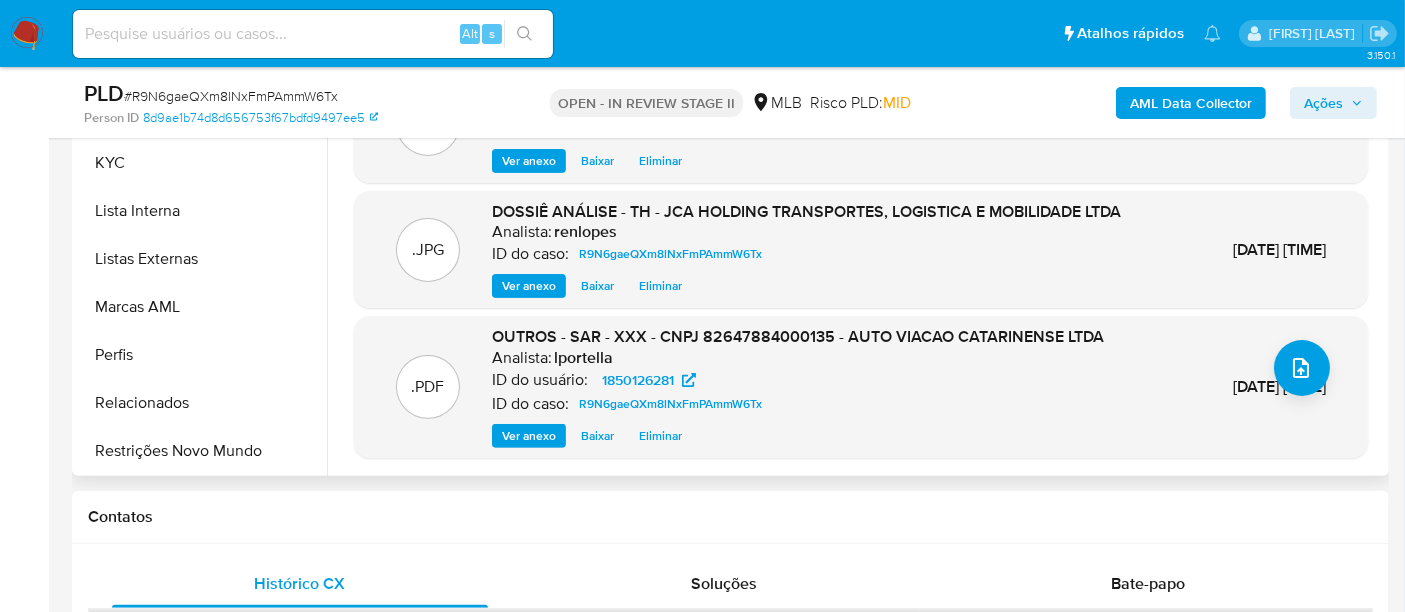 scroll, scrollTop: 0, scrollLeft: 0, axis: both 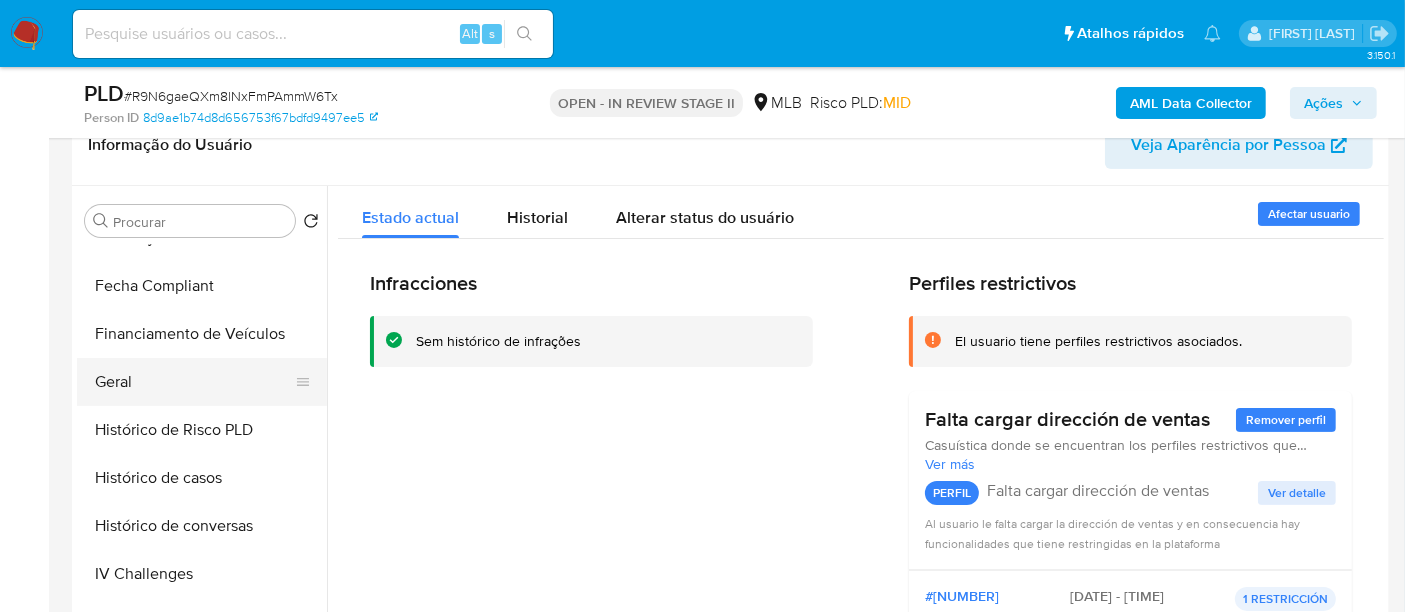 click on "Geral" at bounding box center (194, 382) 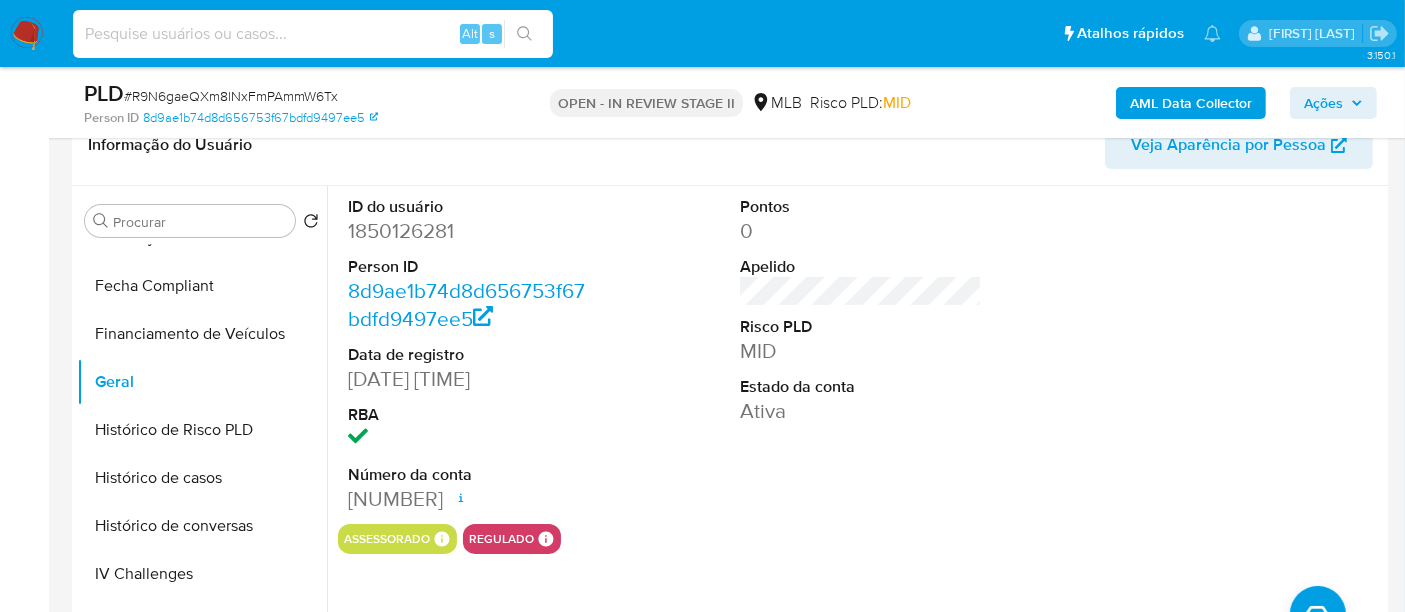 click at bounding box center [313, 34] 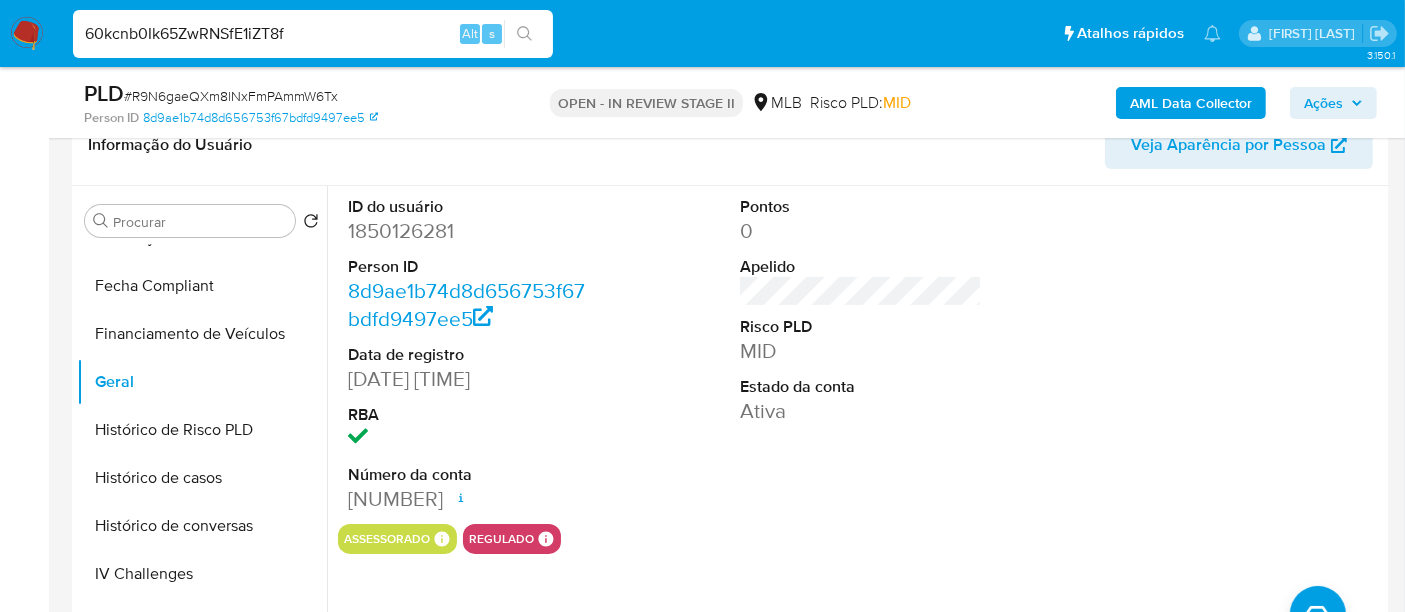 type on "60kcnb0Ik65ZwRNSfE1iZT8f" 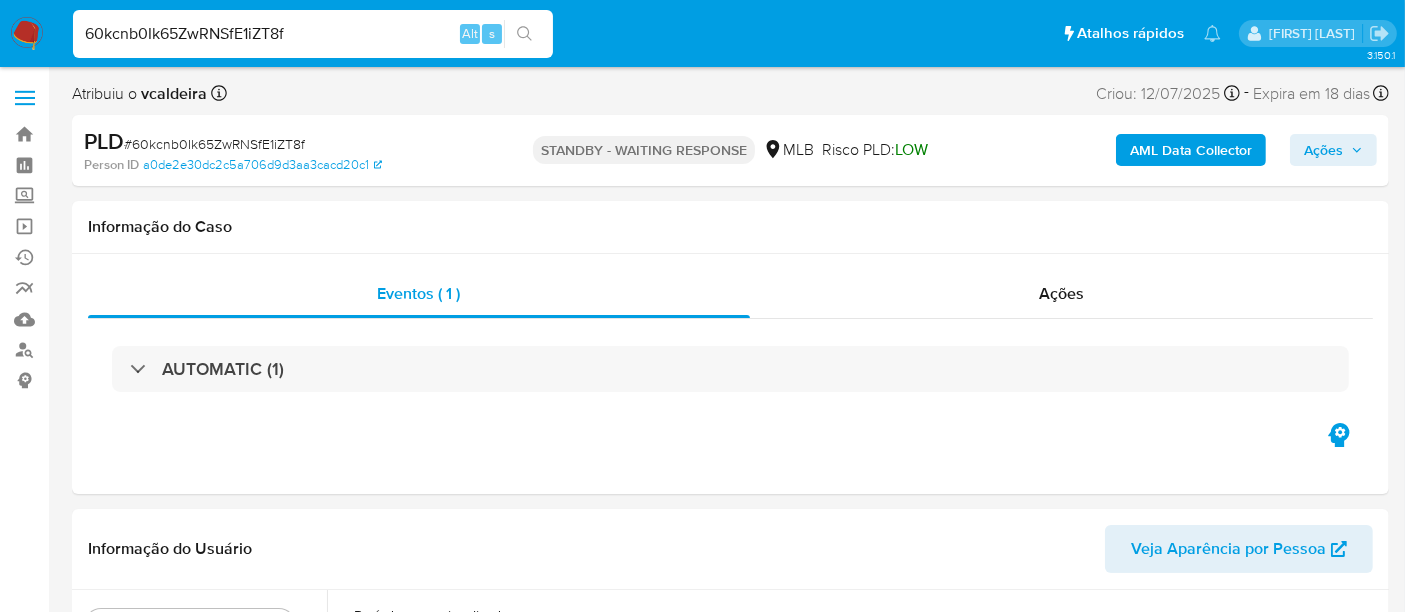 select on "10" 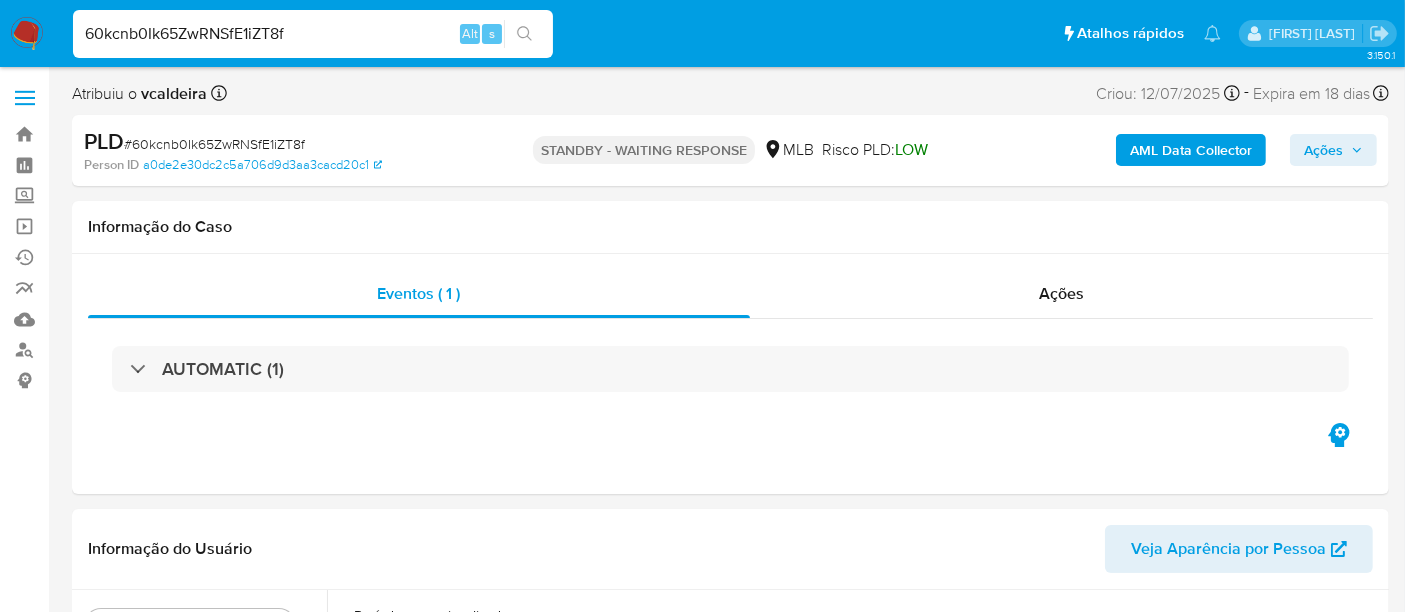 click on "60kcnb0Ik65ZwRNSfE1iZT8f" at bounding box center (313, 34) 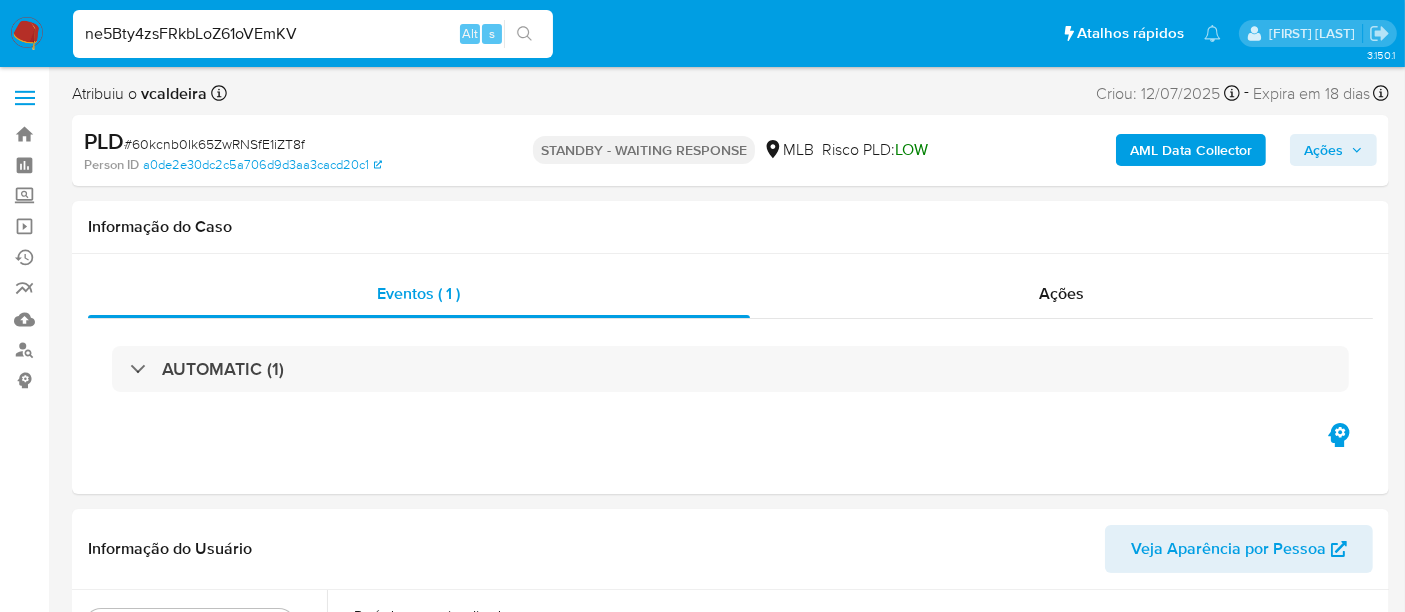 type on "ne5Bty4zsFRkbLoZ61oVEmKV" 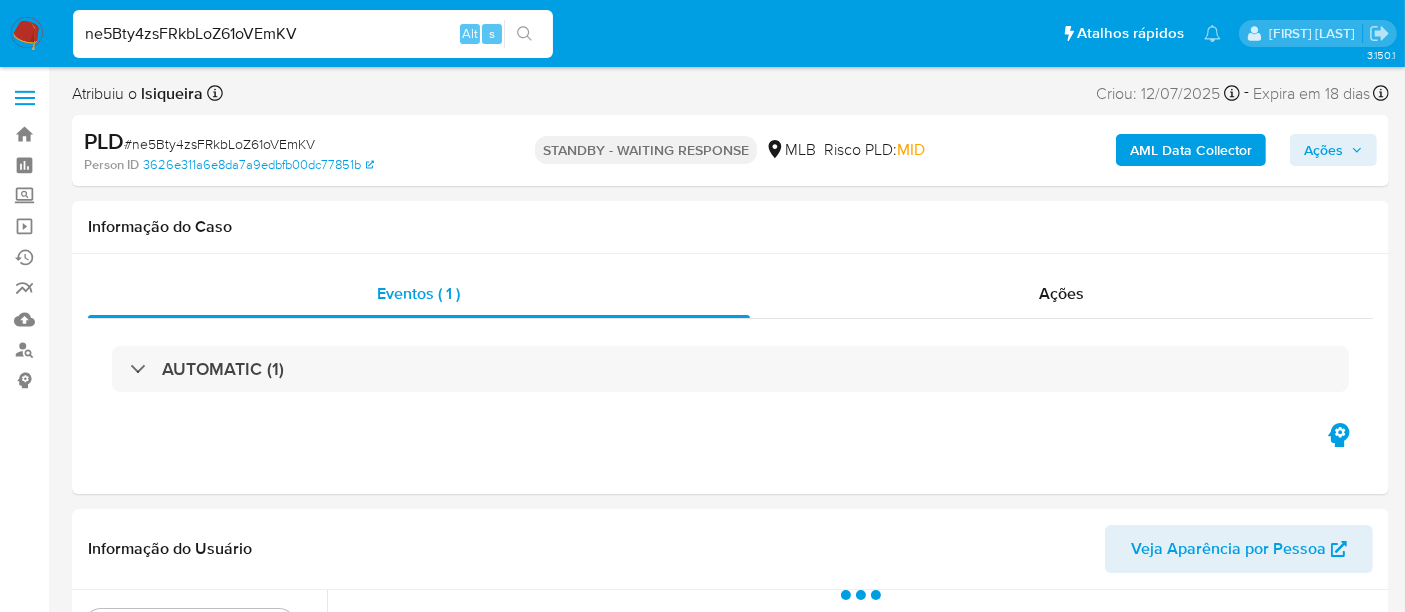 select on "10" 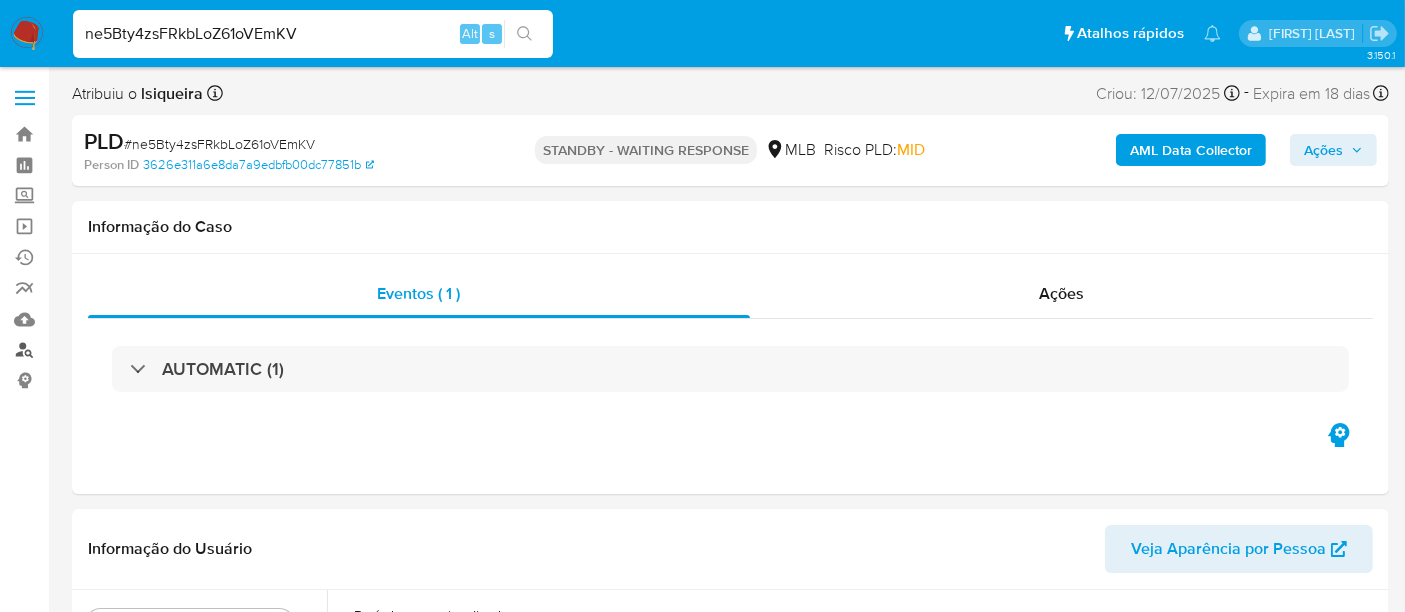 click on "Localizador de pessoas" at bounding box center (119, 350) 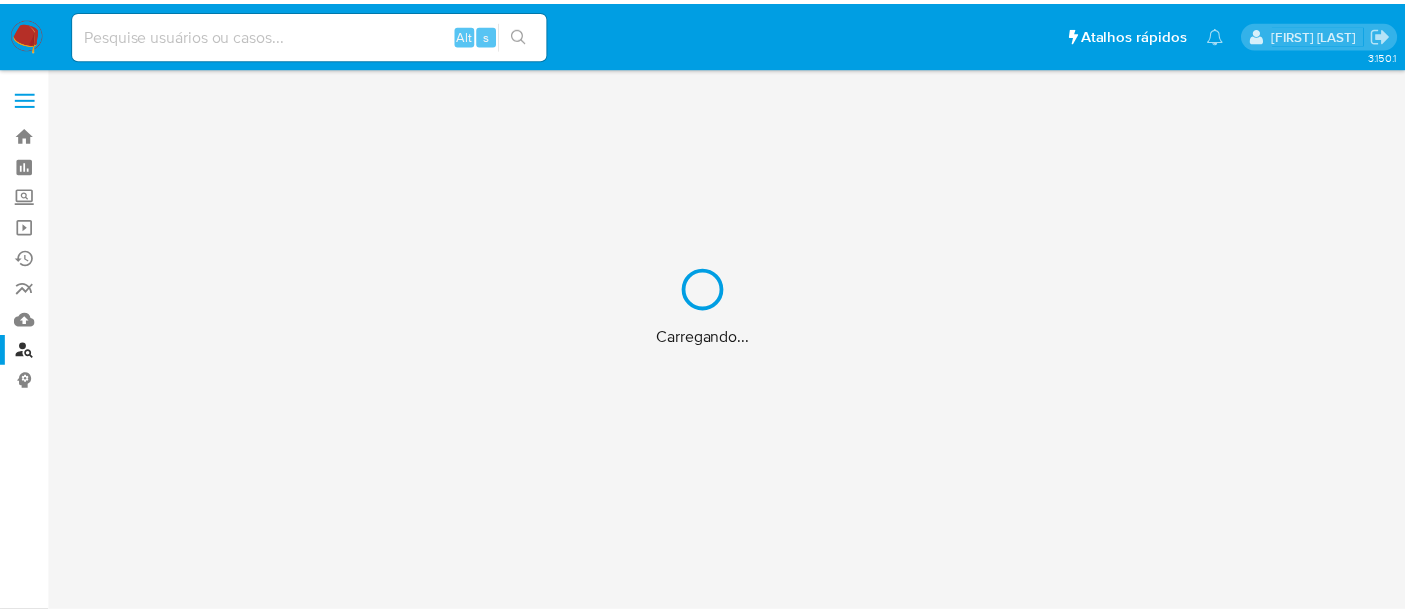 scroll, scrollTop: 0, scrollLeft: 0, axis: both 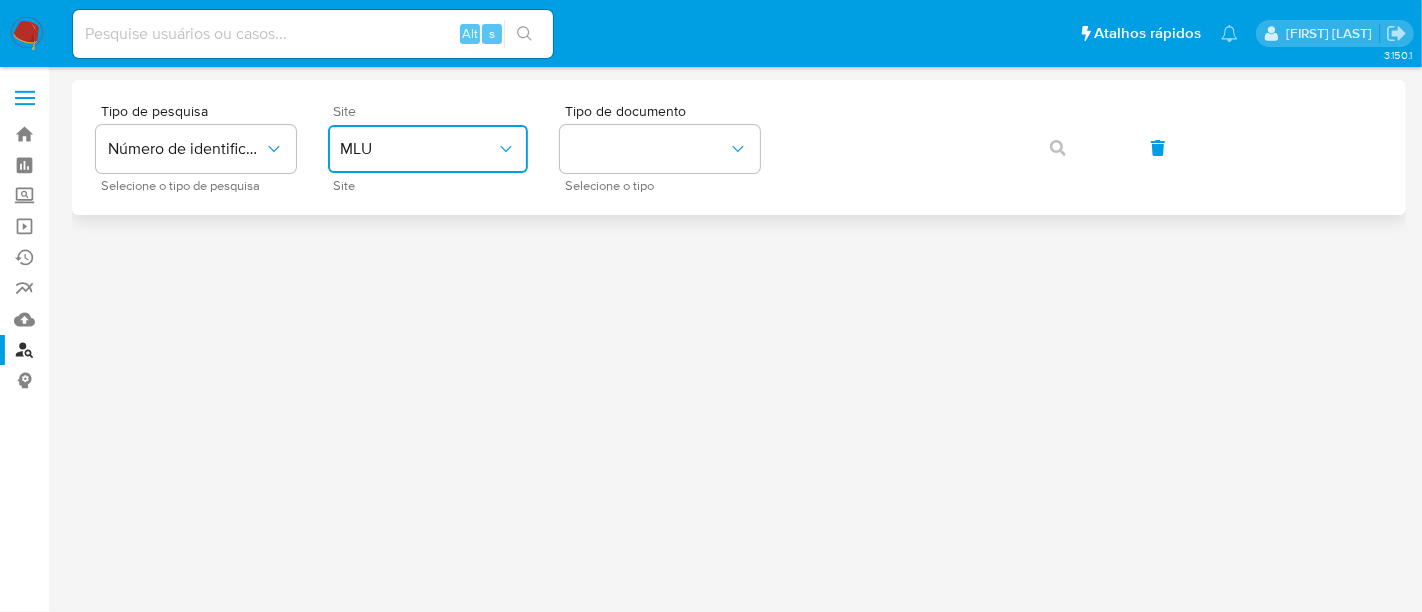 click on "MLU" at bounding box center [428, 149] 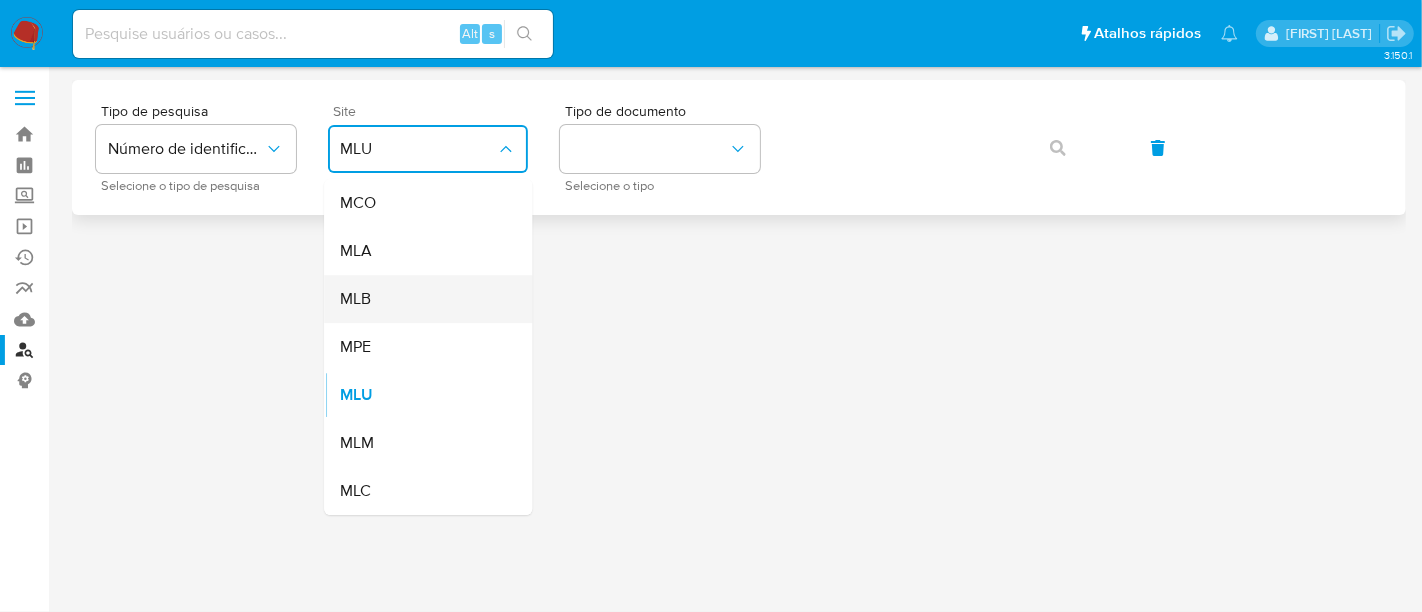 click on "MLB" at bounding box center (422, 299) 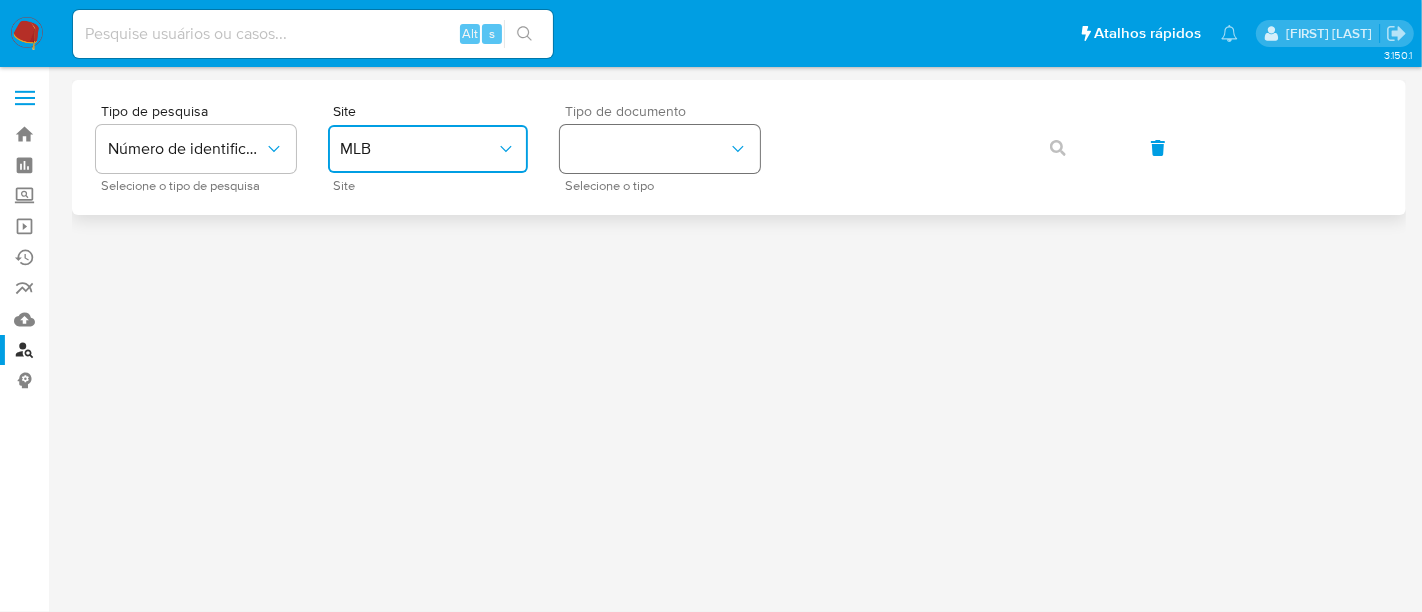 click at bounding box center [660, 149] 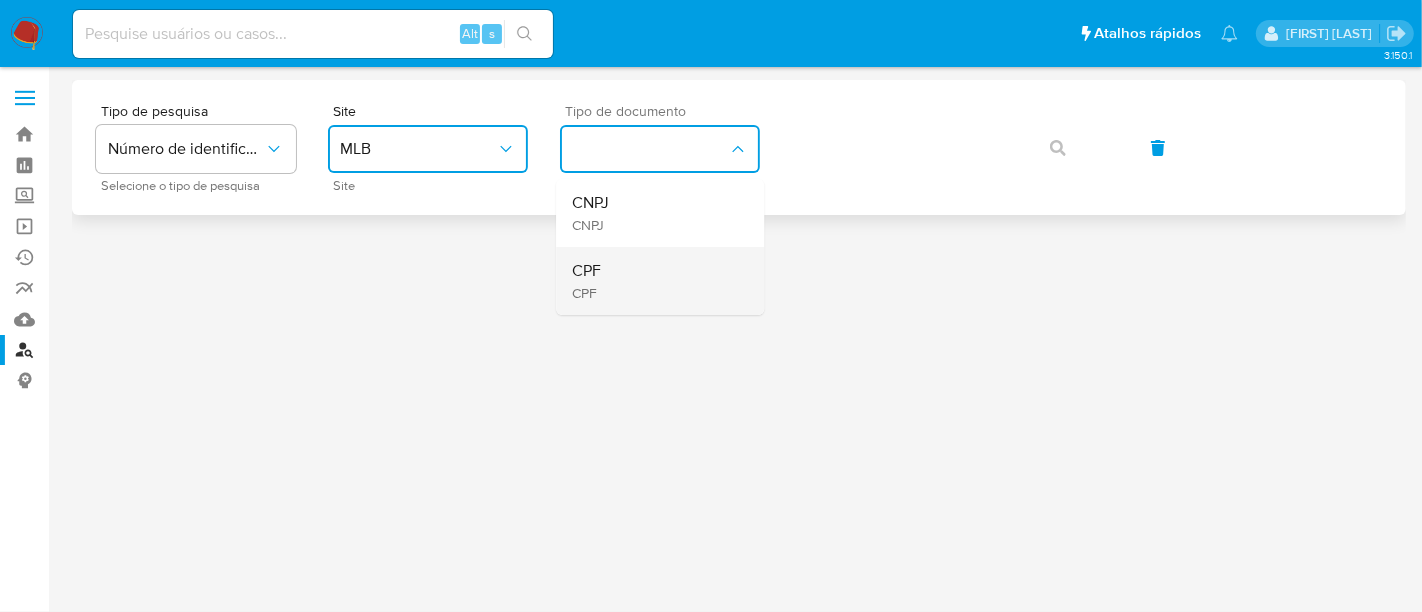 click on "CPF CPF" at bounding box center [654, 281] 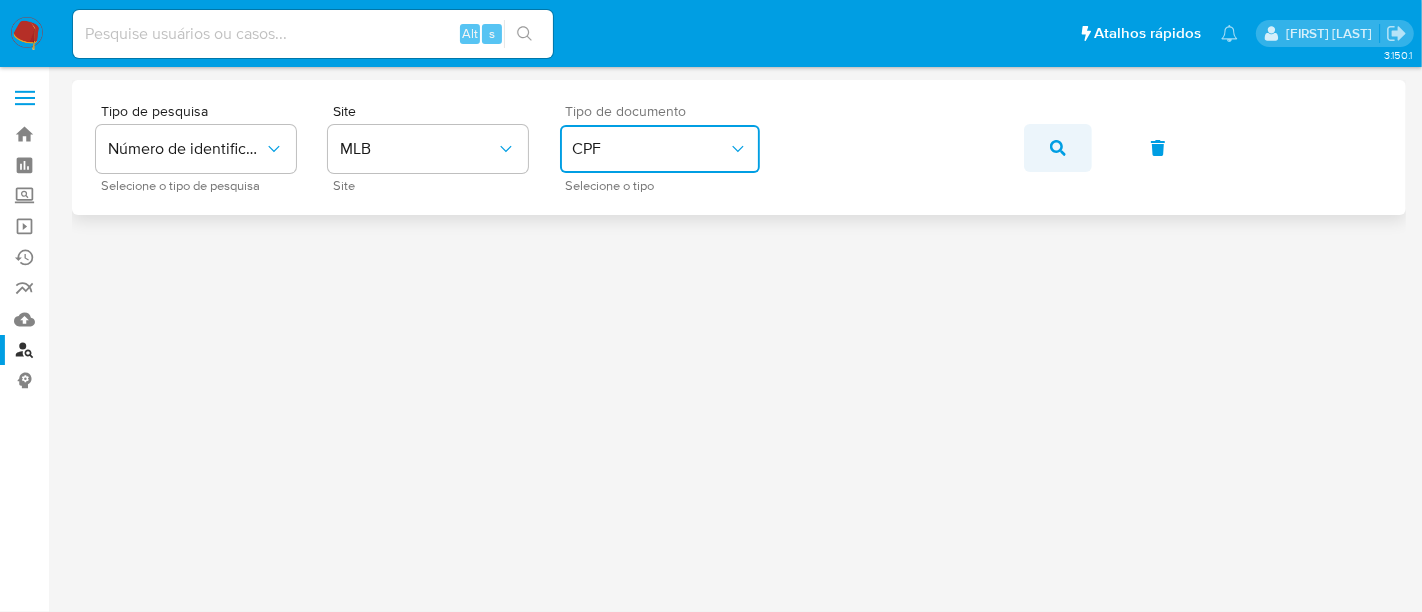 click at bounding box center (1058, 148) 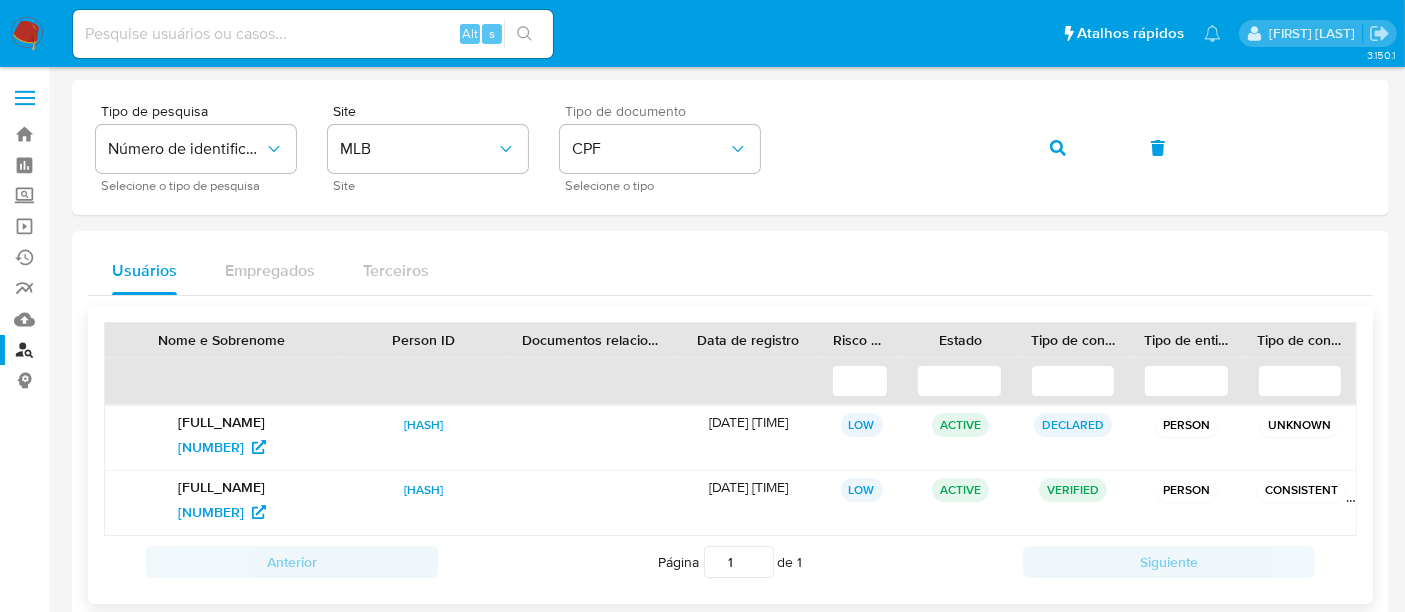 scroll, scrollTop: 33, scrollLeft: 0, axis: vertical 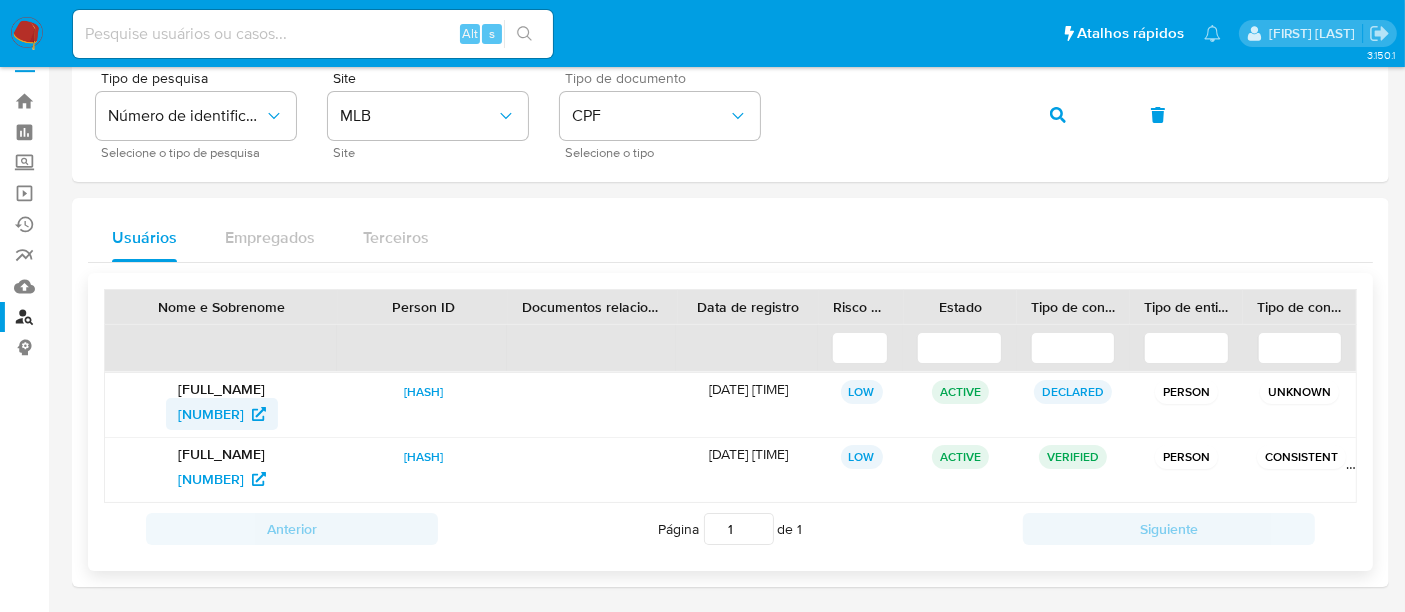 click on "266956686" at bounding box center [211, 414] 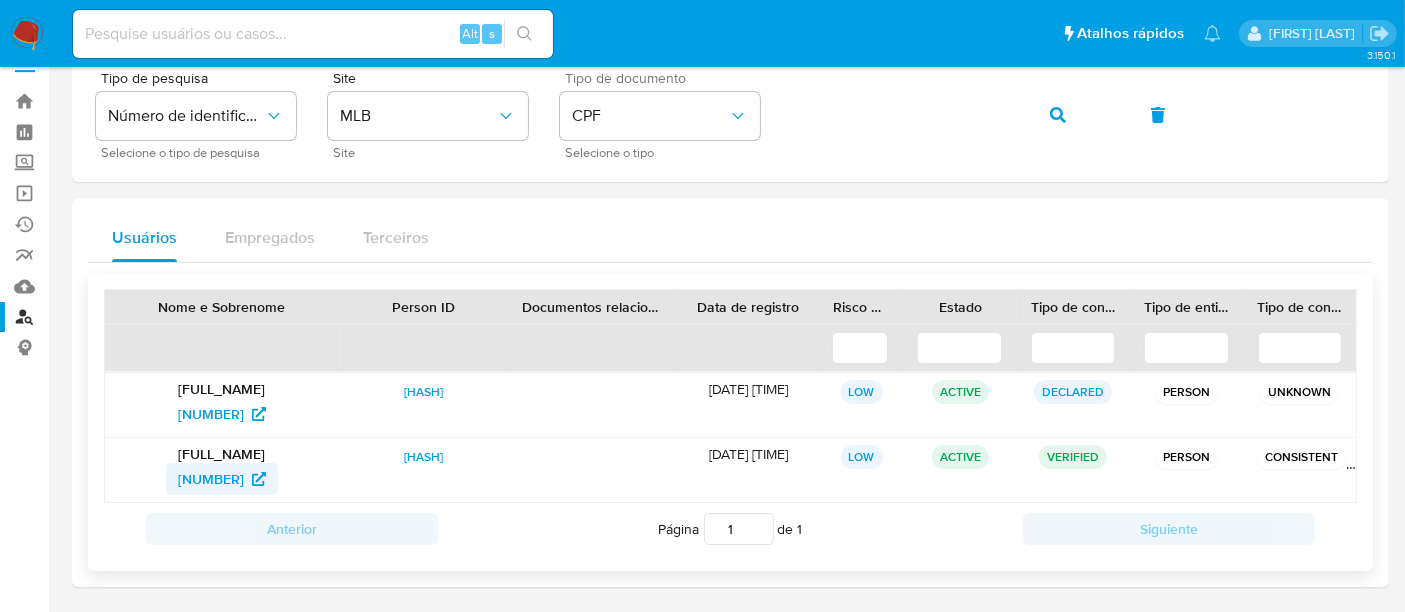 click on "676139559" at bounding box center (211, 479) 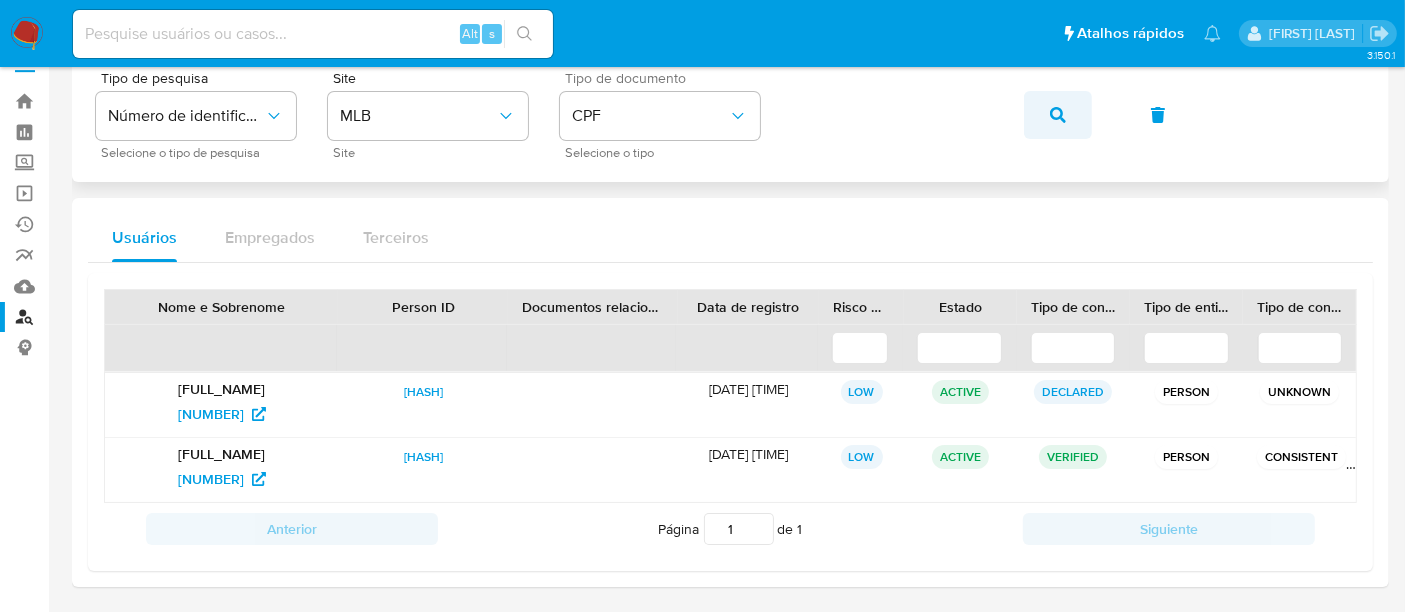 click 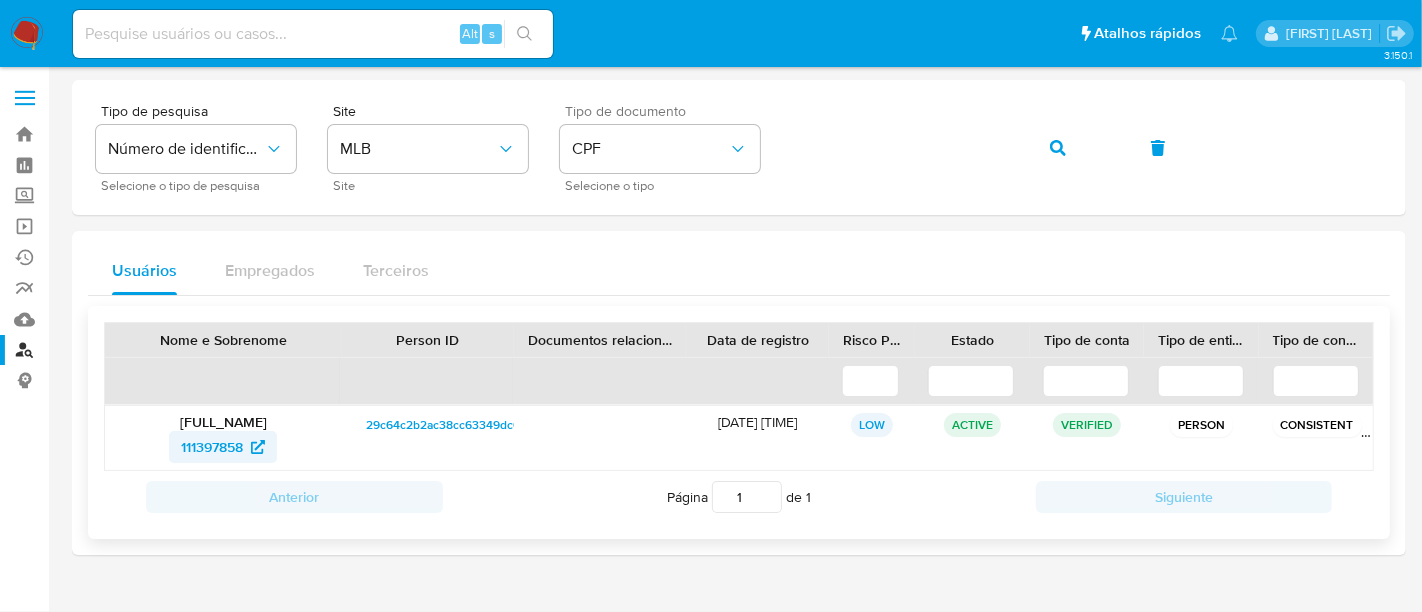 click on "111397858" at bounding box center [212, 447] 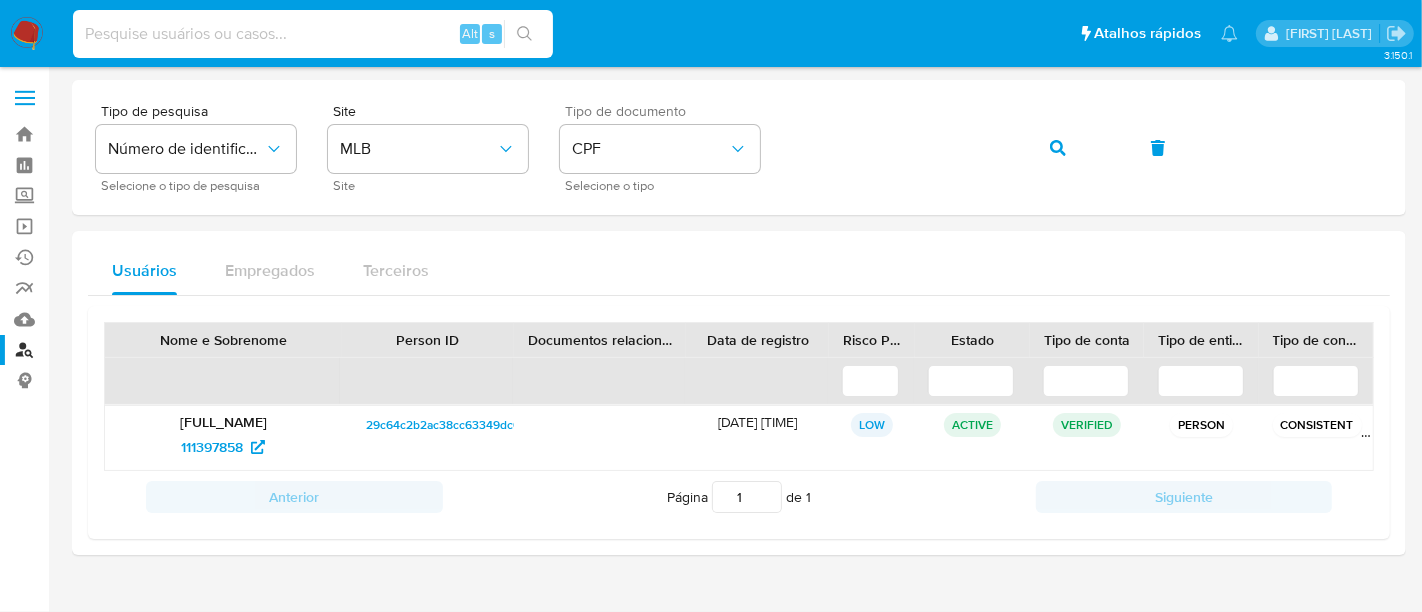 click at bounding box center [313, 34] 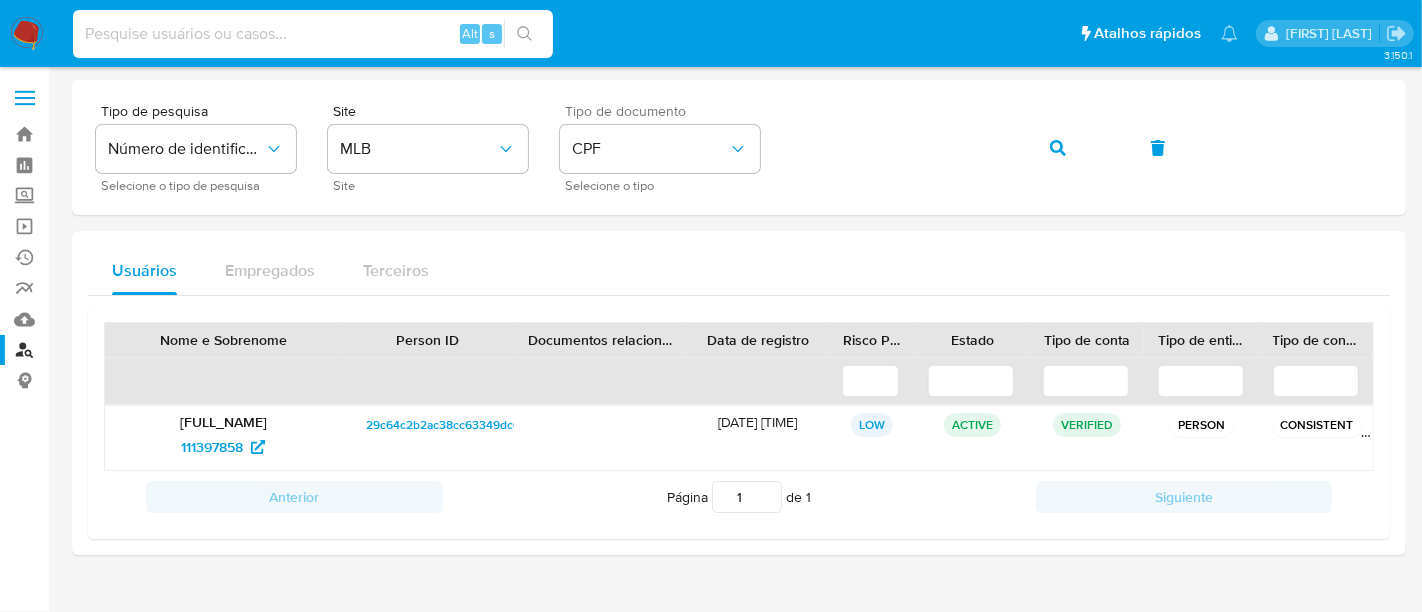 paste on "dxikdkqbCELDcLb1JHNQXC95" 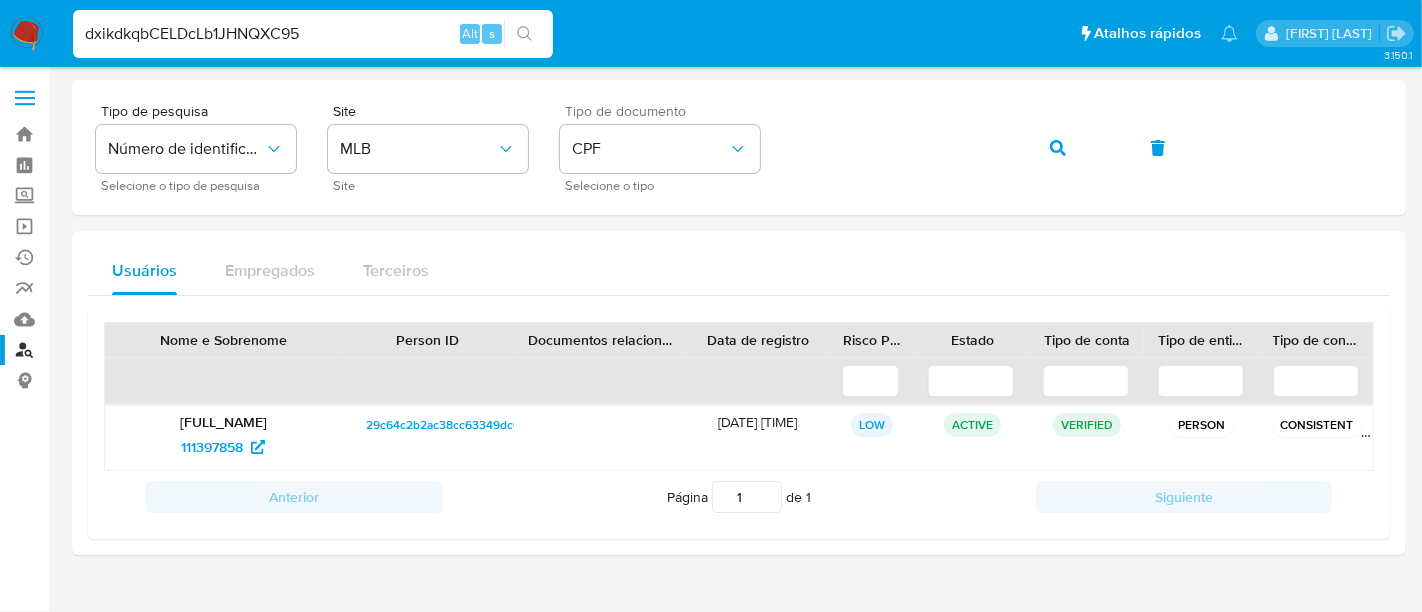 type on "dxikdkqbCELDcLb1JHNQXC95" 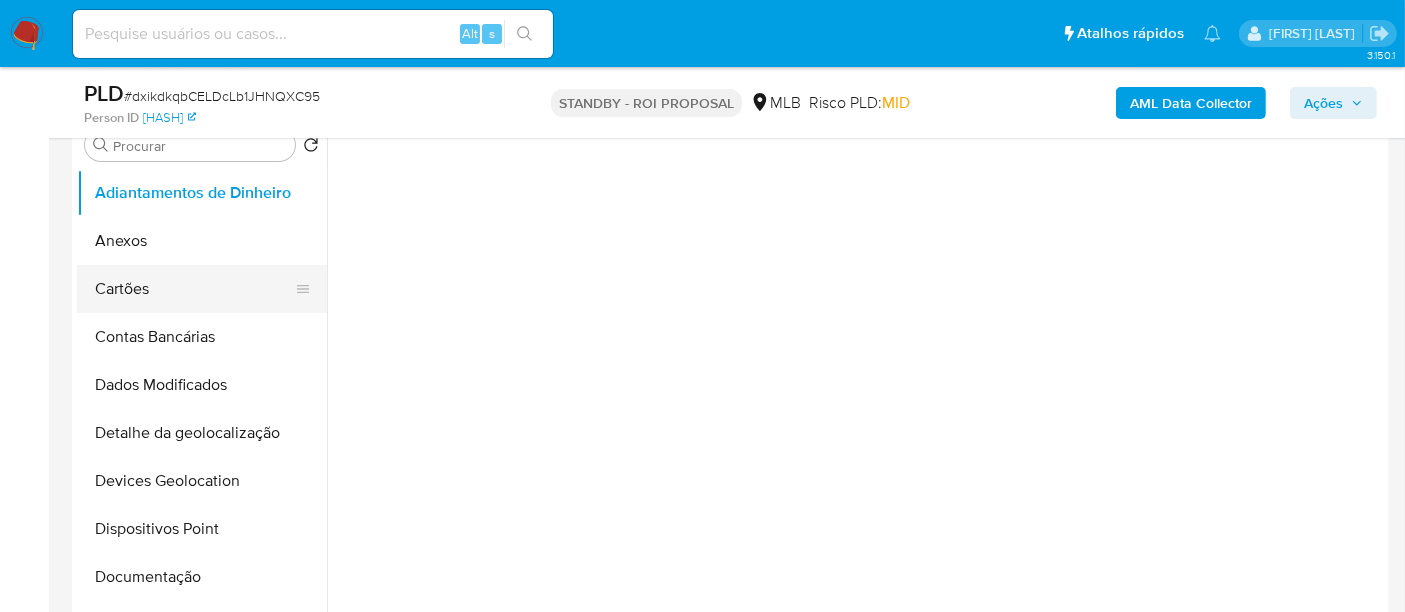 scroll, scrollTop: 444, scrollLeft: 0, axis: vertical 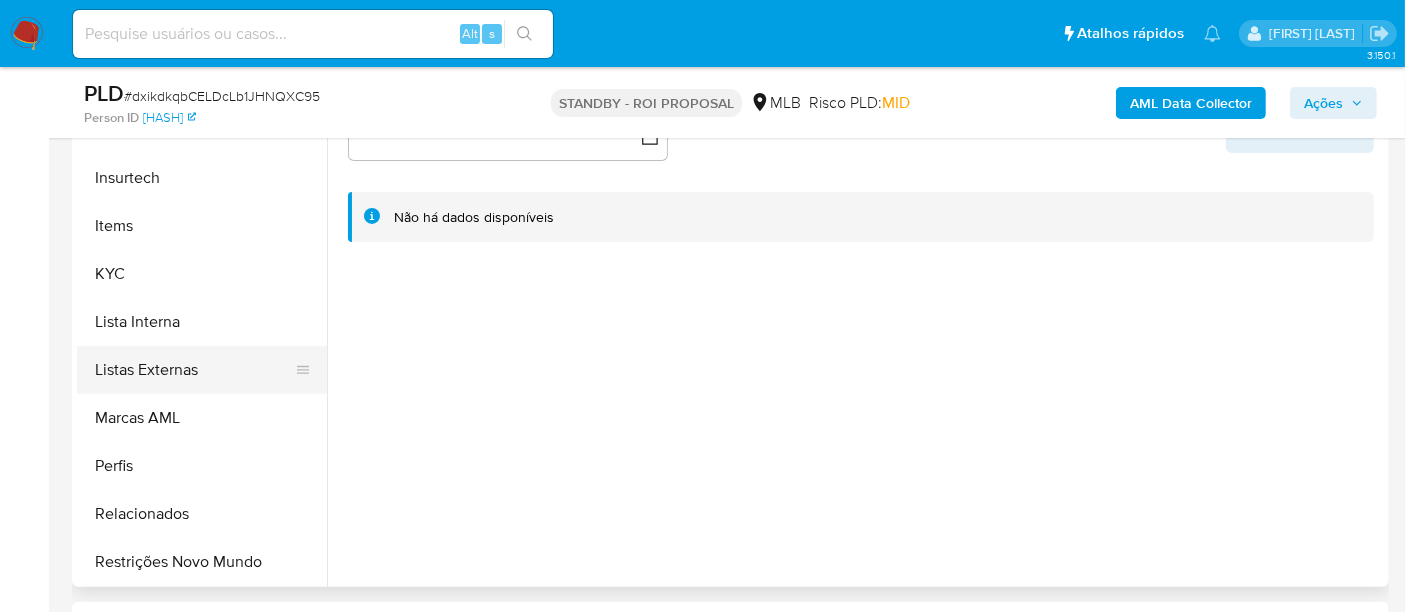 select on "10" 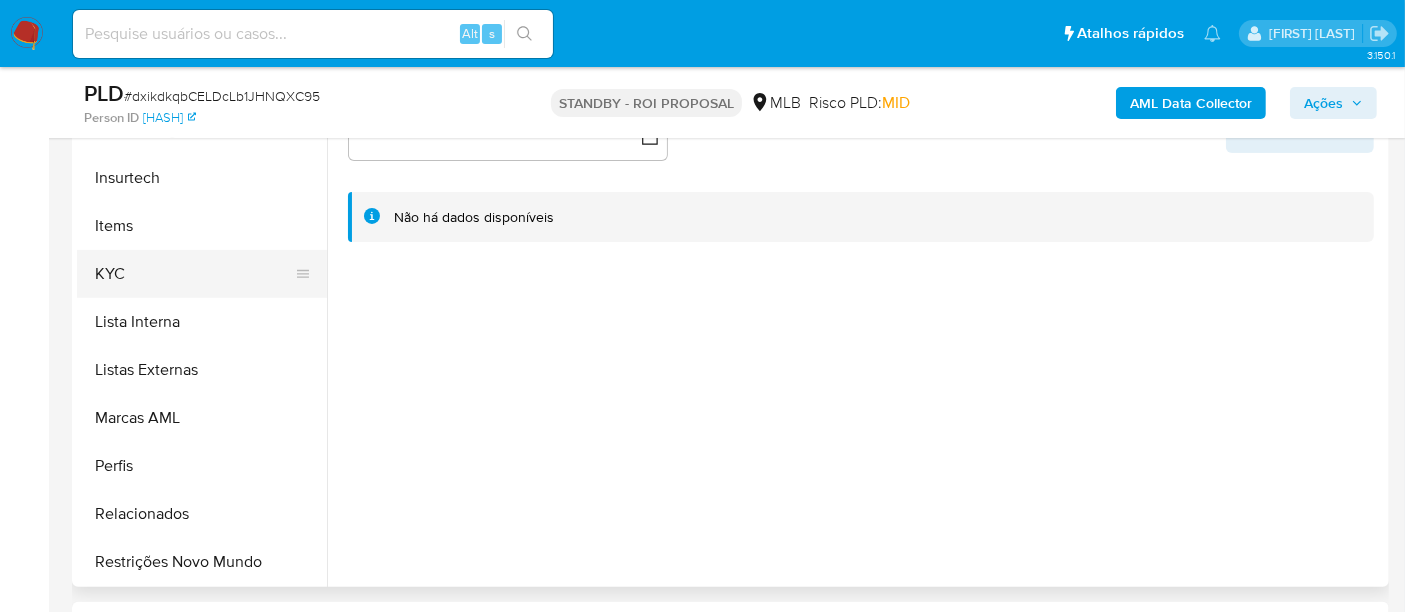 click on "KYC" at bounding box center [194, 274] 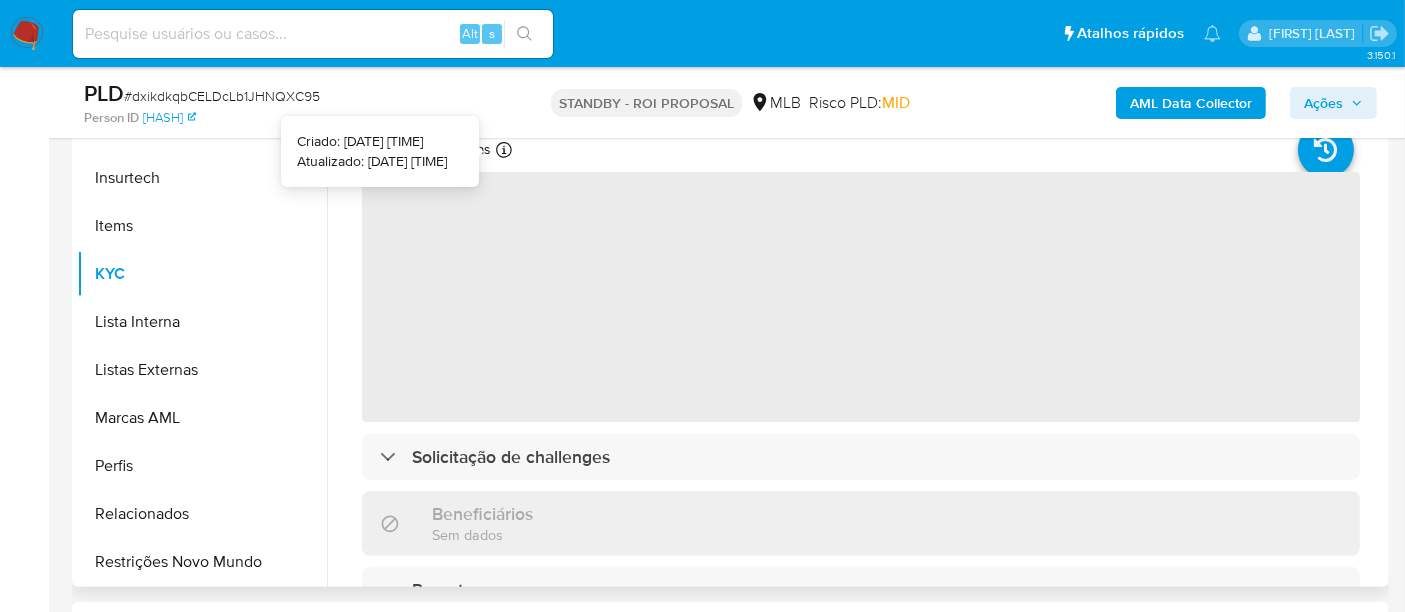 type 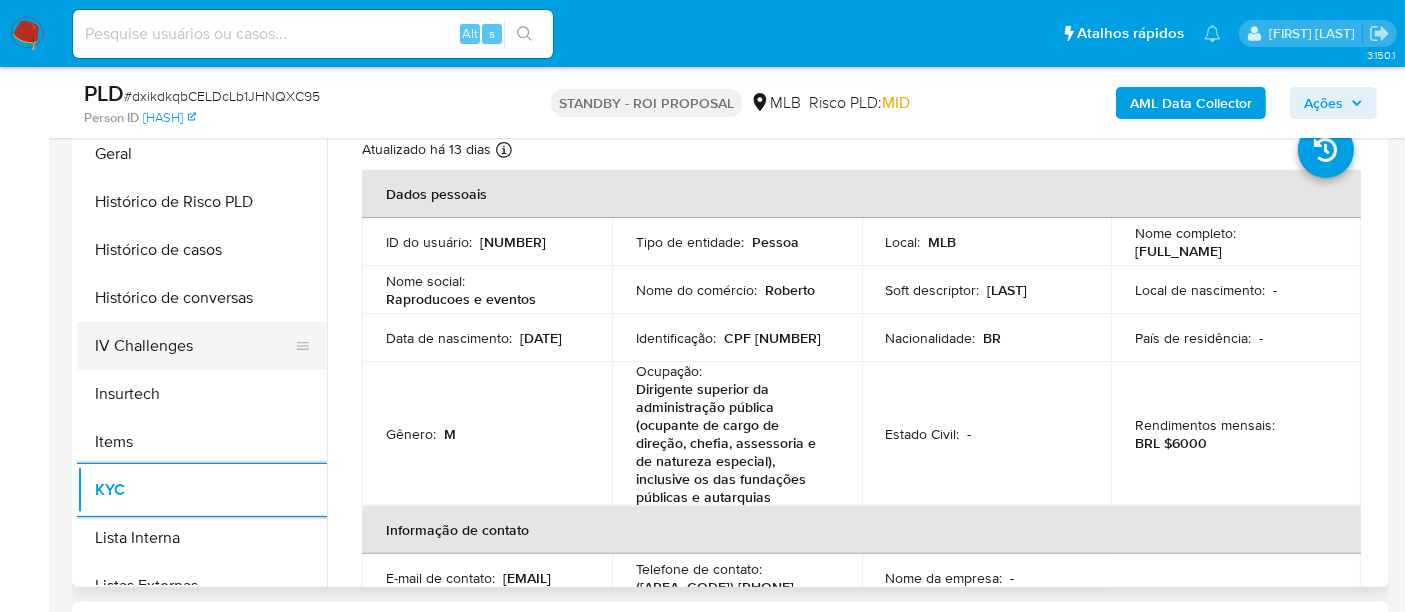 scroll, scrollTop: 622, scrollLeft: 0, axis: vertical 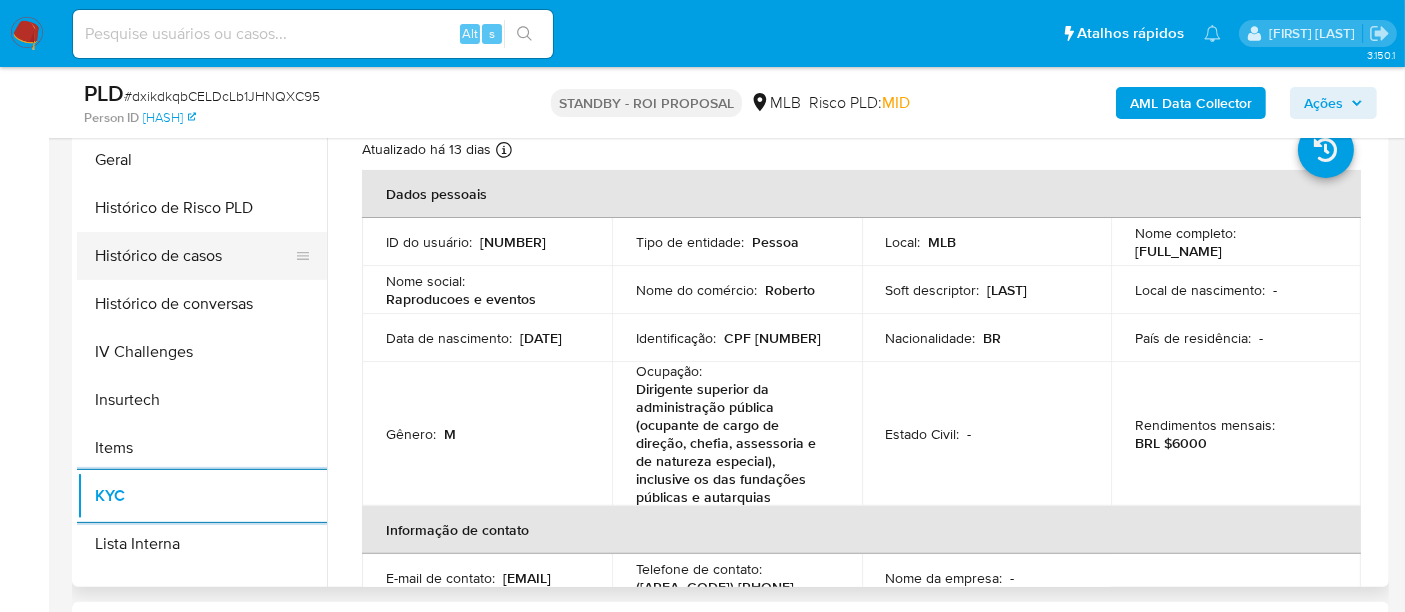 click on "Histórico de casos" at bounding box center (194, 256) 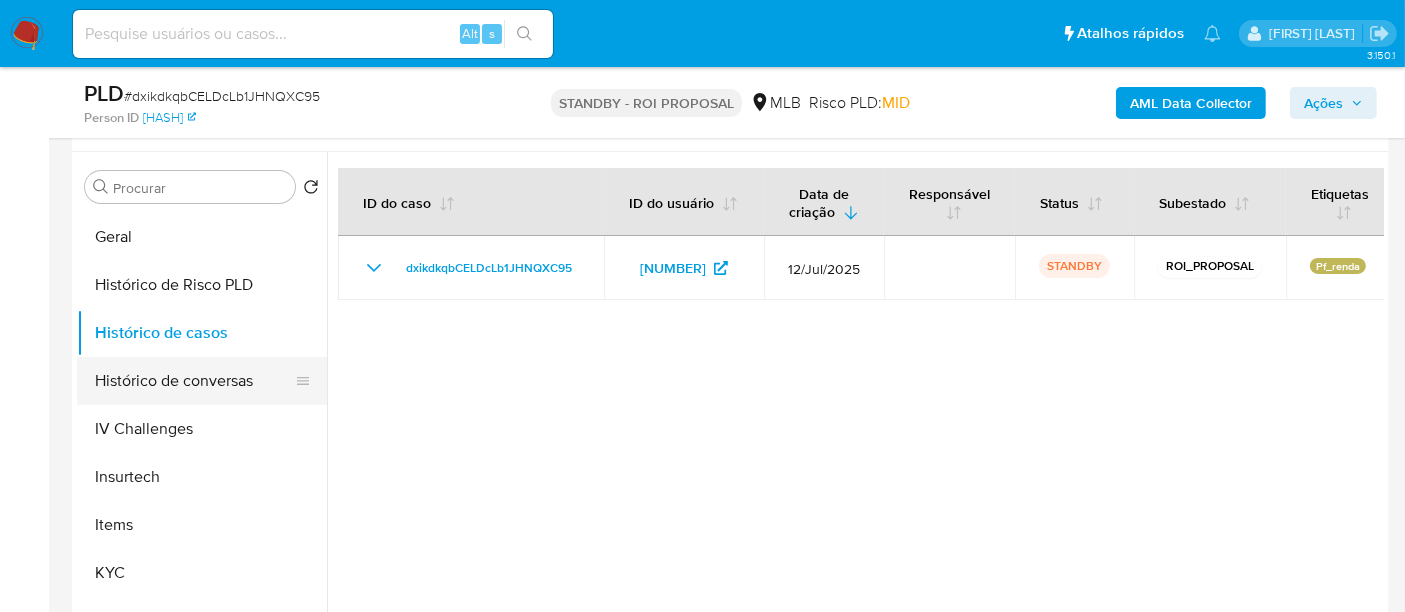 scroll, scrollTop: 333, scrollLeft: 0, axis: vertical 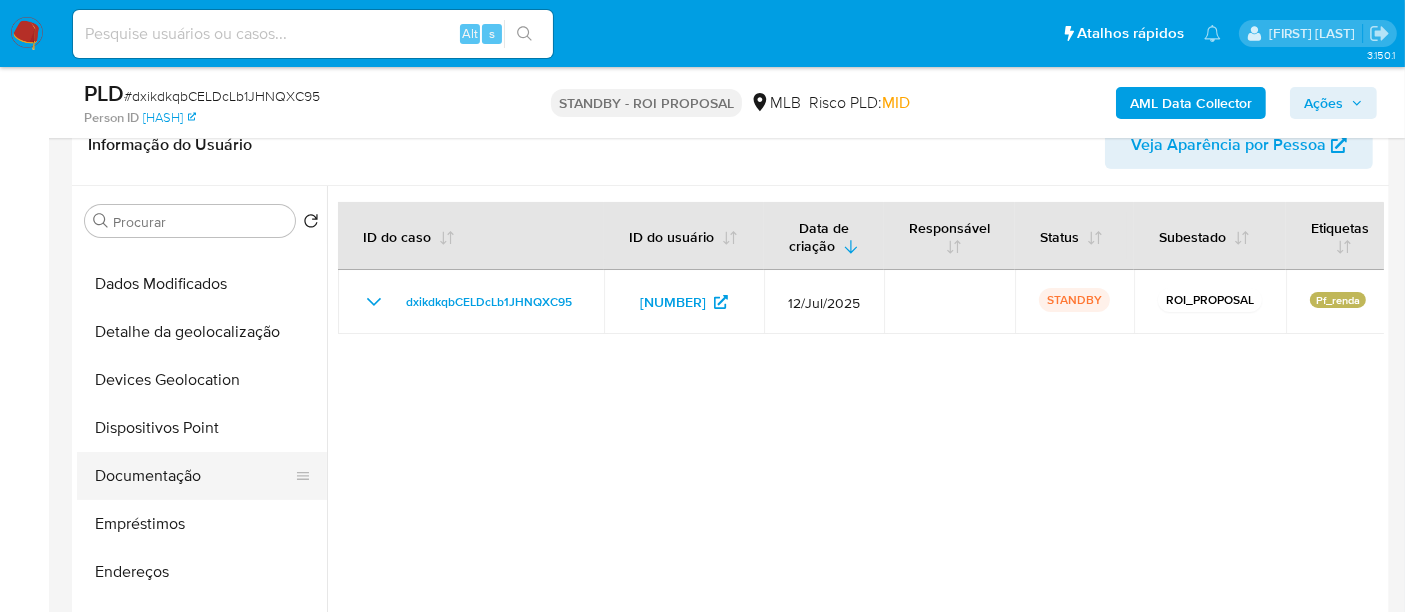 click on "Documentação" at bounding box center (194, 476) 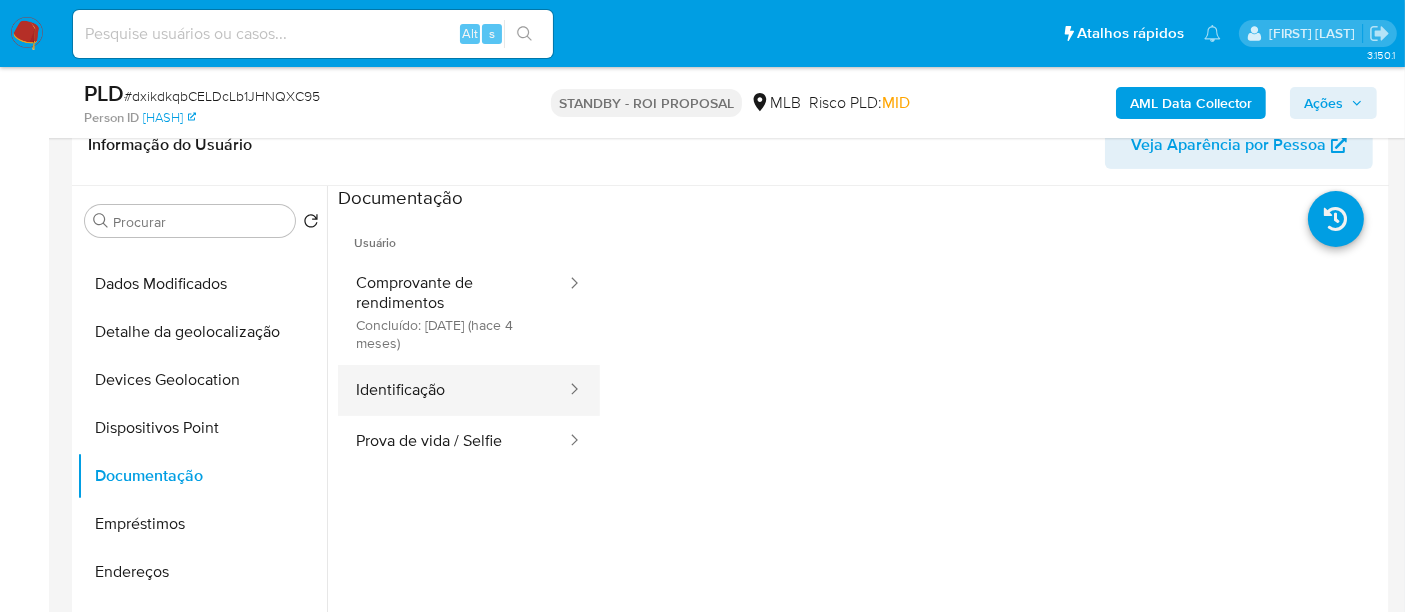 click on "Identificação" at bounding box center [453, 390] 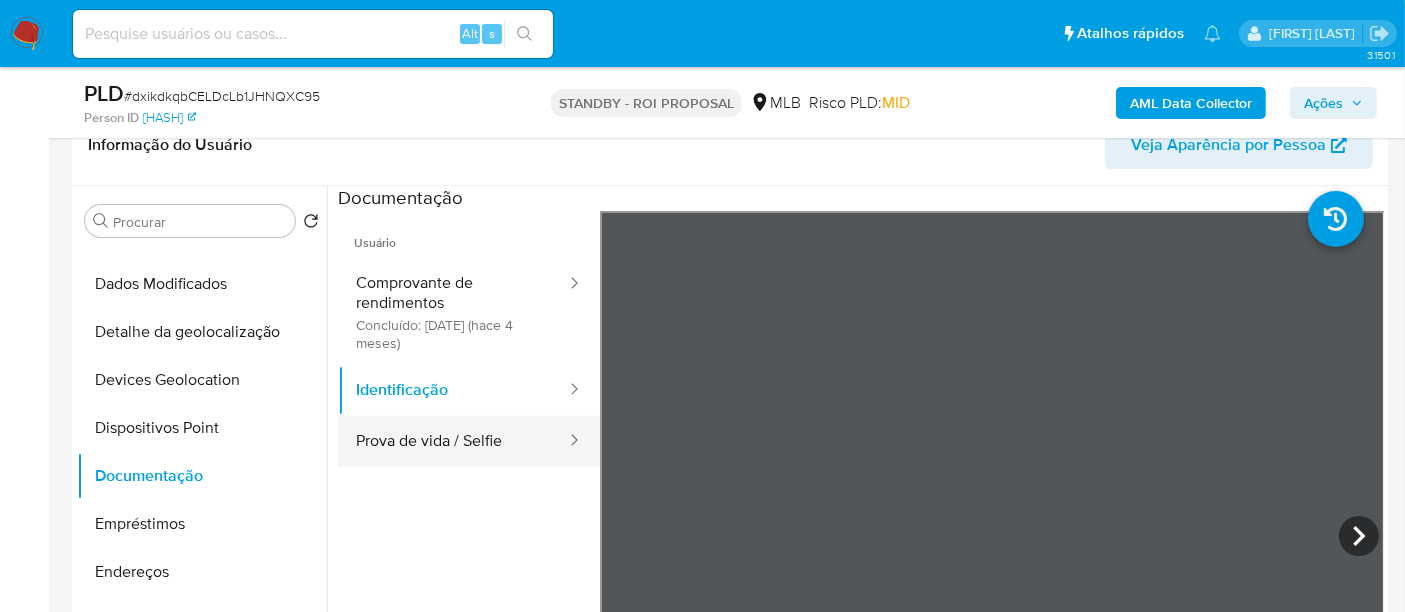 click on "Prova de vida / Selfie" at bounding box center (453, 441) 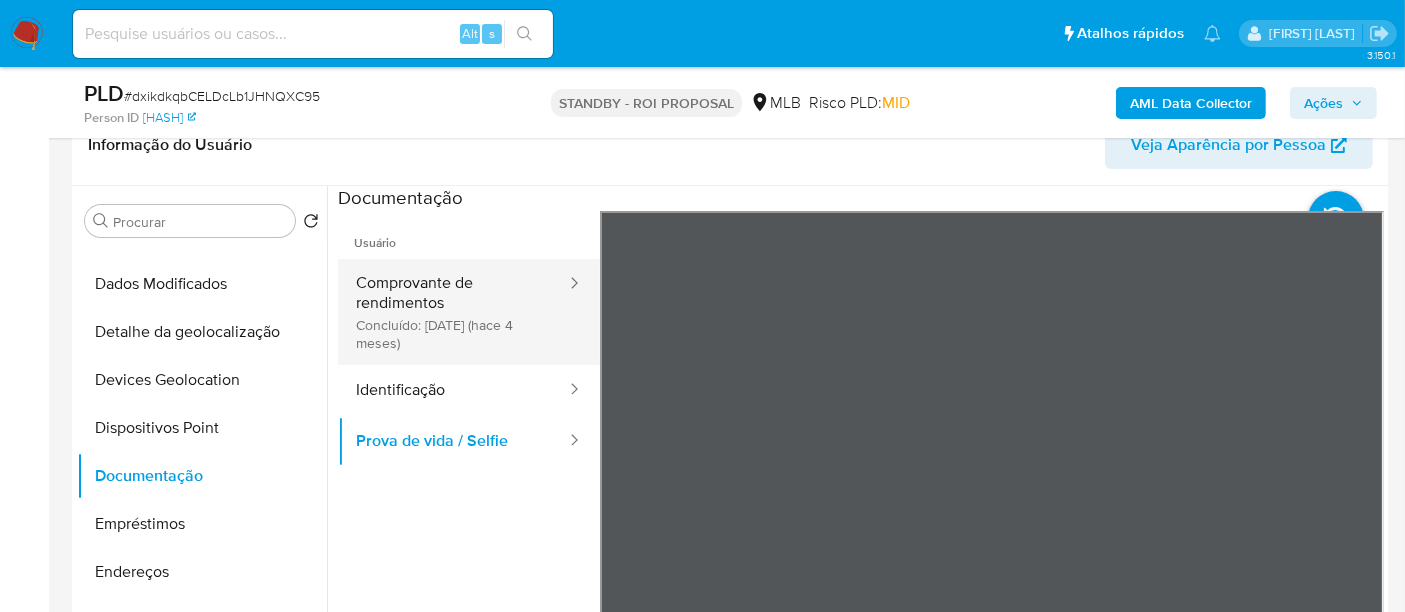 click on "Comprovante de rendimentos Concluído: 04/04/2025 (hace 4 meses)" at bounding box center (453, 312) 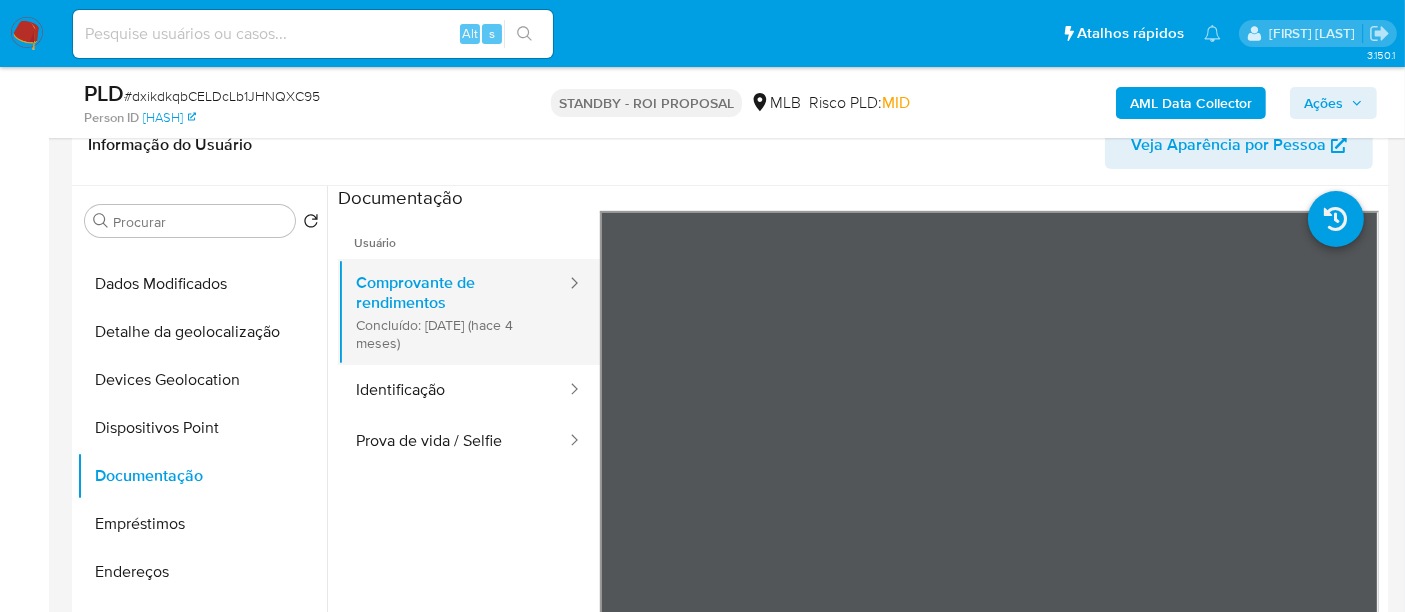 type 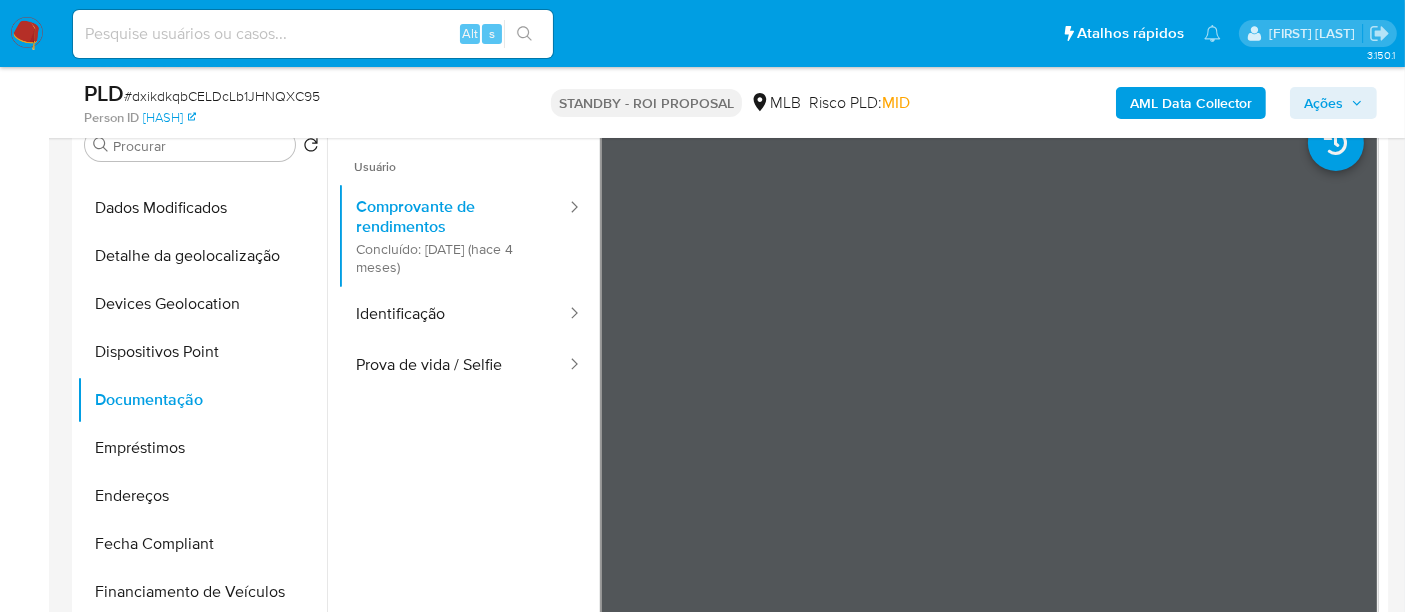 scroll, scrollTop: 444, scrollLeft: 0, axis: vertical 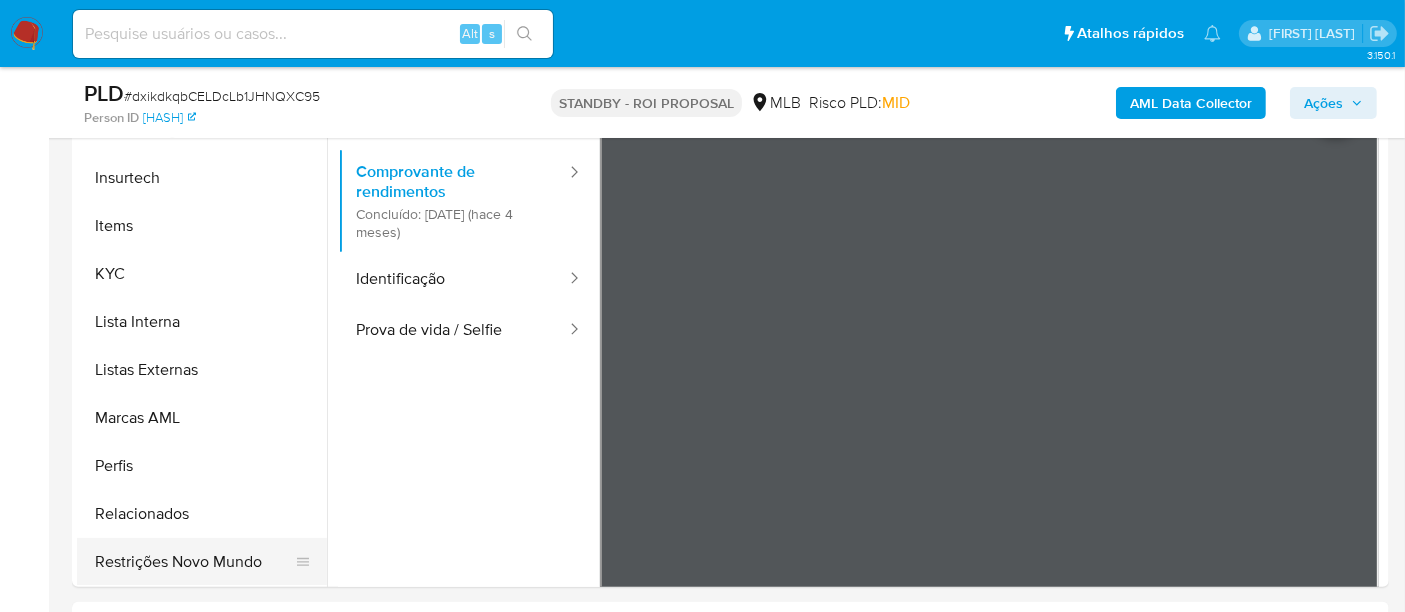 click on "Restrições Novo Mundo" at bounding box center [194, 562] 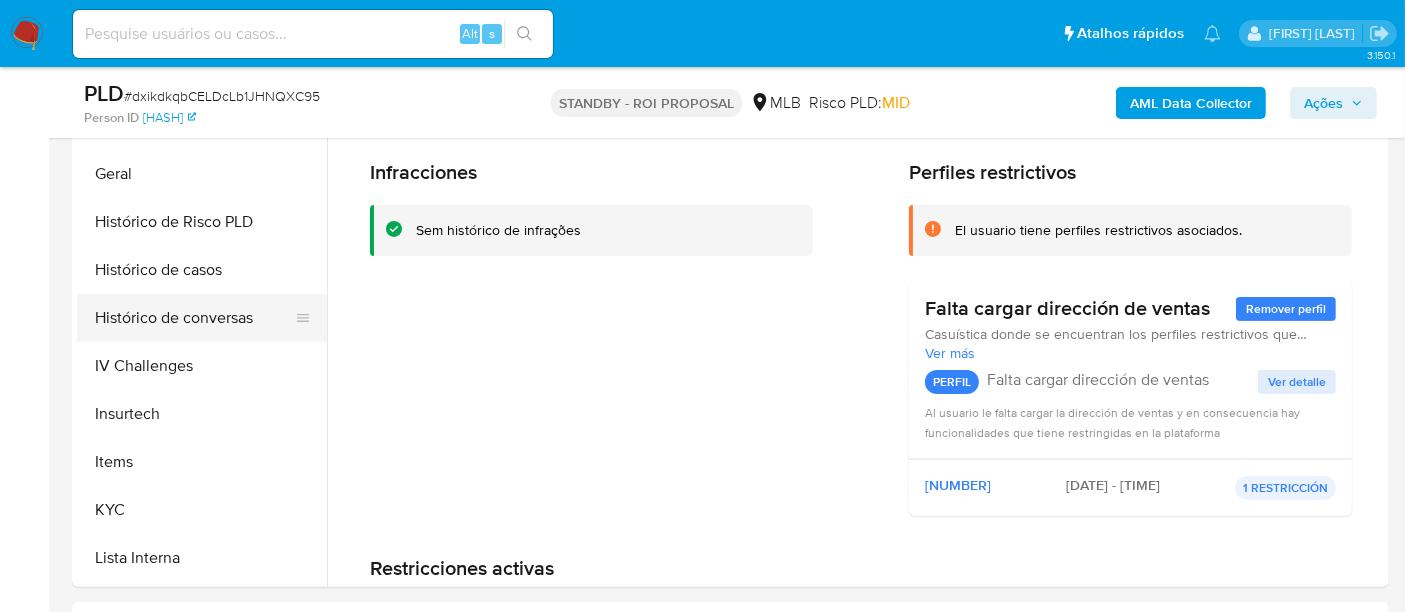 scroll, scrollTop: 511, scrollLeft: 0, axis: vertical 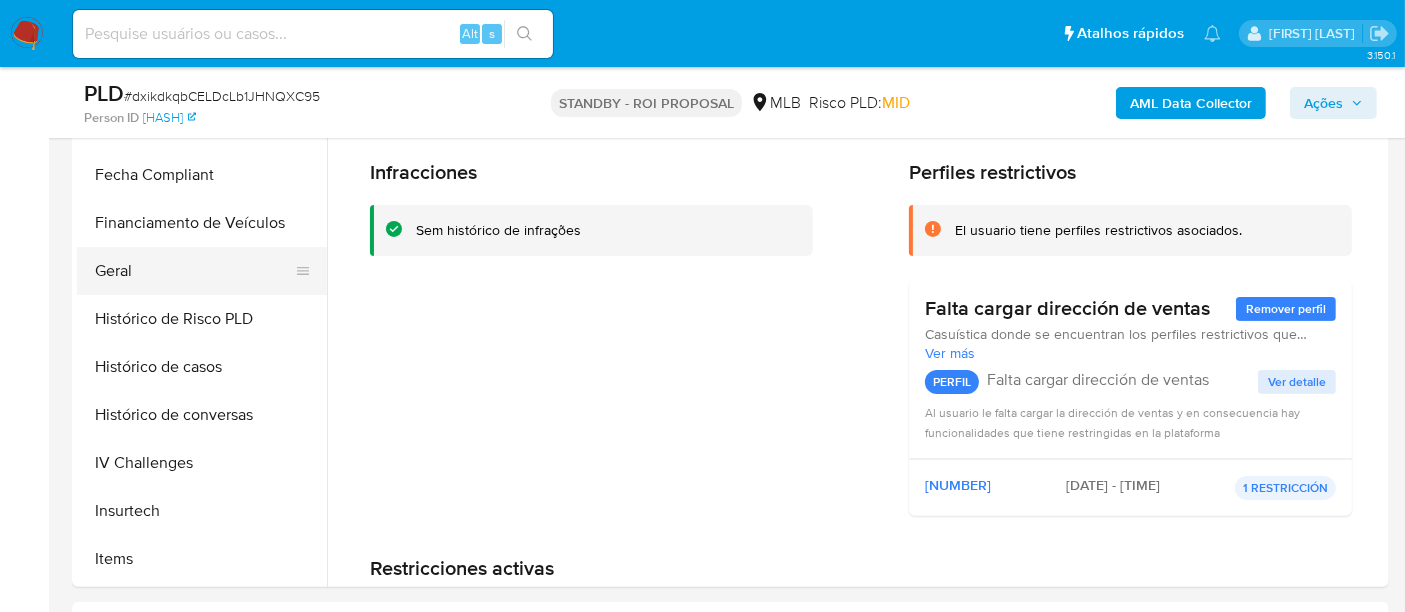 click on "Geral" at bounding box center [194, 271] 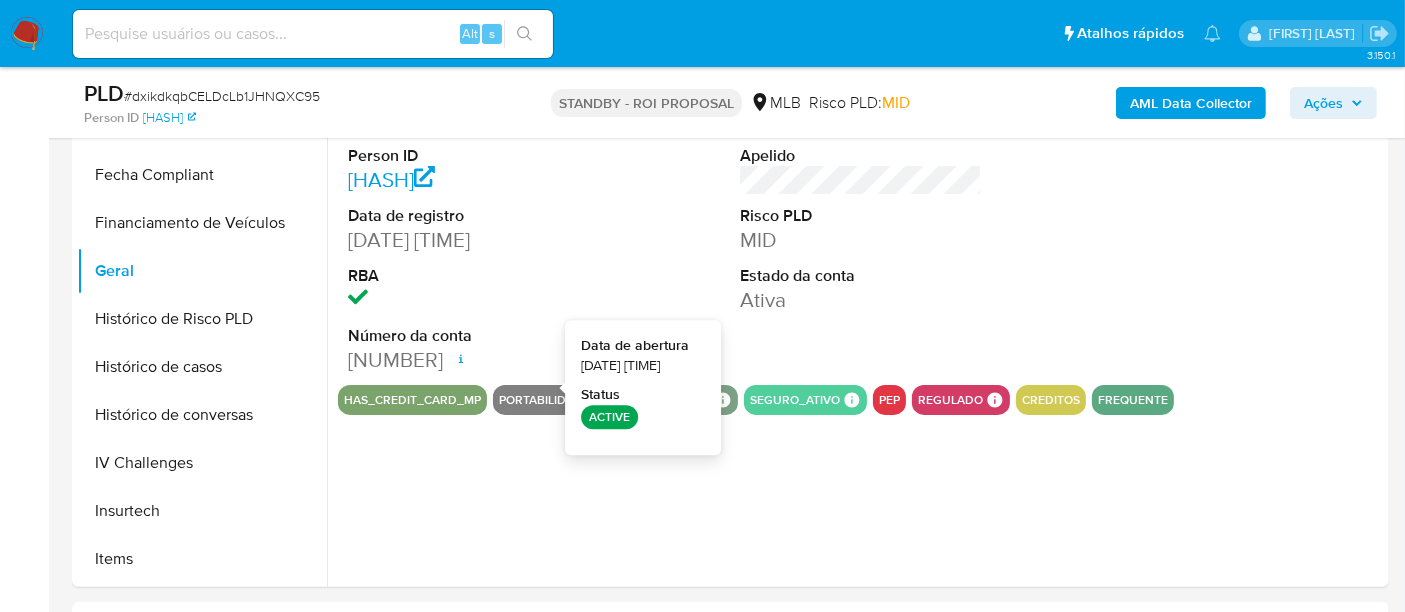 type 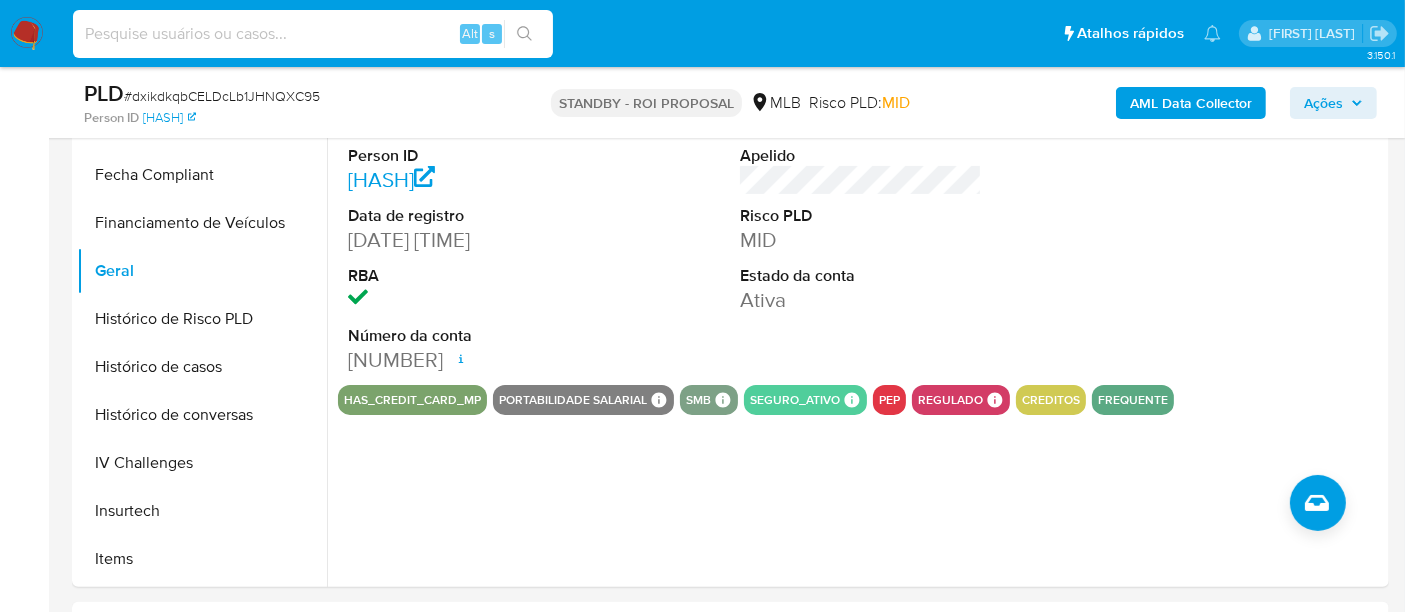 click at bounding box center [313, 34] 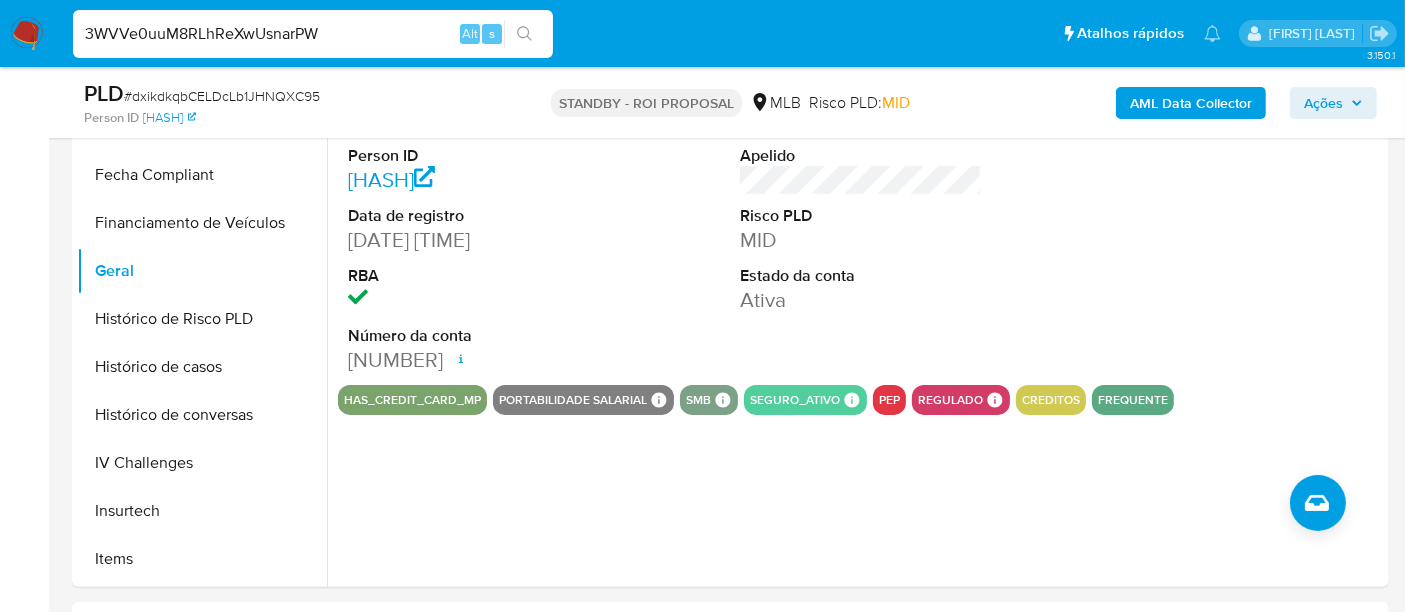 type on "3WVVe0uuM8RLhReXwUsnarPW" 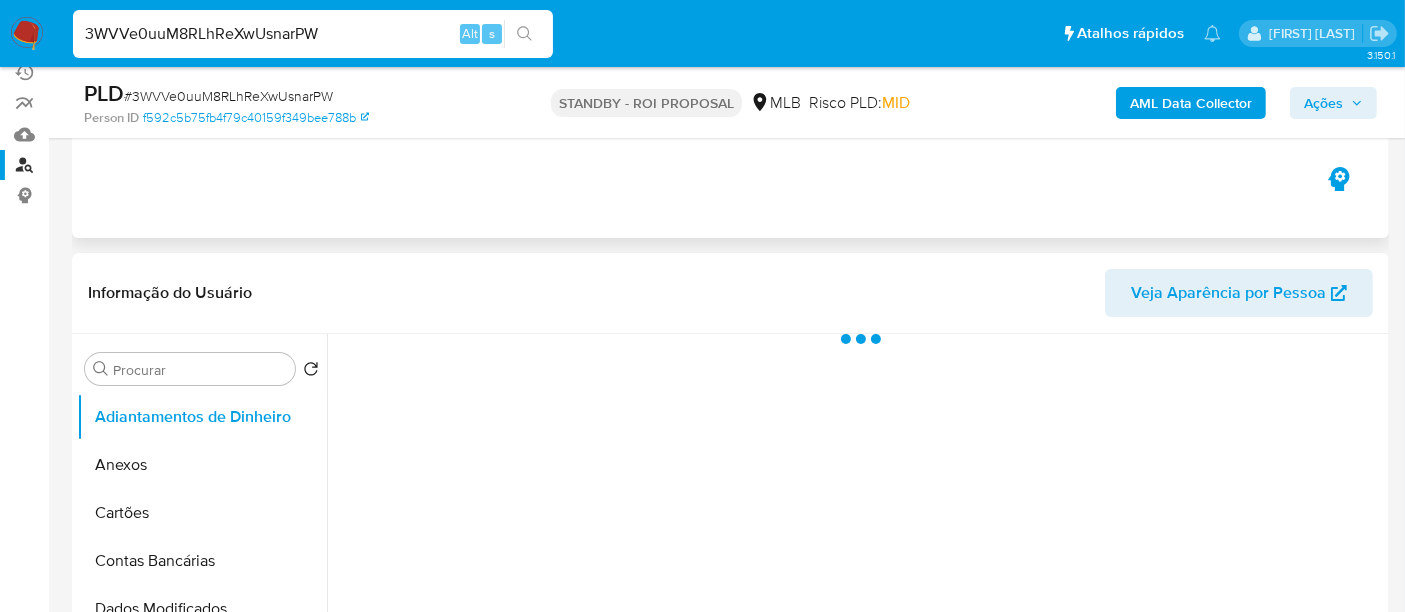 scroll, scrollTop: 333, scrollLeft: 0, axis: vertical 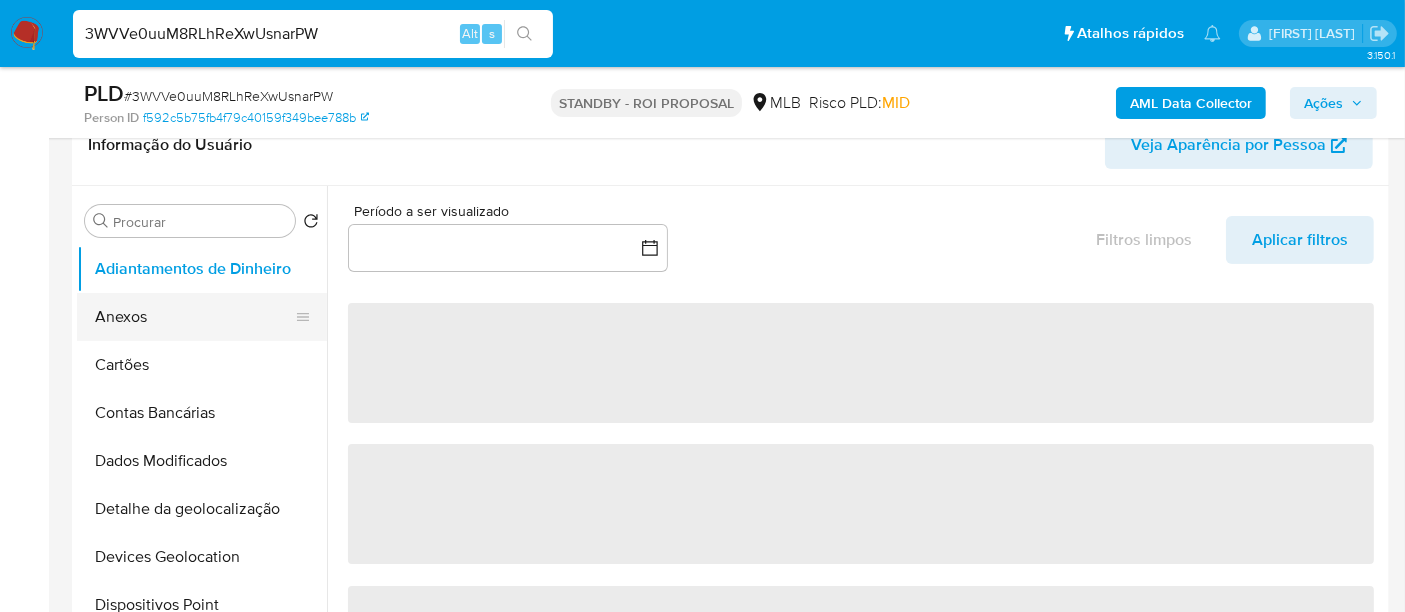 select on "10" 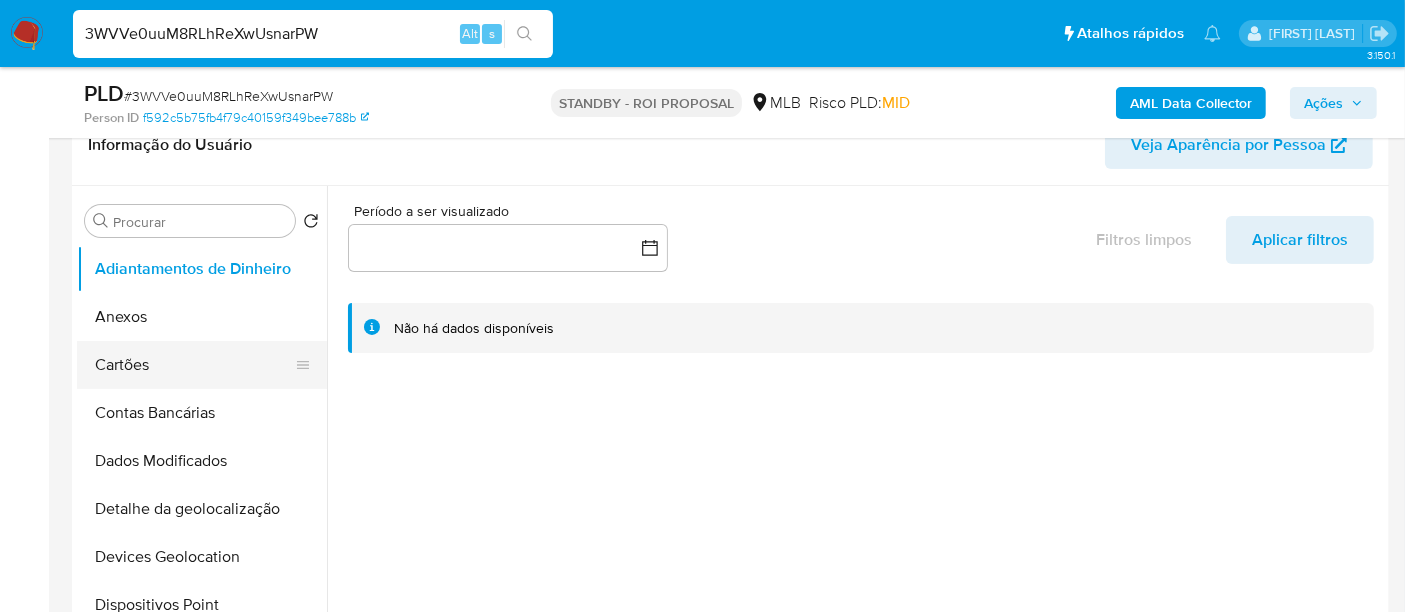 scroll, scrollTop: 0, scrollLeft: 0, axis: both 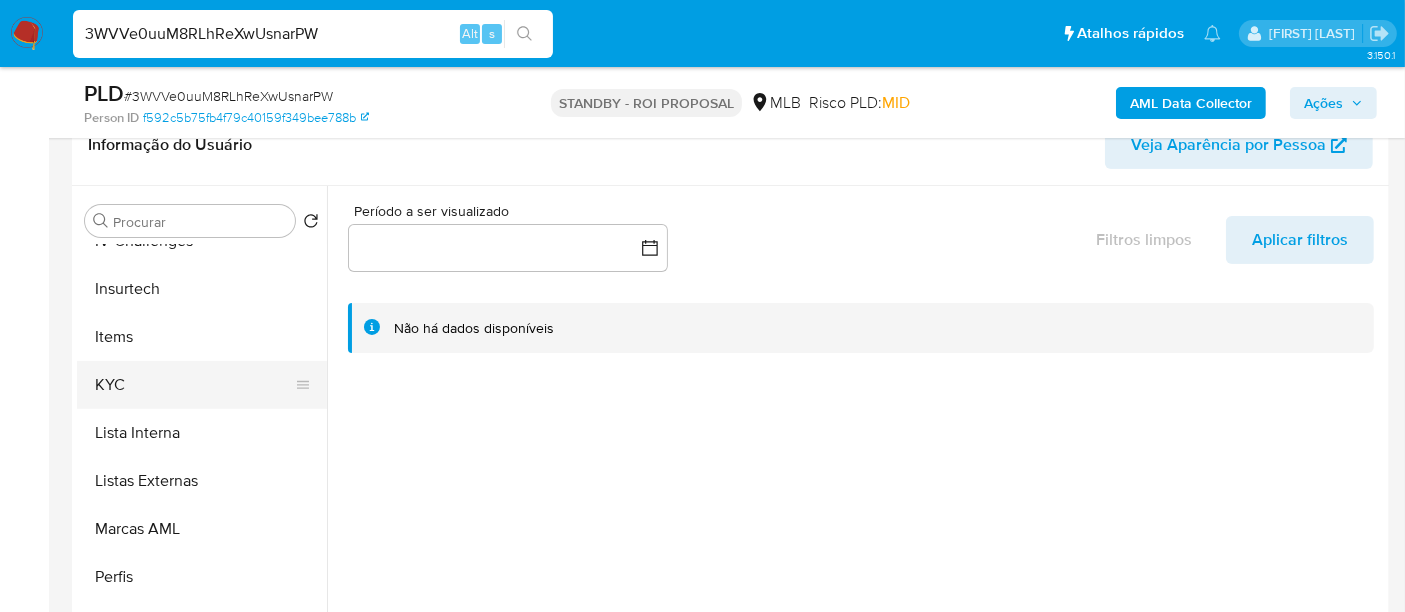 click on "KYC" at bounding box center [194, 385] 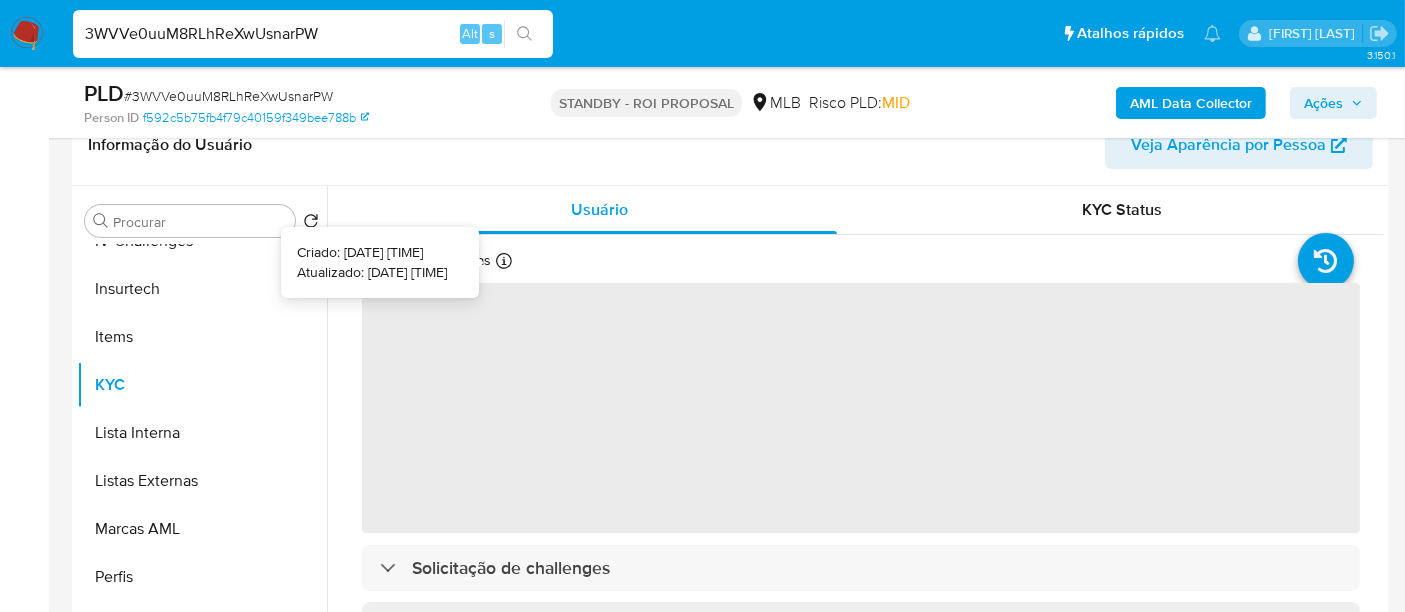 type 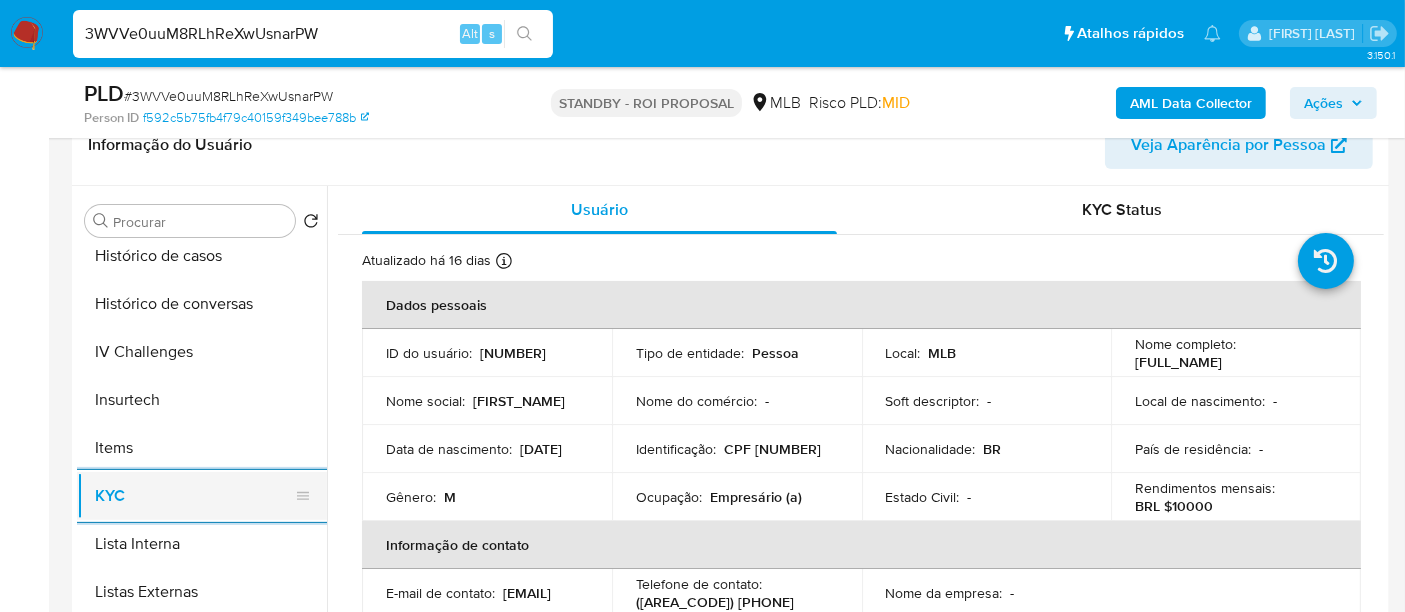scroll, scrollTop: 622, scrollLeft: 0, axis: vertical 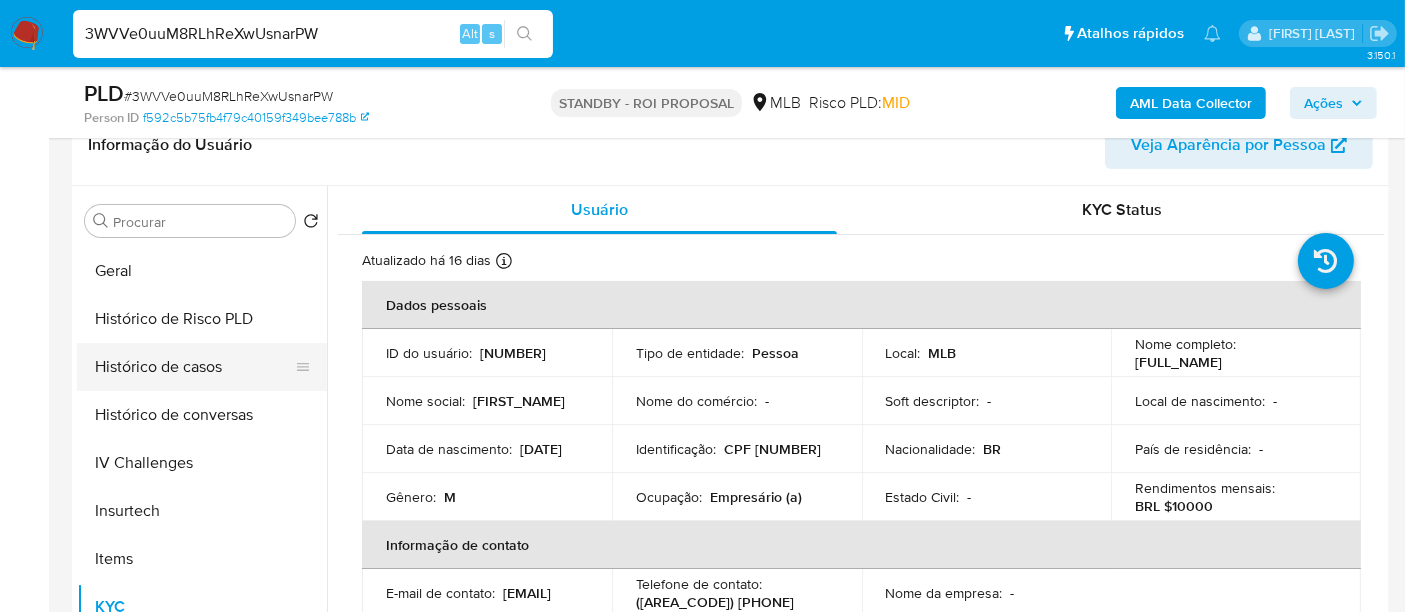 click on "Histórico de casos" at bounding box center [194, 367] 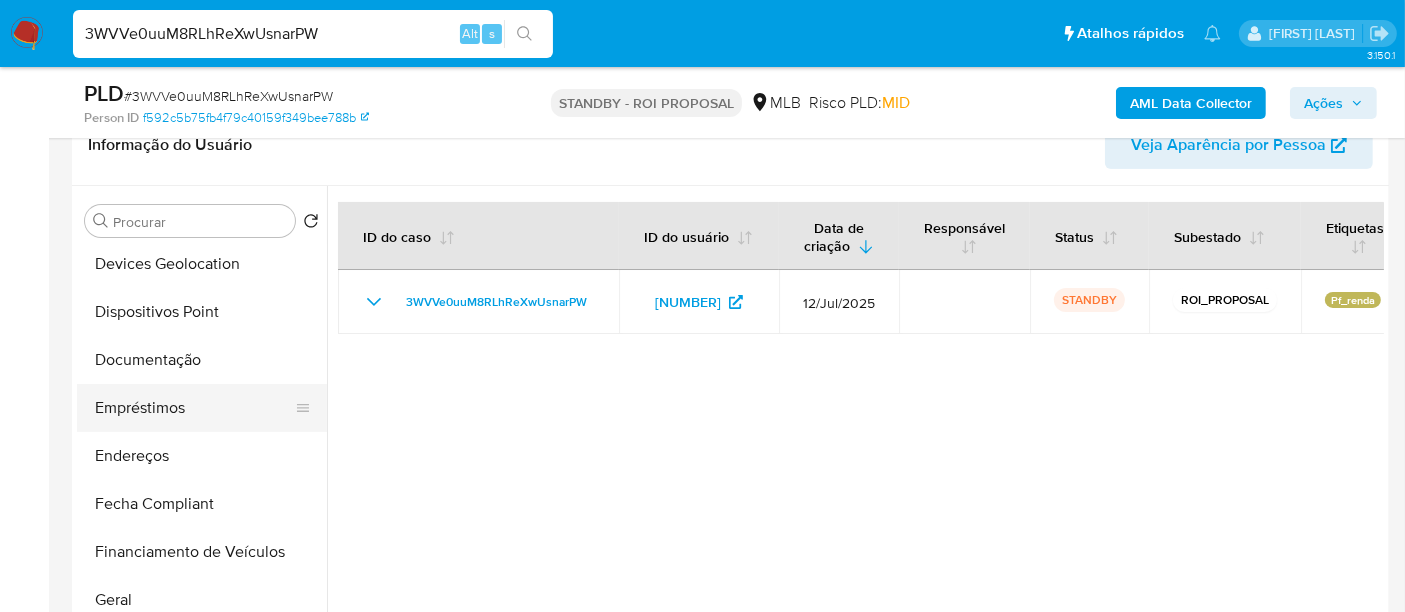 scroll, scrollTop: 288, scrollLeft: 0, axis: vertical 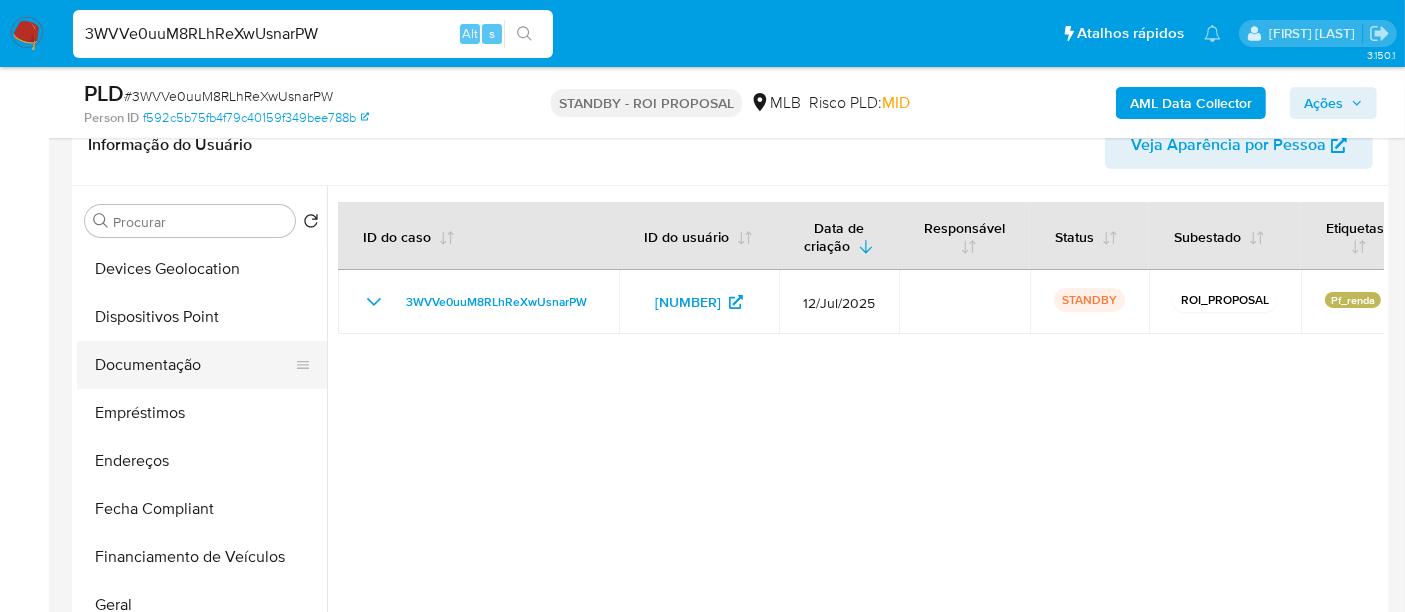 click on "Documentação" at bounding box center [194, 365] 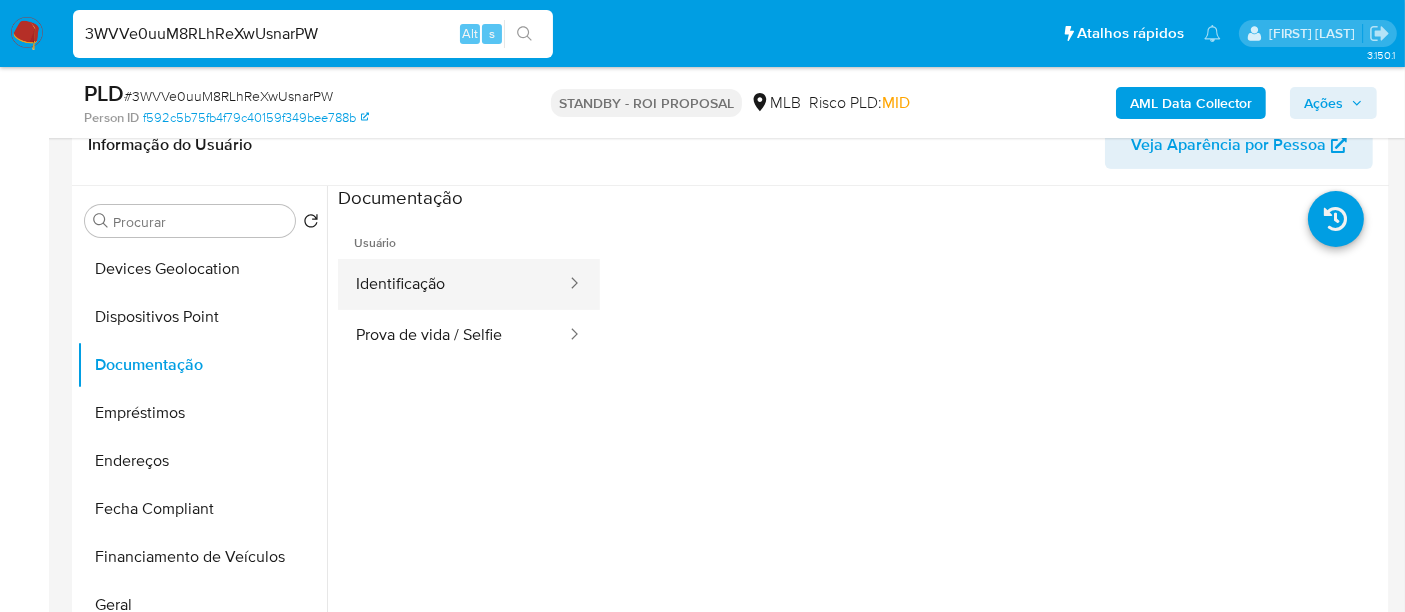 click on "Identificação" at bounding box center [453, 284] 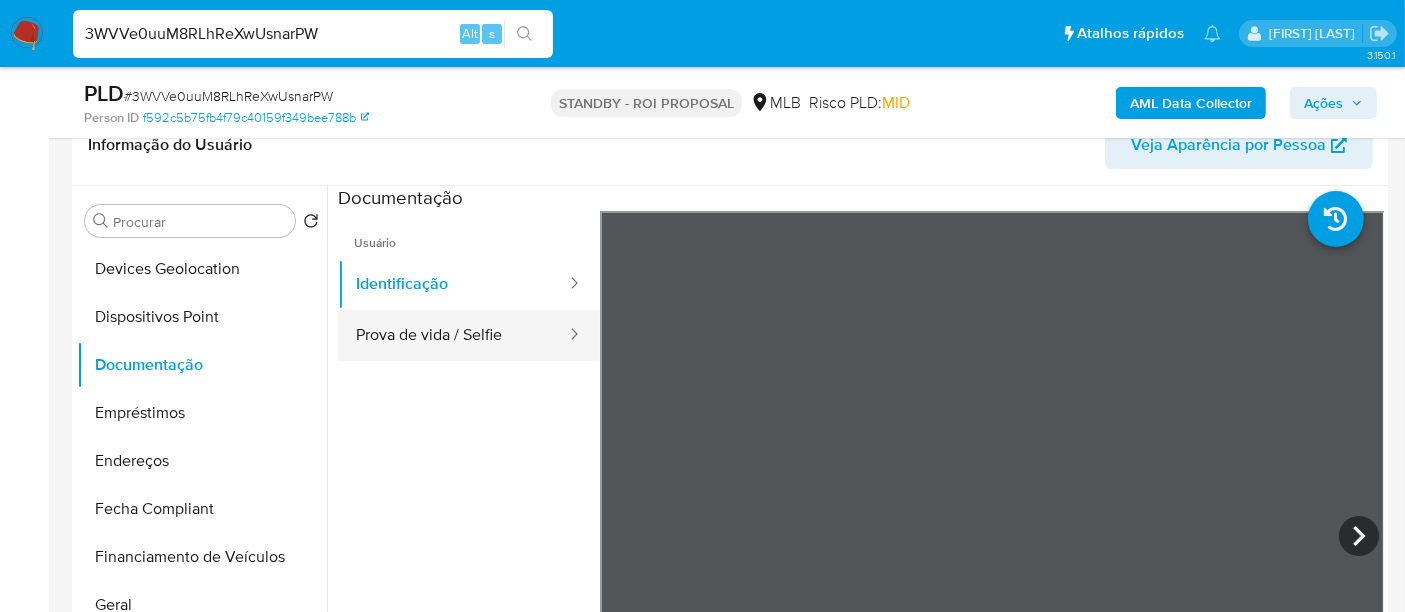 click on "Prova de vida / Selfie" at bounding box center (453, 335) 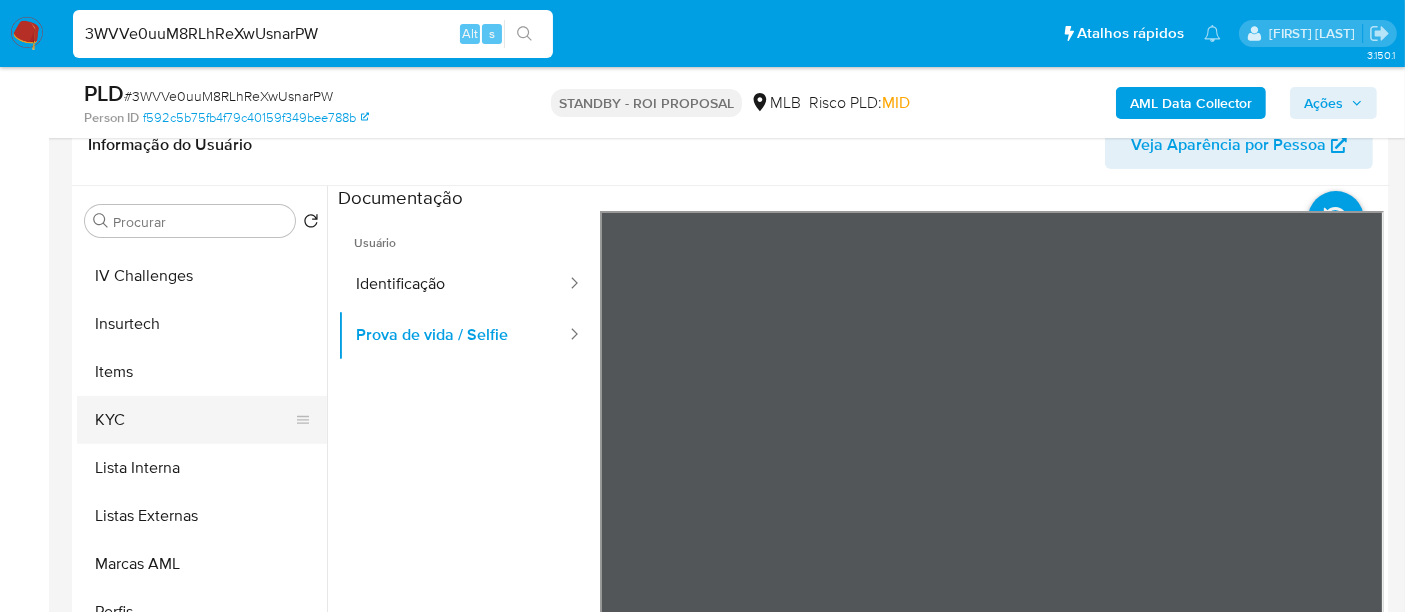 scroll, scrollTop: 844, scrollLeft: 0, axis: vertical 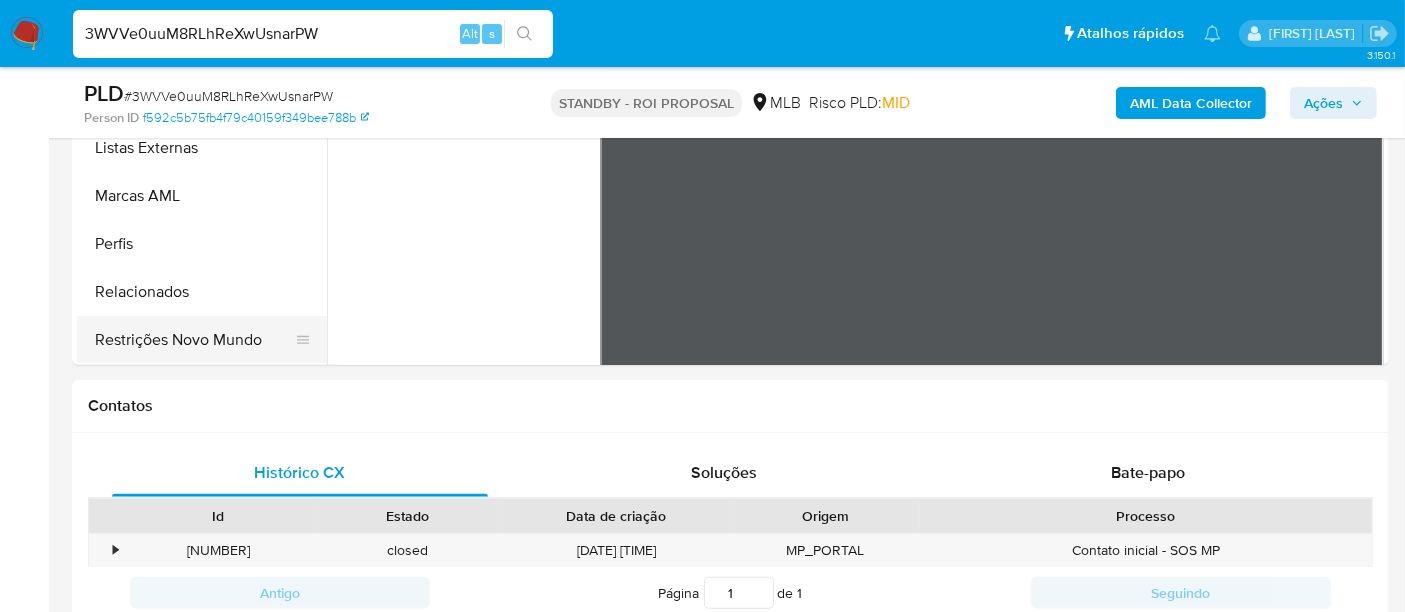 click on "Restrições Novo Mundo" at bounding box center (194, 340) 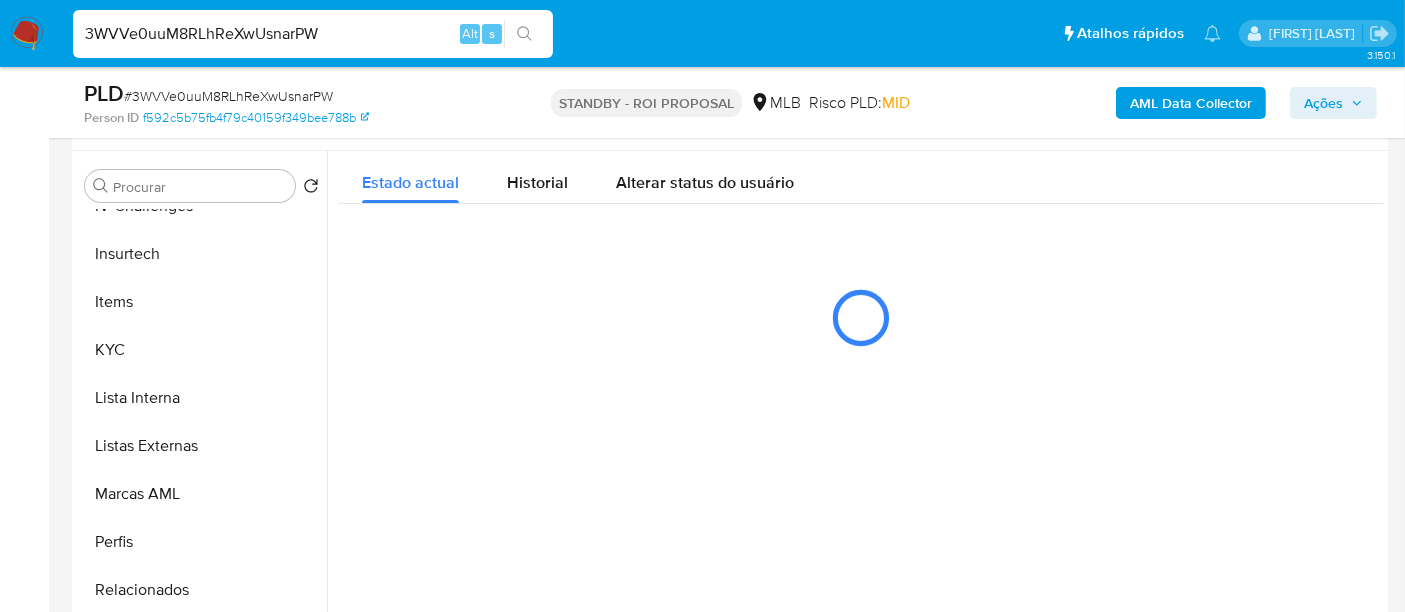 scroll, scrollTop: 333, scrollLeft: 0, axis: vertical 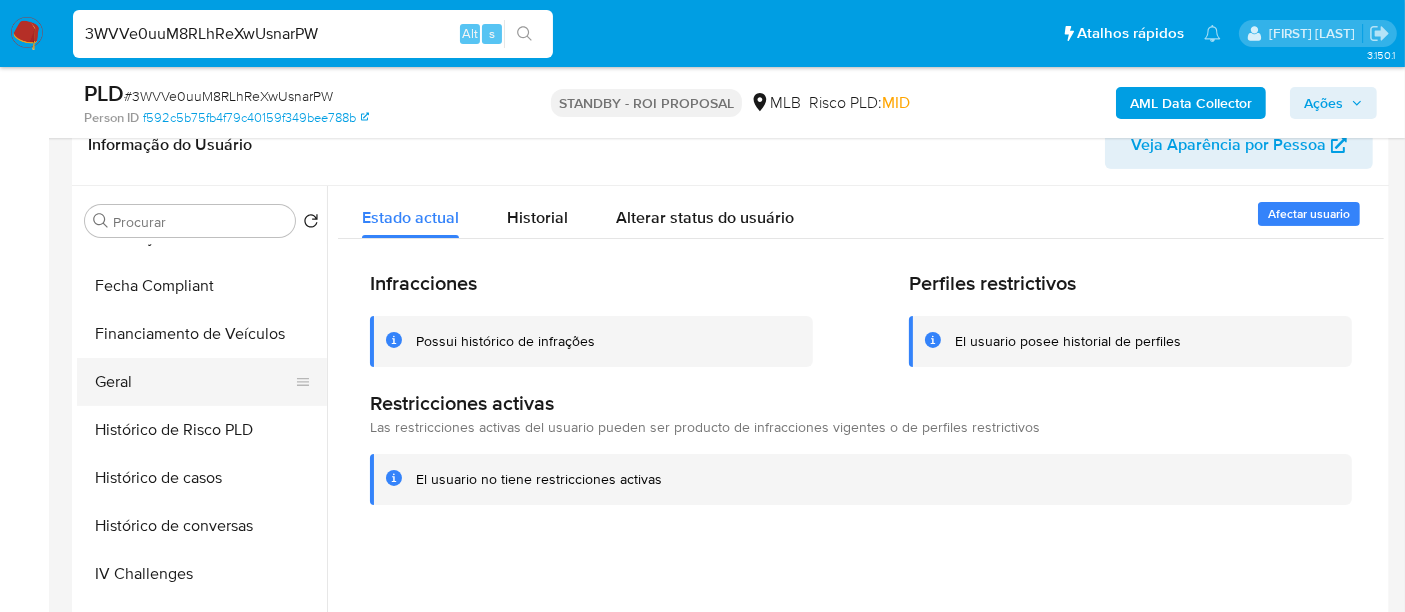 click on "Geral" at bounding box center [194, 382] 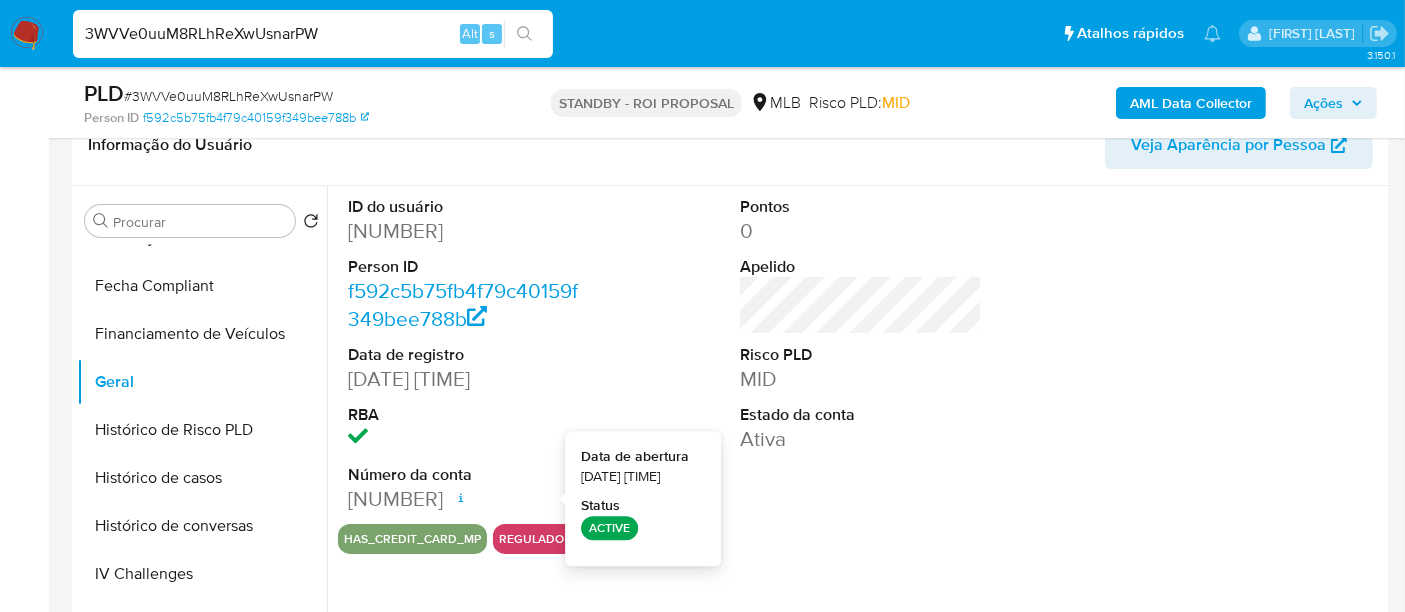 type 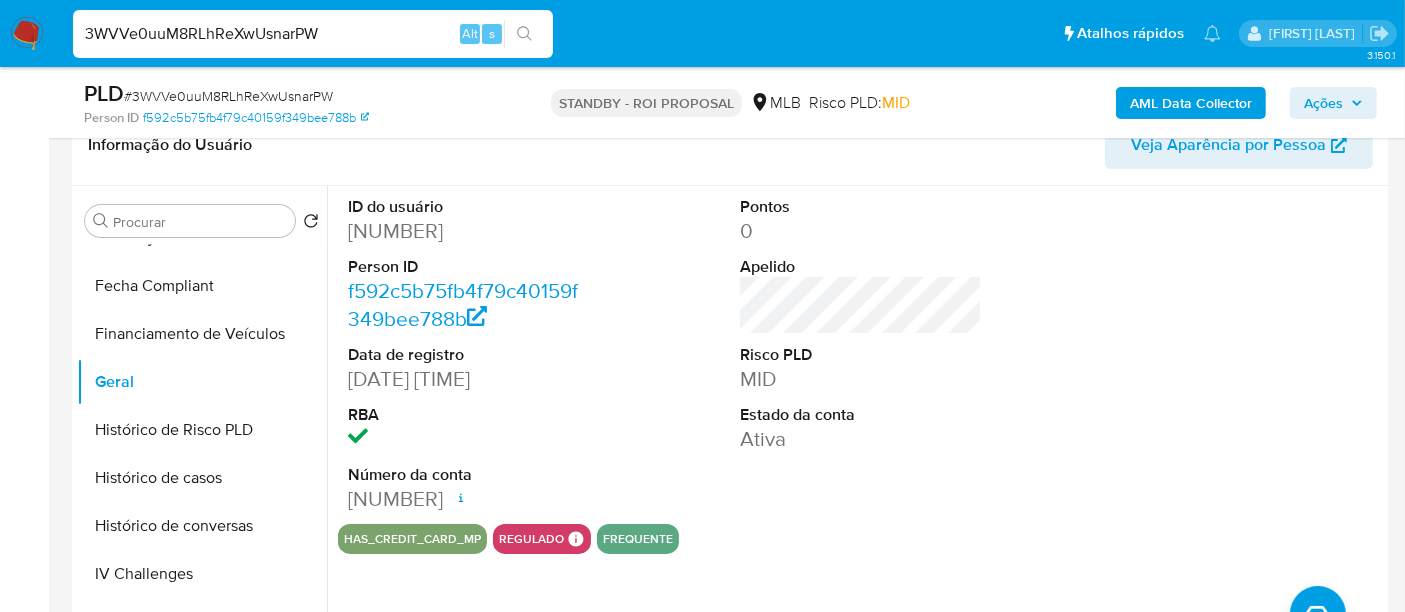 click on "3WVVe0uuM8RLhReXwUsnarPW" at bounding box center [313, 34] 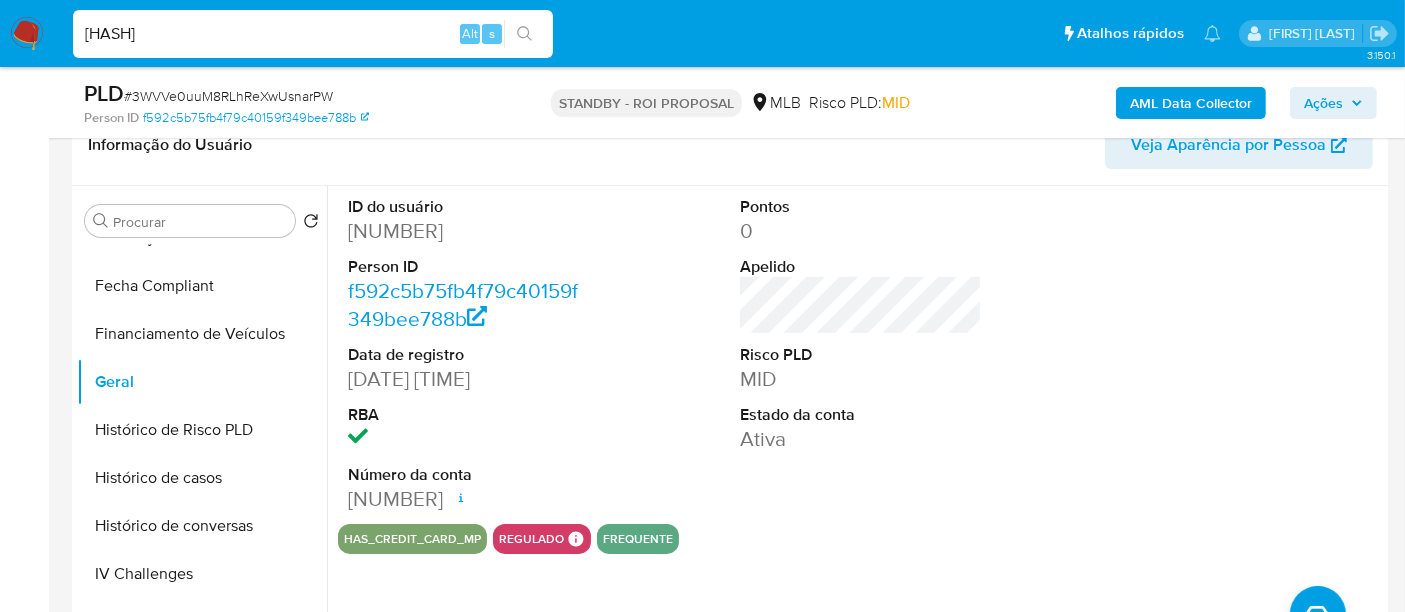 type on "U6tFsbK2OcYilAl5WlWYdMHB" 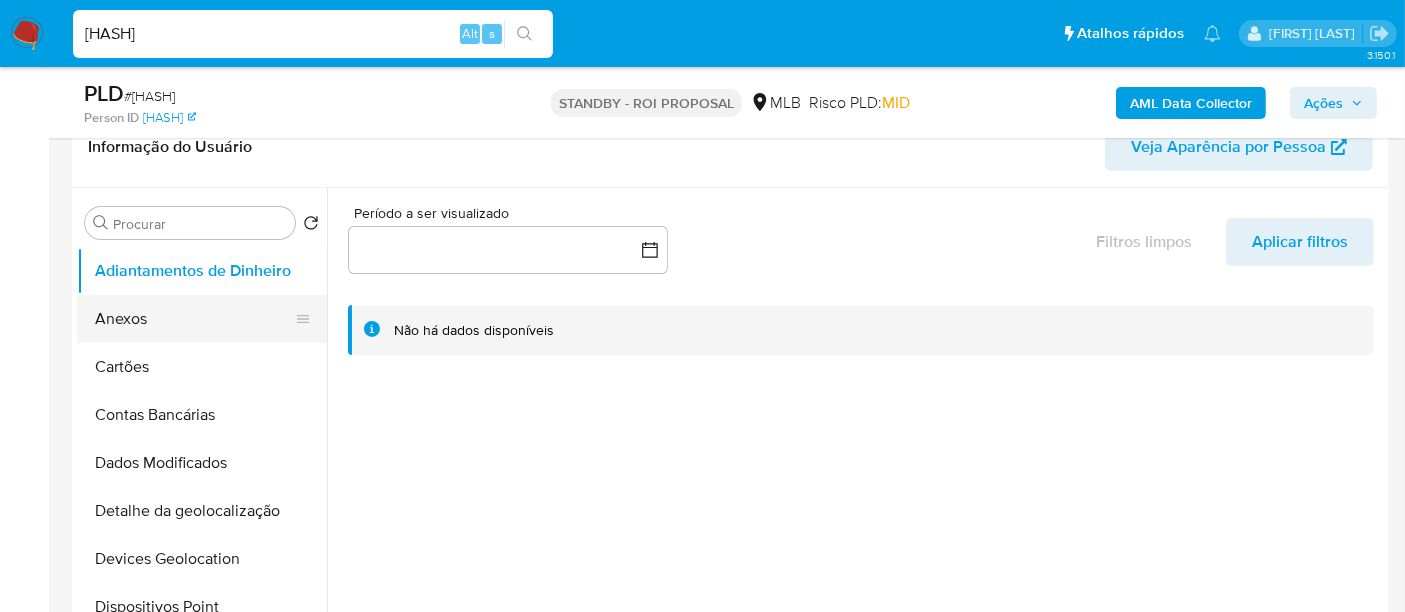 scroll, scrollTop: 333, scrollLeft: 0, axis: vertical 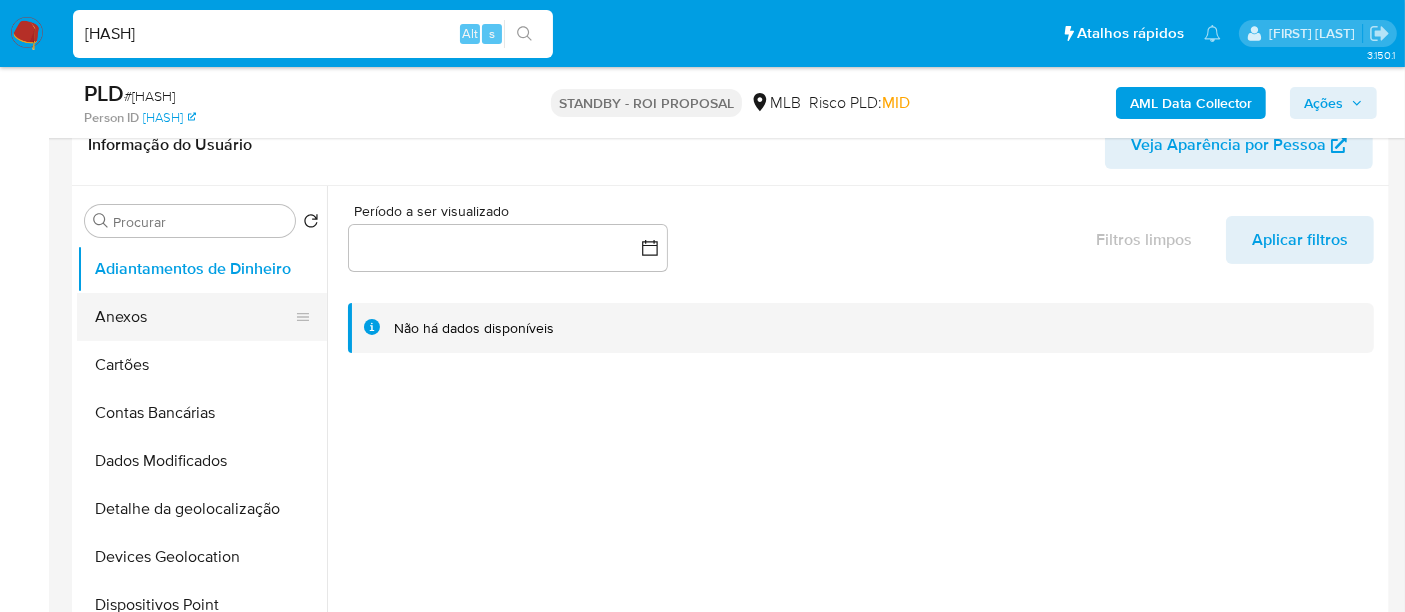 select on "10" 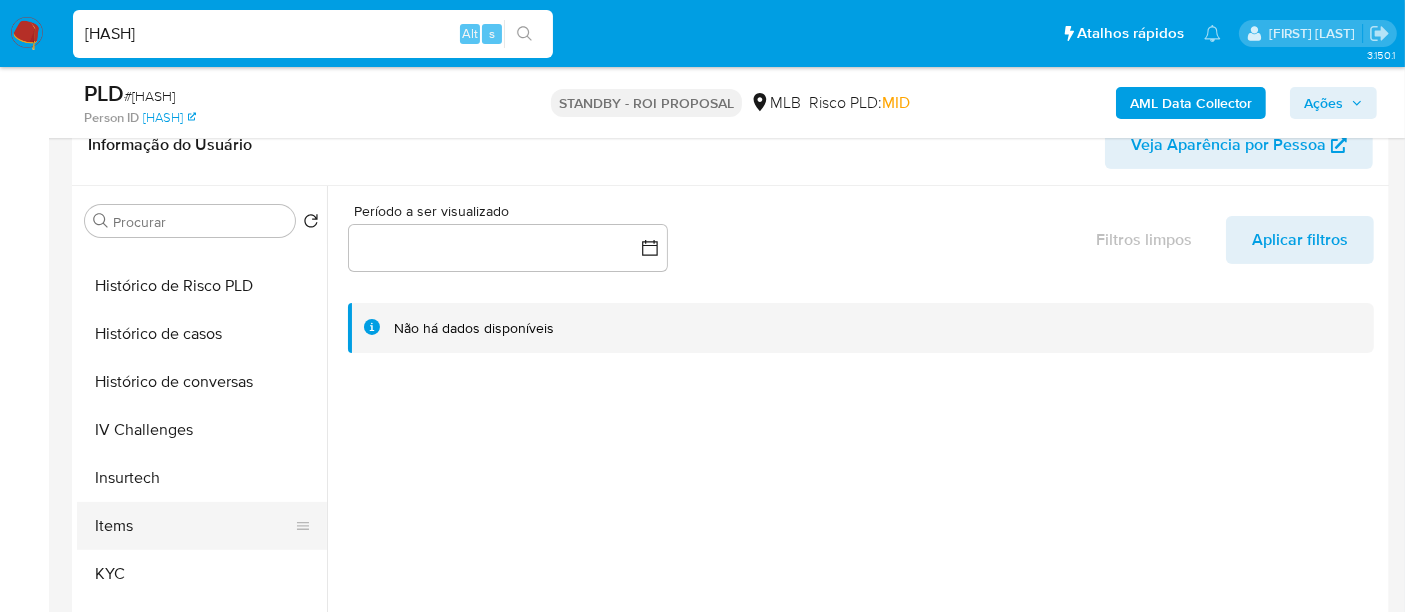 scroll, scrollTop: 777, scrollLeft: 0, axis: vertical 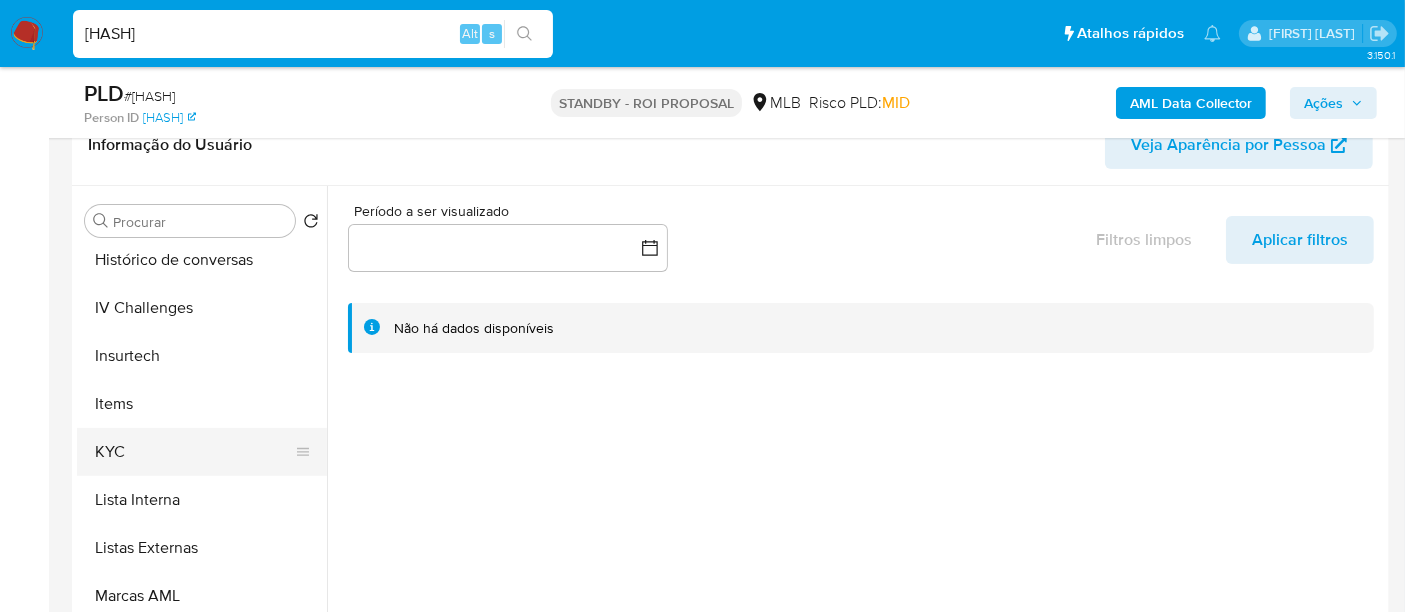 click on "KYC" at bounding box center [194, 452] 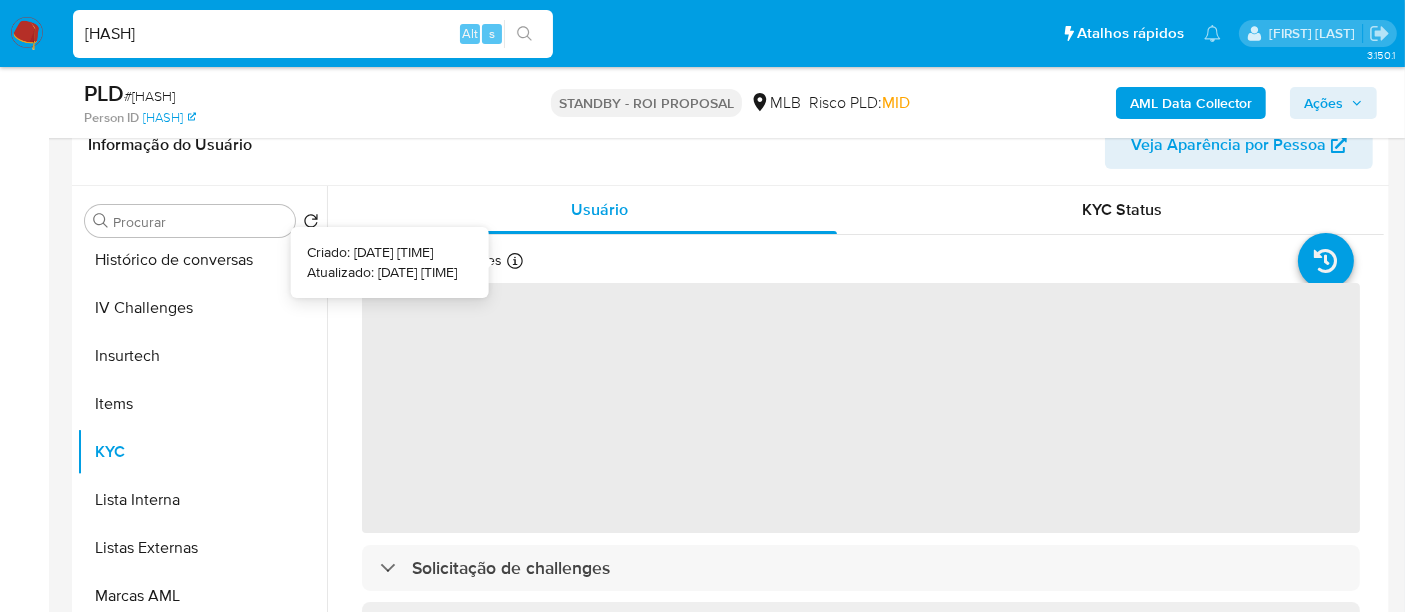 type 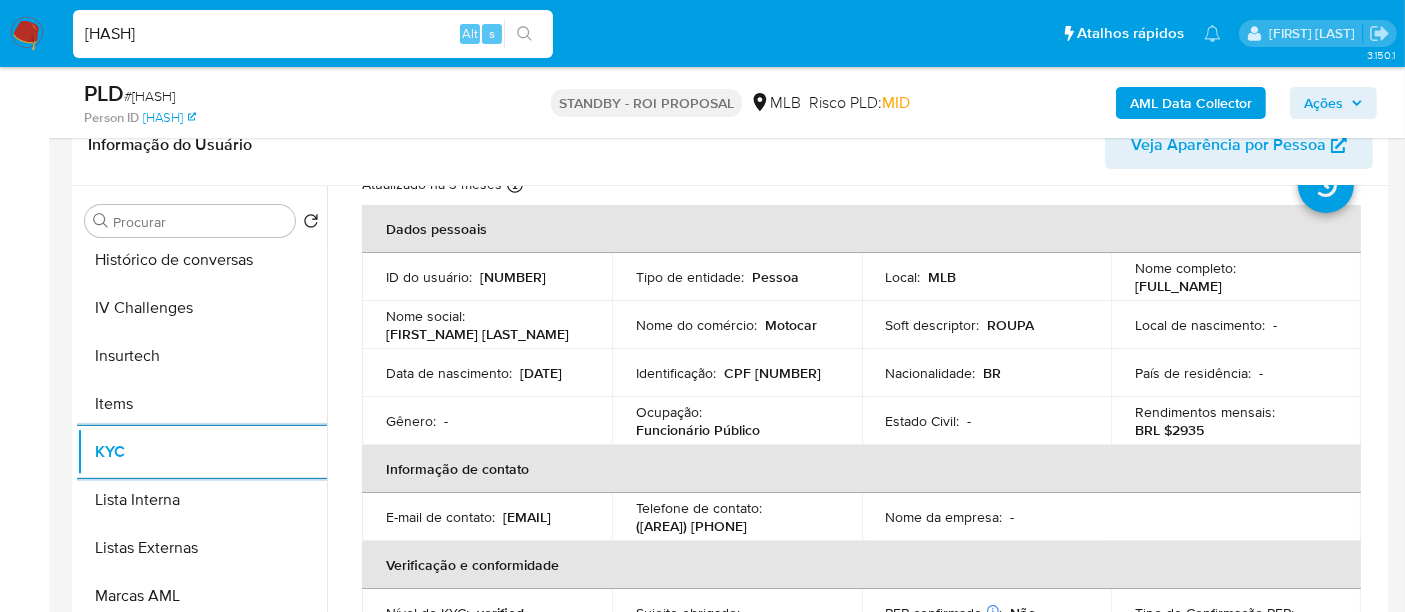 scroll, scrollTop: 111, scrollLeft: 0, axis: vertical 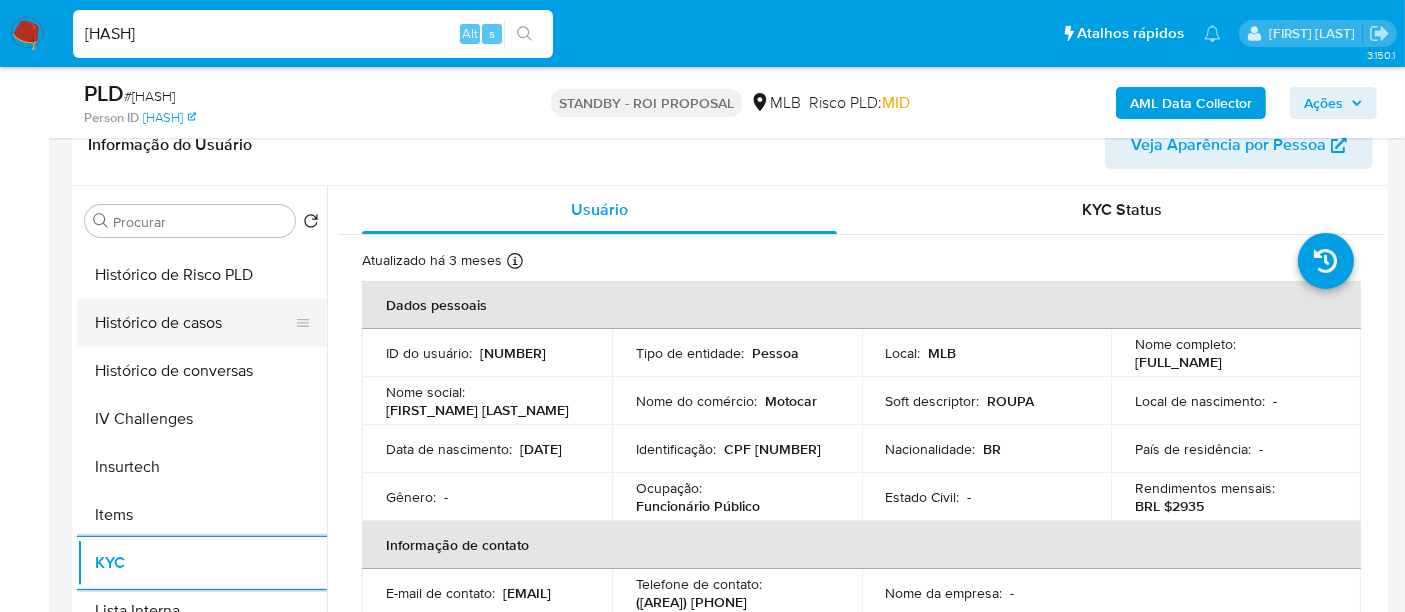 click on "Histórico de casos" at bounding box center [194, 323] 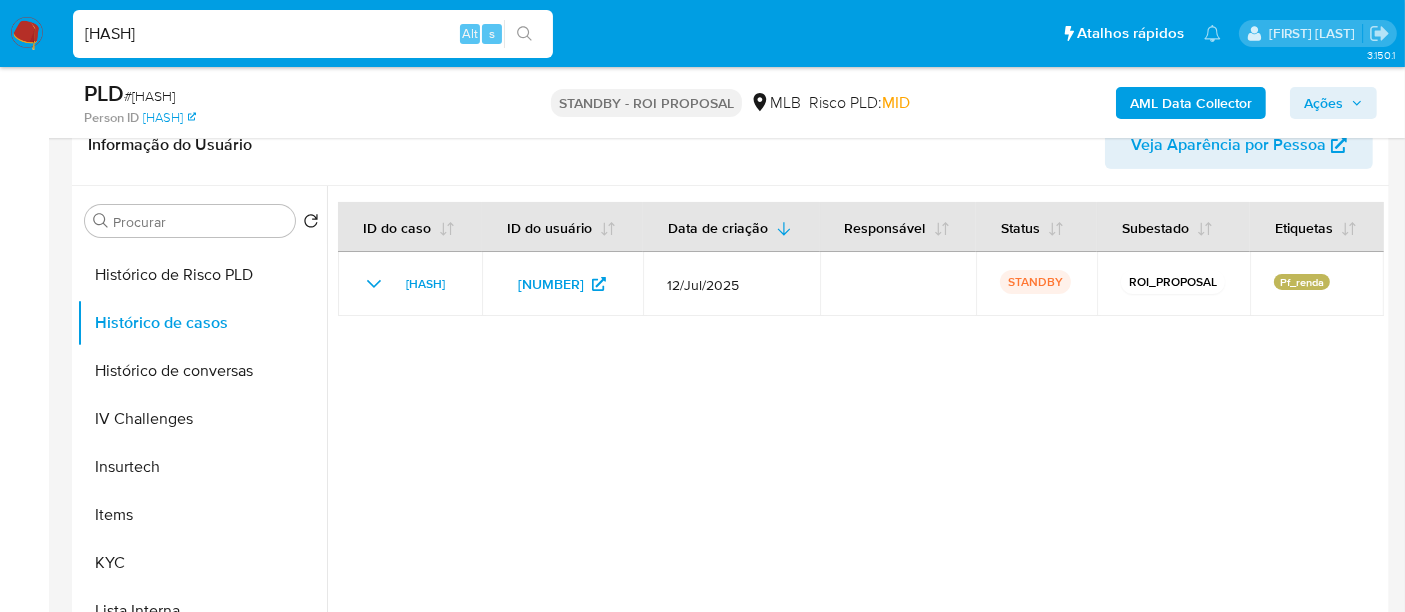 scroll, scrollTop: 333, scrollLeft: 0, axis: vertical 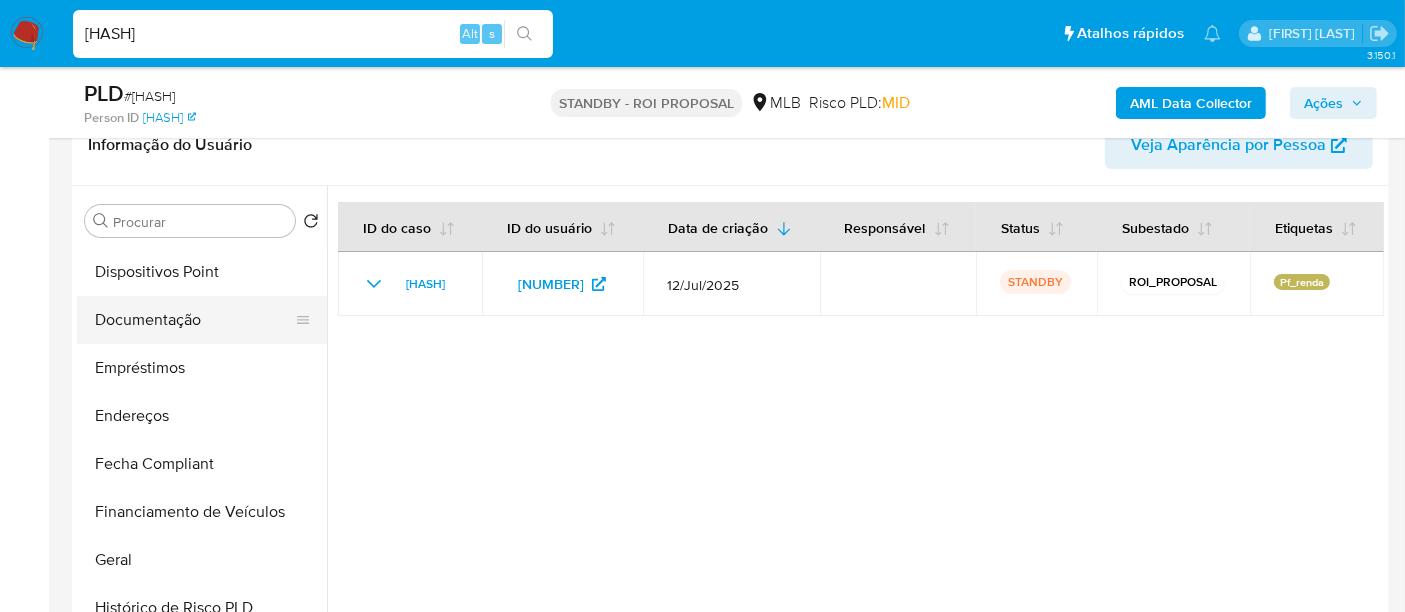 click on "Documentação" at bounding box center (194, 320) 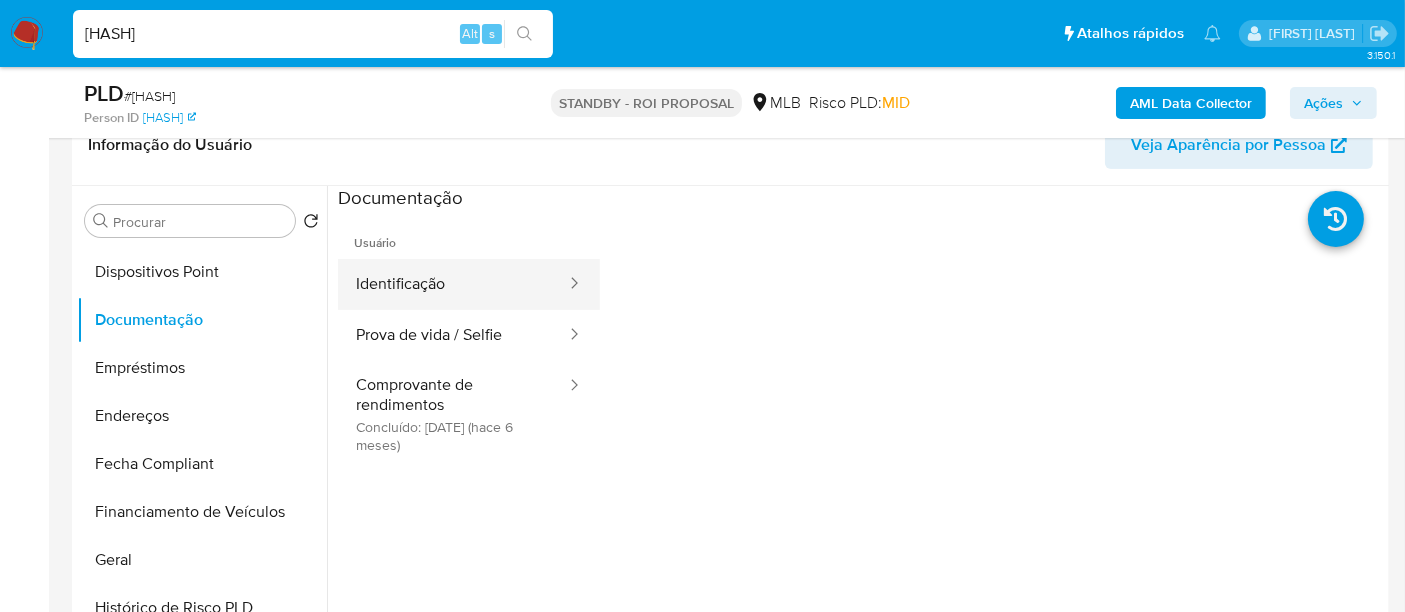 click on "Identificação" at bounding box center (453, 284) 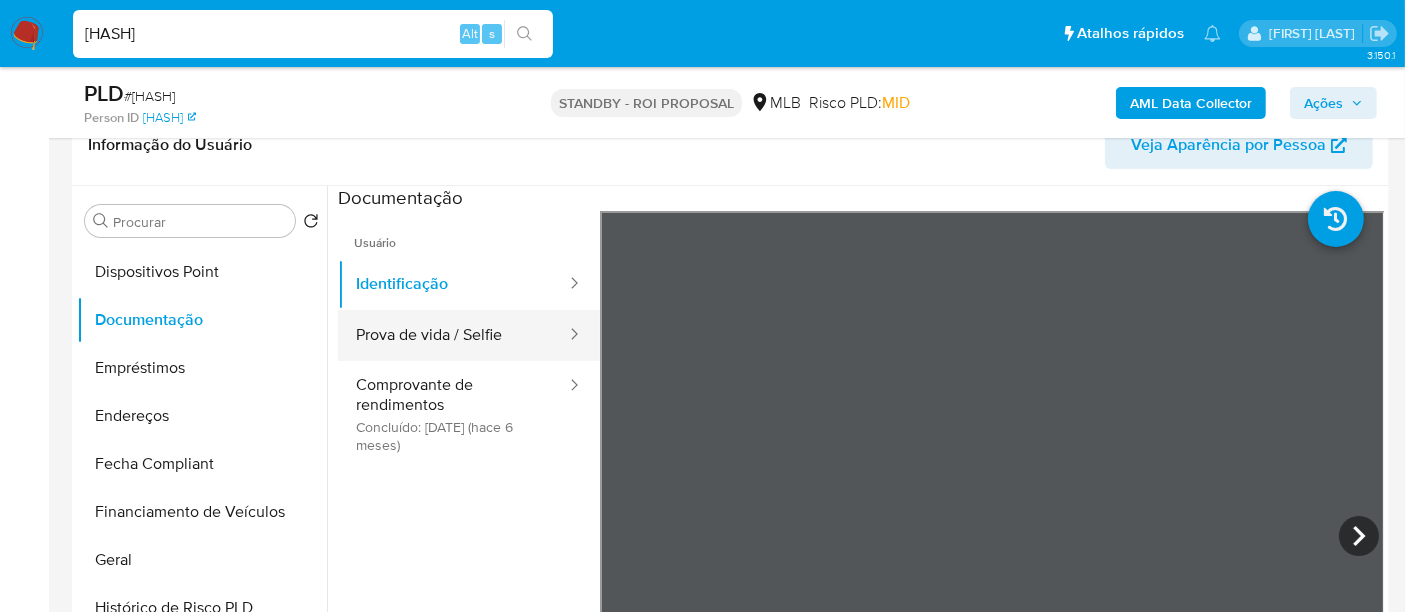 click on "Prova de vida / Selfie" at bounding box center (453, 335) 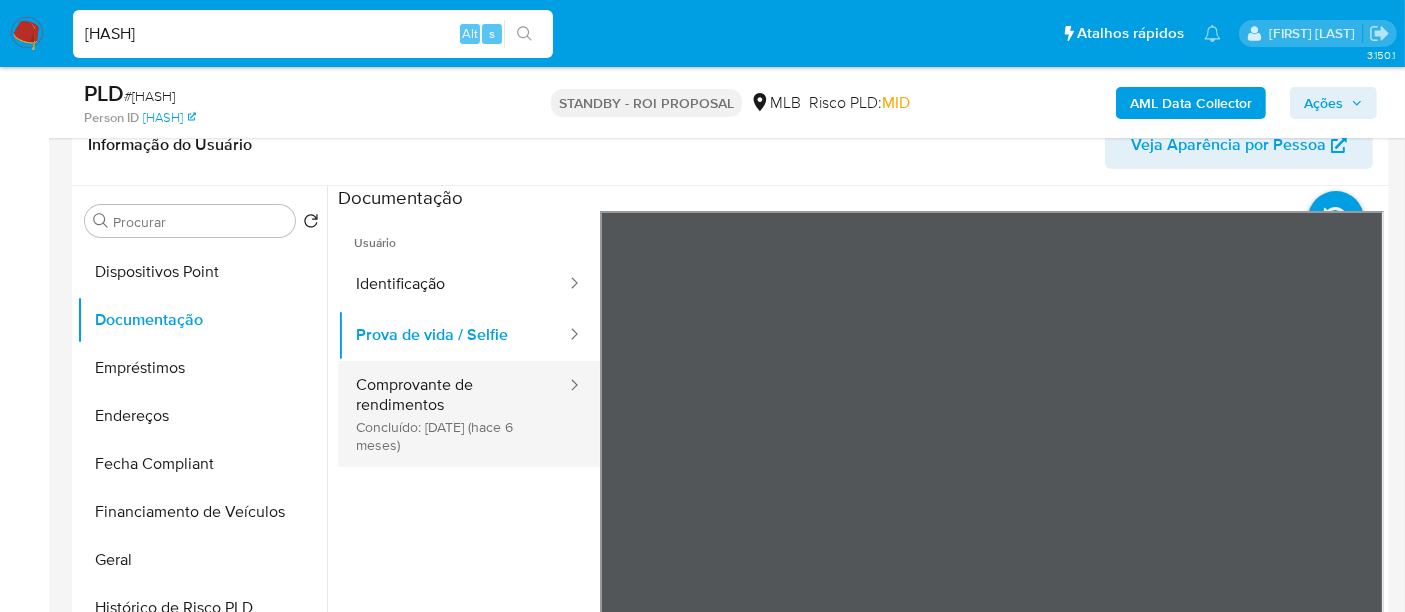 click on "Comprovante de rendimentos Concluído: 13/02/2025 (hace 6 meses)" at bounding box center (453, 414) 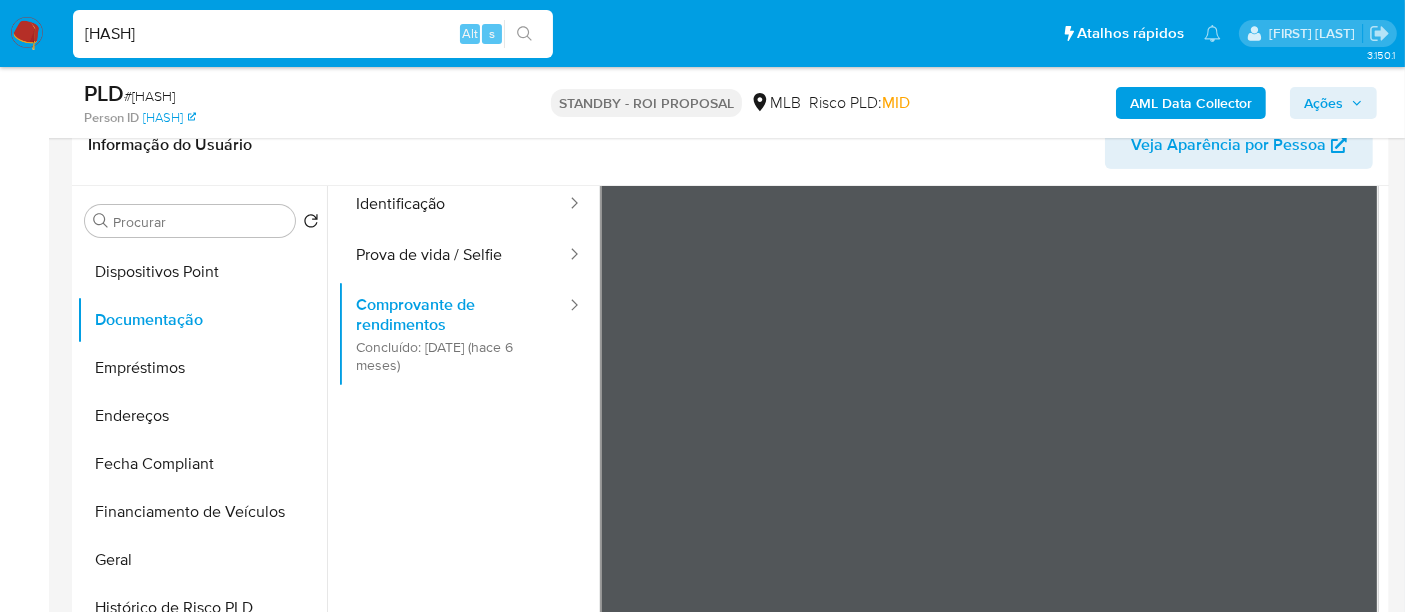 scroll, scrollTop: 111, scrollLeft: 0, axis: vertical 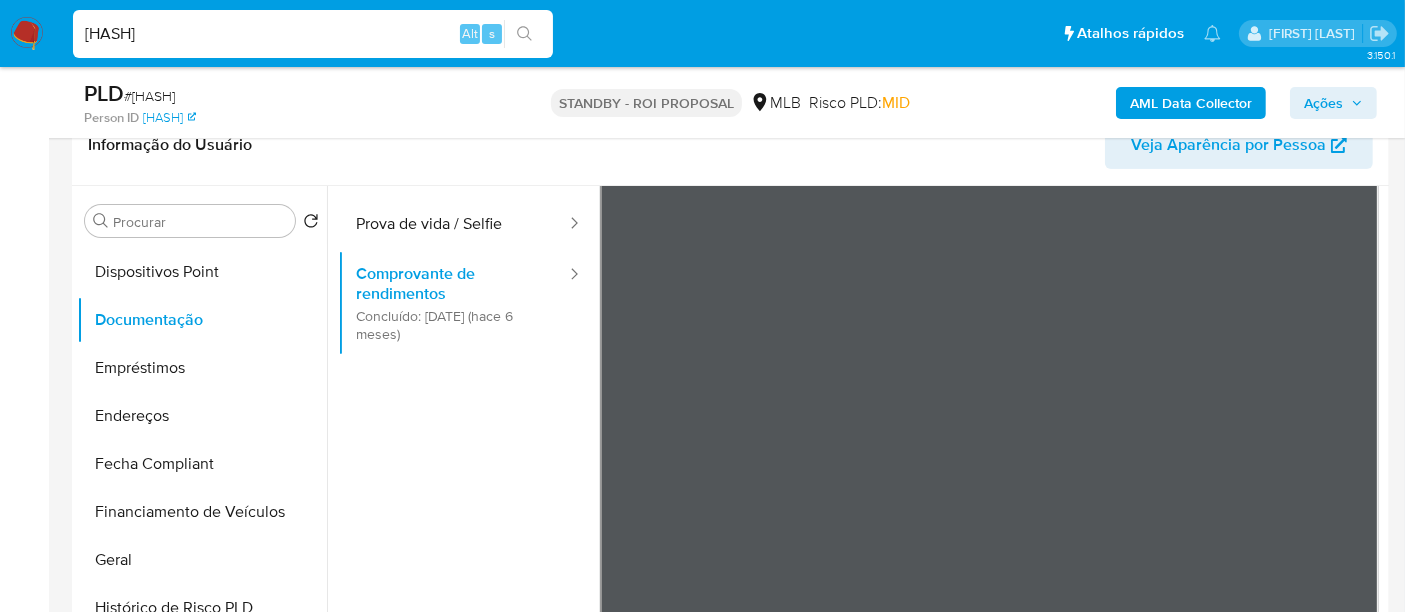 type 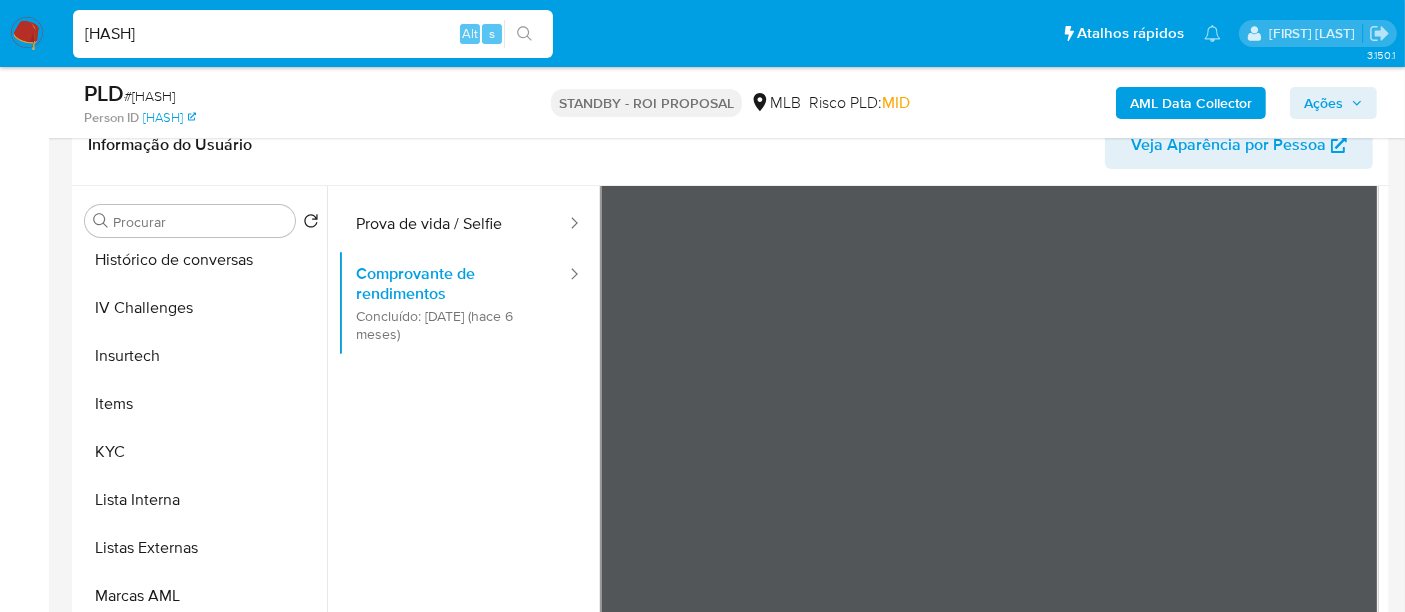 scroll, scrollTop: 844, scrollLeft: 0, axis: vertical 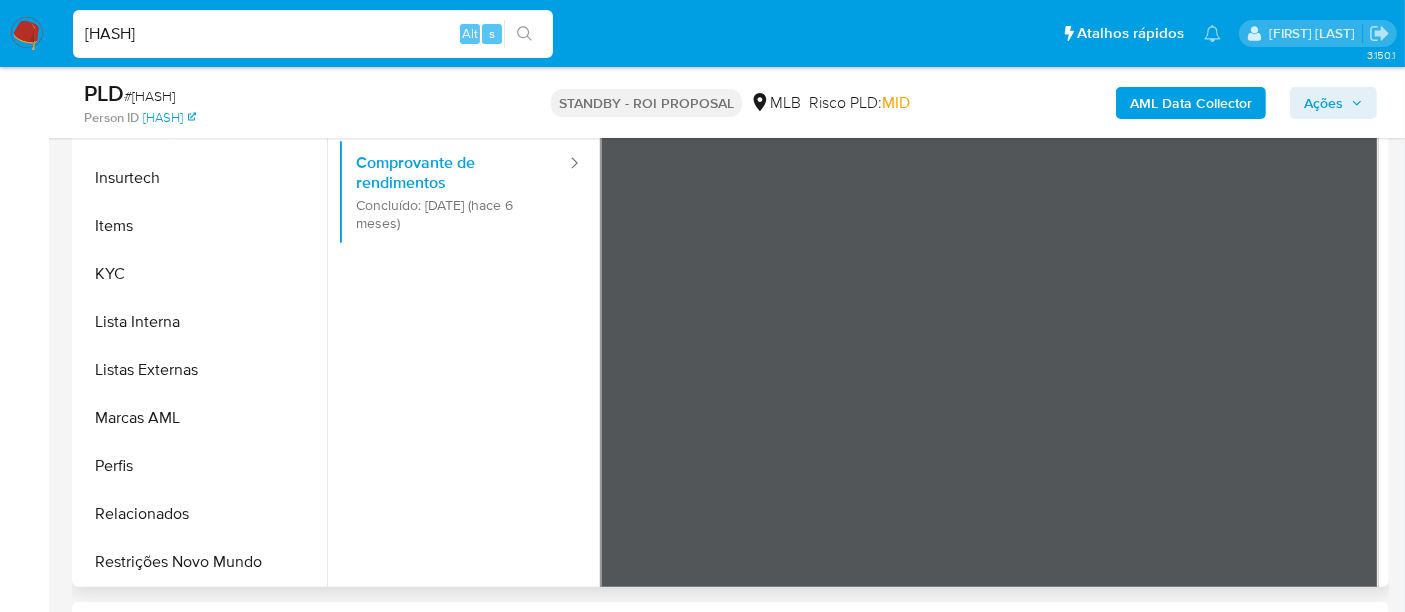 drag, startPoint x: 236, startPoint y: 559, endPoint x: 323, endPoint y: 530, distance: 91.706055 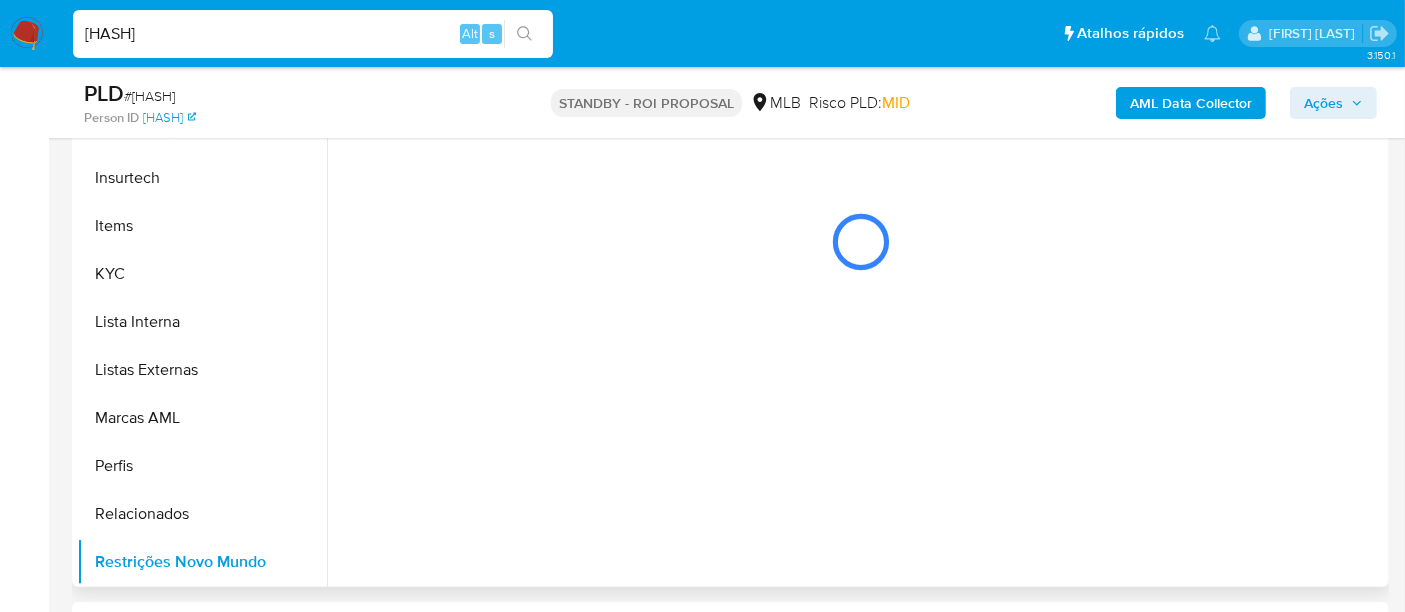 scroll, scrollTop: 0, scrollLeft: 0, axis: both 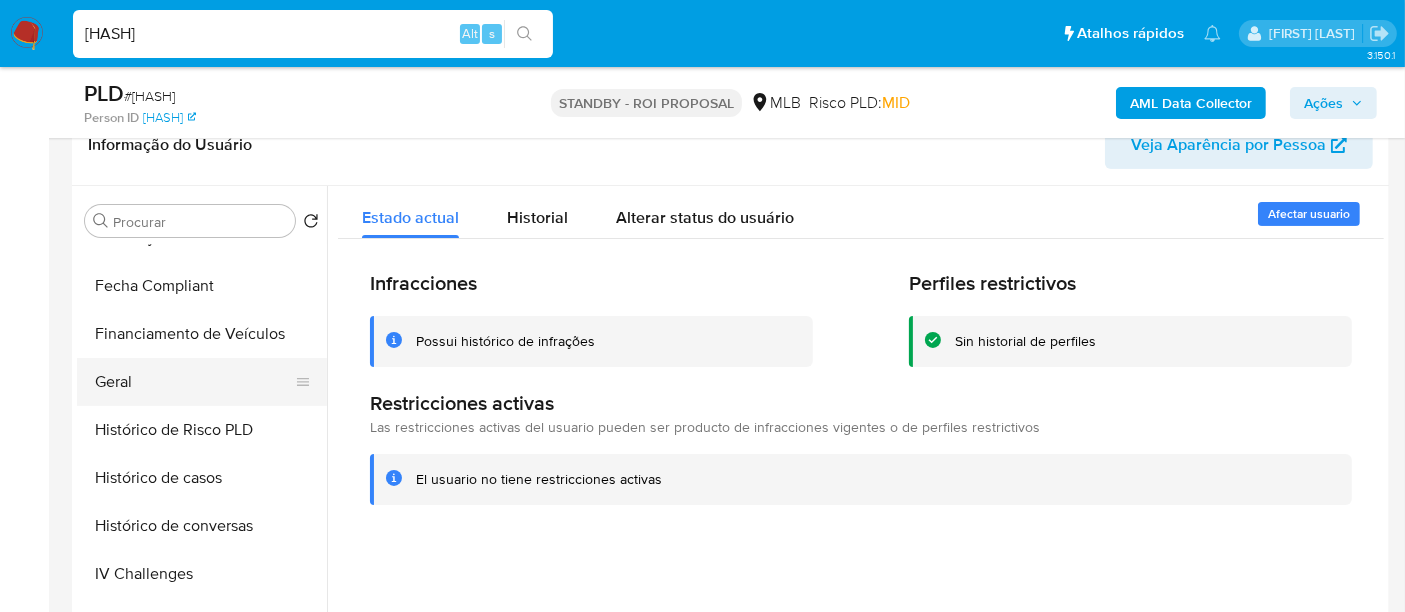 click on "Geral" at bounding box center (194, 382) 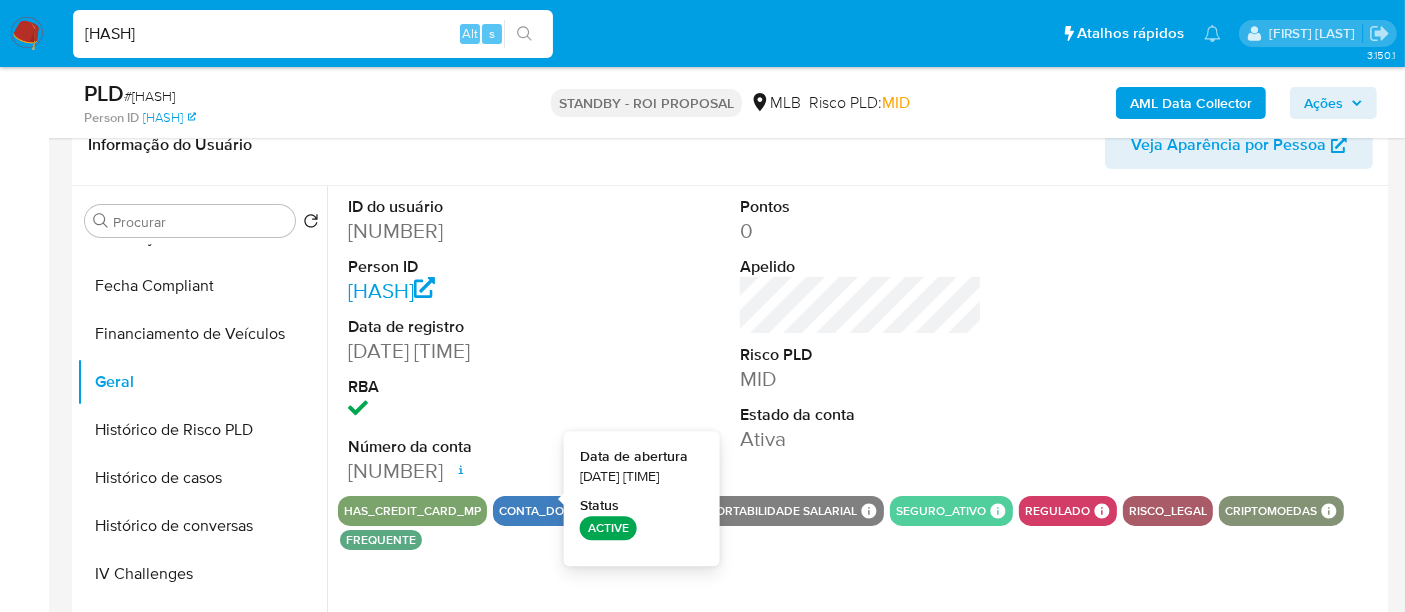 type 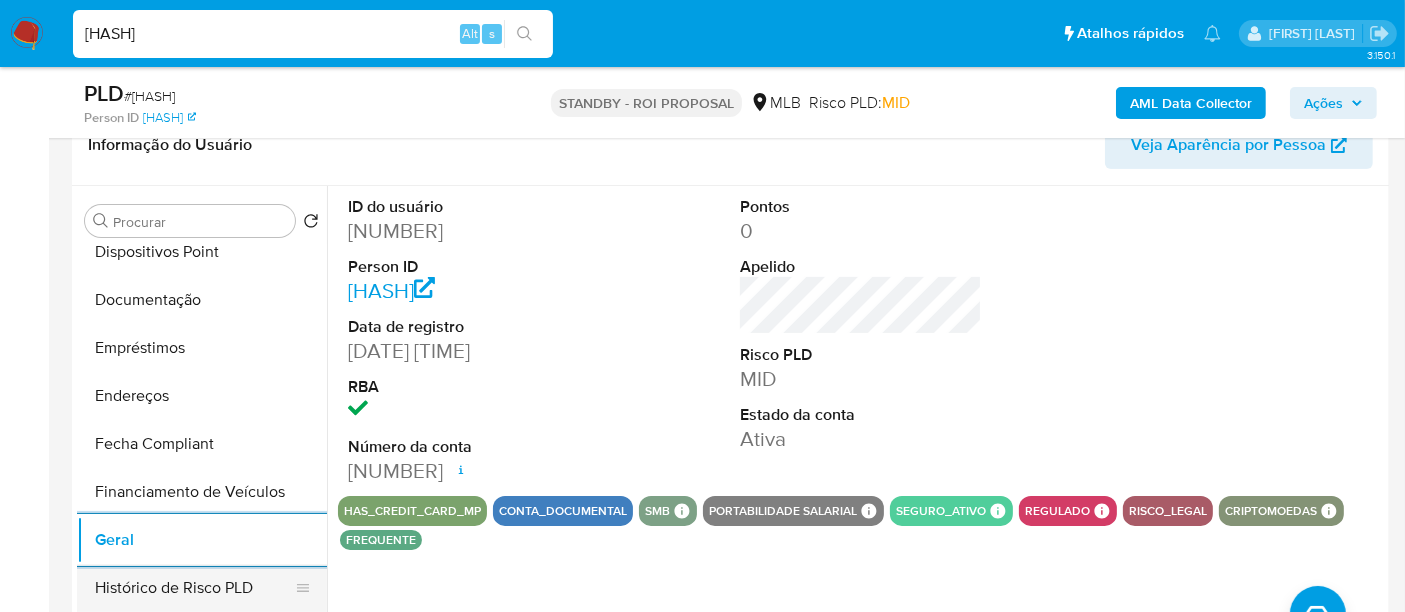 scroll, scrollTop: 288, scrollLeft: 0, axis: vertical 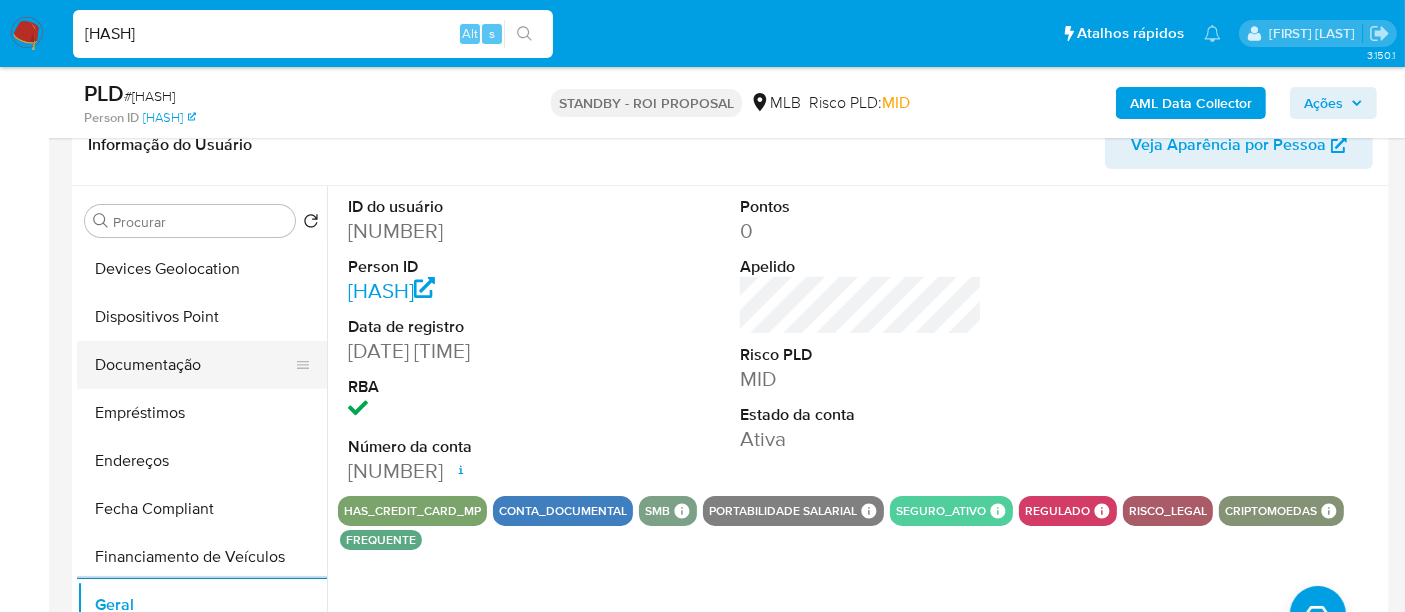 click on "Documentação" at bounding box center (194, 365) 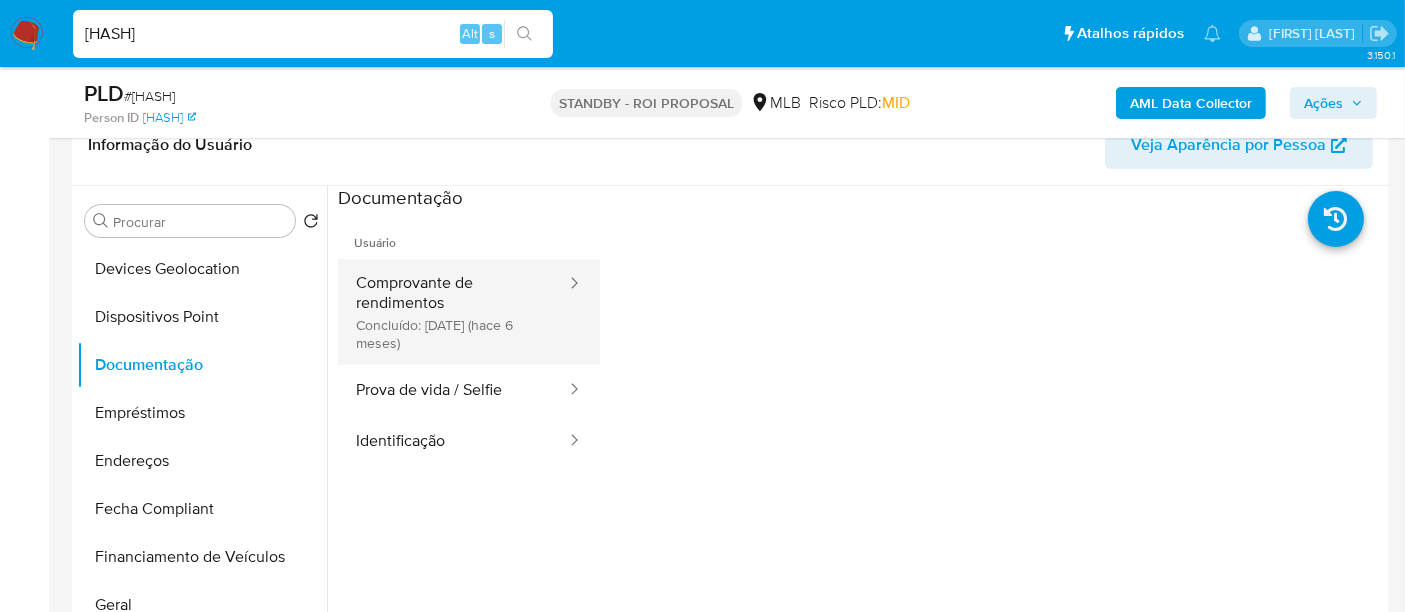 click on "Comprovante de rendimentos Concluído: 13/02/2025 (hace 6 meses)" at bounding box center (453, 312) 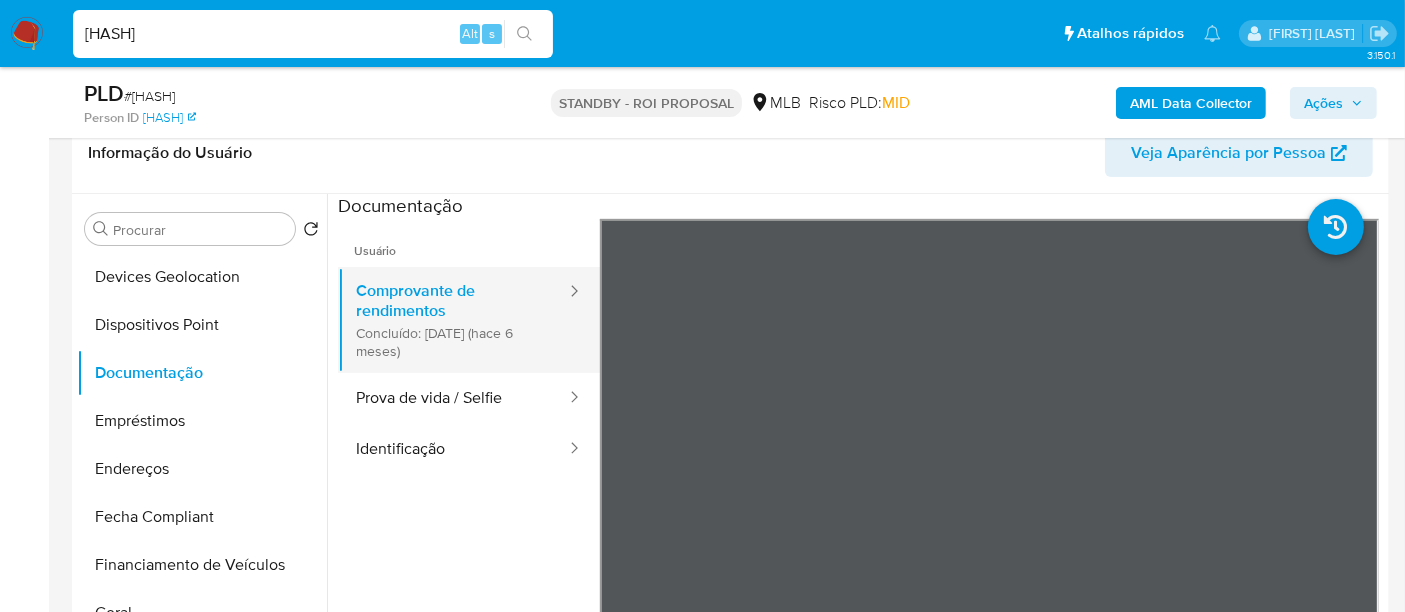 scroll, scrollTop: 444, scrollLeft: 0, axis: vertical 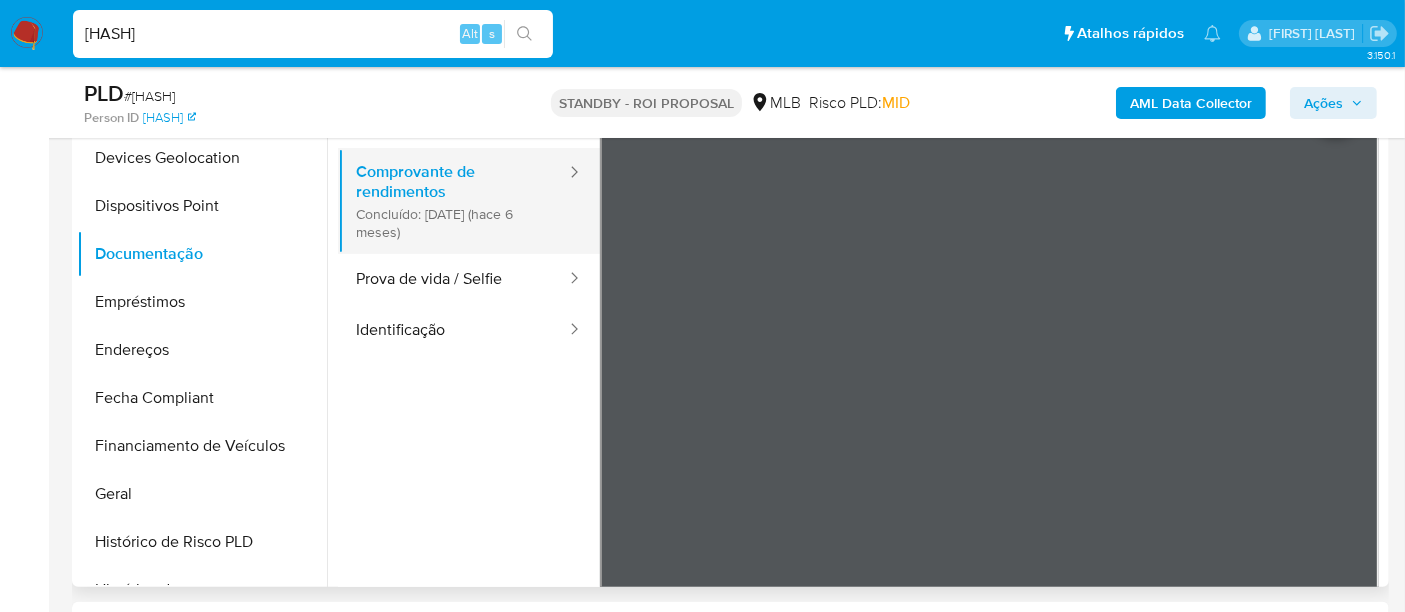 type 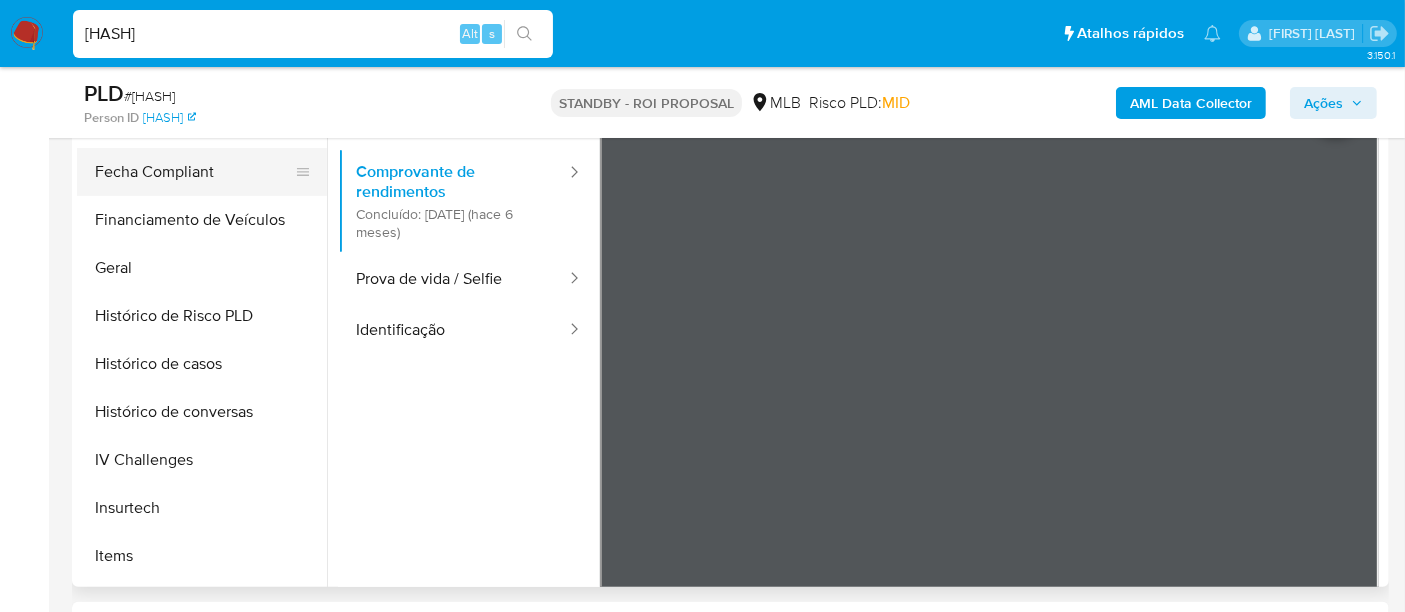 scroll, scrollTop: 844, scrollLeft: 0, axis: vertical 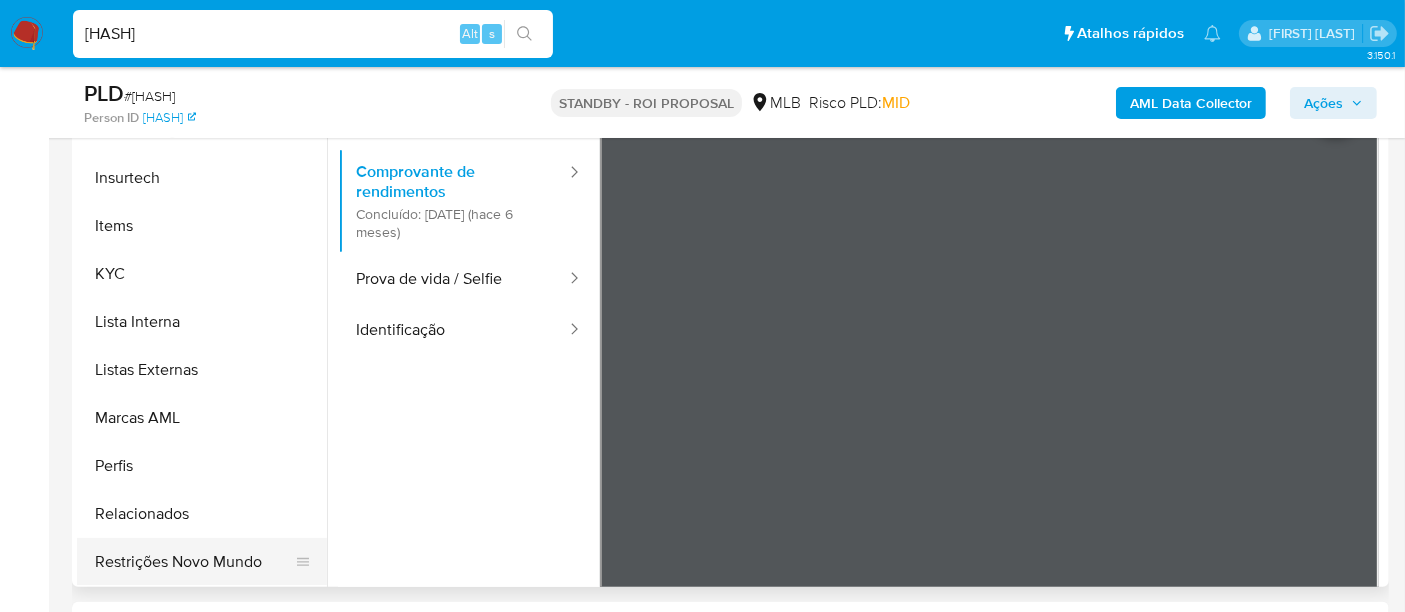 click on "Restrições Novo Mundo" at bounding box center (194, 562) 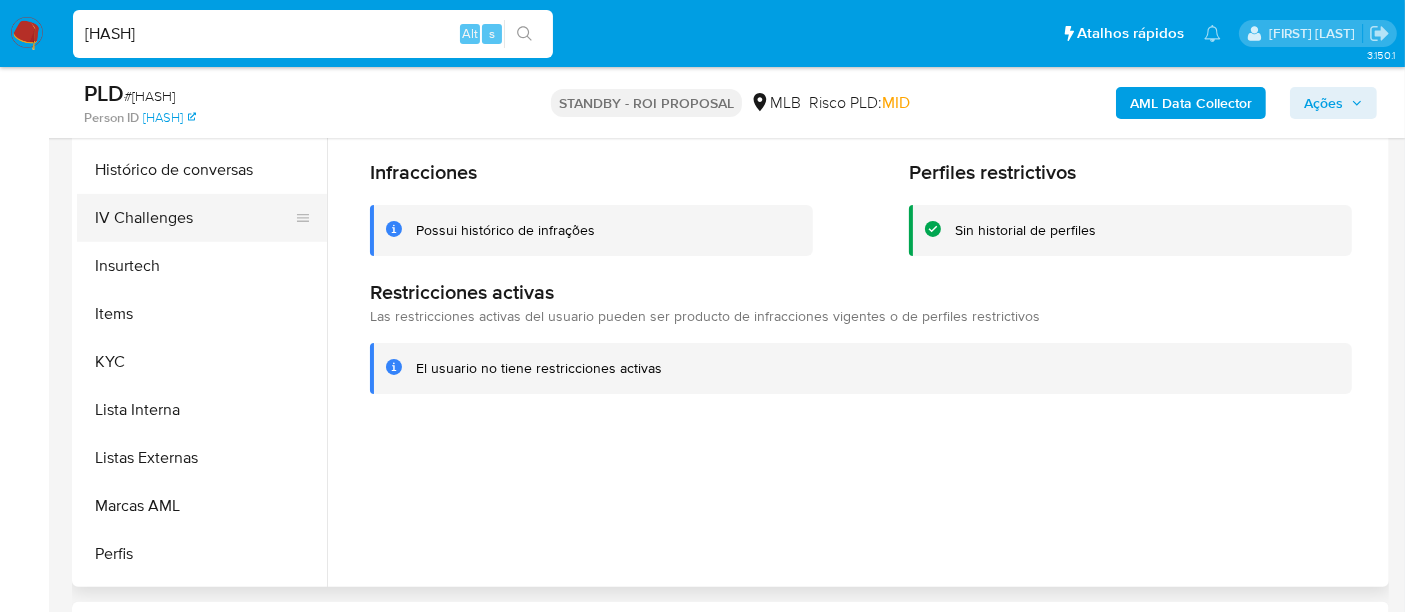 scroll, scrollTop: 511, scrollLeft: 0, axis: vertical 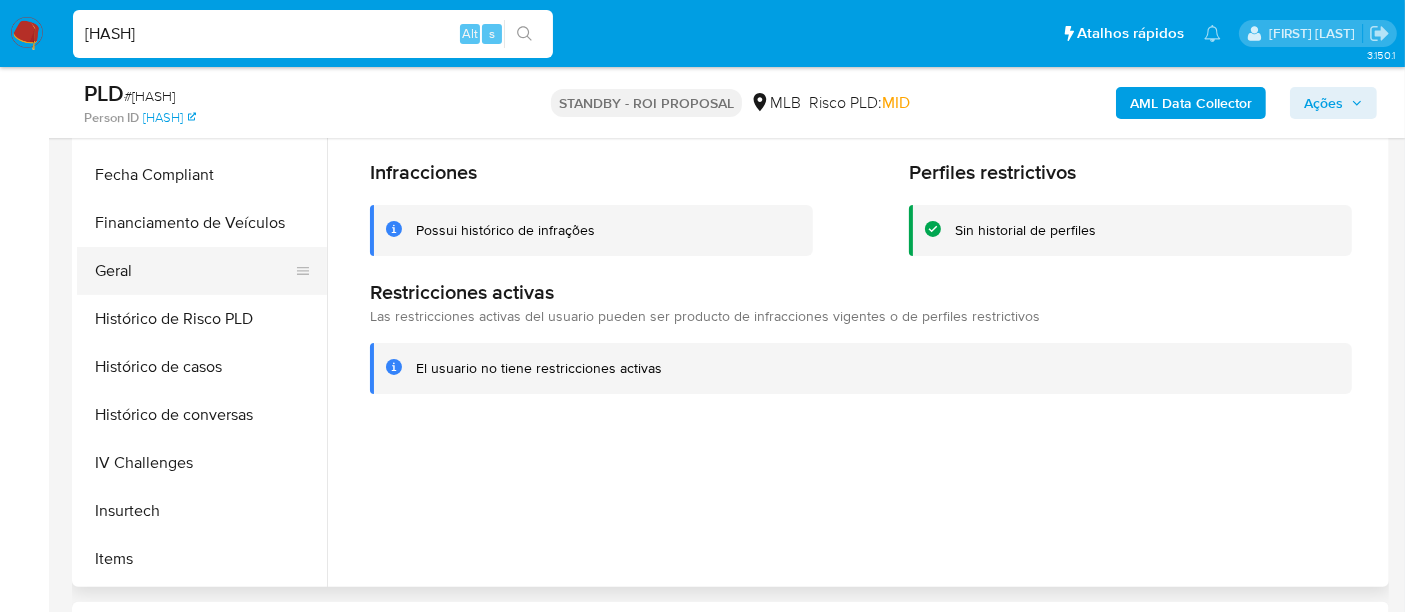 click on "Geral" at bounding box center (194, 271) 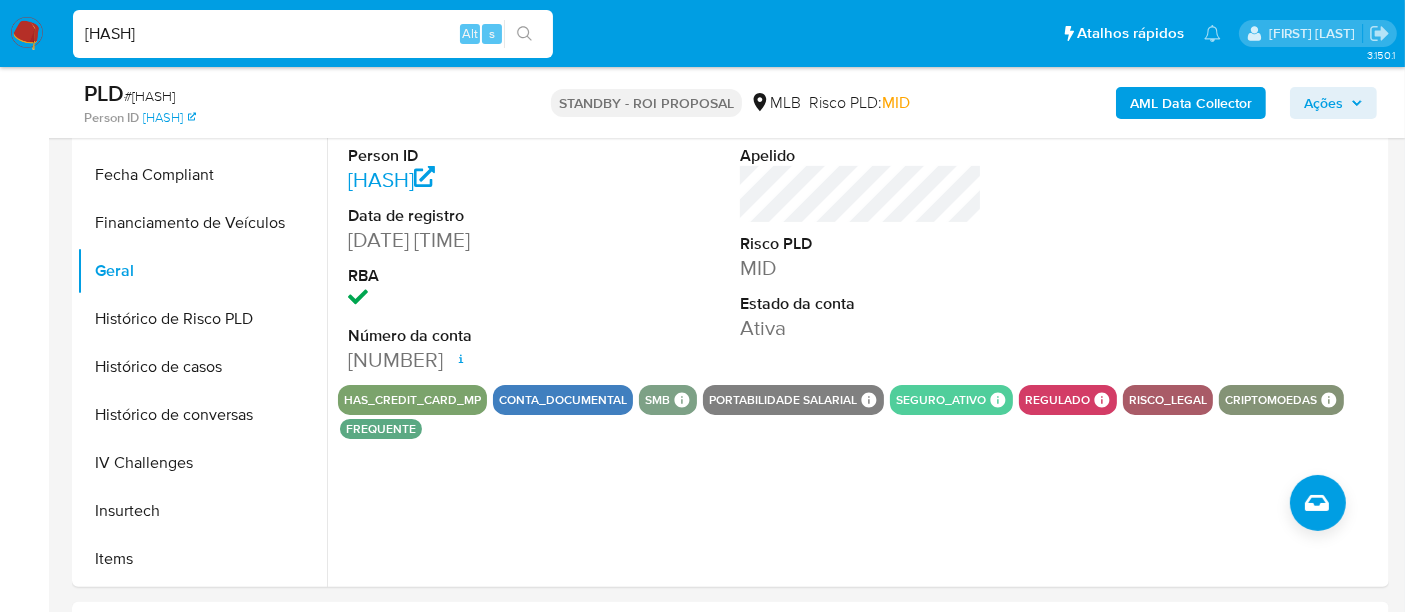 click on "U6tFsbK2OcYilAl5WlWYdMHB" at bounding box center (313, 34) 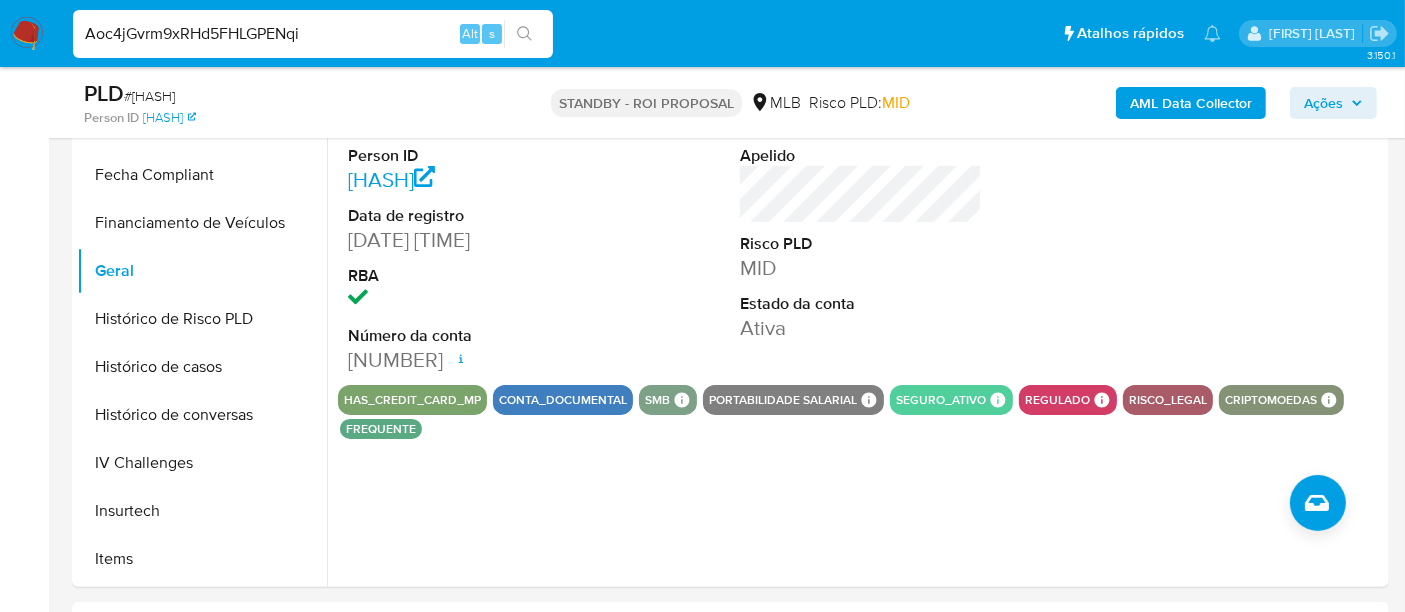 type on "Aoc4jGvrm9xRHd5FHLGPENqi" 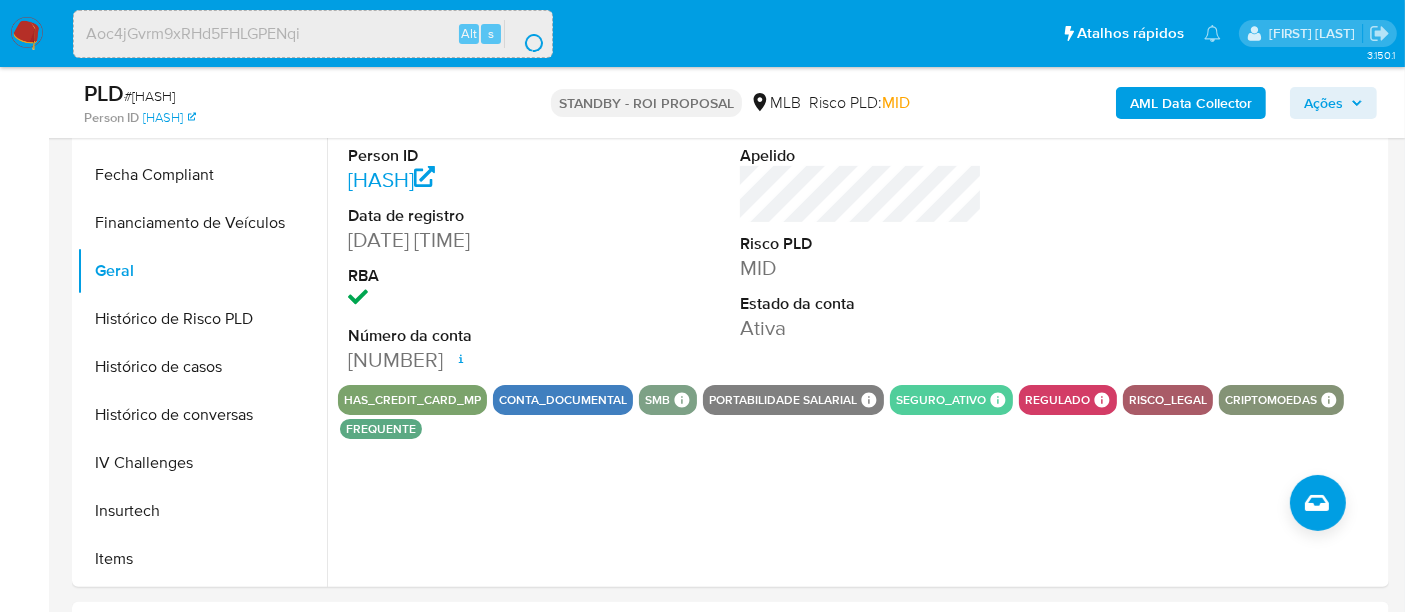 scroll, scrollTop: 0, scrollLeft: 0, axis: both 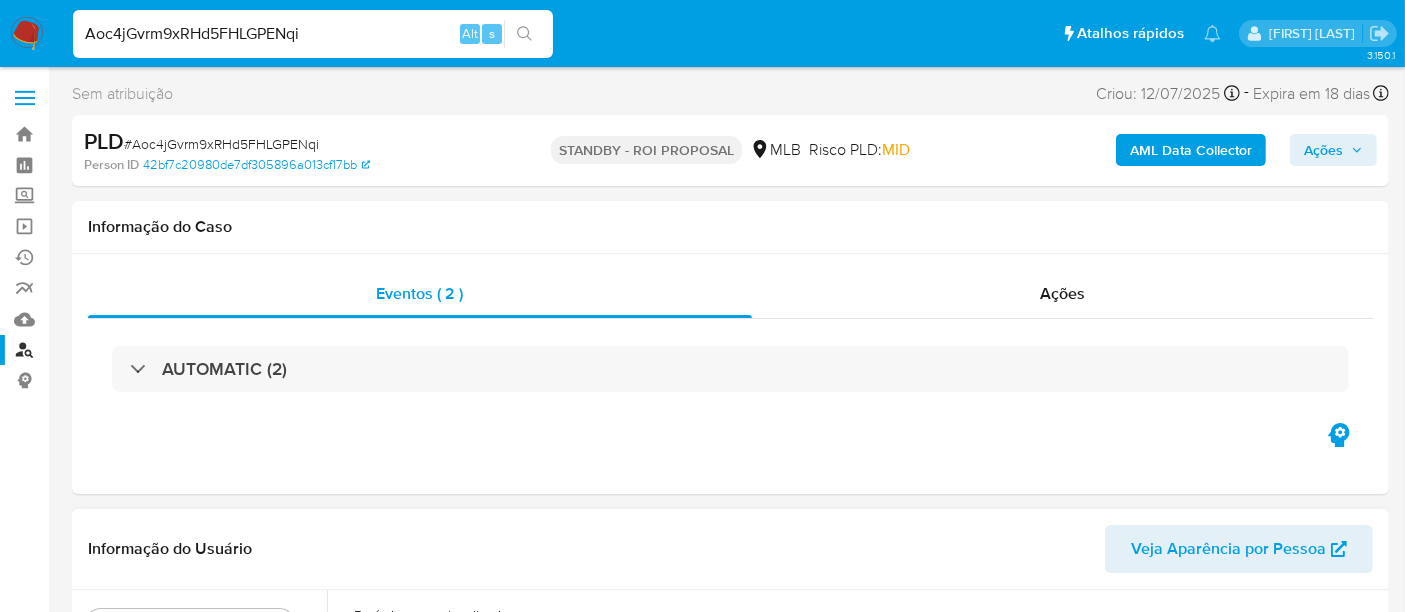 select on "10" 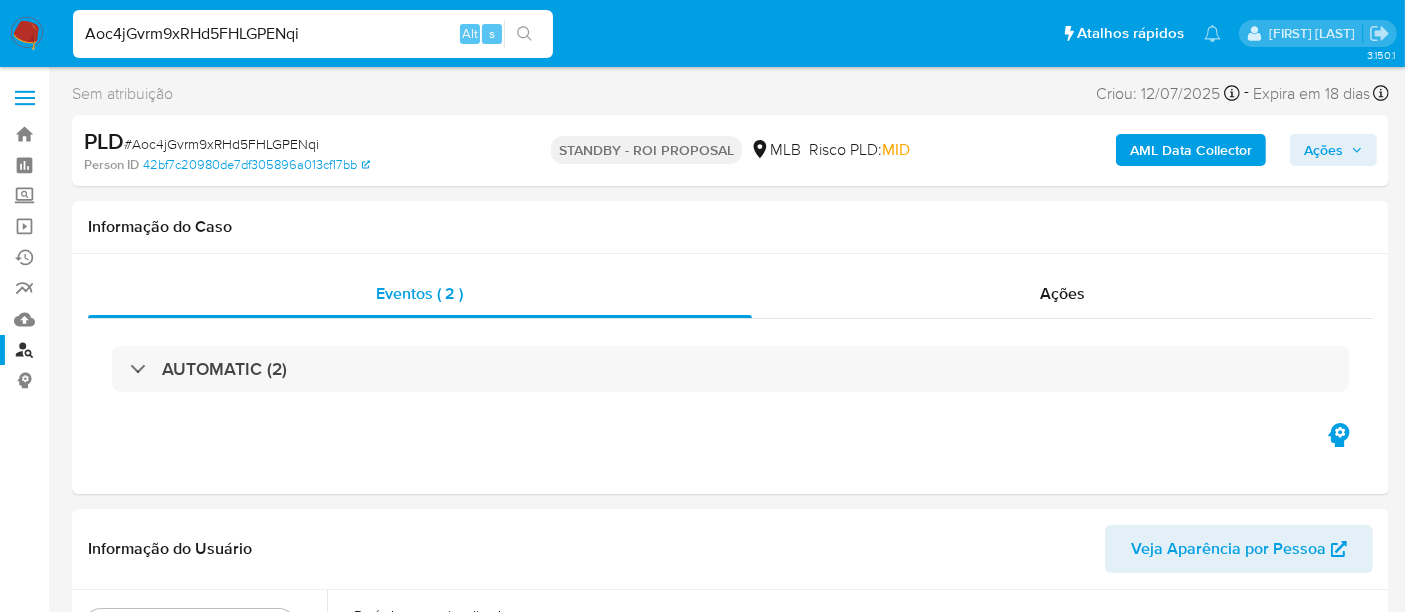 click on "Aoc4jGvrm9xRHd5FHLGPENqi" at bounding box center (313, 34) 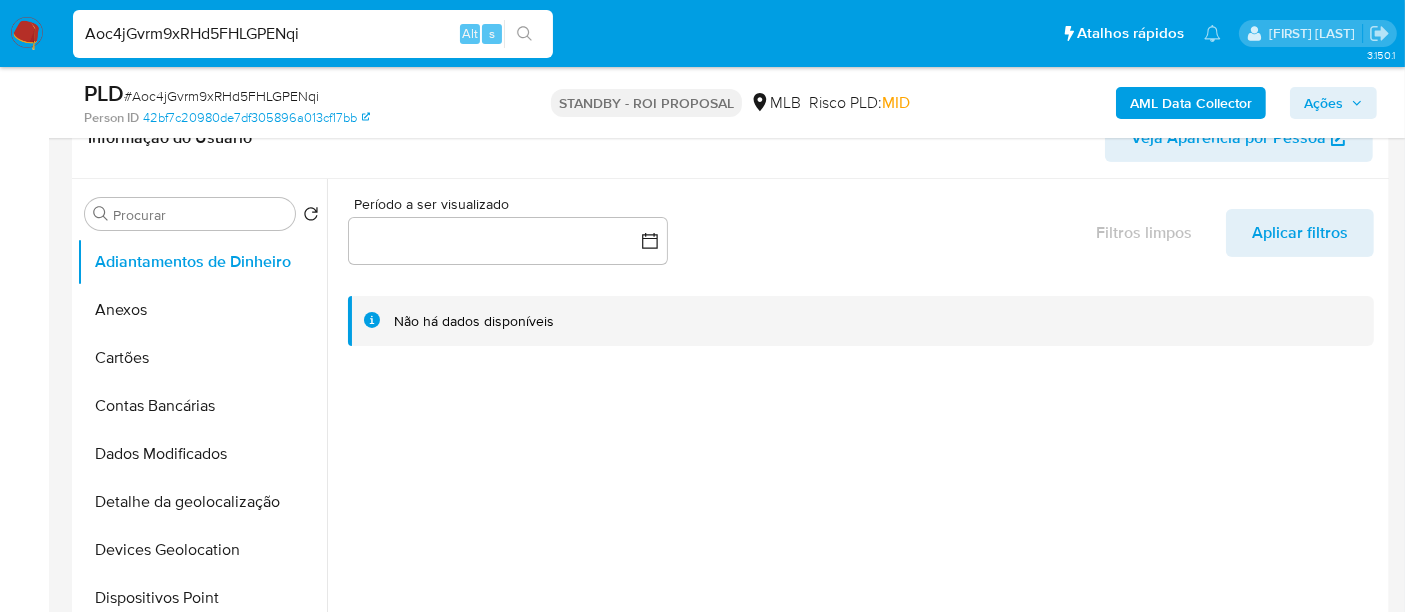 scroll, scrollTop: 444, scrollLeft: 0, axis: vertical 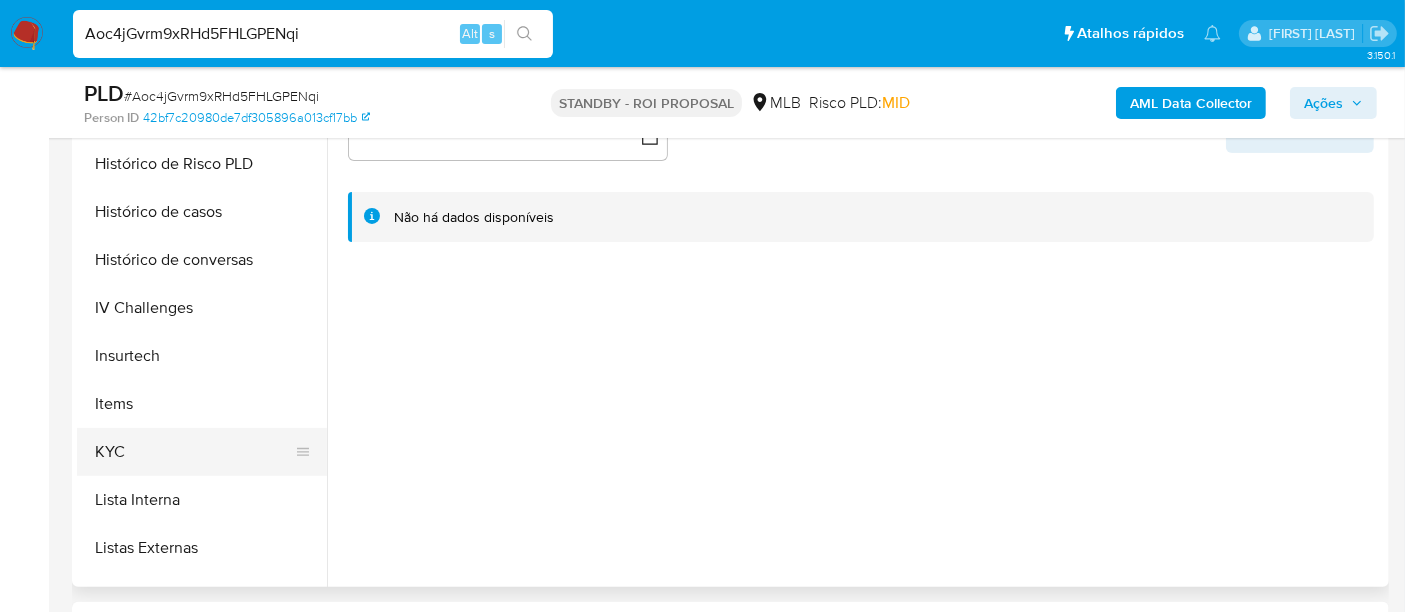 click on "KYC" at bounding box center [194, 452] 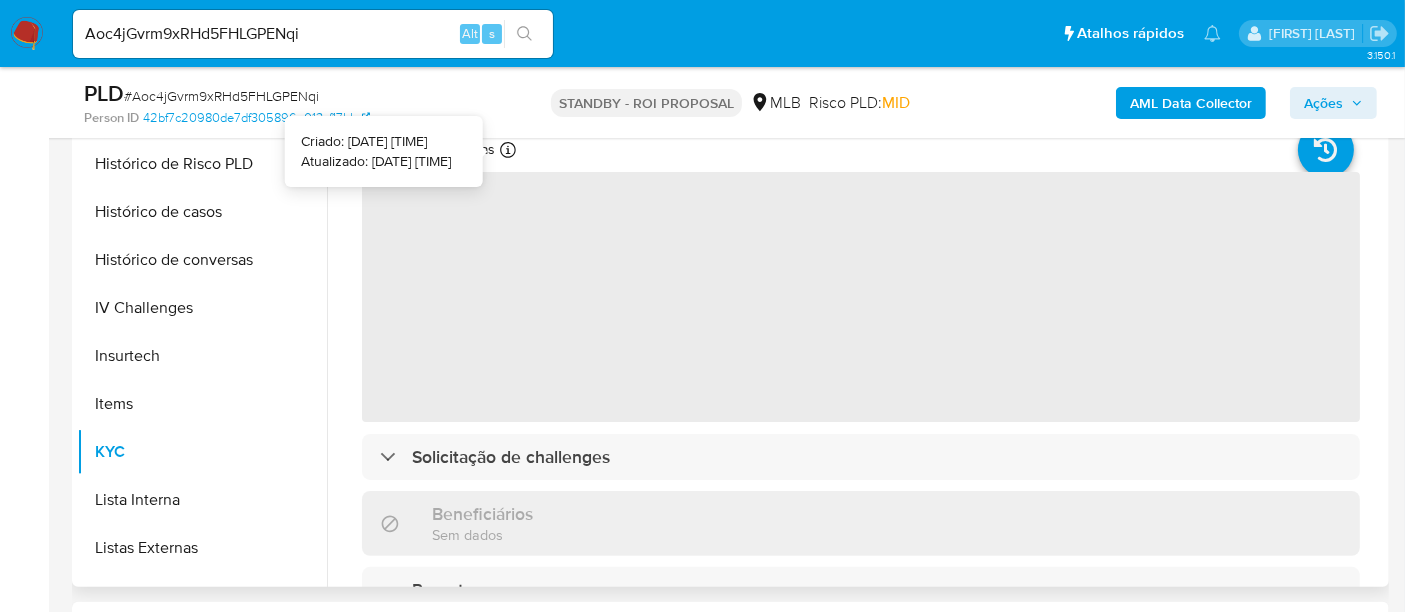 type 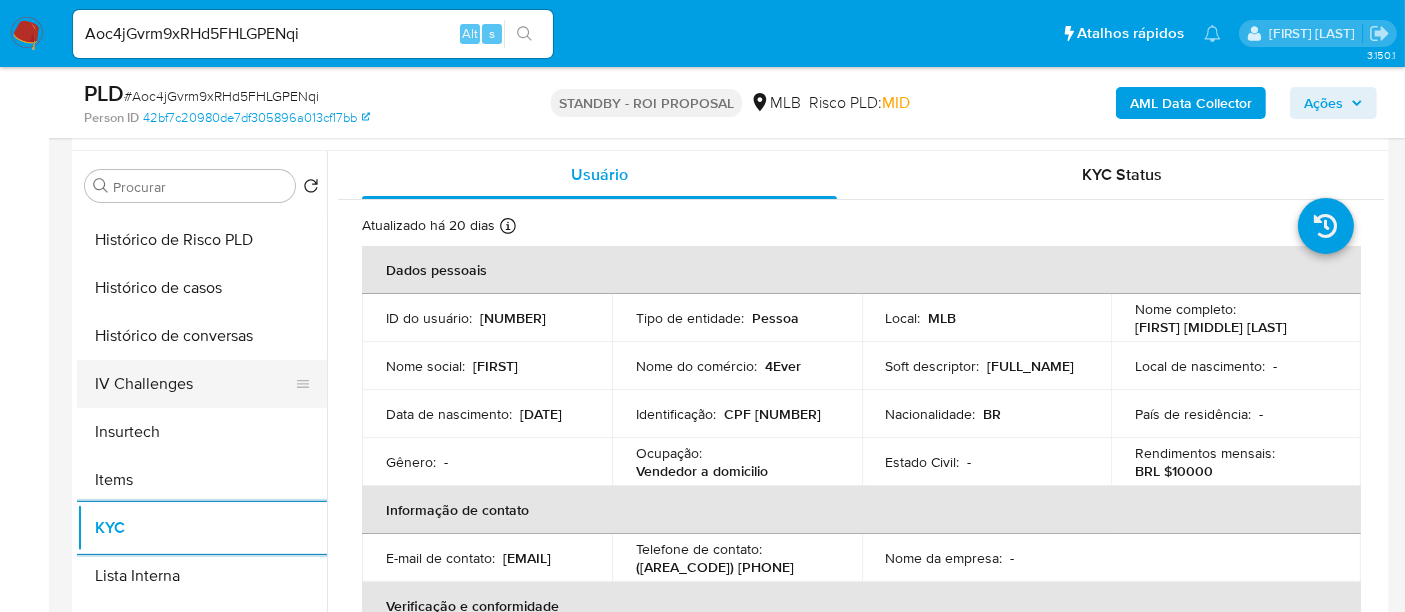 scroll, scrollTop: 333, scrollLeft: 0, axis: vertical 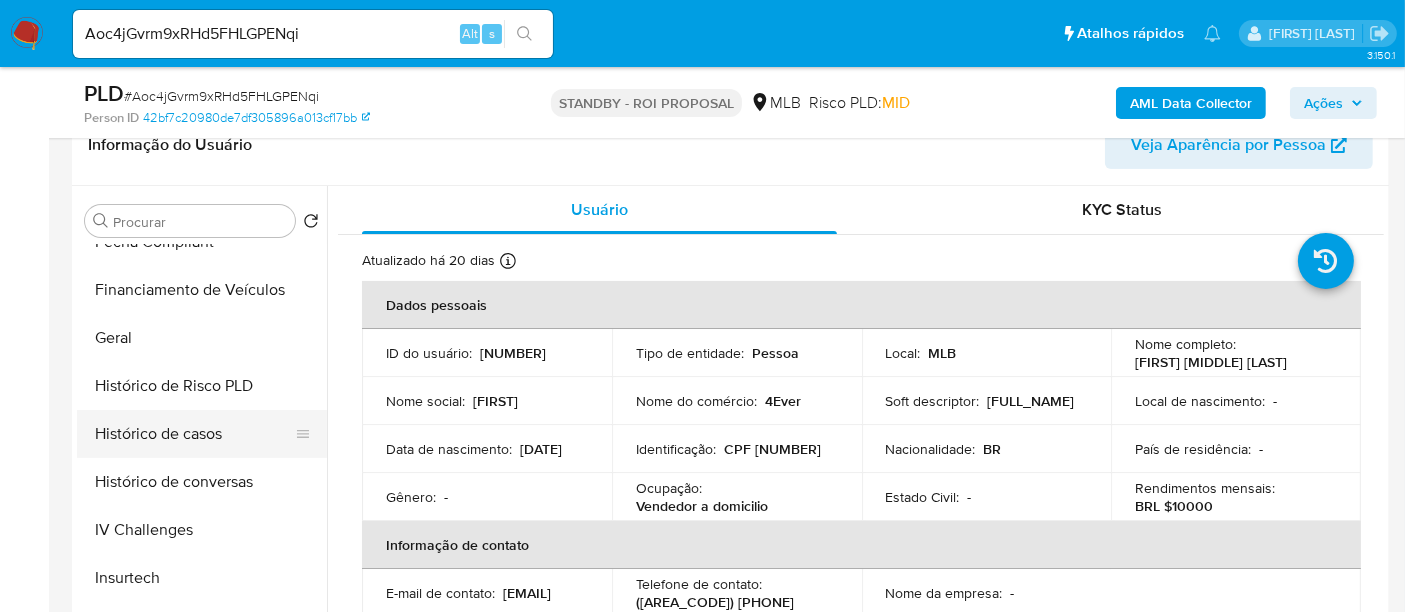 click on "Histórico de casos" at bounding box center [194, 434] 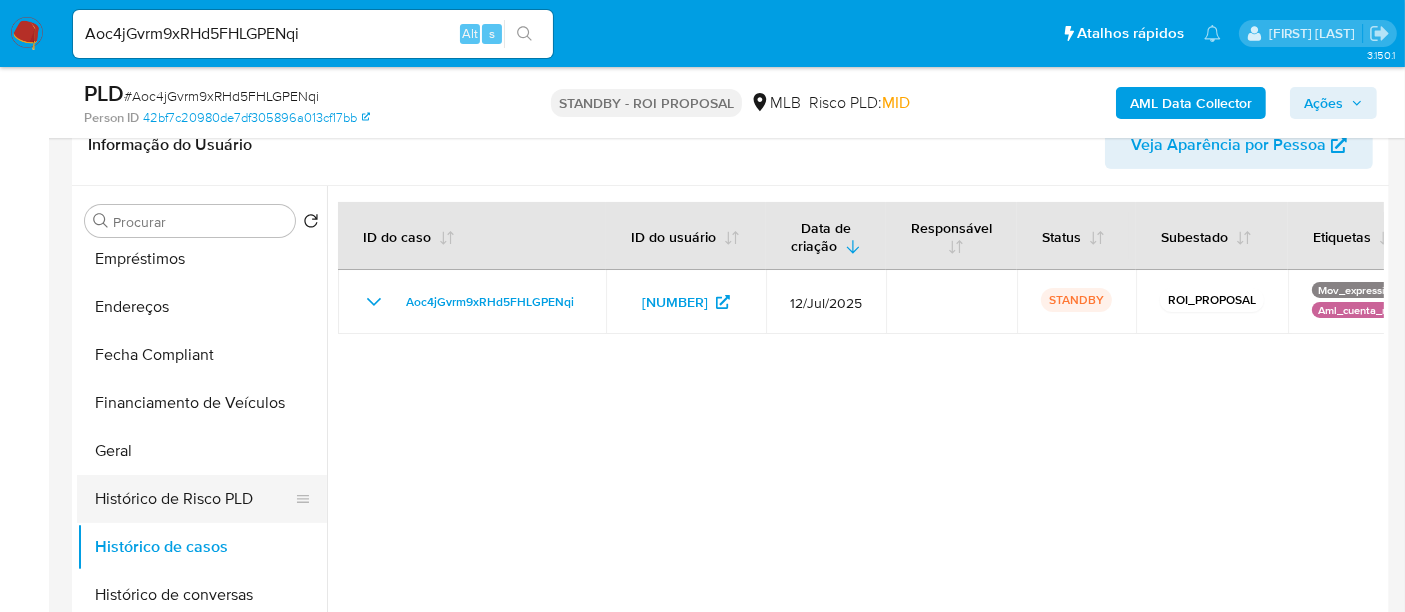 scroll, scrollTop: 333, scrollLeft: 0, axis: vertical 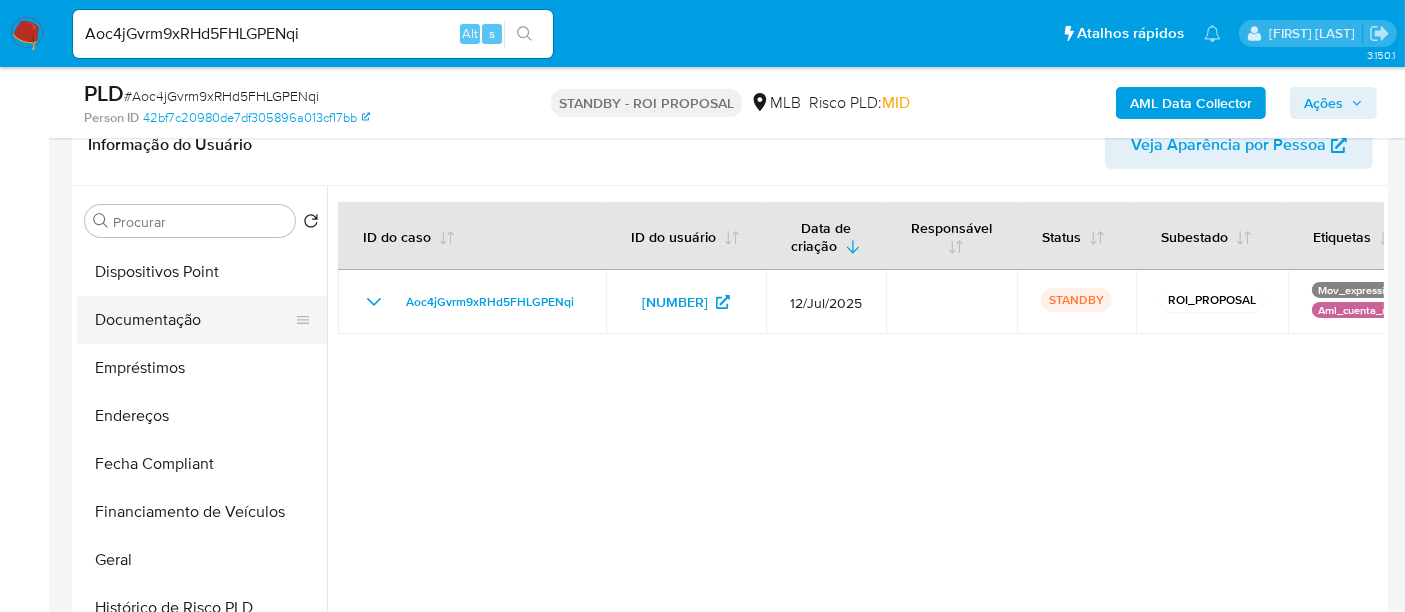 click on "Documentação" at bounding box center [194, 320] 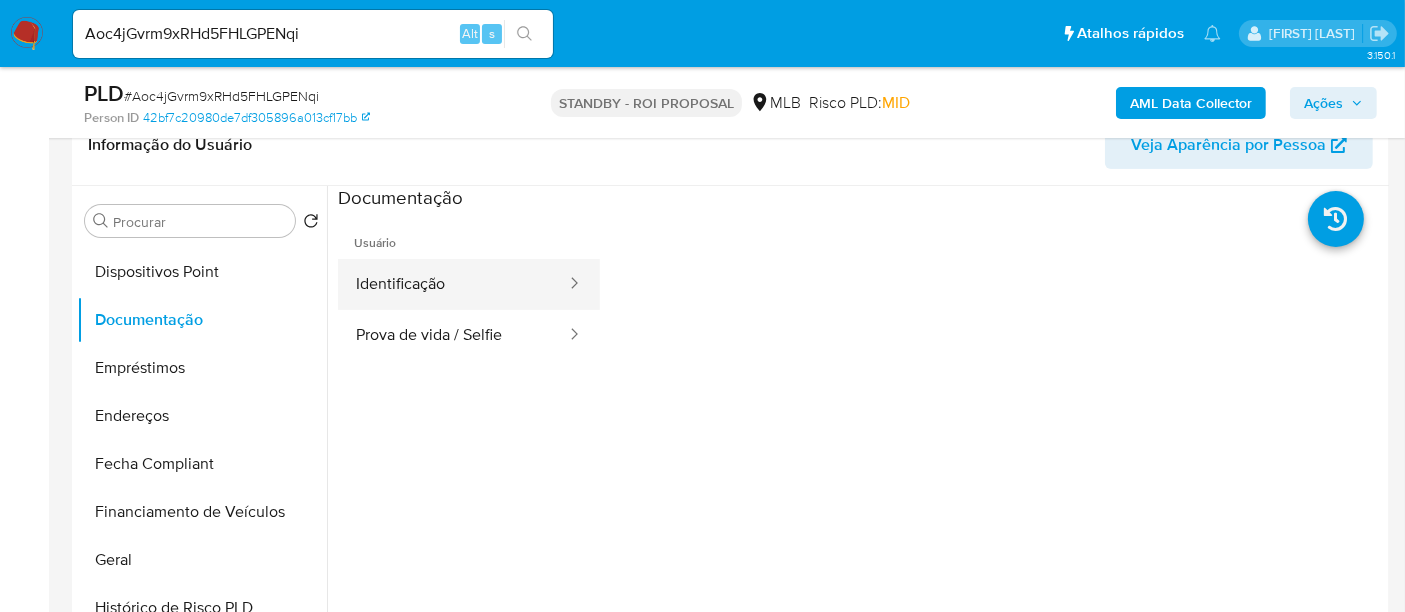 click on "Identificação" at bounding box center (453, 284) 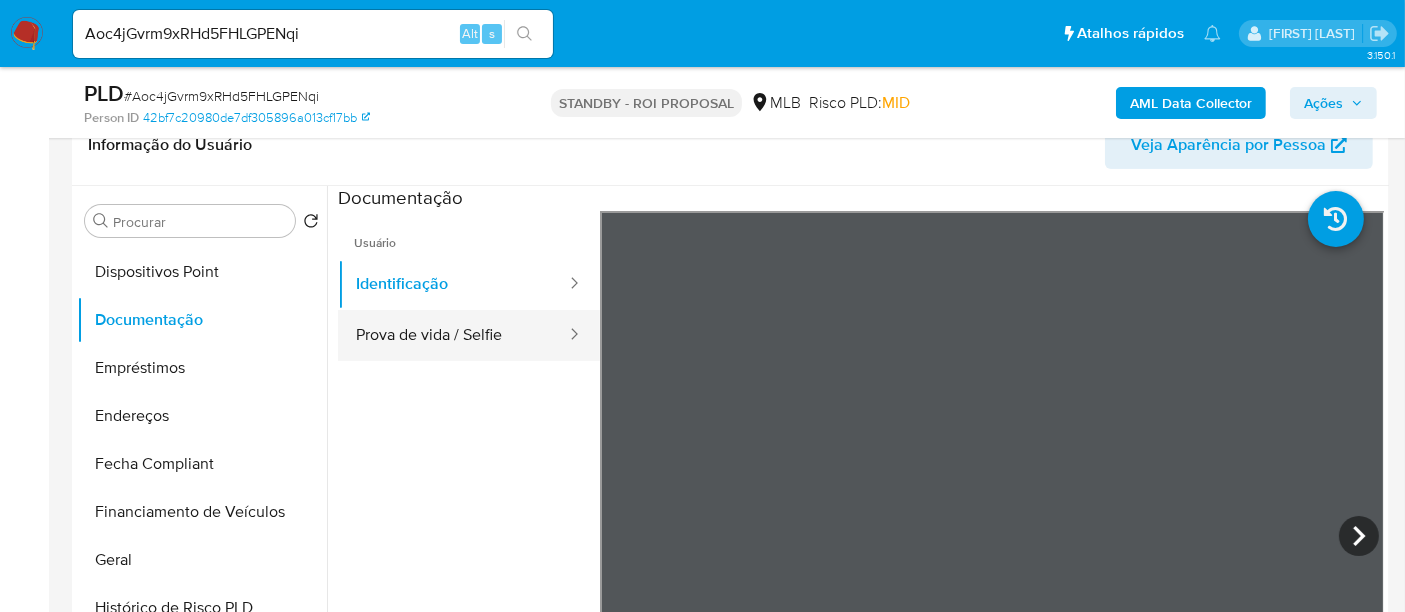 click on "Prova de vida / Selfie" at bounding box center [453, 335] 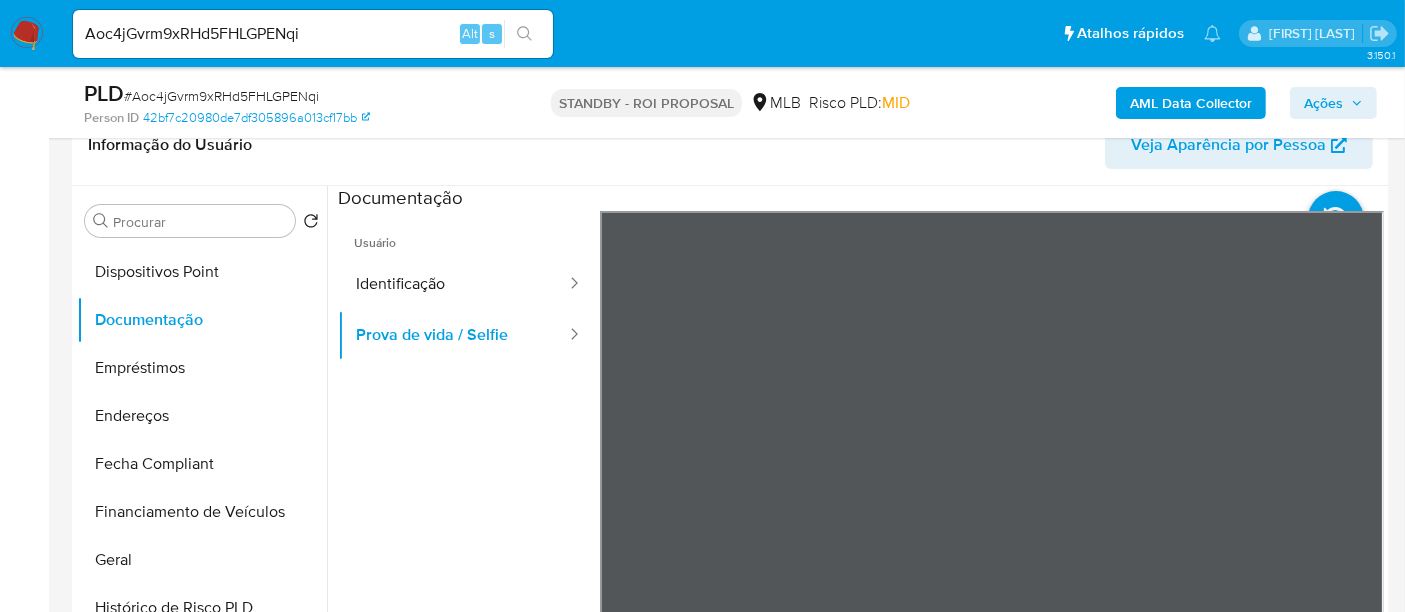type 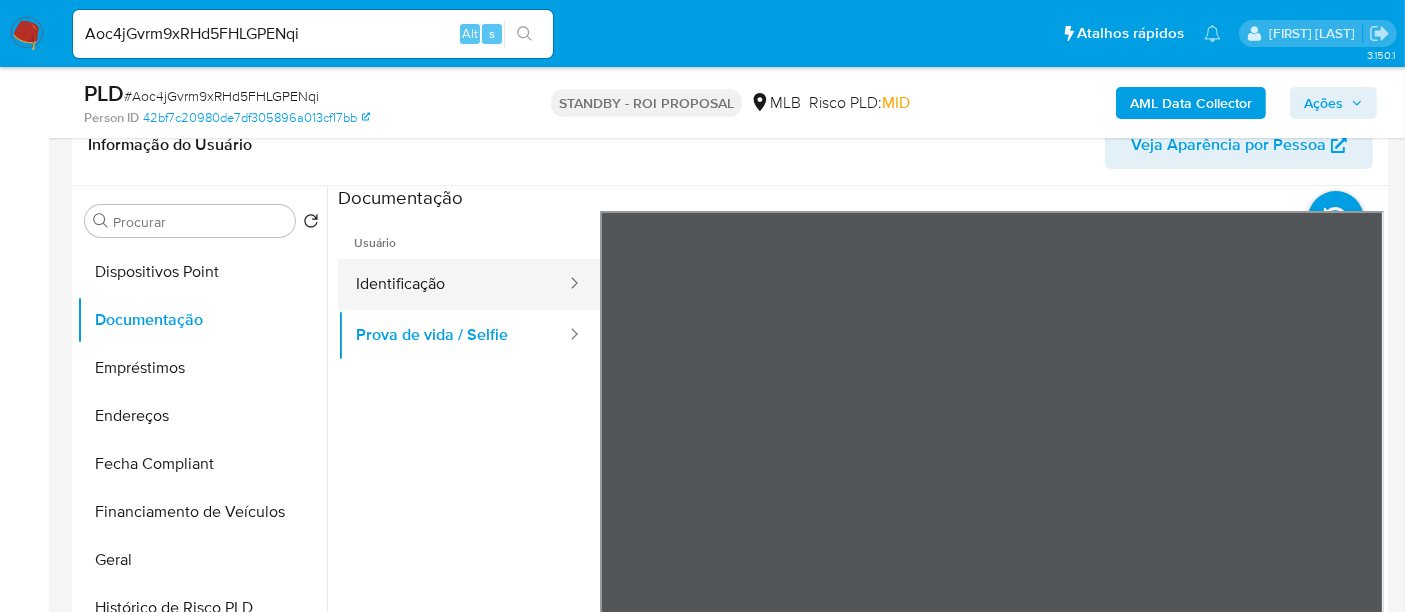 click on "Identificação" at bounding box center [453, 284] 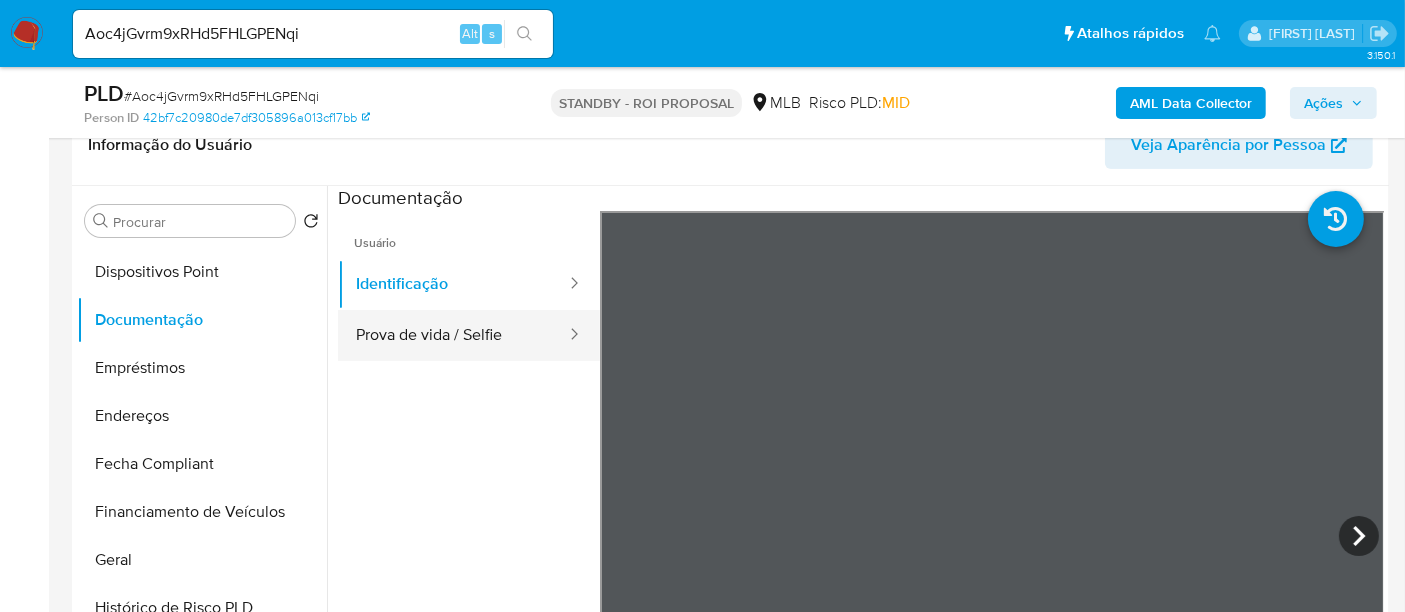 click on "Prova de vida / Selfie" at bounding box center (453, 335) 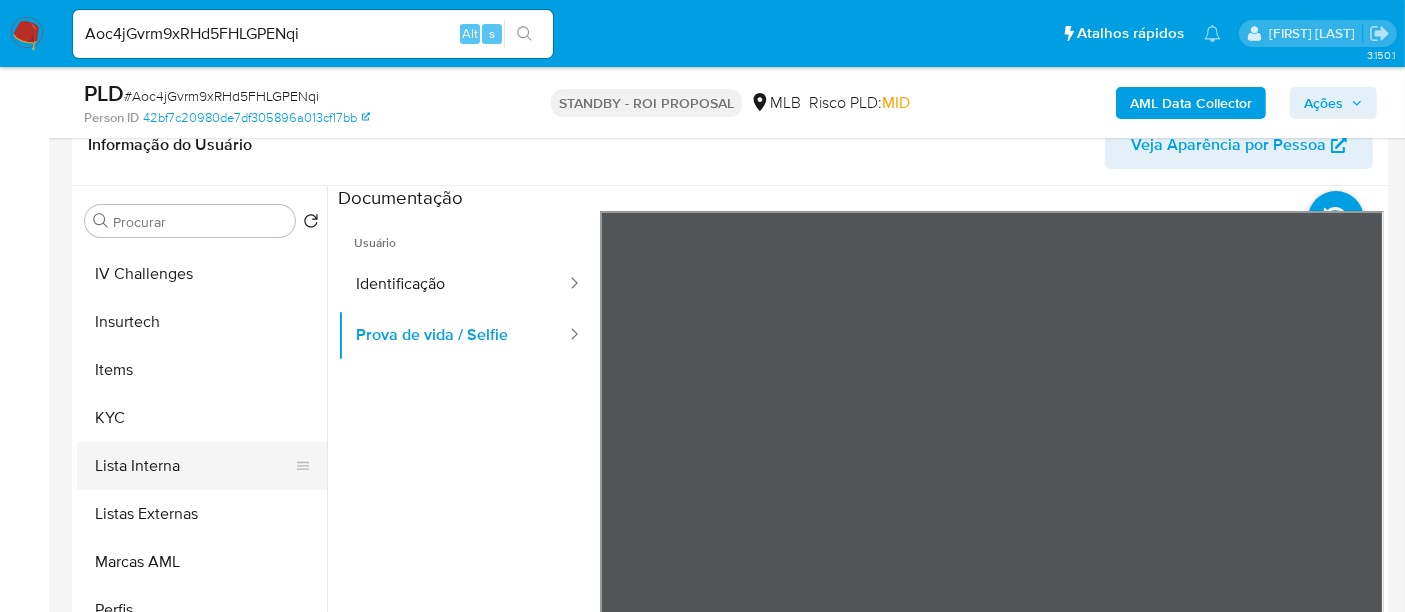 scroll, scrollTop: 844, scrollLeft: 0, axis: vertical 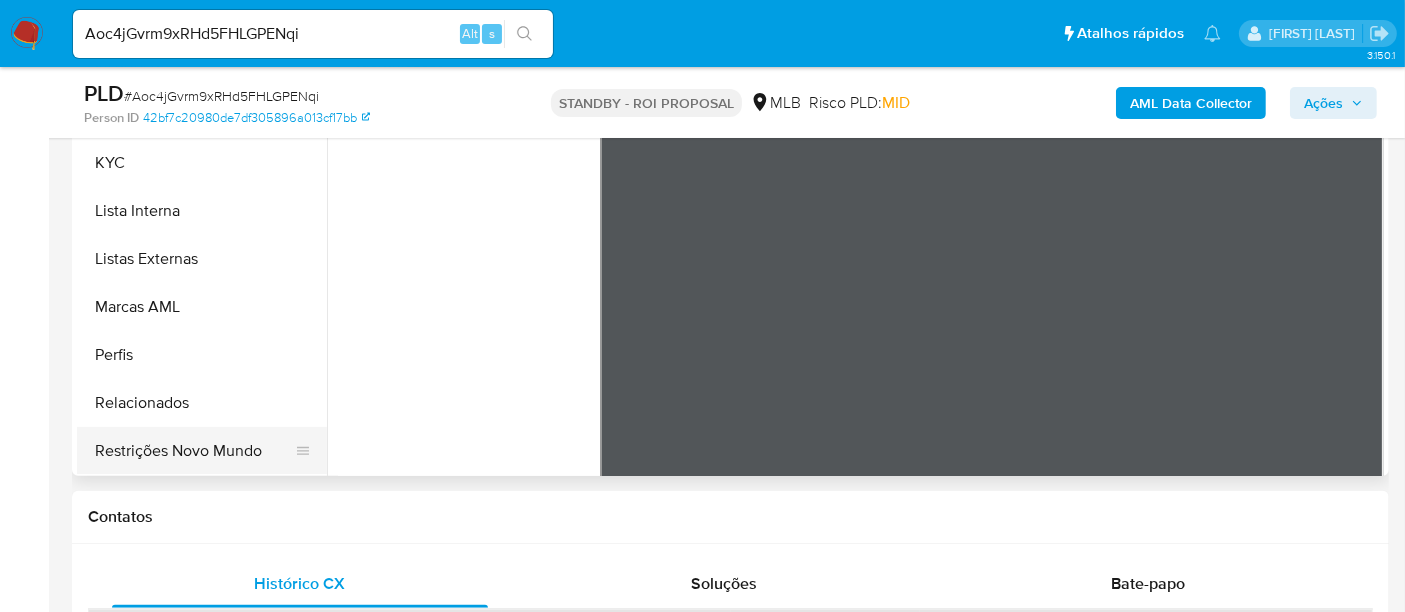 click on "Restrições Novo Mundo" at bounding box center [194, 451] 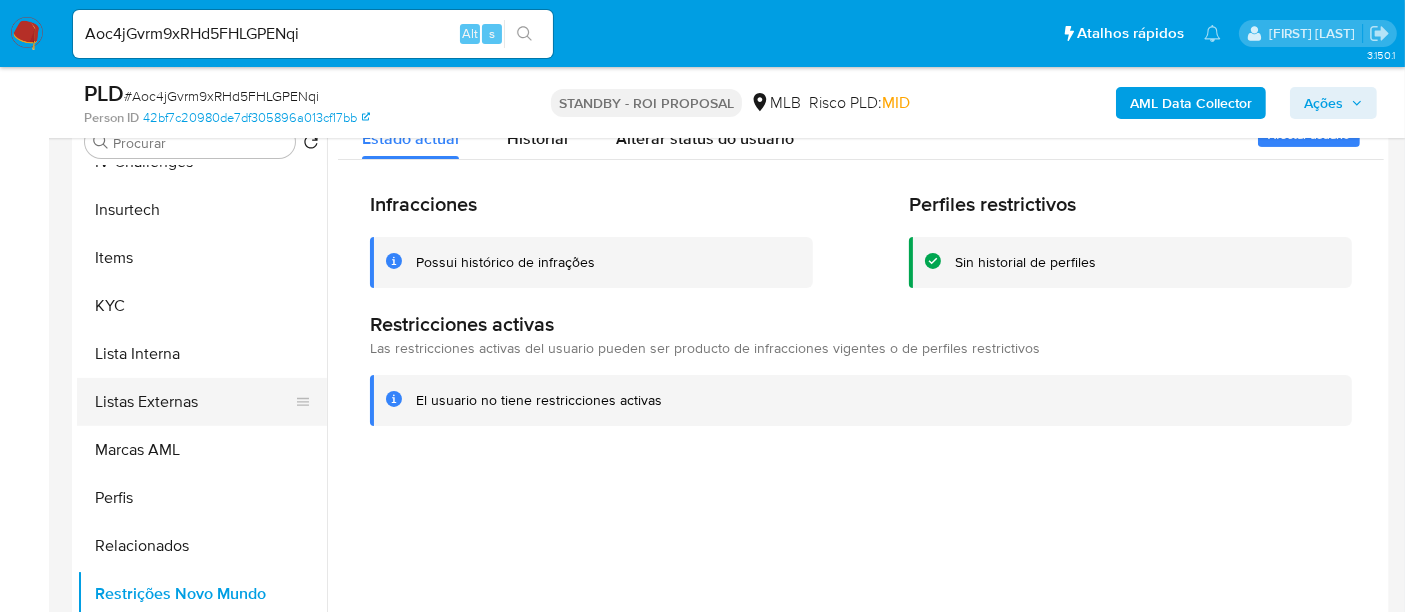 scroll, scrollTop: 333, scrollLeft: 0, axis: vertical 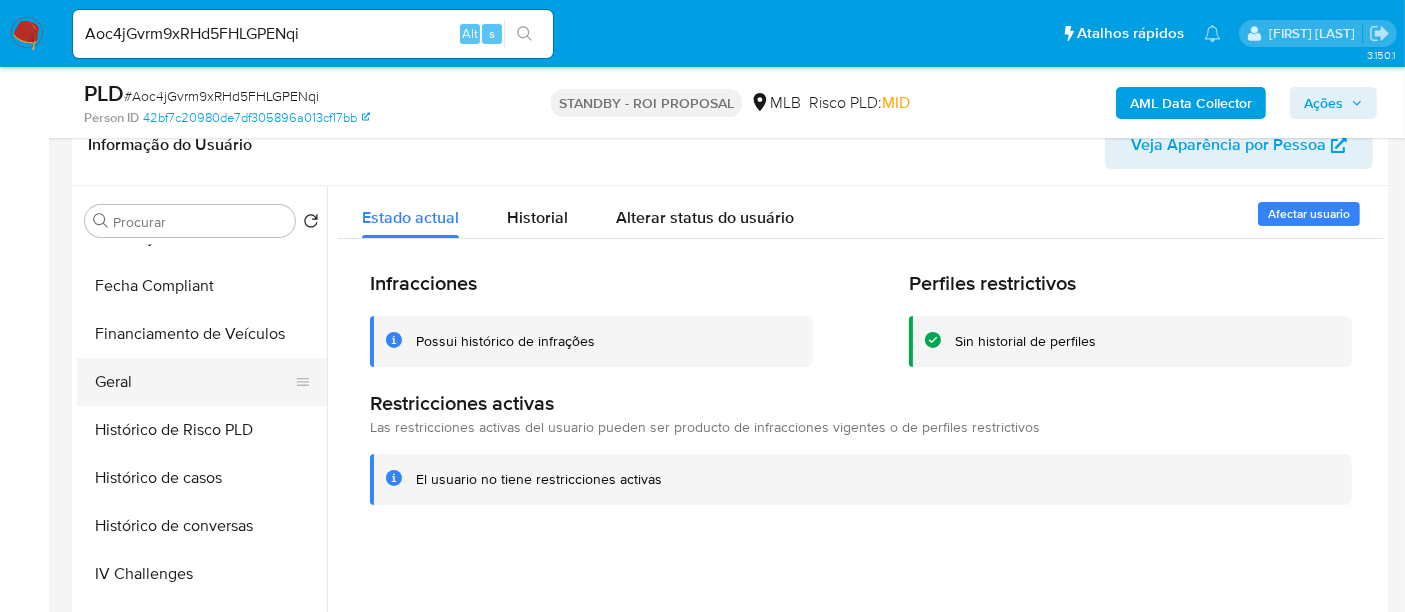 click on "Geral" at bounding box center [194, 382] 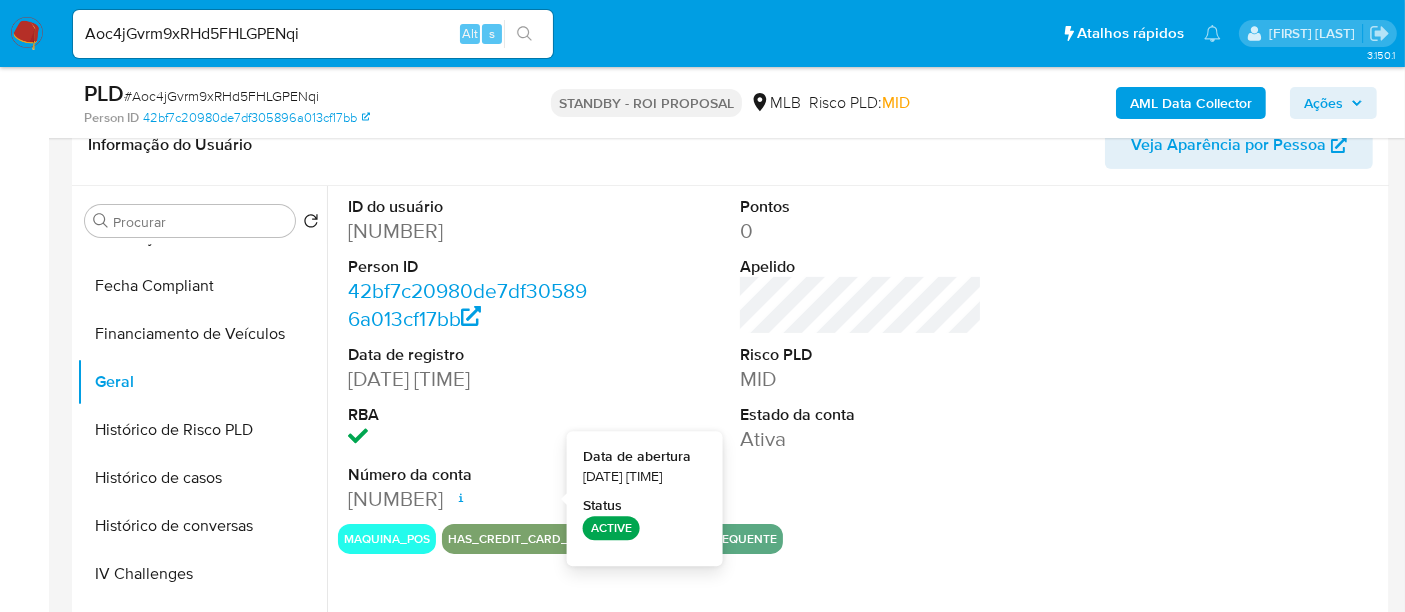 type 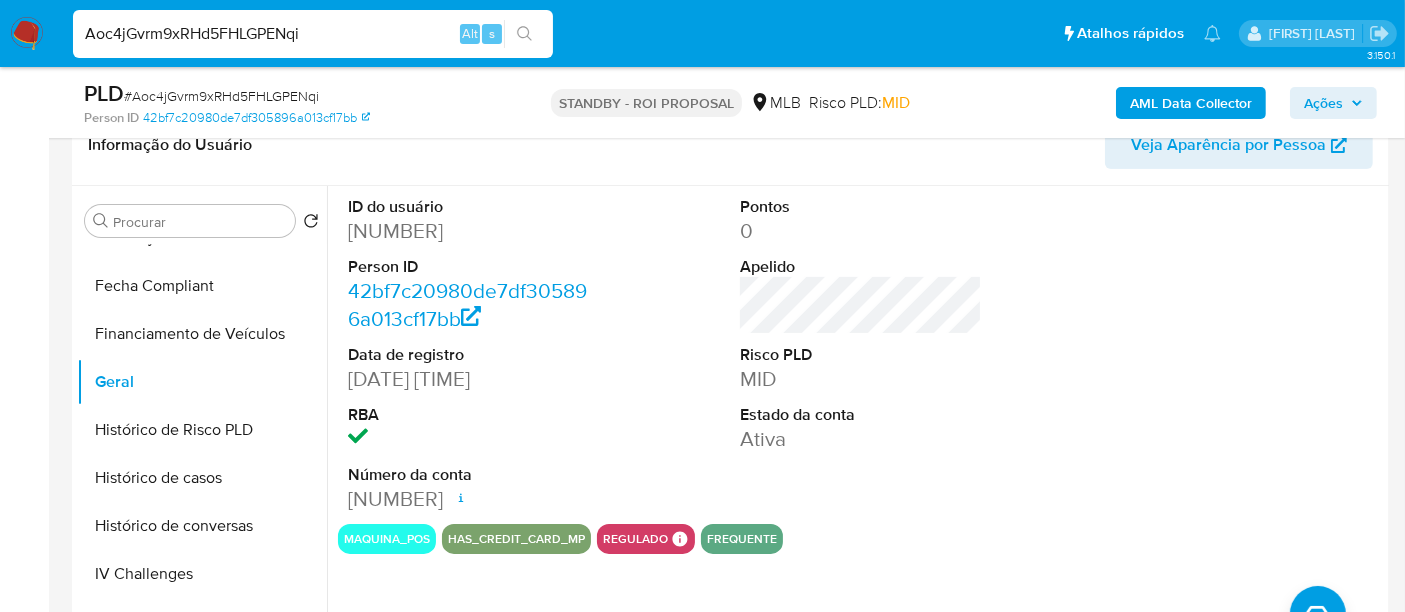 click on "Aoc4jGvrm9xRHd5FHLGPENqi" at bounding box center [313, 34] 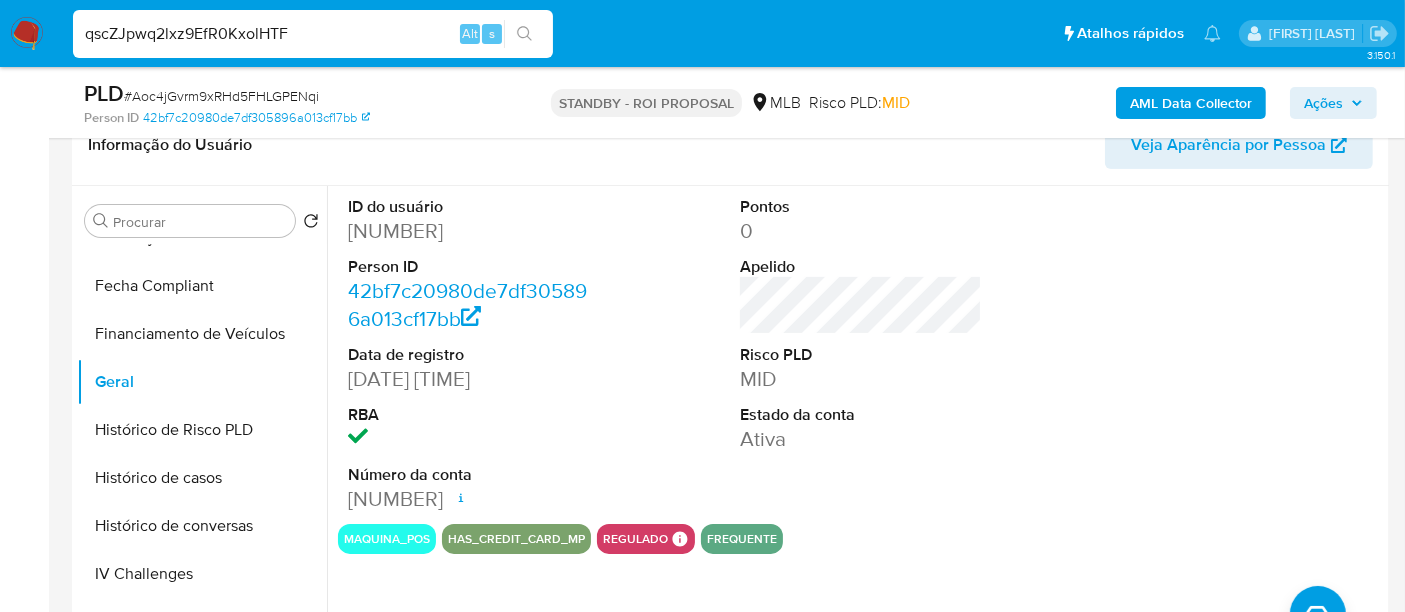 type on "qscZJpwq2lxz9EfR0KxolHTF" 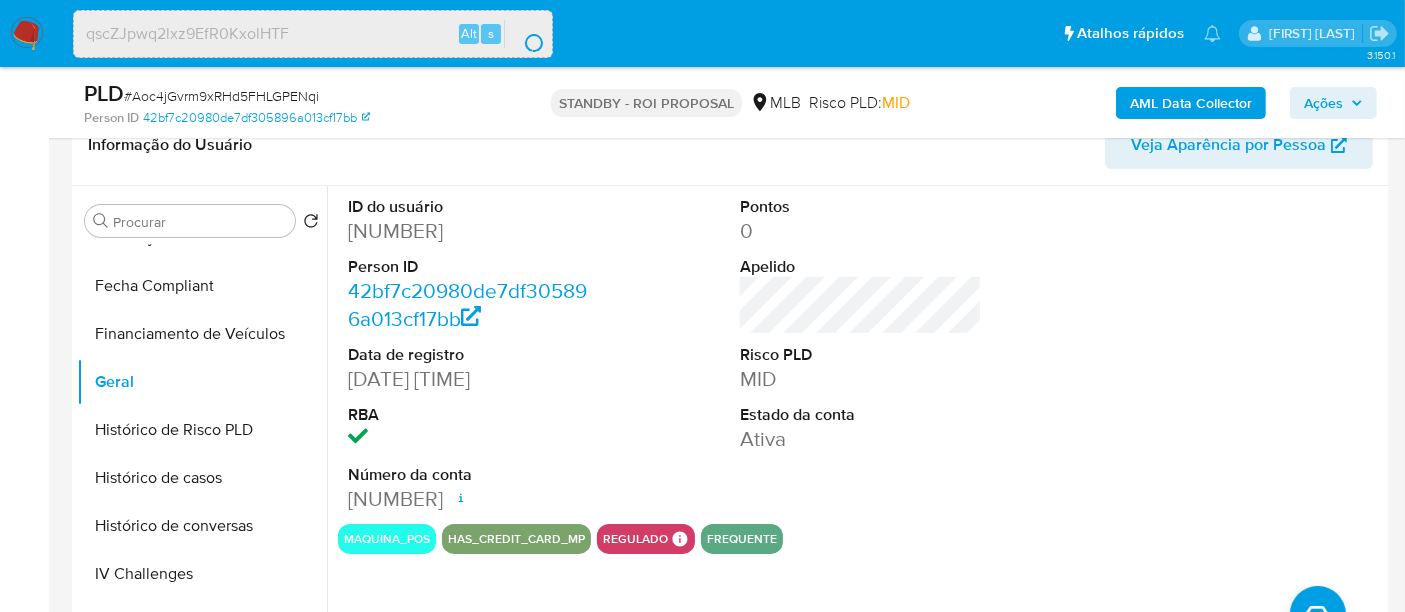 scroll, scrollTop: 0, scrollLeft: 0, axis: both 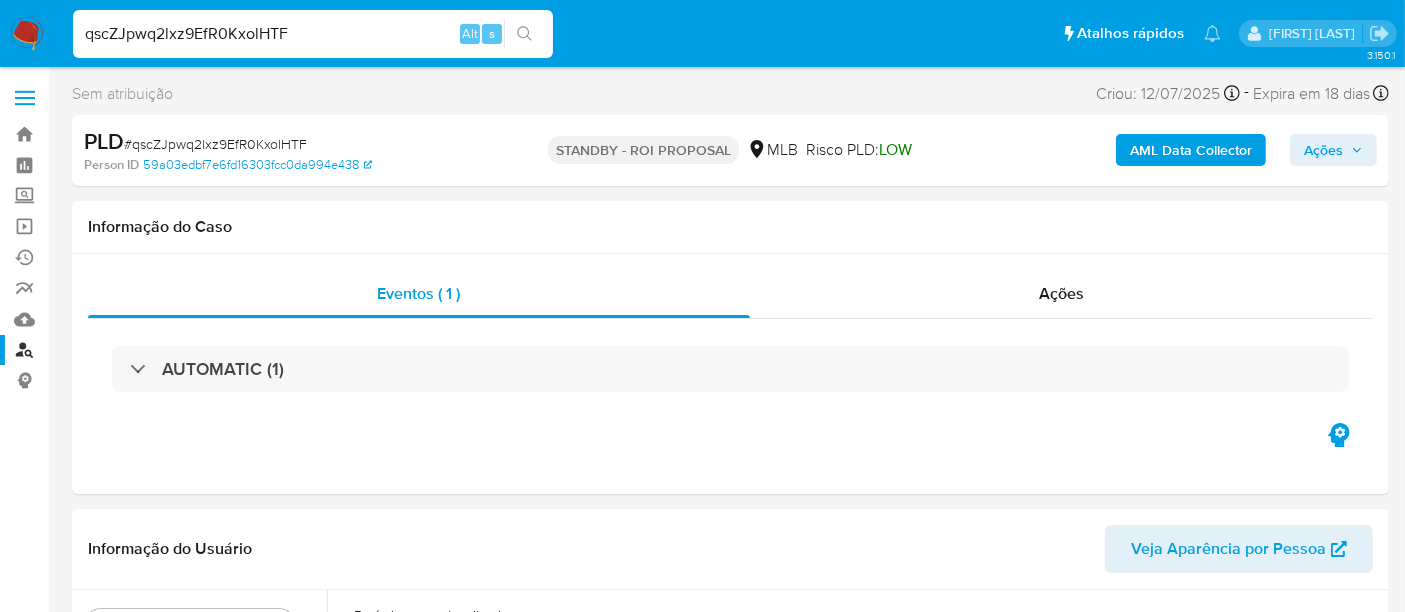 select on "10" 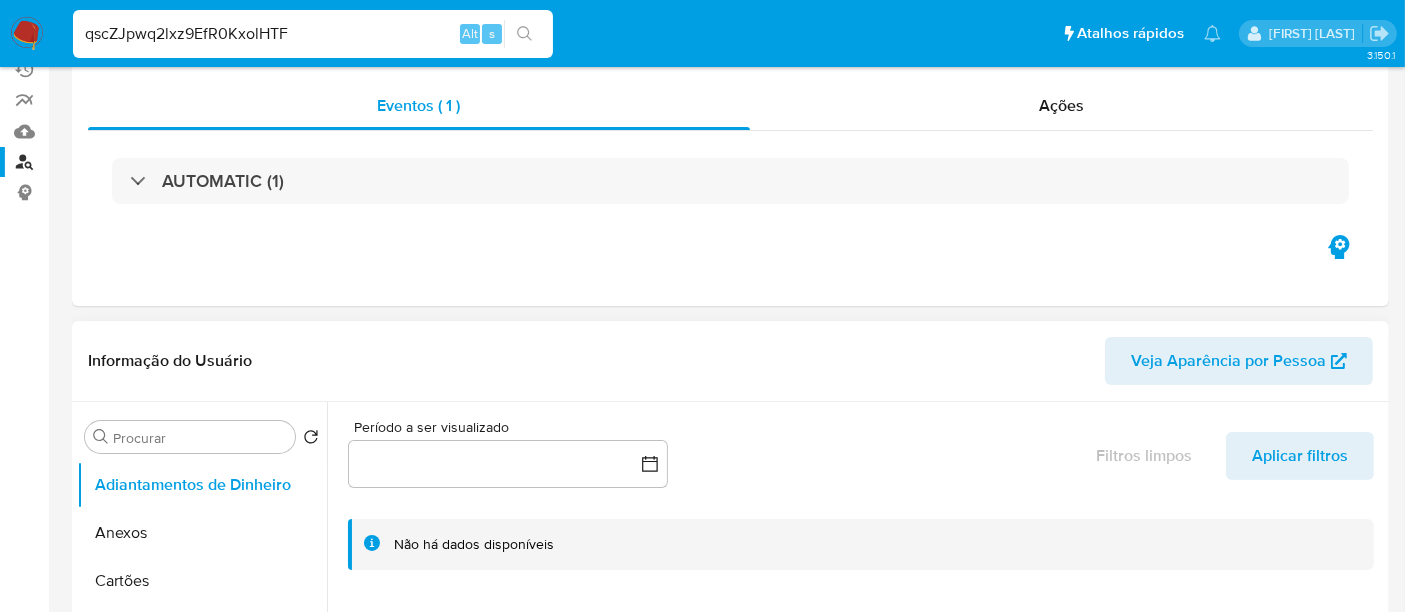 scroll, scrollTop: 333, scrollLeft: 0, axis: vertical 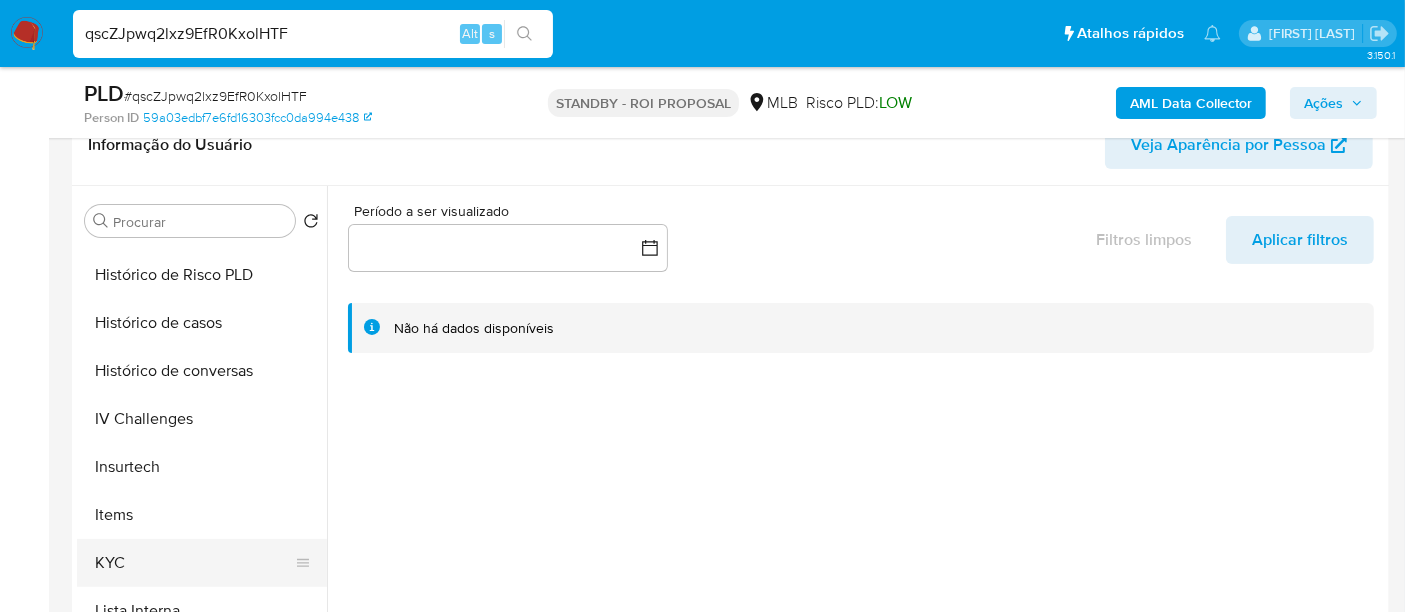 click on "KYC" at bounding box center [194, 563] 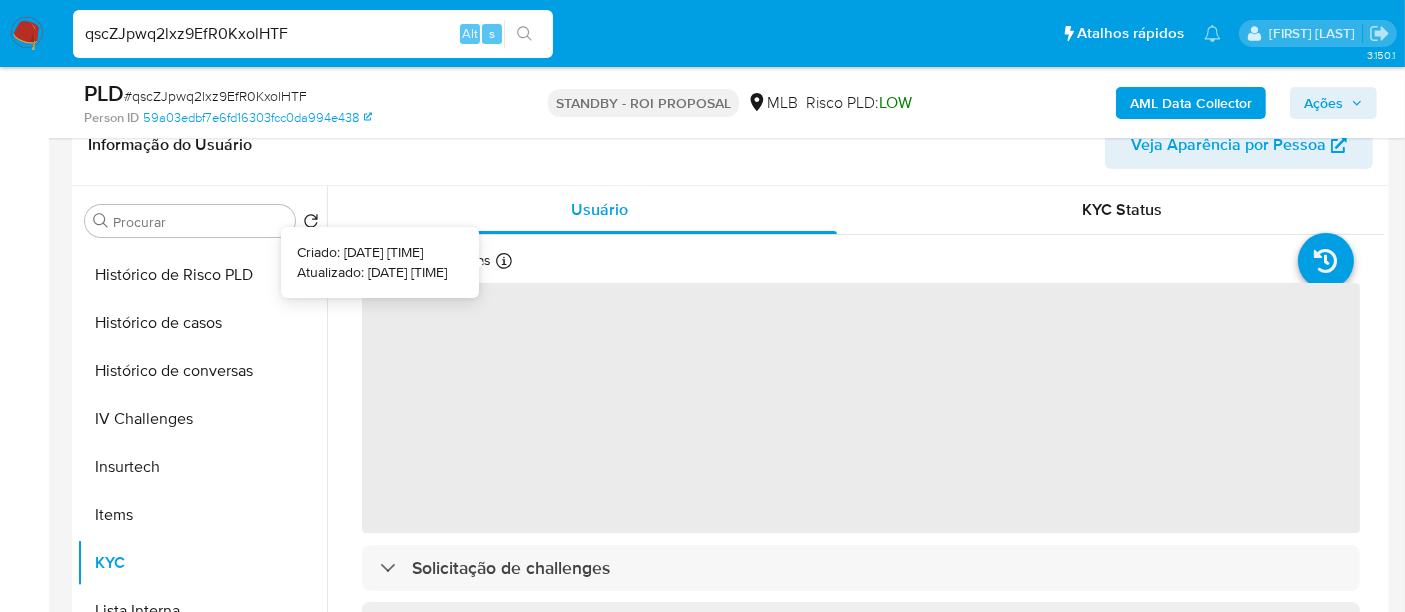type 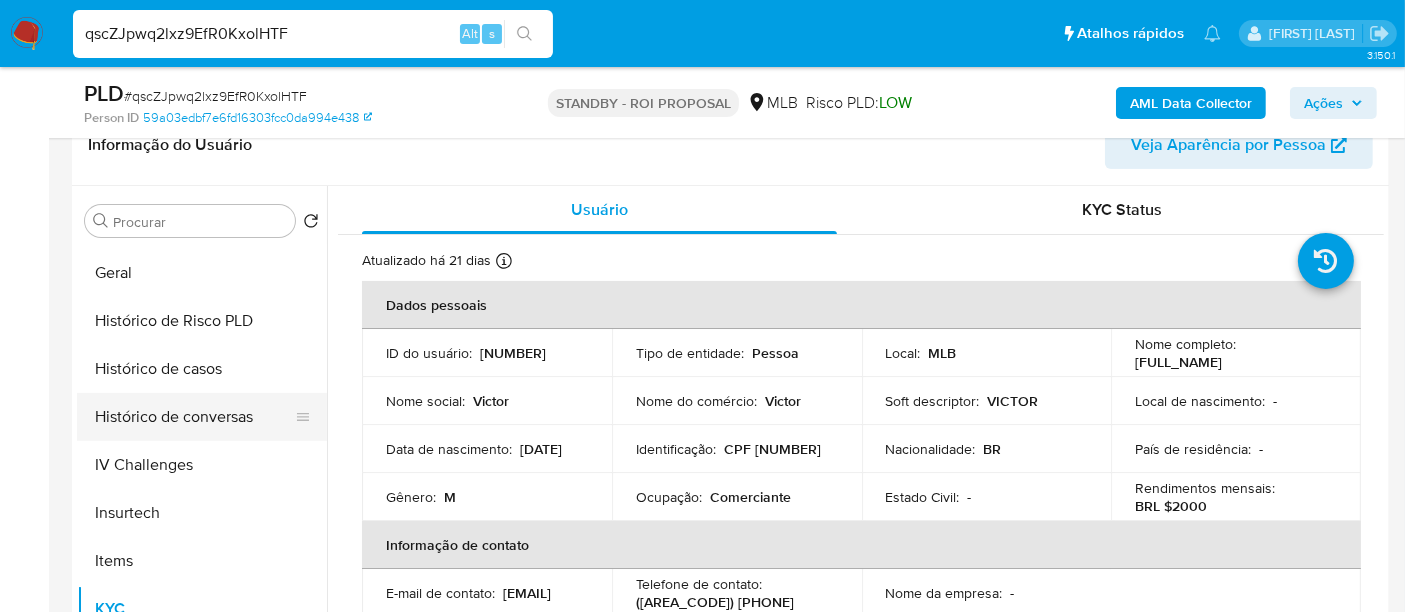 scroll, scrollTop: 555, scrollLeft: 0, axis: vertical 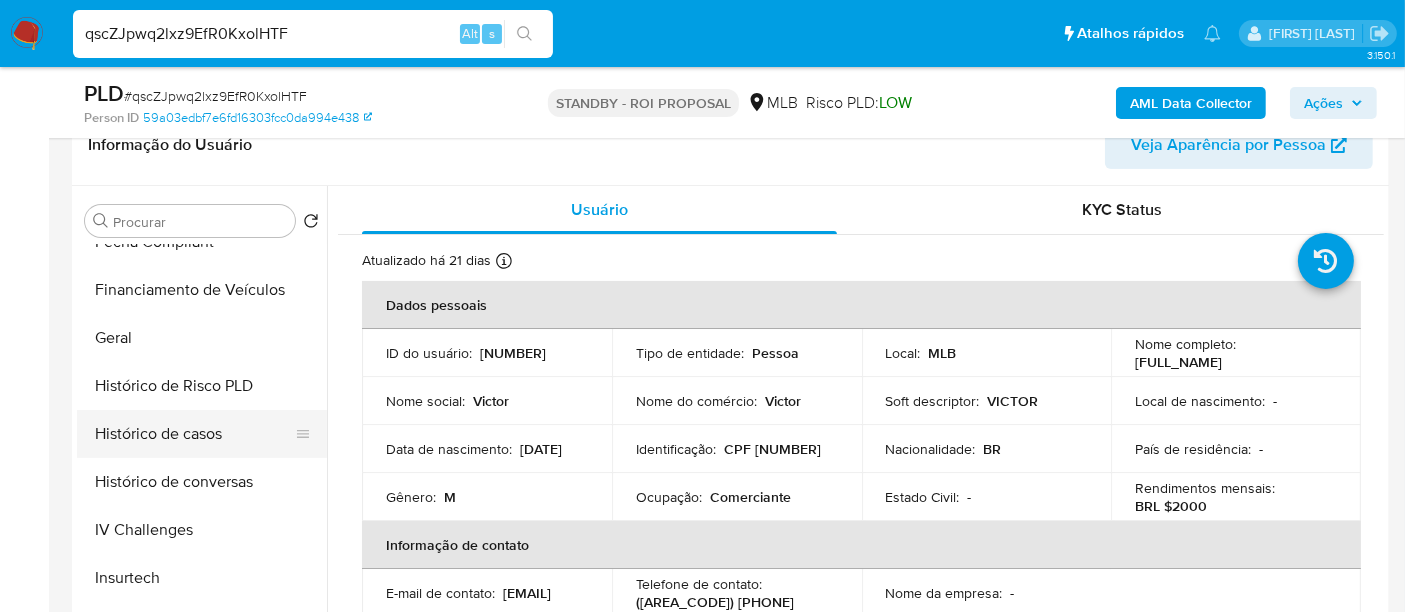 click on "Histórico de casos" at bounding box center (194, 434) 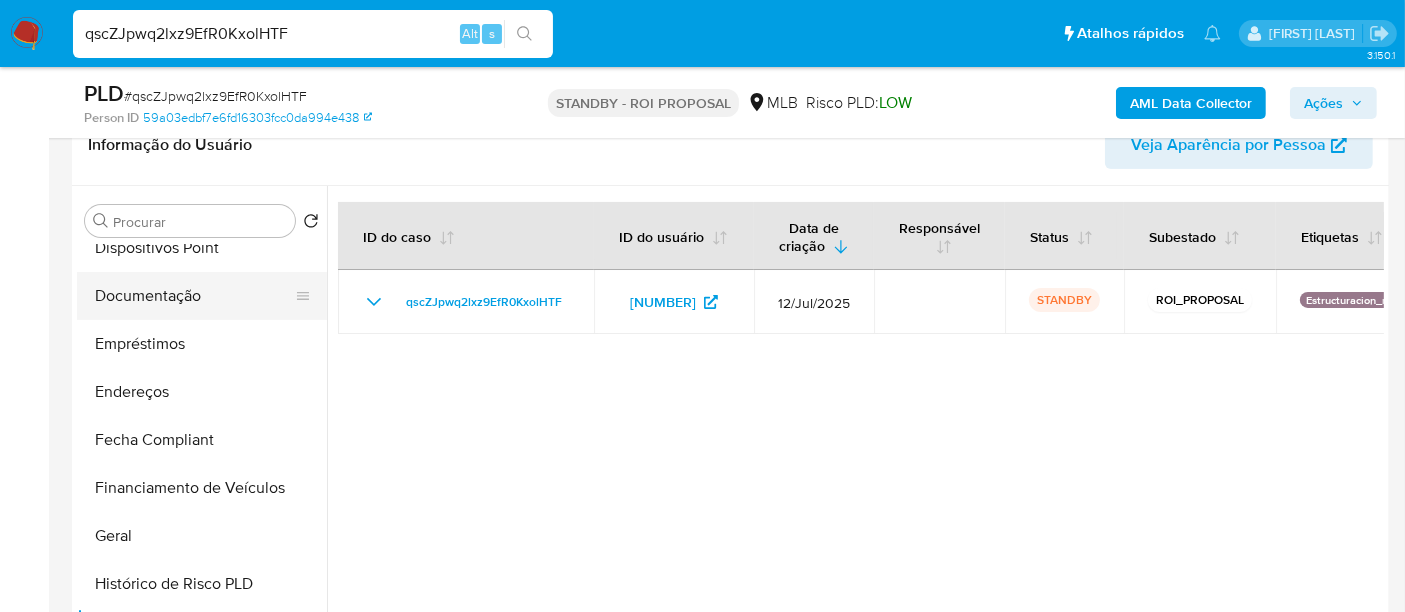 scroll, scrollTop: 222, scrollLeft: 0, axis: vertical 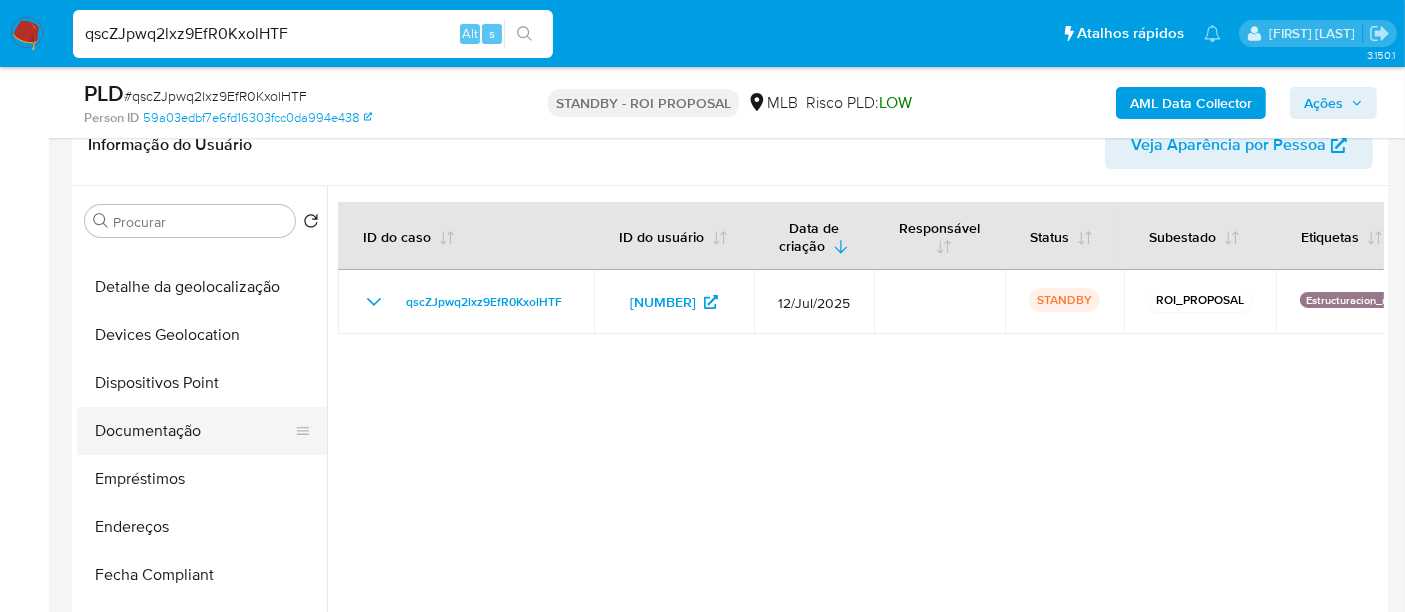 click on "Documentação" at bounding box center (194, 431) 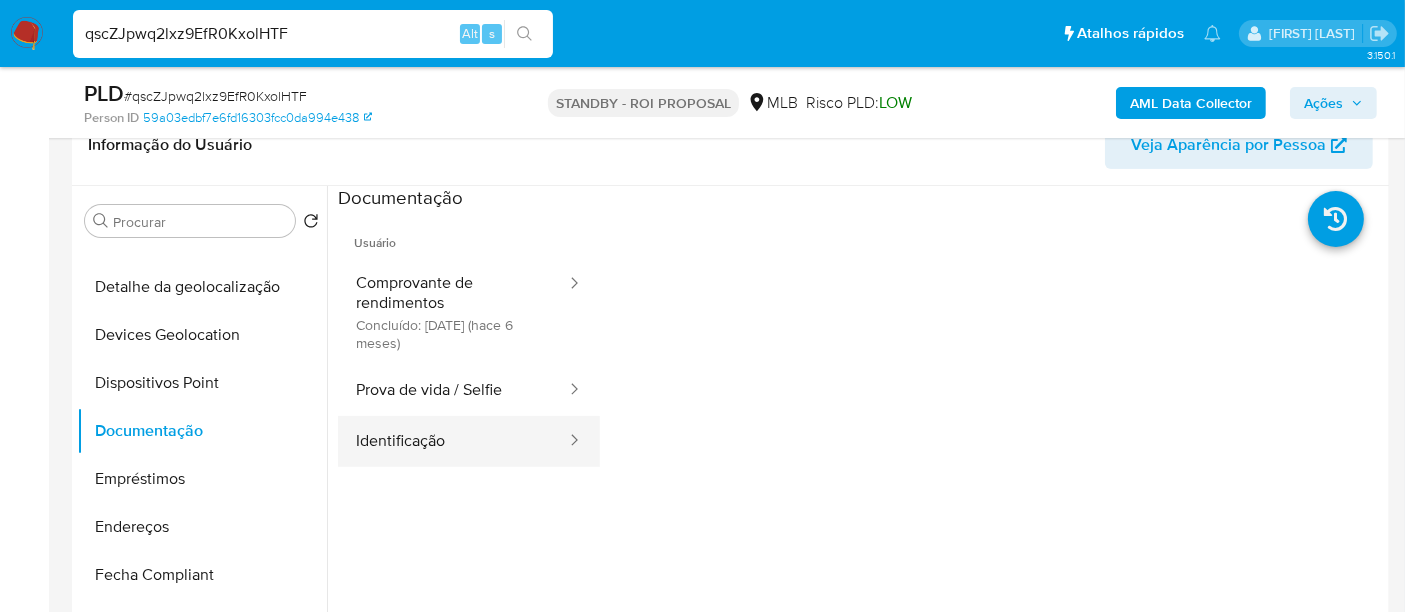 click on "Identificação" at bounding box center [453, 441] 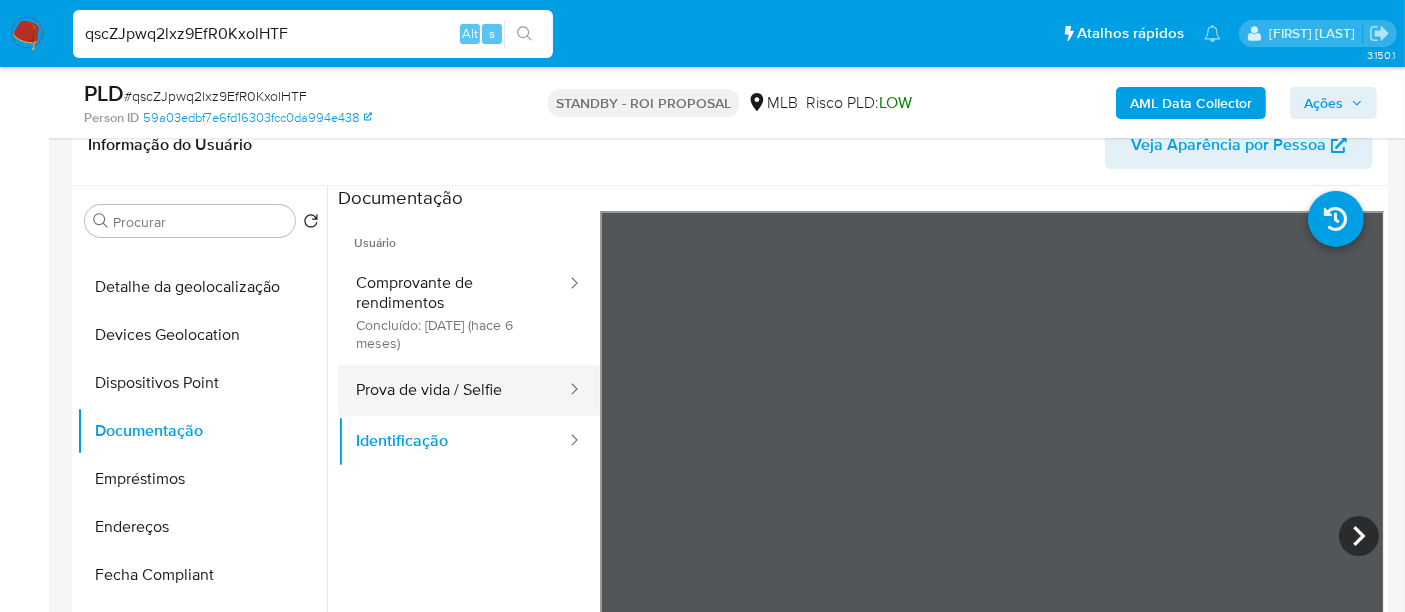 click on "Prova de vida / Selfie" at bounding box center [453, 390] 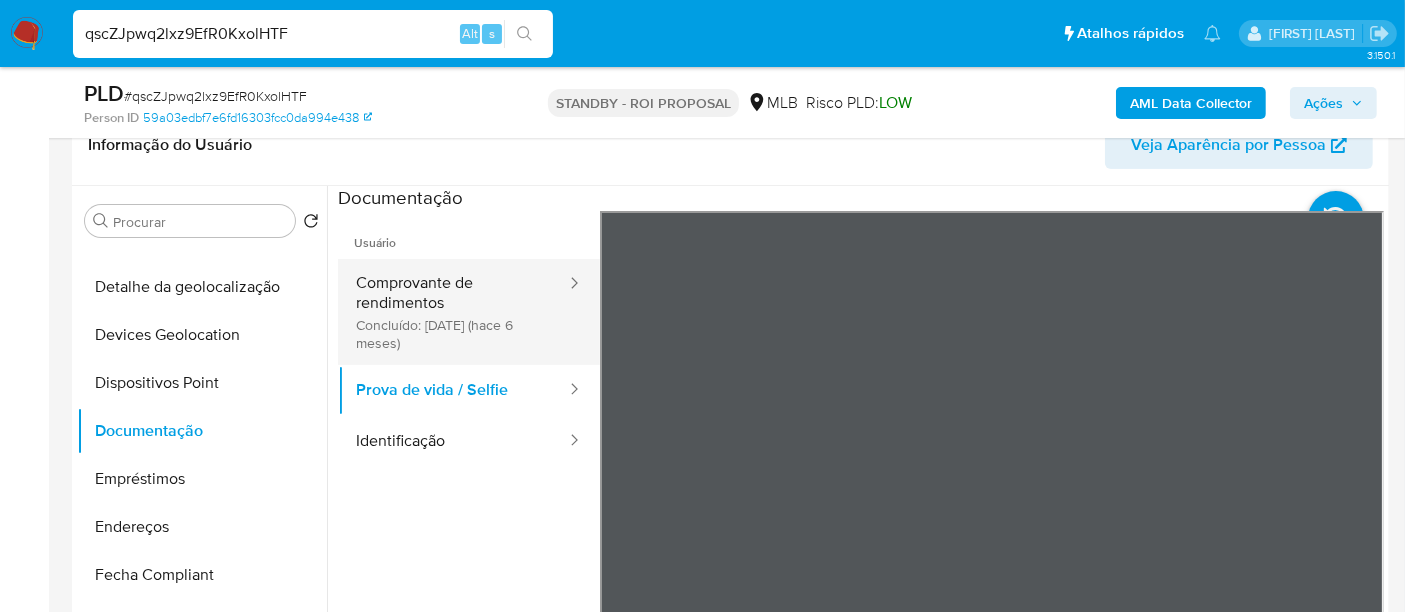 click on "Comprovante de rendimentos Concluído: 13/02/2025 (hace 6 meses)" at bounding box center [453, 312] 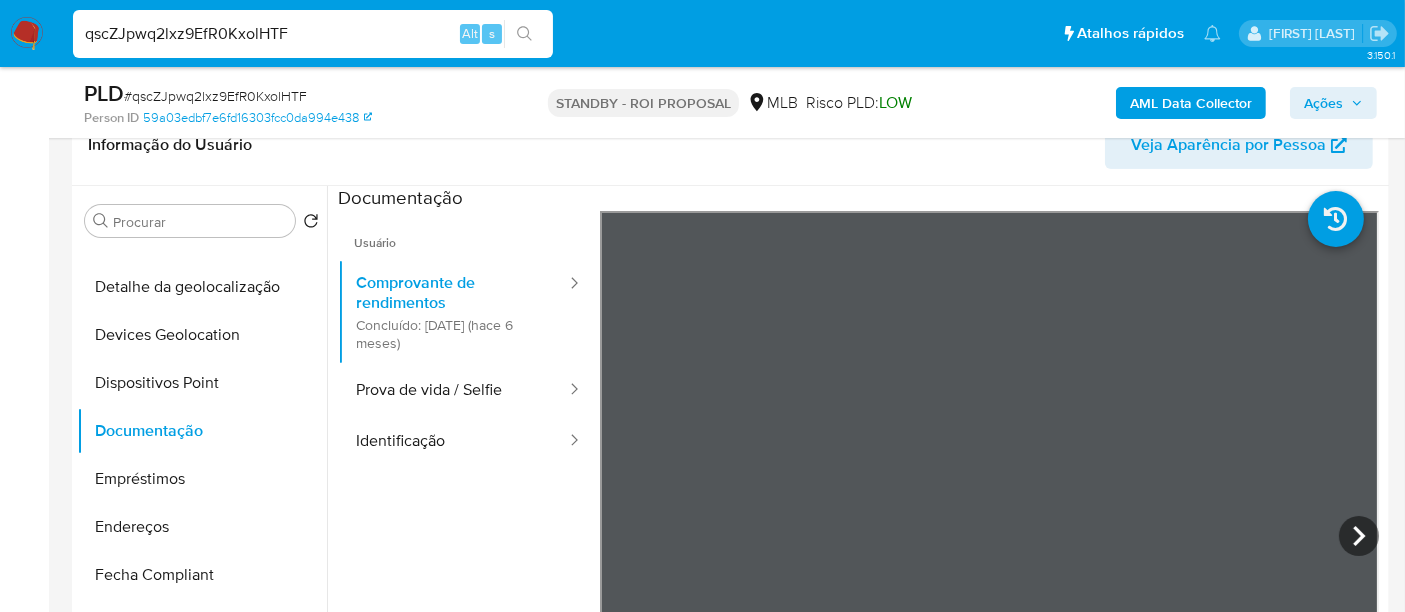 scroll, scrollTop: 444, scrollLeft: 0, axis: vertical 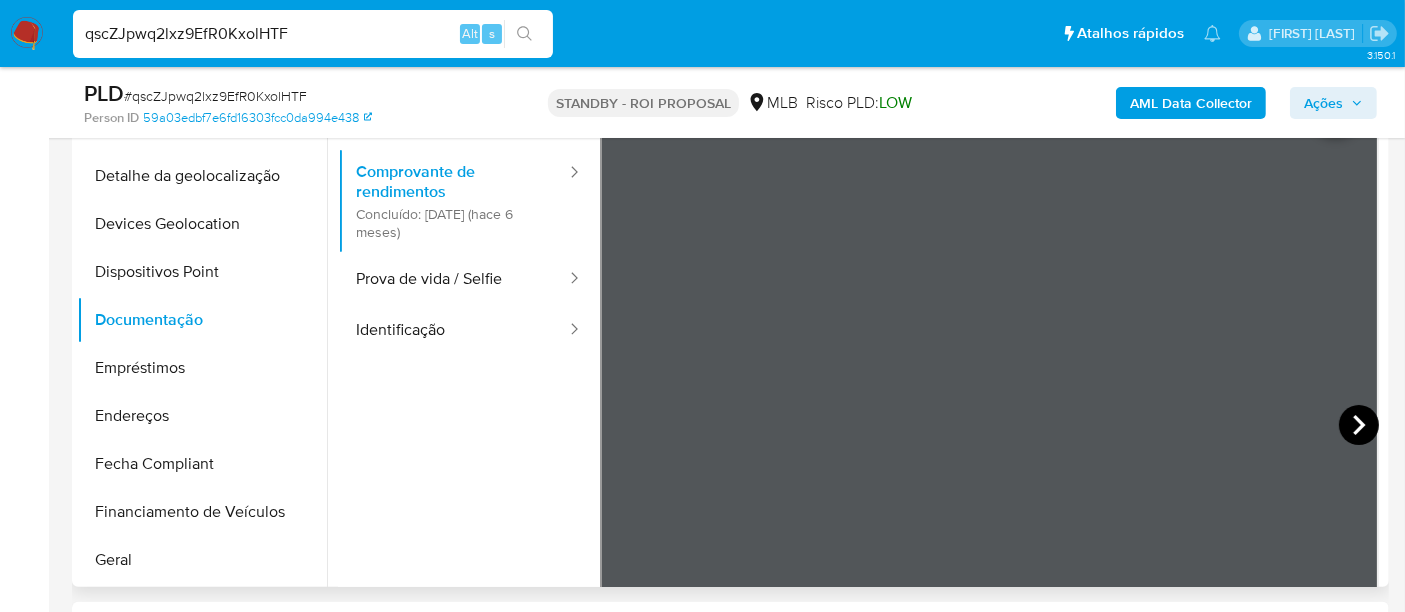 click 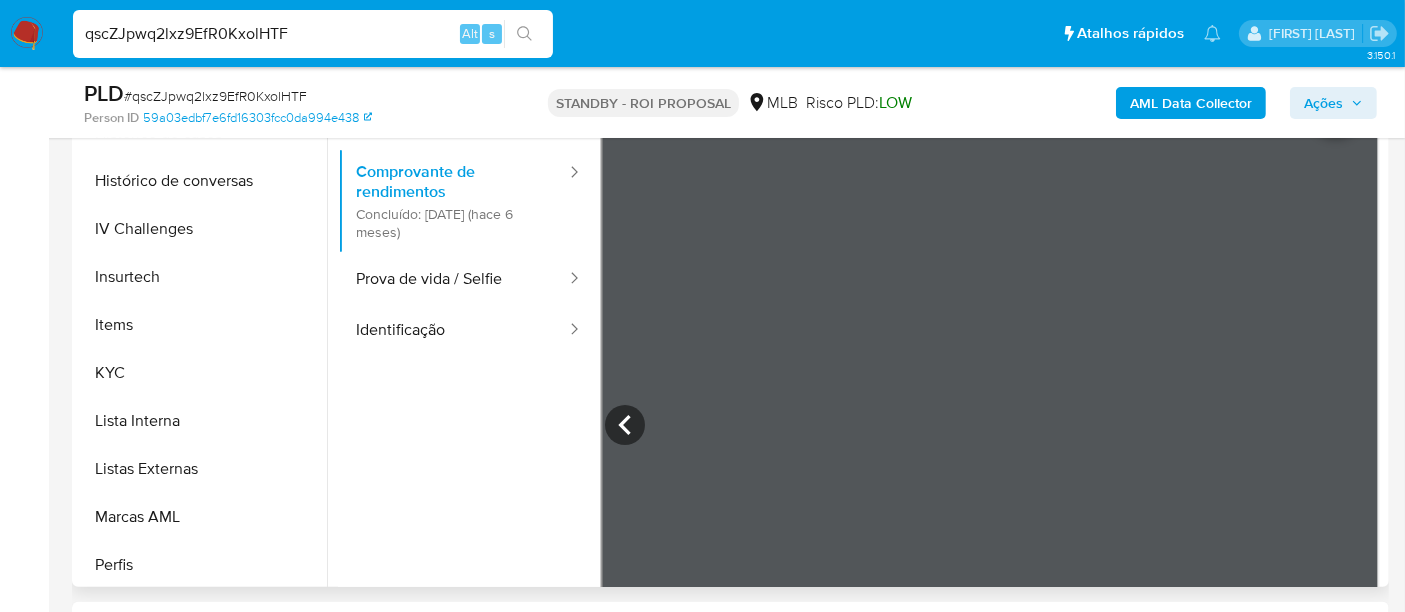 scroll, scrollTop: 844, scrollLeft: 0, axis: vertical 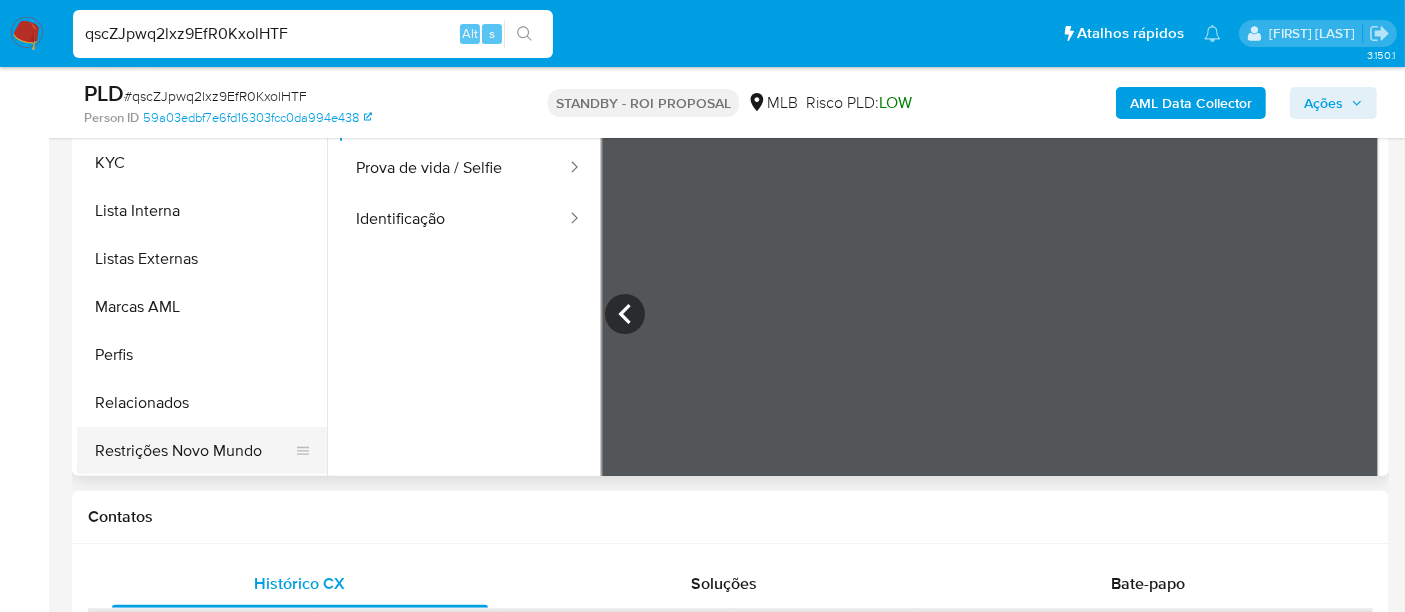 click on "Restrições Novo Mundo" at bounding box center (194, 451) 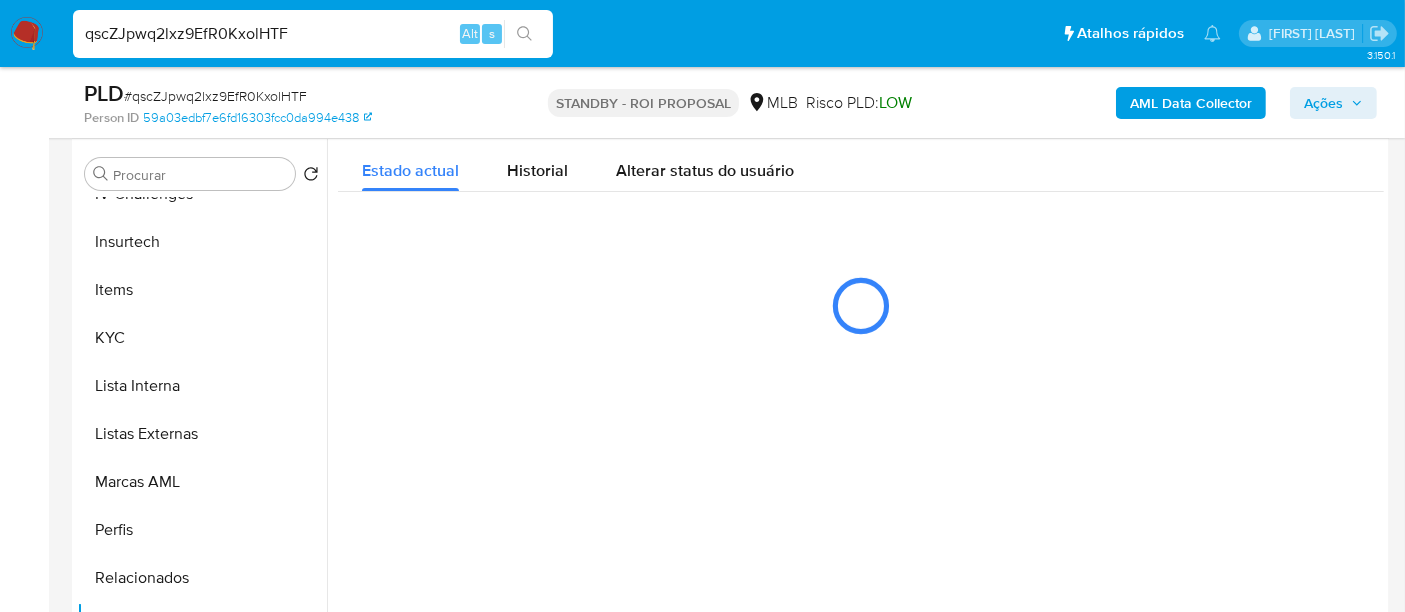 scroll, scrollTop: 333, scrollLeft: 0, axis: vertical 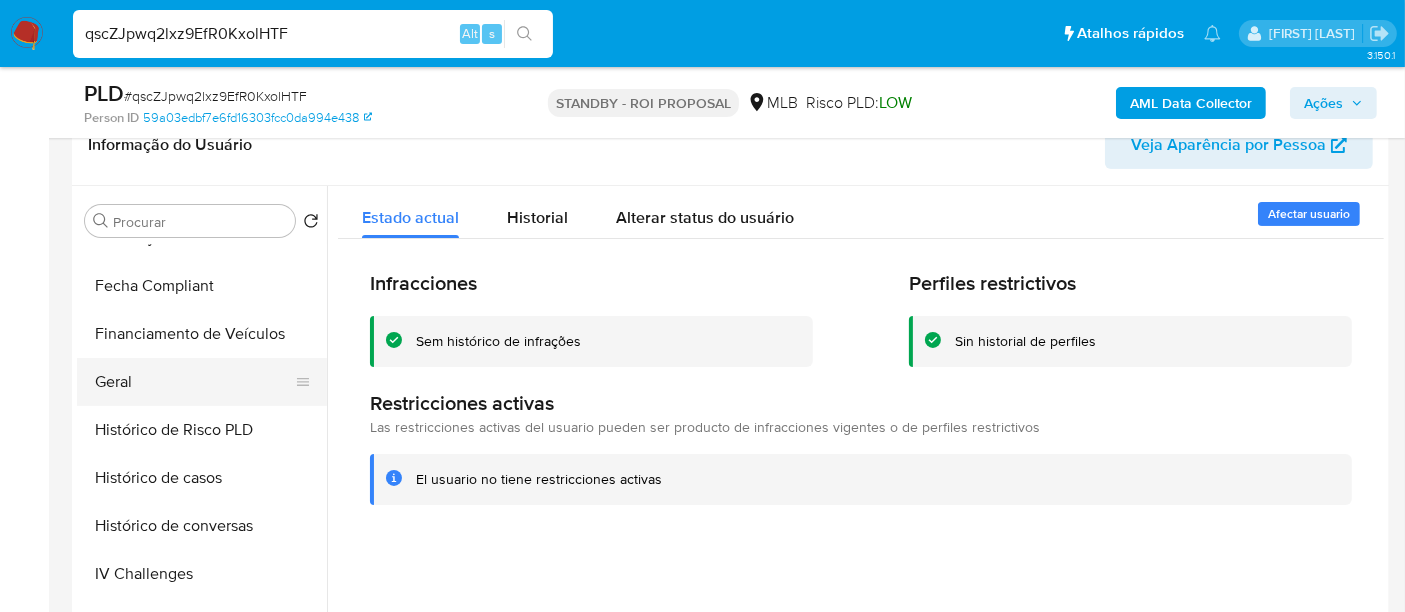 click on "Geral" at bounding box center (194, 382) 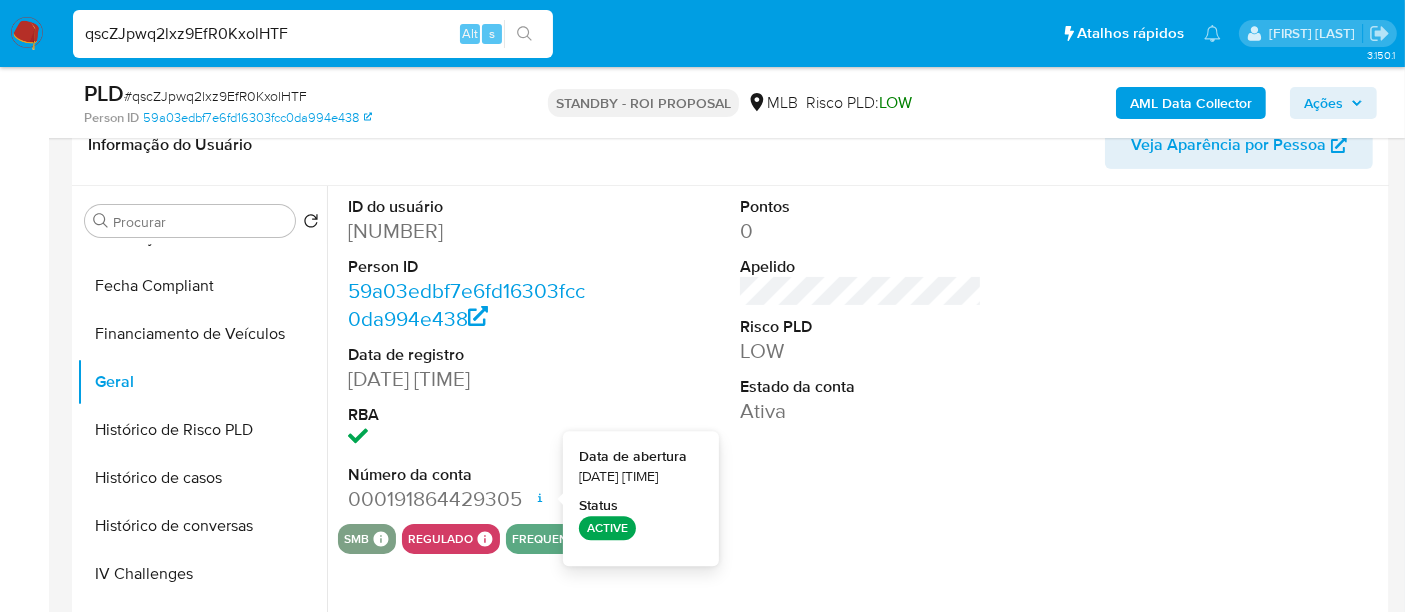 type 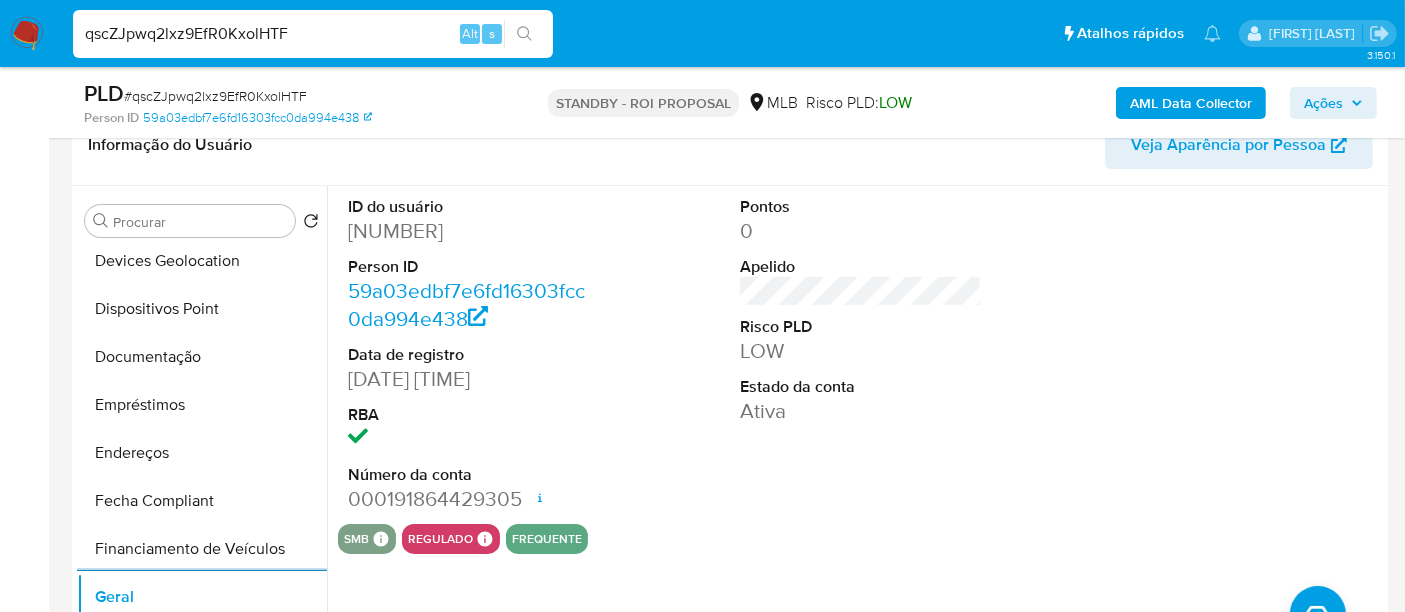 scroll, scrollTop: 288, scrollLeft: 0, axis: vertical 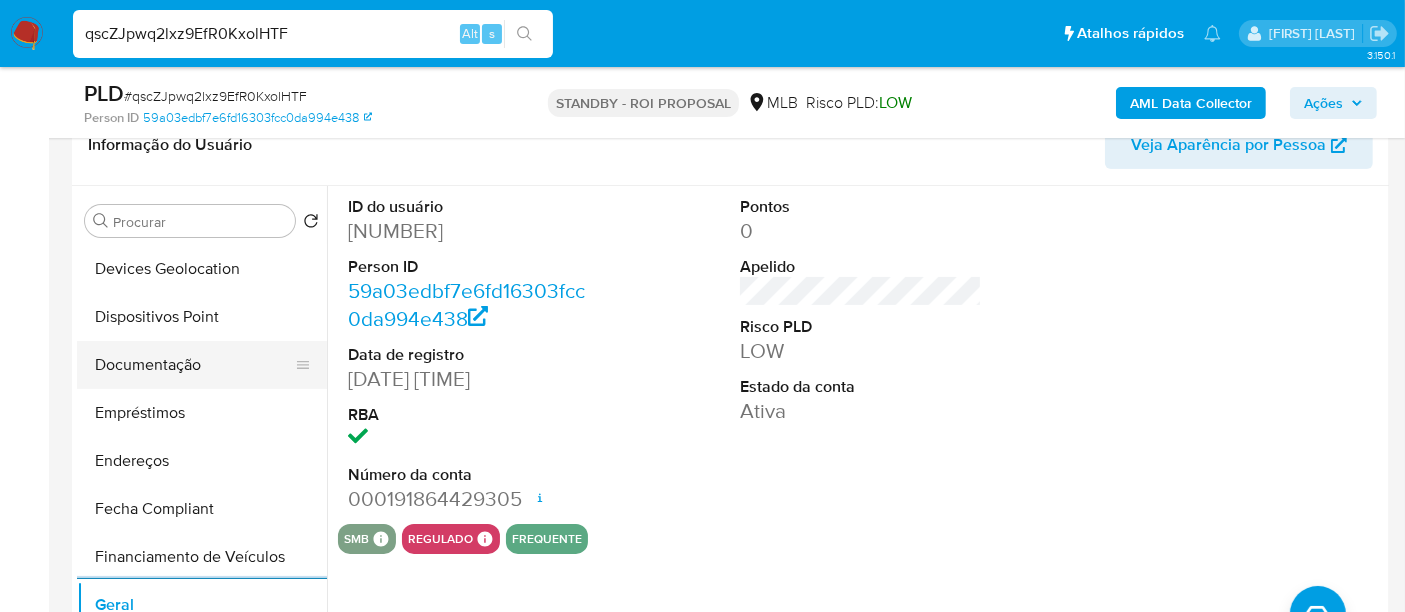 click on "Documentação" at bounding box center (194, 365) 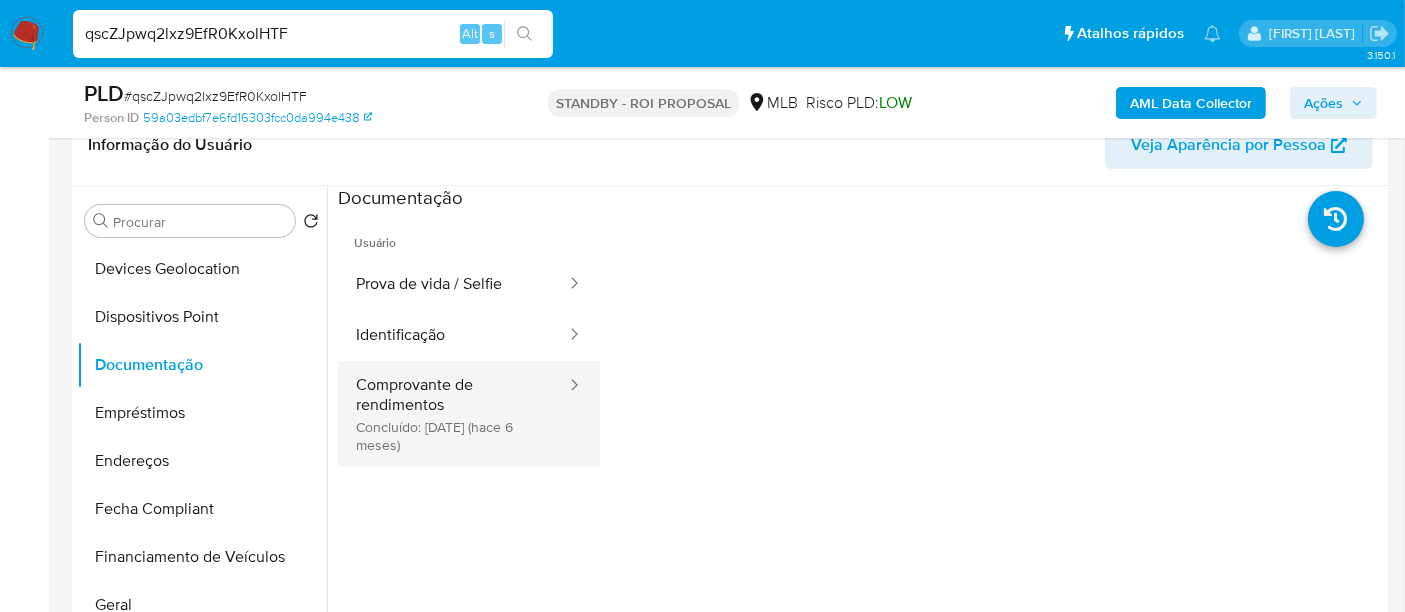 click on "Comprovante de rendimentos Concluído: 13/02/2025 (hace 6 meses)" at bounding box center [453, 414] 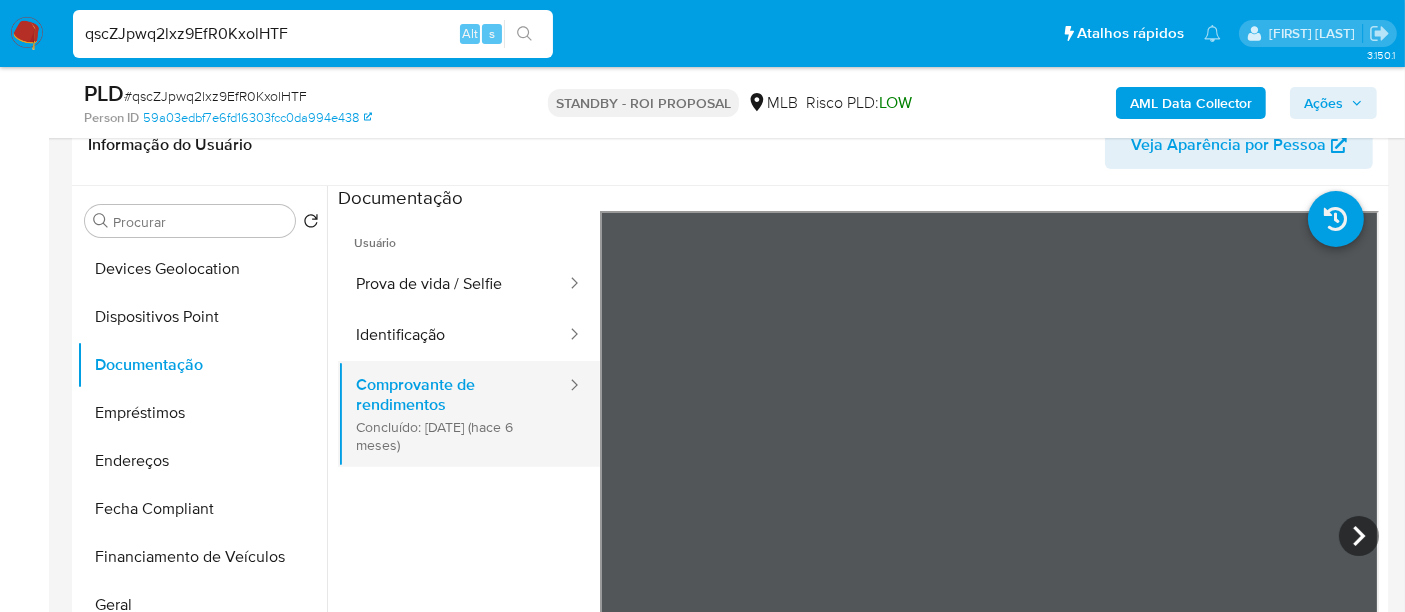 type 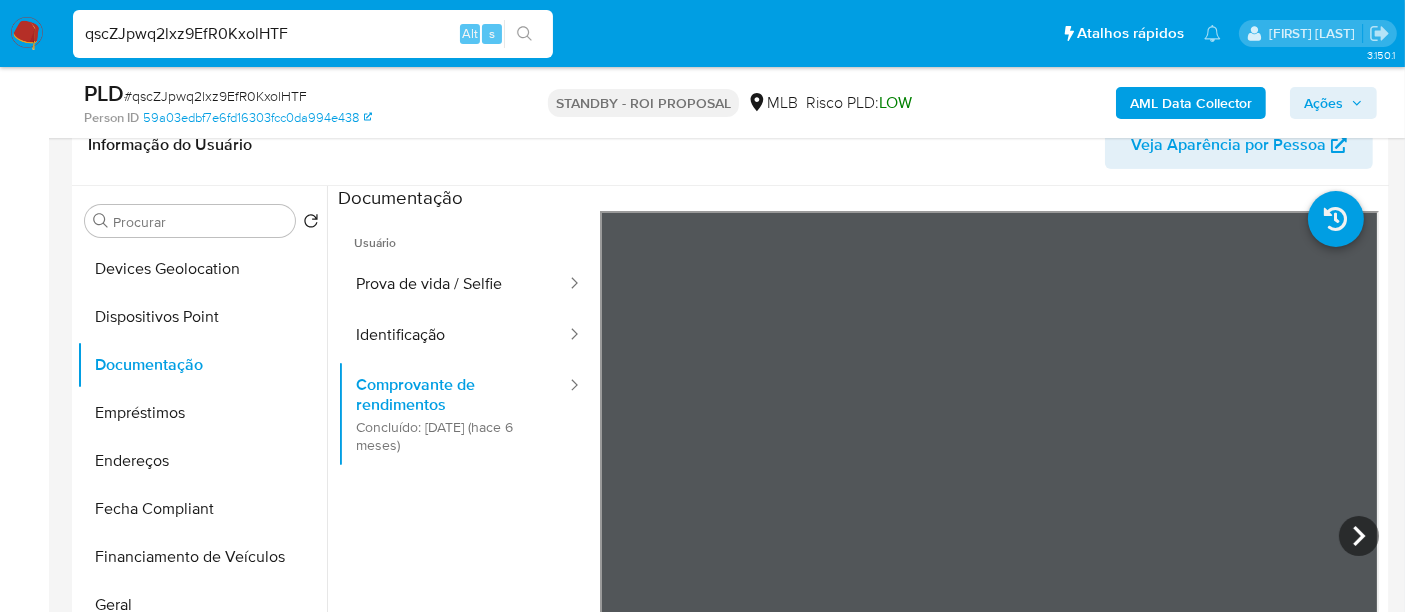 click on "qscZJpwq2lxz9EfR0KxolHTF Alt s" at bounding box center (313, 34) 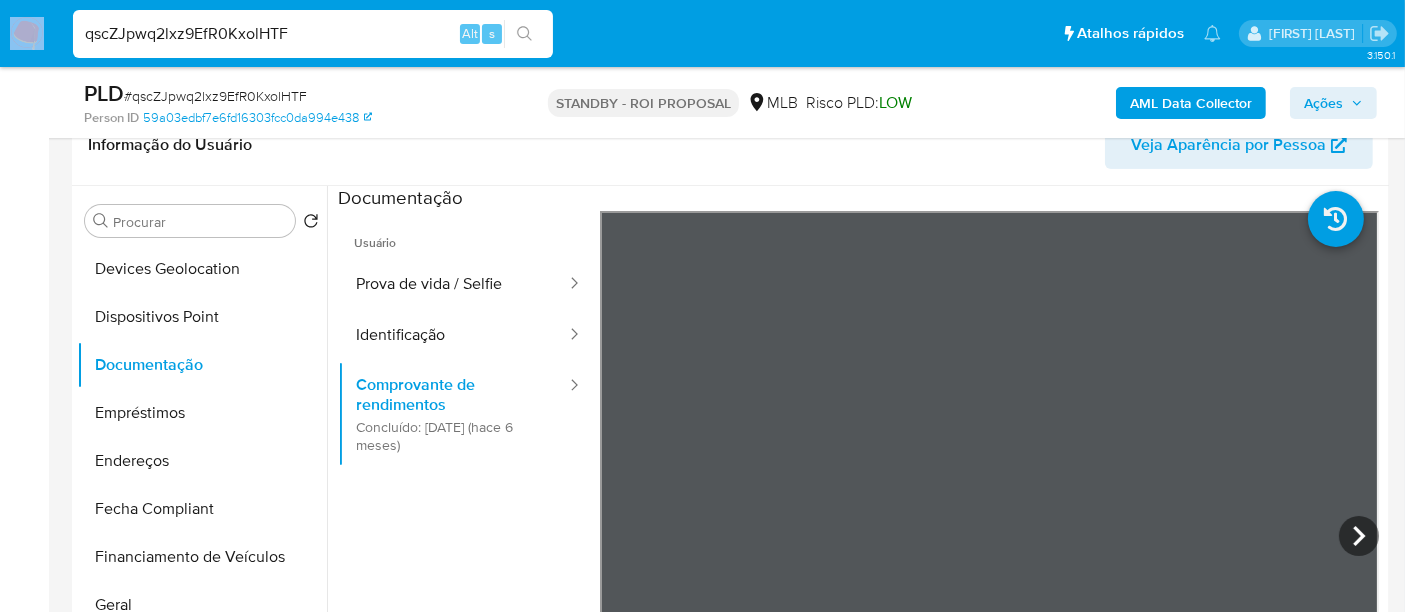 click on "qscZJpwq2lxz9EfR0KxolHTF Alt s" at bounding box center [313, 34] 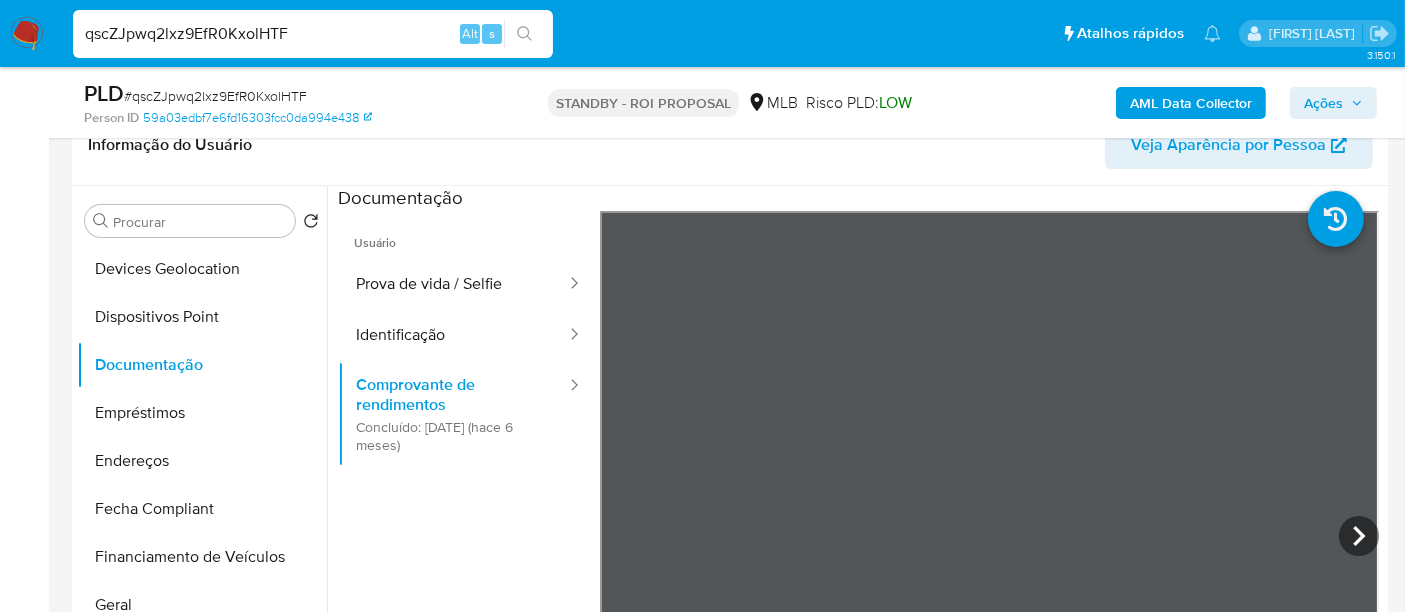 click on "qscZJpwq2lxz9EfR0KxolHTF" at bounding box center (313, 34) 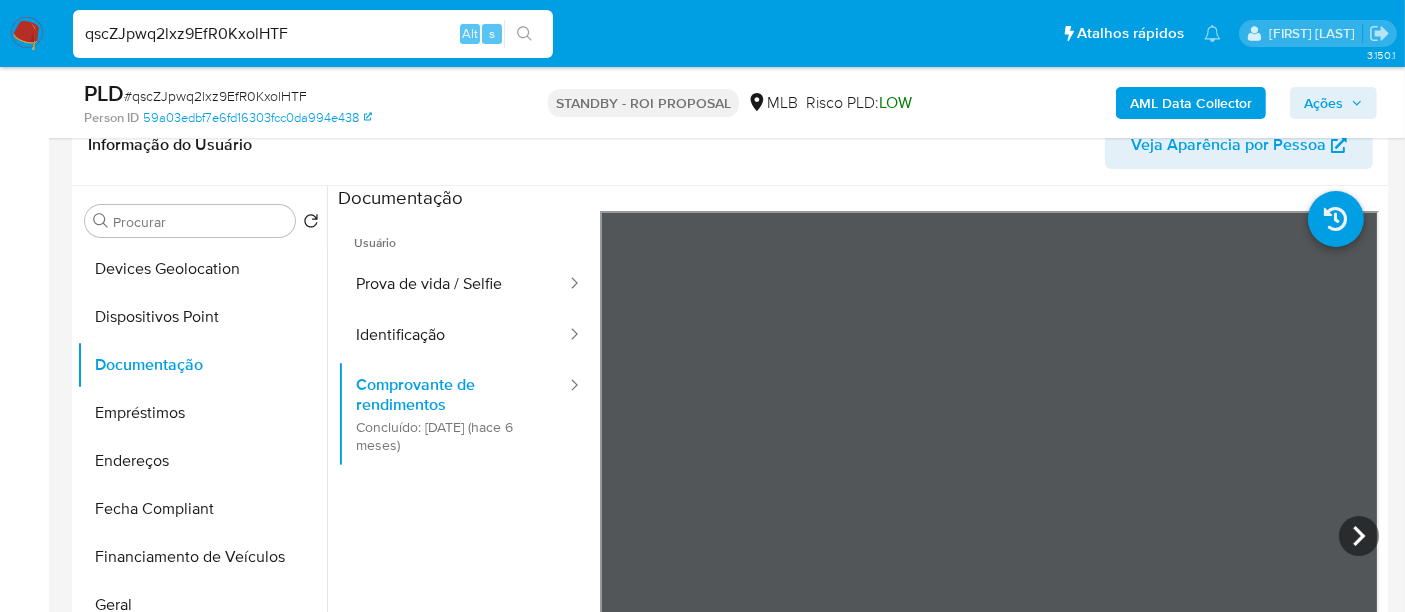 click on "qscZJpwq2lxz9EfR0KxolHTF" at bounding box center [313, 34] 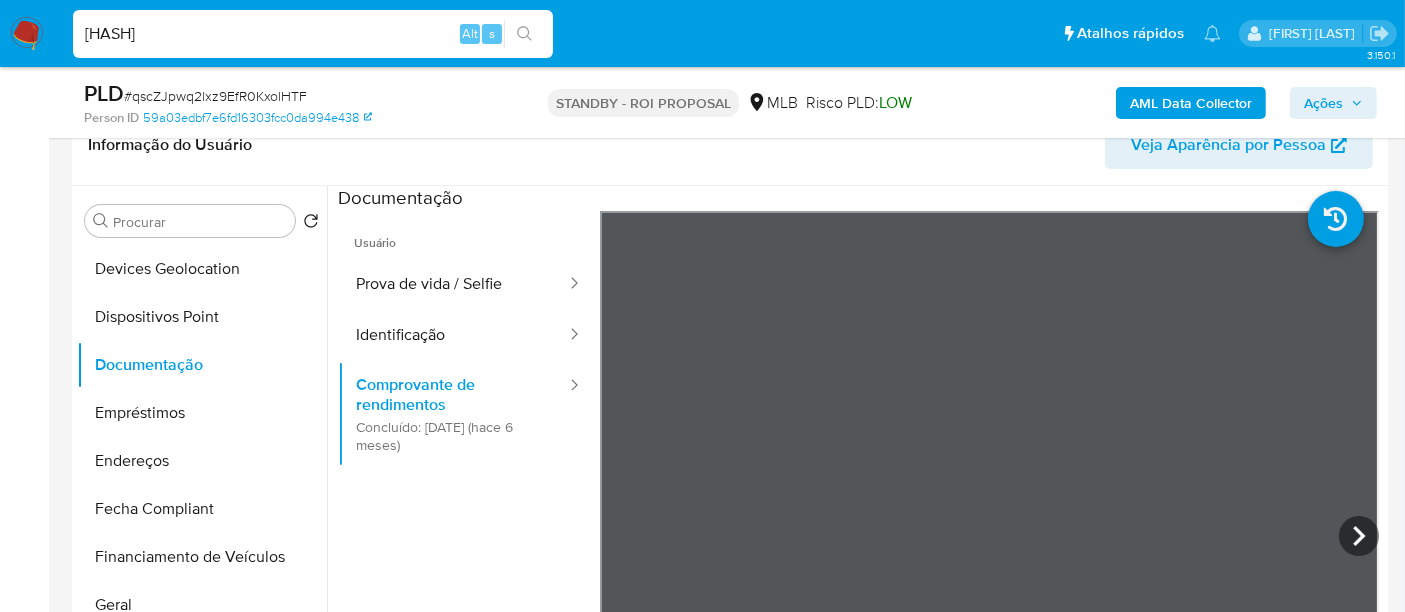 type on "ApVLhYVNW3ZFNxhYHH3IWND3" 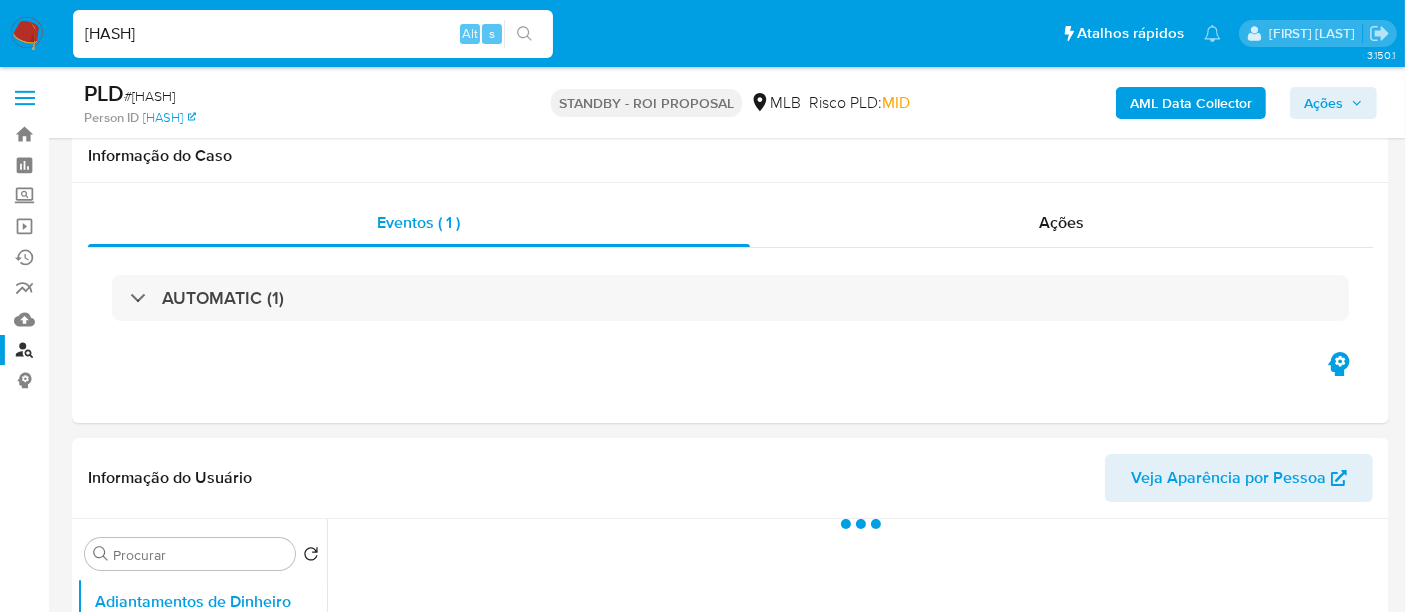 scroll, scrollTop: 444, scrollLeft: 0, axis: vertical 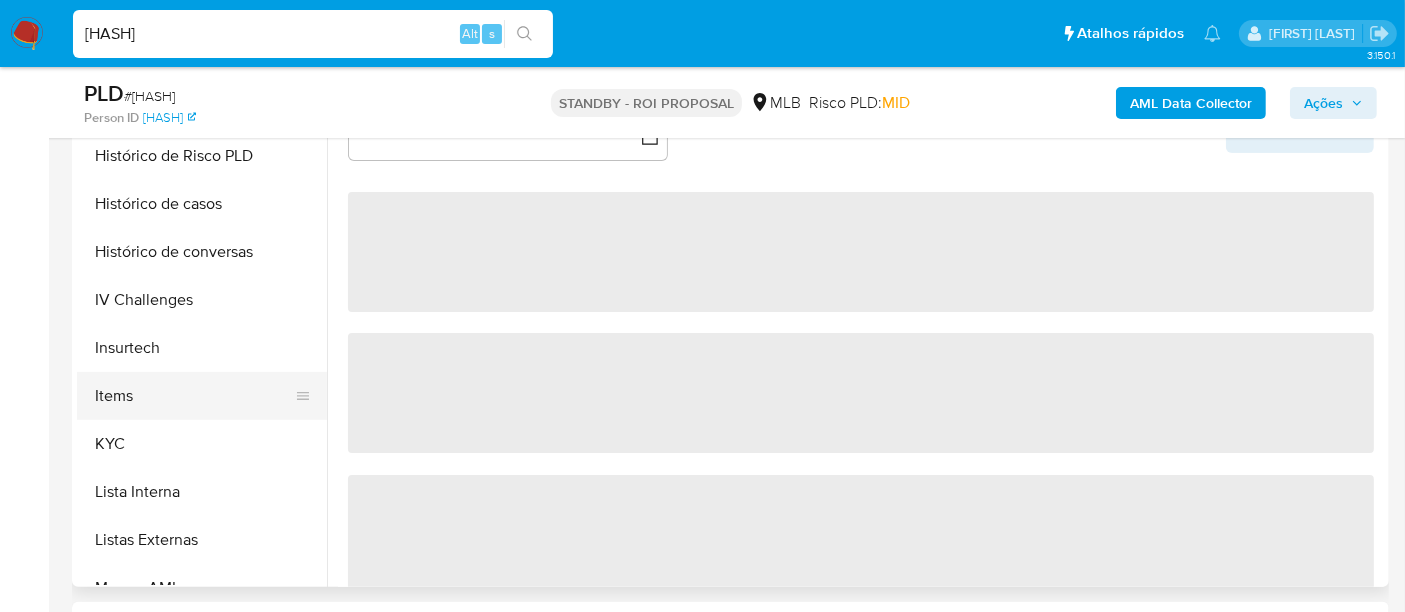 select on "10" 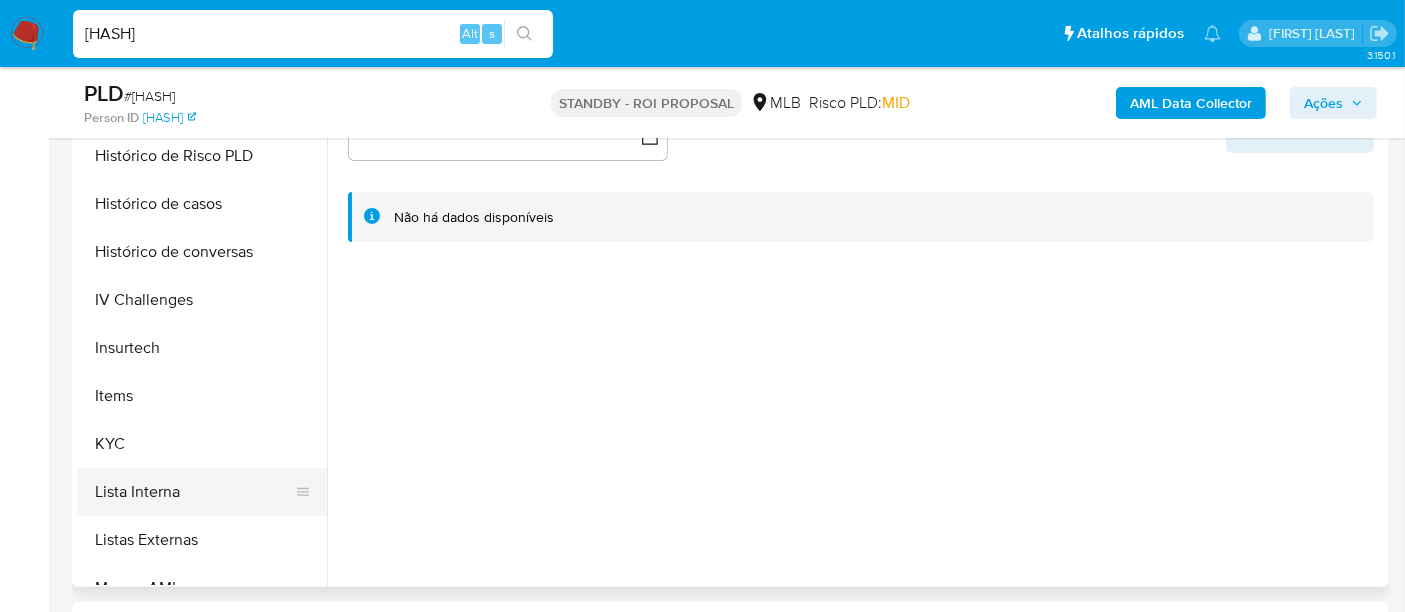 scroll, scrollTop: 844, scrollLeft: 0, axis: vertical 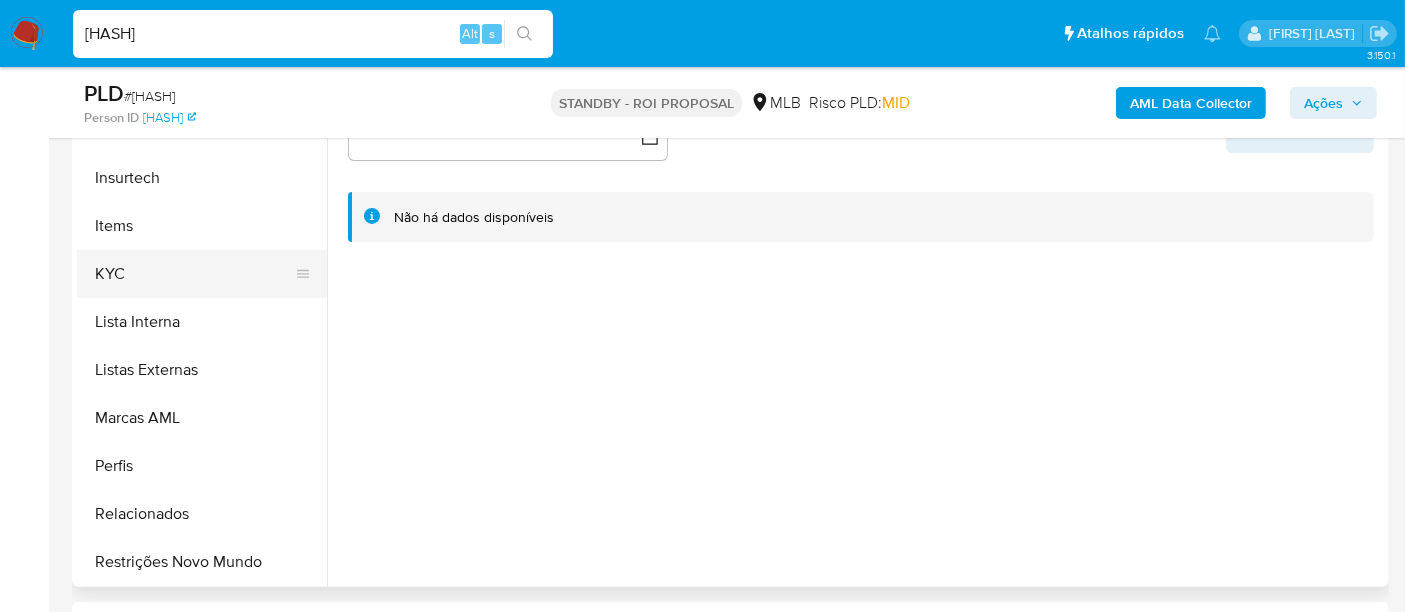 click on "KYC" at bounding box center [194, 274] 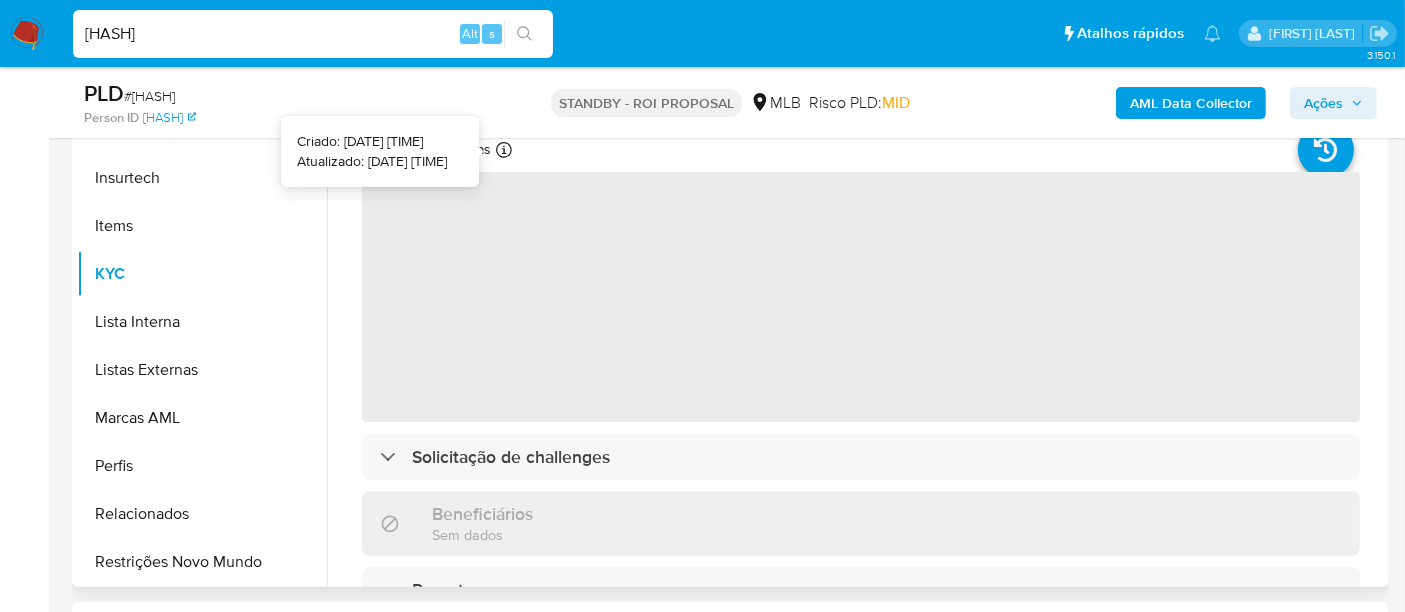 type 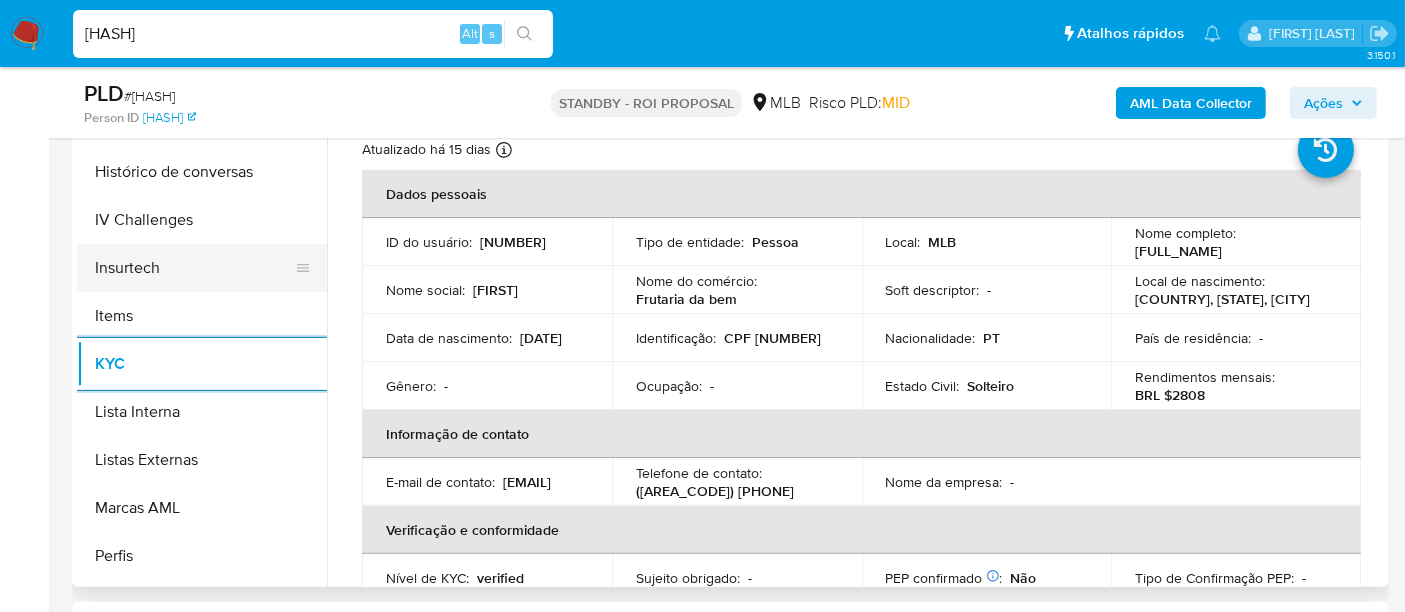 scroll, scrollTop: 622, scrollLeft: 0, axis: vertical 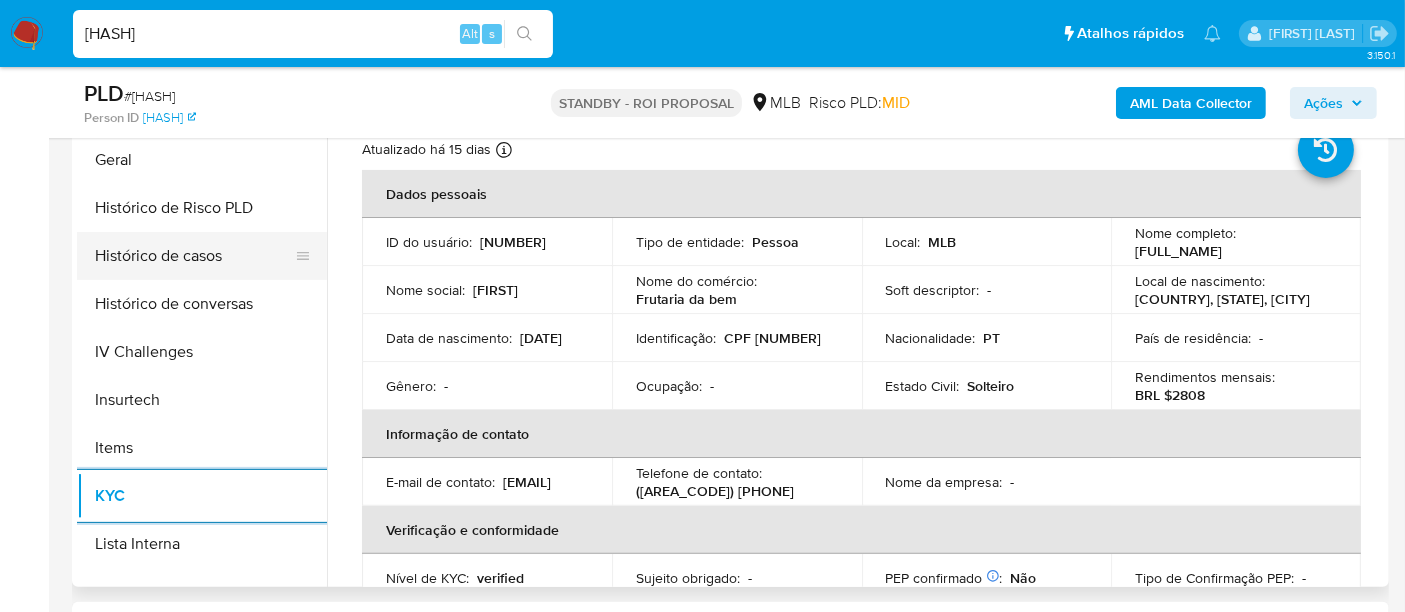 click on "Histórico de casos" at bounding box center [194, 256] 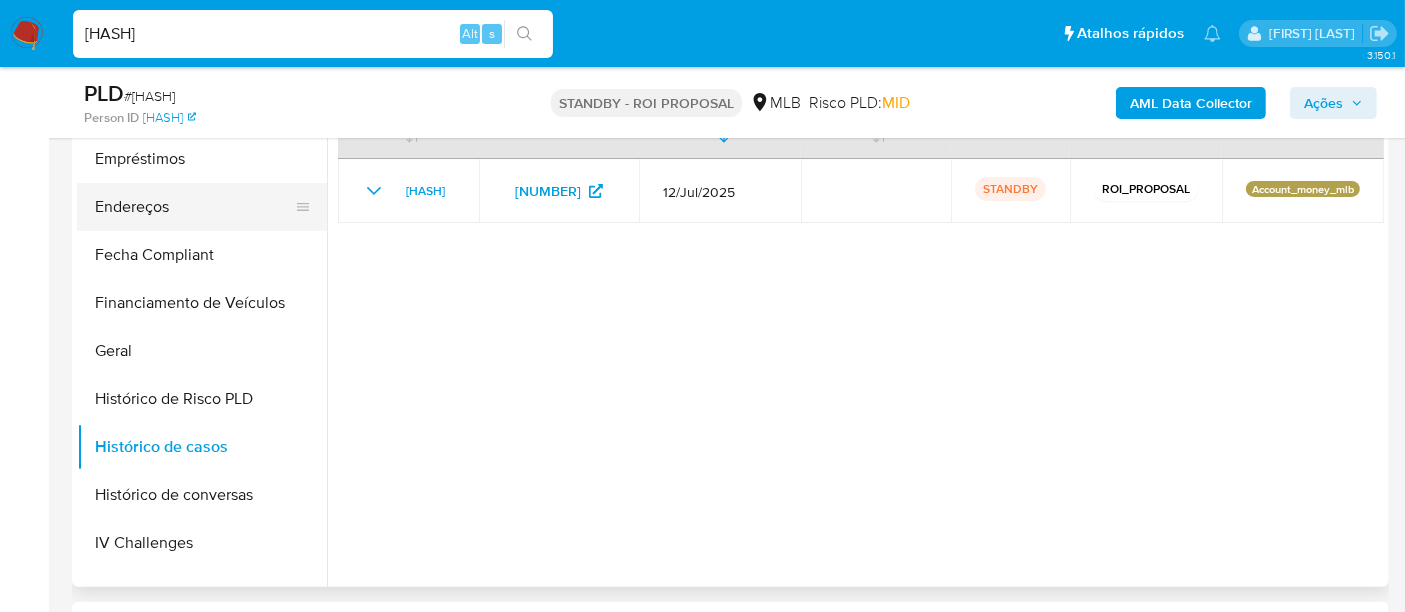 scroll, scrollTop: 288, scrollLeft: 0, axis: vertical 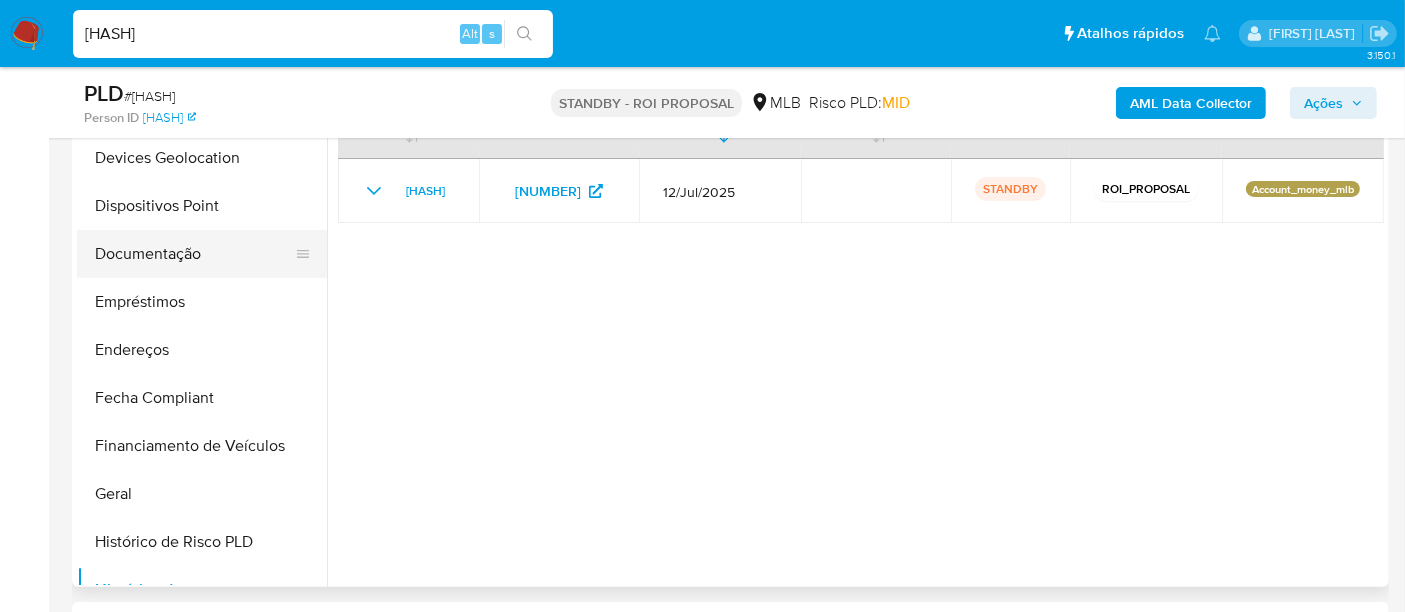click on "Documentação" at bounding box center [194, 254] 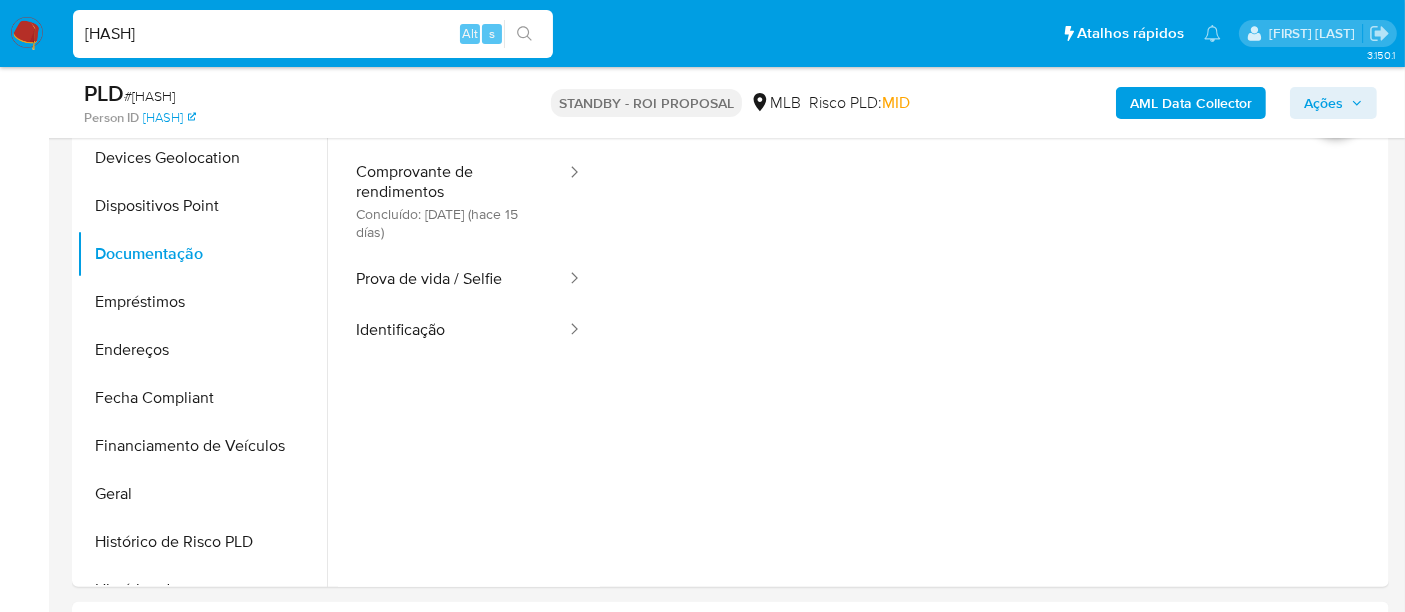 drag, startPoint x: 395, startPoint y: 325, endPoint x: 581, endPoint y: 312, distance: 186.45375 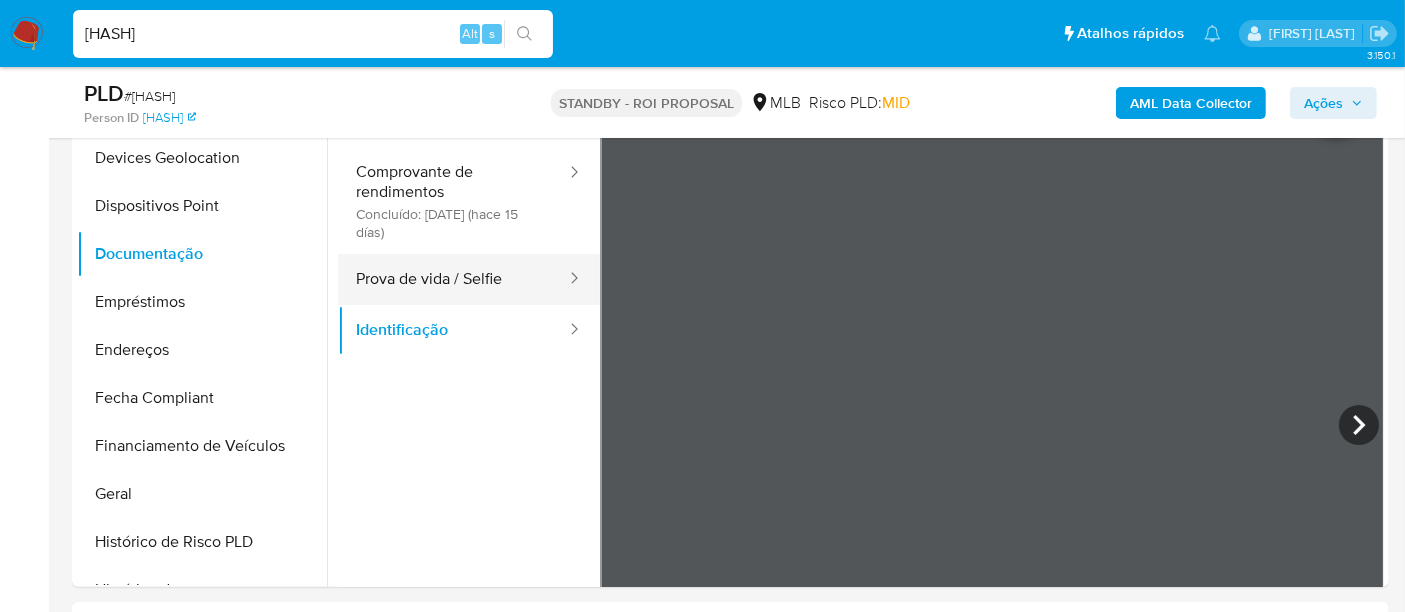 click on "Prova de vida / Selfie" at bounding box center [453, 279] 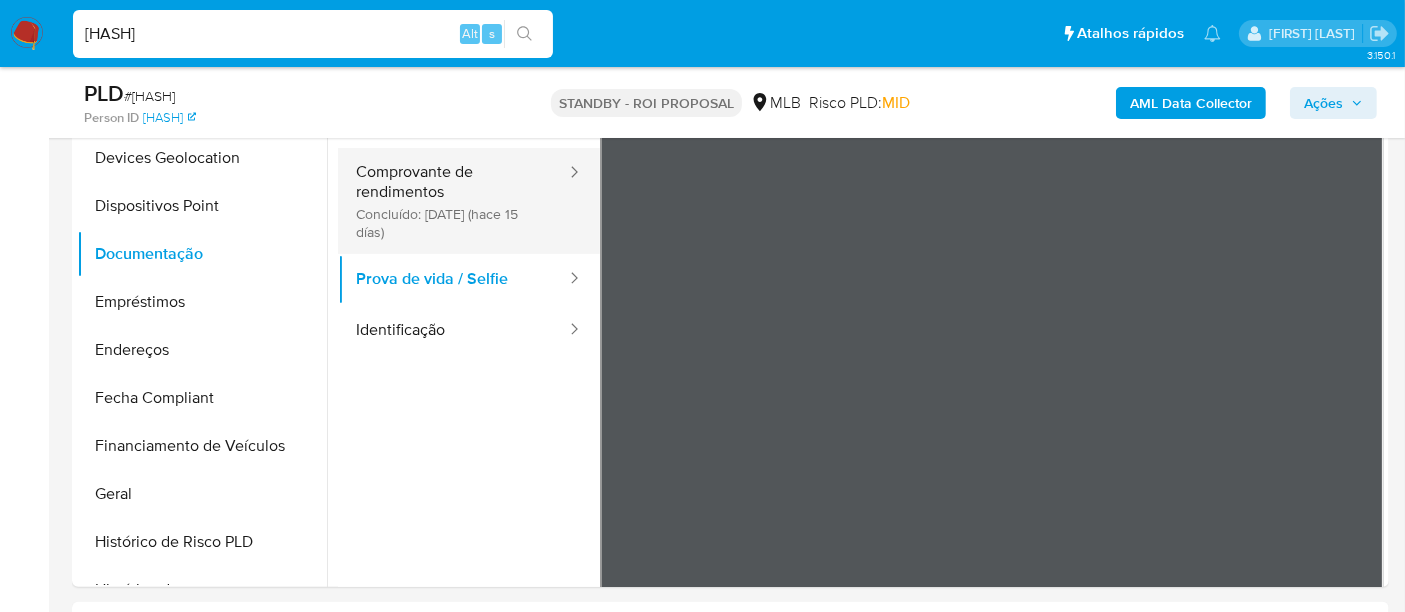 click on "Comprovante de rendimentos Concluído: 23/07/2025 (hace 15 días)" at bounding box center (453, 201) 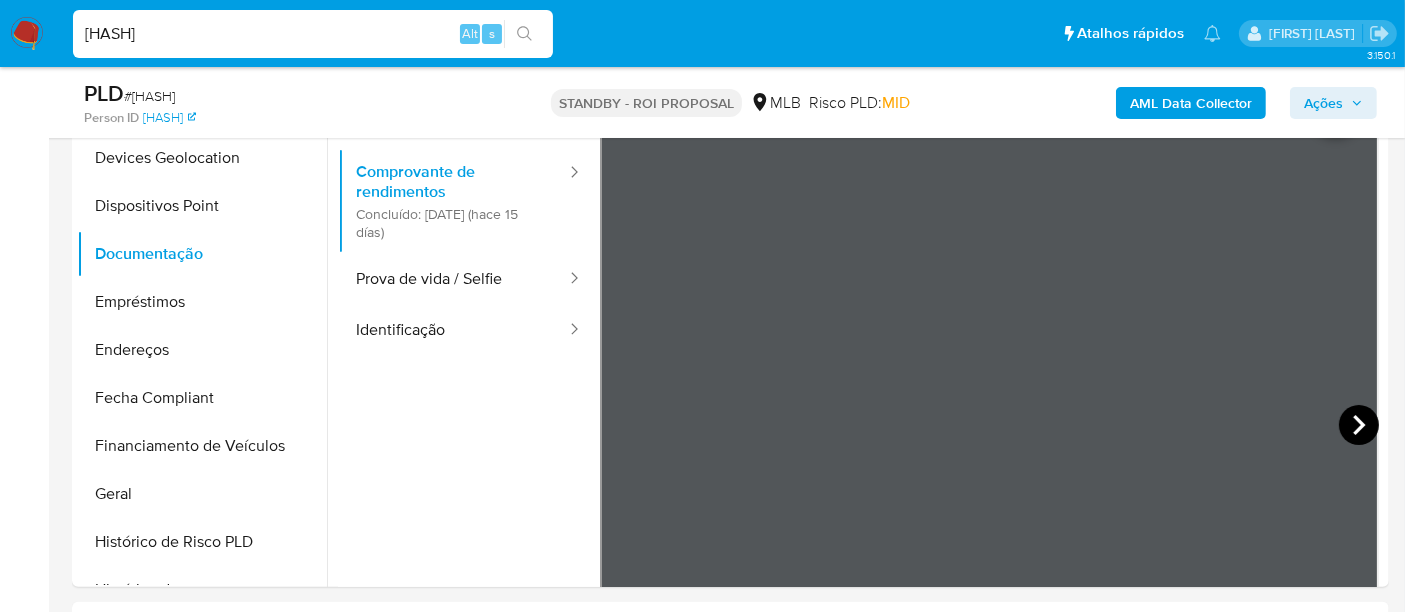 click 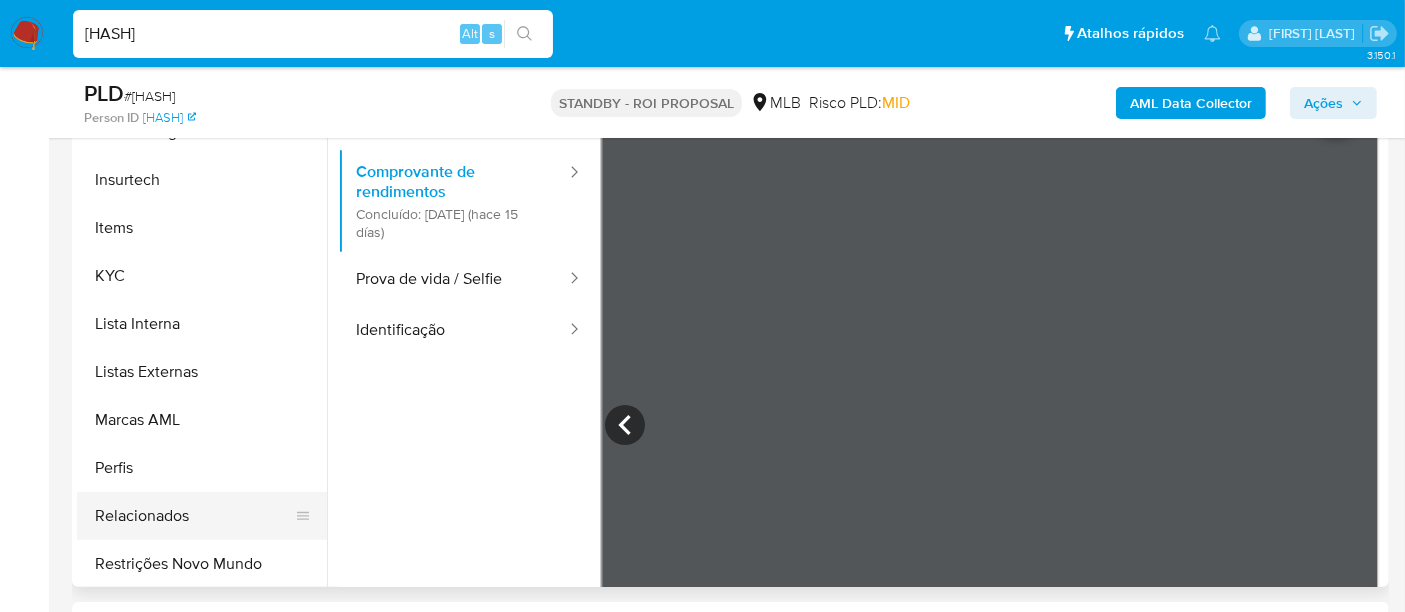 scroll, scrollTop: 844, scrollLeft: 0, axis: vertical 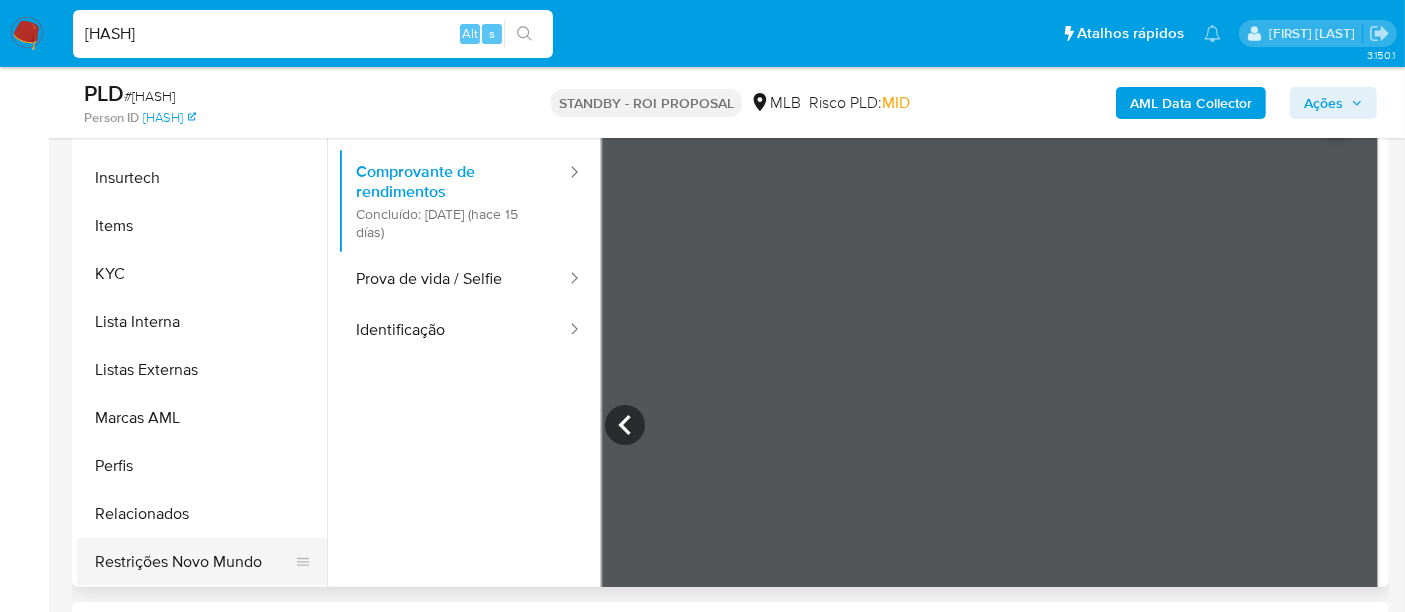 click on "Restrições Novo Mundo" at bounding box center [194, 562] 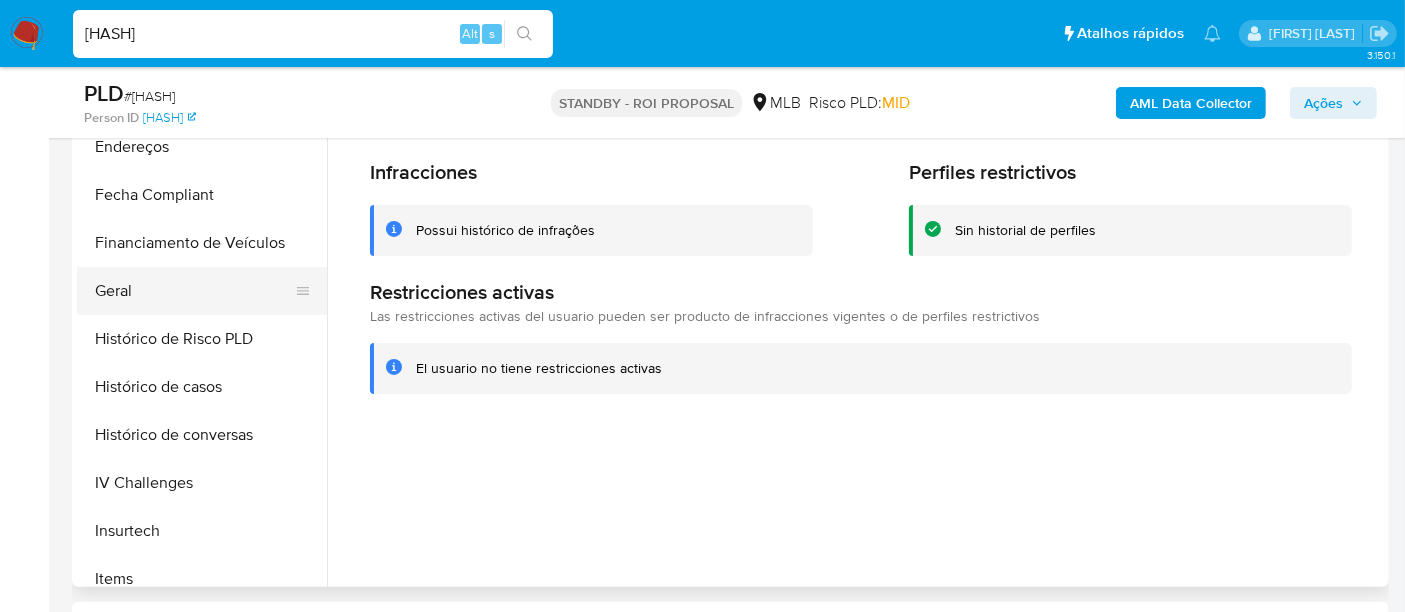 scroll, scrollTop: 400, scrollLeft: 0, axis: vertical 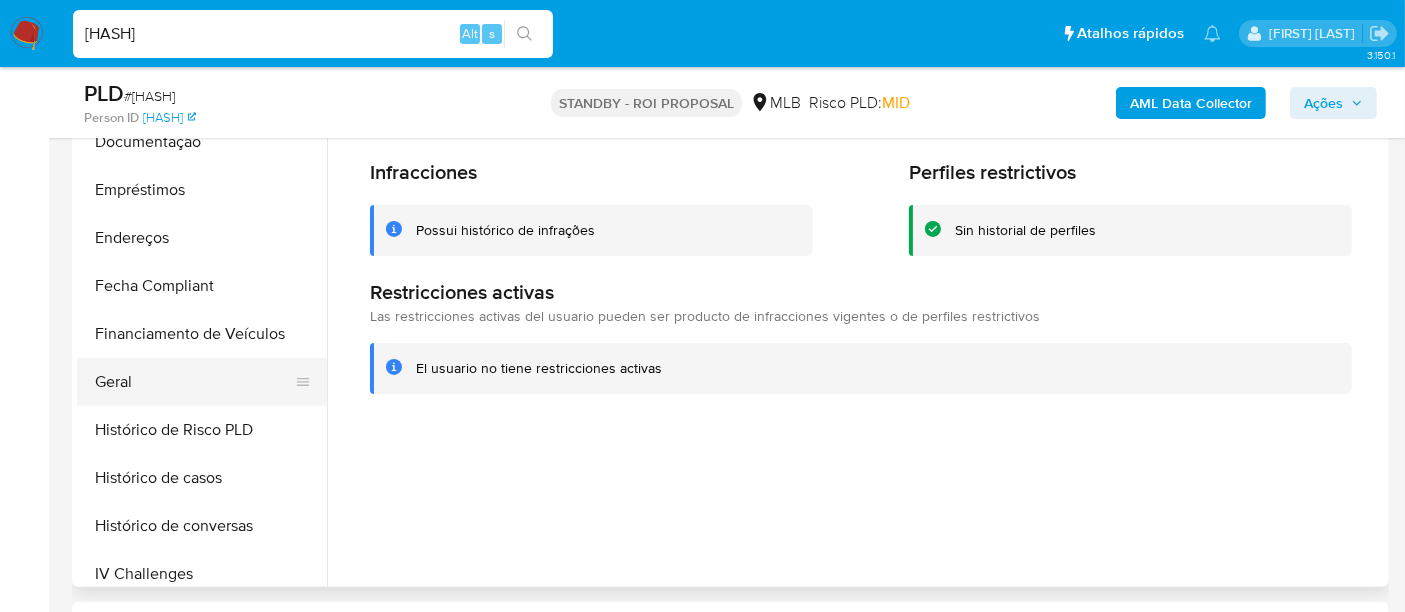 click on "Geral" at bounding box center [194, 382] 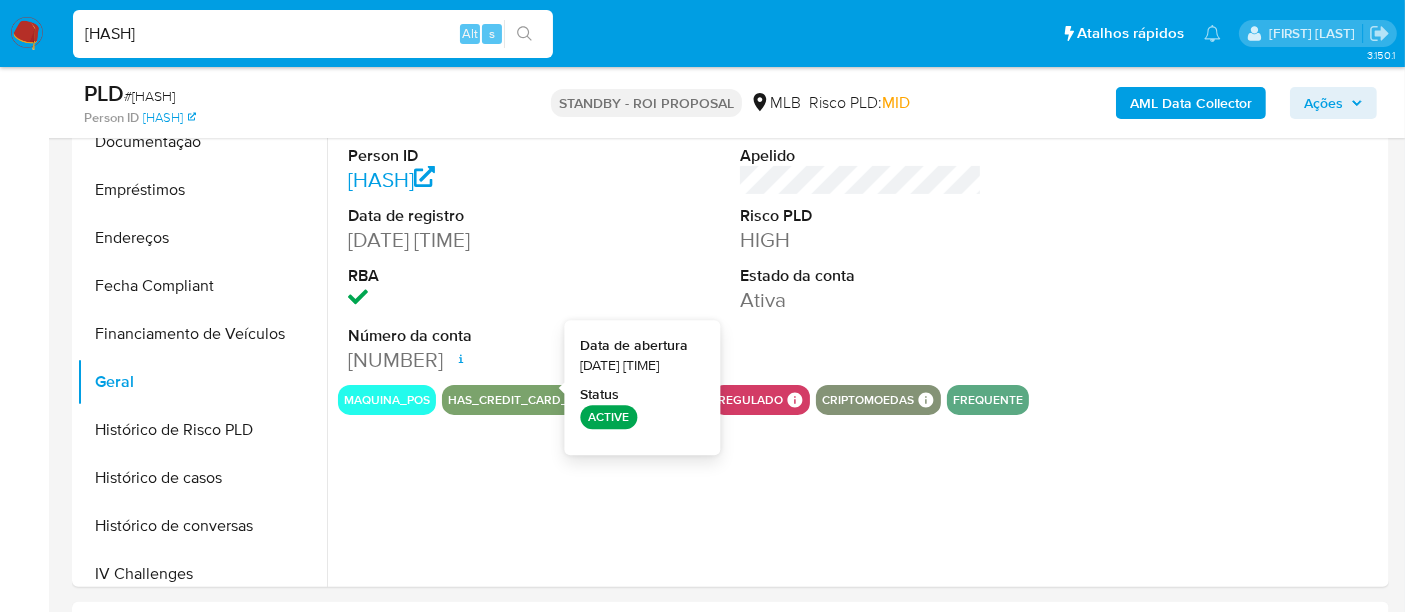 type 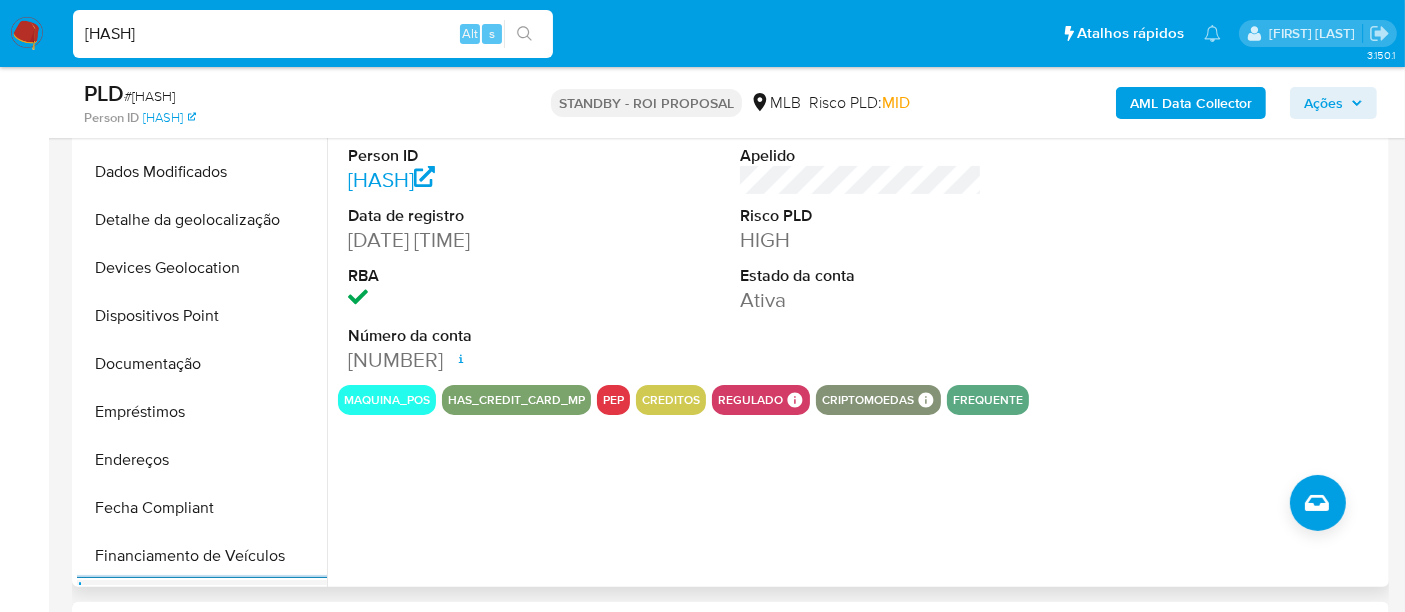 scroll, scrollTop: 177, scrollLeft: 0, axis: vertical 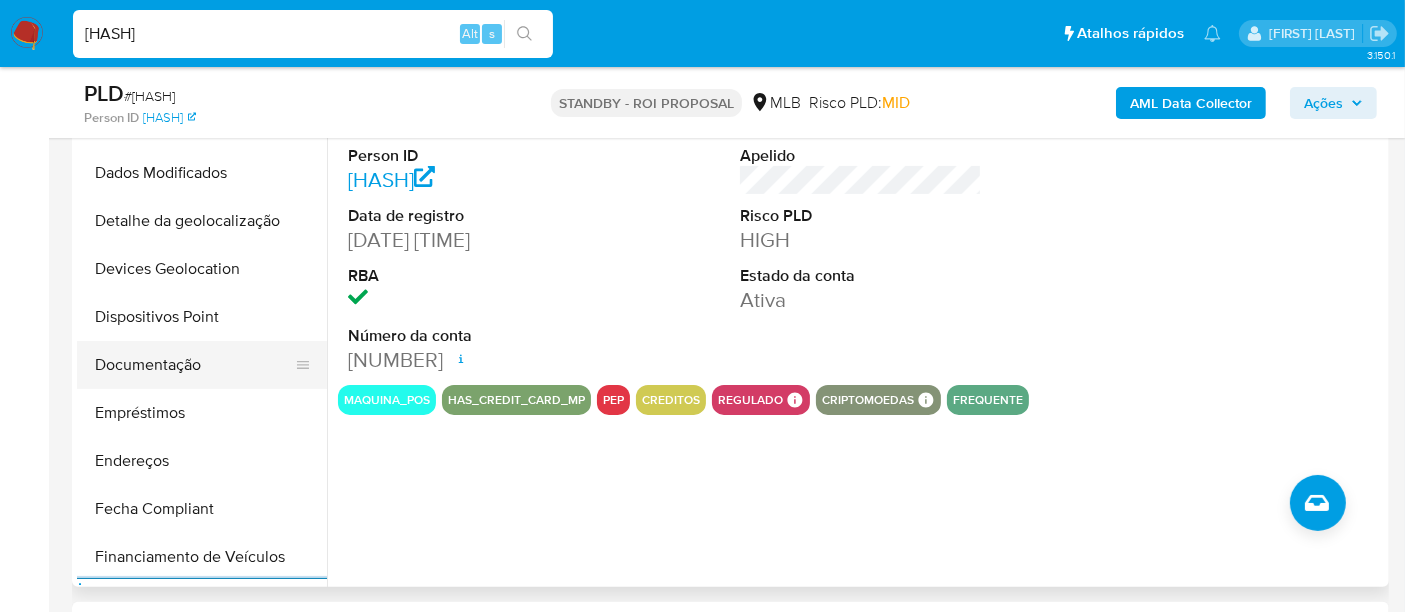 click on "Documentação" at bounding box center [194, 365] 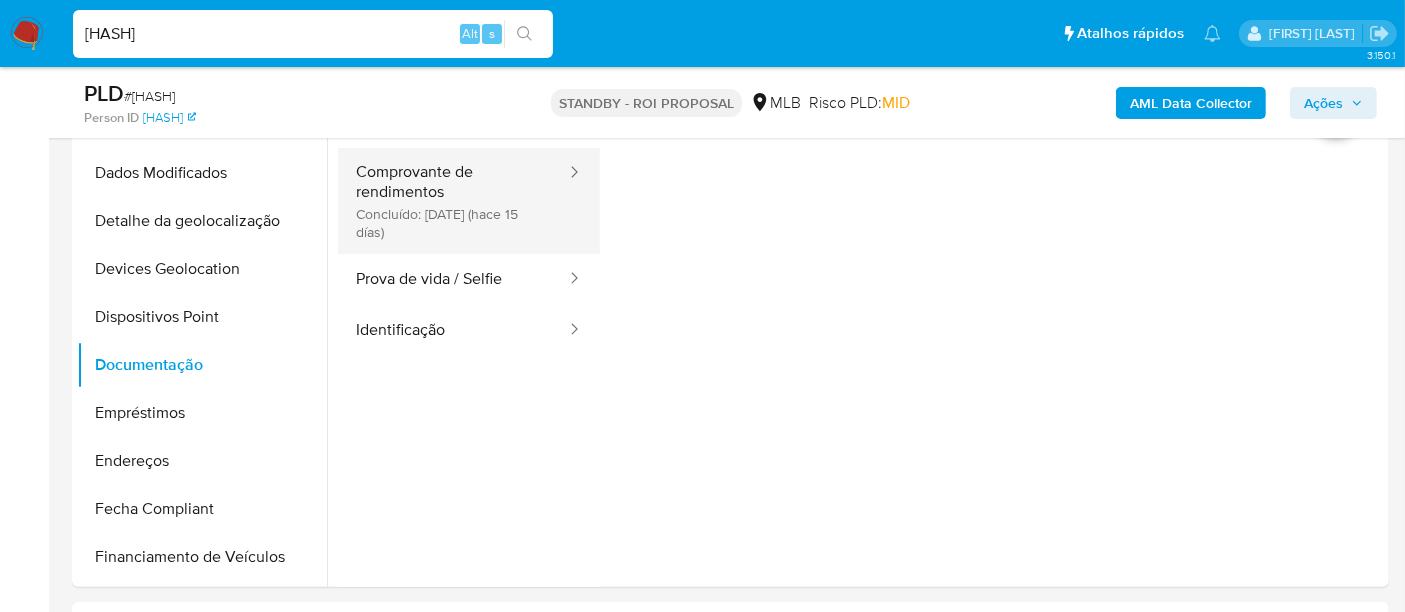 click on "Comprovante de rendimentos Concluído: 23/07/2025 (hace 15 días)" at bounding box center (453, 201) 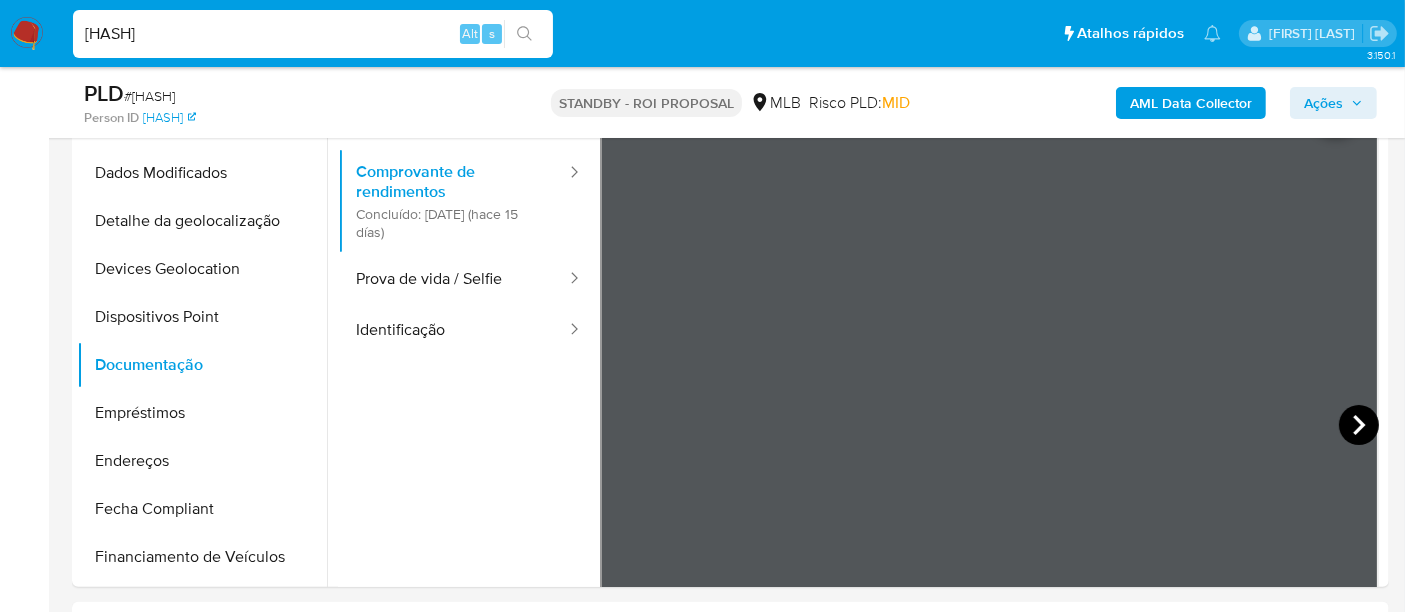 click 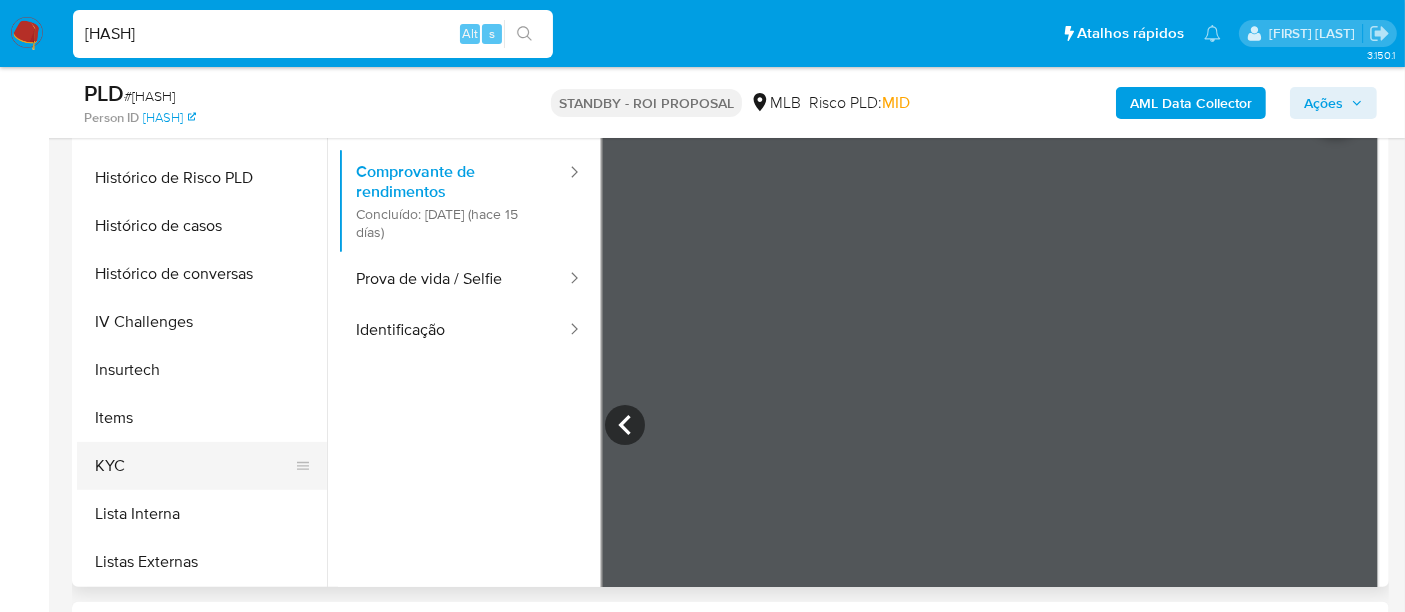scroll, scrollTop: 733, scrollLeft: 0, axis: vertical 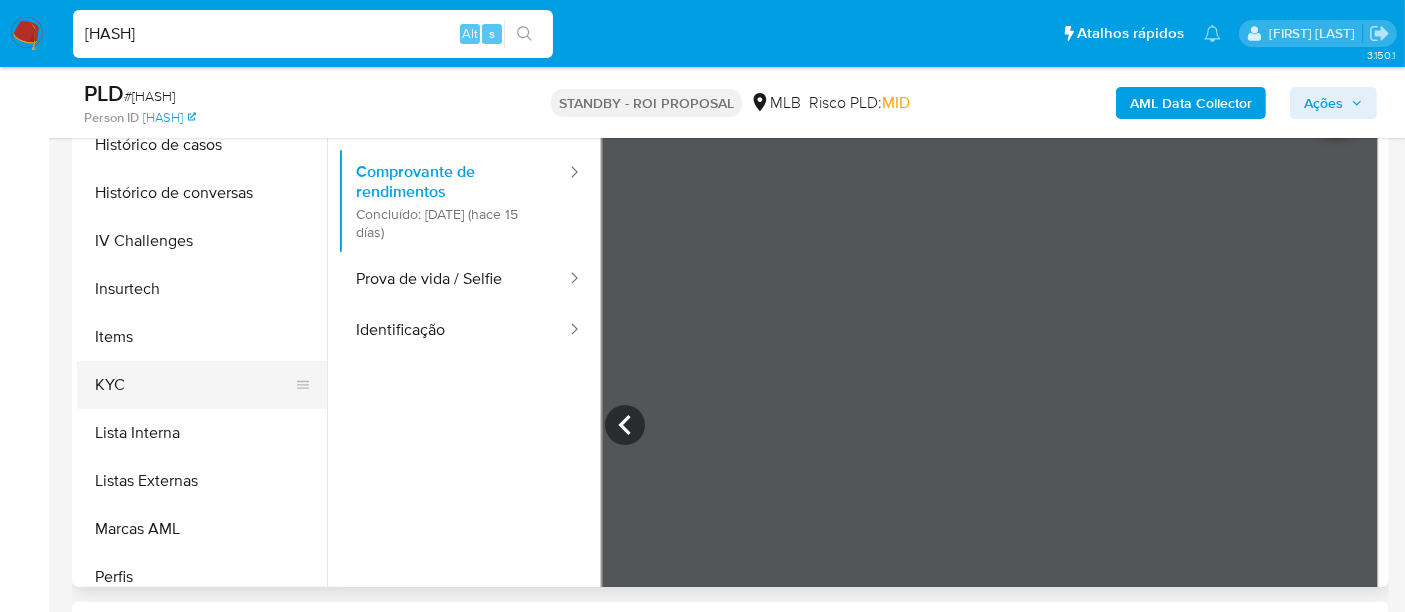 click on "KYC" at bounding box center (194, 385) 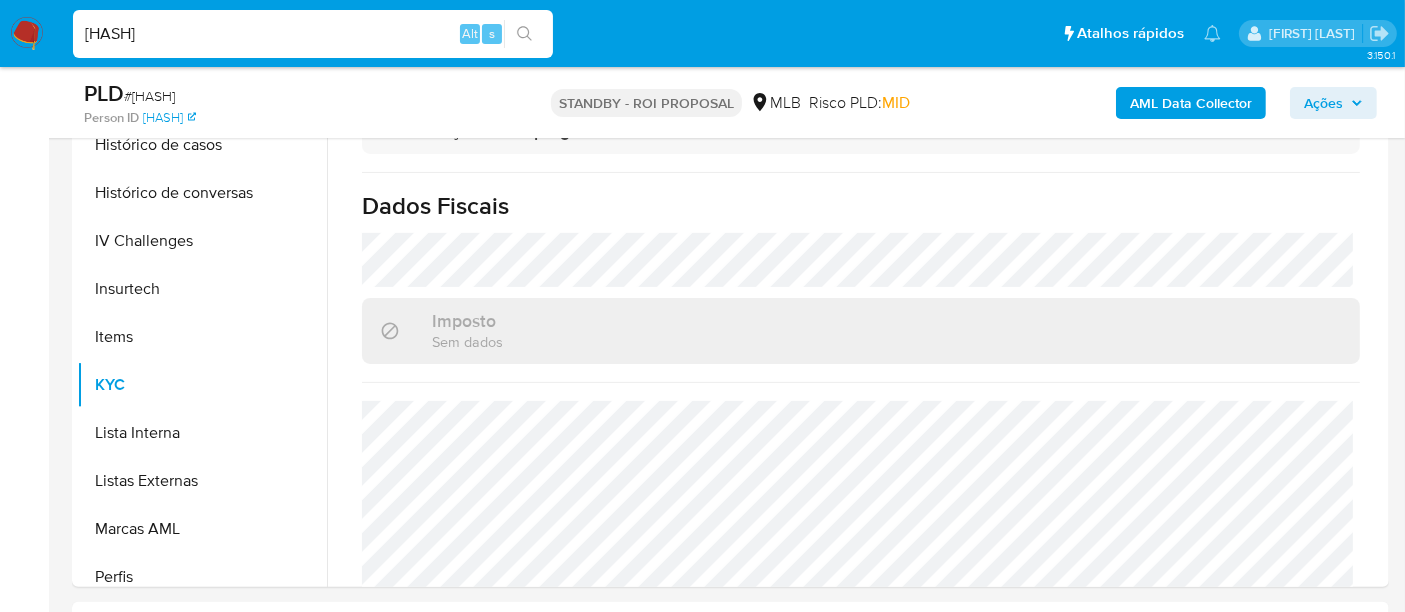 scroll, scrollTop: 908, scrollLeft: 0, axis: vertical 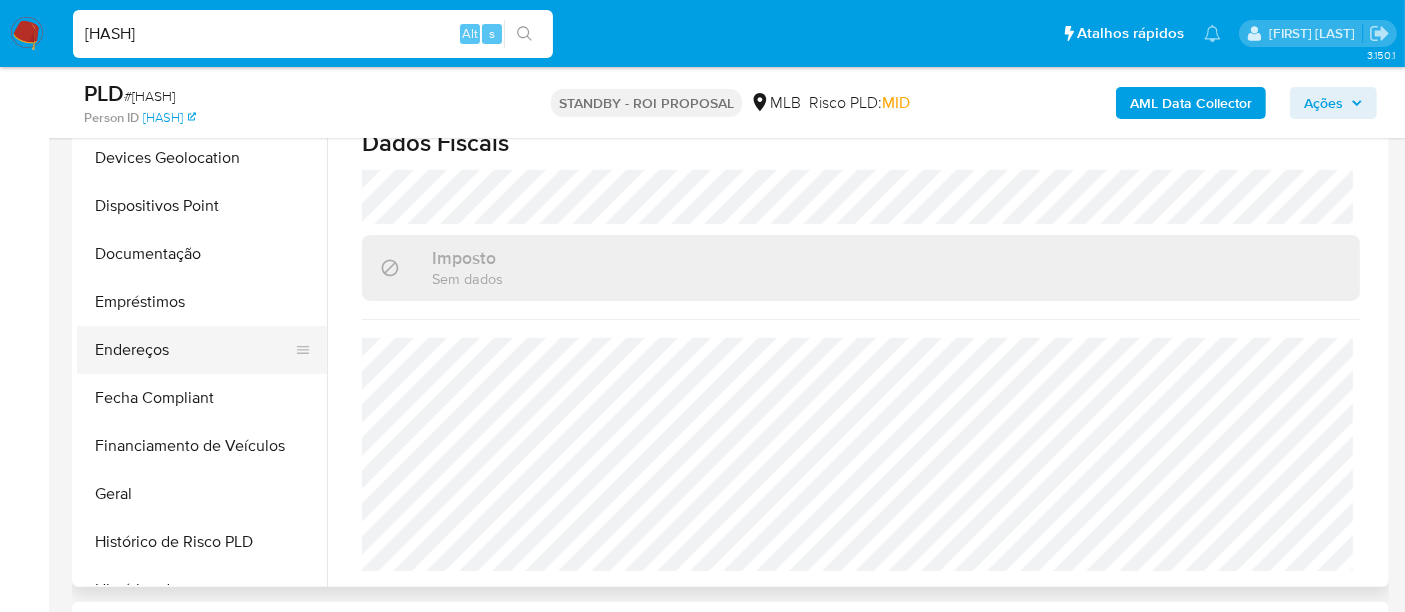 click on "Endereços" at bounding box center (194, 350) 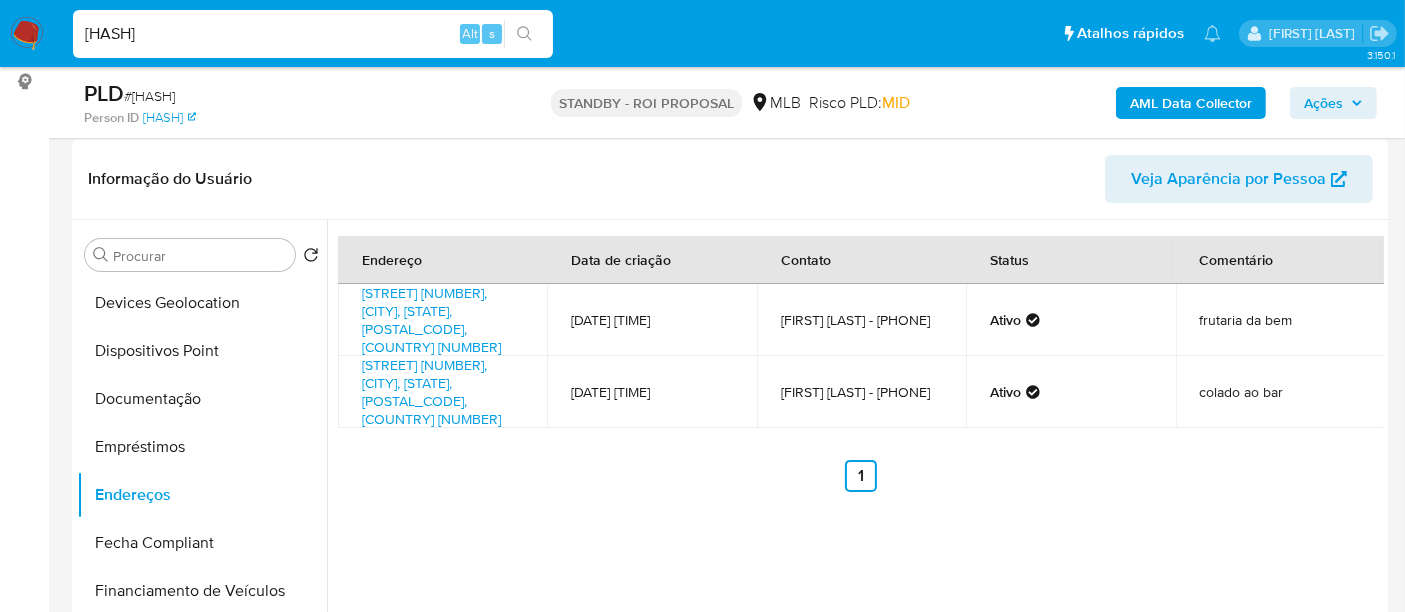 scroll, scrollTop: 333, scrollLeft: 0, axis: vertical 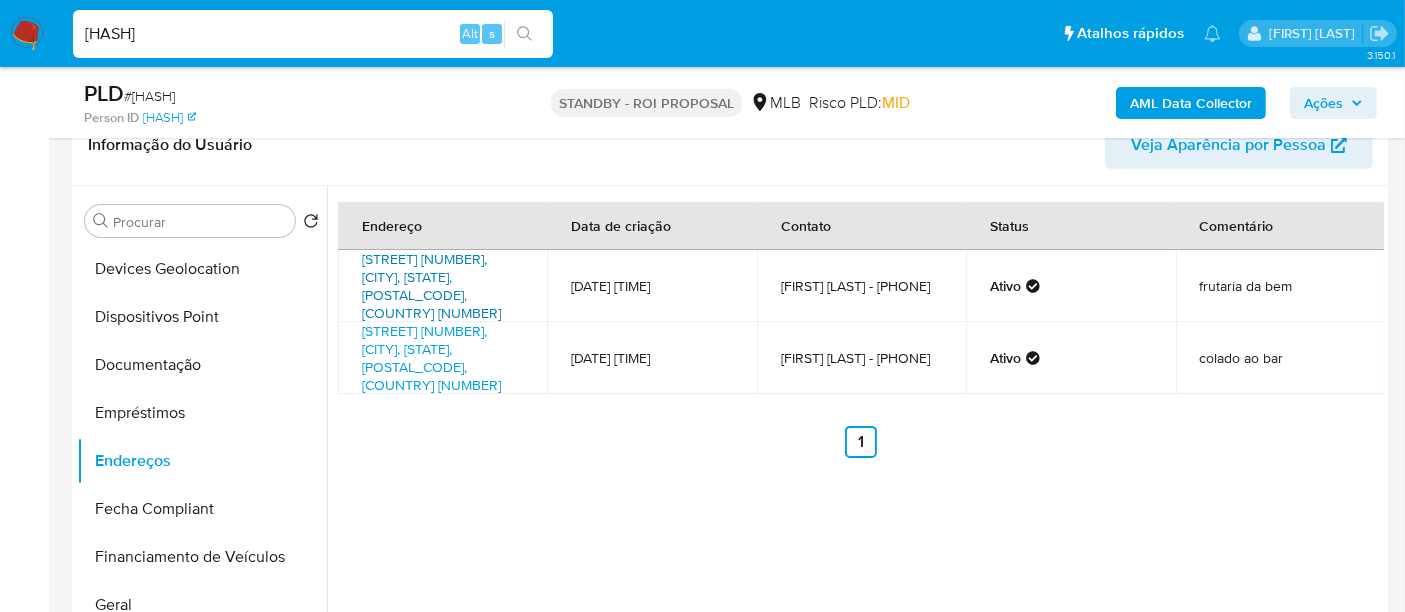 click on "Praça Pedro Luís 210, Pindobaçu, Bahia, 44770045, Brasil 210" at bounding box center [431, 286] 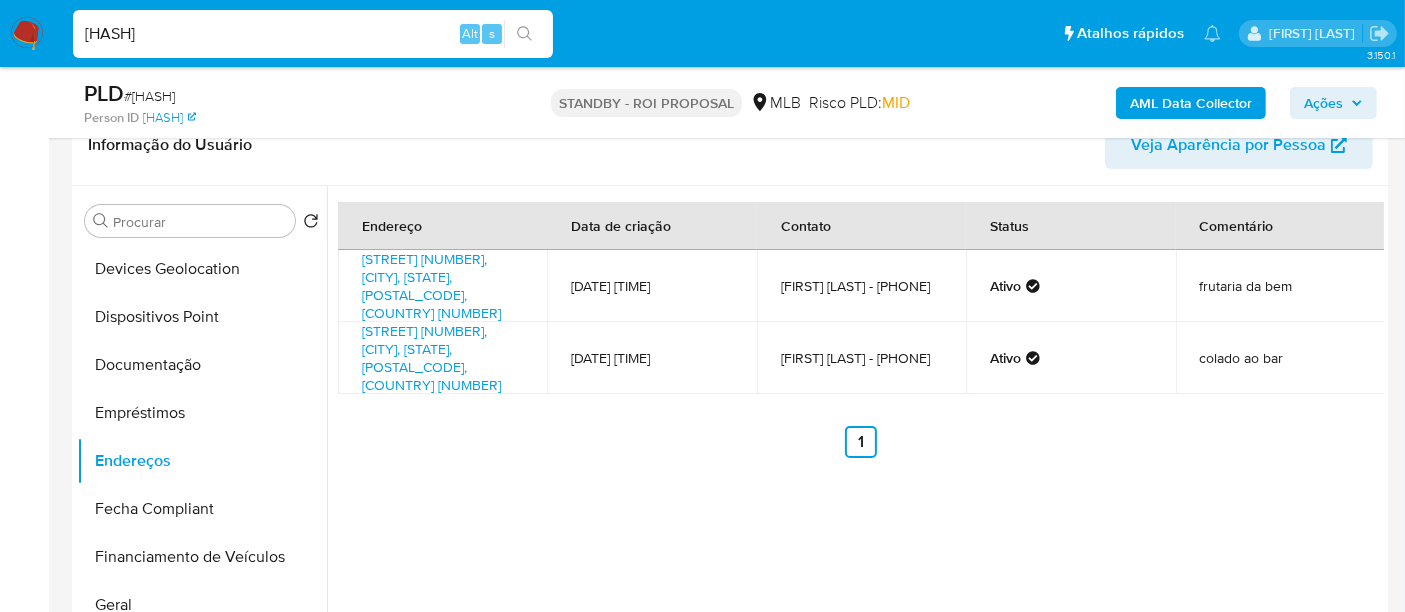 click on "ApVLhYVNW3ZFNxhYHH3IWND3" at bounding box center [313, 34] 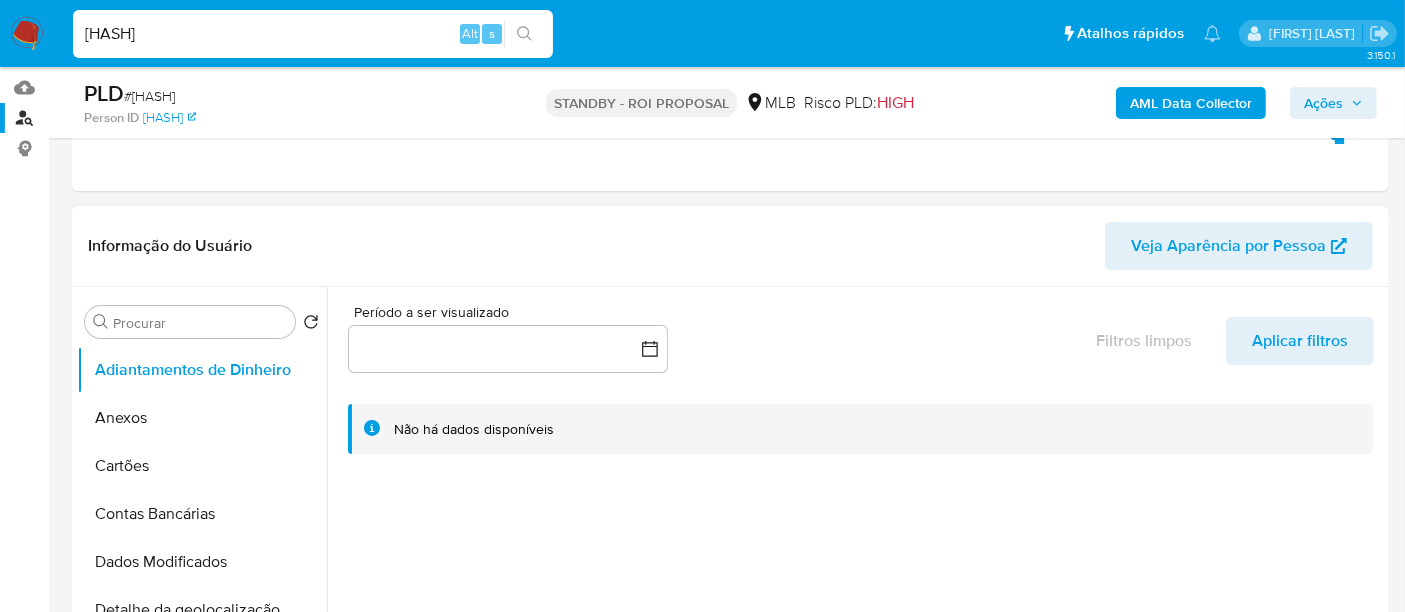 scroll, scrollTop: 333, scrollLeft: 0, axis: vertical 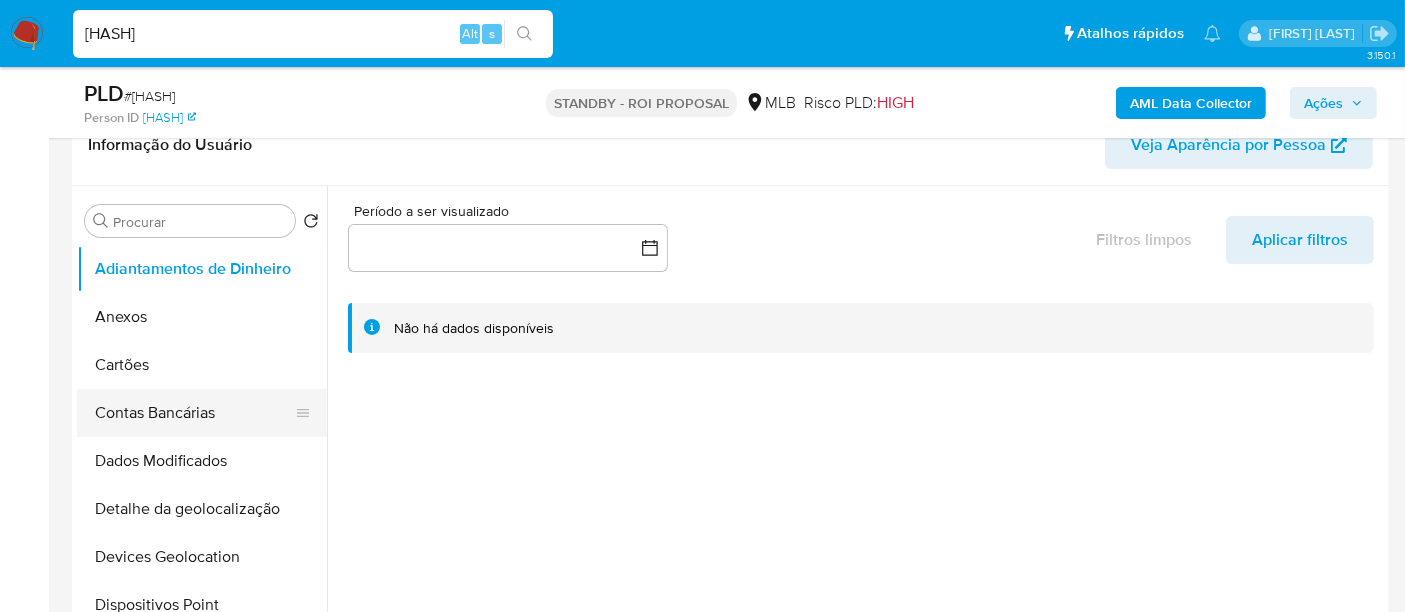 select on "10" 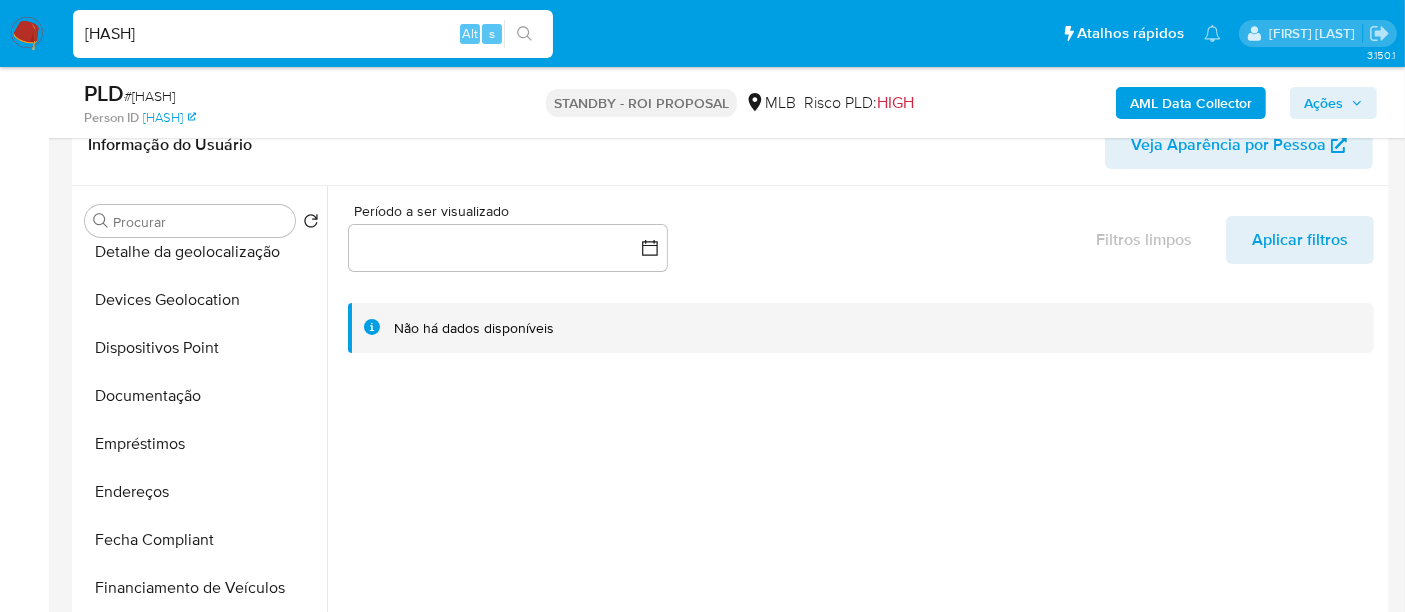 scroll, scrollTop: 666, scrollLeft: 0, axis: vertical 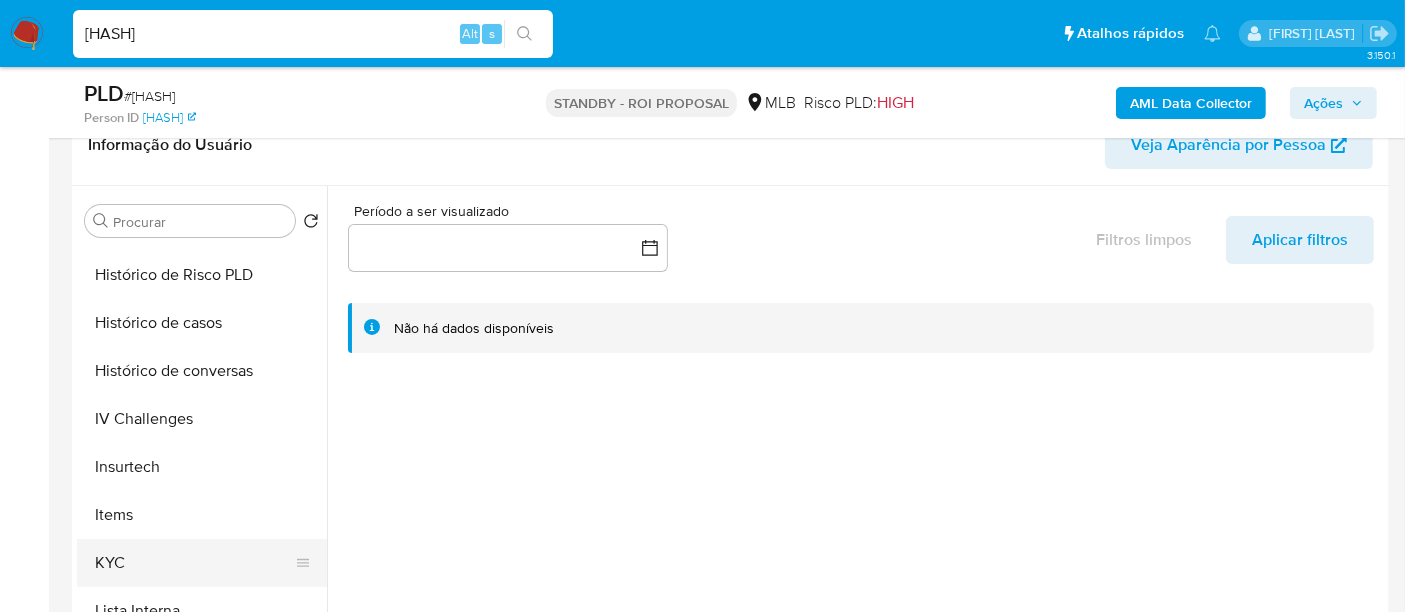 click on "KYC" at bounding box center (194, 563) 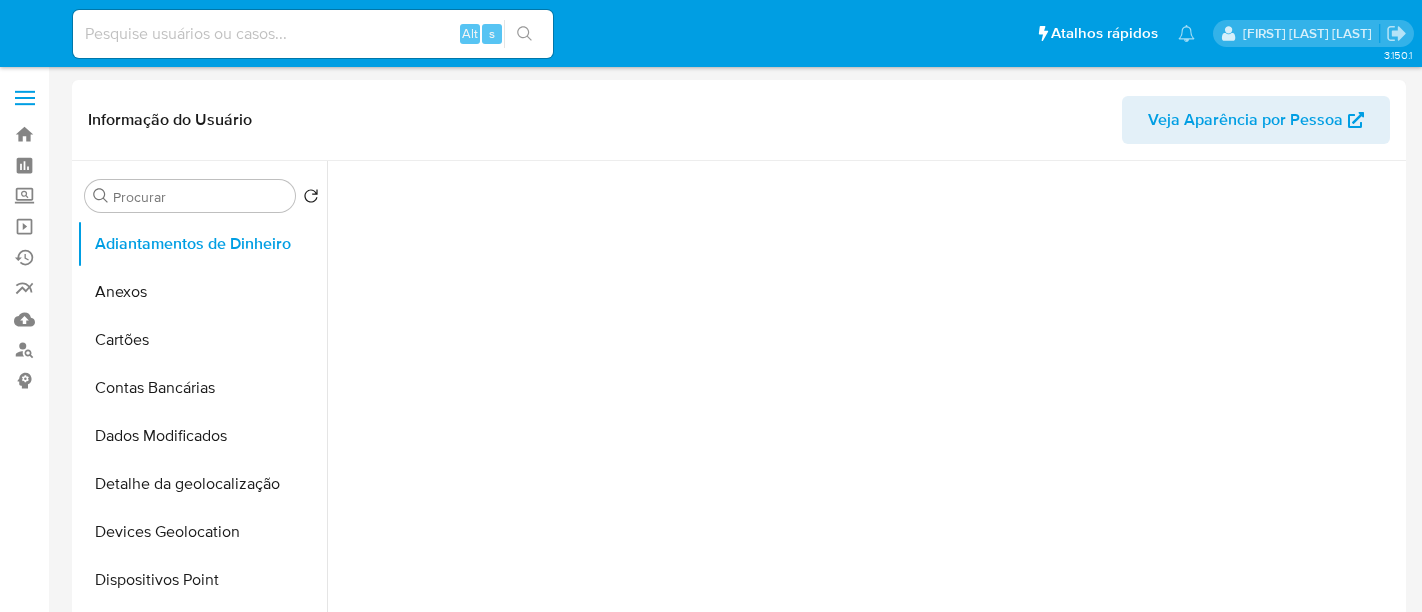 select on "10" 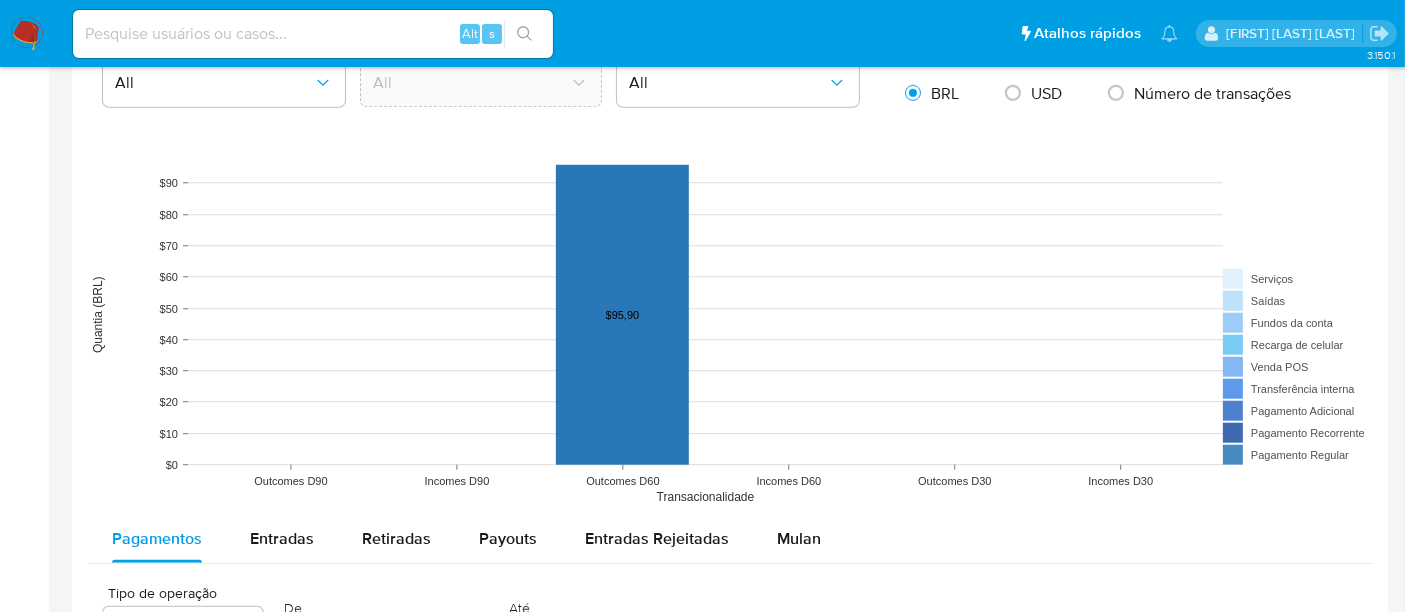 scroll, scrollTop: 1888, scrollLeft: 0, axis: vertical 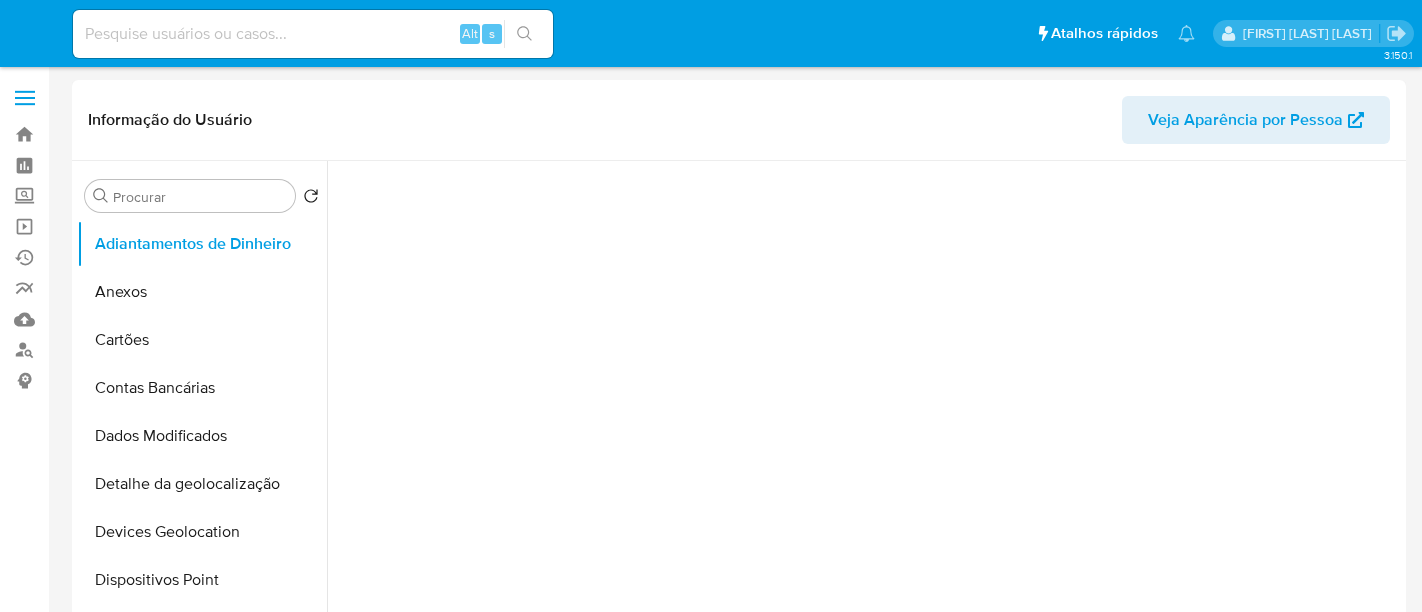 select on "10" 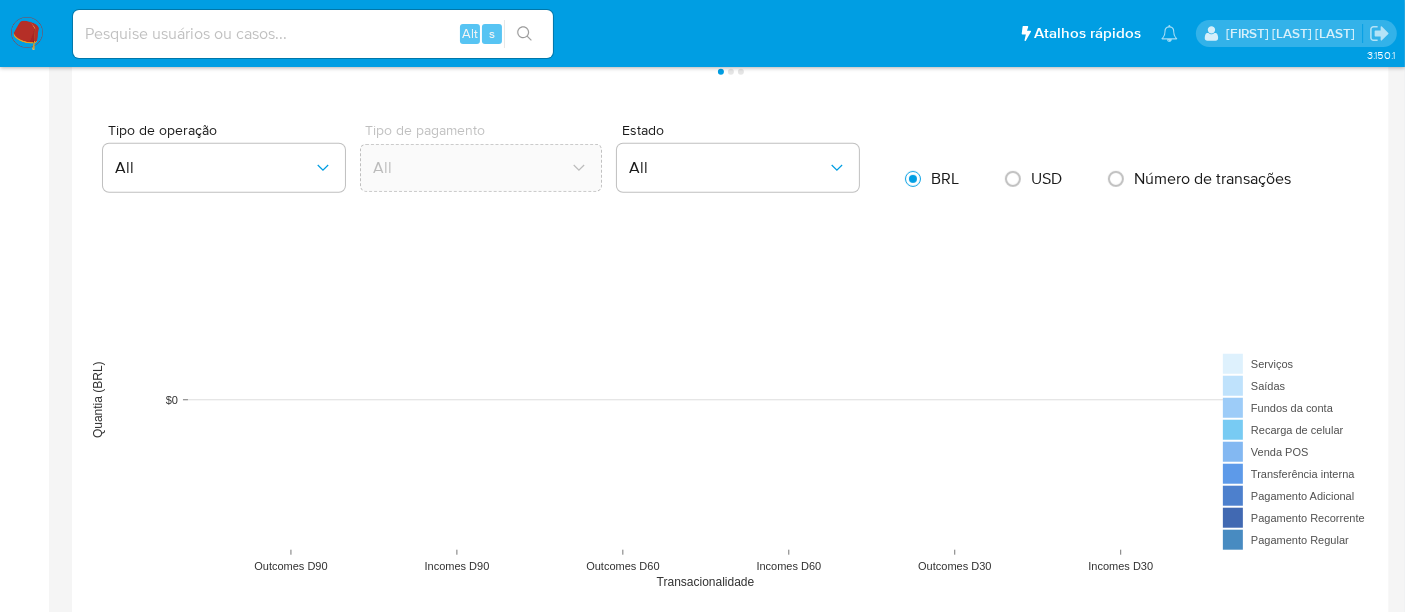 scroll, scrollTop: 1666, scrollLeft: 0, axis: vertical 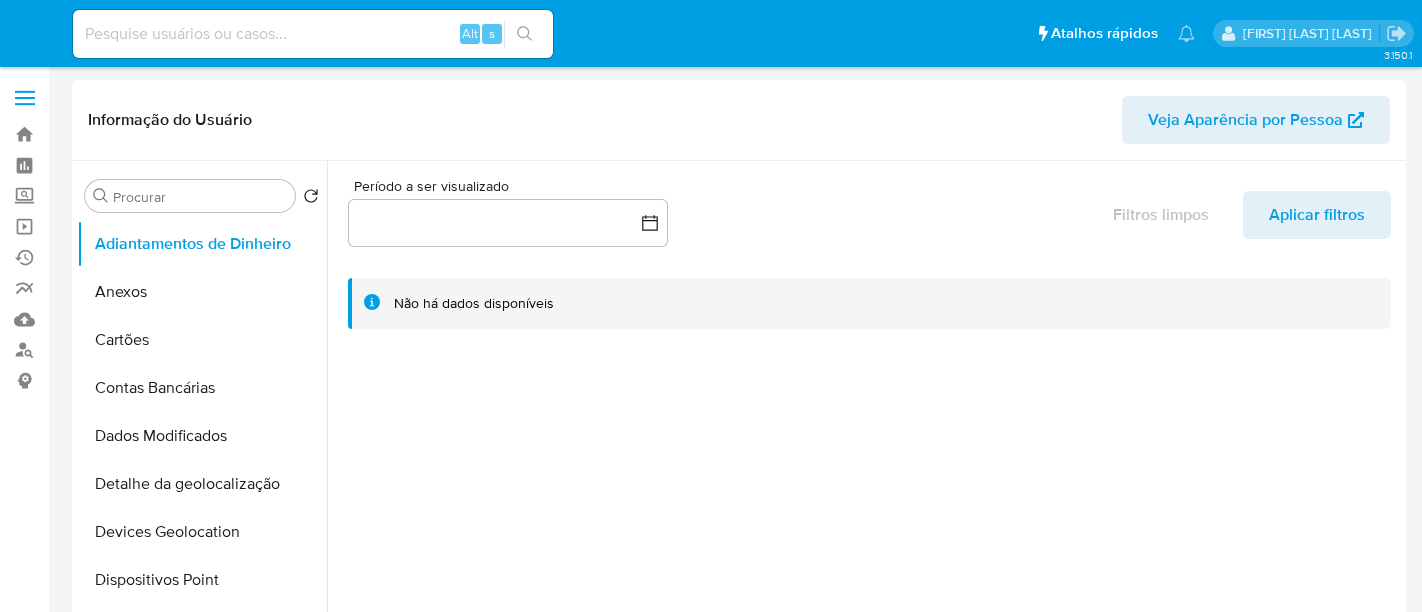 select on "10" 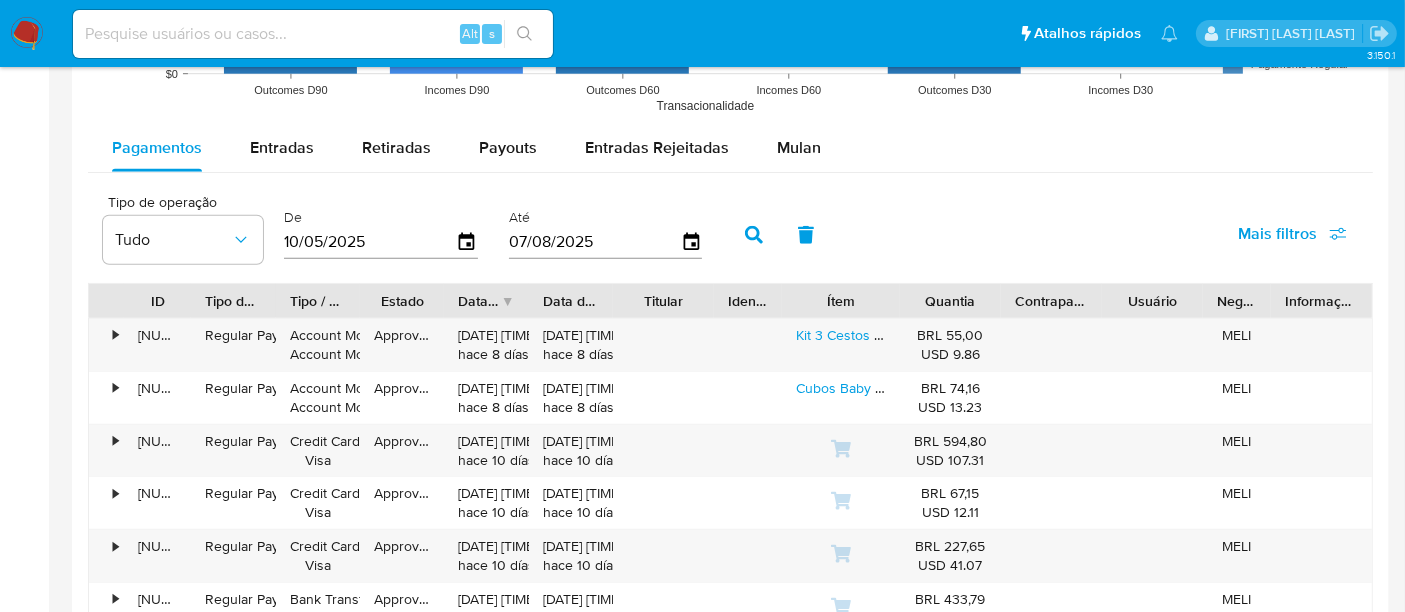 scroll, scrollTop: 1888, scrollLeft: 0, axis: vertical 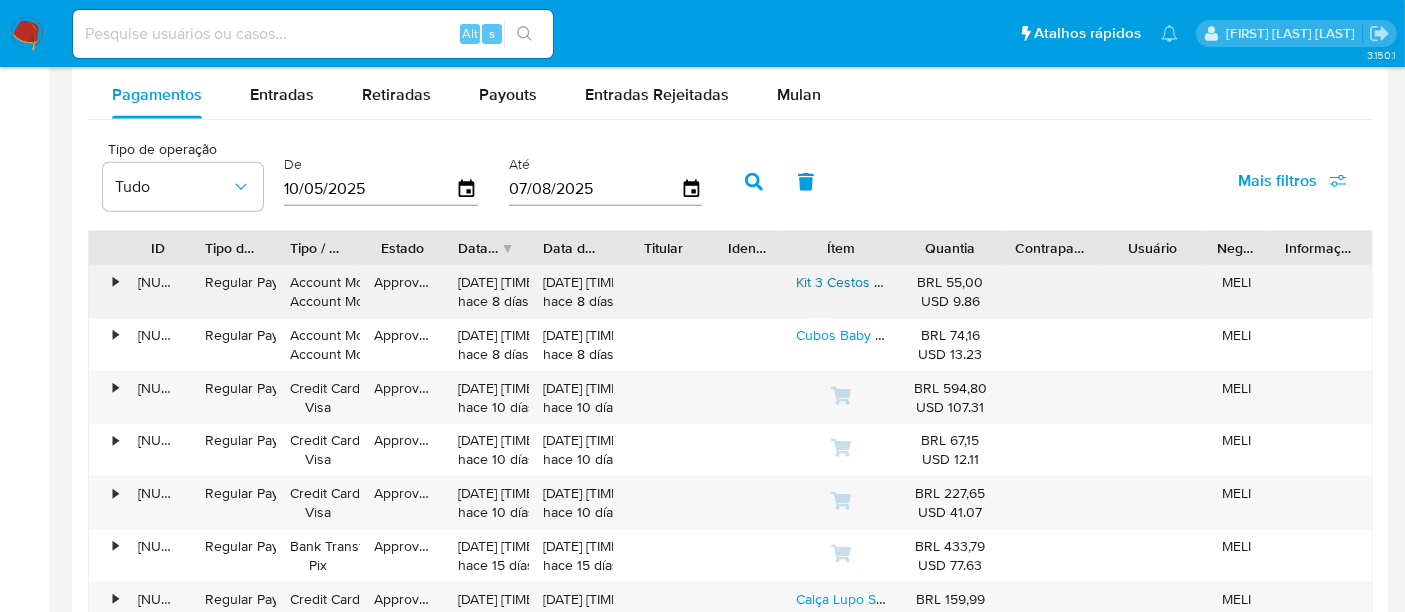 click on "Kit 3 Cestos Organizador De Bambu Multiuso Com Forro" at bounding box center [971, 282] 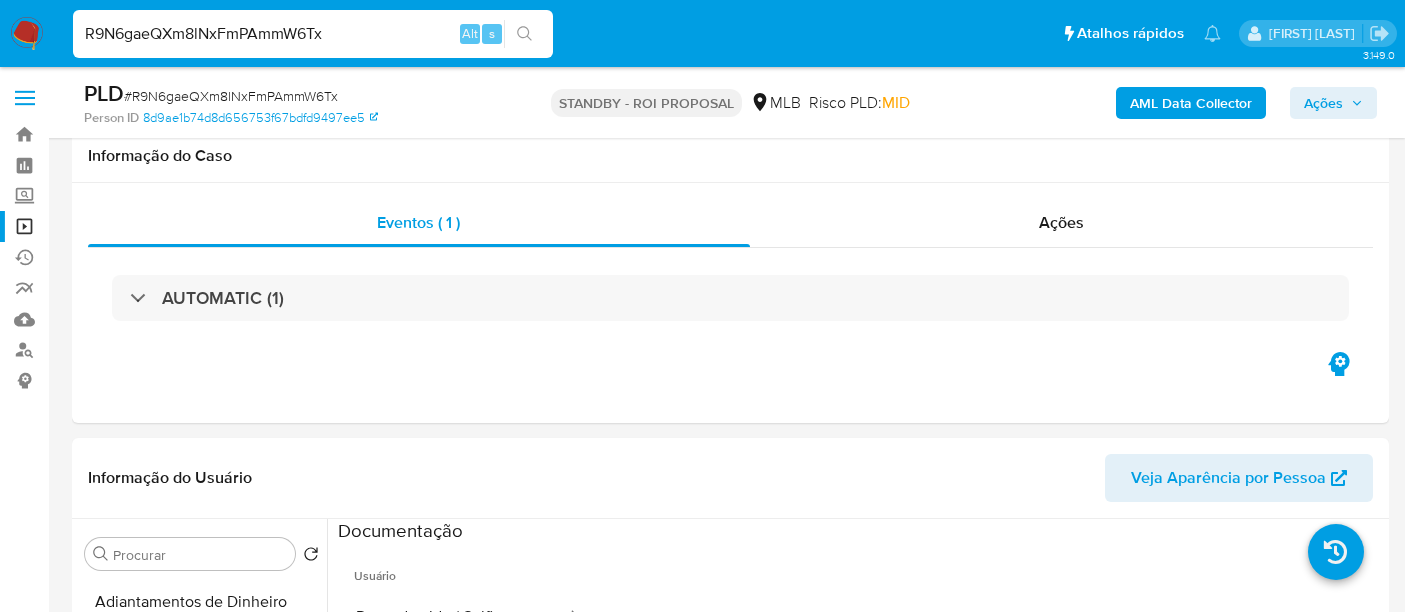 select on "10" 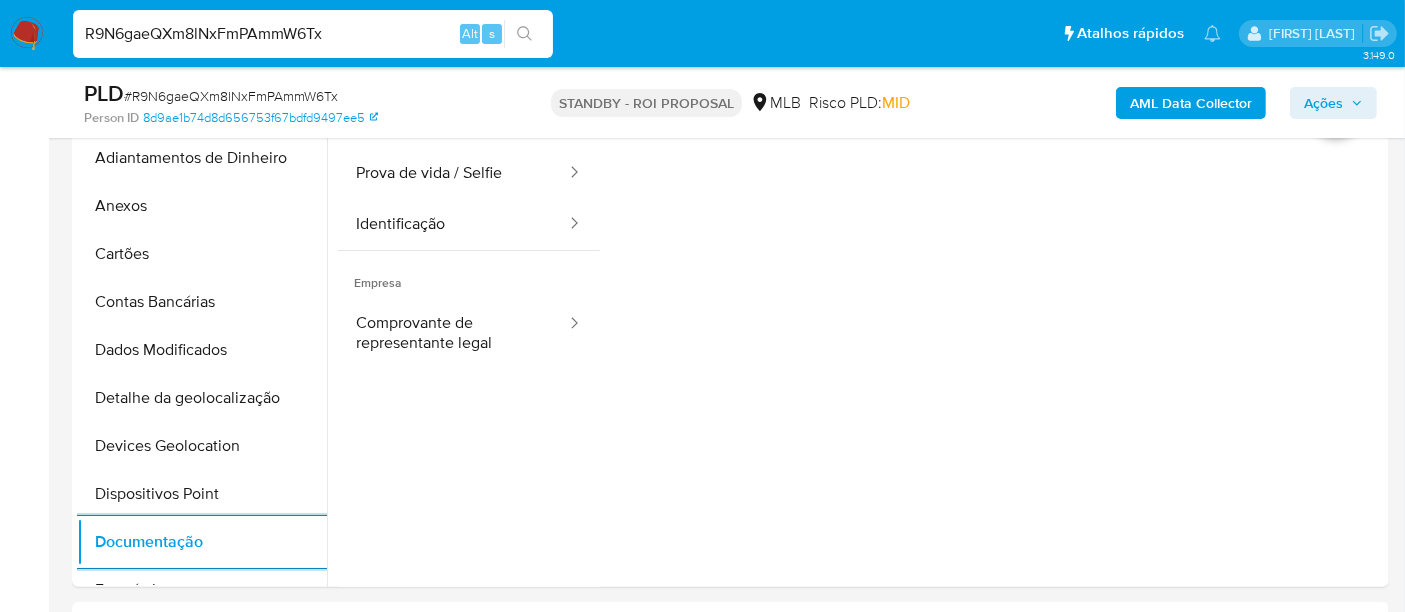 scroll, scrollTop: 222, scrollLeft: 0, axis: vertical 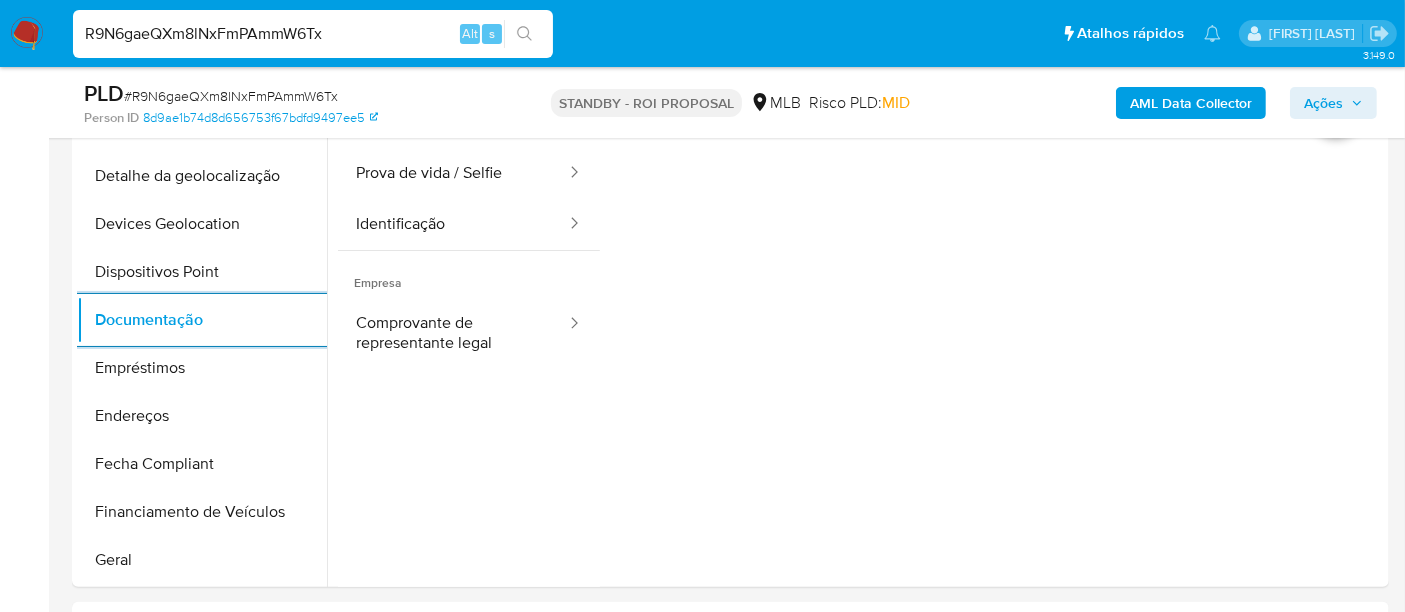 click on "R9N6gaeQXm8lNxFmPAmmW6Tx" at bounding box center [313, 34] 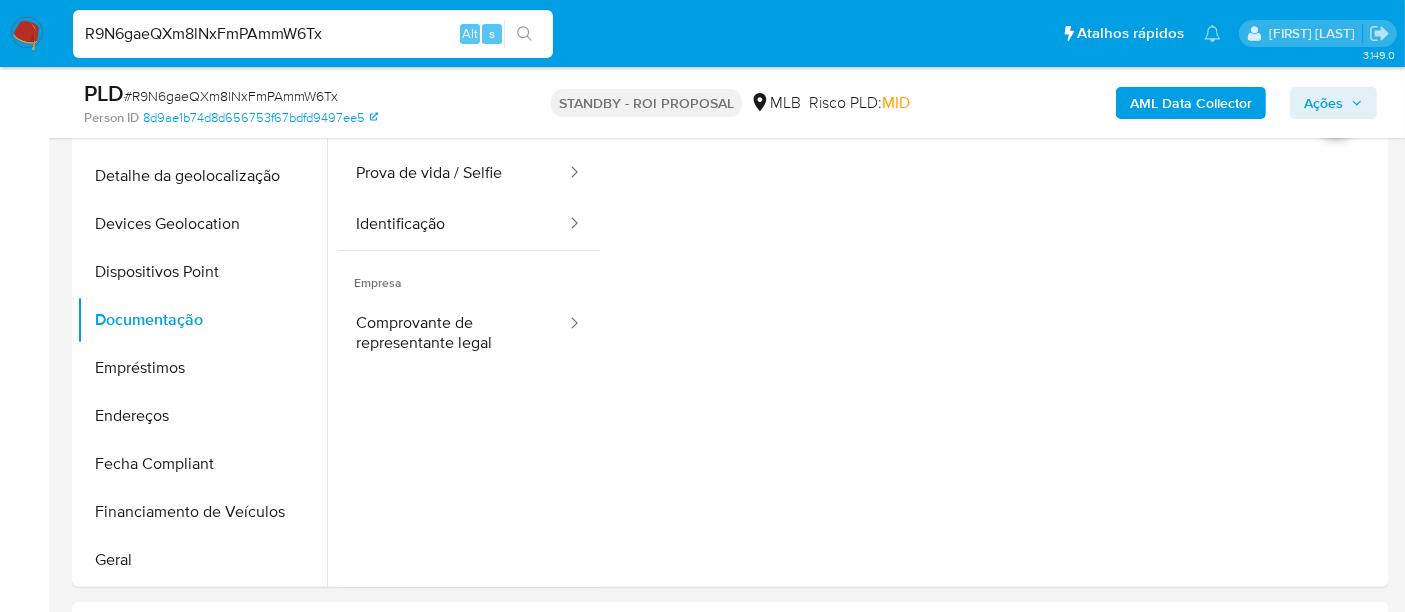 click on "R9N6gaeQXm8lNxFmPAmmW6Tx" at bounding box center (313, 34) 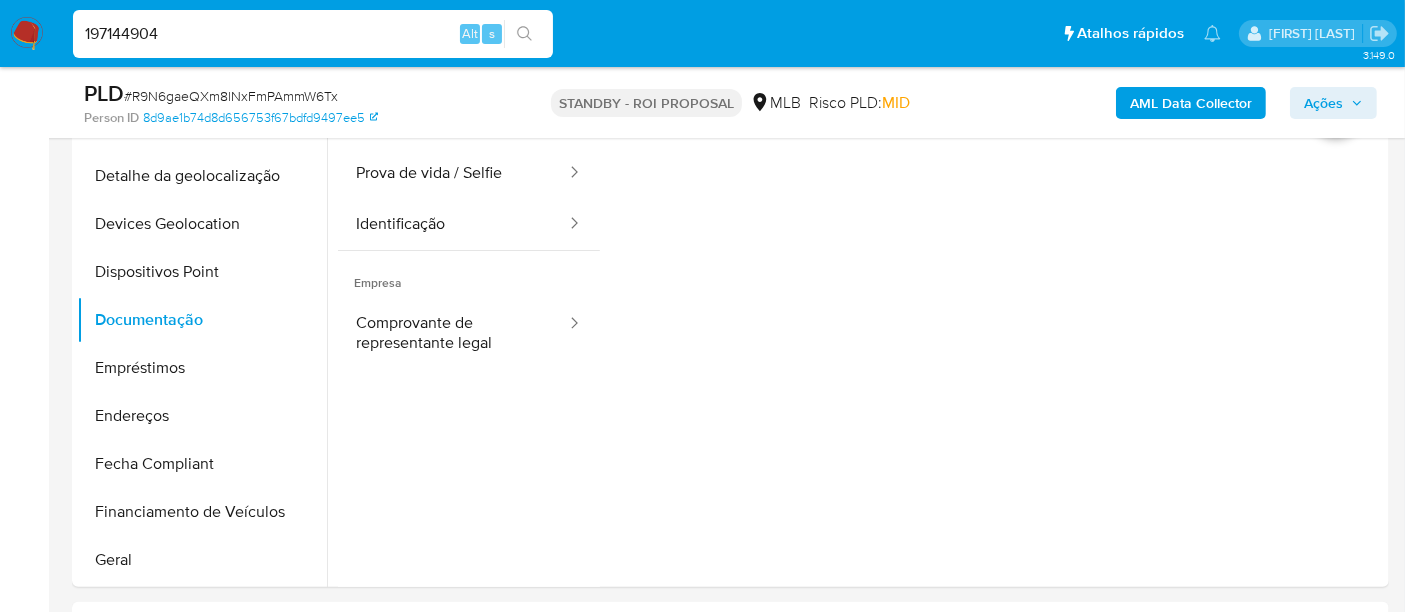 type on "197144904" 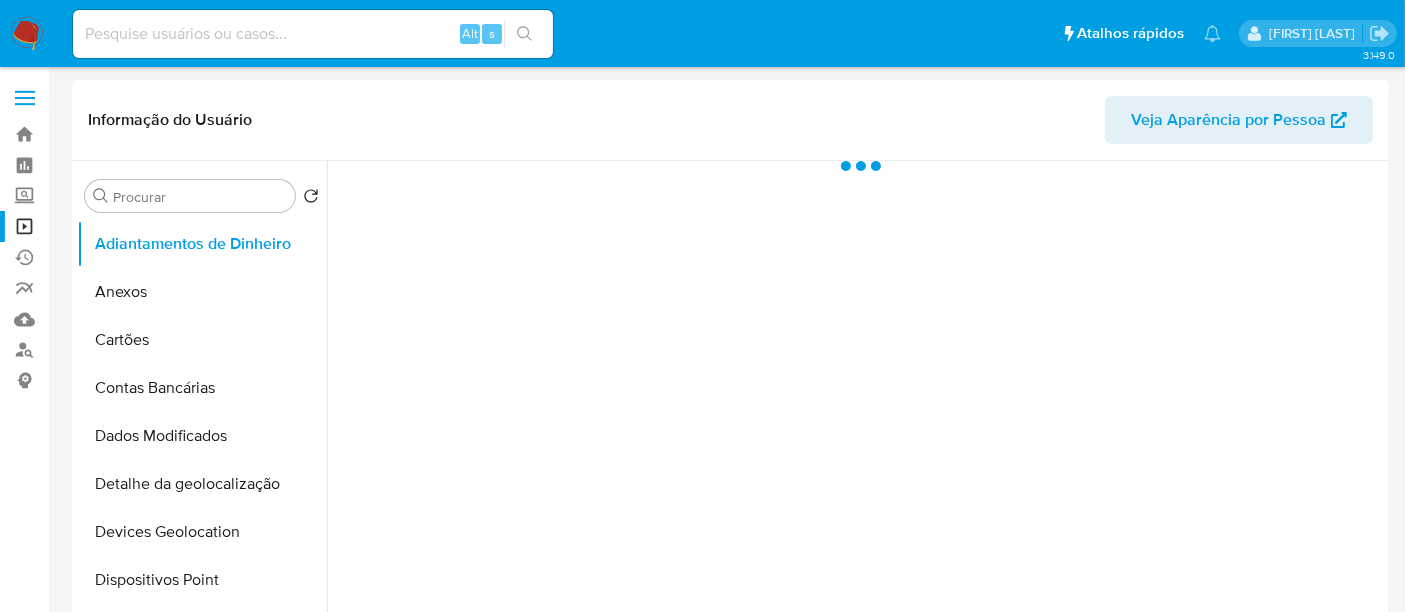 scroll, scrollTop: 333, scrollLeft: 0, axis: vertical 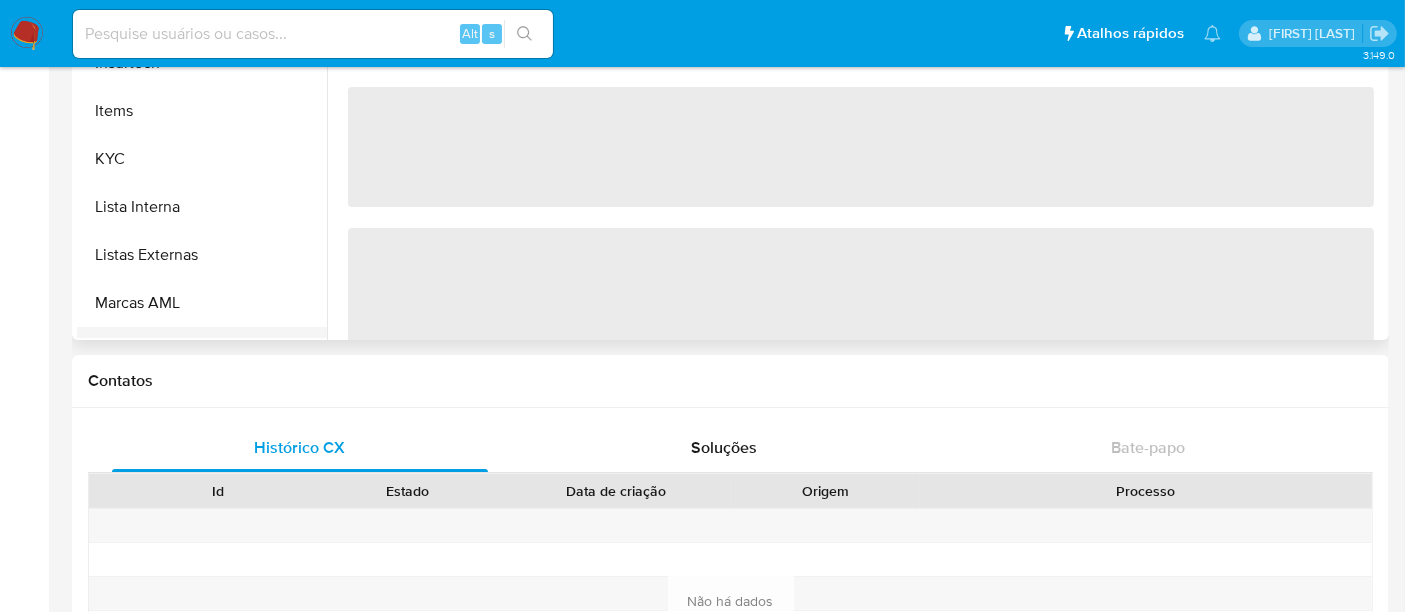 select on "10" 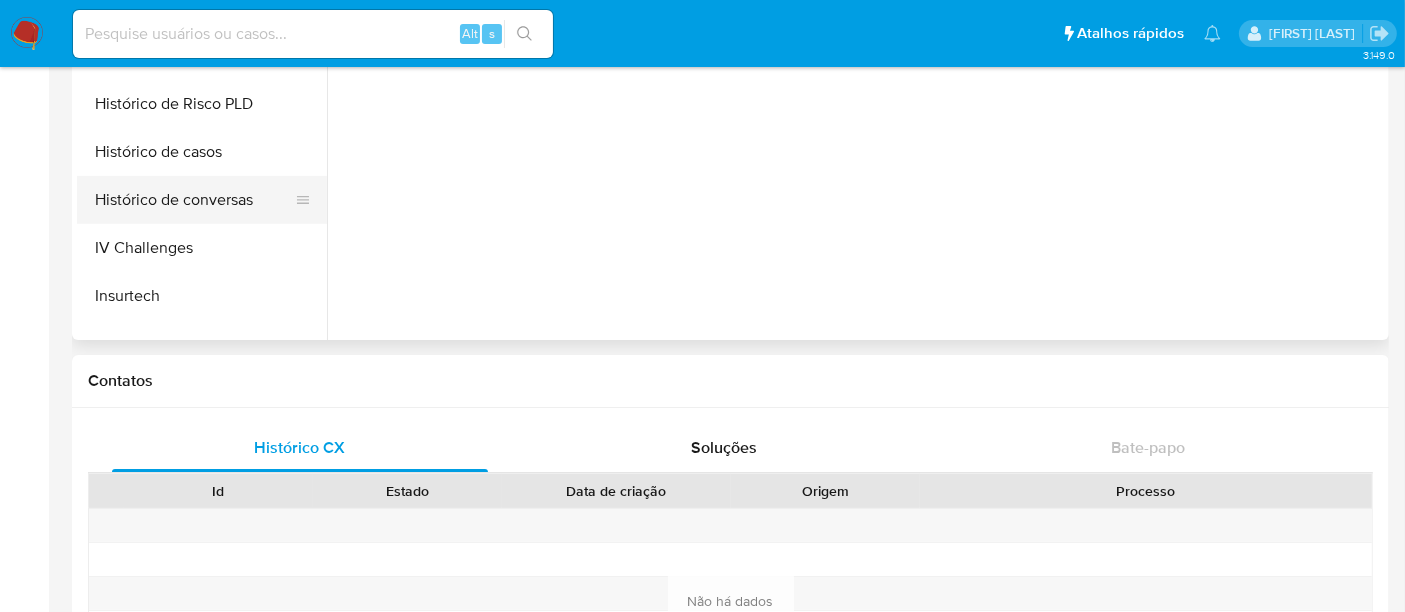 scroll, scrollTop: 444, scrollLeft: 0, axis: vertical 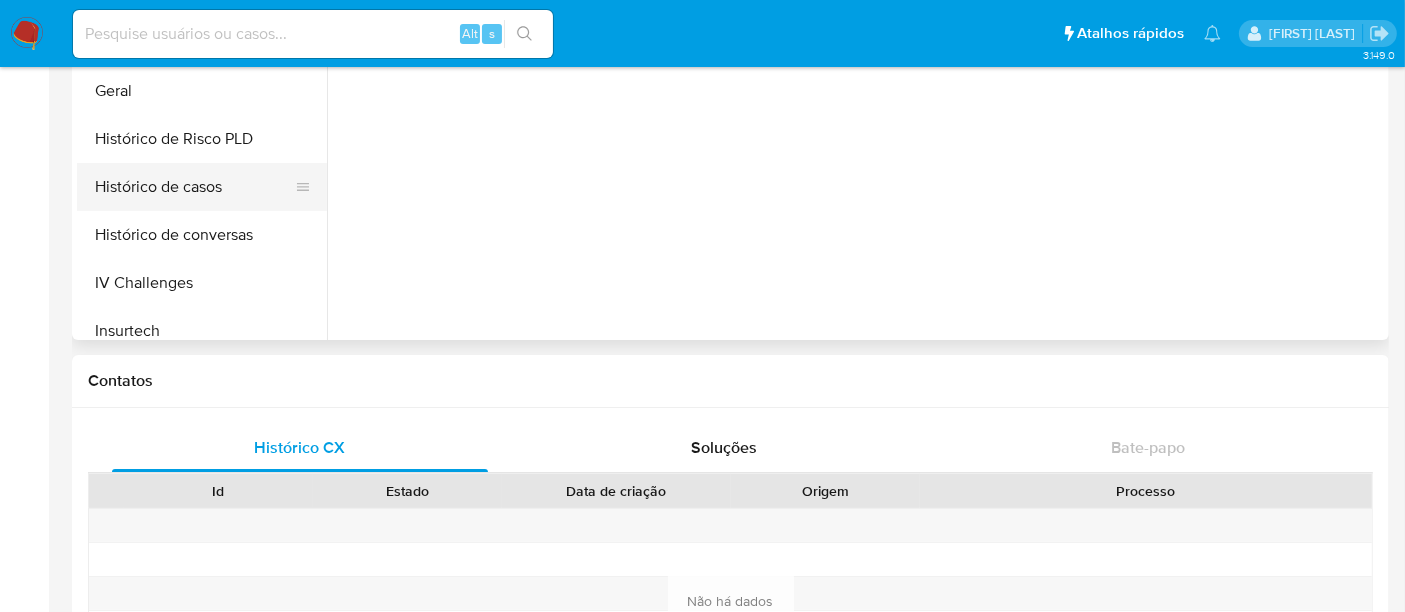click on "Histórico de casos" at bounding box center (194, 187) 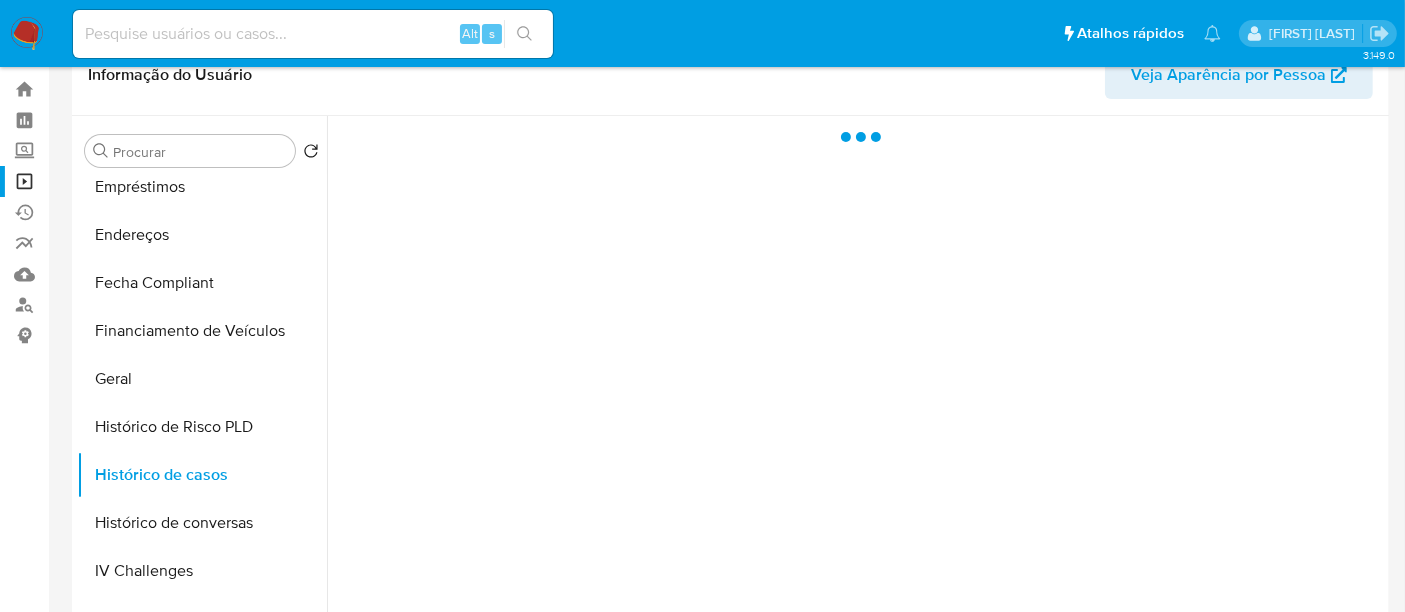 scroll, scrollTop: 0, scrollLeft: 0, axis: both 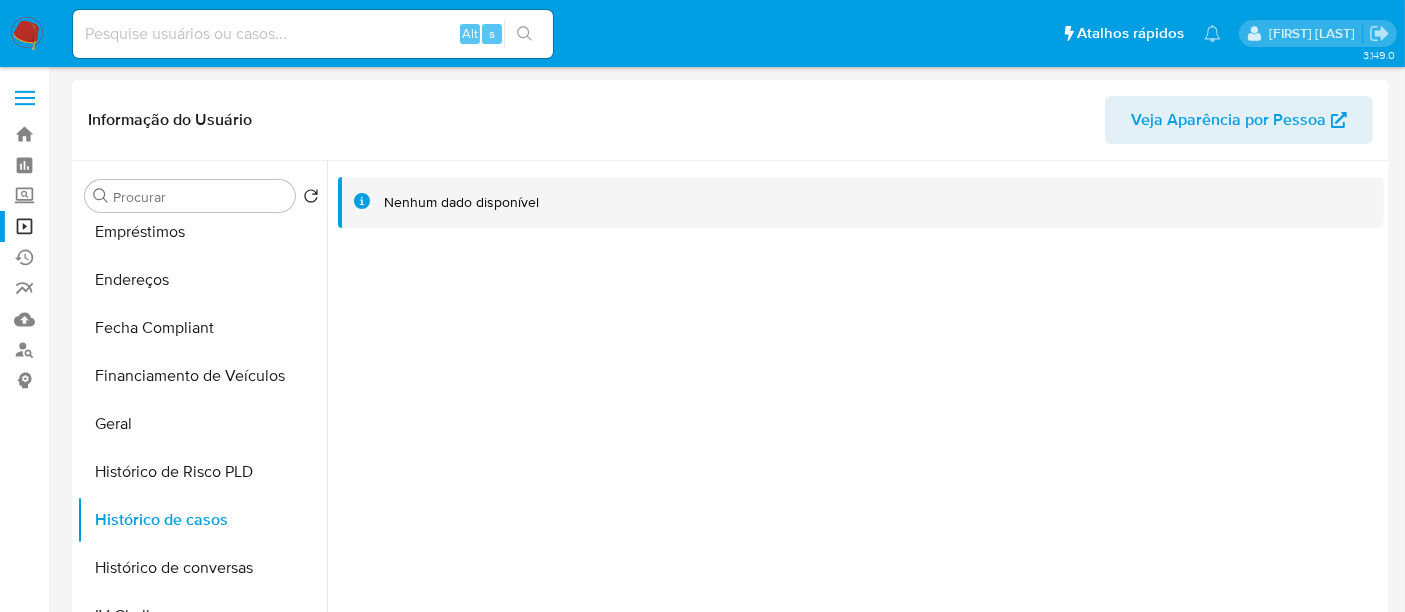 type 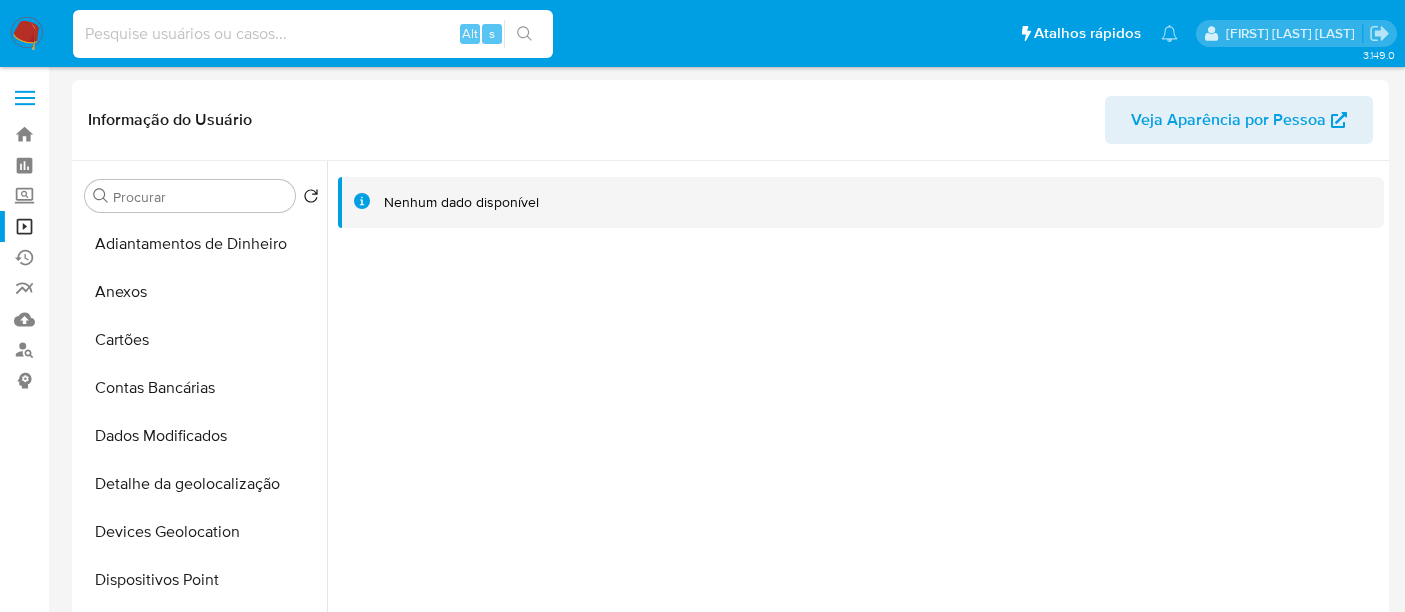 select on "10" 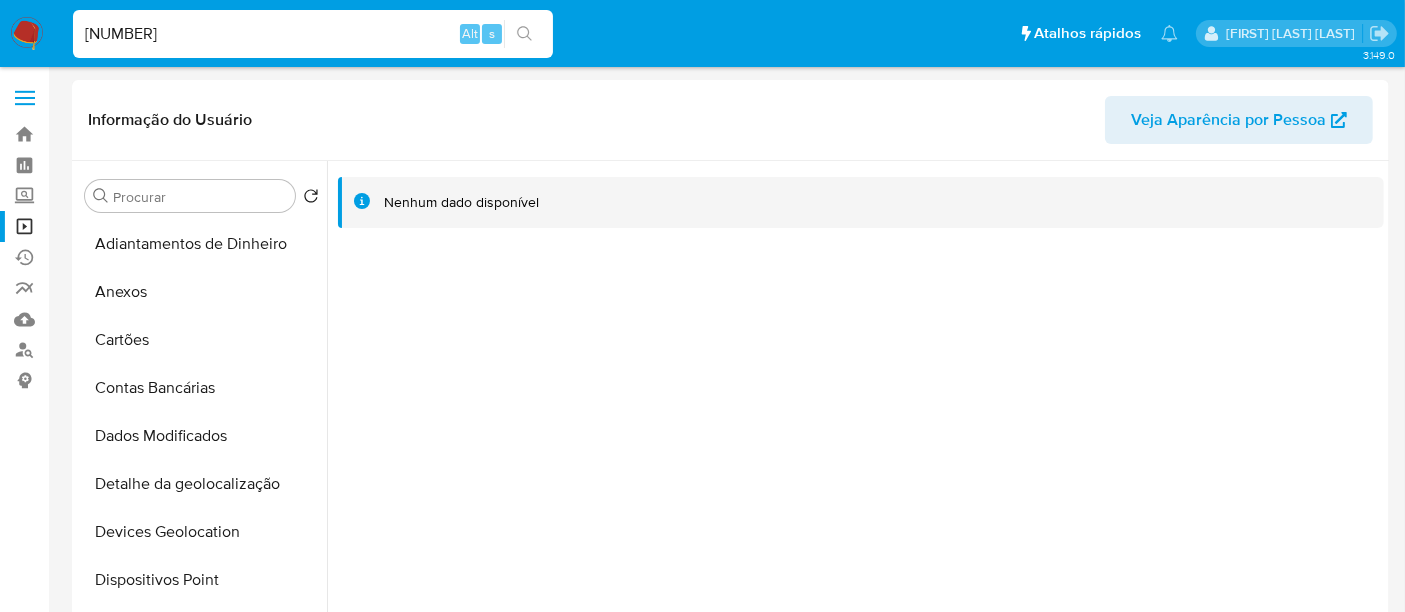 scroll, scrollTop: 444, scrollLeft: 0, axis: vertical 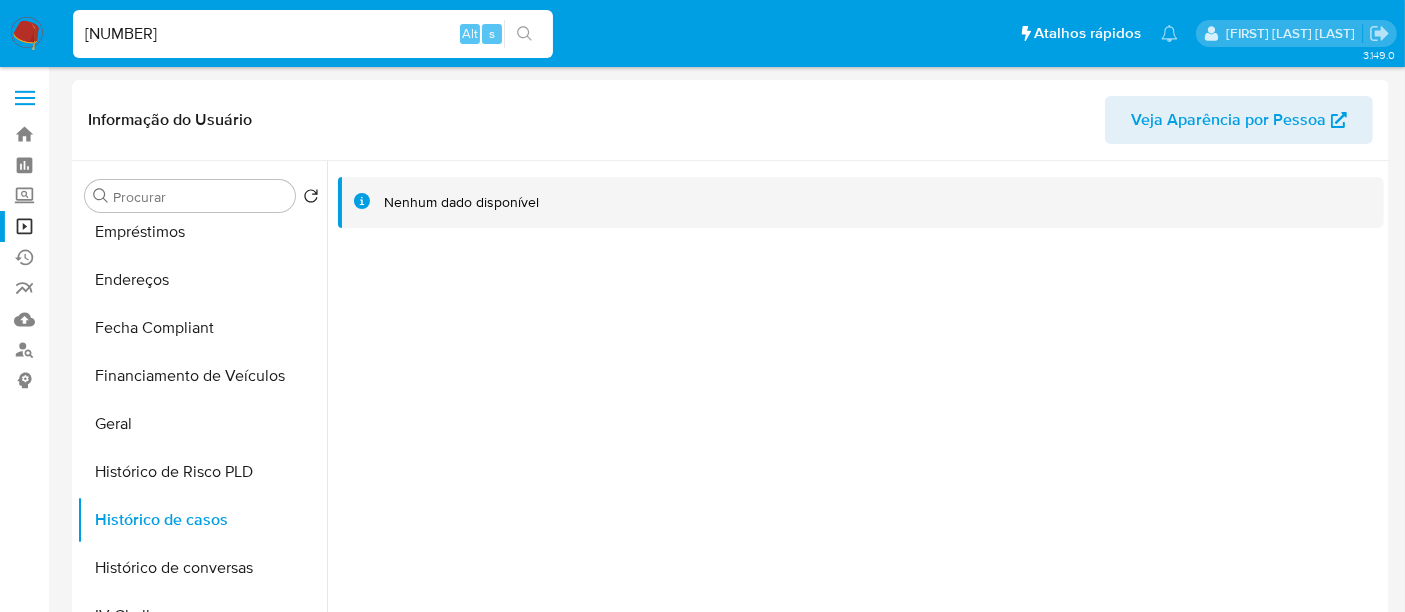 type on "[NUMBER]" 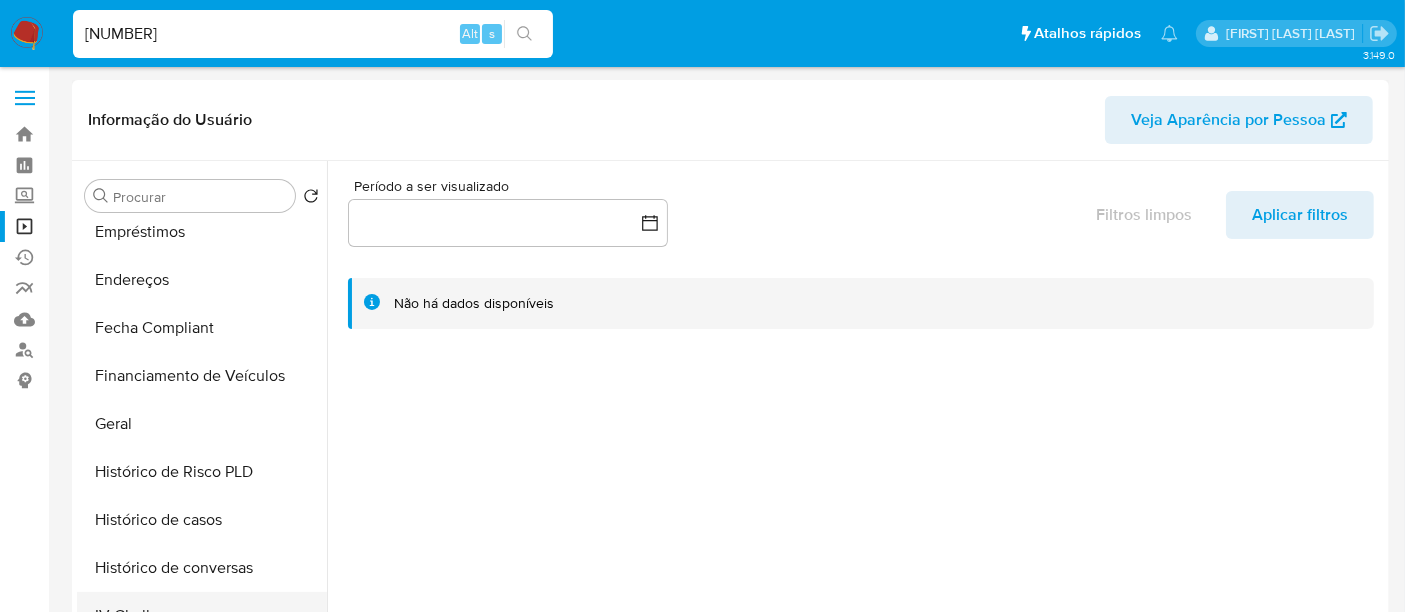 select on "10" 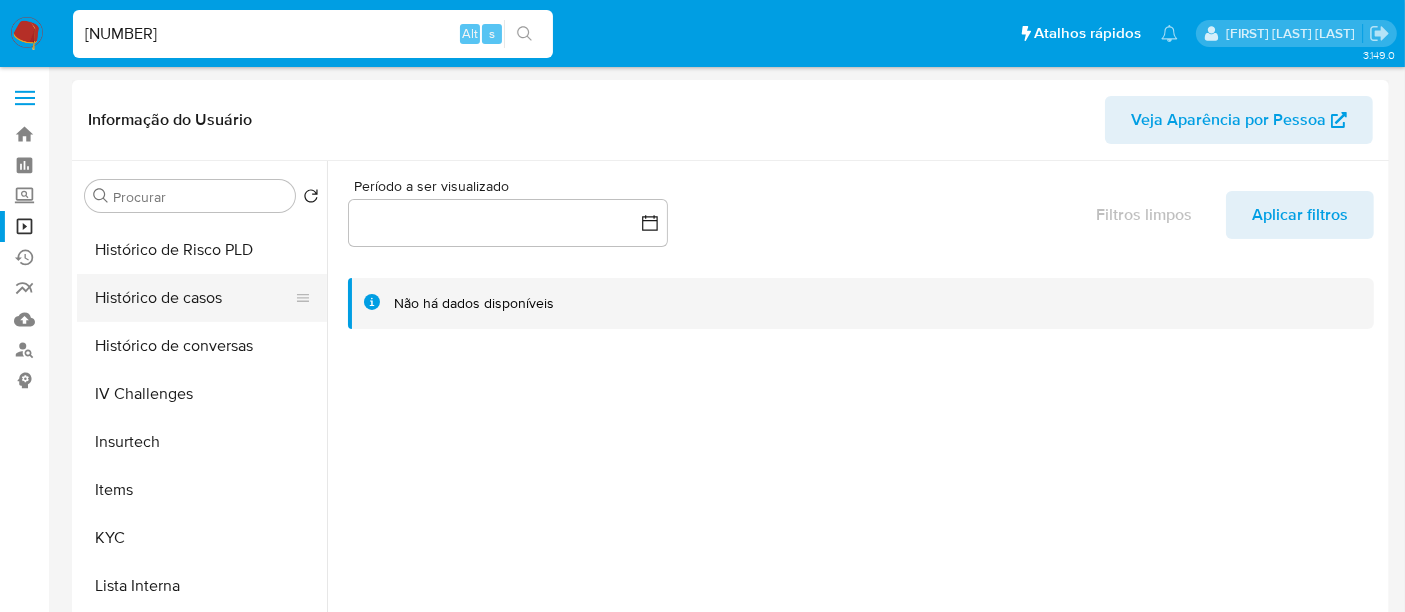click on "Histórico de casos" at bounding box center [194, 298] 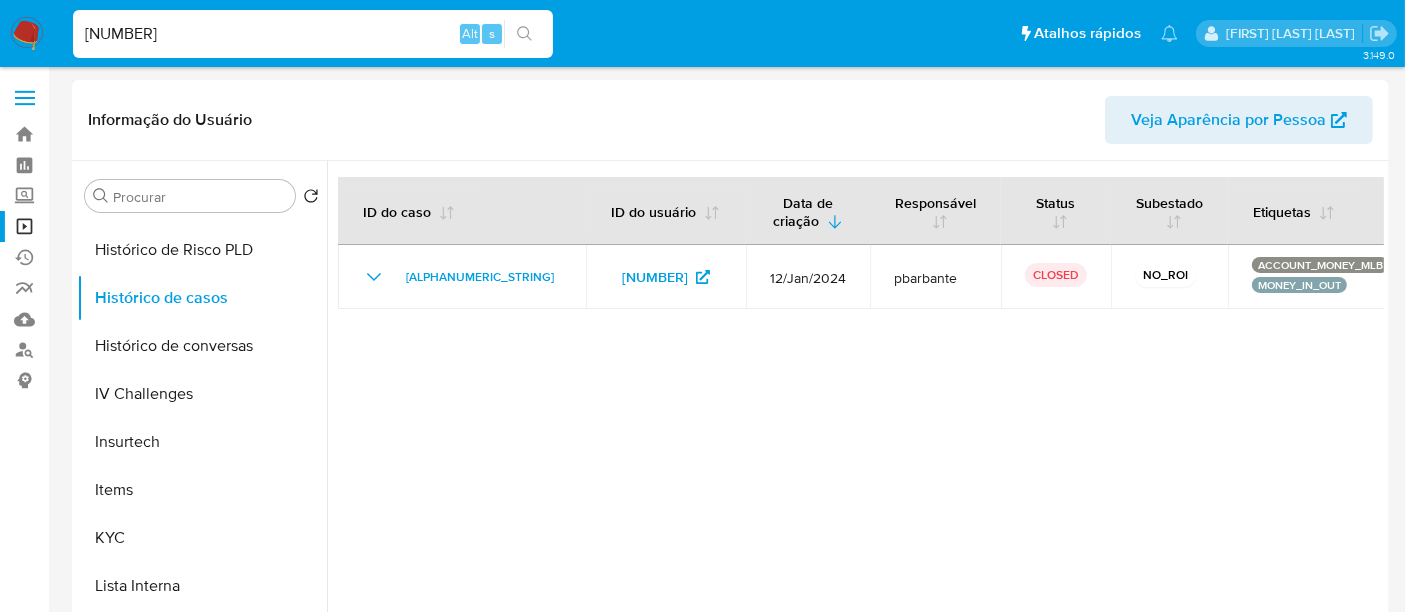type 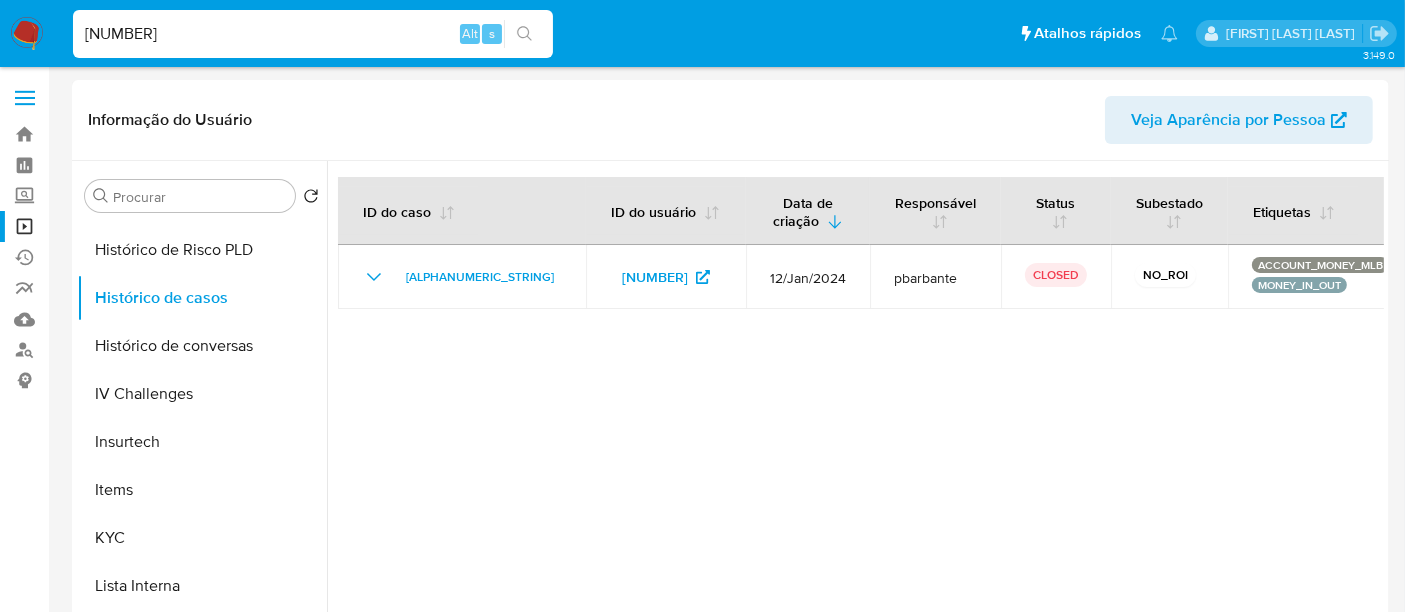 click on "[NUMBER]" at bounding box center [313, 34] 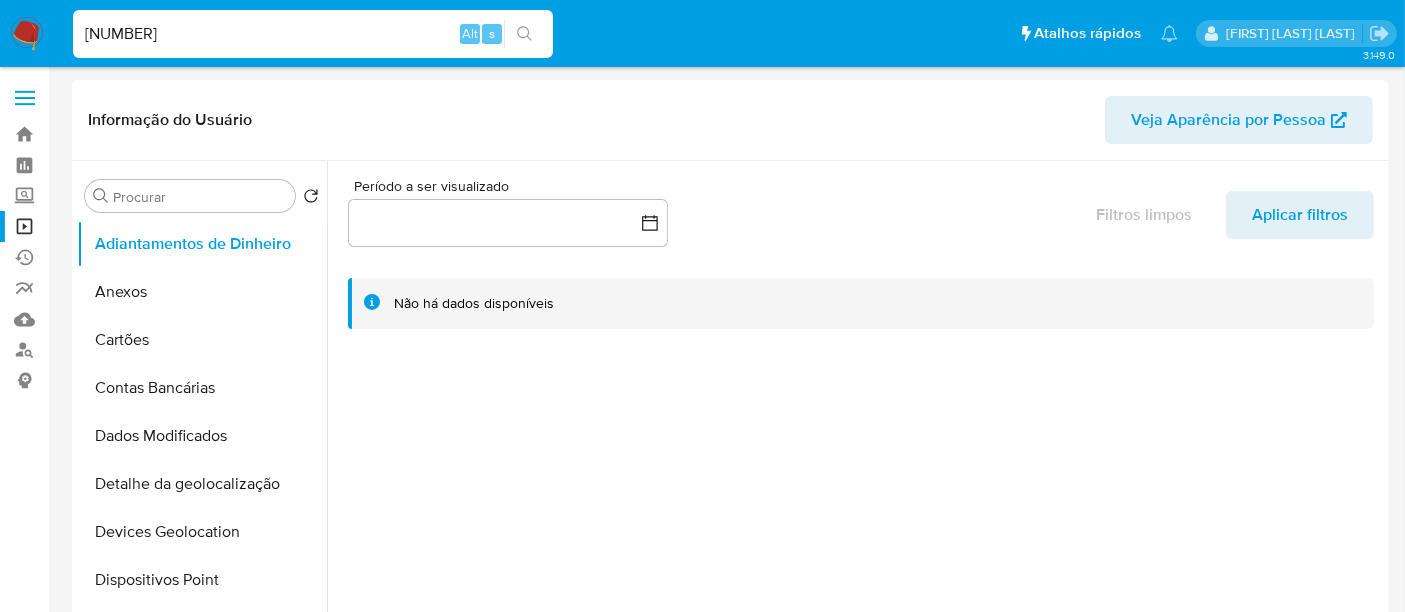 select on "10" 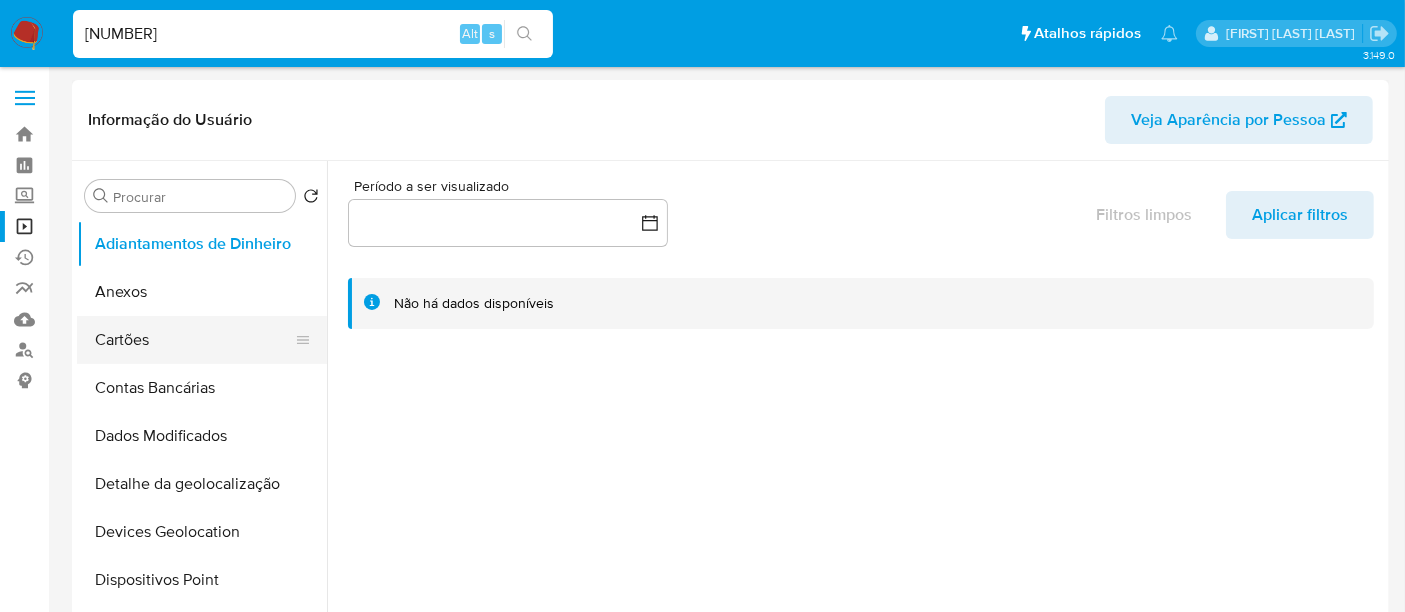 scroll, scrollTop: 222, scrollLeft: 0, axis: vertical 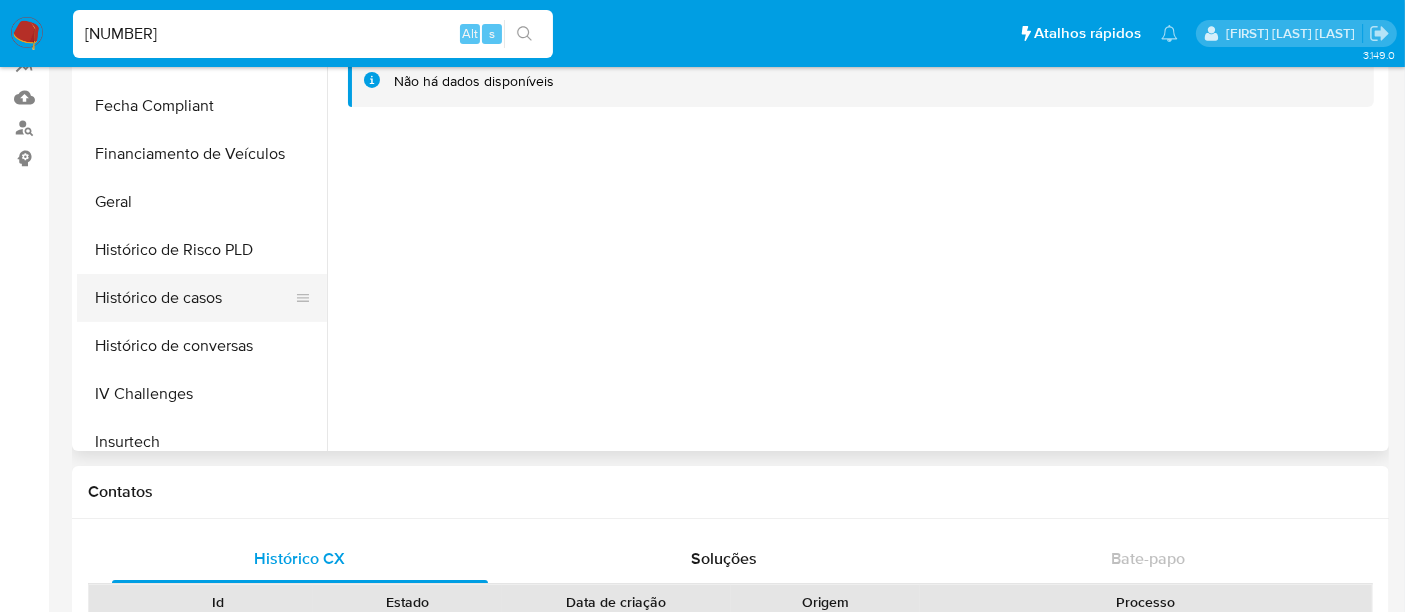 click on "Histórico de casos" at bounding box center [194, 298] 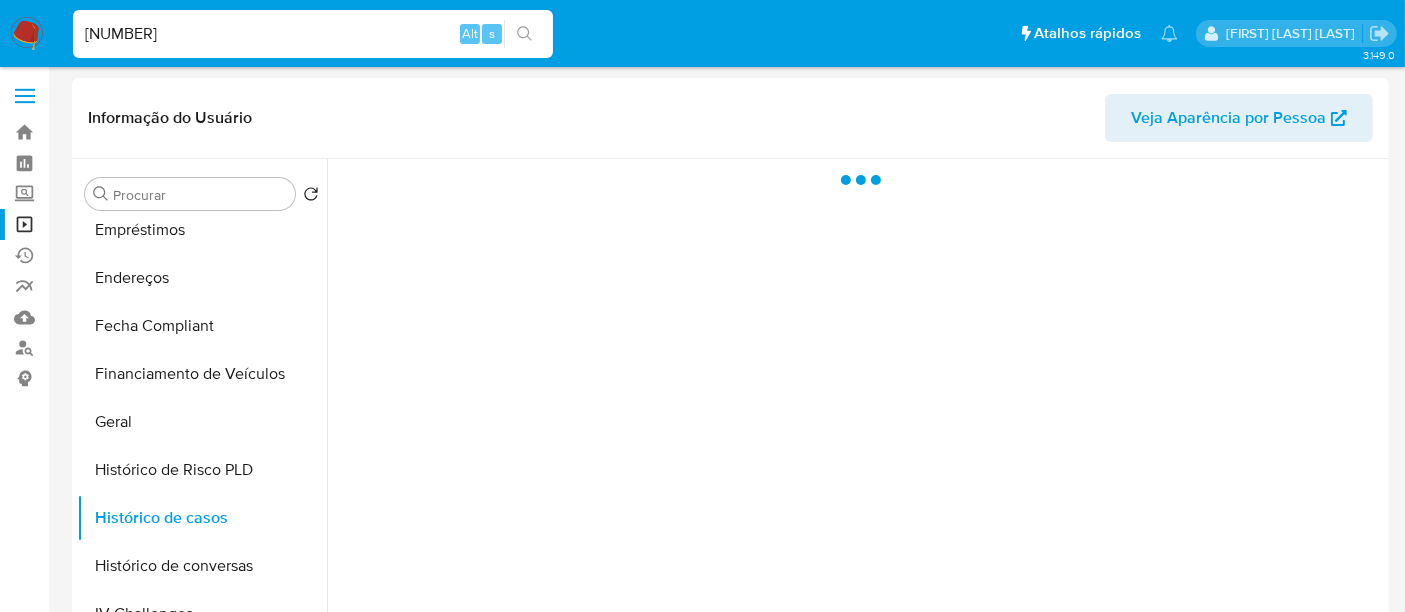 scroll, scrollTop: 0, scrollLeft: 0, axis: both 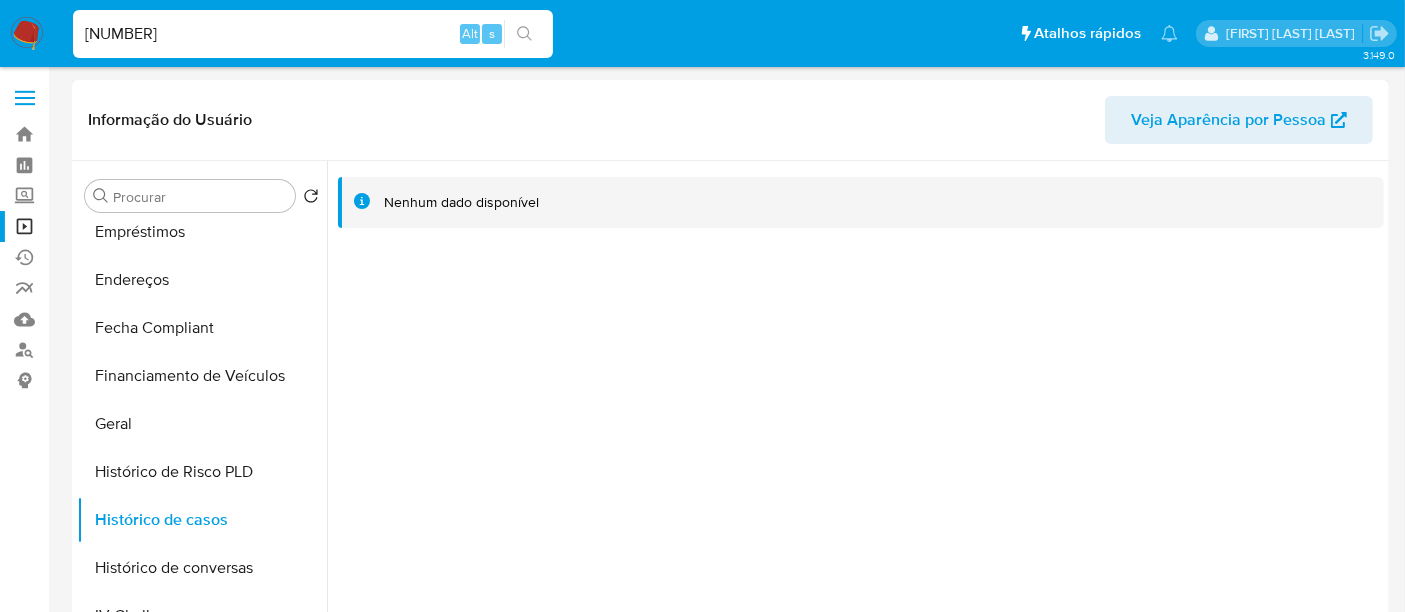 type 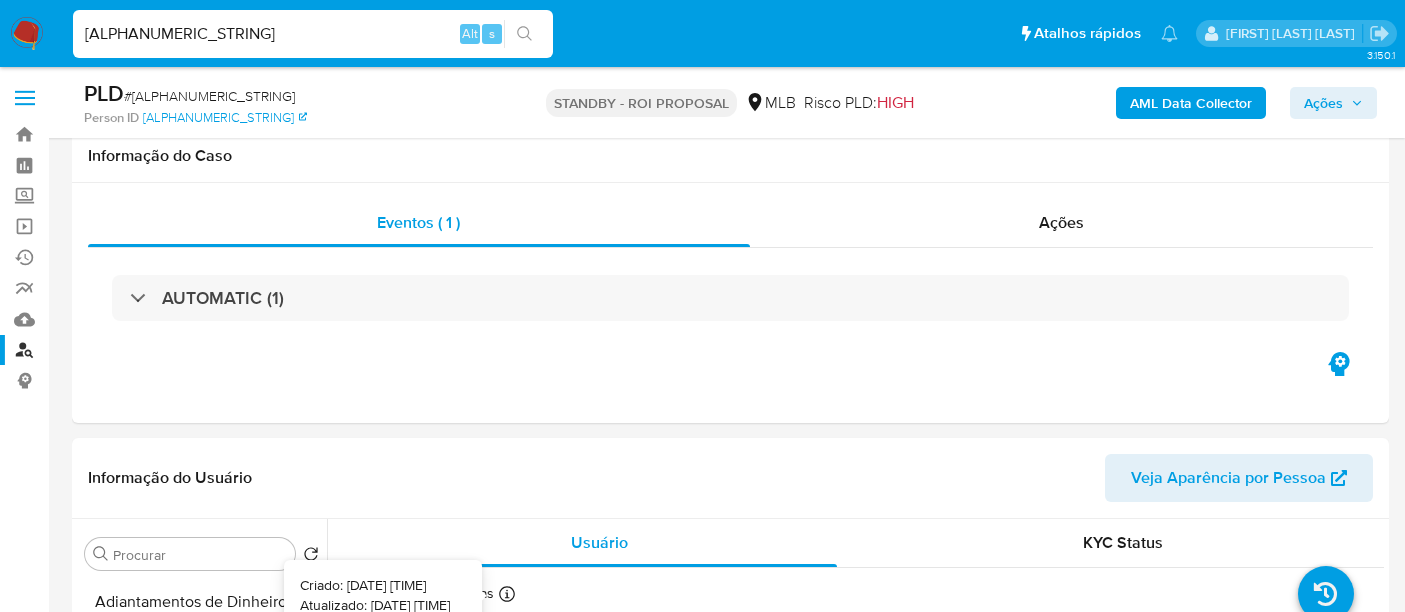 select on "10" 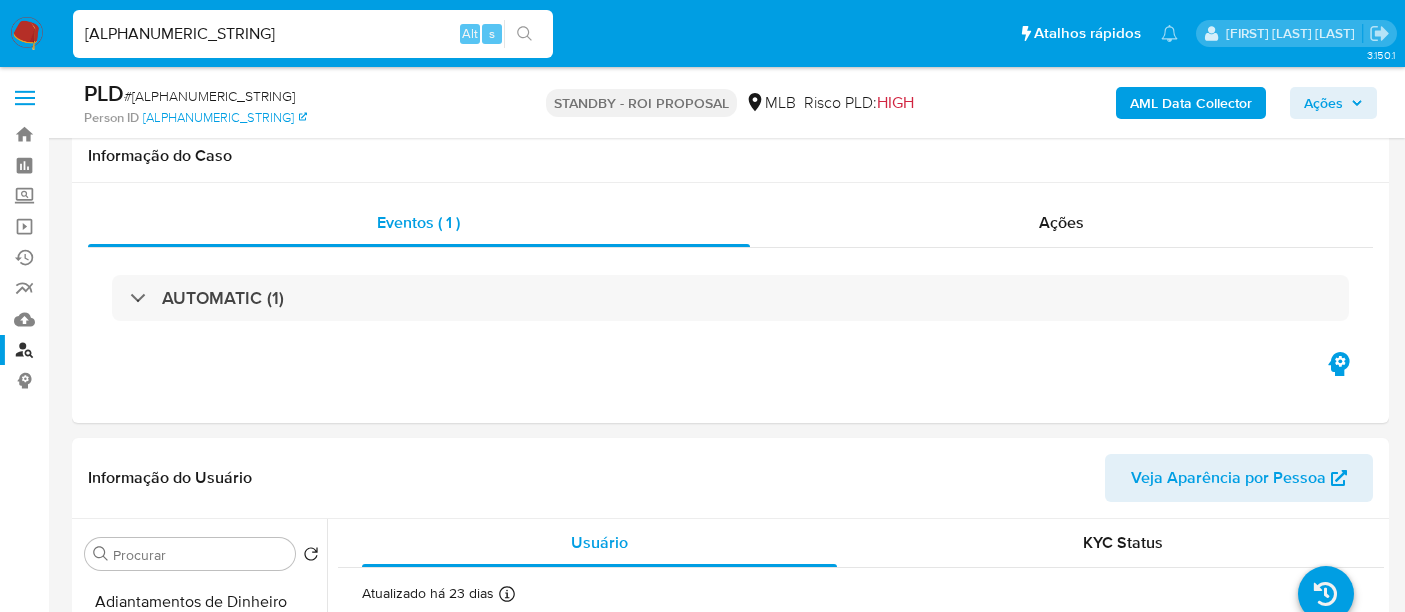 type 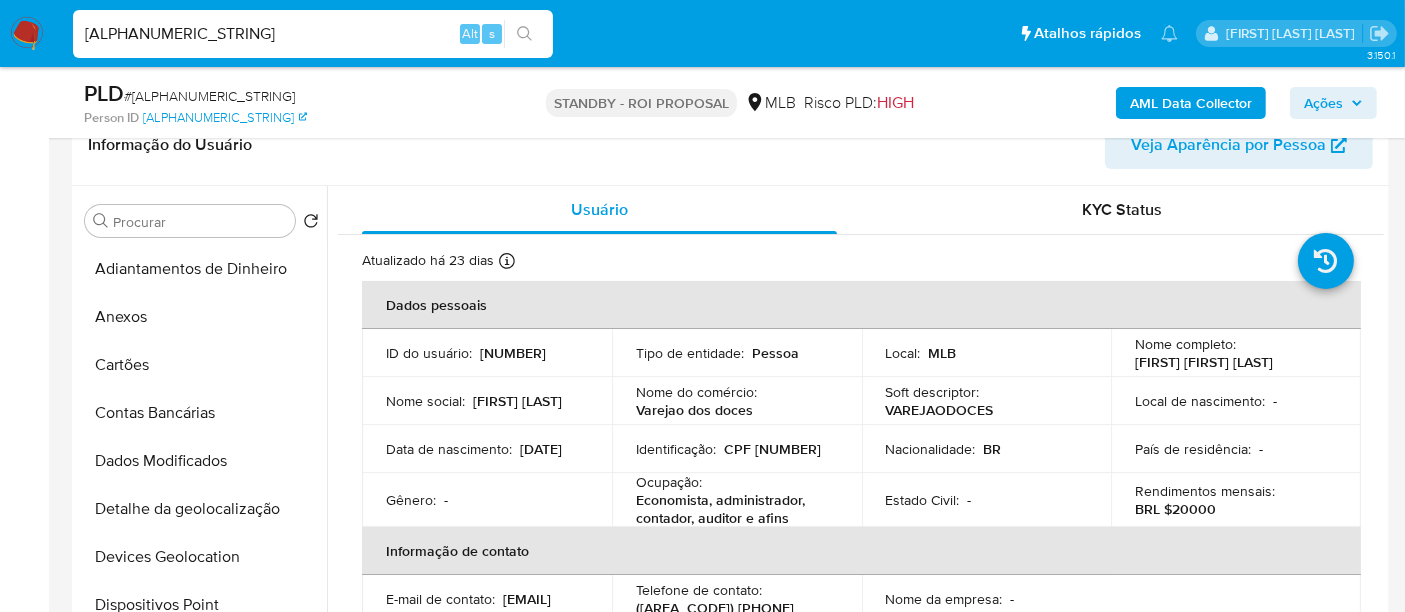 scroll, scrollTop: 333, scrollLeft: 0, axis: vertical 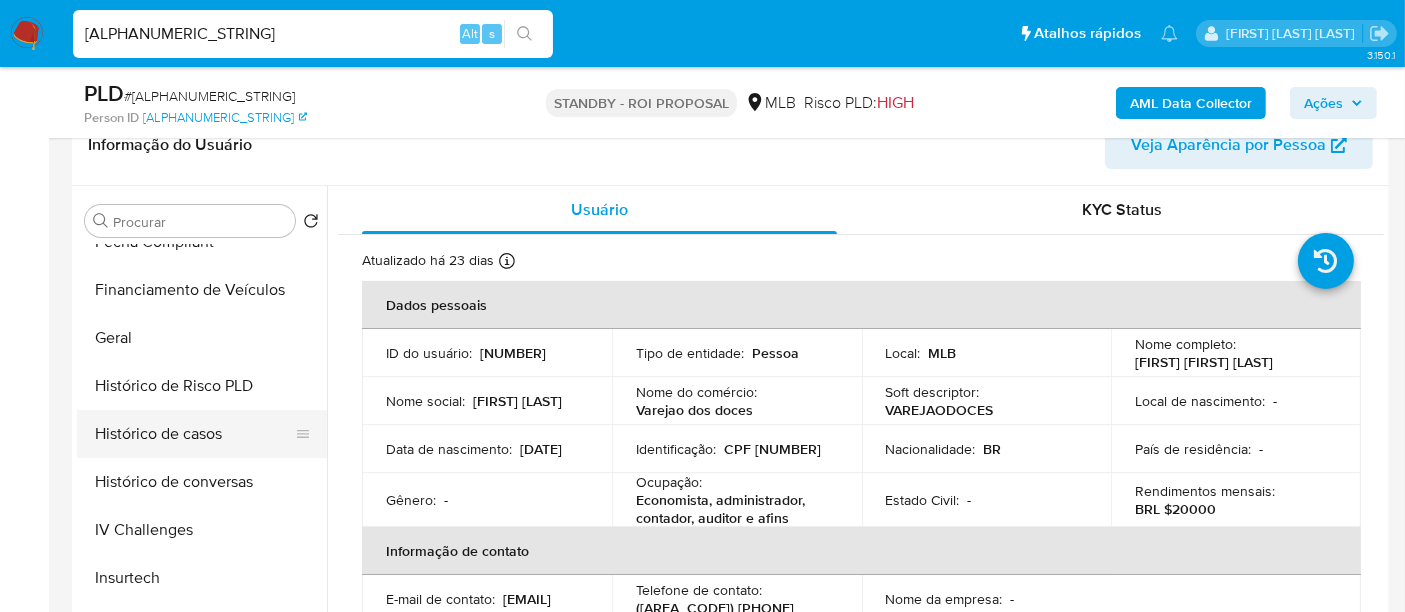 click on "Histórico de casos" at bounding box center [194, 434] 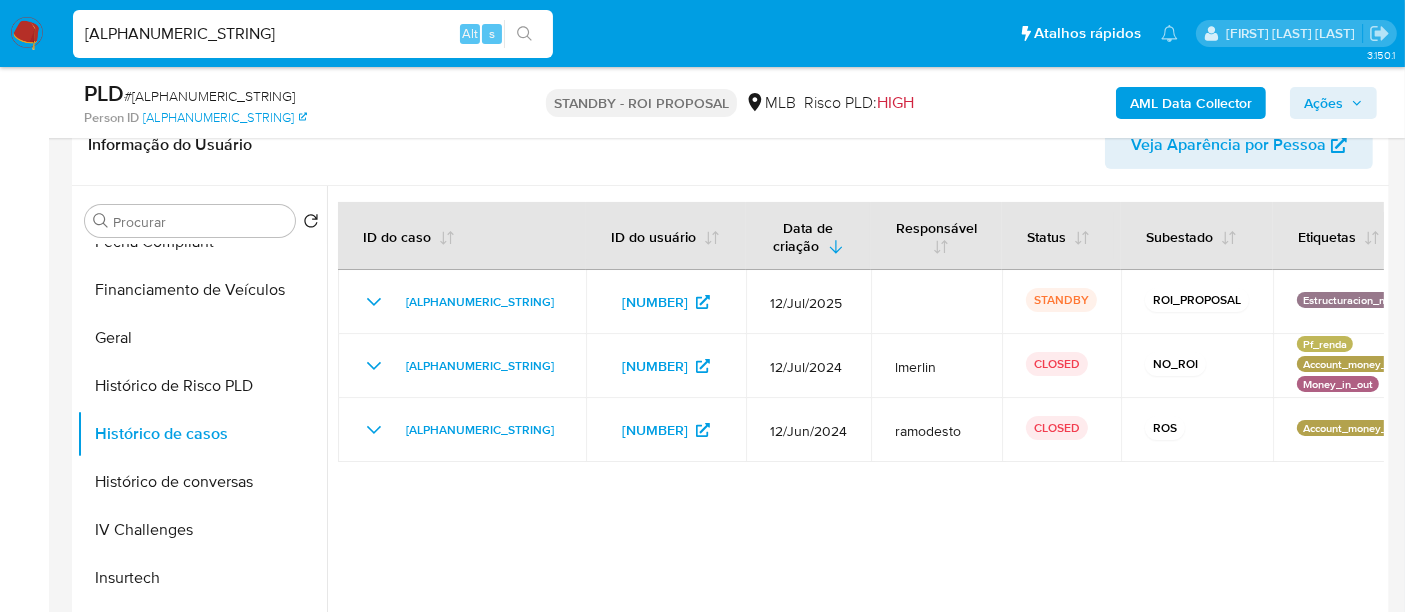 type 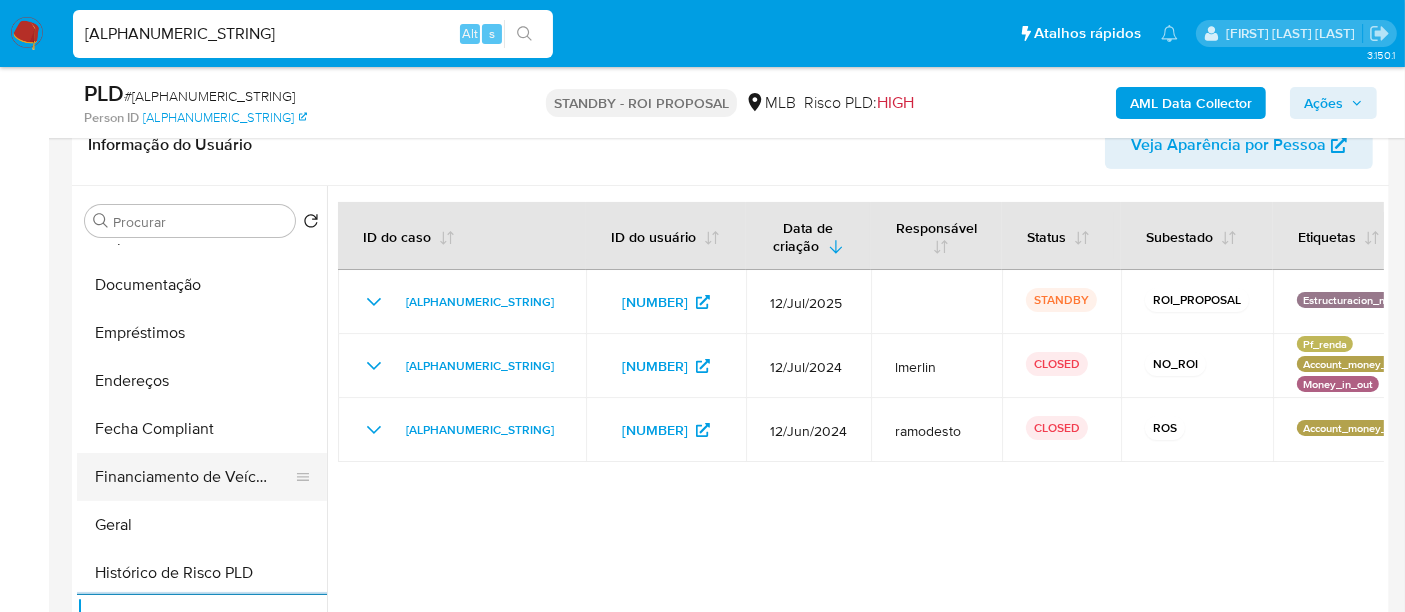 scroll, scrollTop: 333, scrollLeft: 0, axis: vertical 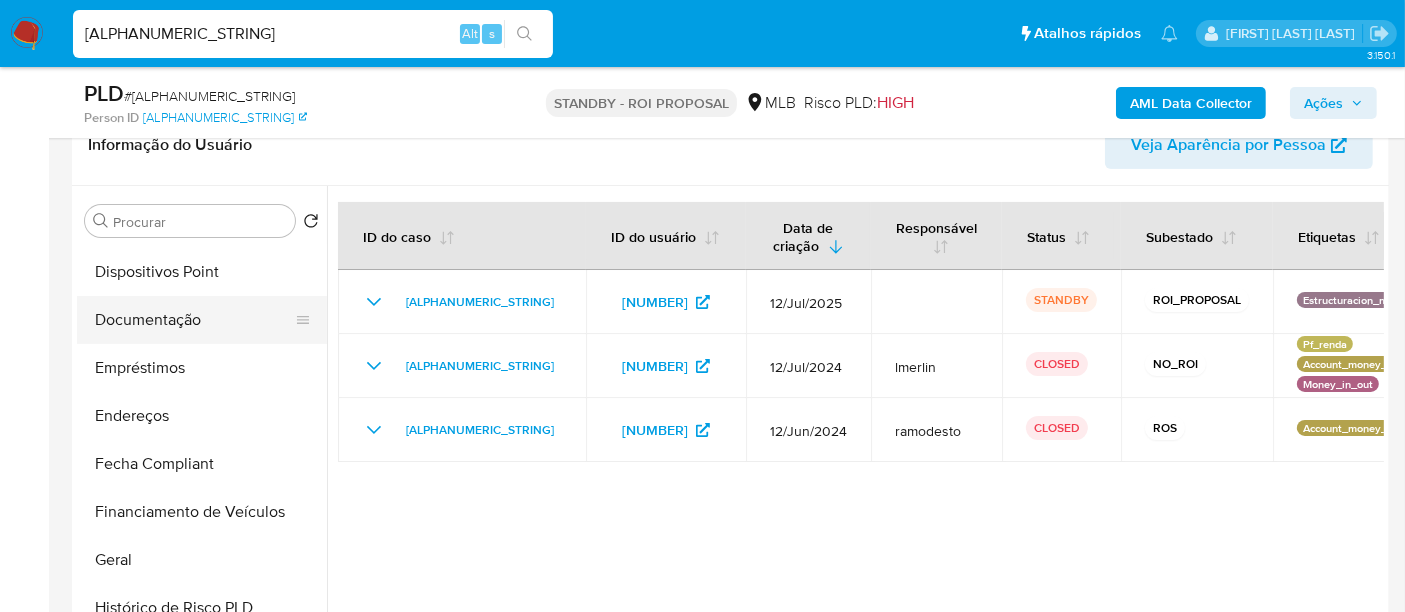 click on "Documentação" at bounding box center [194, 320] 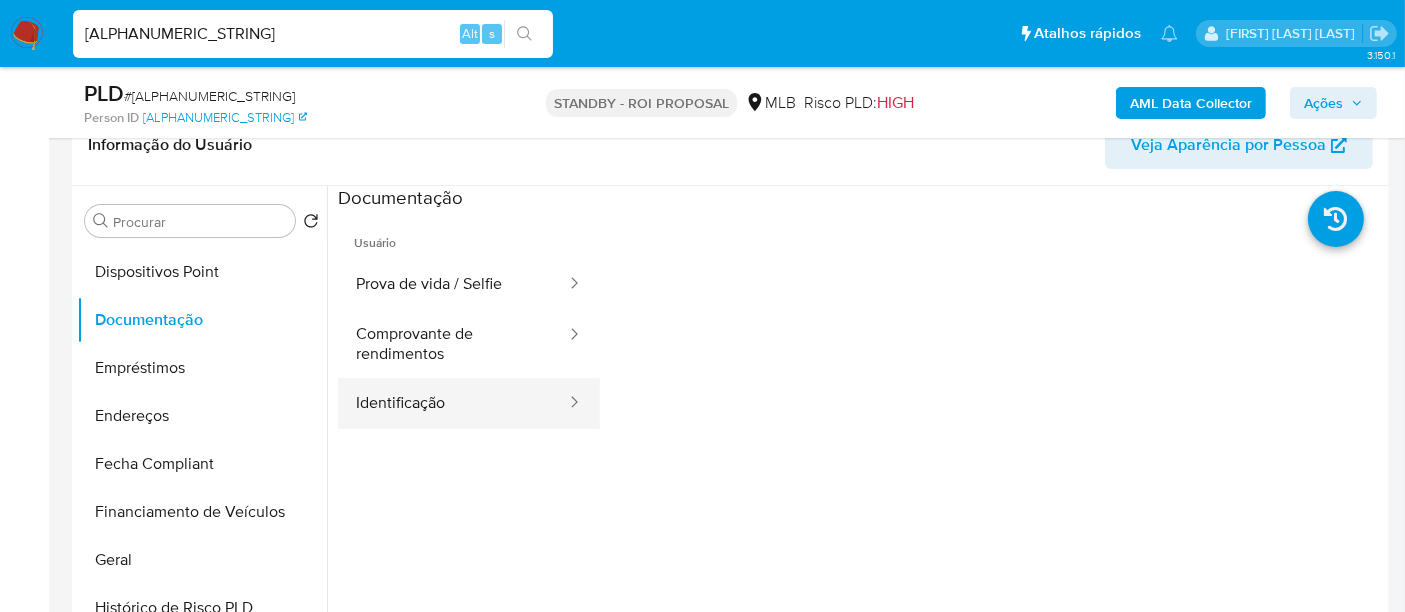 click on "Identificação" at bounding box center (453, 403) 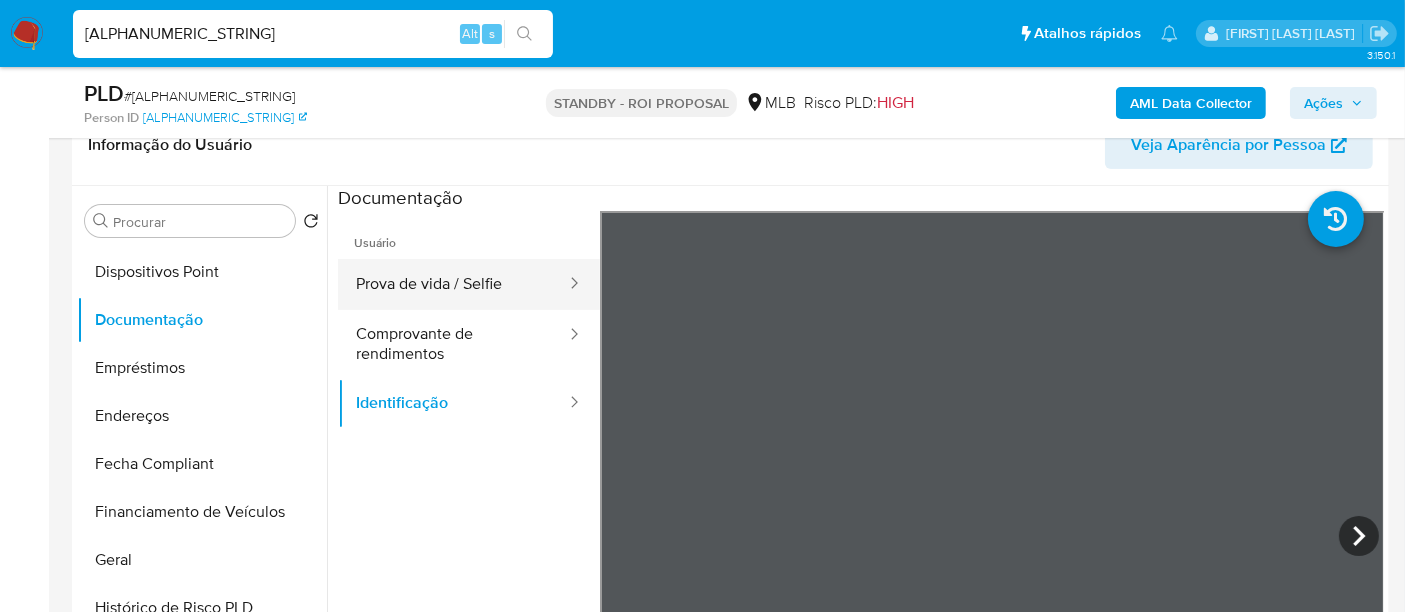 click on "Prova de vida / Selfie" at bounding box center [453, 284] 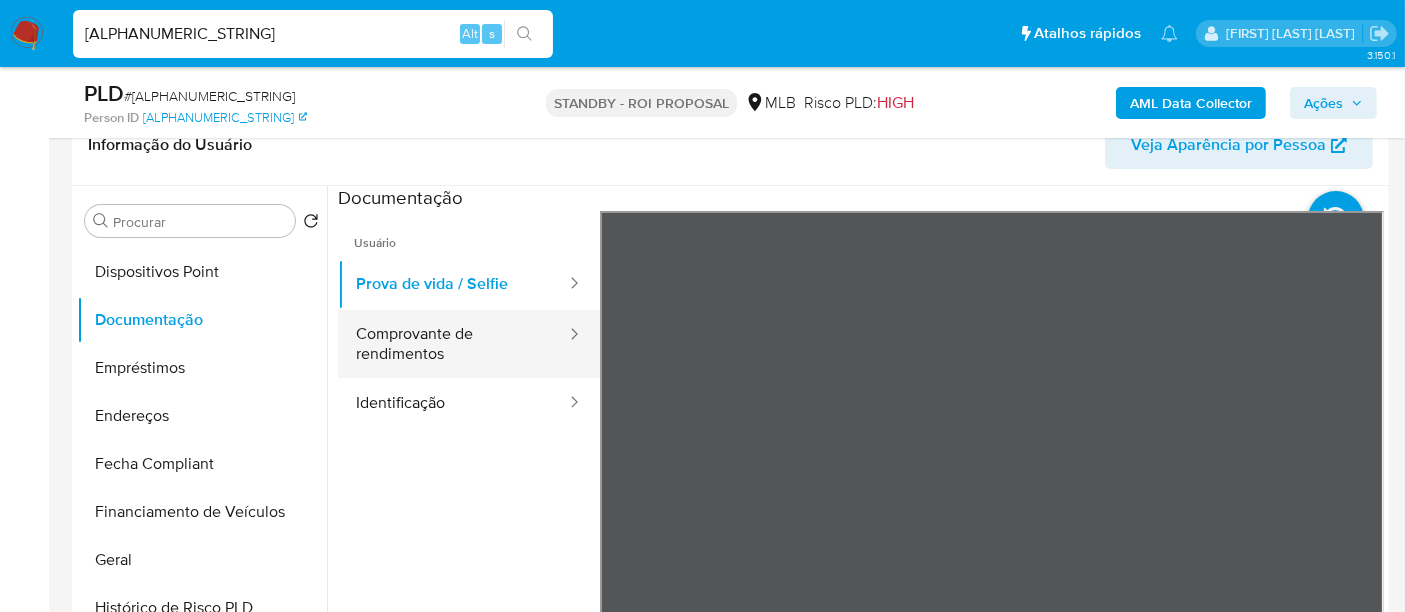 click on "Comprovante de rendimentos" at bounding box center [453, 344] 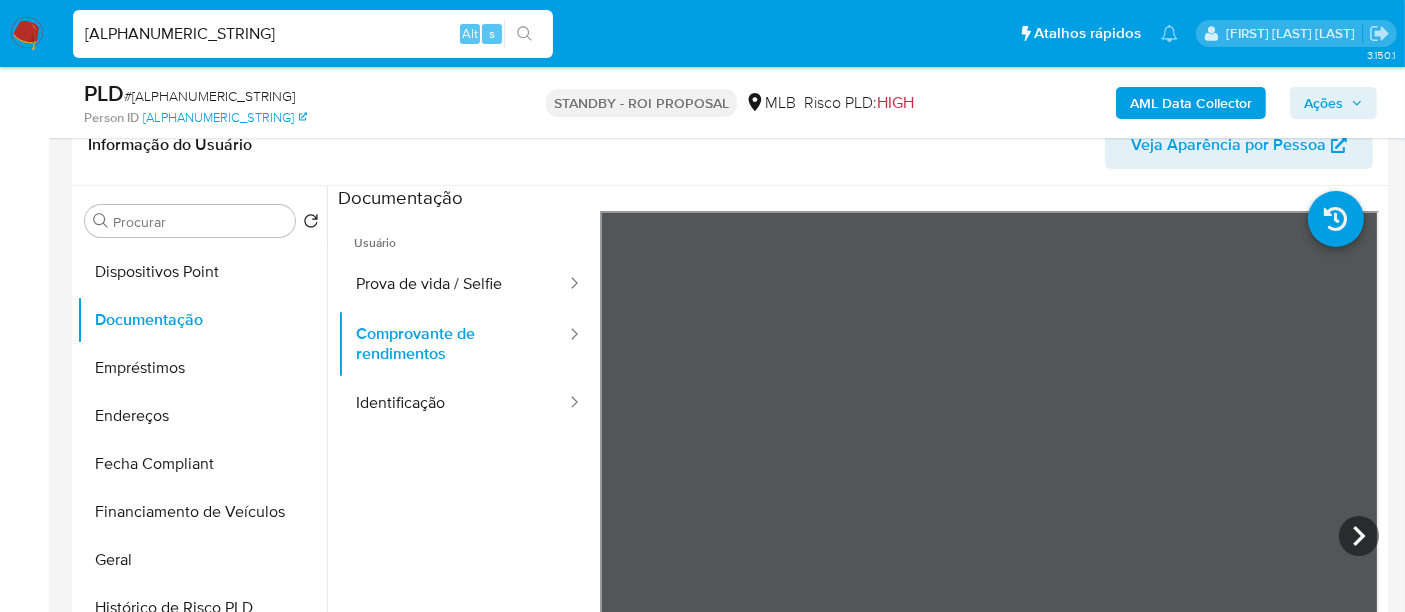 scroll, scrollTop: 111, scrollLeft: 0, axis: vertical 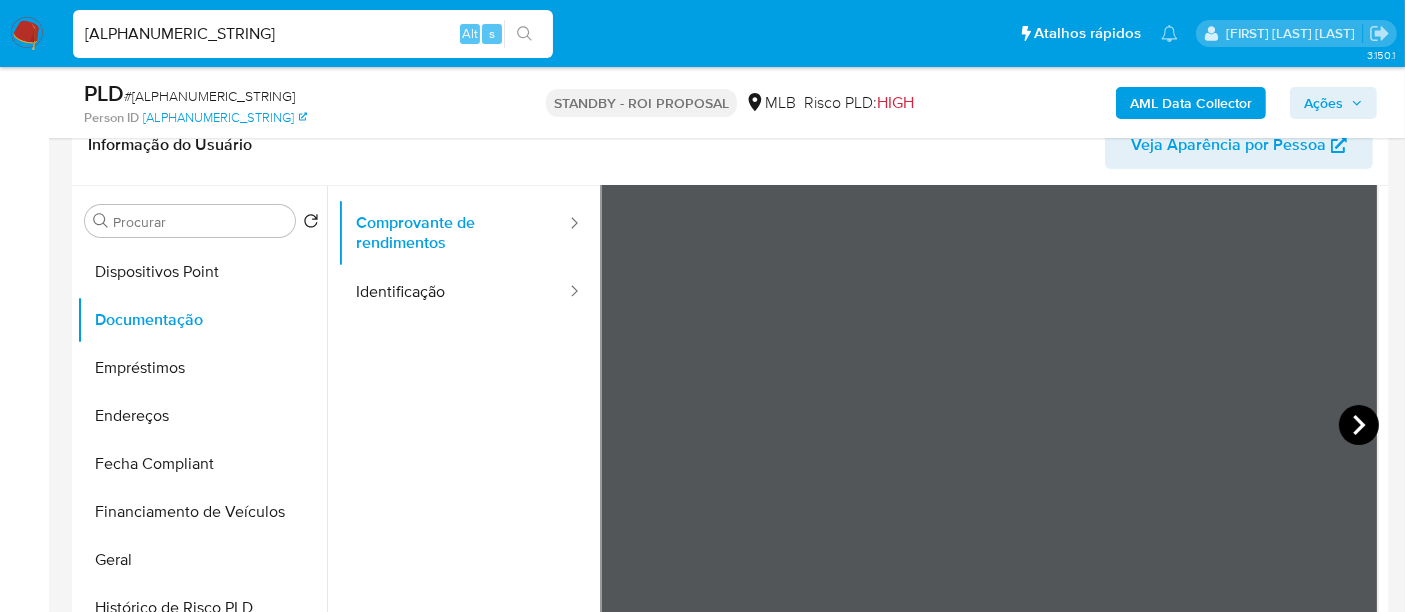 click 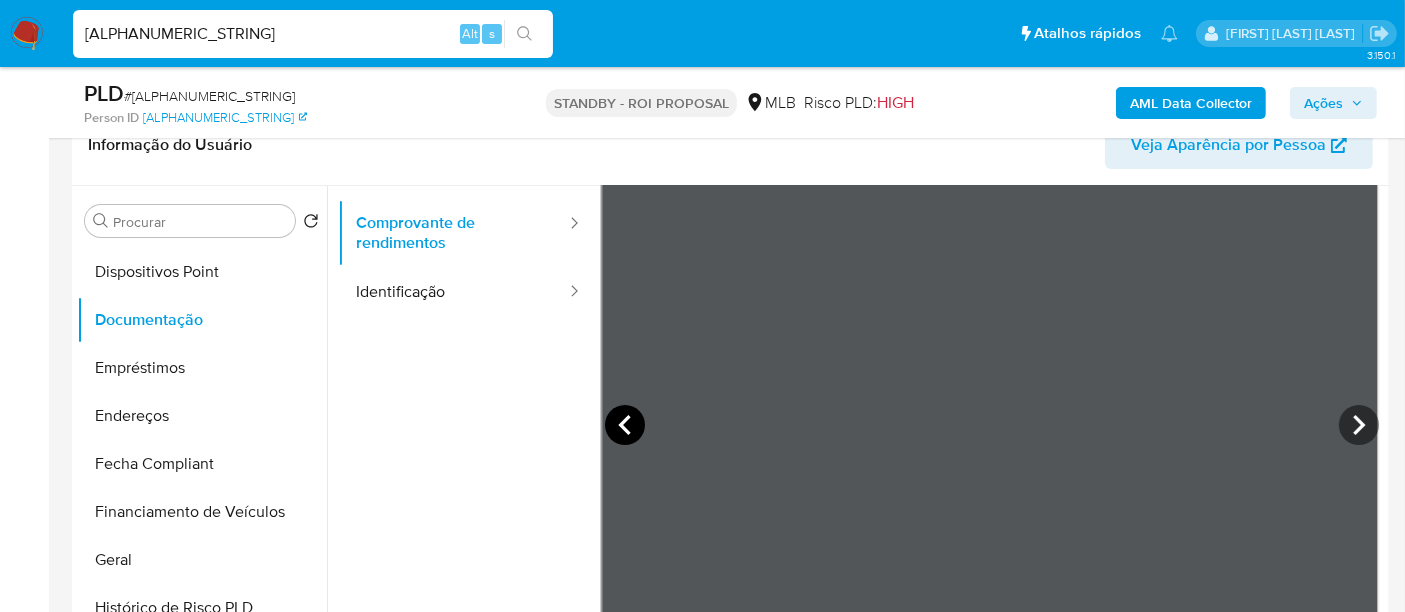 click 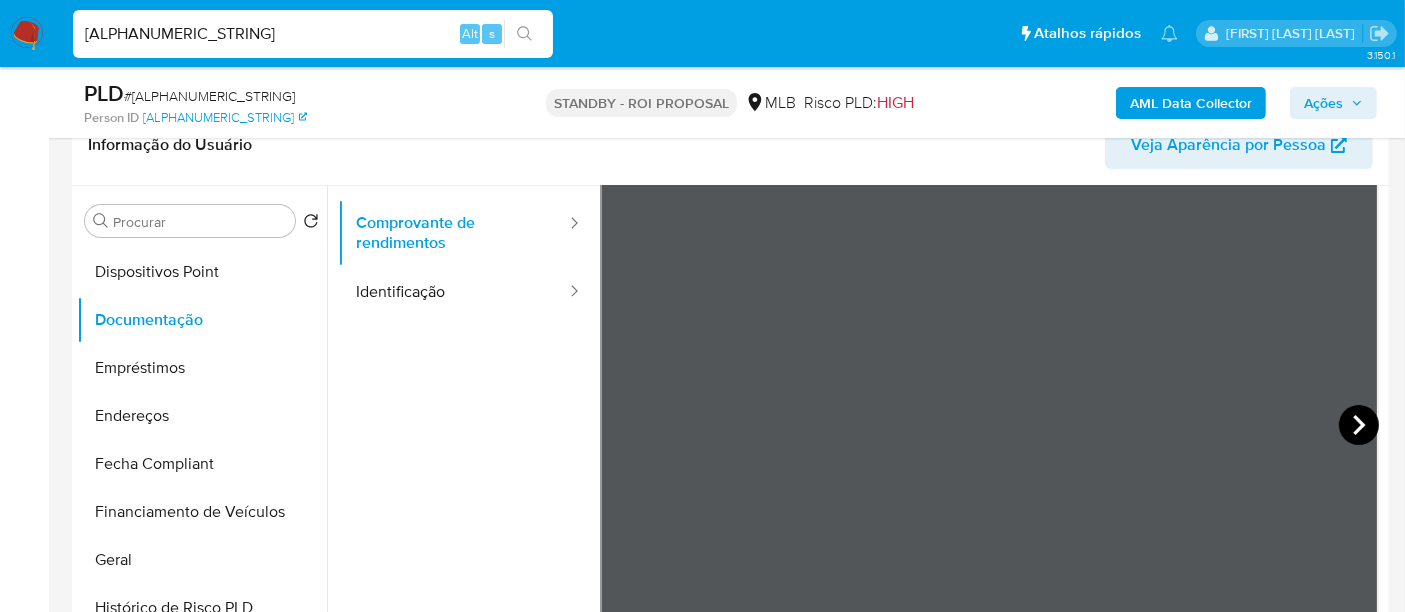 click 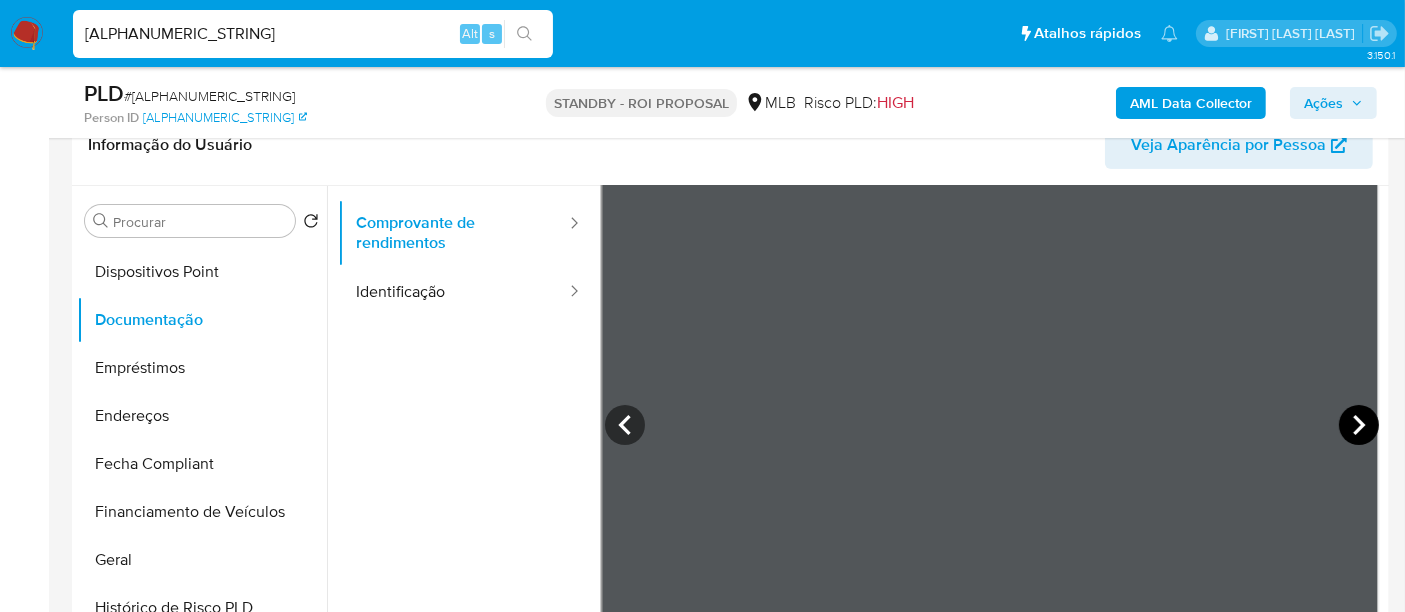 click 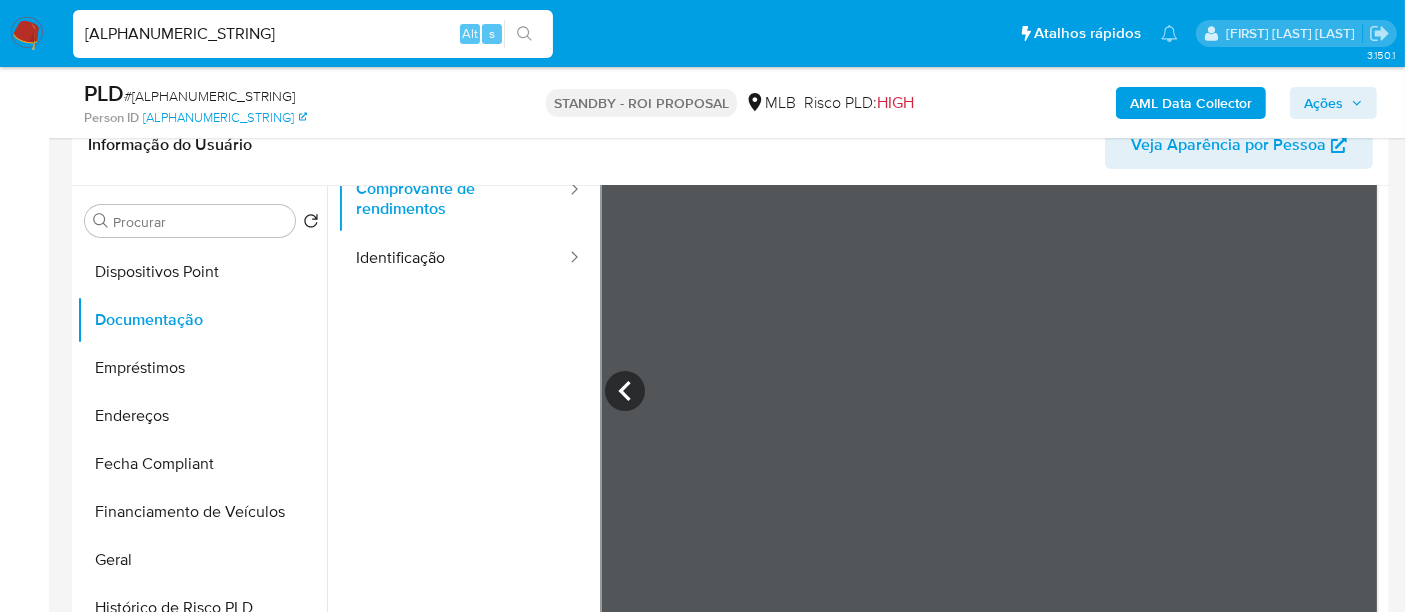scroll, scrollTop: 174, scrollLeft: 0, axis: vertical 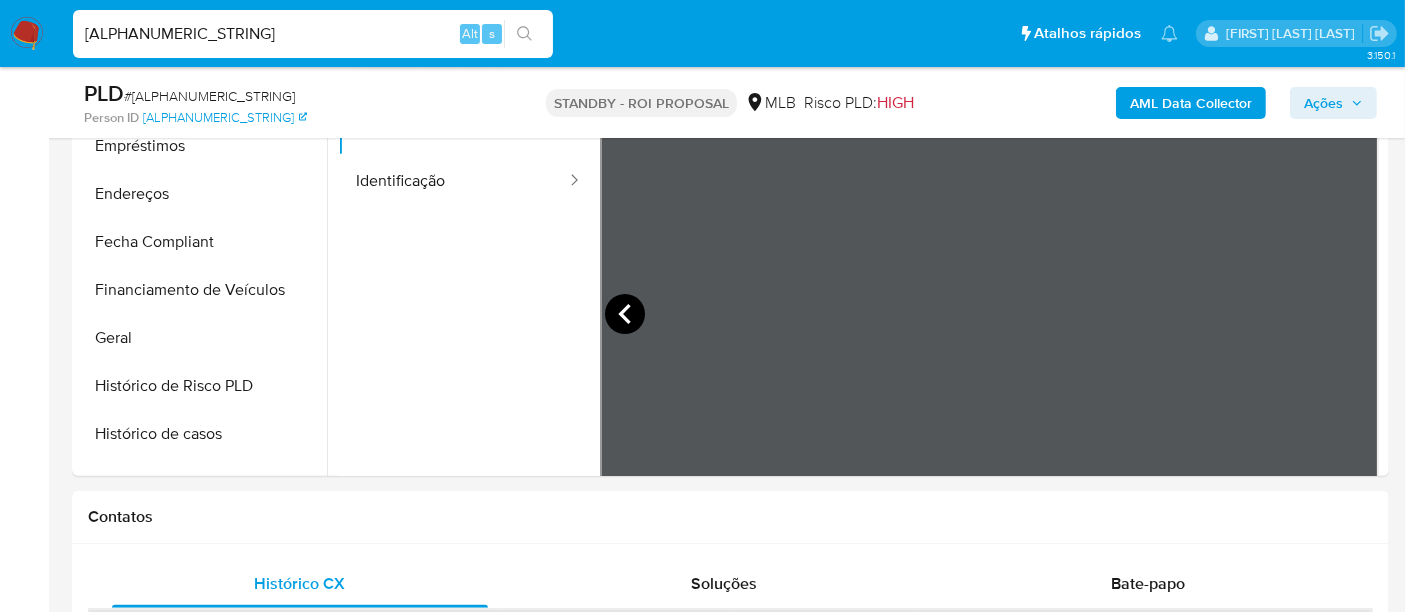 click 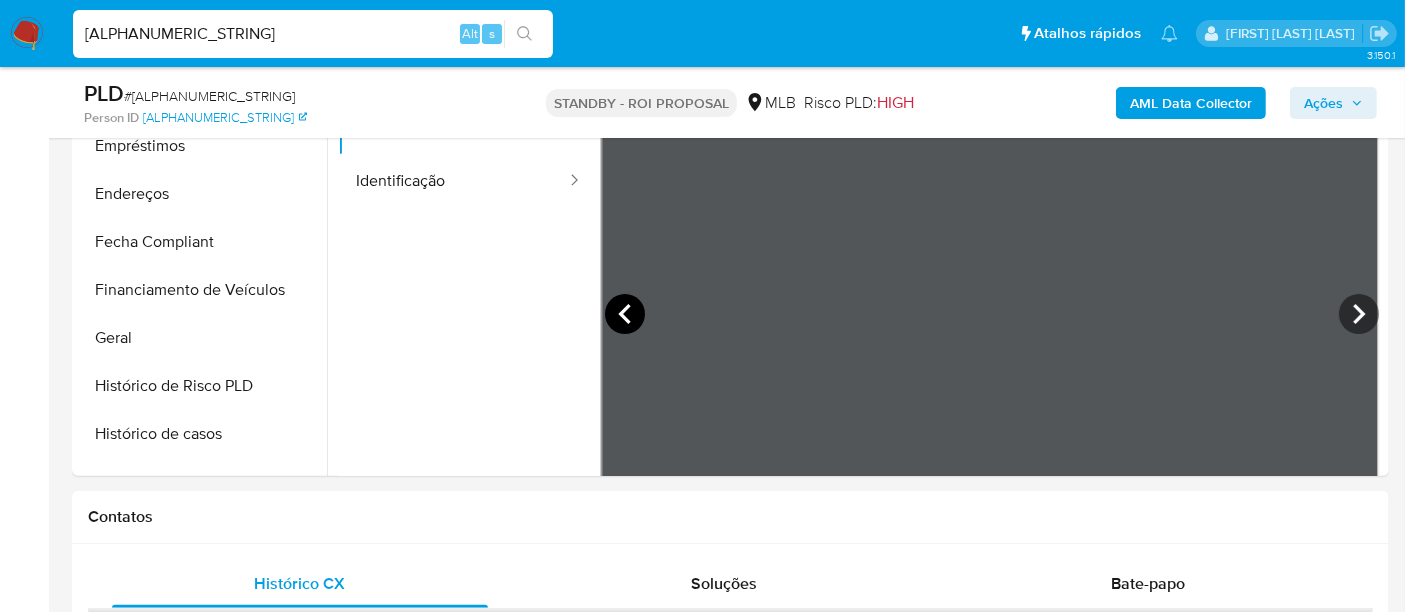 click 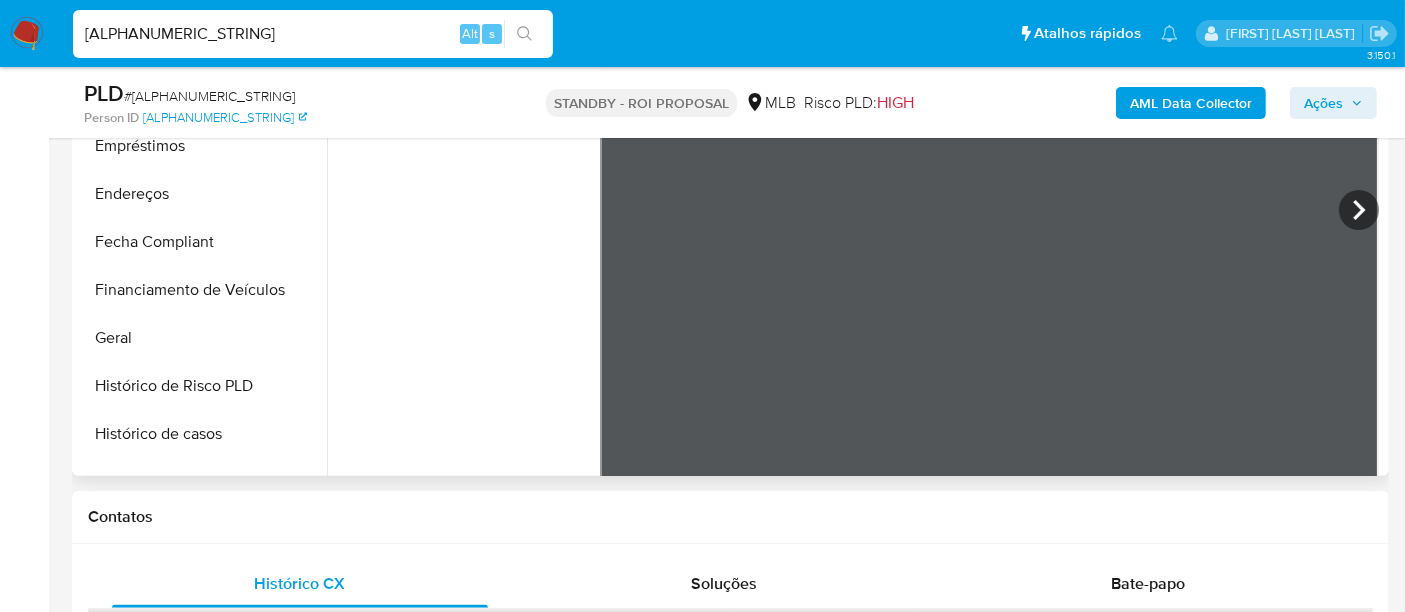 scroll, scrollTop: 174, scrollLeft: 0, axis: vertical 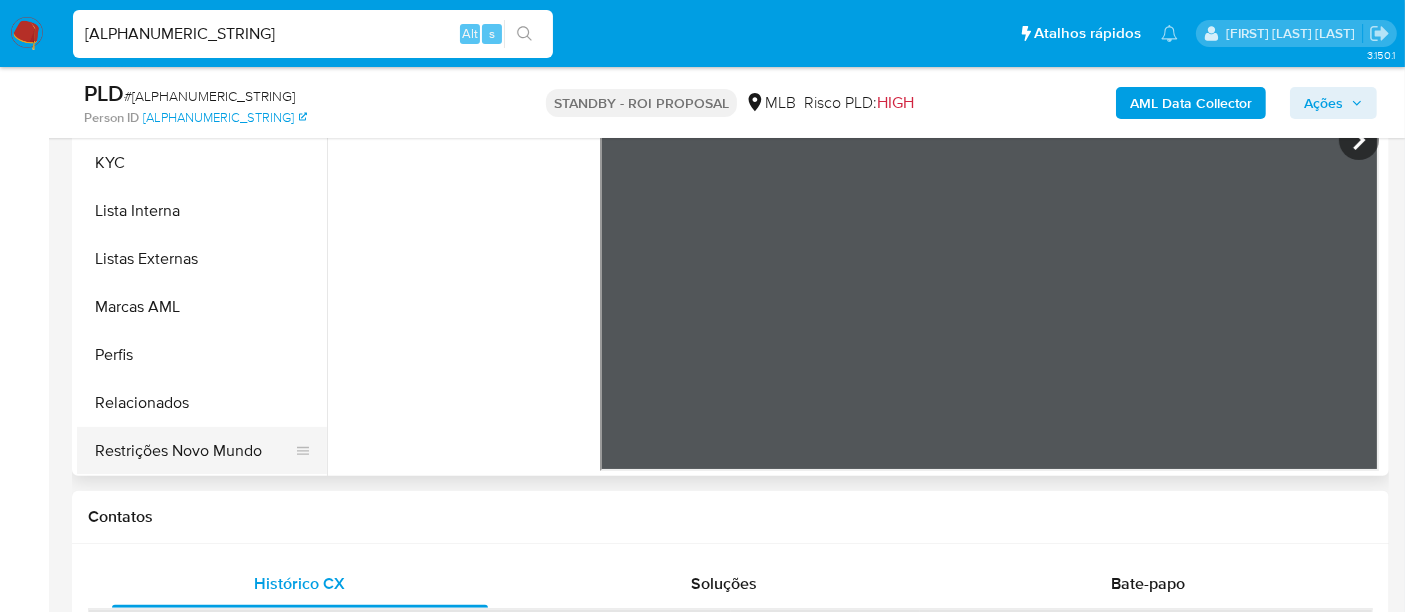 click on "Restrições Novo Mundo" at bounding box center (194, 451) 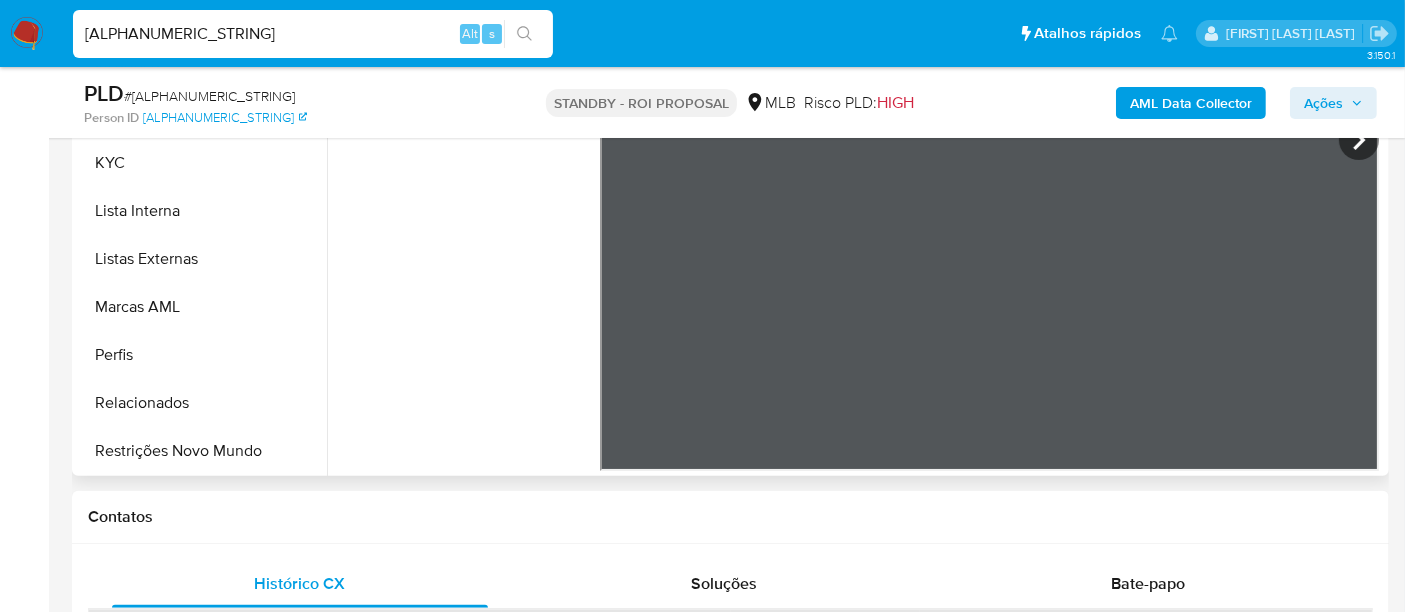 scroll, scrollTop: 0, scrollLeft: 0, axis: both 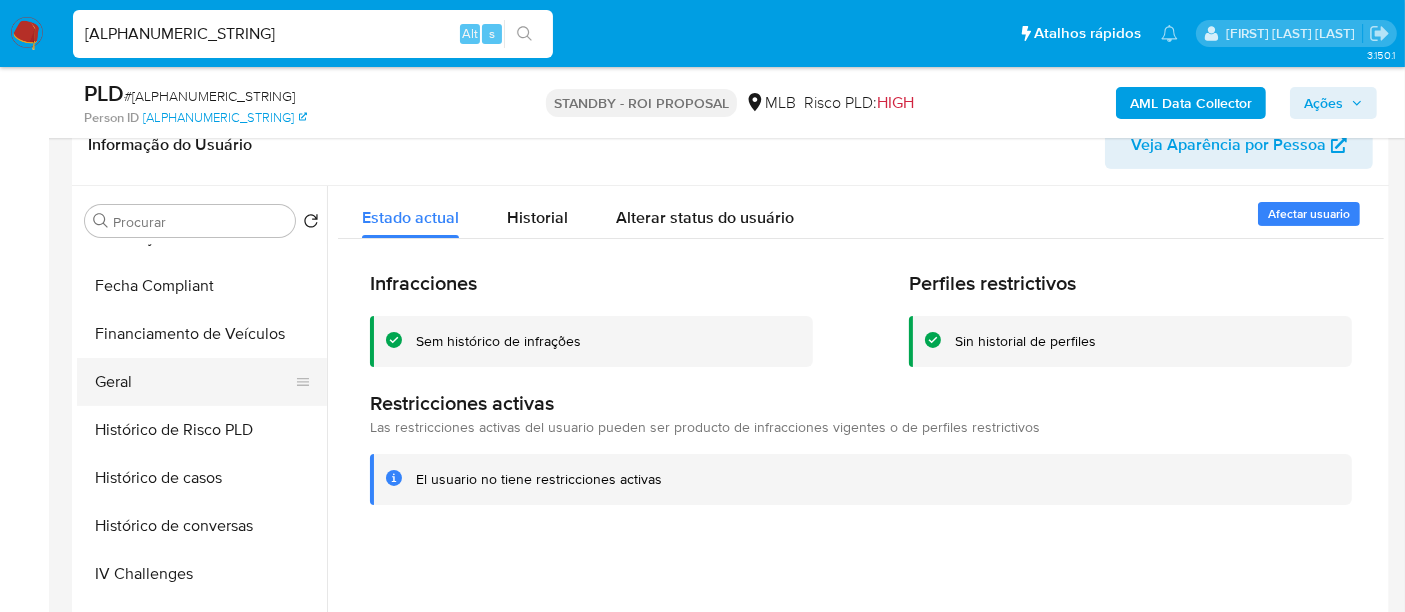click on "Geral" at bounding box center [194, 382] 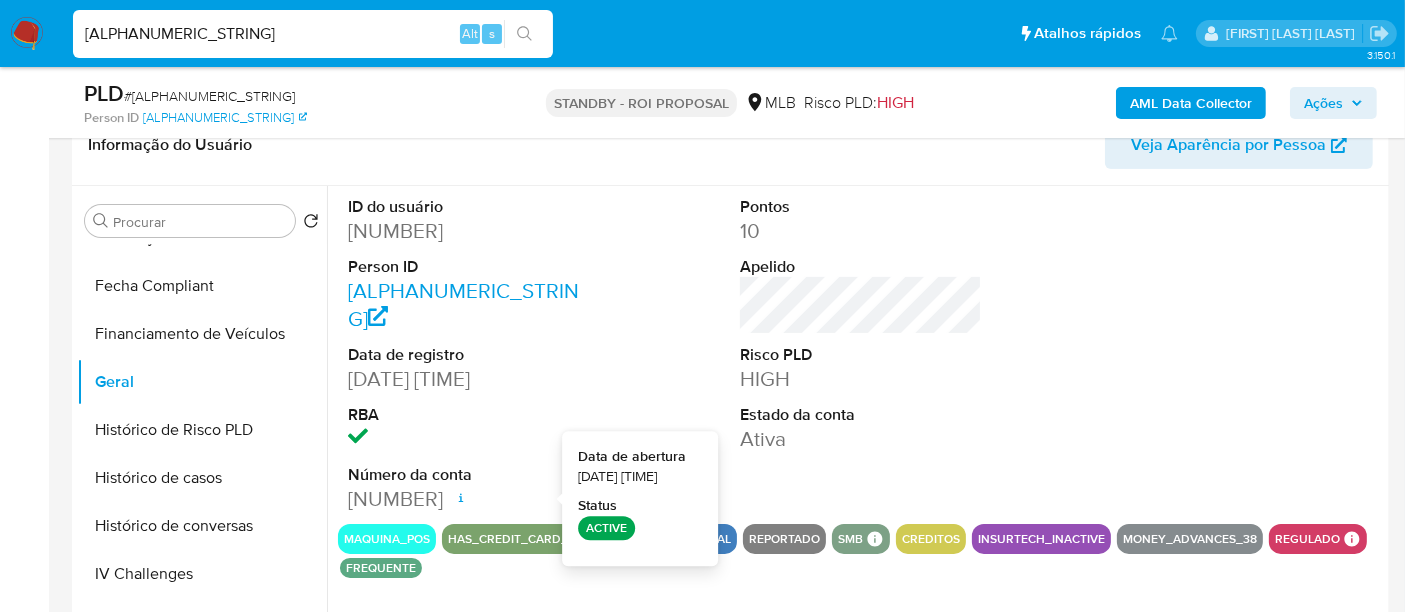 type 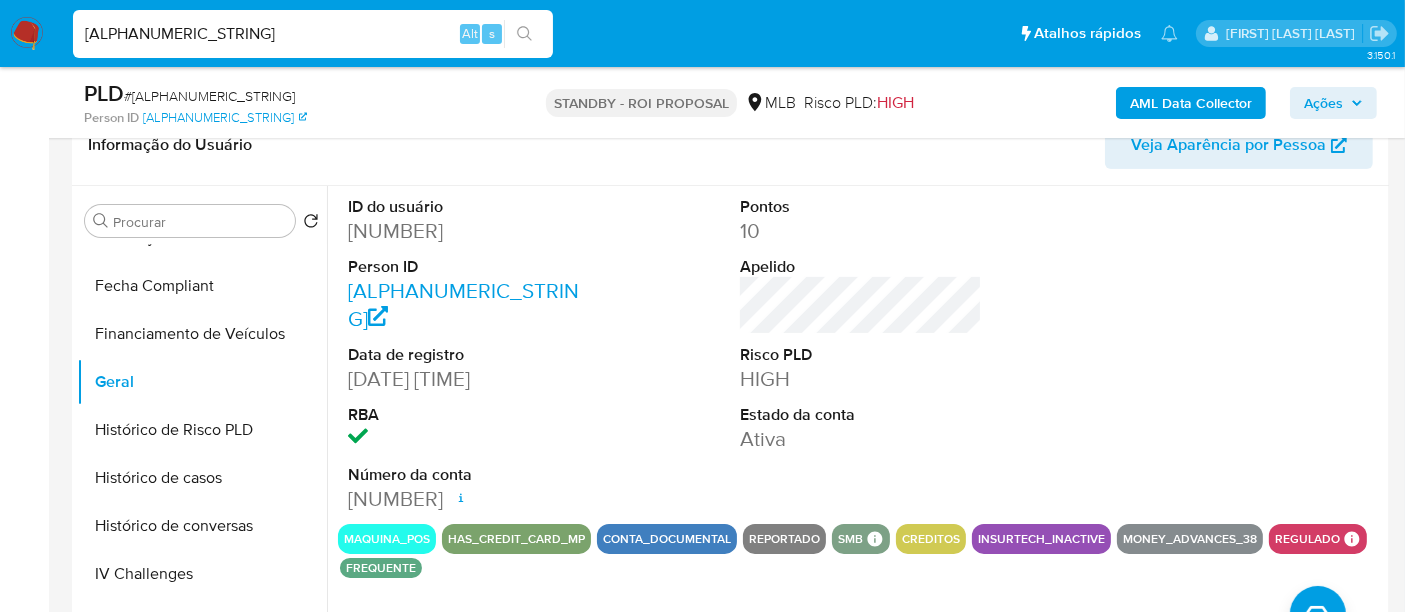 click on "nODiPzycQoMkogPtetXewSxy" at bounding box center [313, 34] 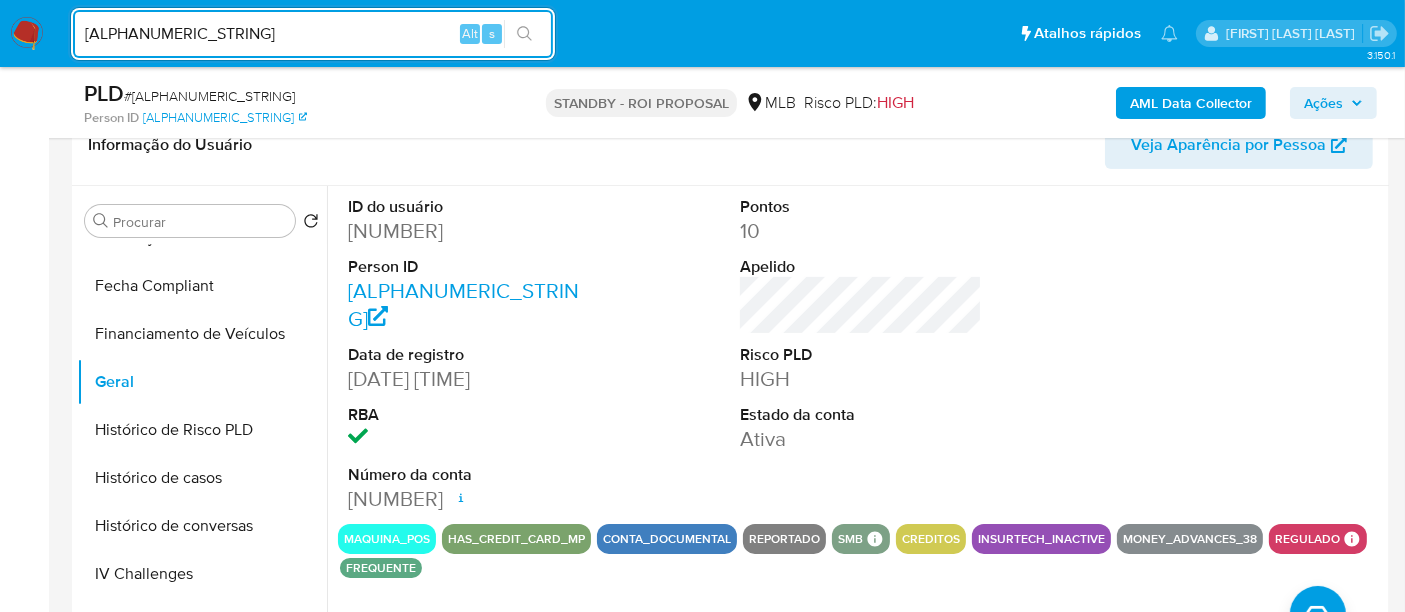 click on "nODiPzycQoMkogPtetXewSxy" at bounding box center [313, 34] 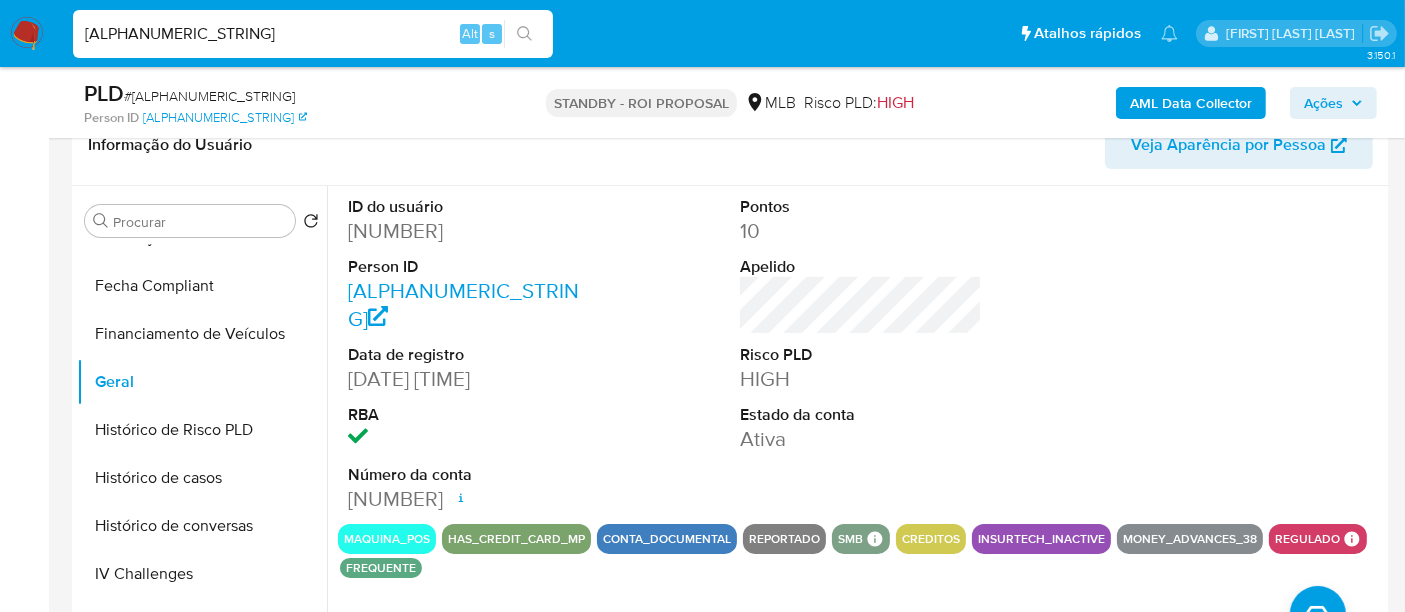 click on "nODiPzycQoMkogPtetXewSxy" at bounding box center (313, 34) 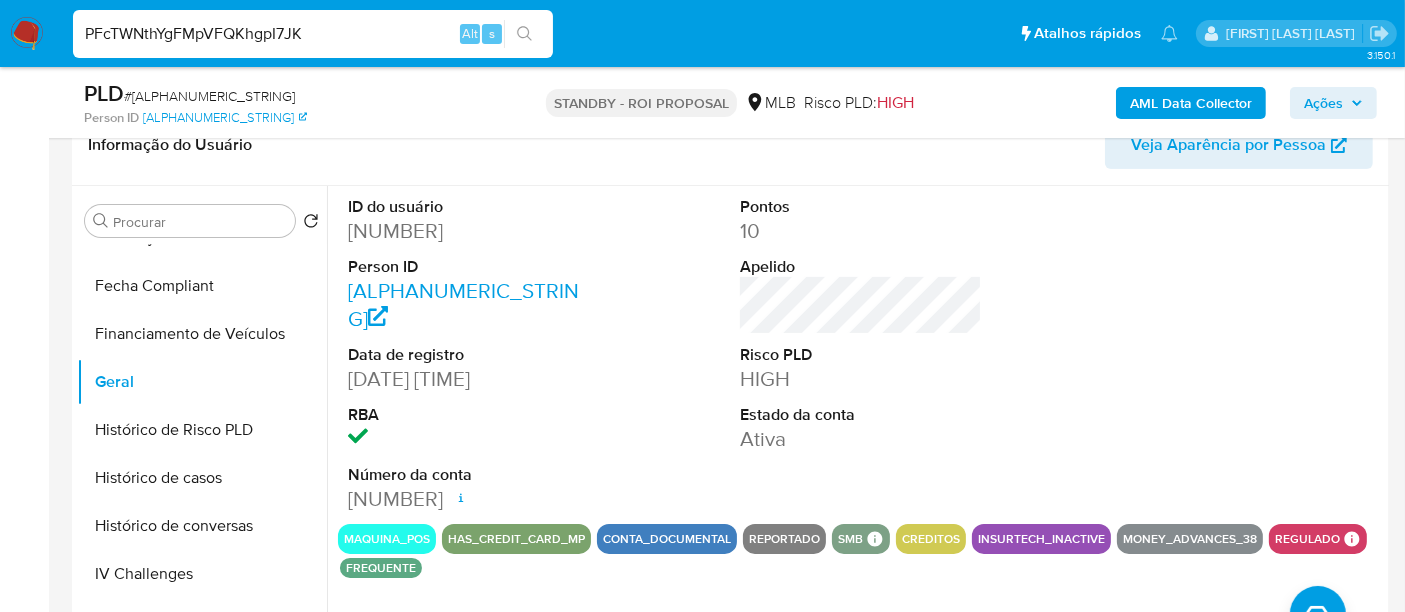 type on "PFcTWNthYgFMpVFQKhgpI7JK" 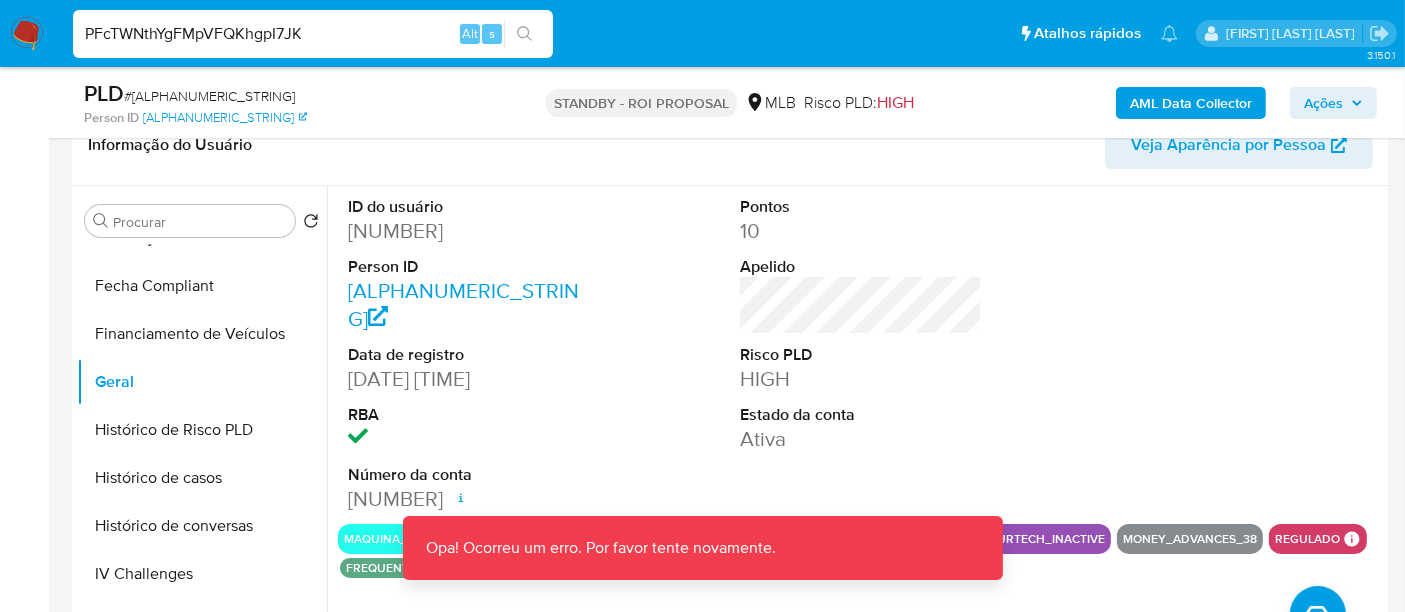 click at bounding box center [27, 34] 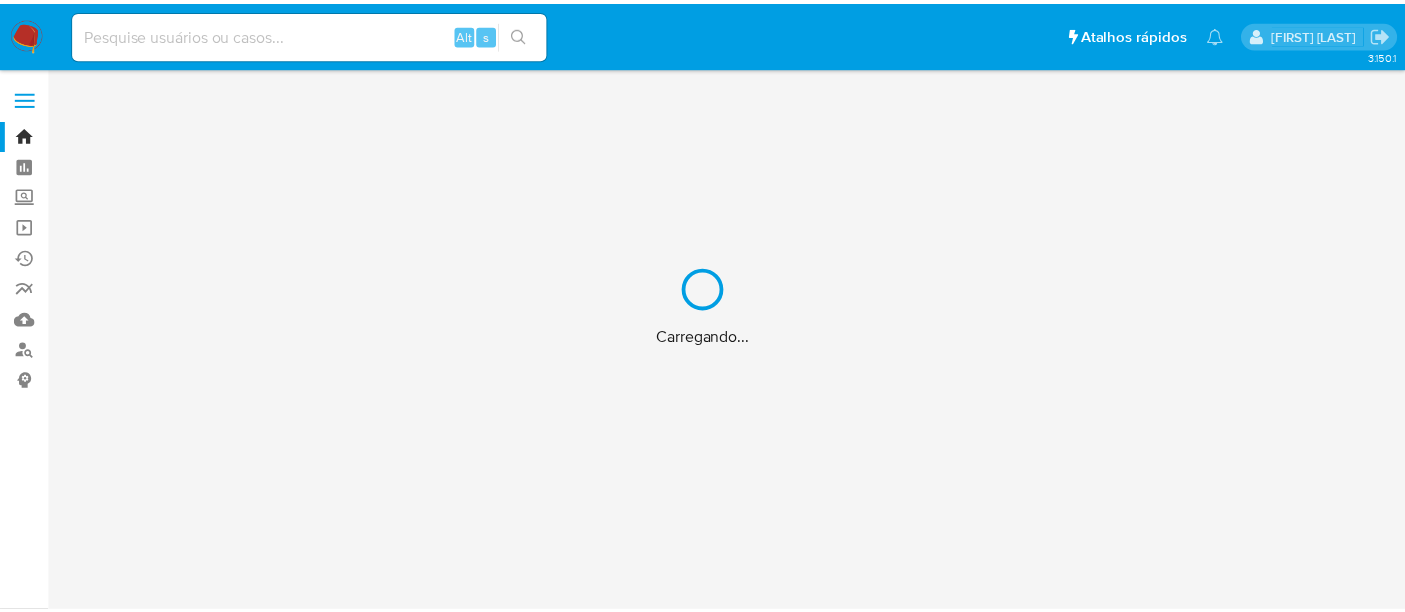 scroll, scrollTop: 0, scrollLeft: 0, axis: both 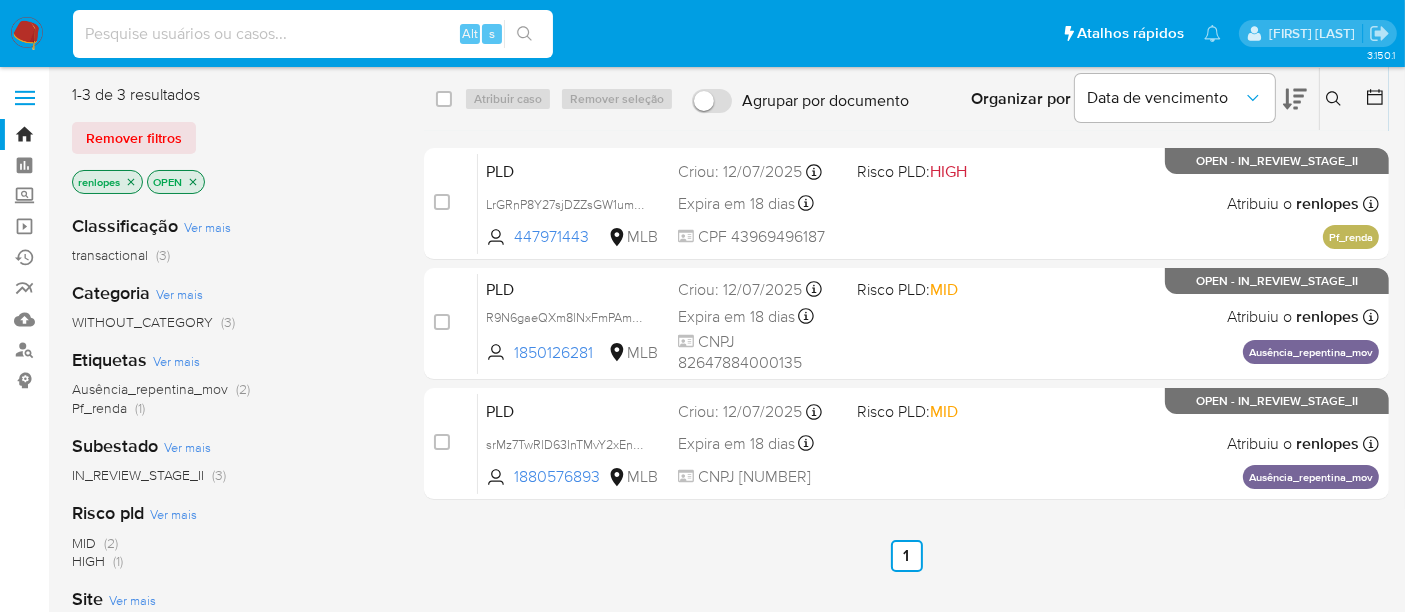 click at bounding box center [313, 34] 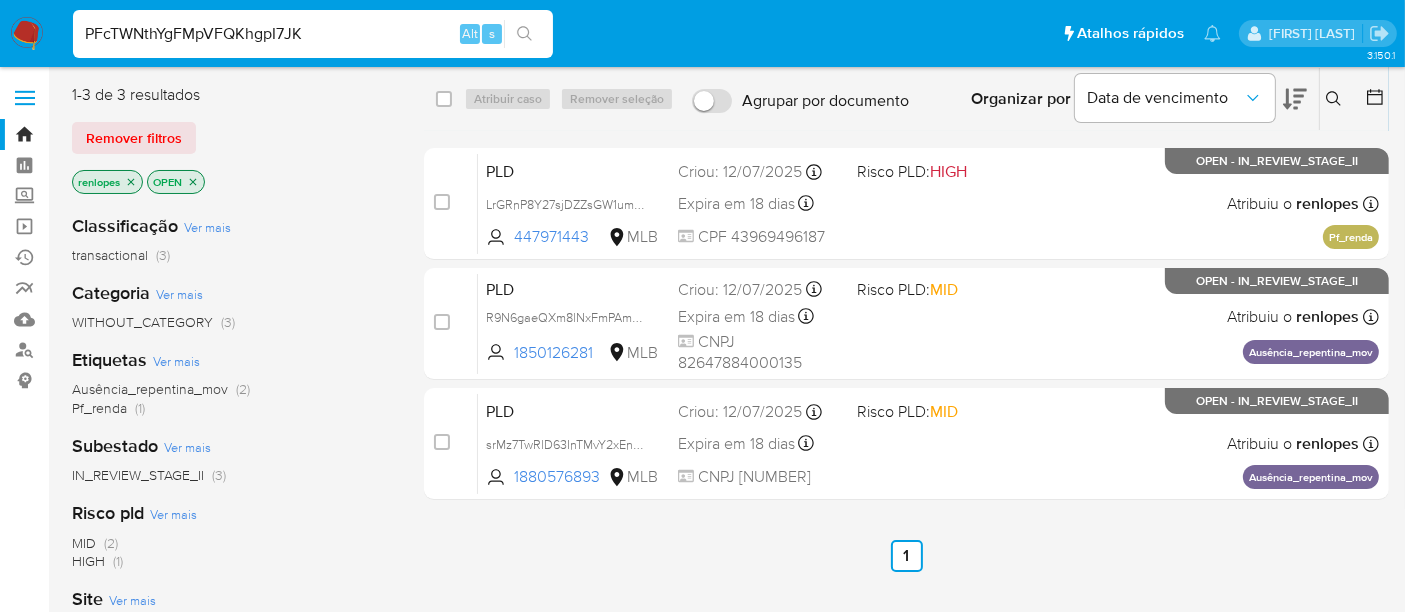 type on "PFcTWNthYgFMpVFQKhgpI7JK" 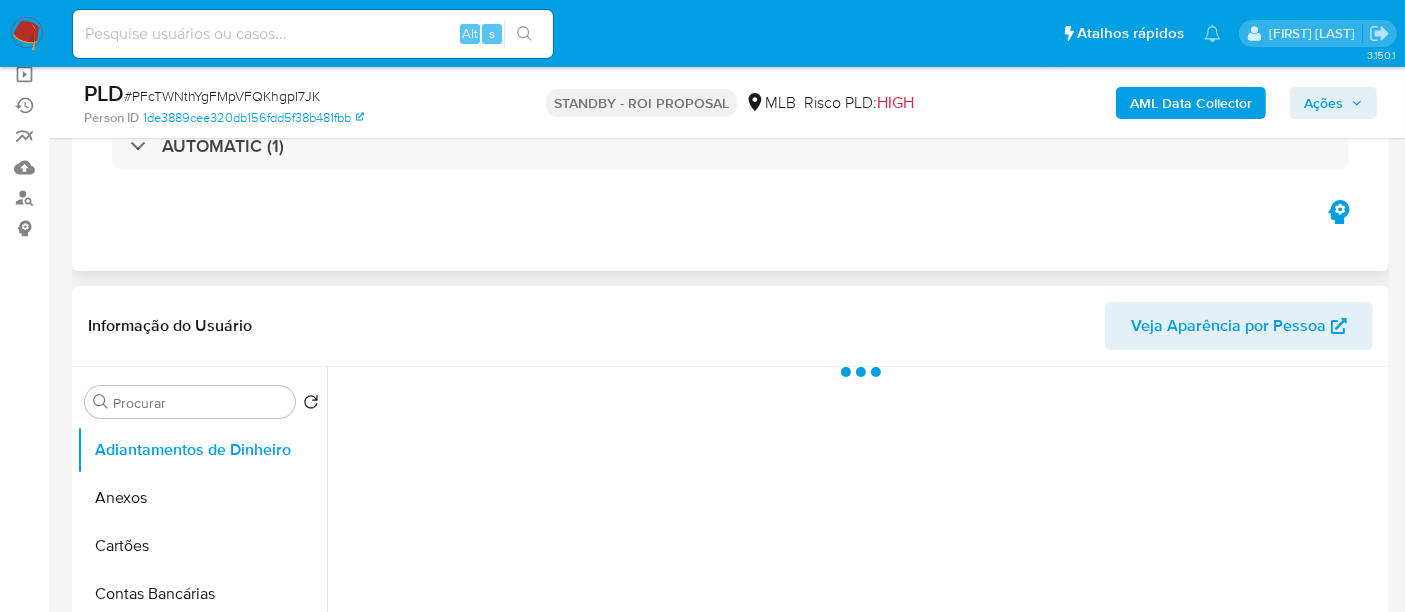scroll, scrollTop: 333, scrollLeft: 0, axis: vertical 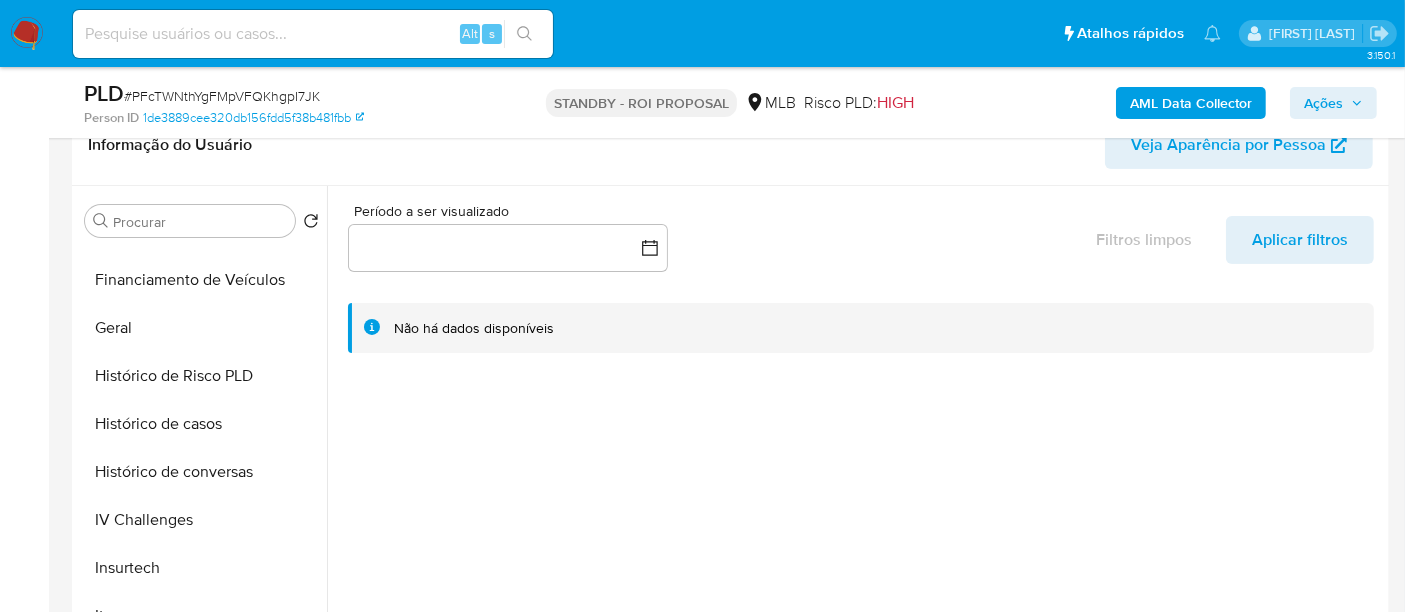 select on "10" 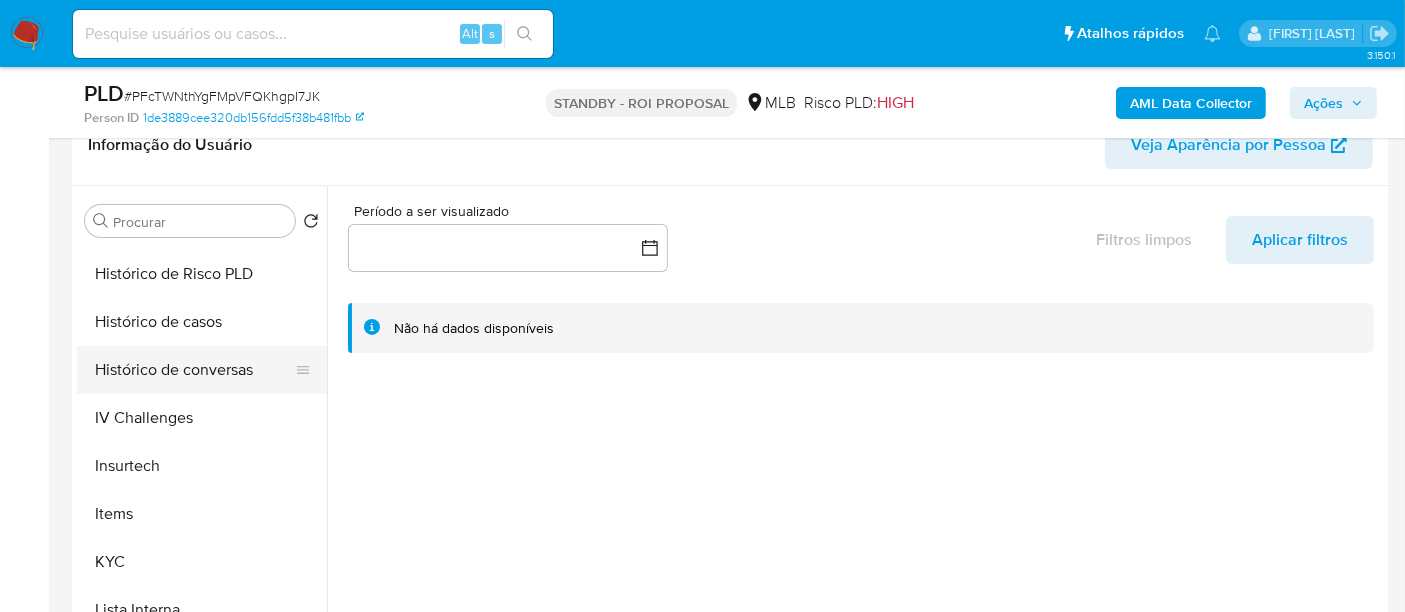 scroll, scrollTop: 777, scrollLeft: 0, axis: vertical 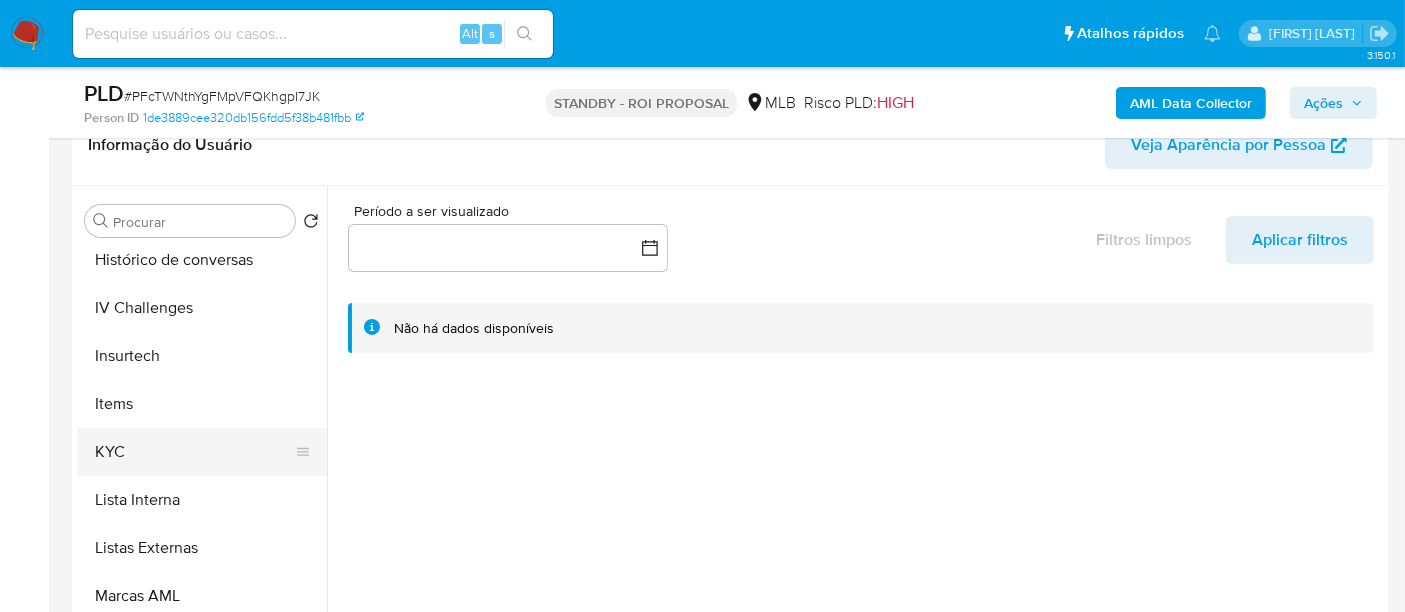 click on "KYC" at bounding box center (194, 452) 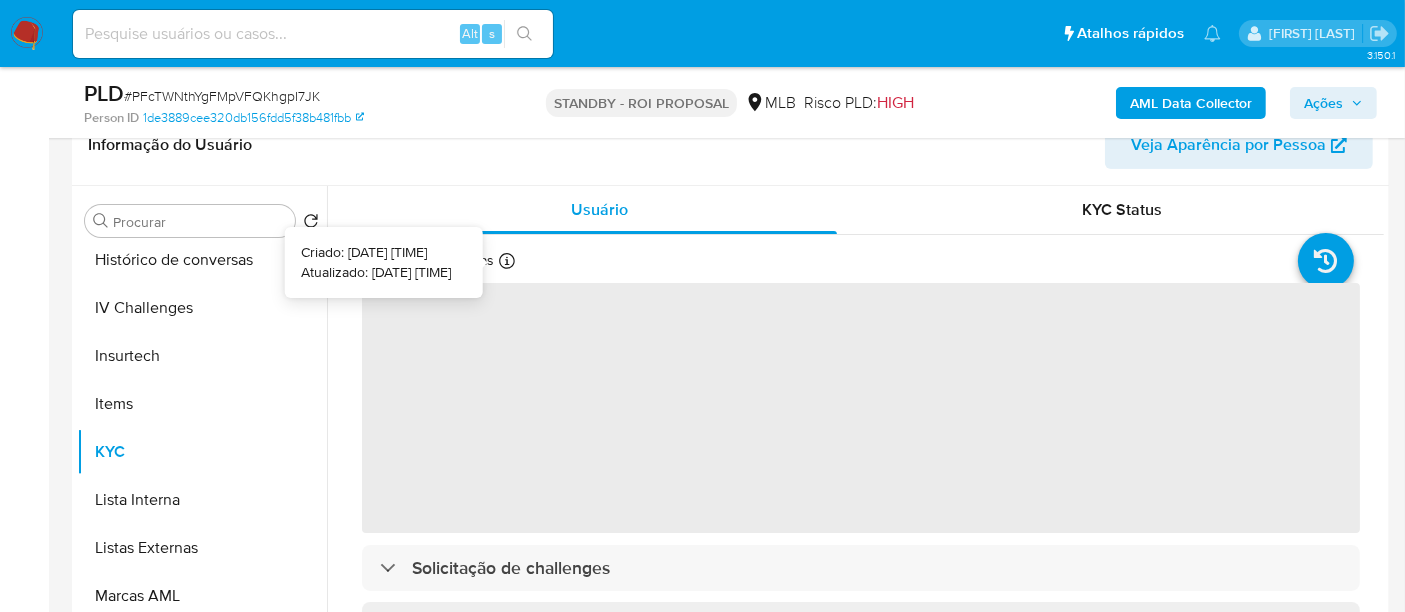 type 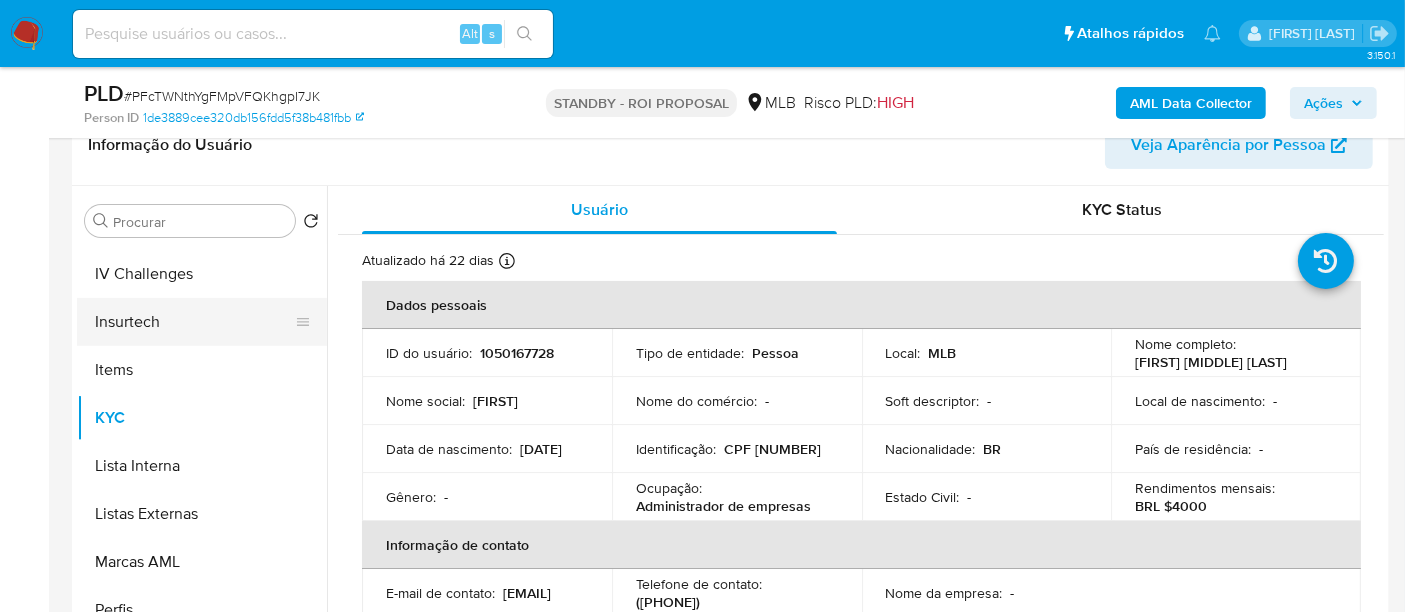 scroll, scrollTop: 844, scrollLeft: 0, axis: vertical 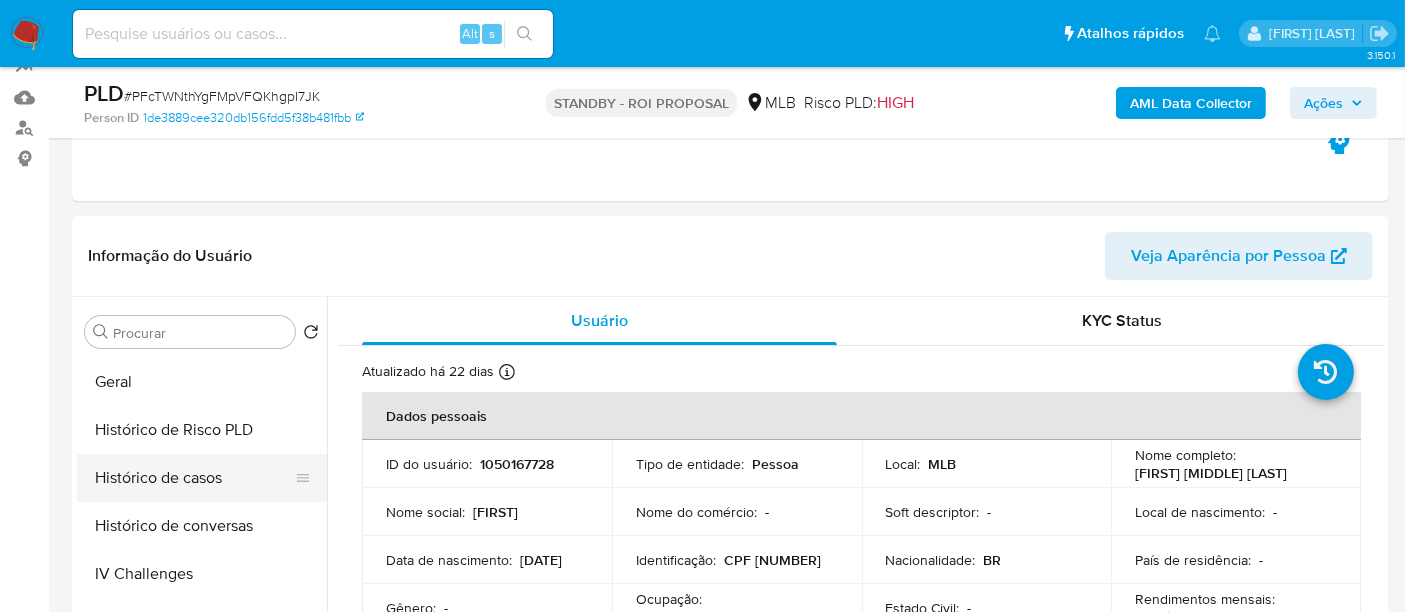 click on "Histórico de casos" at bounding box center (194, 478) 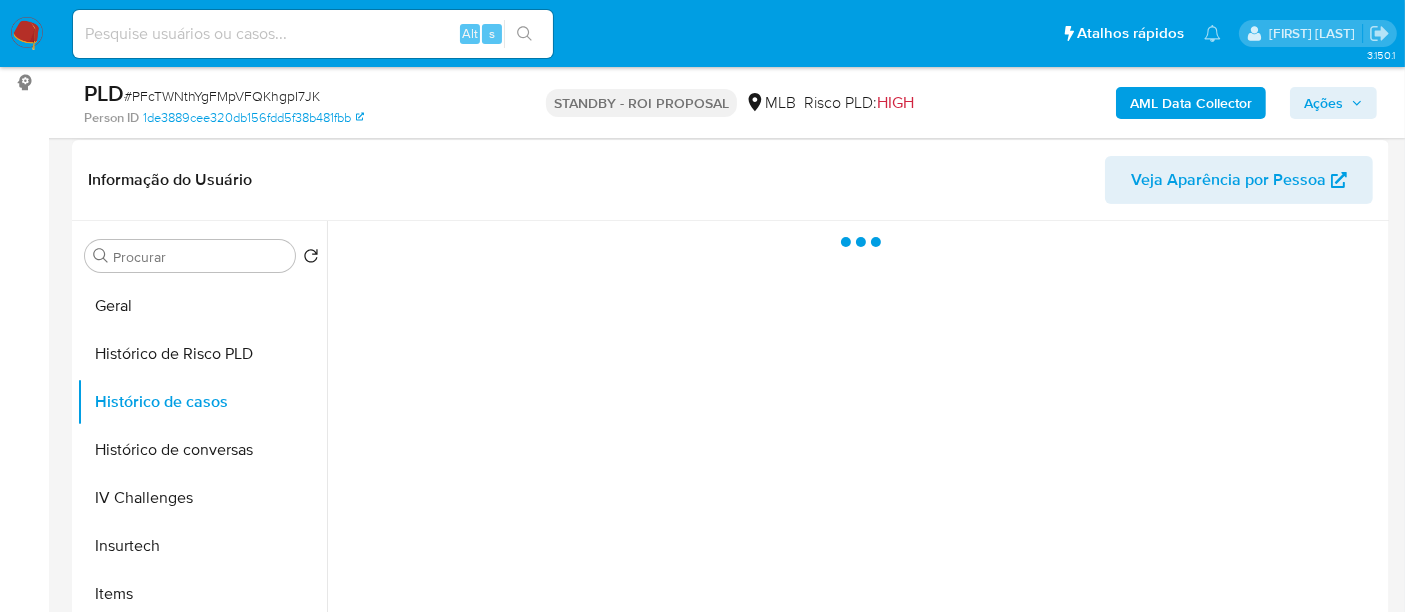 scroll, scrollTop: 333, scrollLeft: 0, axis: vertical 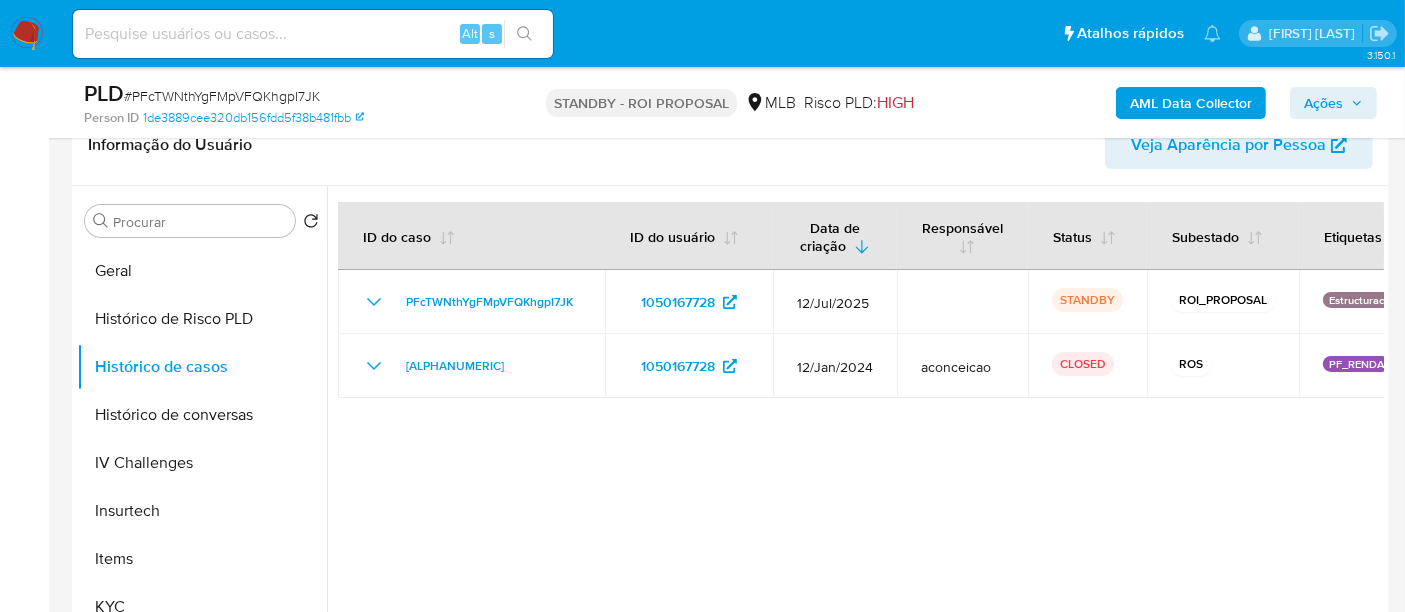 type 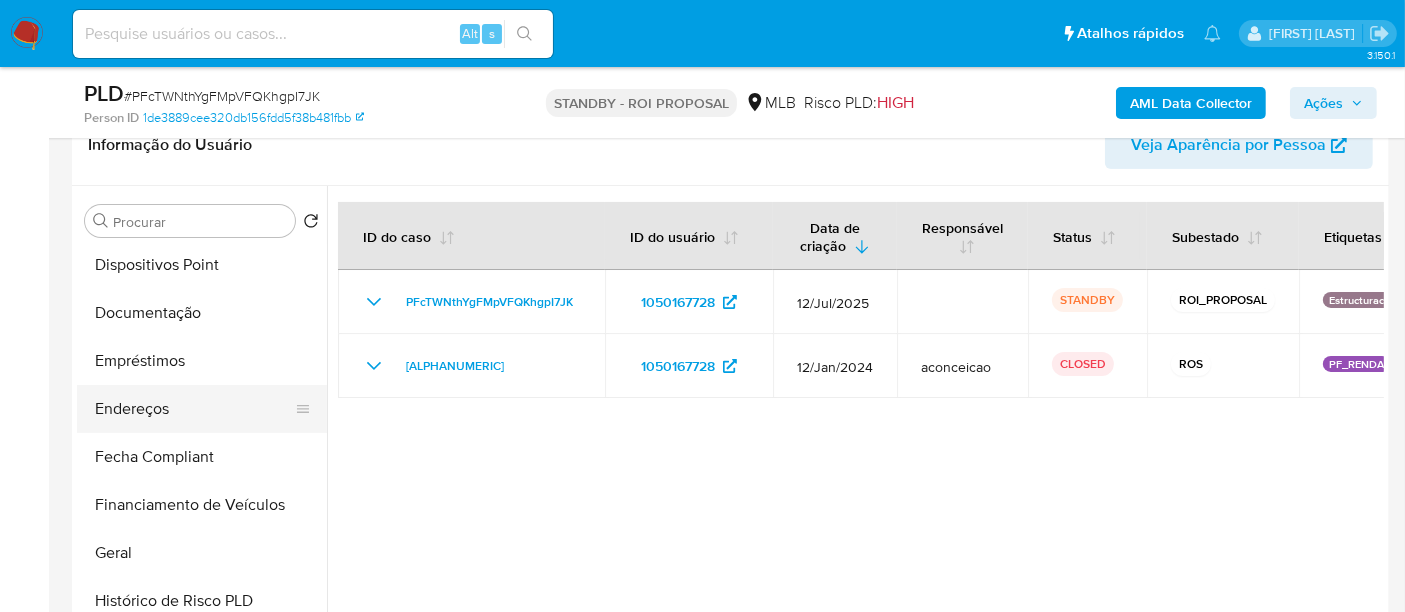 scroll, scrollTop: 288, scrollLeft: 0, axis: vertical 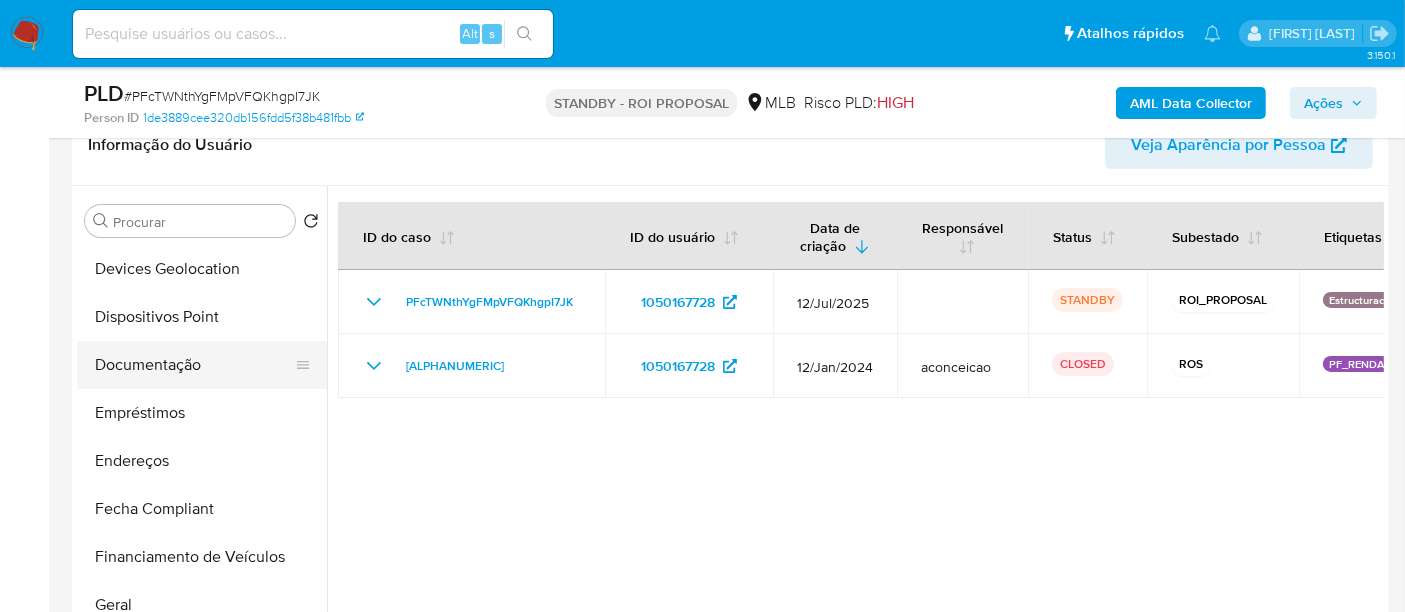 click on "Documentação" at bounding box center (194, 365) 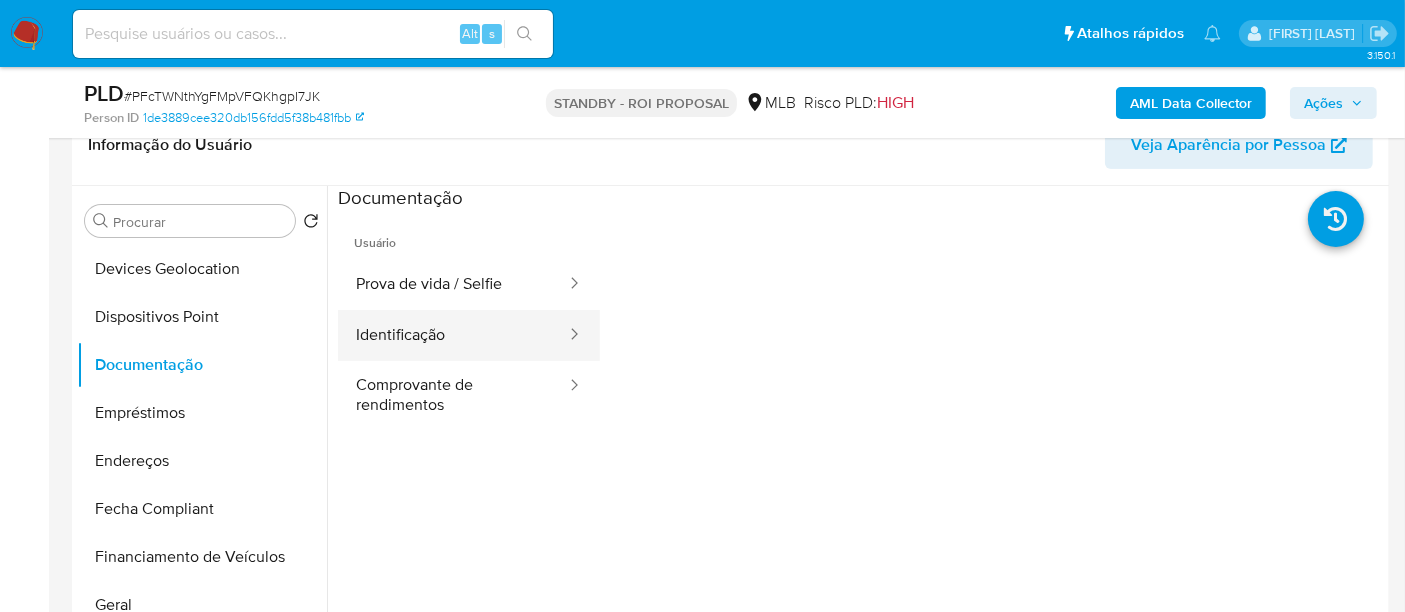 click on "Identificação" at bounding box center [453, 335] 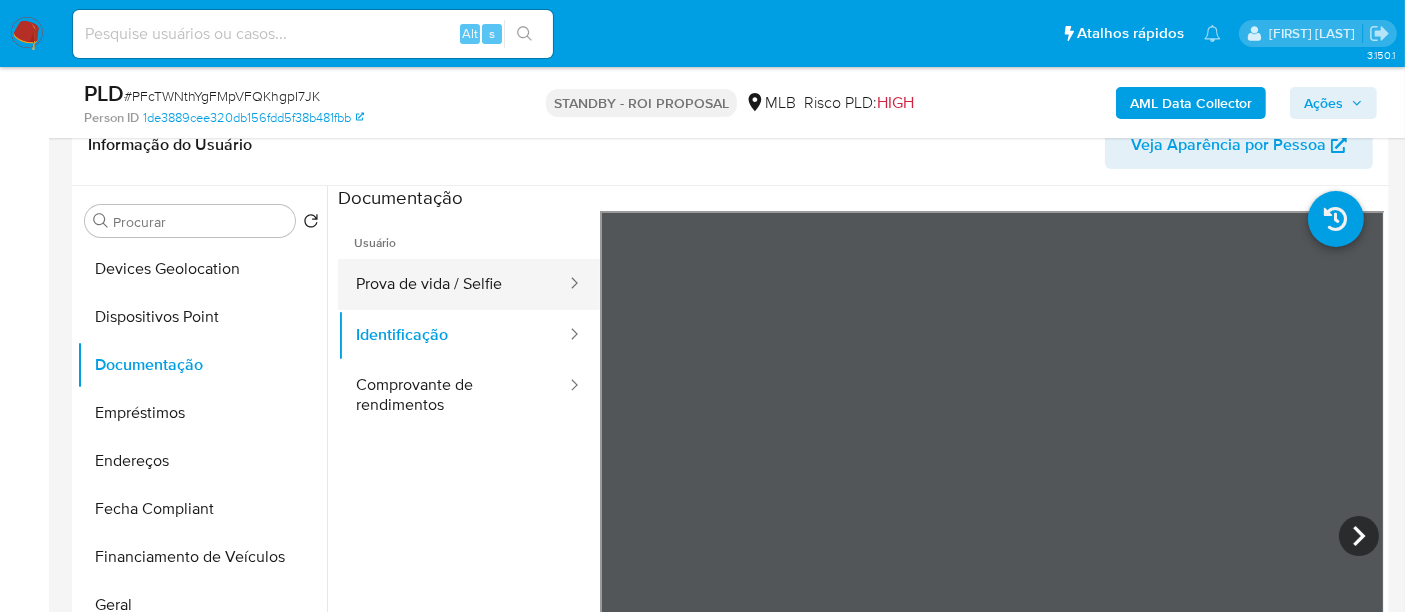 click on "Prova de vida / Selfie" at bounding box center (453, 284) 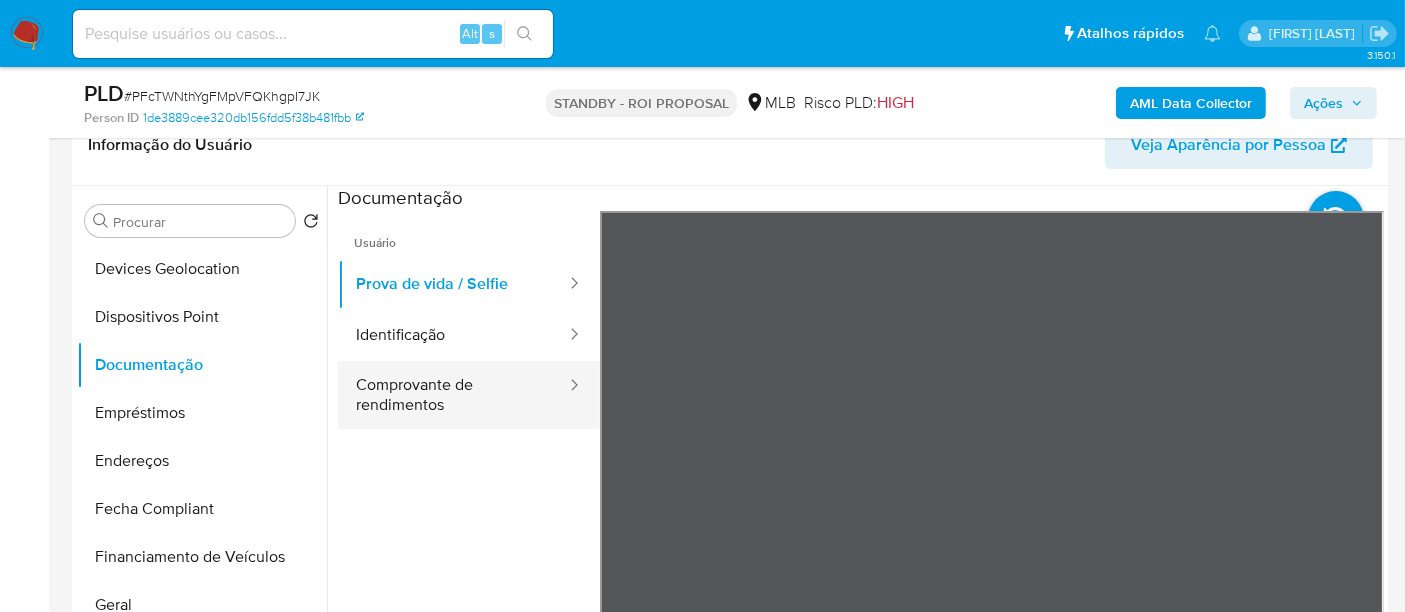 click on "Comprovante de rendimentos" at bounding box center (453, 395) 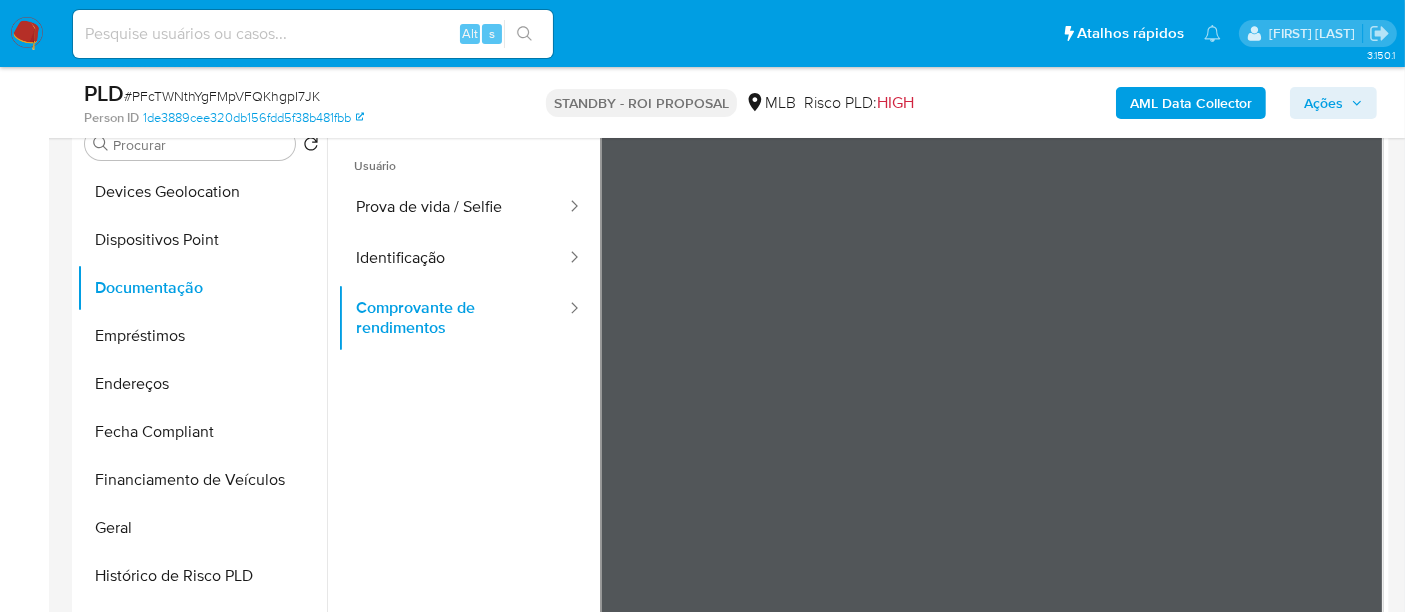scroll, scrollTop: 444, scrollLeft: 0, axis: vertical 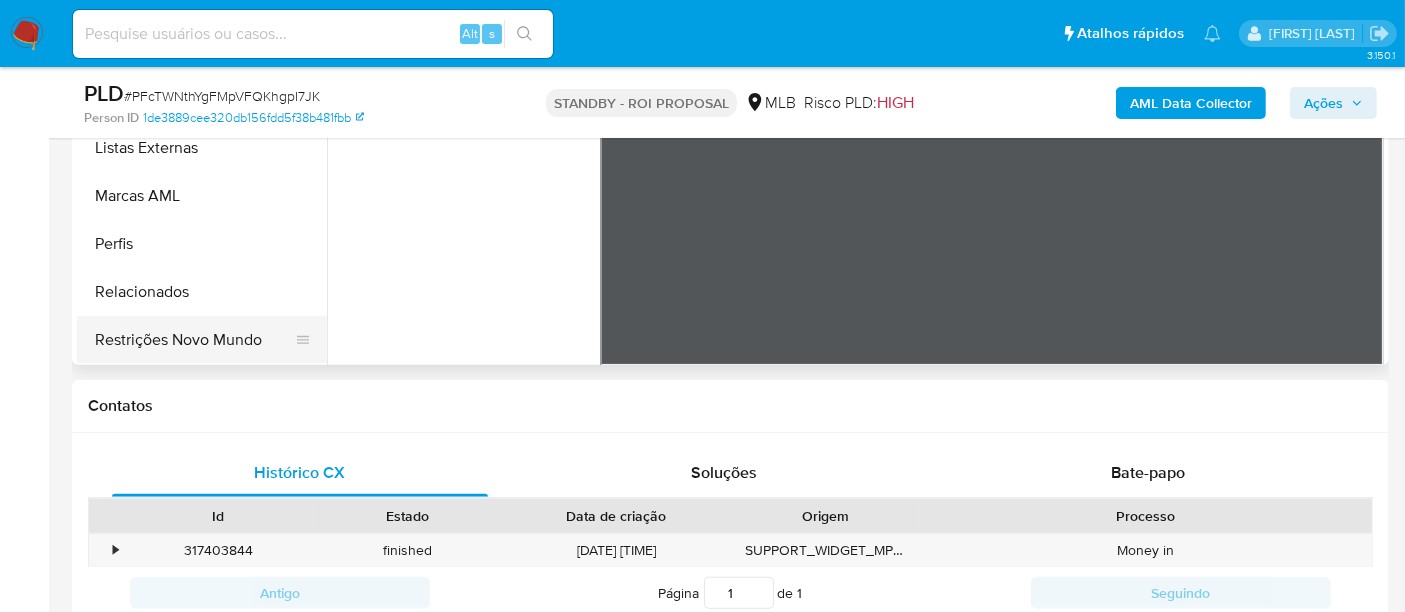 click on "Restrições Novo Mundo" at bounding box center [194, 340] 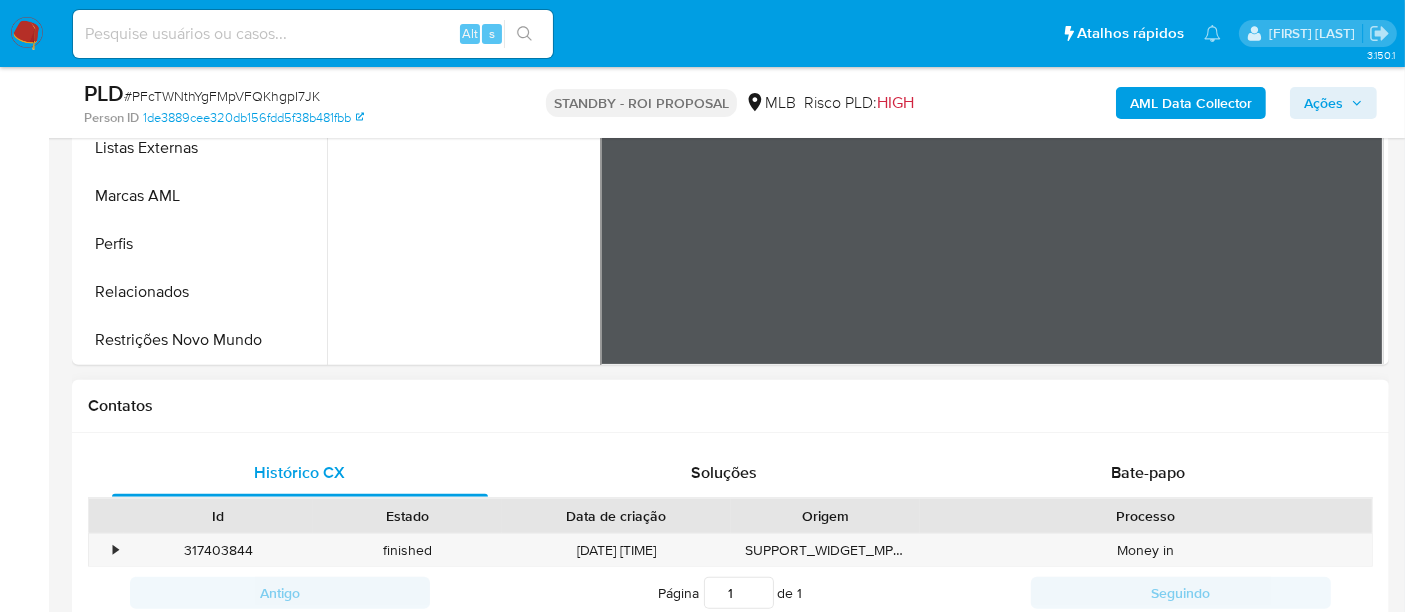 scroll, scrollTop: 0, scrollLeft: 0, axis: both 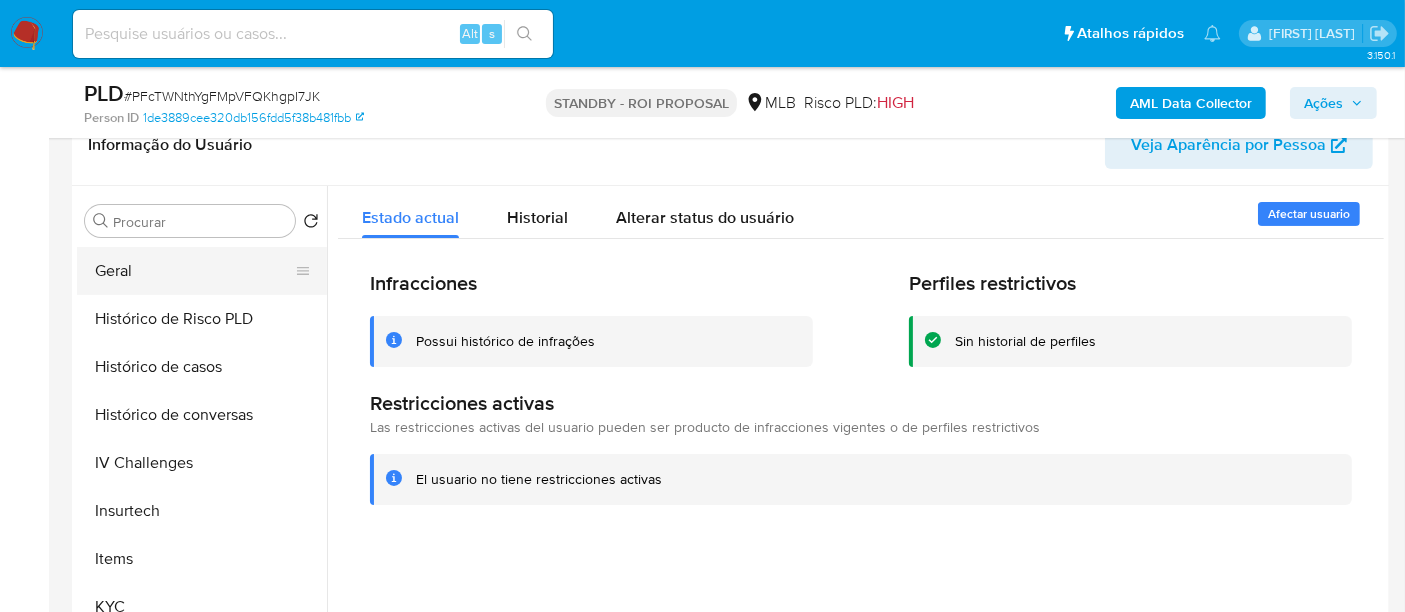 click on "Geral" at bounding box center [194, 271] 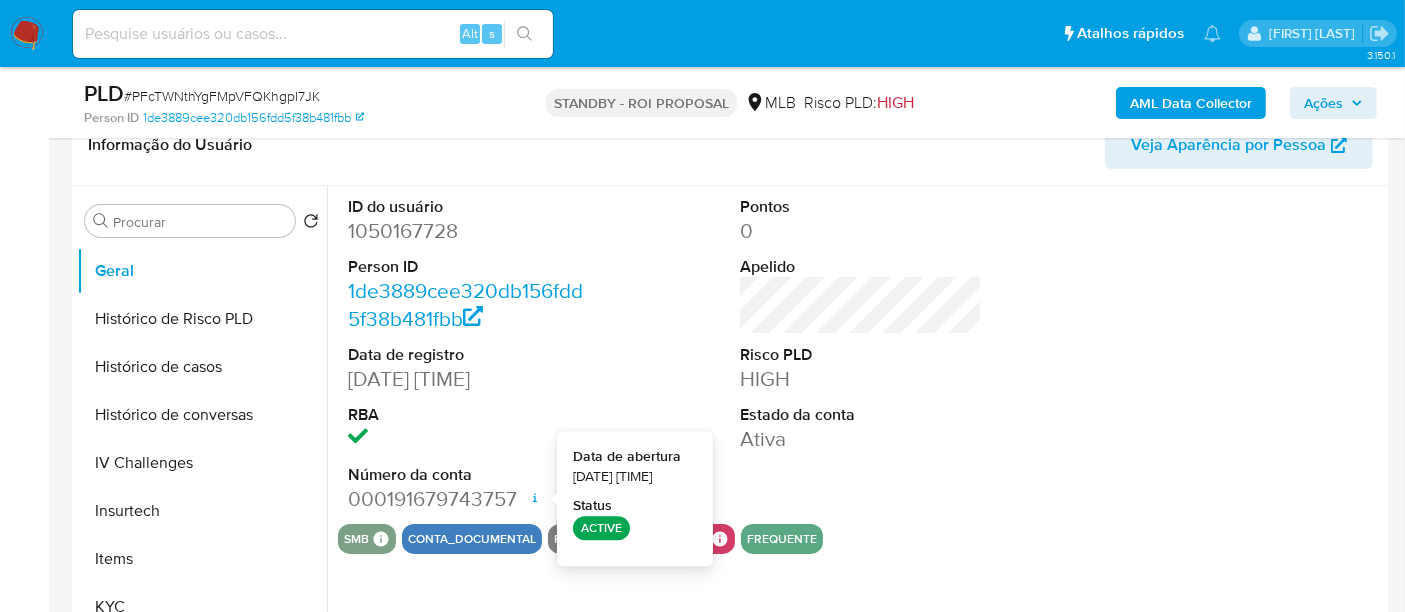 type 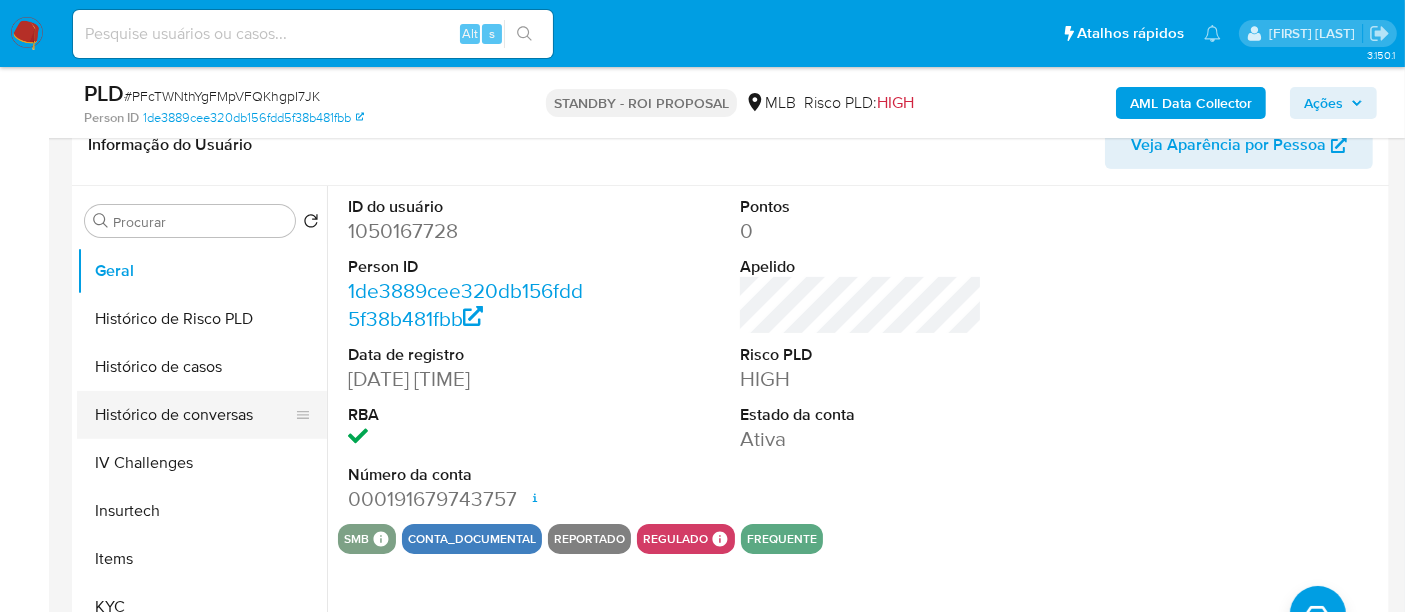 scroll, scrollTop: 844, scrollLeft: 0, axis: vertical 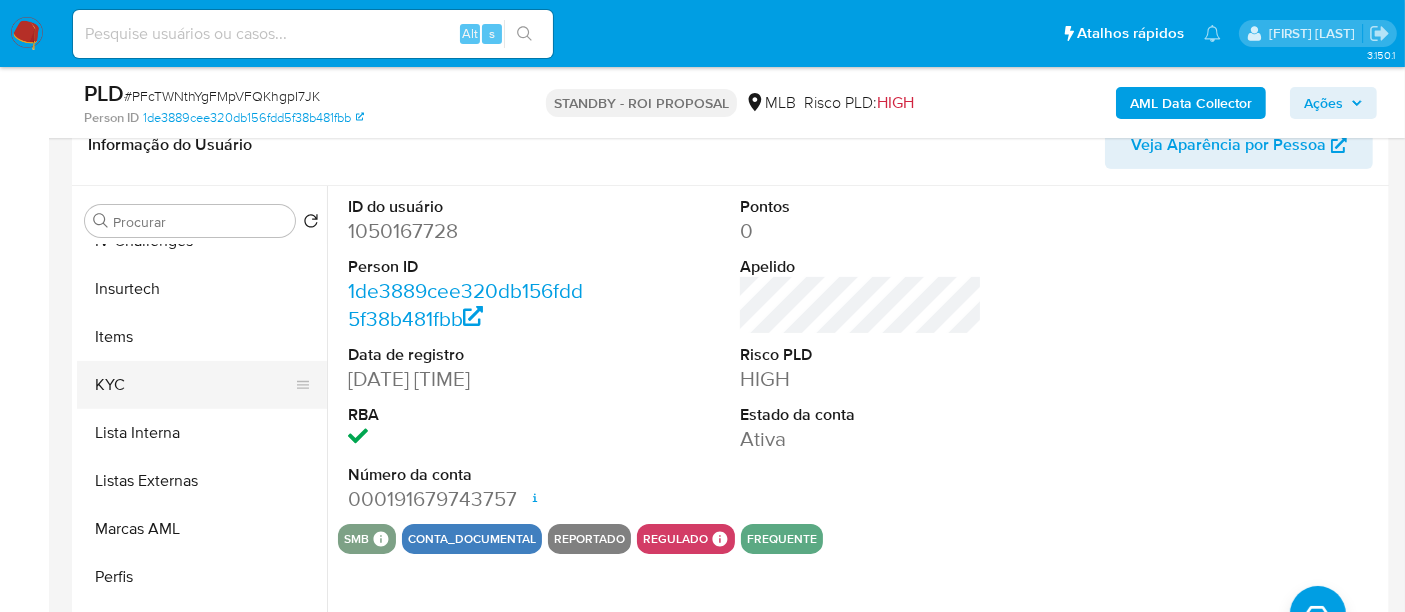 click on "KYC" at bounding box center [194, 385] 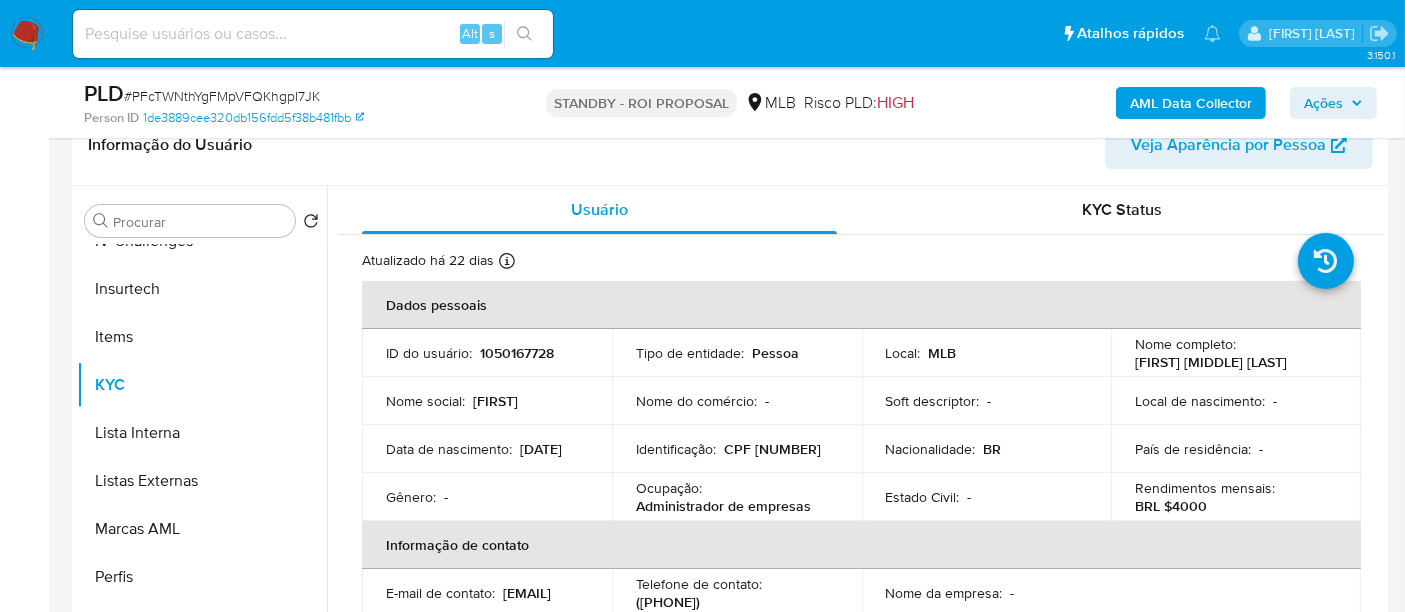 click at bounding box center (313, 34) 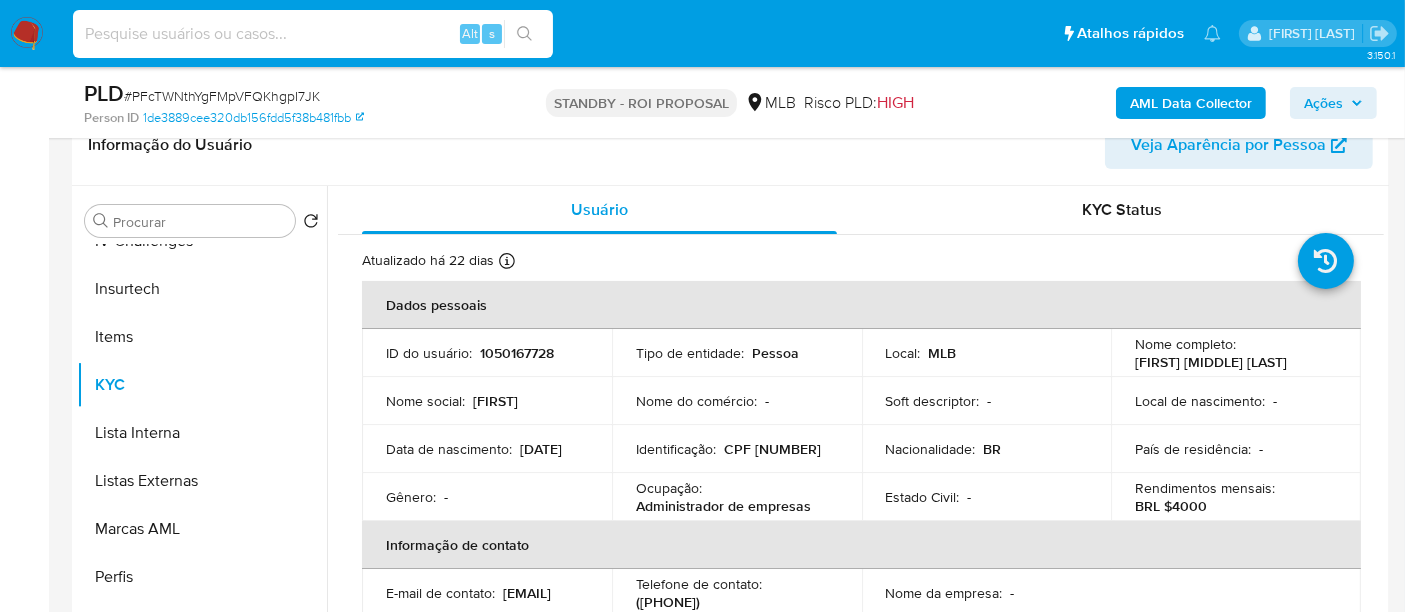 paste on "4gAfhvWjm77mwPmRSApgdMRr" 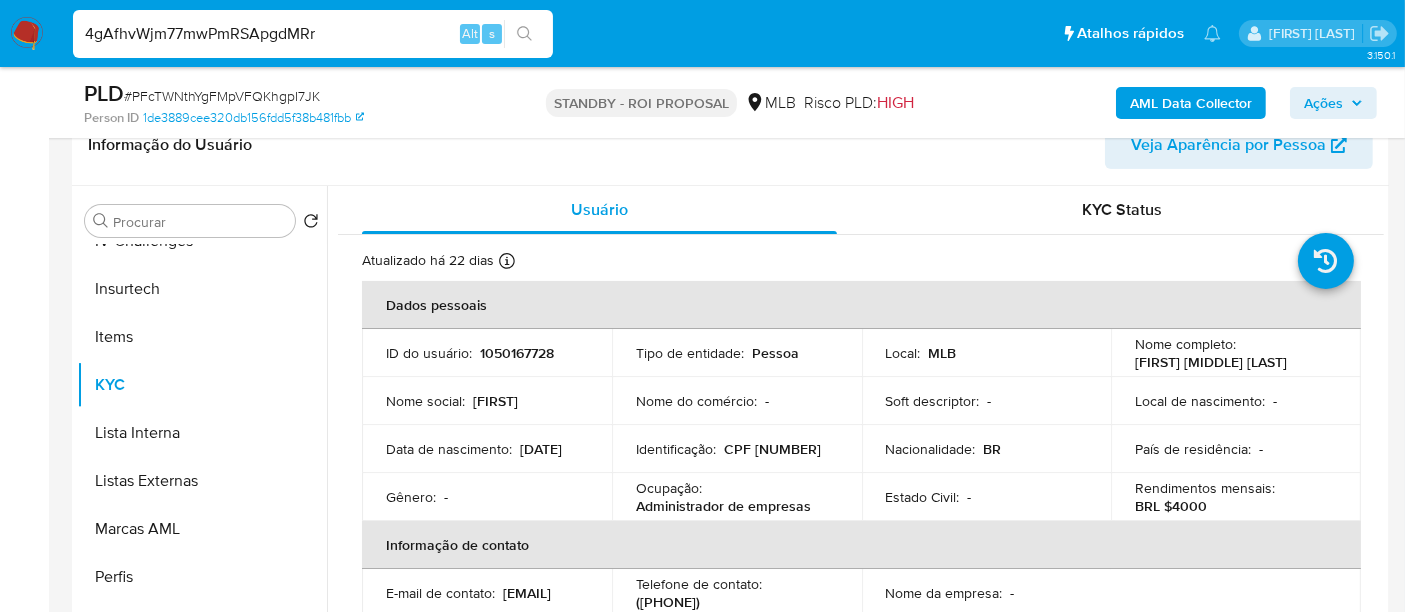 type on "4gAfhvWjm77mwPmRSApgdMRr" 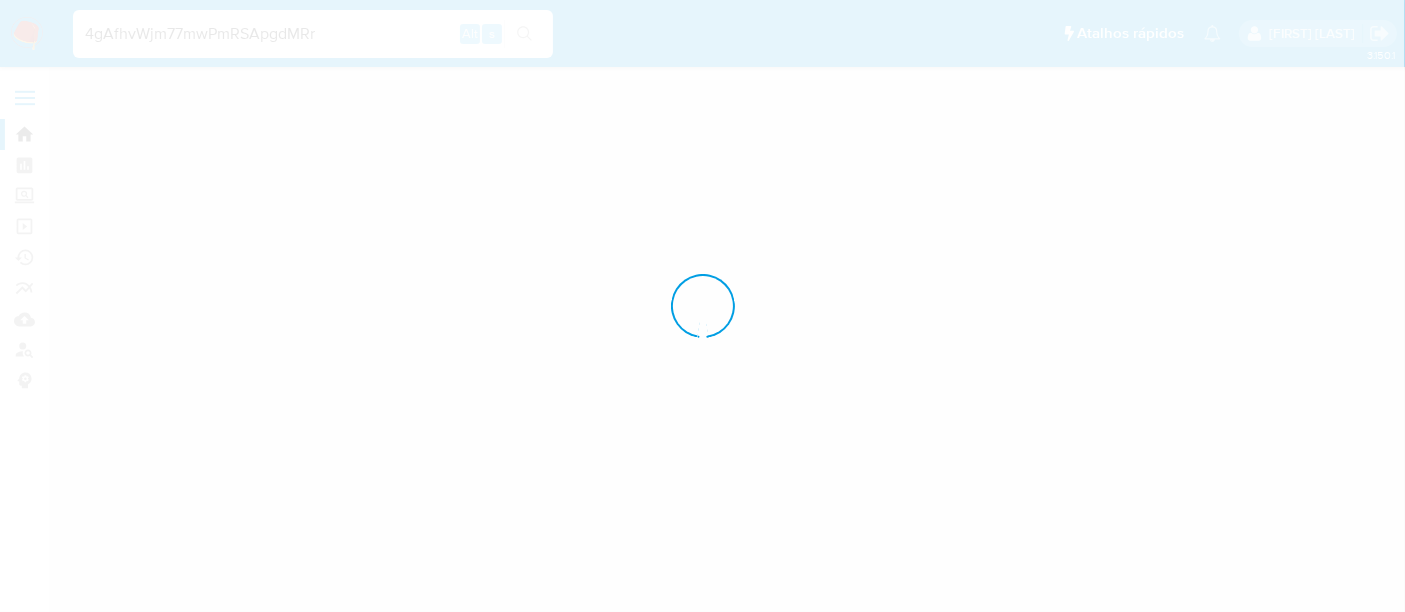 scroll, scrollTop: 0, scrollLeft: 0, axis: both 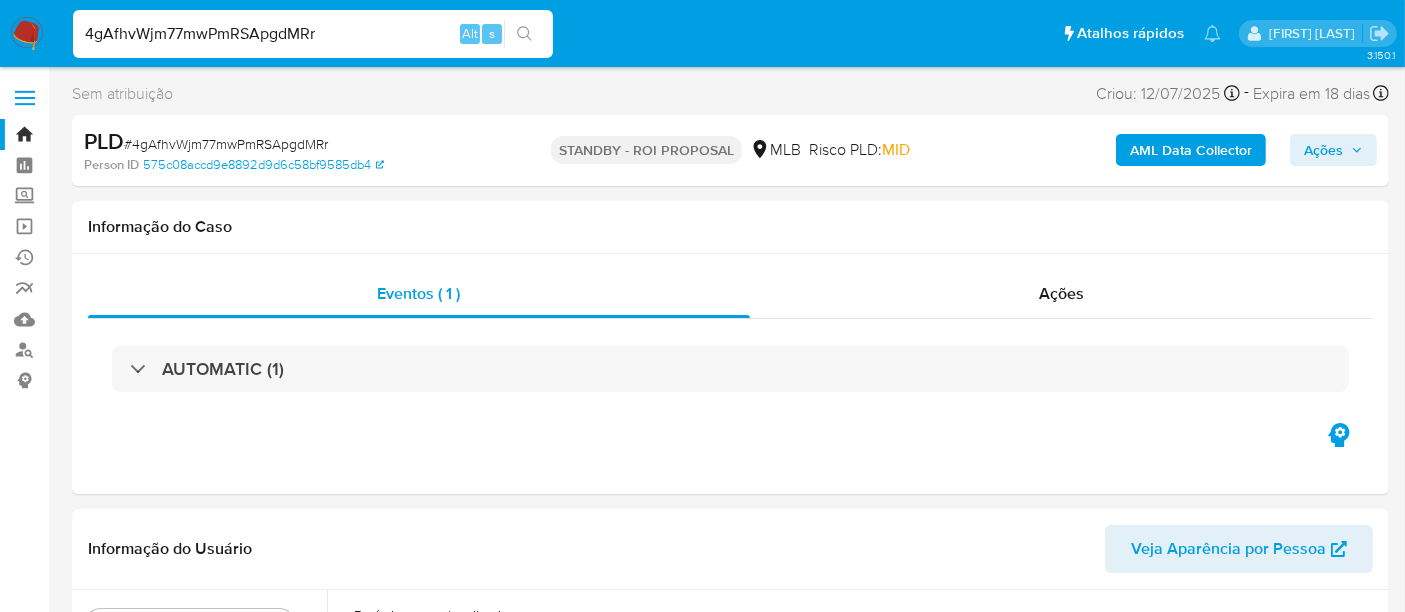 select on "10" 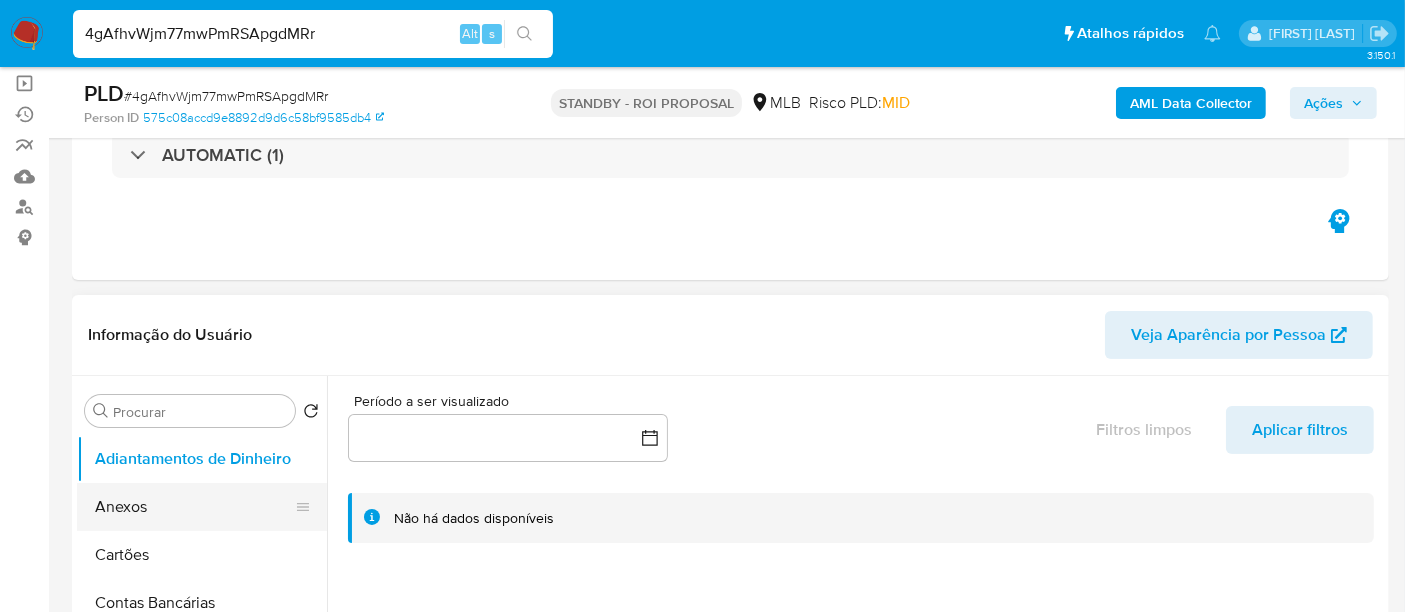 scroll, scrollTop: 222, scrollLeft: 0, axis: vertical 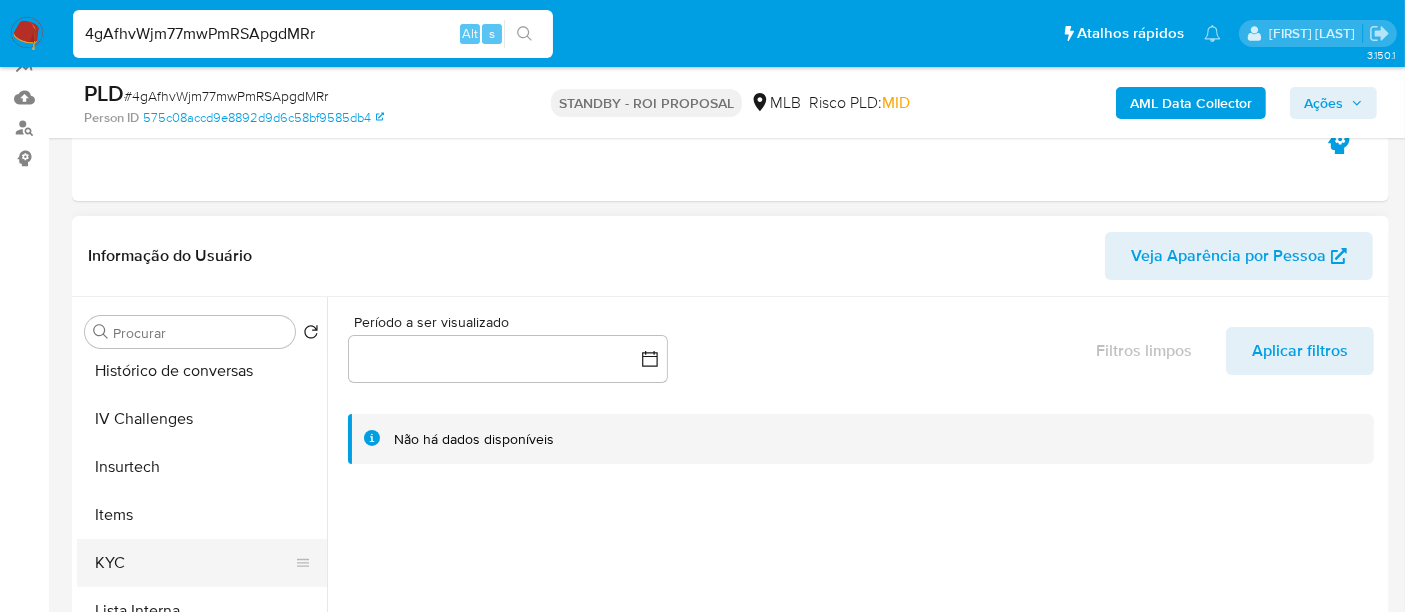 click on "KYC" at bounding box center [194, 563] 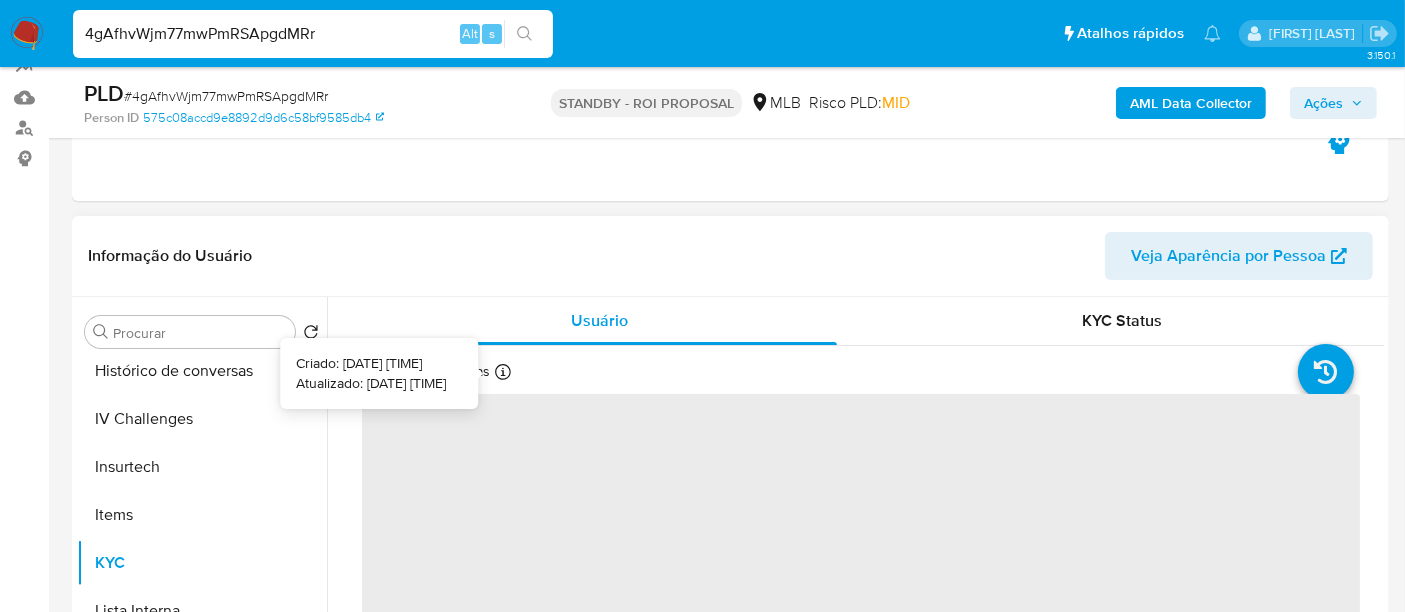 type 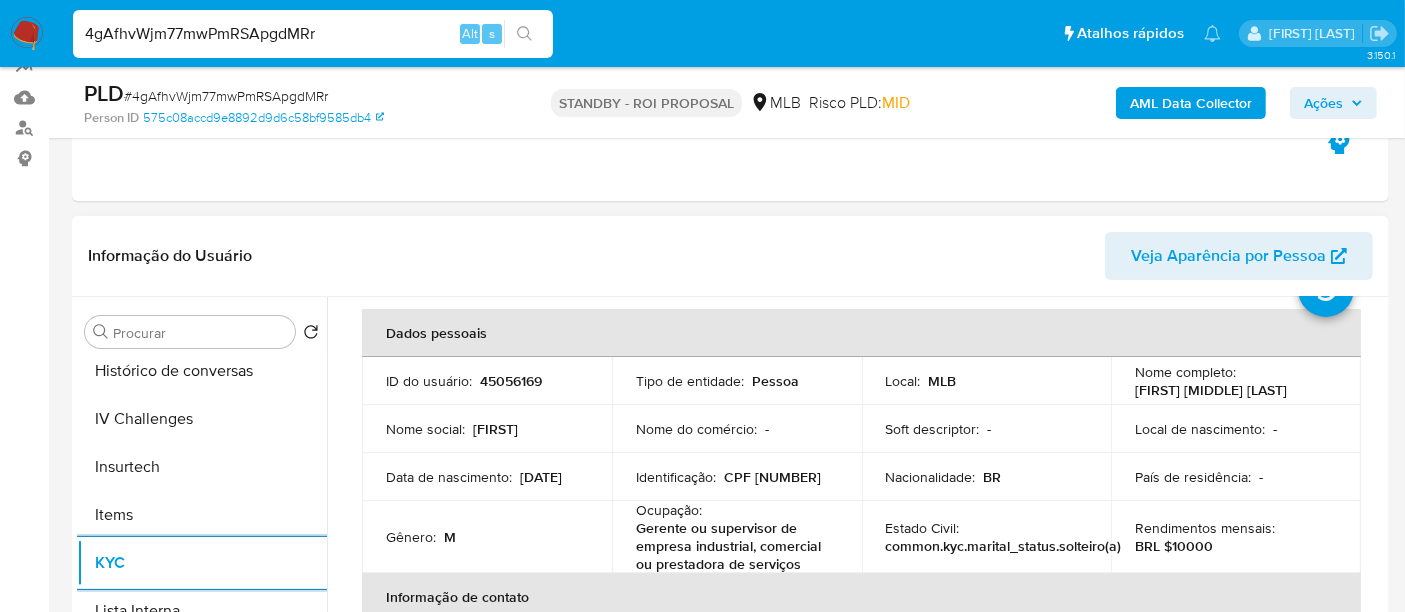 scroll, scrollTop: 222, scrollLeft: 0, axis: vertical 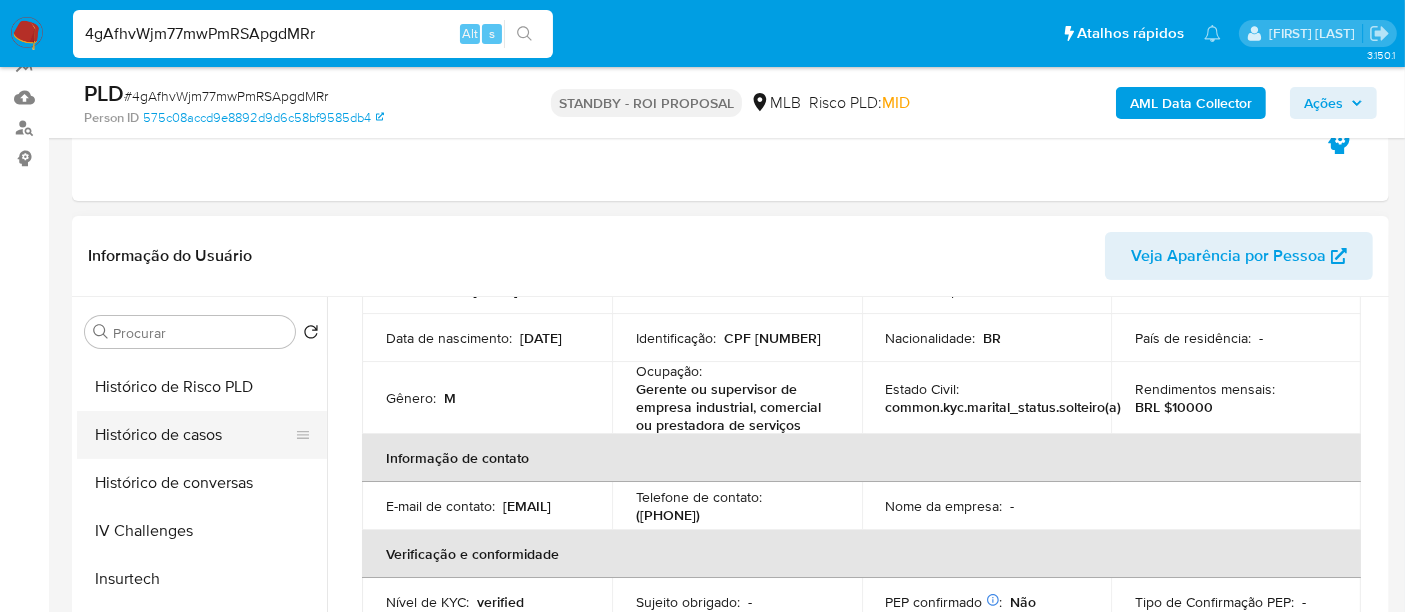 click on "Histórico de casos" at bounding box center (194, 435) 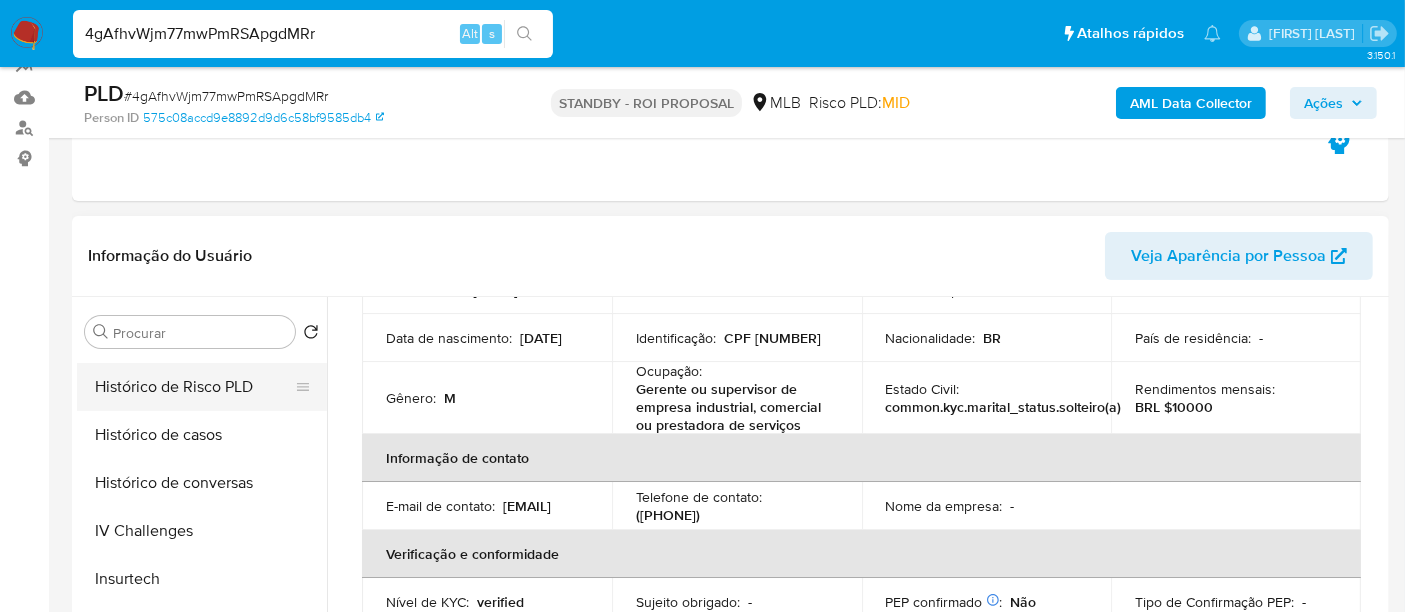 scroll, scrollTop: 0, scrollLeft: 0, axis: both 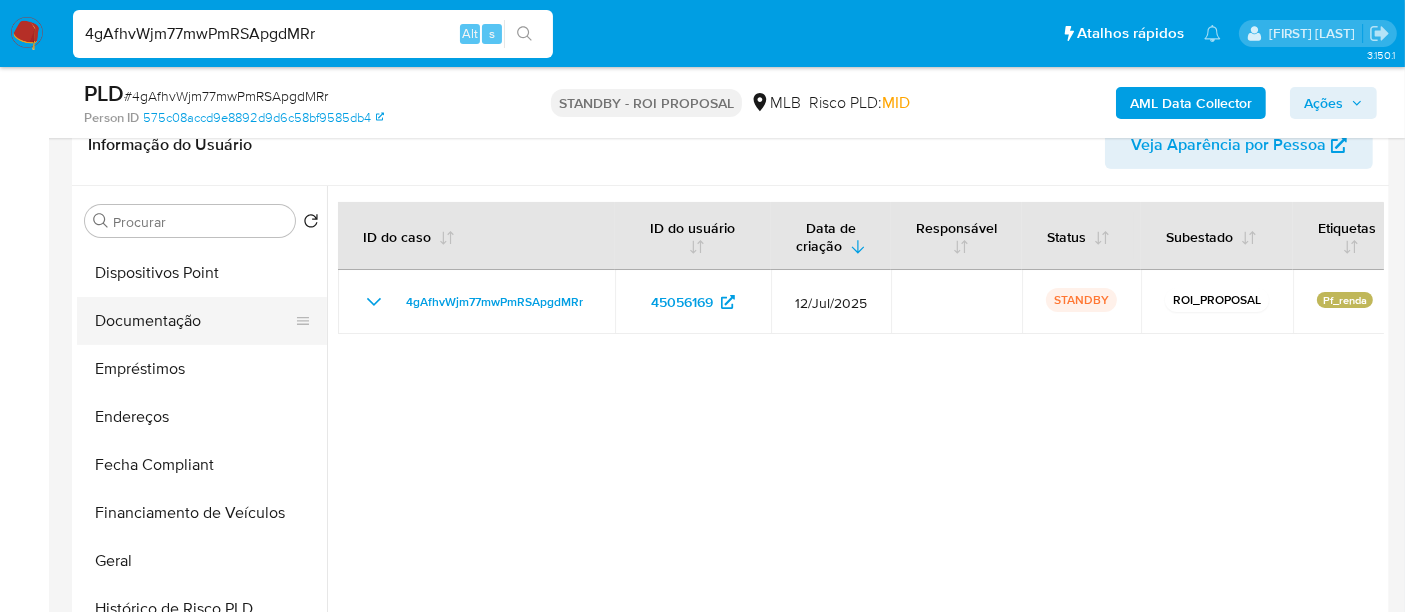 click on "Documentação" at bounding box center [194, 321] 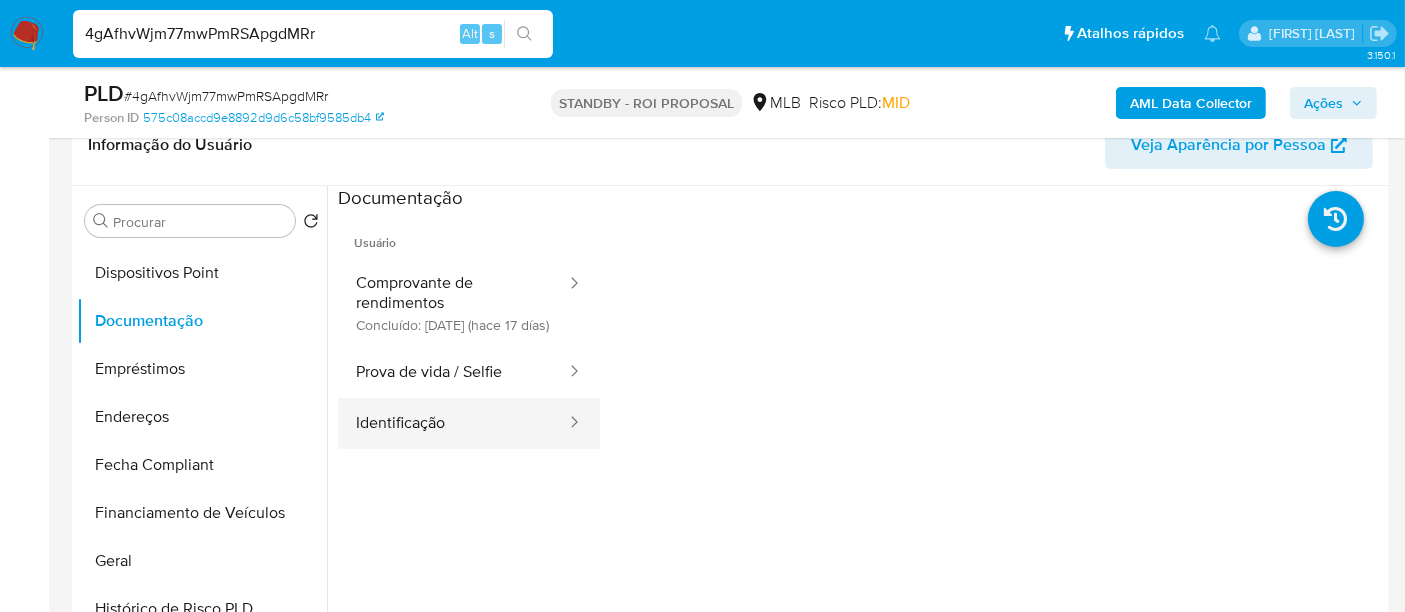 click on "Identificação" at bounding box center (453, 423) 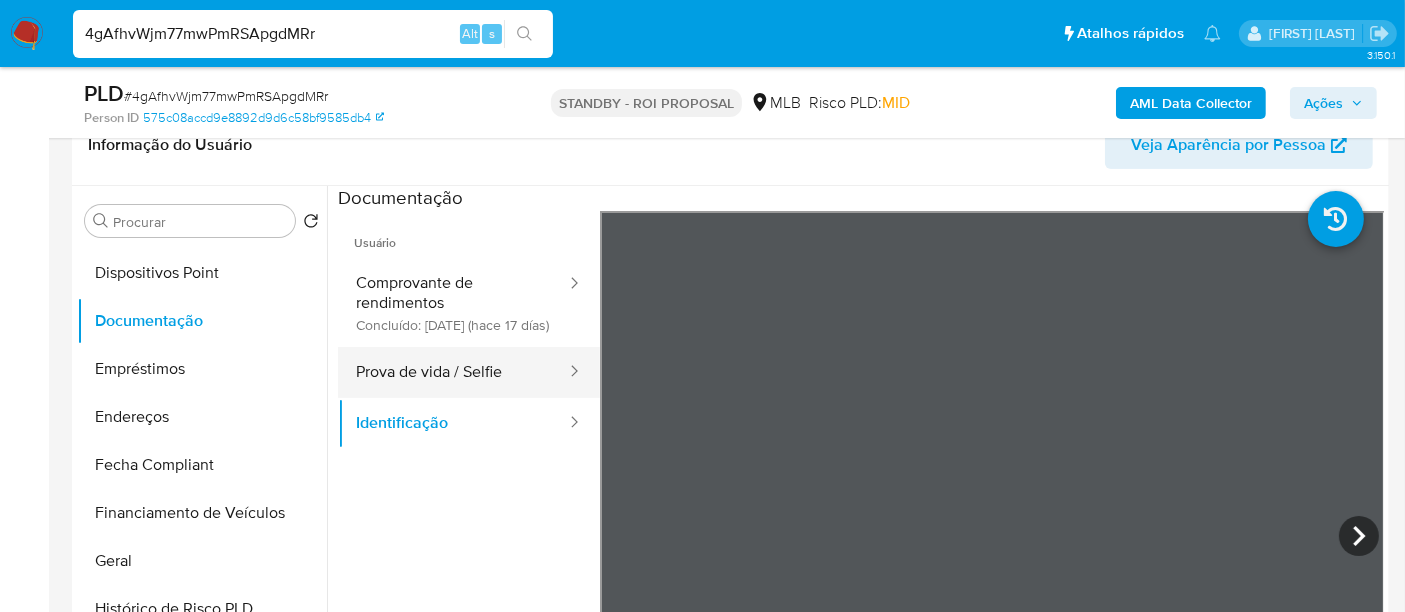 click on "Prova de vida / Selfie" at bounding box center [453, 372] 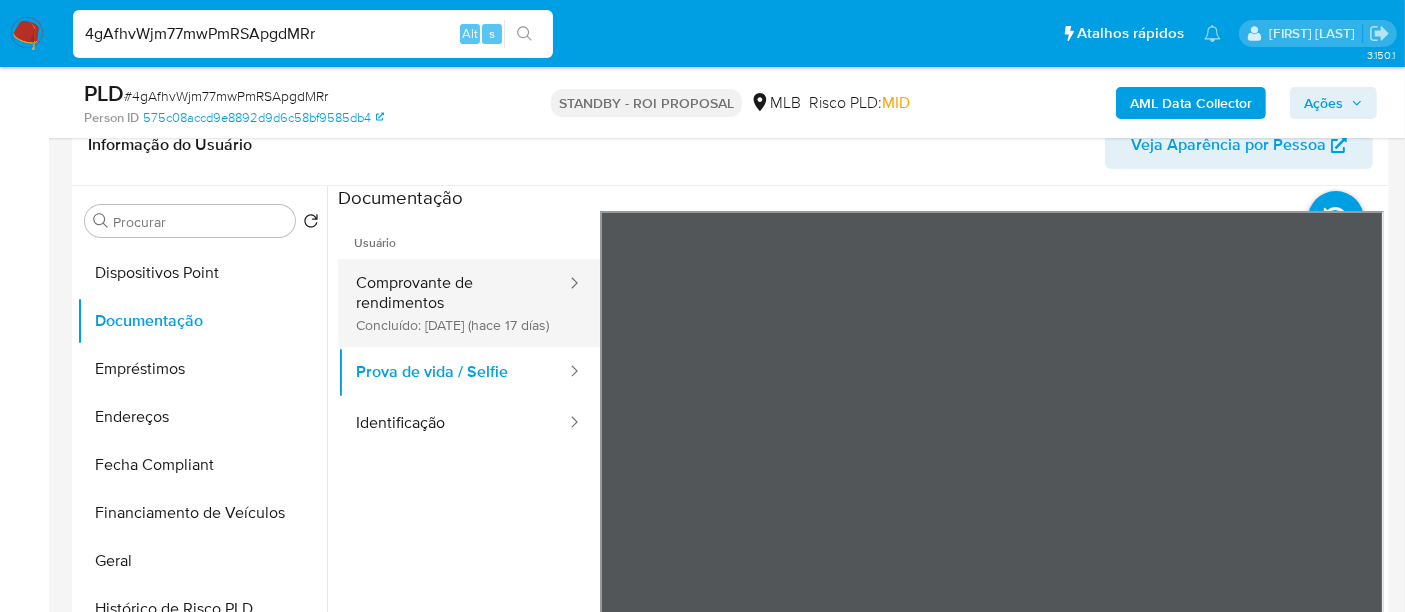 click on "Comprovante de rendimentos Concluído: [DATE] (hace 17 días)" at bounding box center [453, 303] 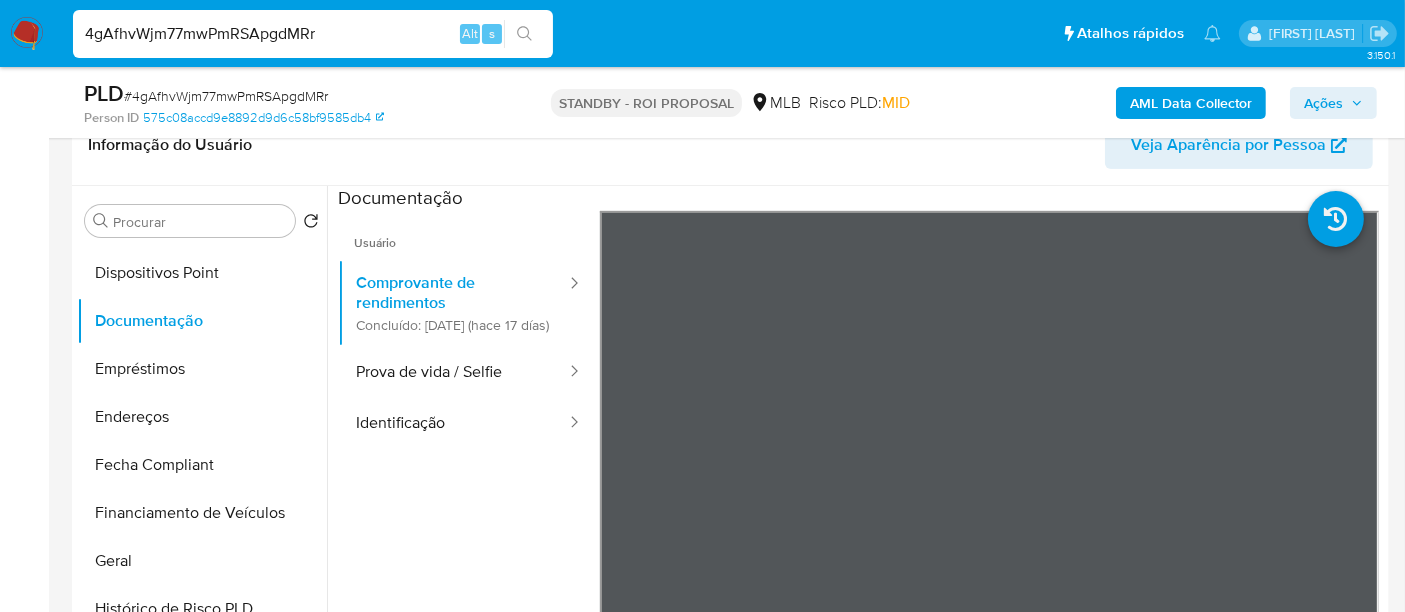 scroll, scrollTop: 111, scrollLeft: 0, axis: vertical 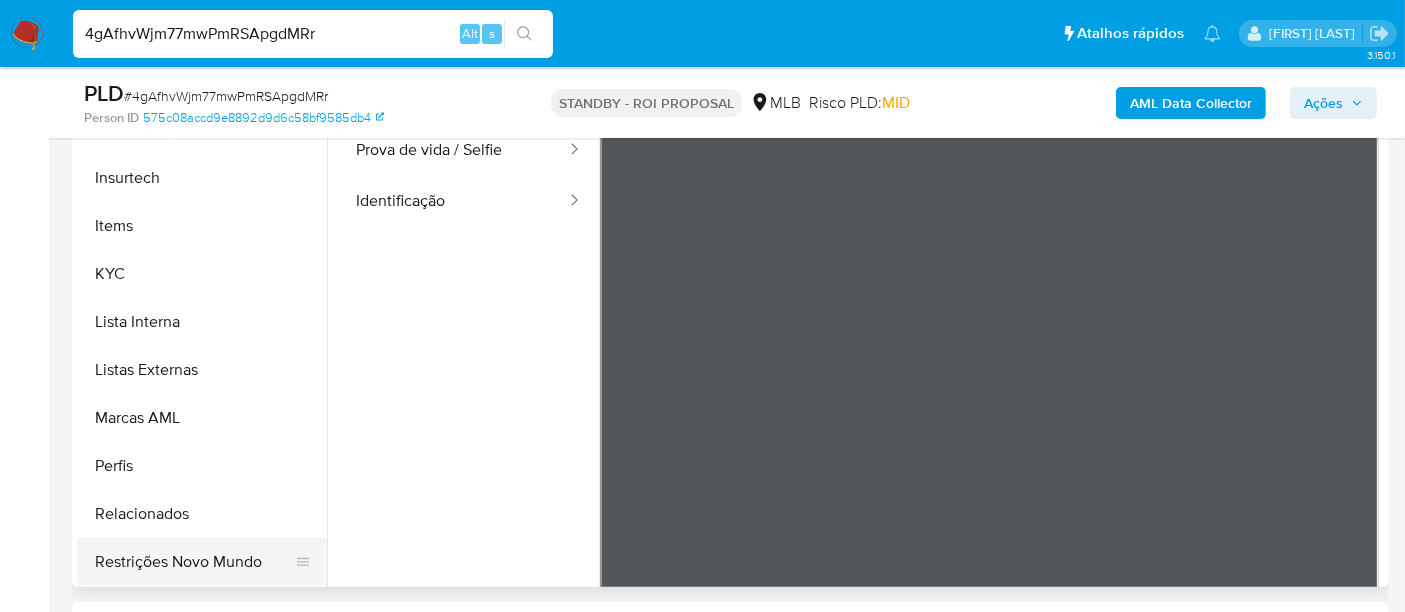 click on "Restrições Novo Mundo" at bounding box center (194, 562) 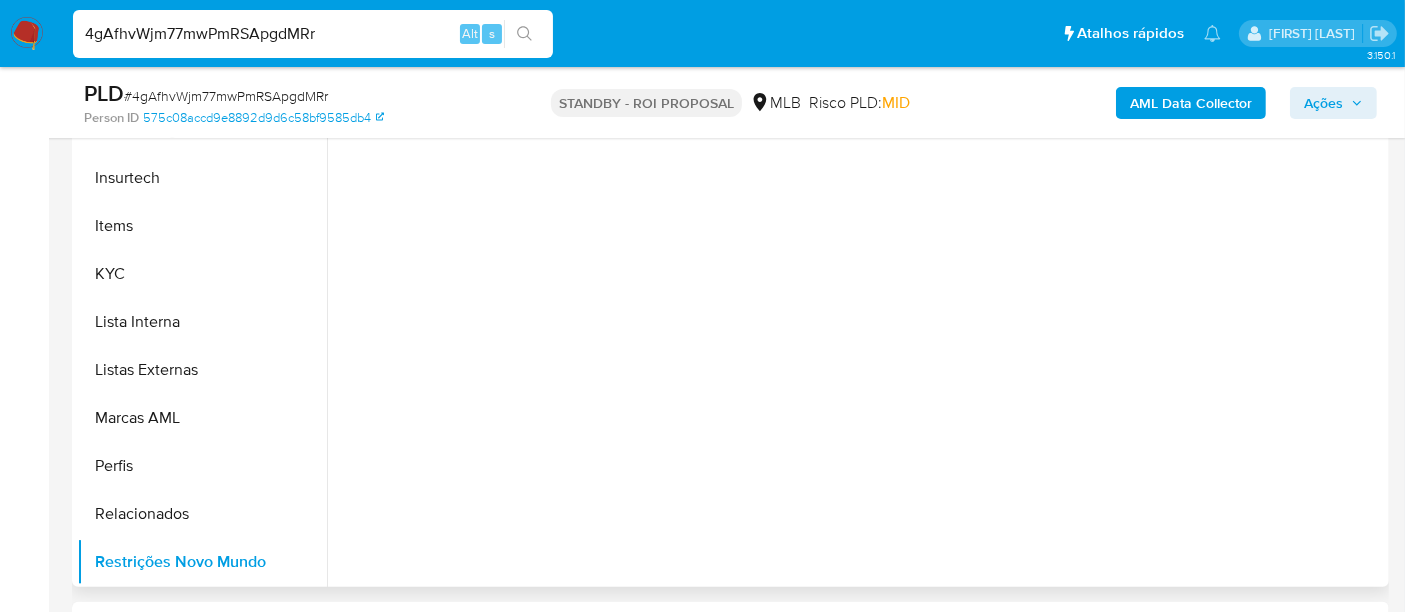 scroll, scrollTop: 0, scrollLeft: 0, axis: both 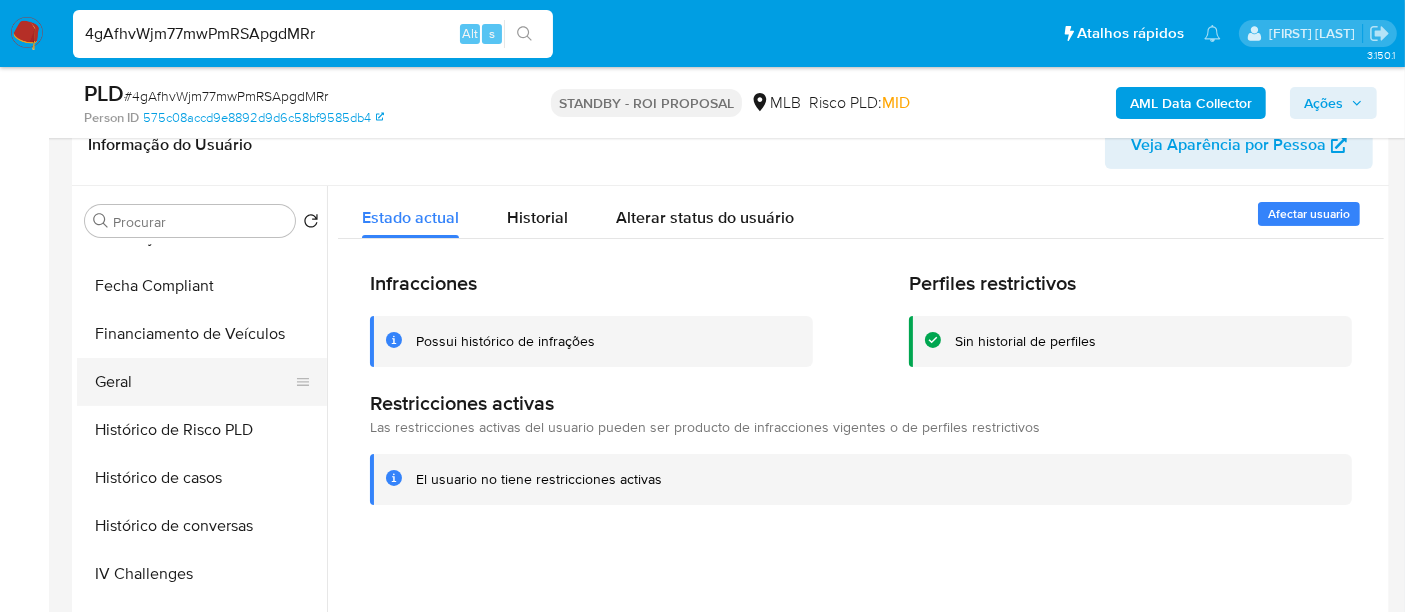click on "Geral" at bounding box center [194, 382] 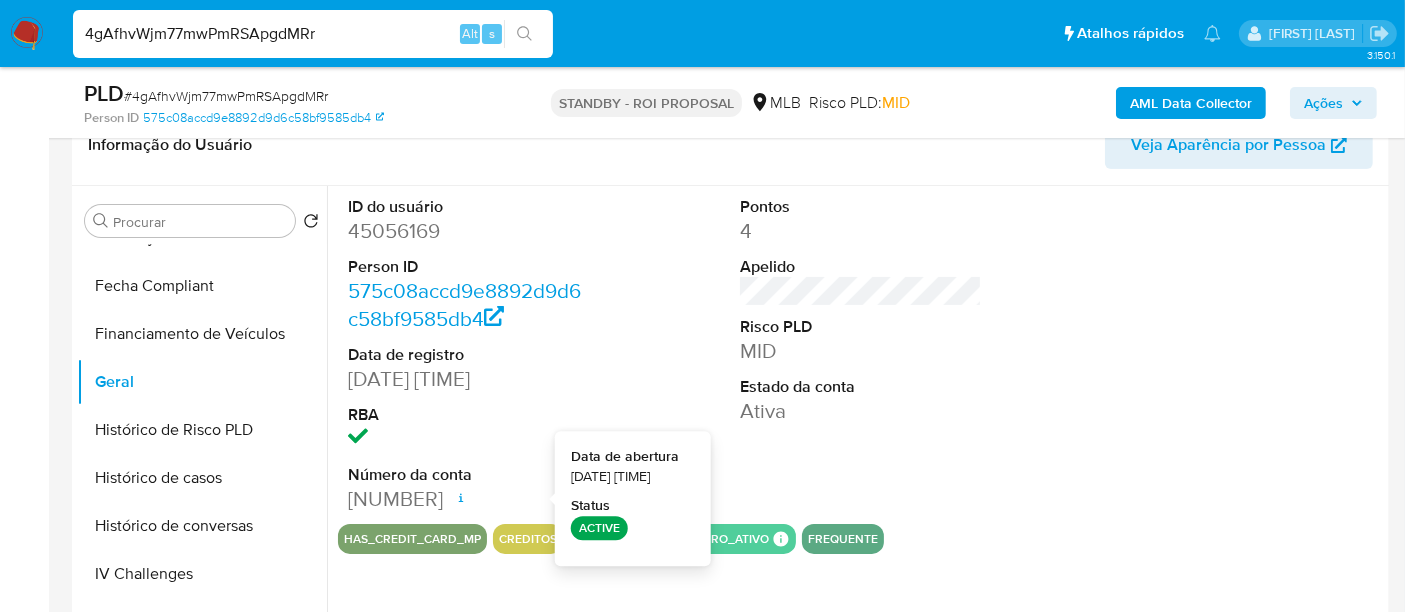 type 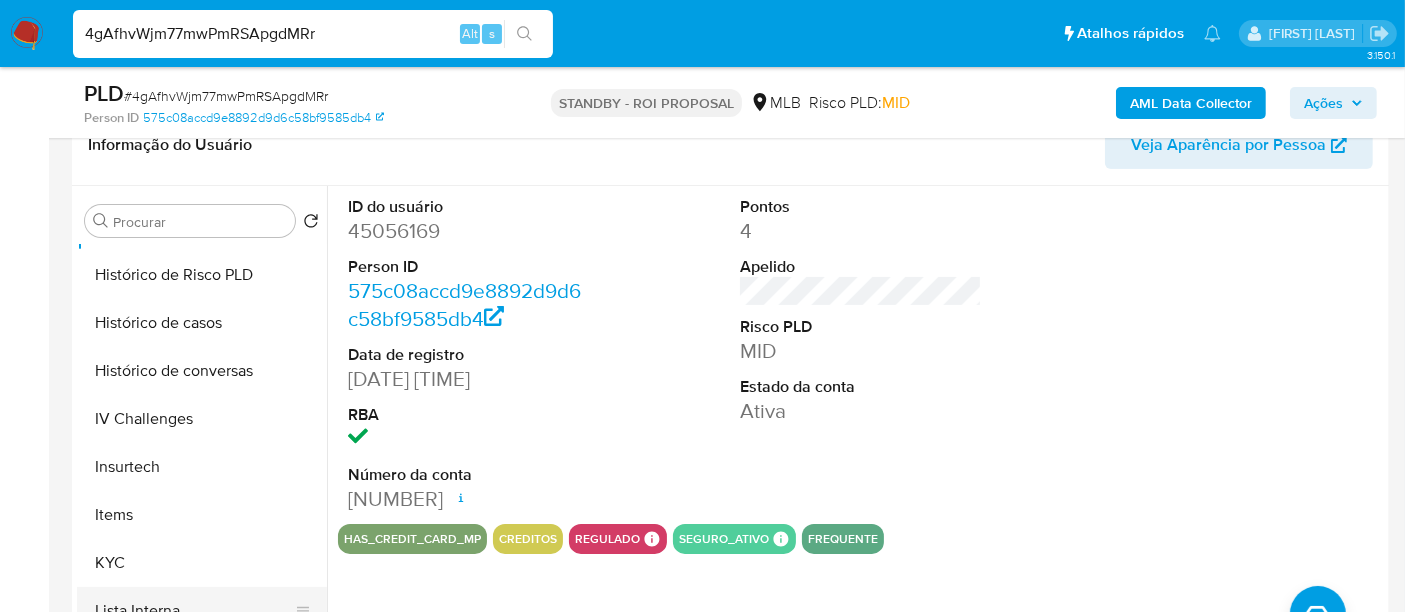 scroll, scrollTop: 844, scrollLeft: 0, axis: vertical 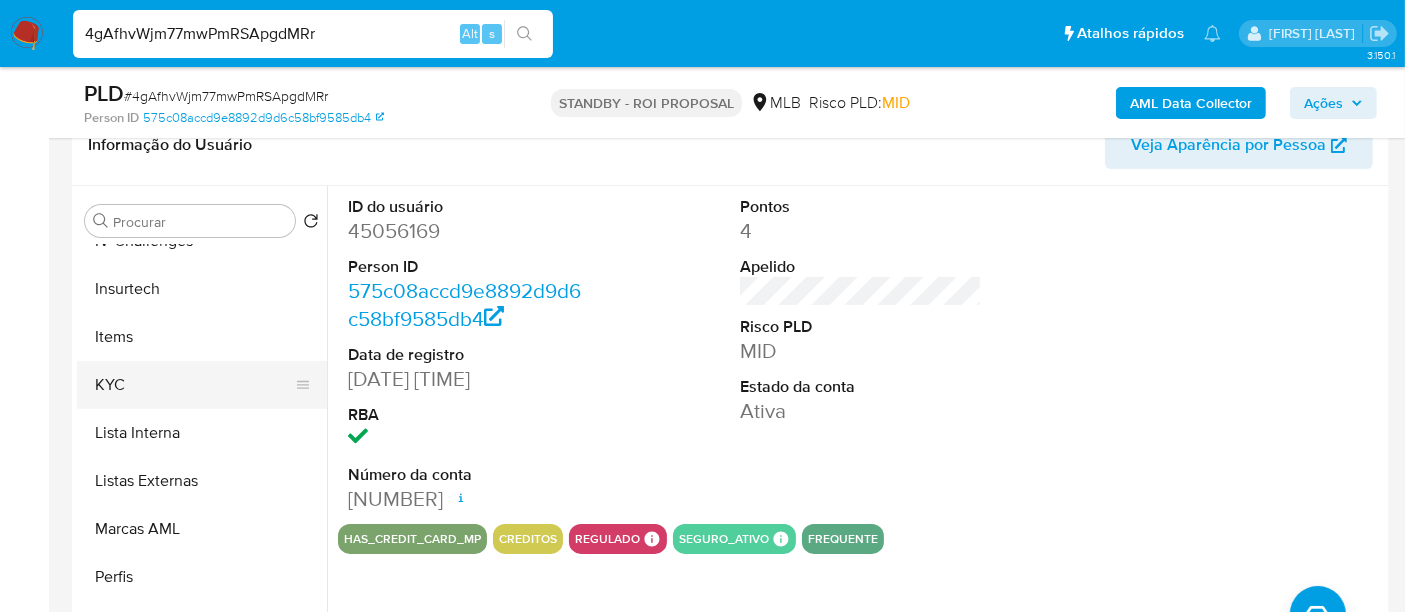 click on "KYC" at bounding box center (194, 385) 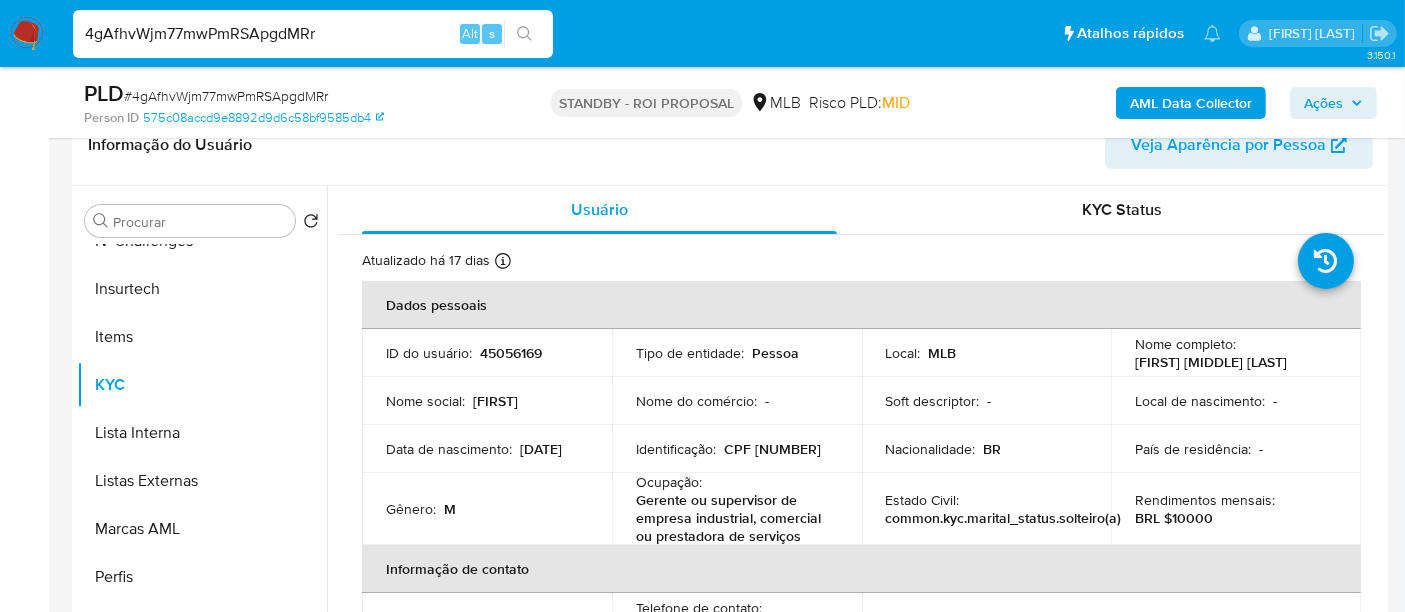 click on "4gAfhvWjm77mwPmRSApgdMRr" at bounding box center (313, 34) 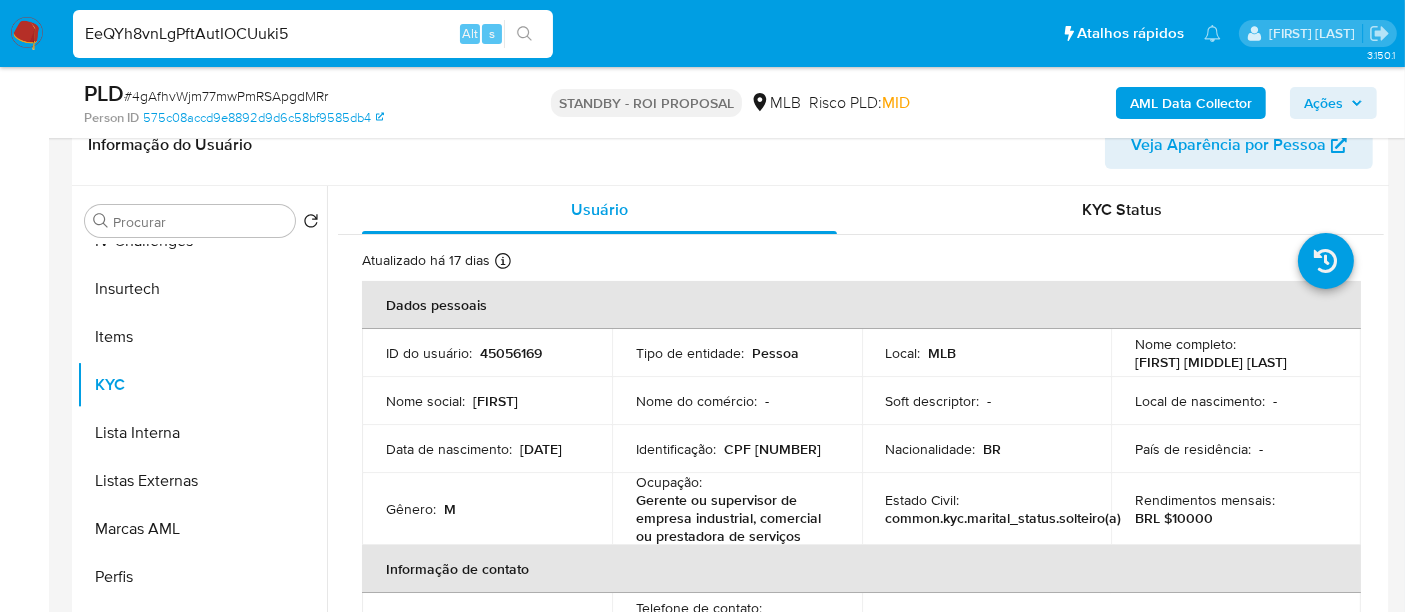 type on "EeQYh8vnLgPftAutIOCUuki5" 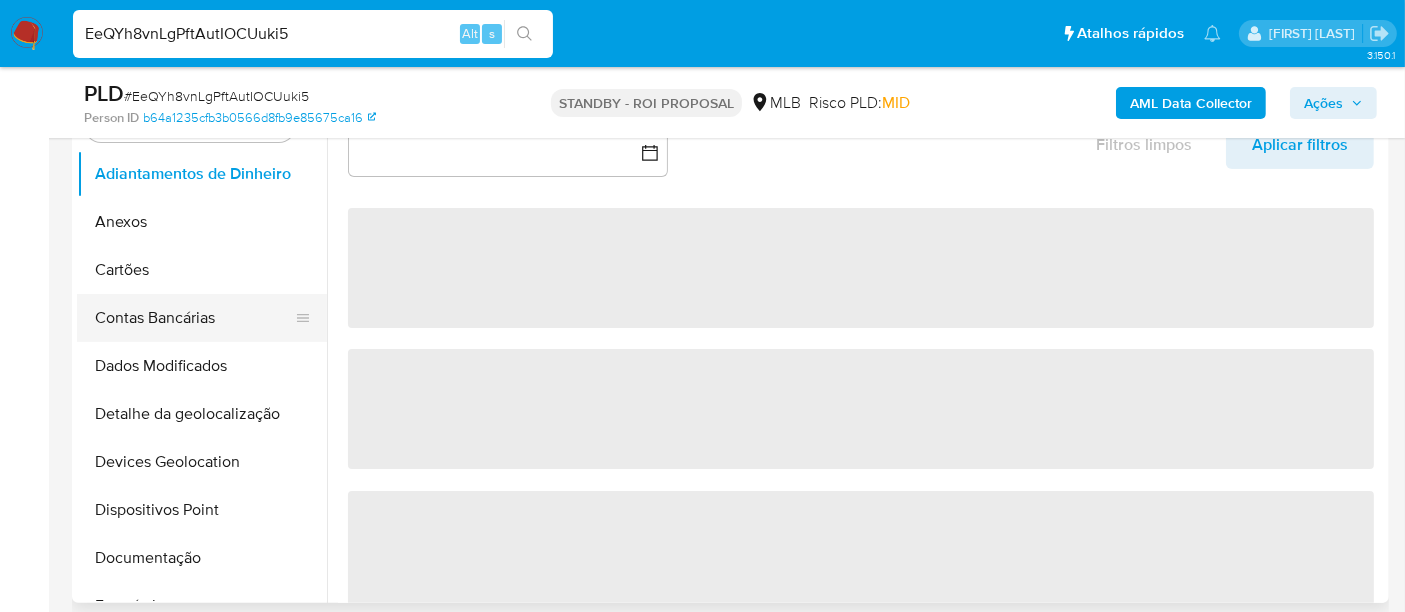 scroll, scrollTop: 444, scrollLeft: 0, axis: vertical 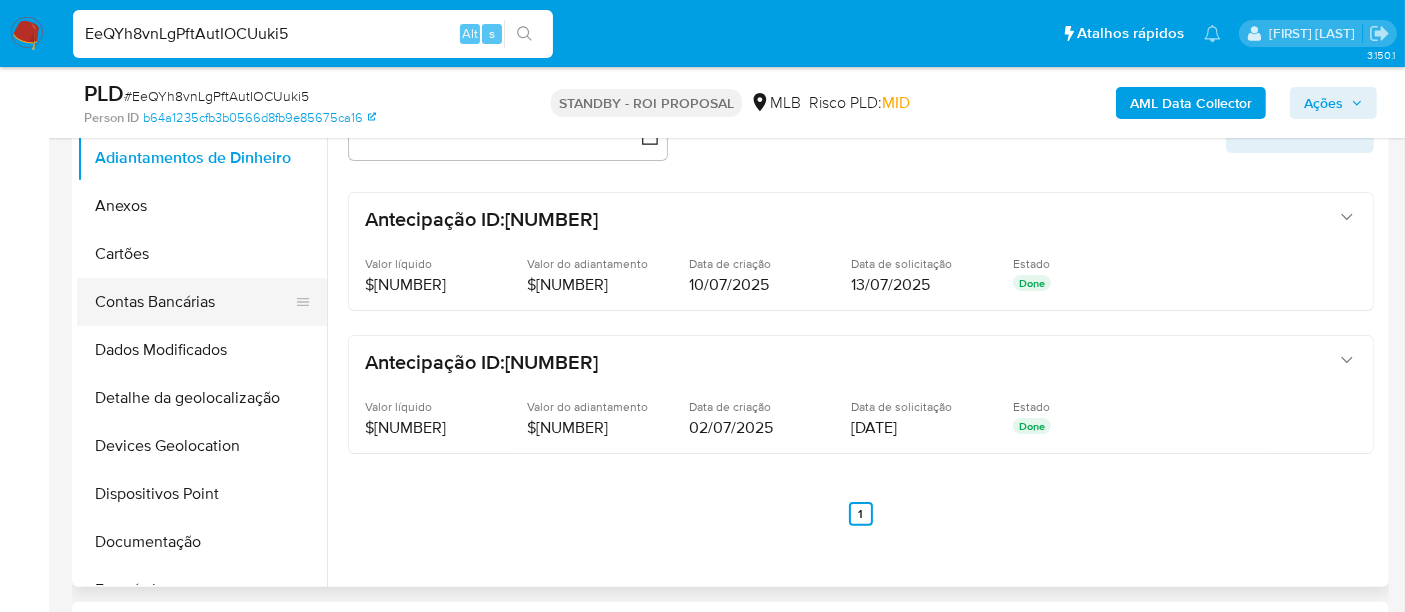 select on "10" 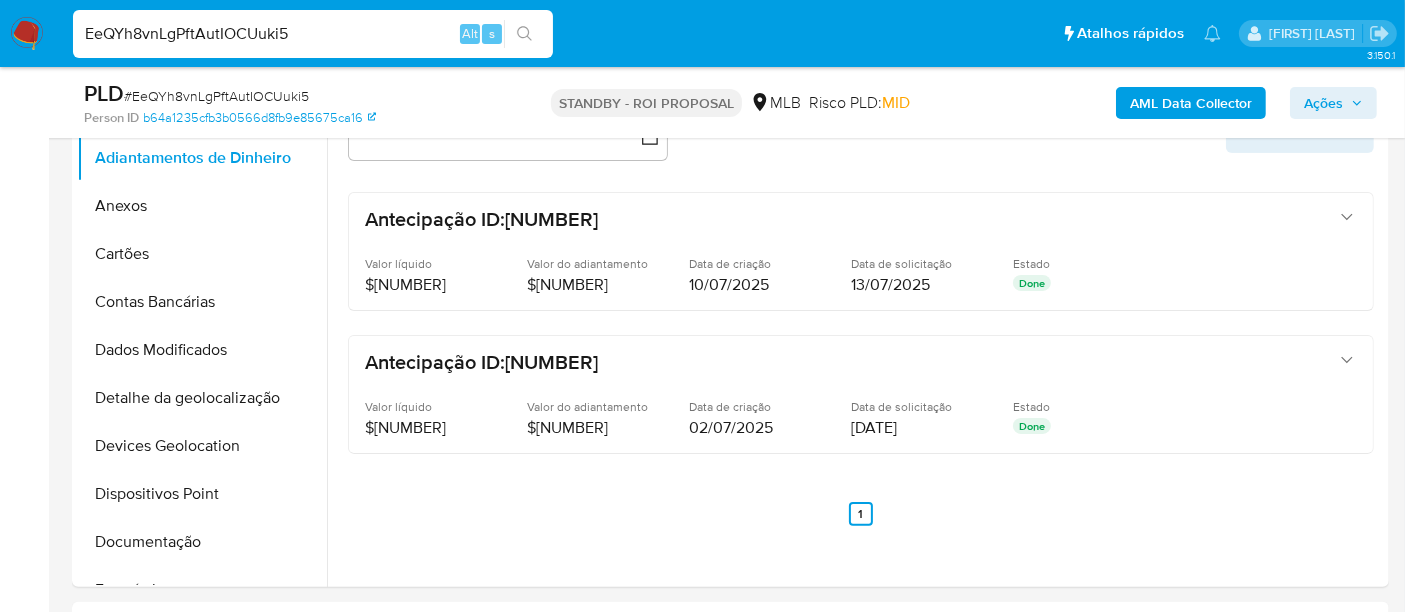 click on "EeQYh8vnLgPftAutIOCUuki5" at bounding box center [313, 34] 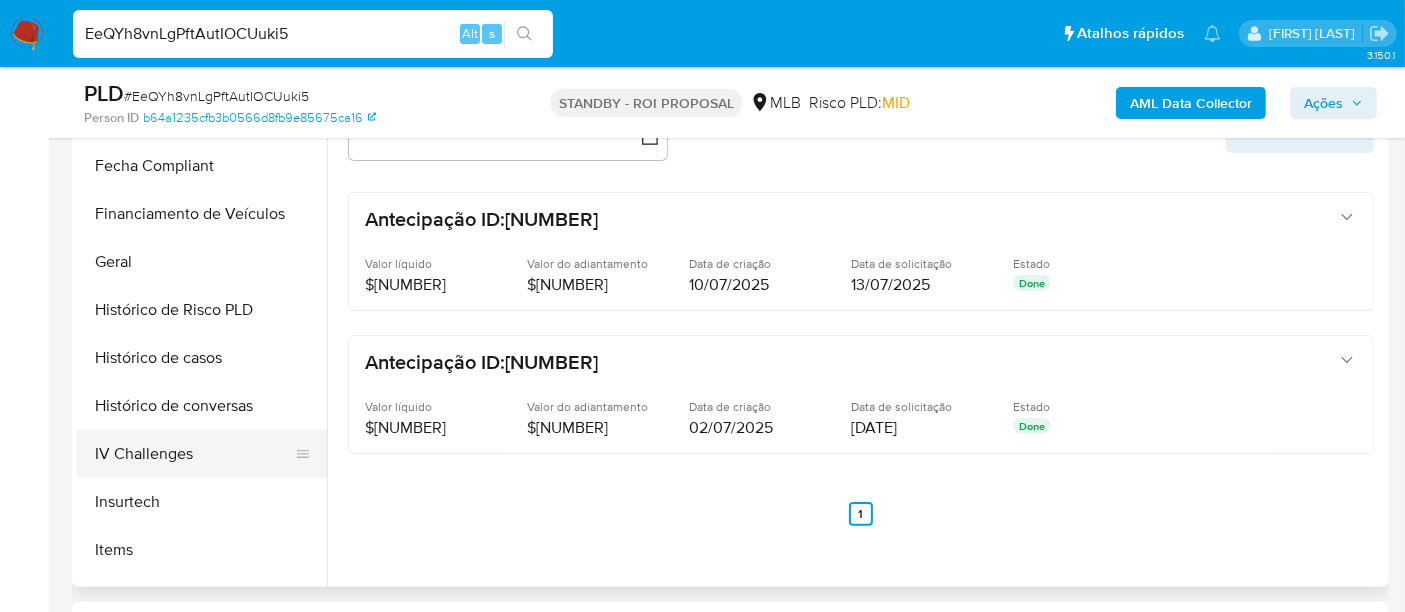 scroll, scrollTop: 555, scrollLeft: 0, axis: vertical 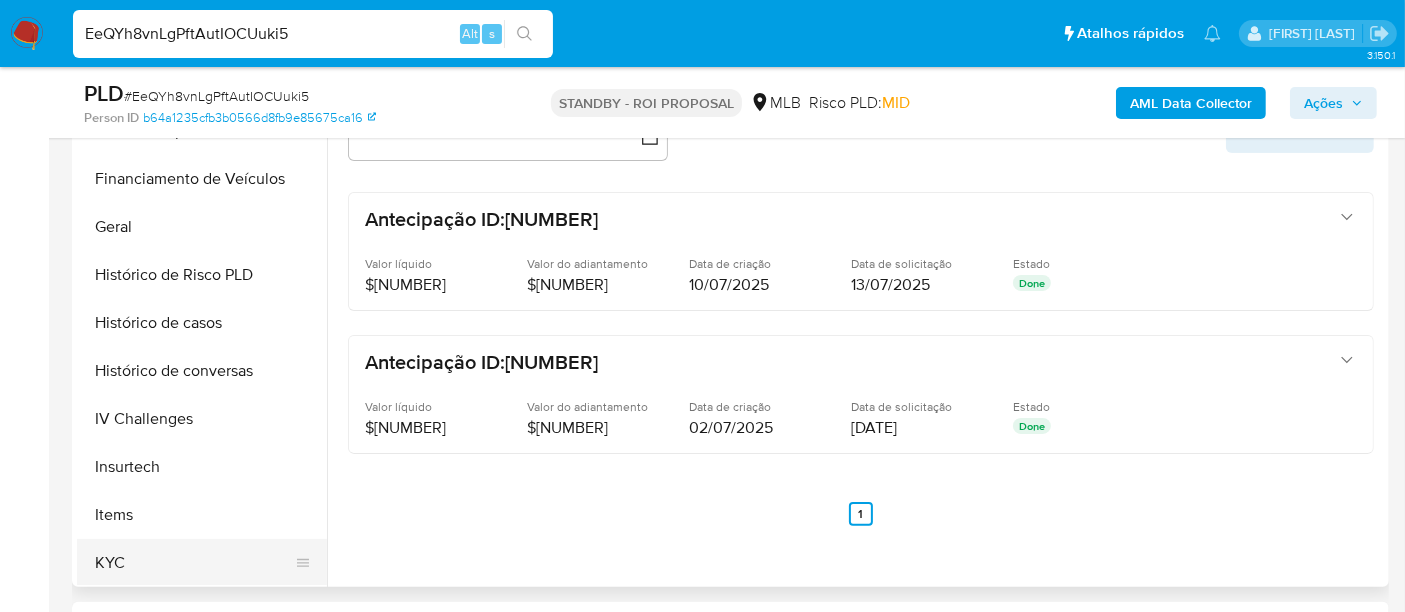 click on "KYC" at bounding box center (194, 563) 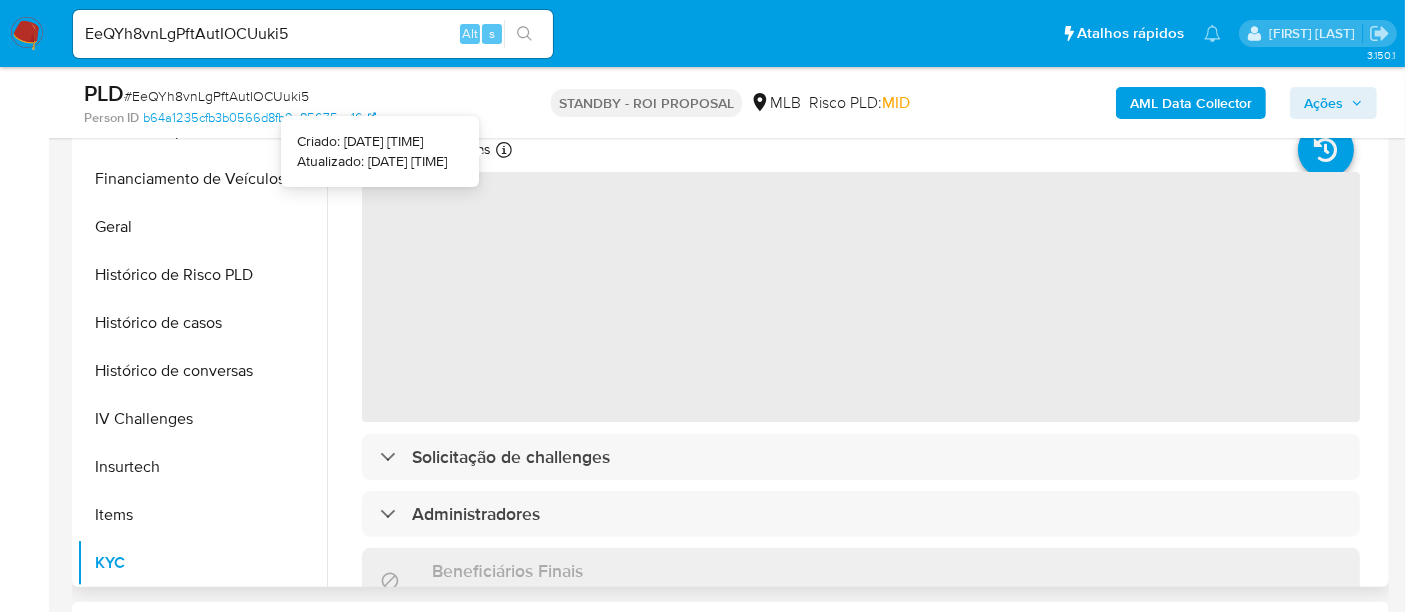 type 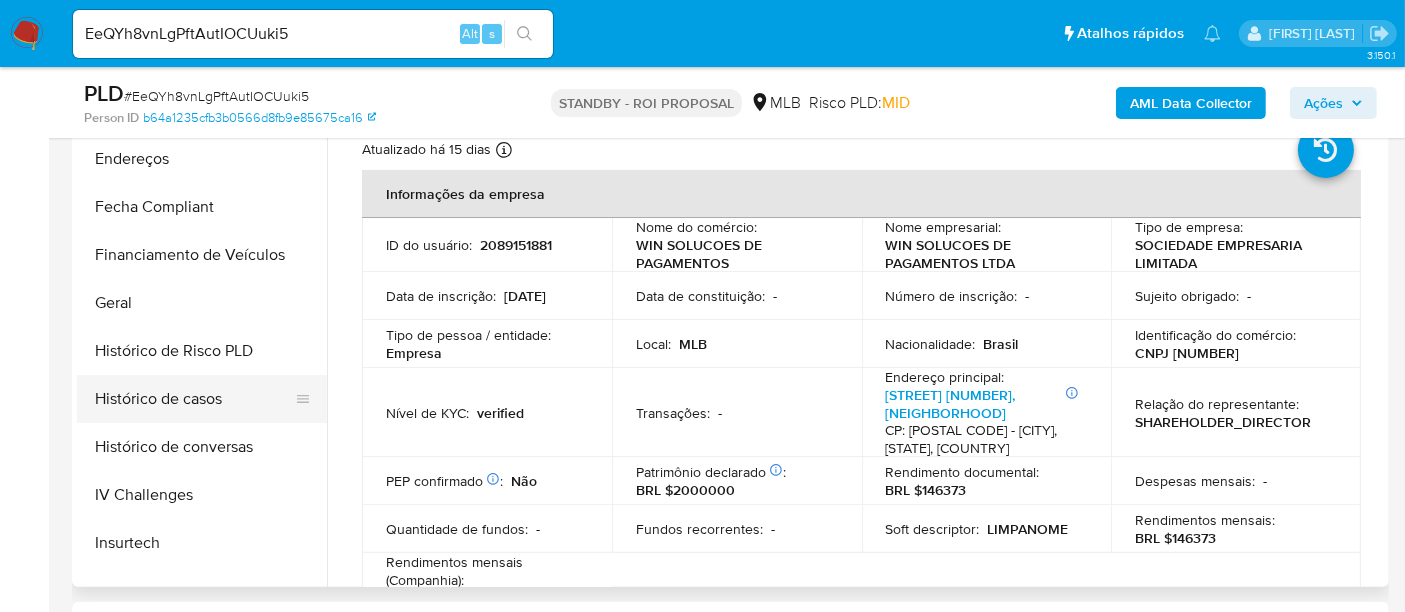 scroll, scrollTop: 444, scrollLeft: 0, axis: vertical 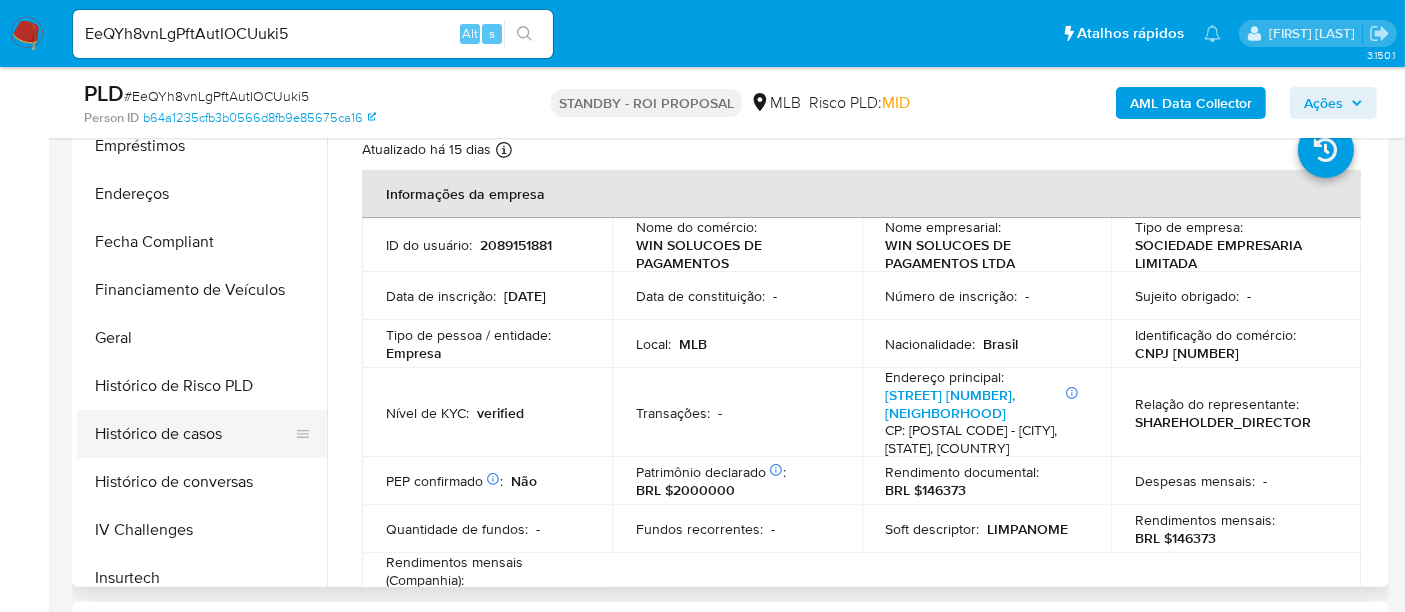 click on "Histórico de casos" at bounding box center [194, 434] 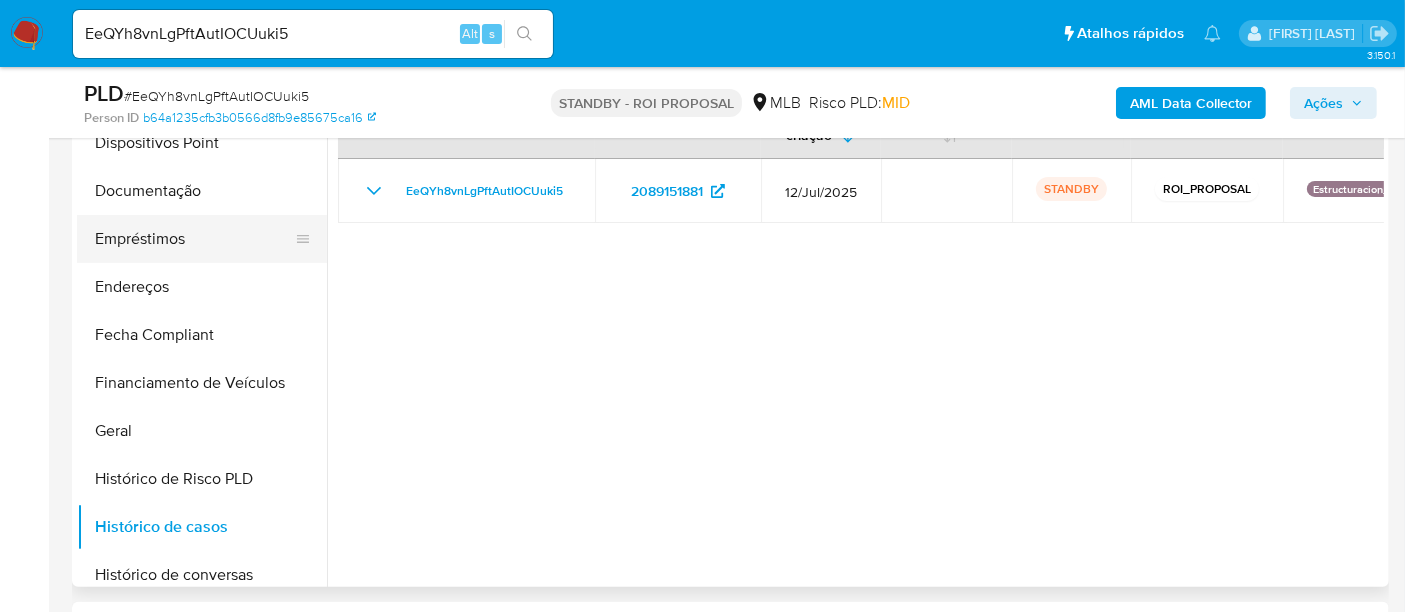 scroll, scrollTop: 222, scrollLeft: 0, axis: vertical 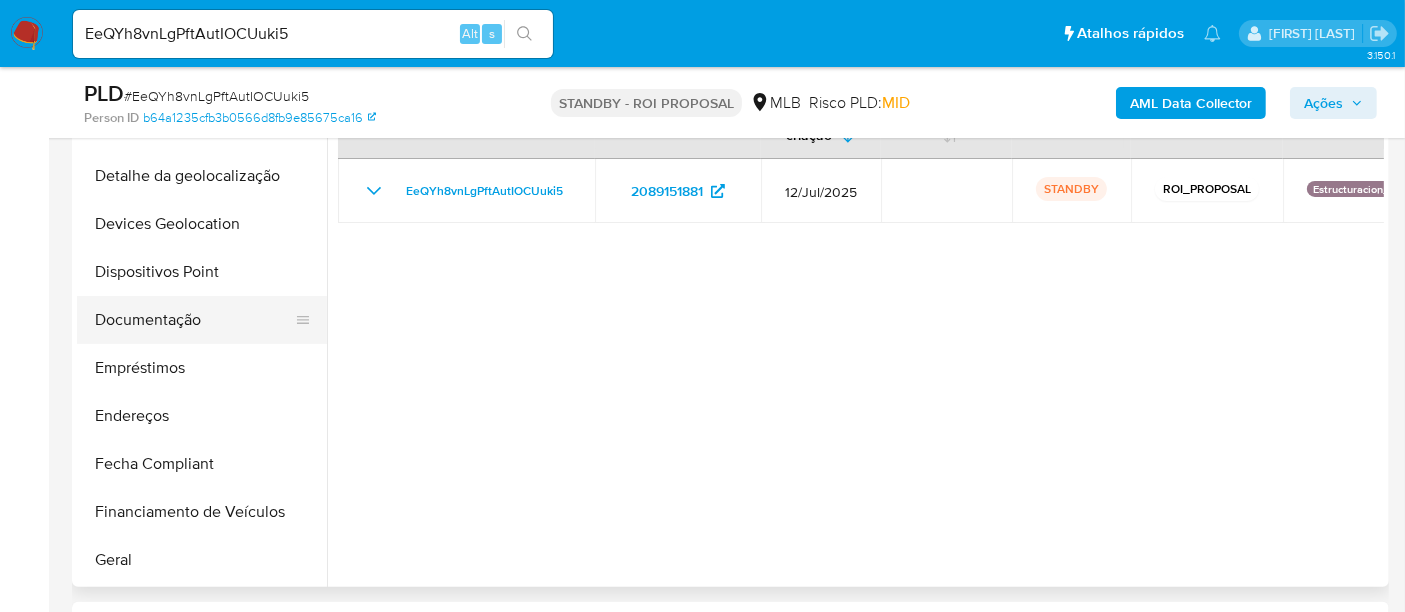 click on "Documentação" at bounding box center [194, 320] 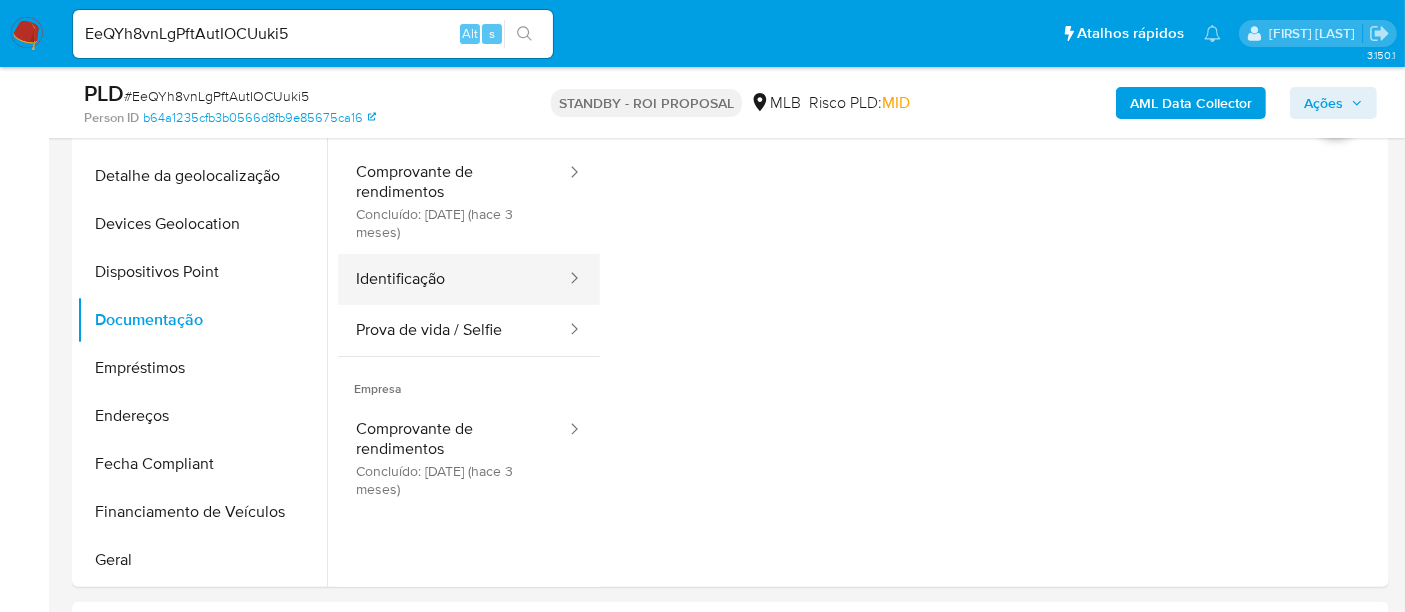 click on "Identificação" at bounding box center (453, 279) 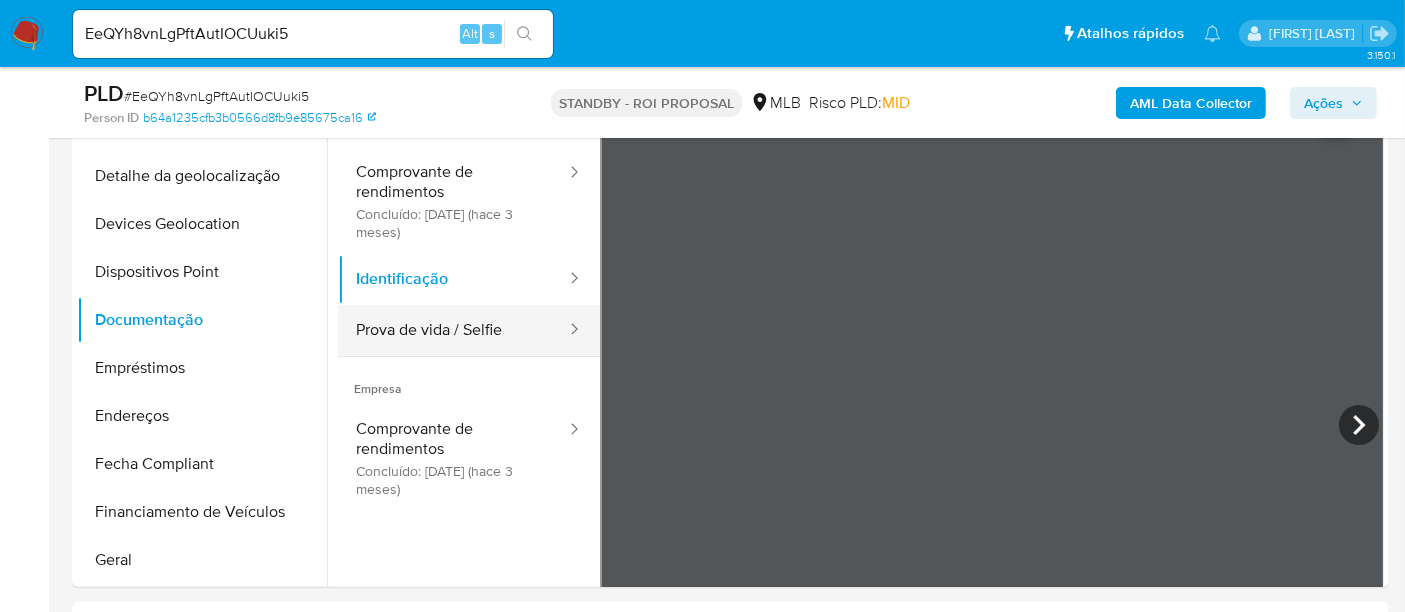 click on "Prova de vida / Selfie" at bounding box center [453, 330] 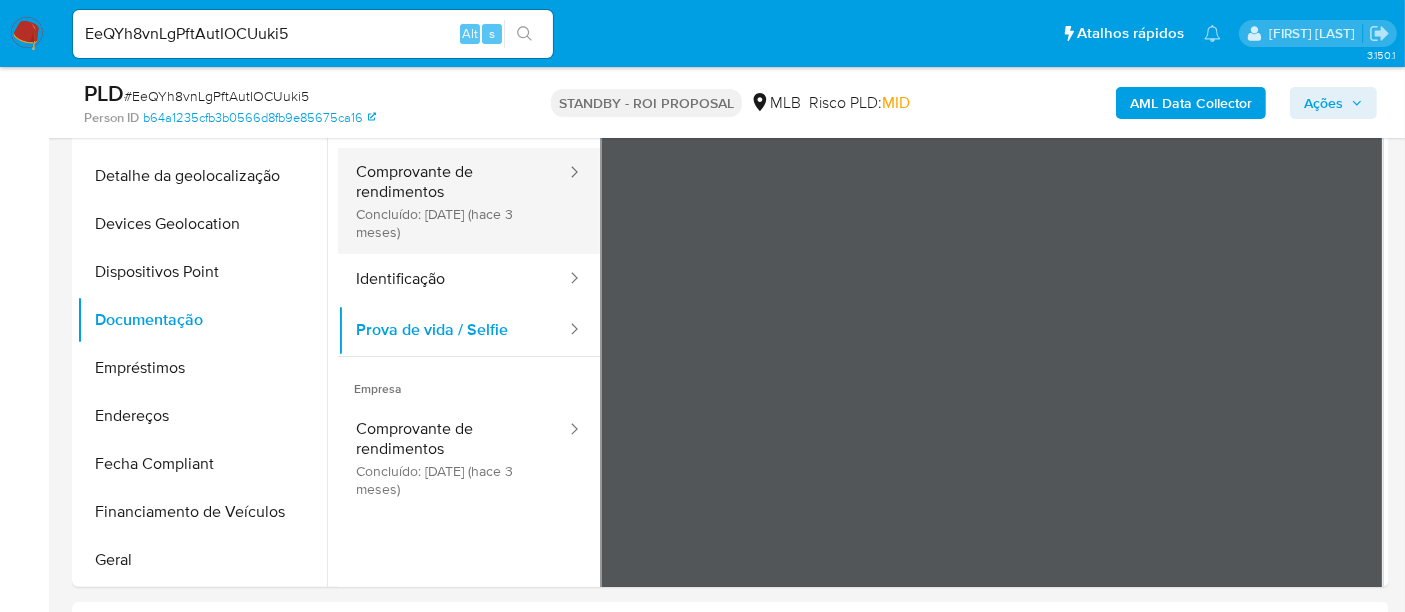 click on "Comprovante de rendimentos Concluído: [DATE] (hace 3 meses)" at bounding box center (453, 201) 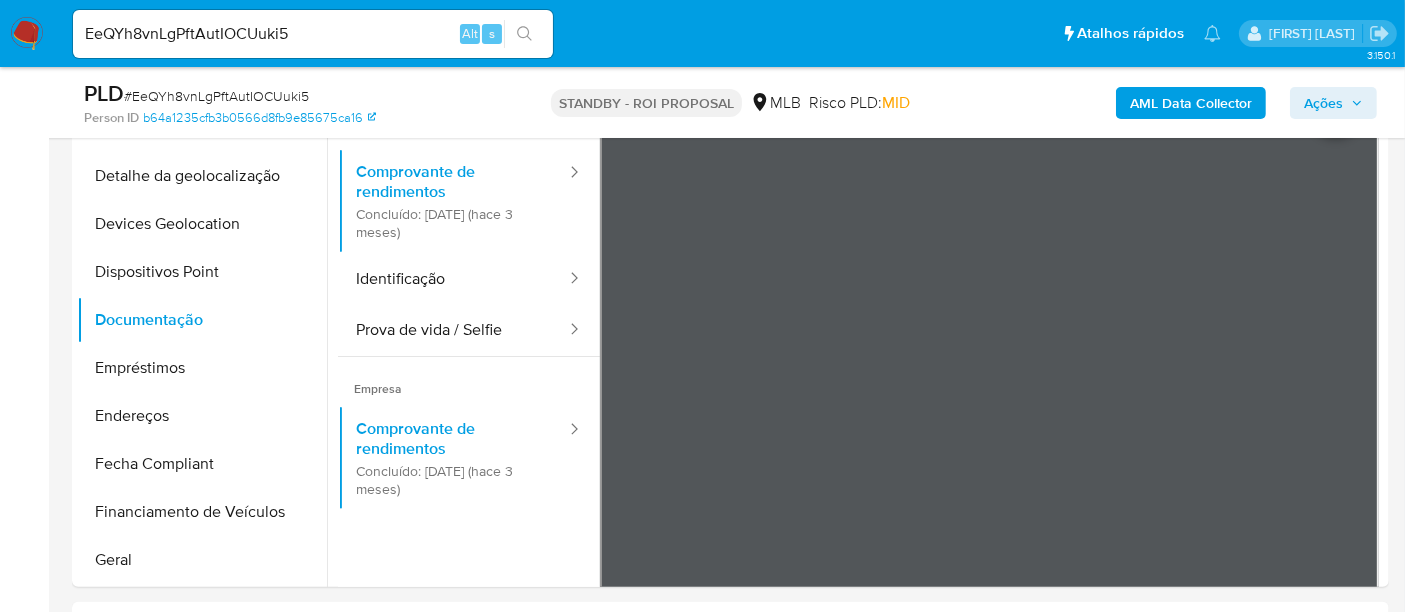 type 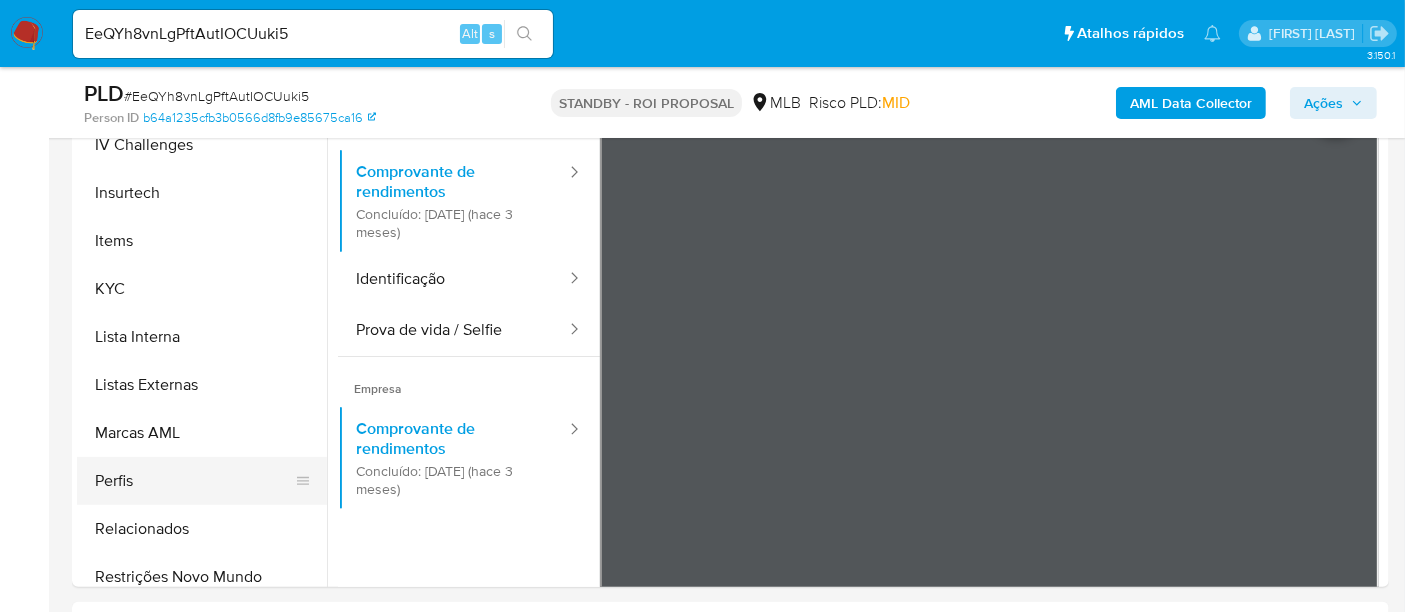 scroll, scrollTop: 844, scrollLeft: 0, axis: vertical 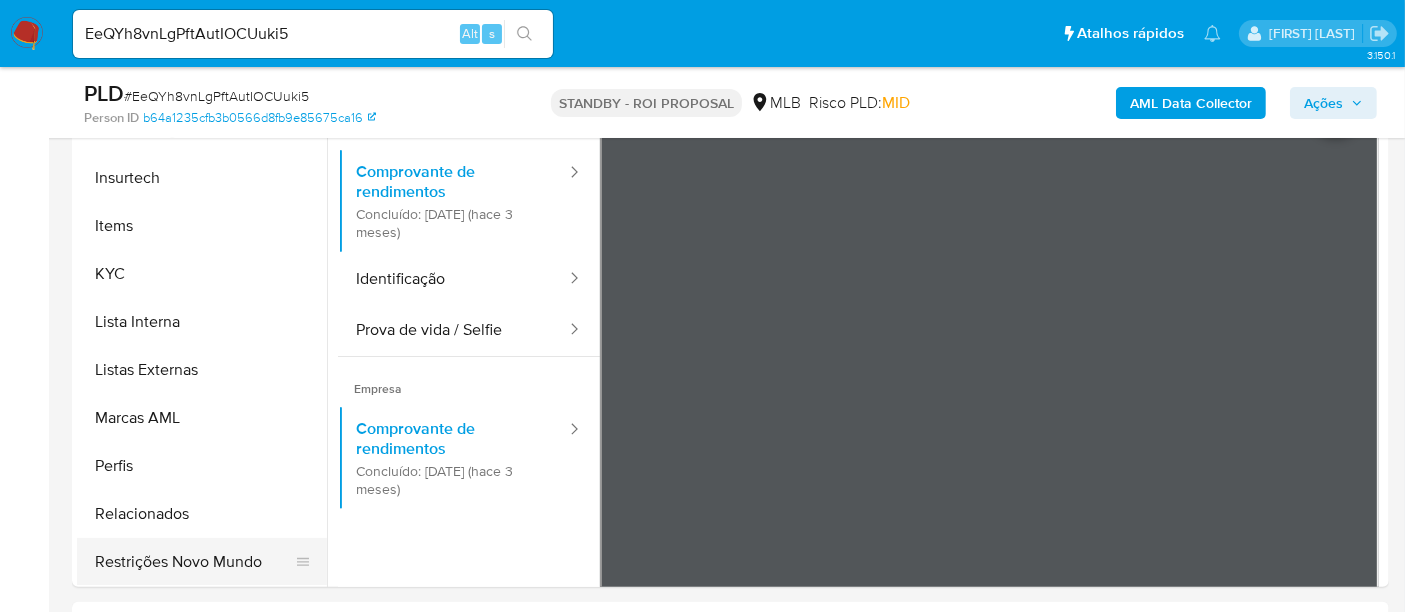click on "Restrições Novo Mundo" at bounding box center [194, 562] 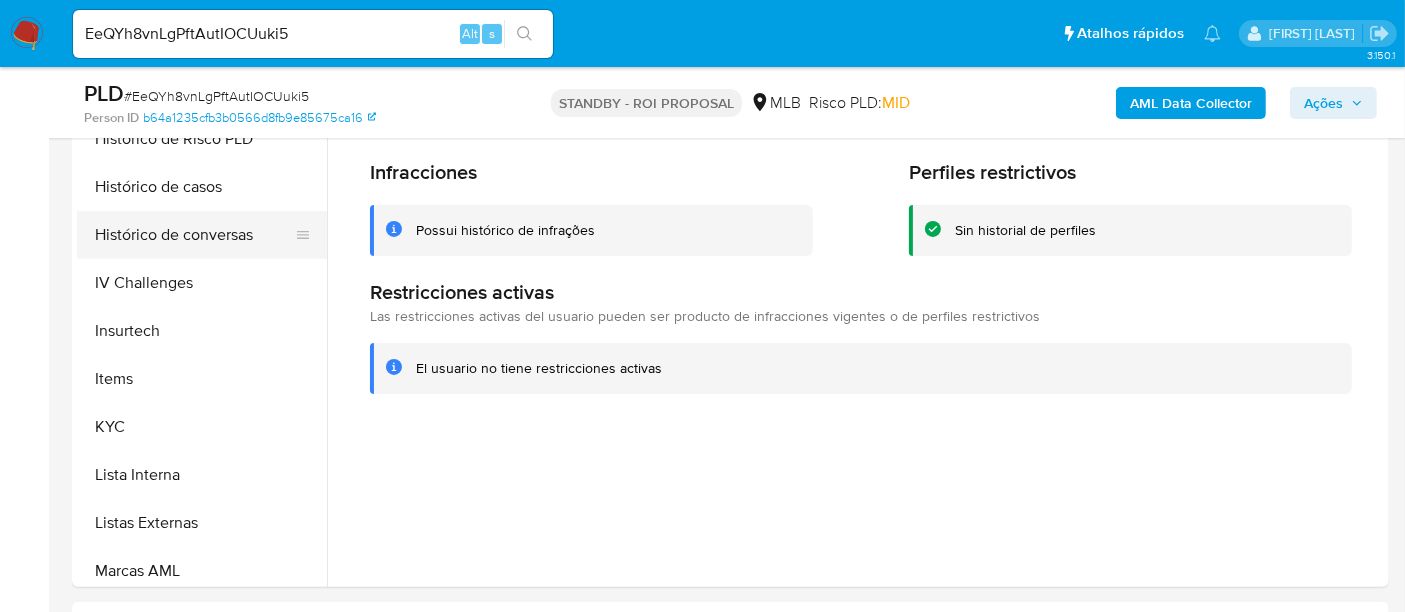 scroll, scrollTop: 511, scrollLeft: 0, axis: vertical 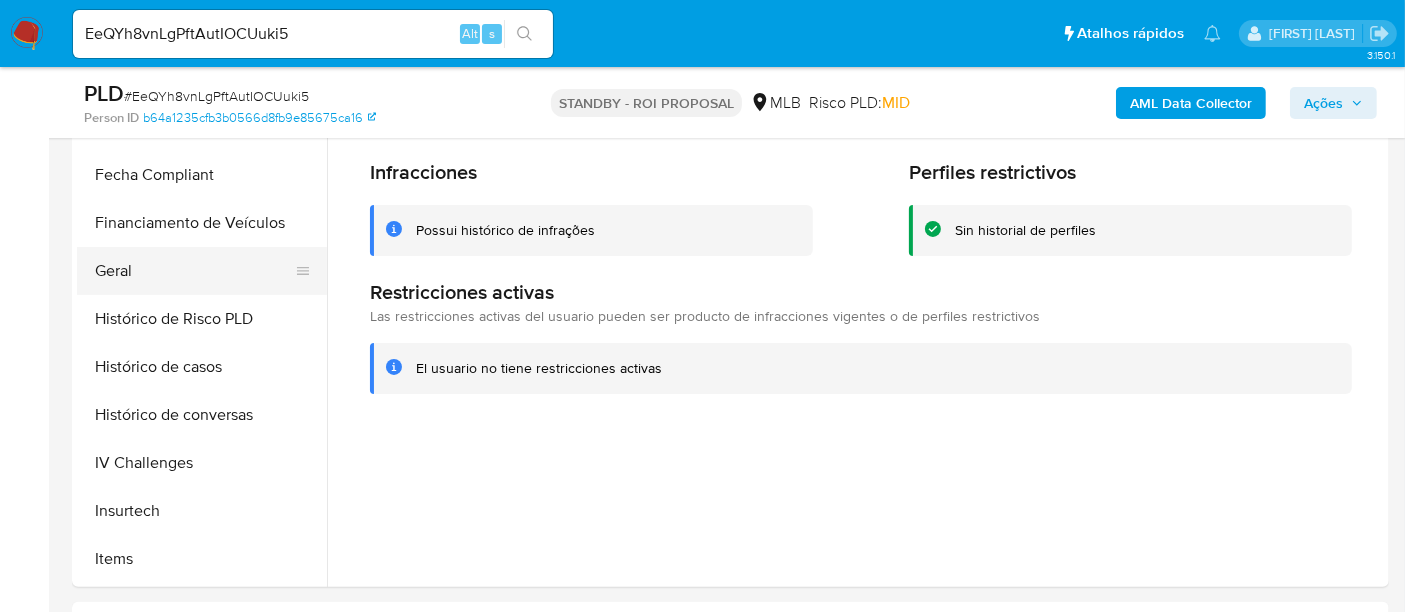click on "Geral" at bounding box center (194, 271) 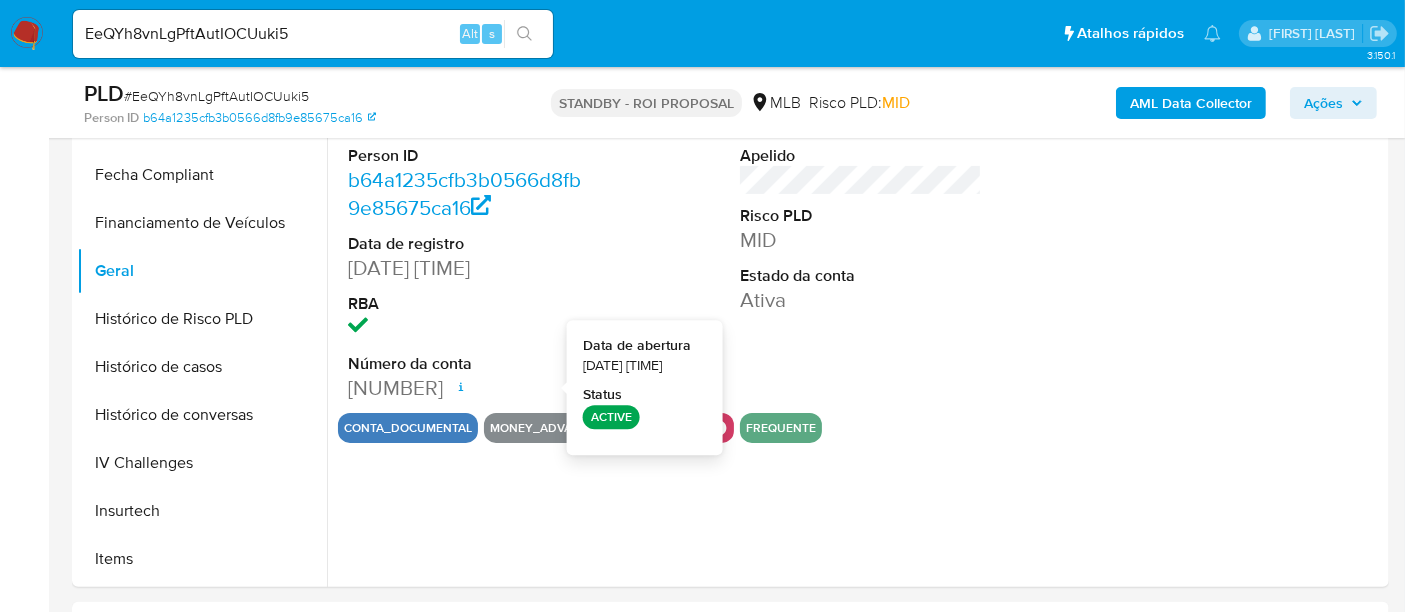 type 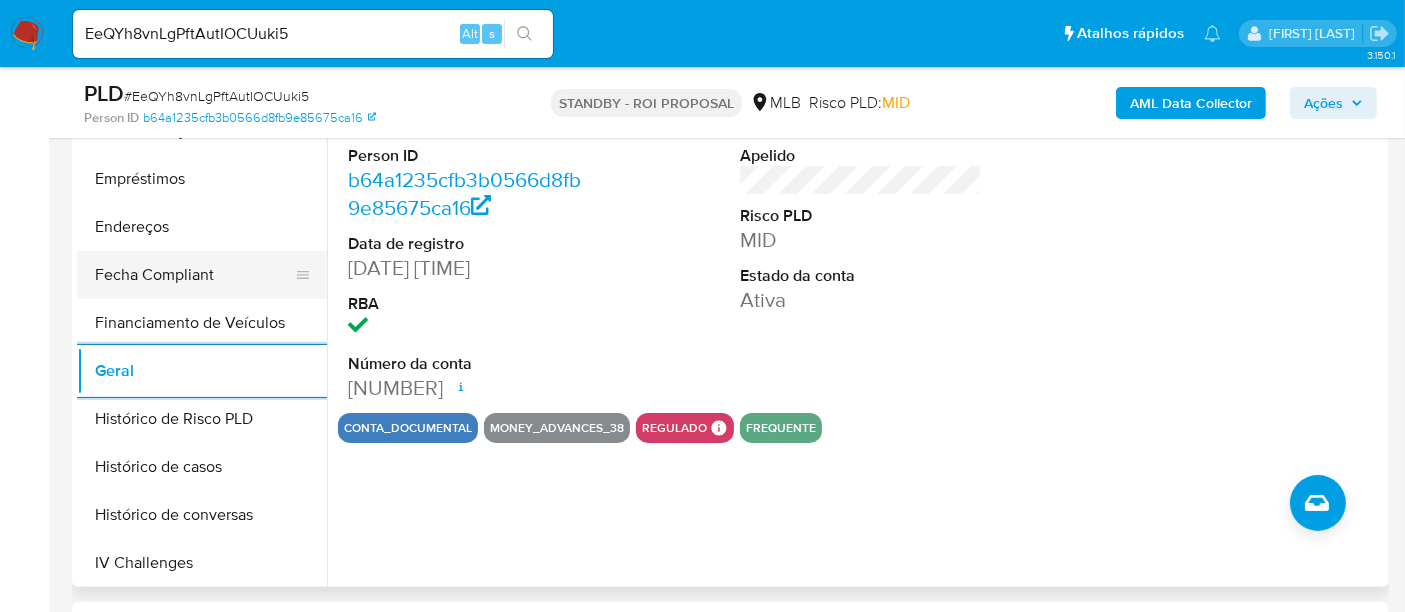 scroll, scrollTop: 288, scrollLeft: 0, axis: vertical 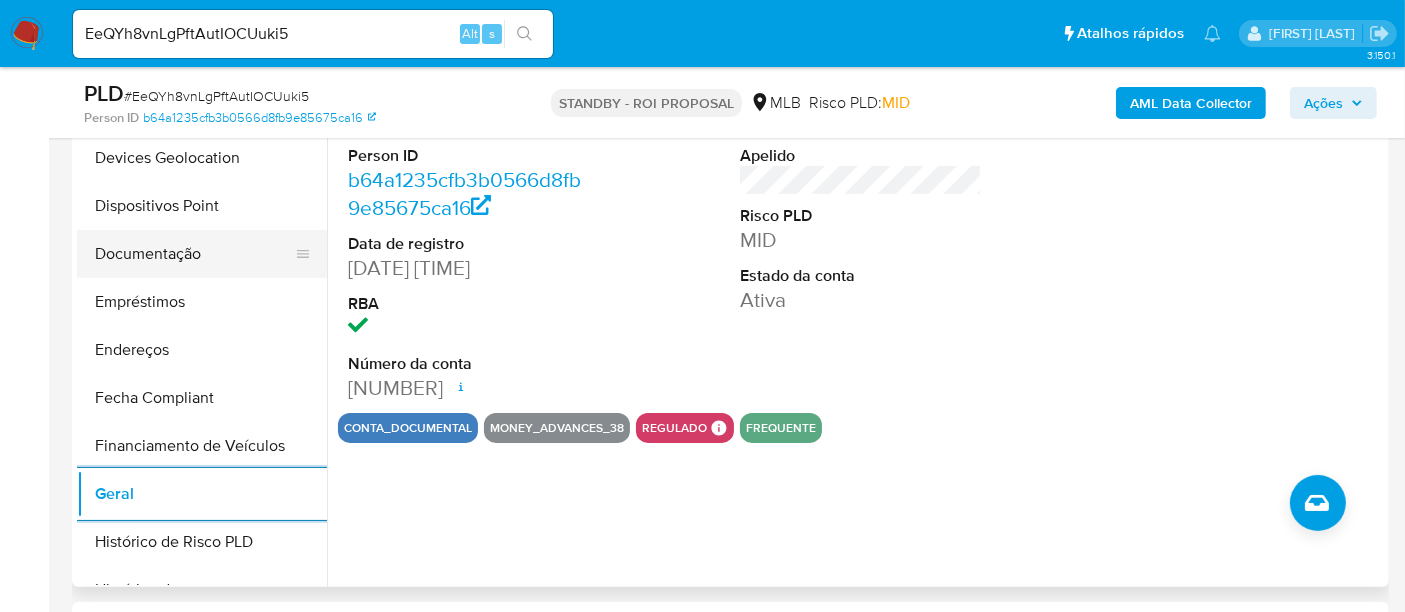 click on "Documentação" at bounding box center (194, 254) 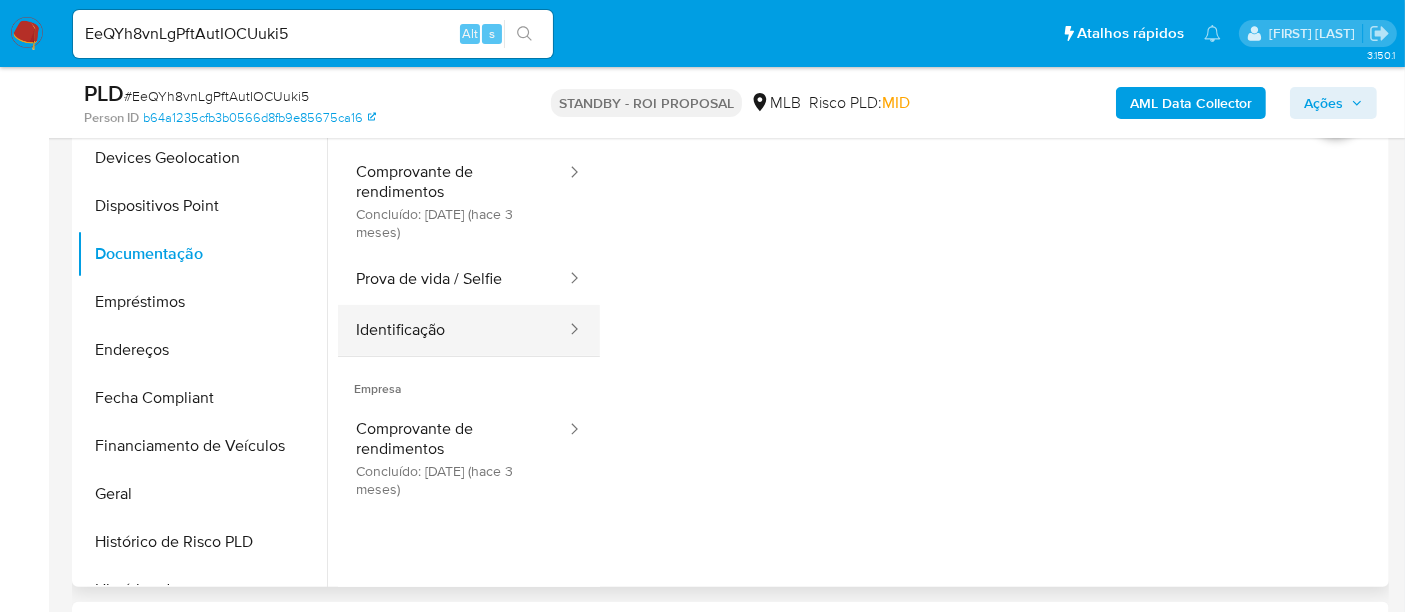 click on "Identificação" at bounding box center [453, 330] 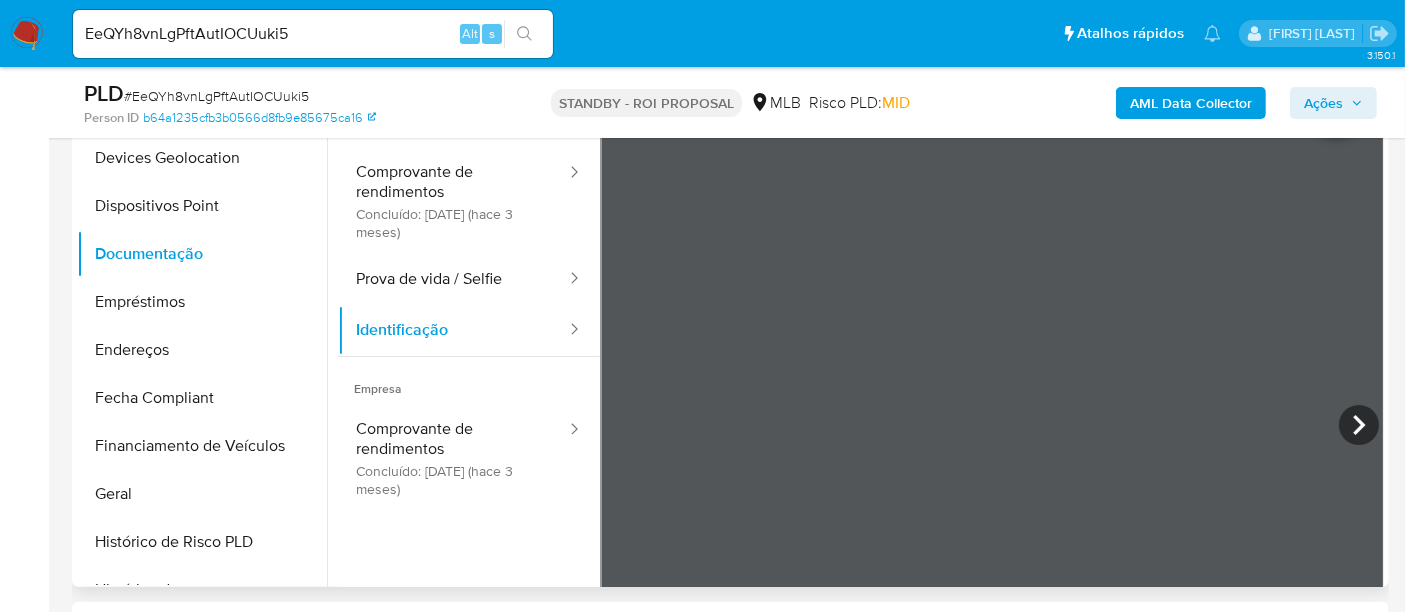 type 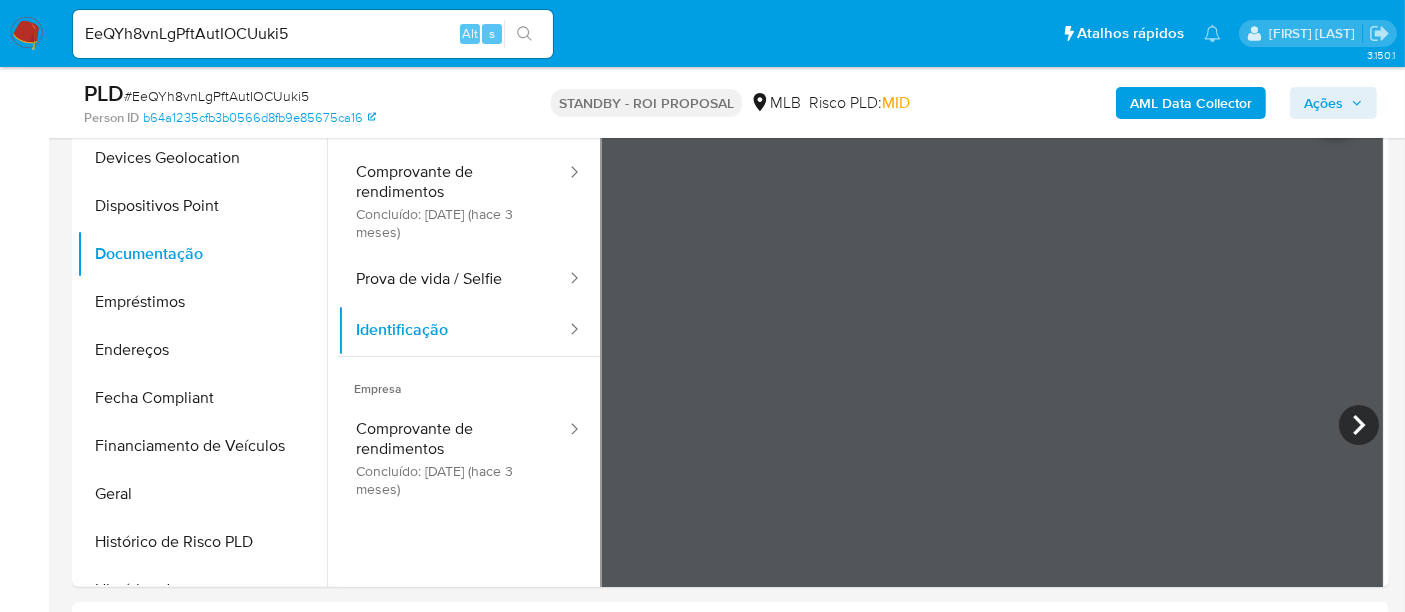 click on "EeQYh8vnLgPftAutIOCUuki5" at bounding box center (313, 34) 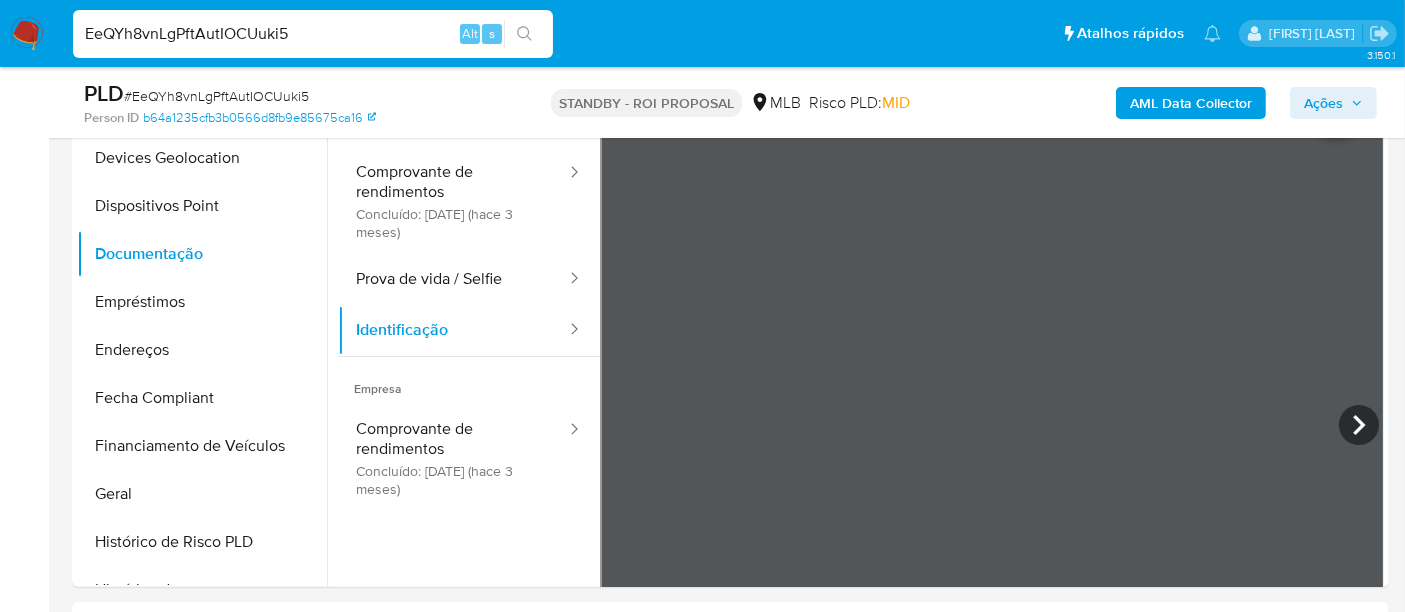 click on "EeQYh8vnLgPftAutIOCUuki5" at bounding box center (313, 34) 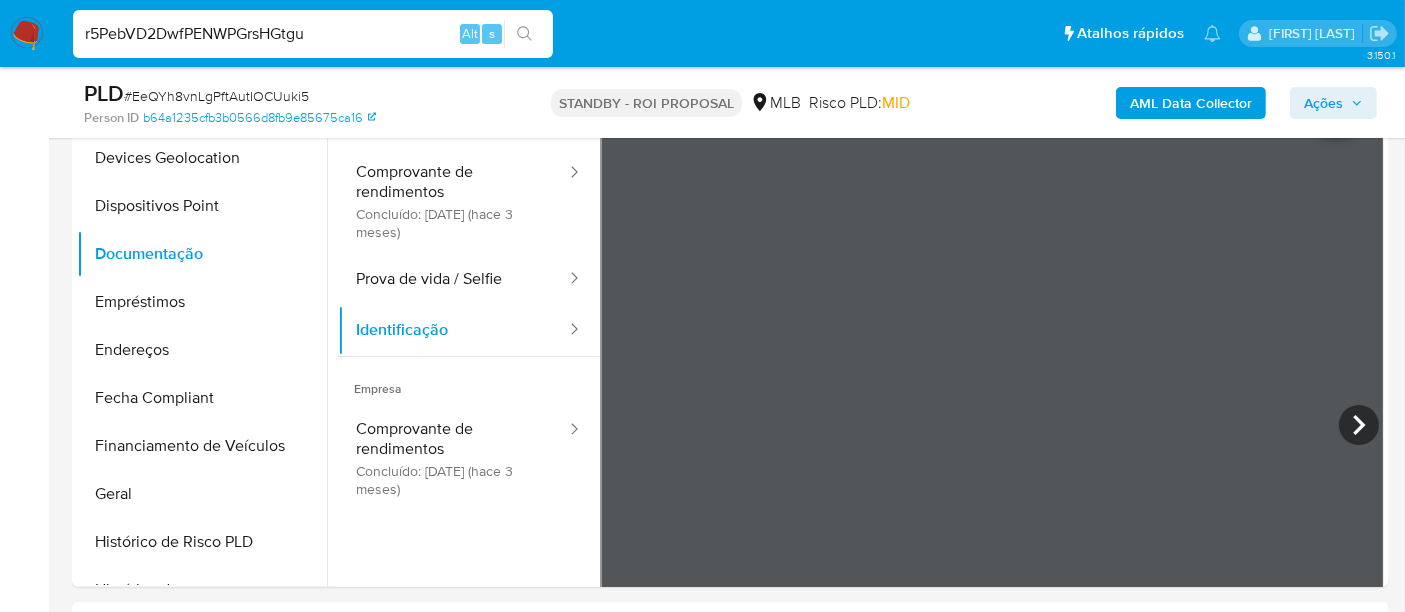 type on "r5PebVD2DwfPENWPGrsHGtgu" 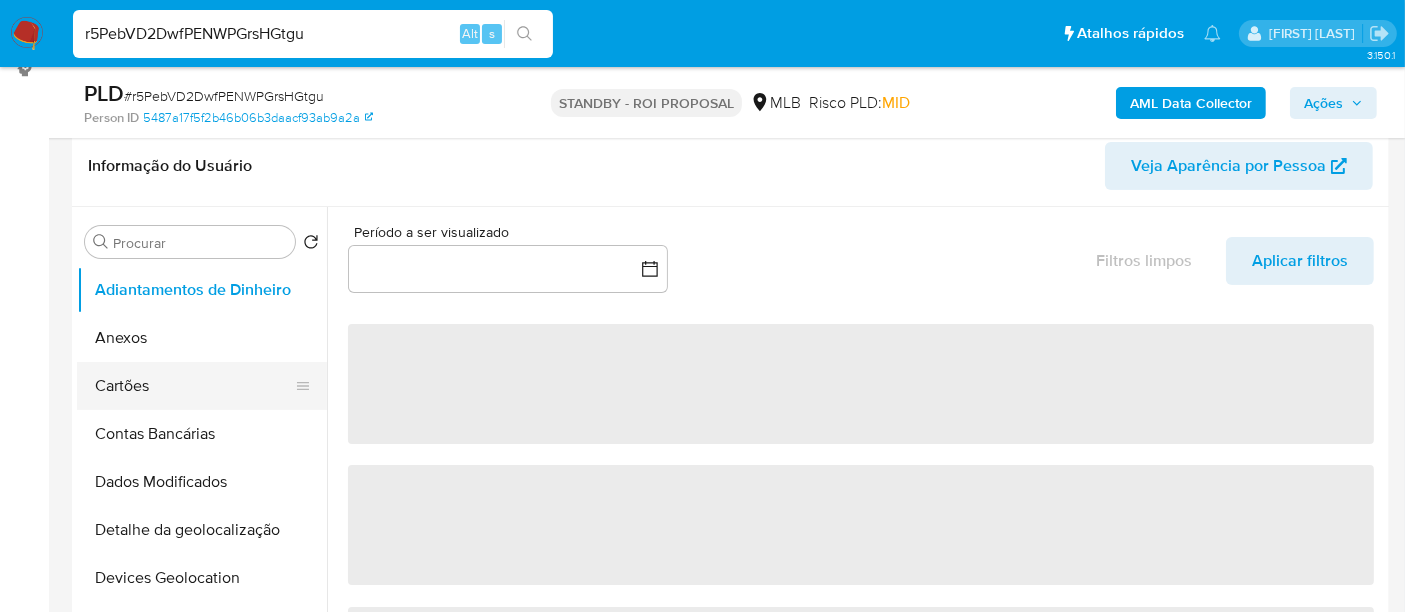 scroll, scrollTop: 333, scrollLeft: 0, axis: vertical 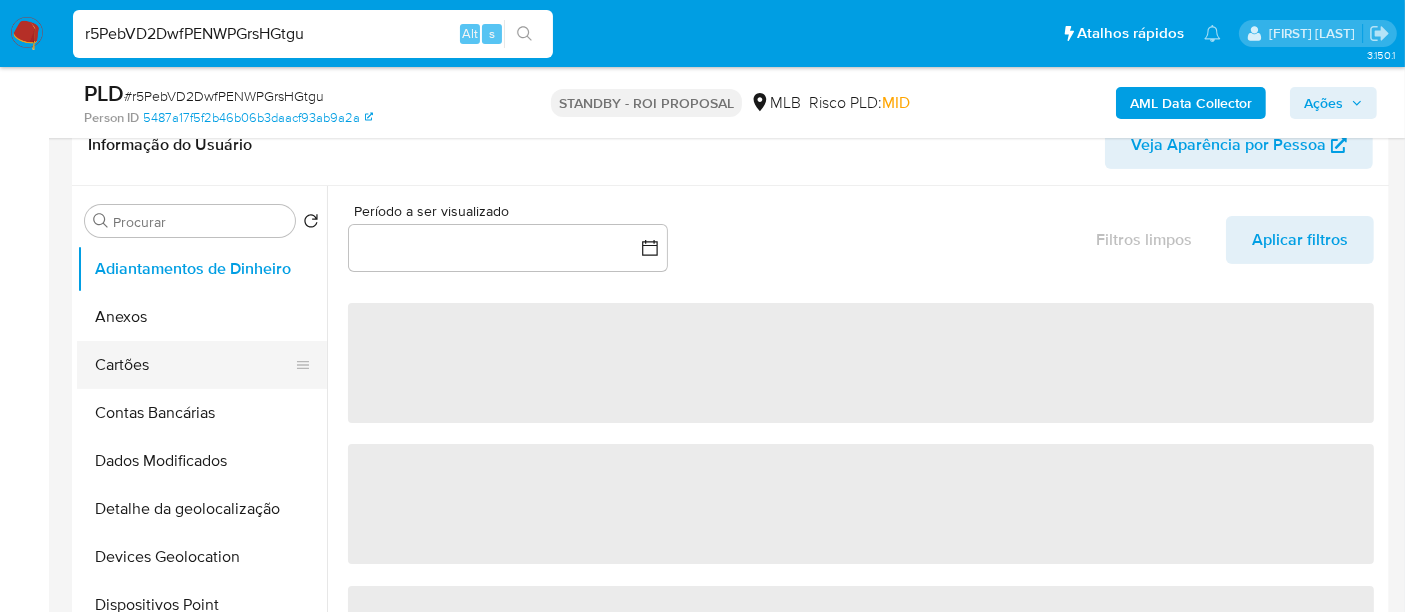 select on "10" 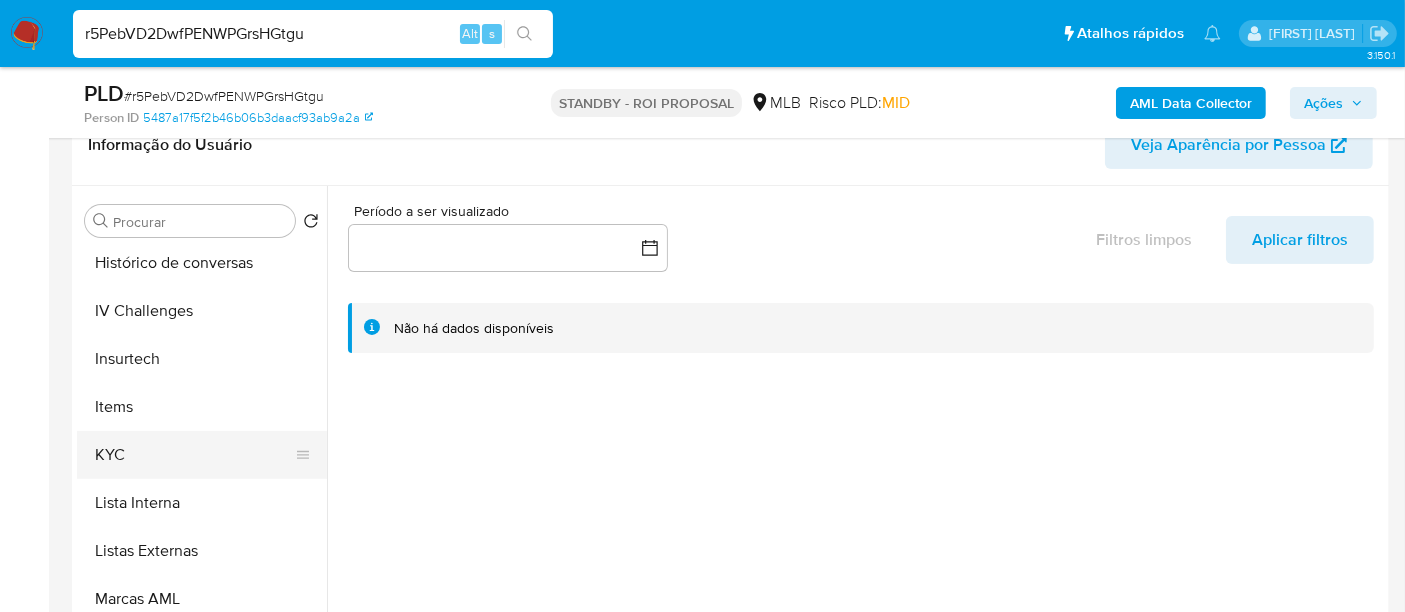 scroll, scrollTop: 777, scrollLeft: 0, axis: vertical 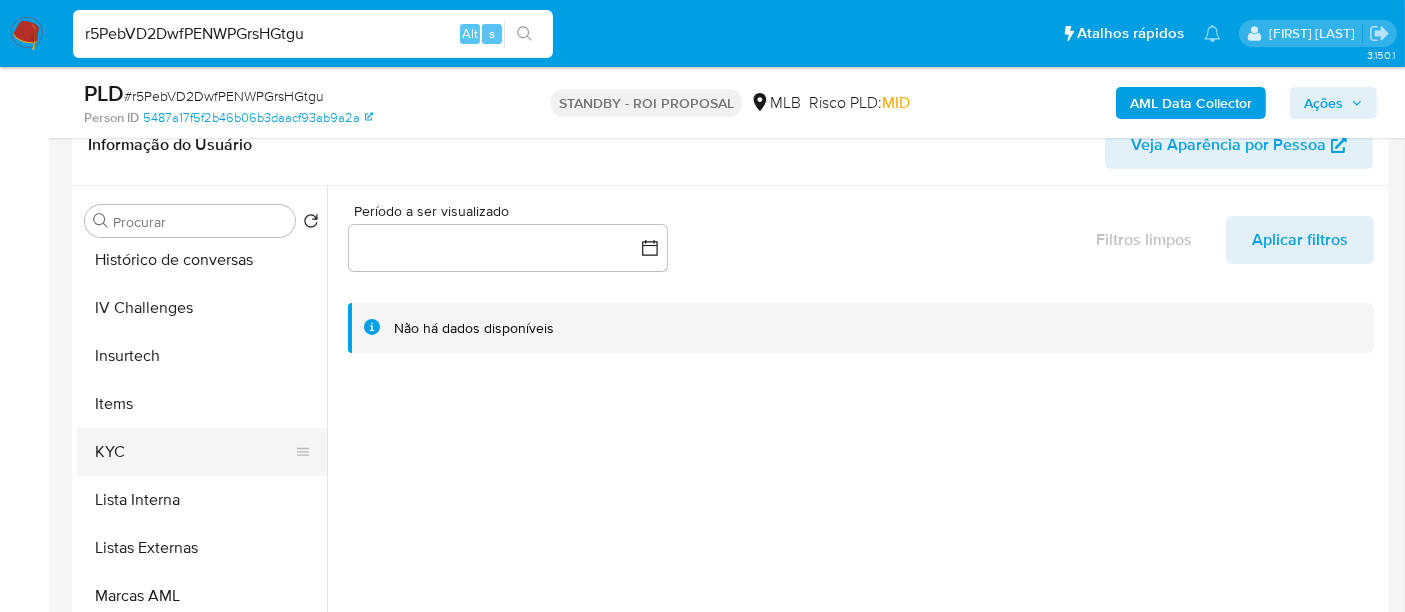 click on "KYC" at bounding box center [194, 452] 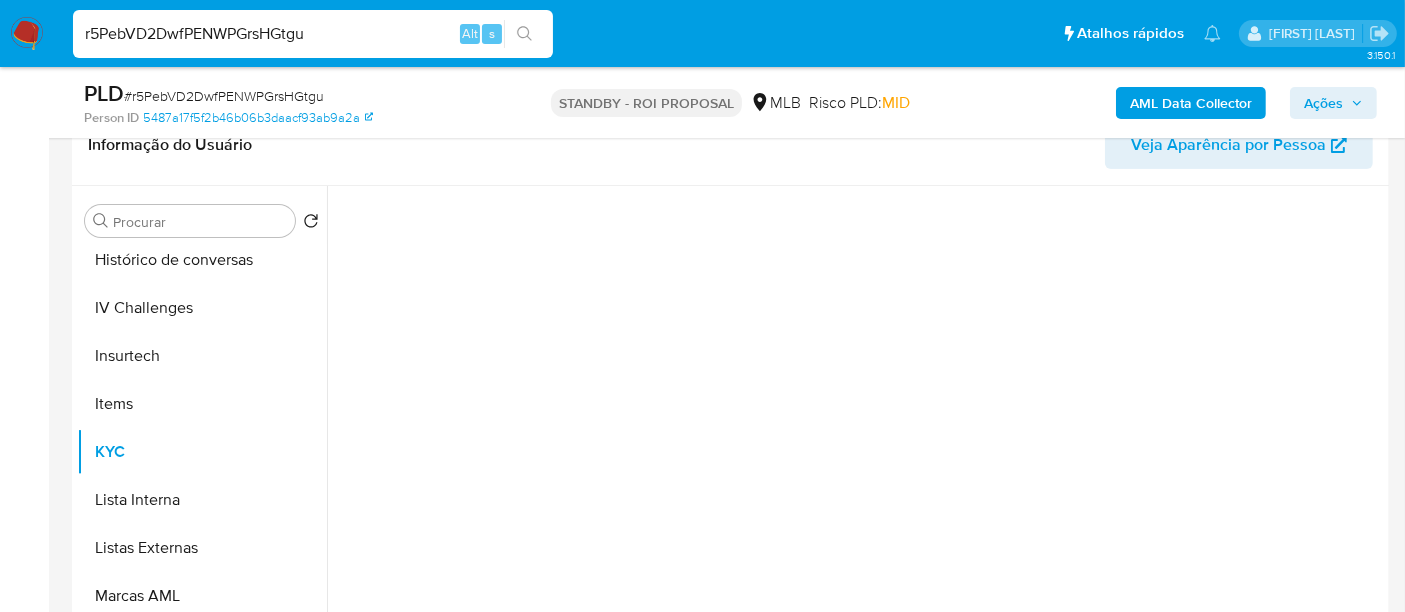 type 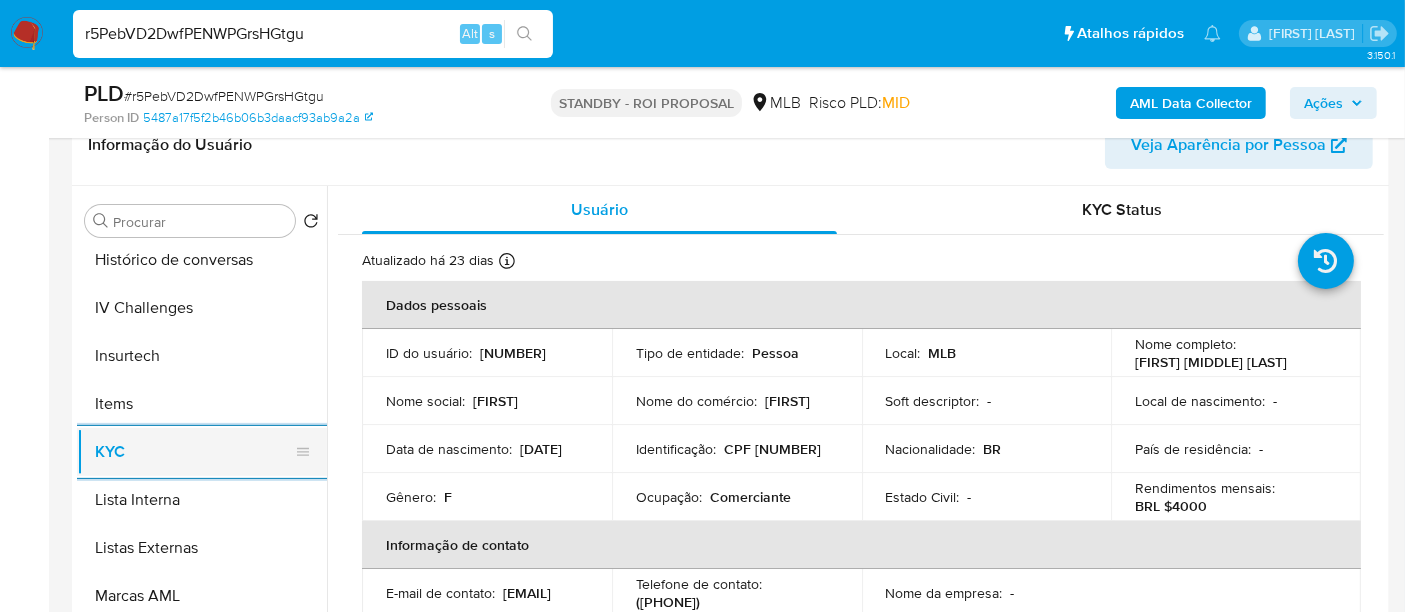 scroll, scrollTop: 666, scrollLeft: 0, axis: vertical 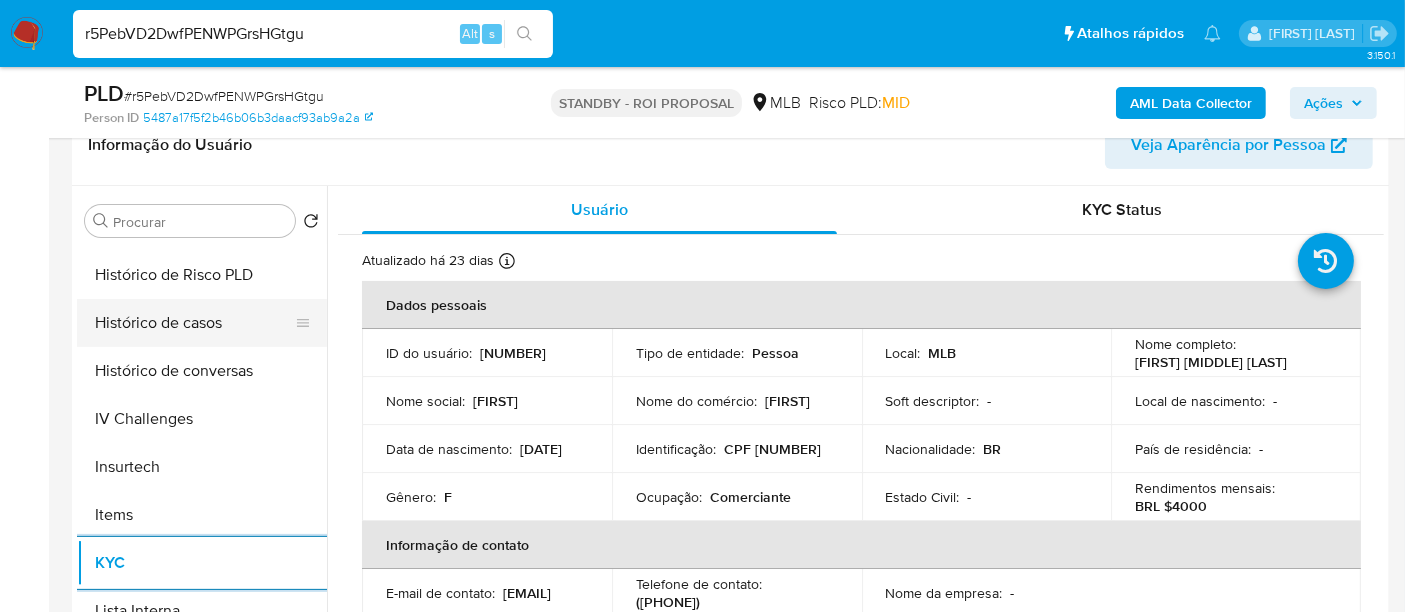 click on "Histórico de casos" at bounding box center (194, 323) 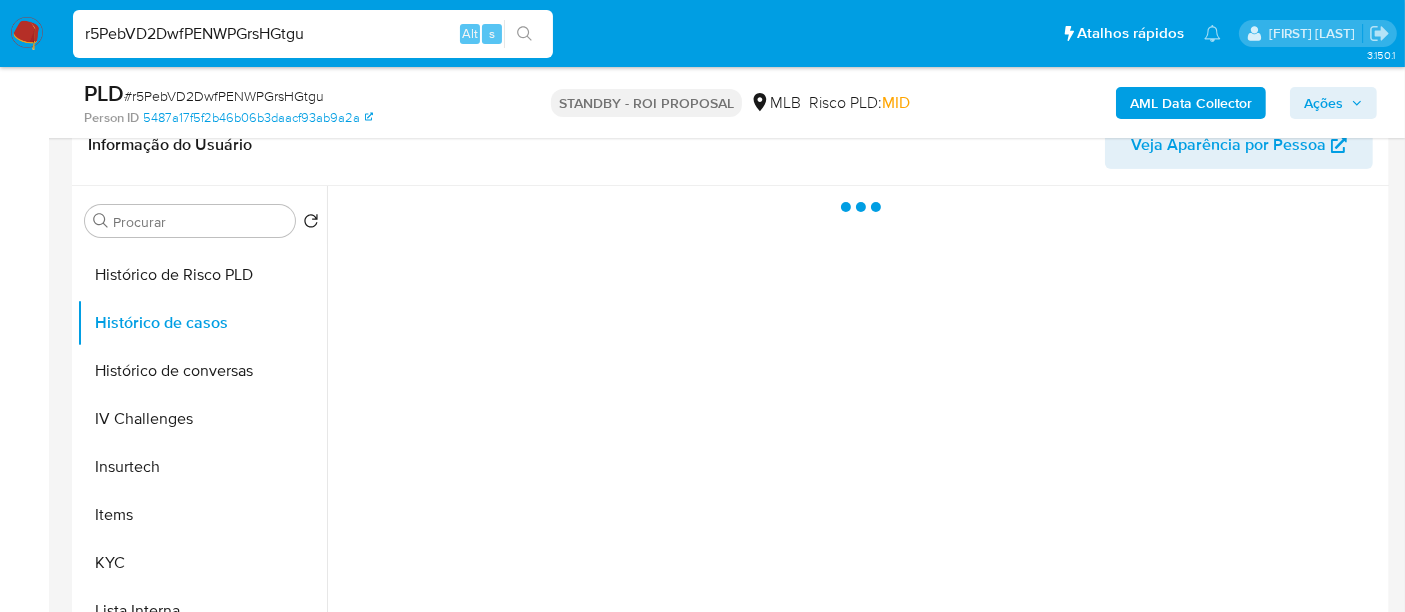 type 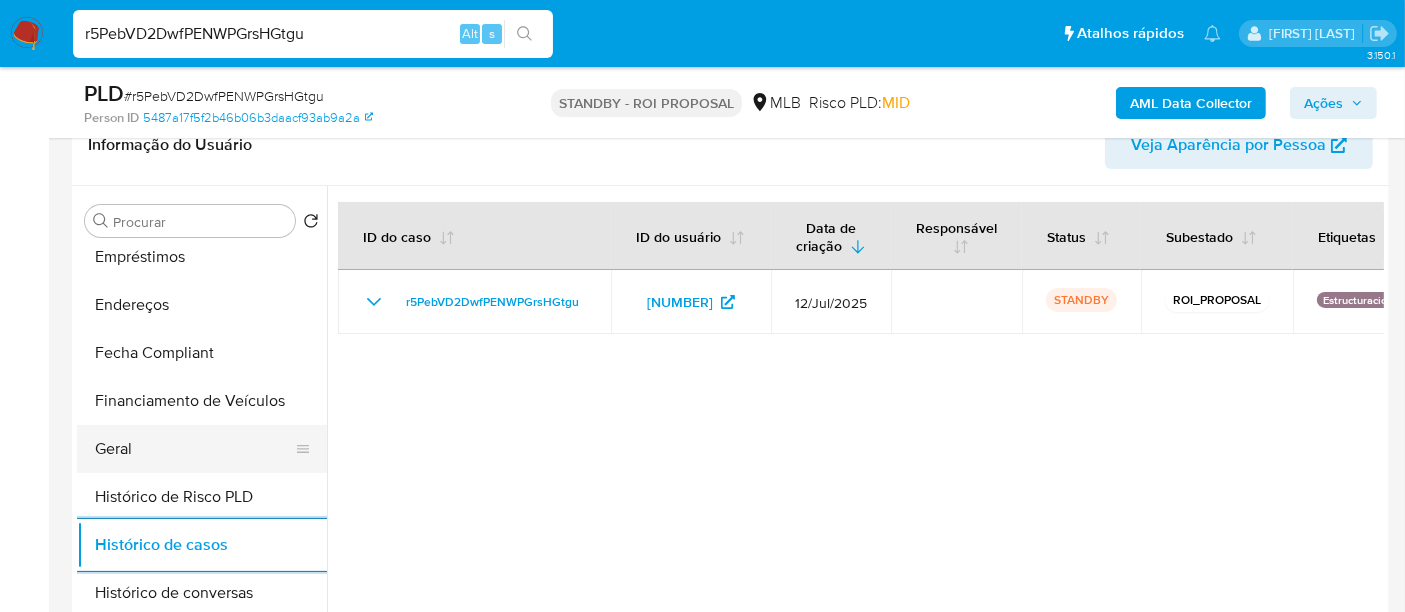 scroll, scrollTop: 333, scrollLeft: 0, axis: vertical 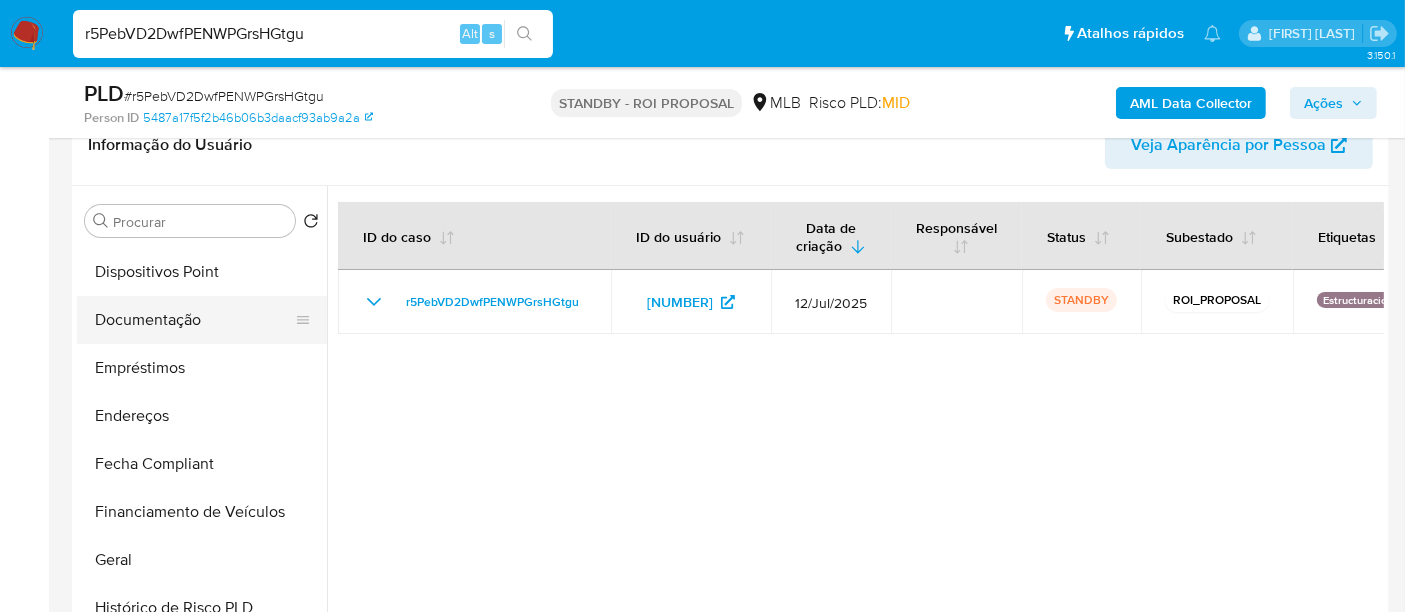 click on "Documentação" at bounding box center [194, 320] 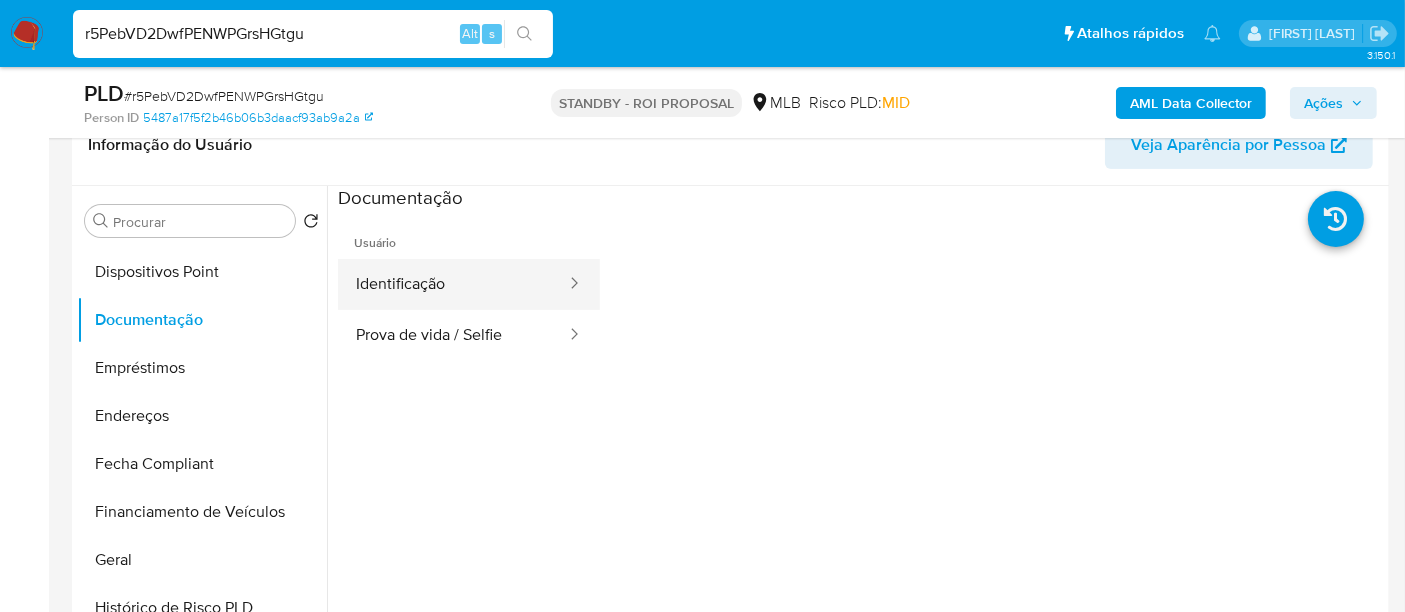 click on "Identificação" at bounding box center [453, 284] 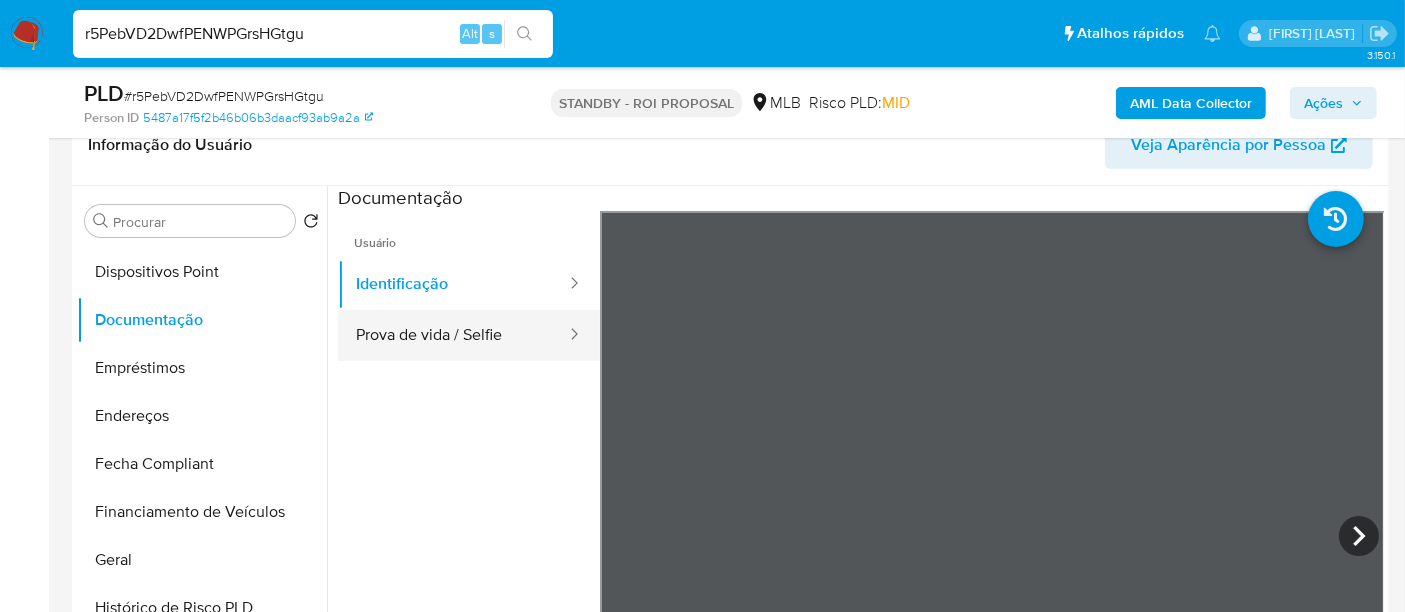 click on "Prova de vida / Selfie" at bounding box center (453, 335) 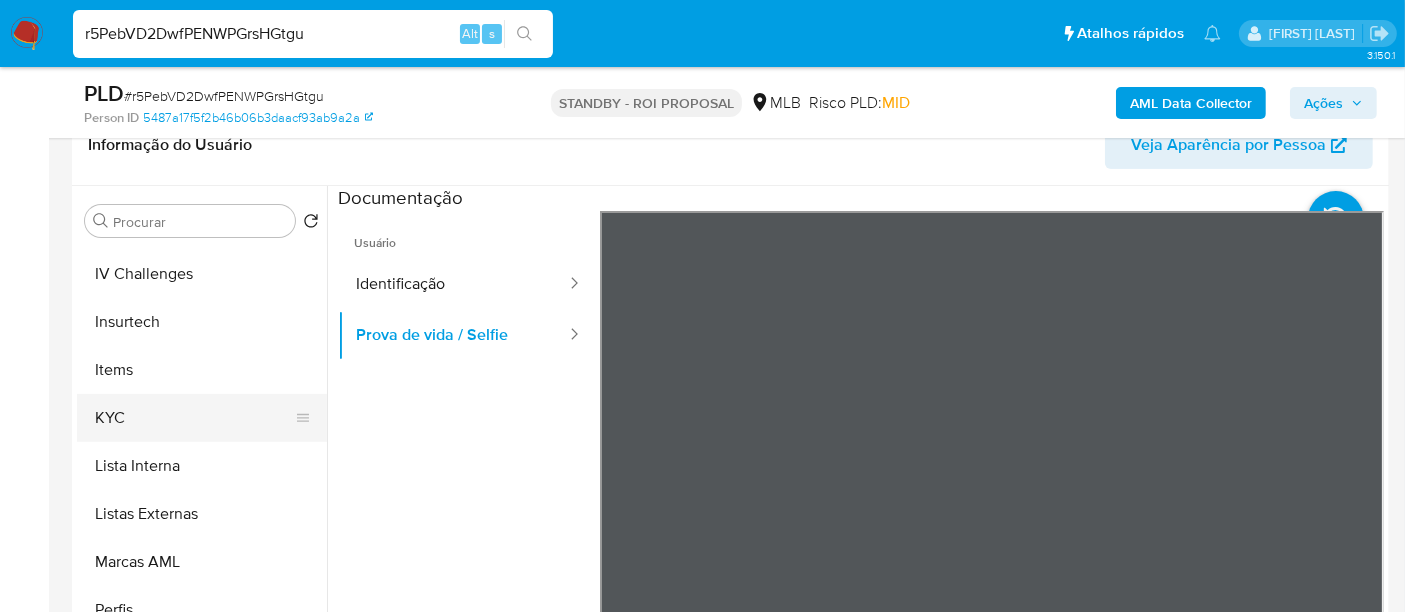 scroll, scrollTop: 844, scrollLeft: 0, axis: vertical 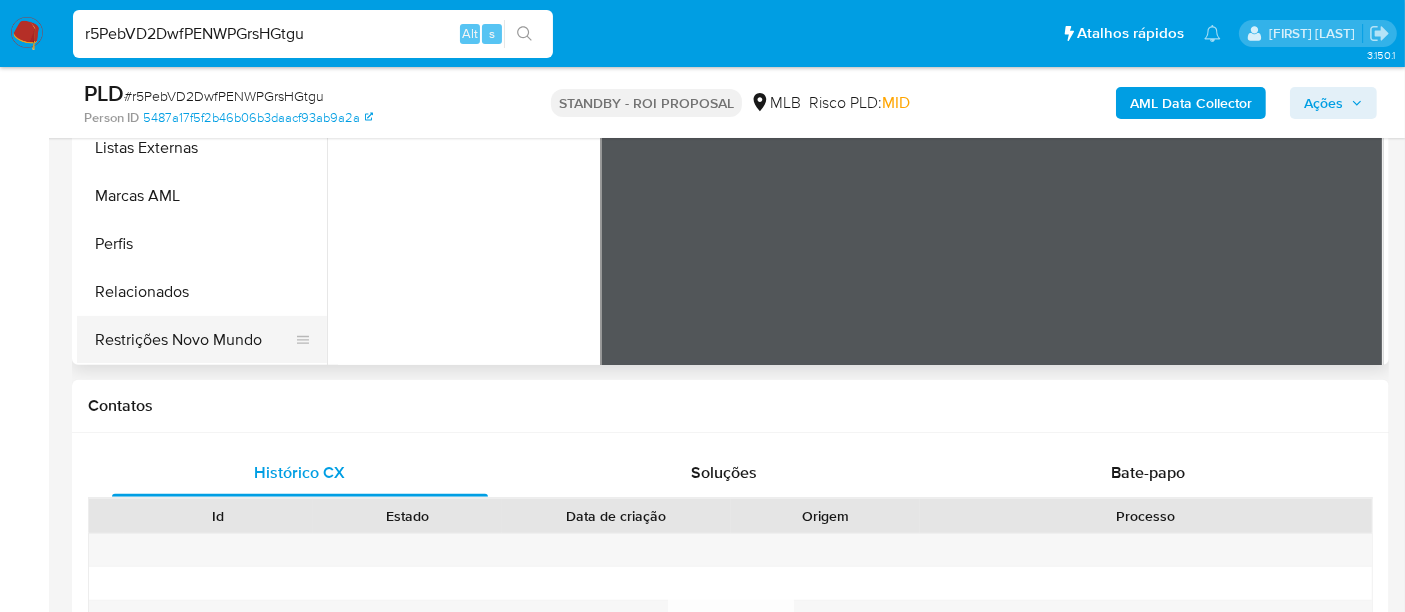 click on "Restrições Novo Mundo" at bounding box center [194, 340] 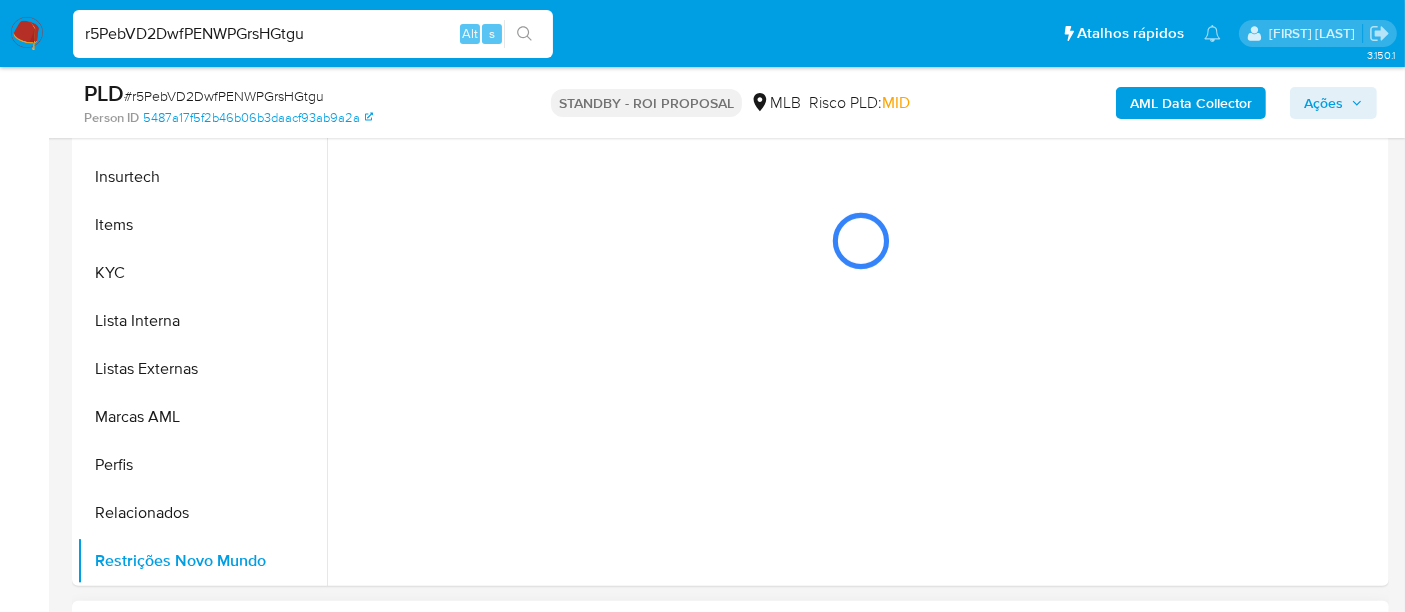 scroll, scrollTop: 444, scrollLeft: 0, axis: vertical 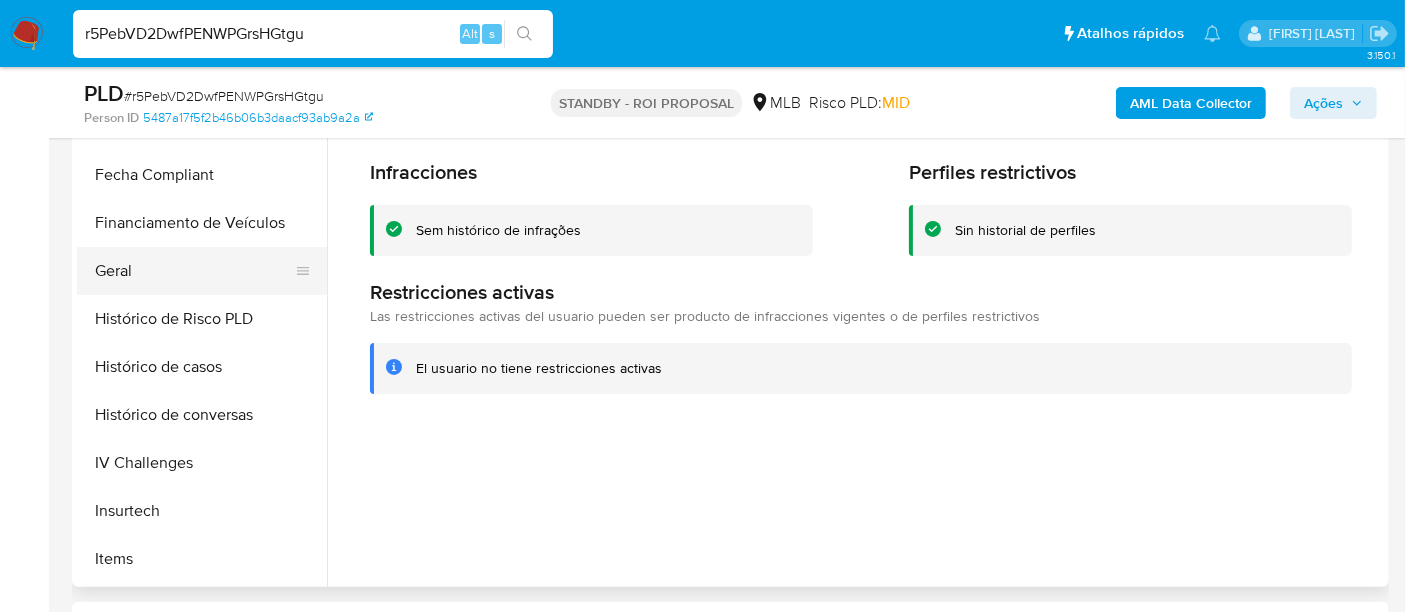 click on "Geral" at bounding box center [194, 271] 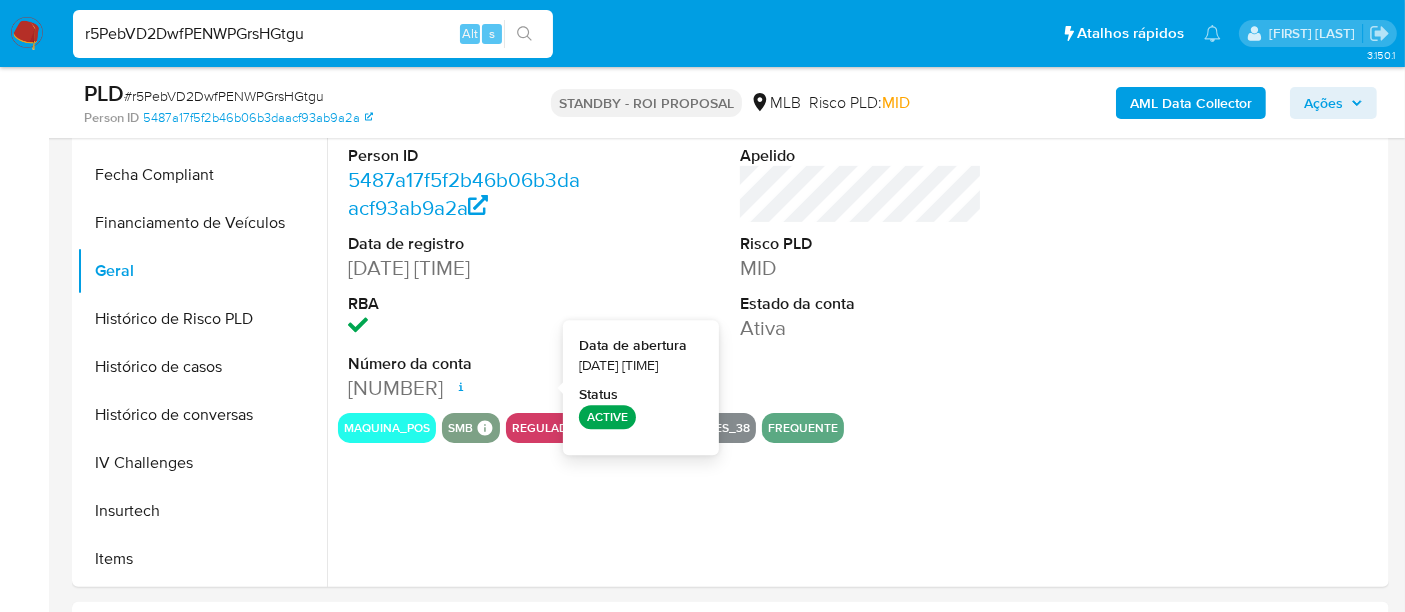 type 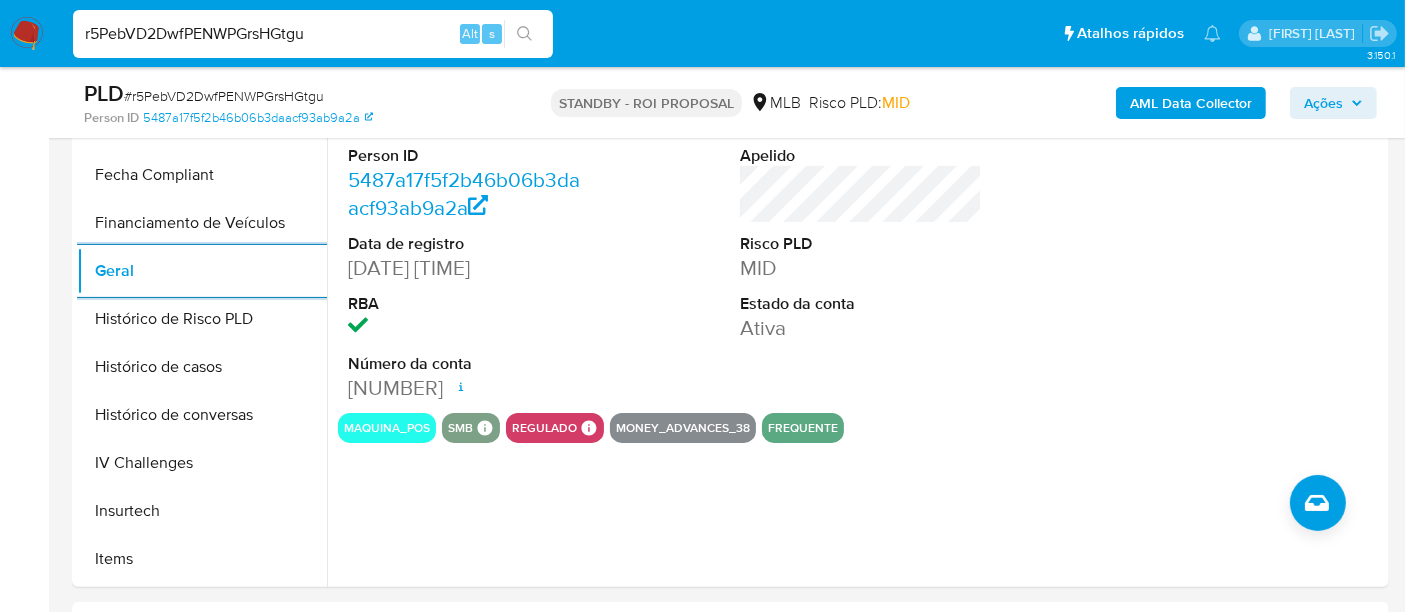 click on "r5PebVD2DwfPENWPGrsHGtgu" at bounding box center [313, 34] 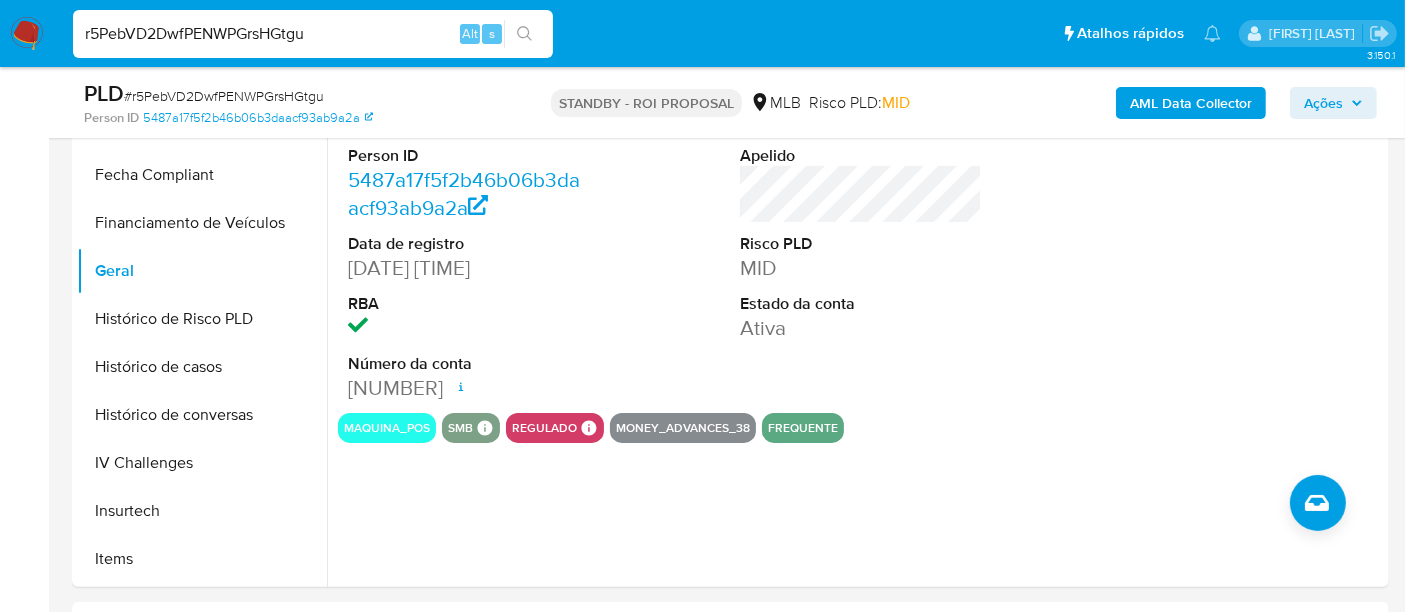 click on "r5PebVD2DwfPENWPGrsHGtgu" at bounding box center (313, 34) 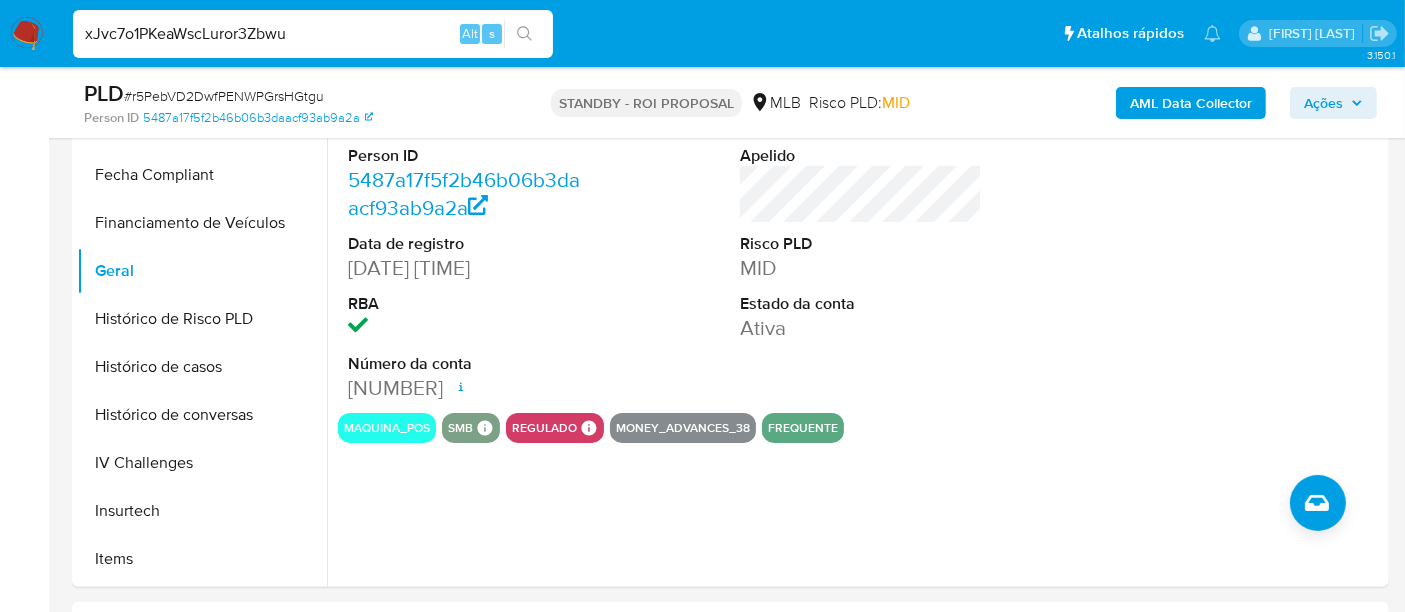 type on "xJvc7o1PKeaWscLuror3Zbwu" 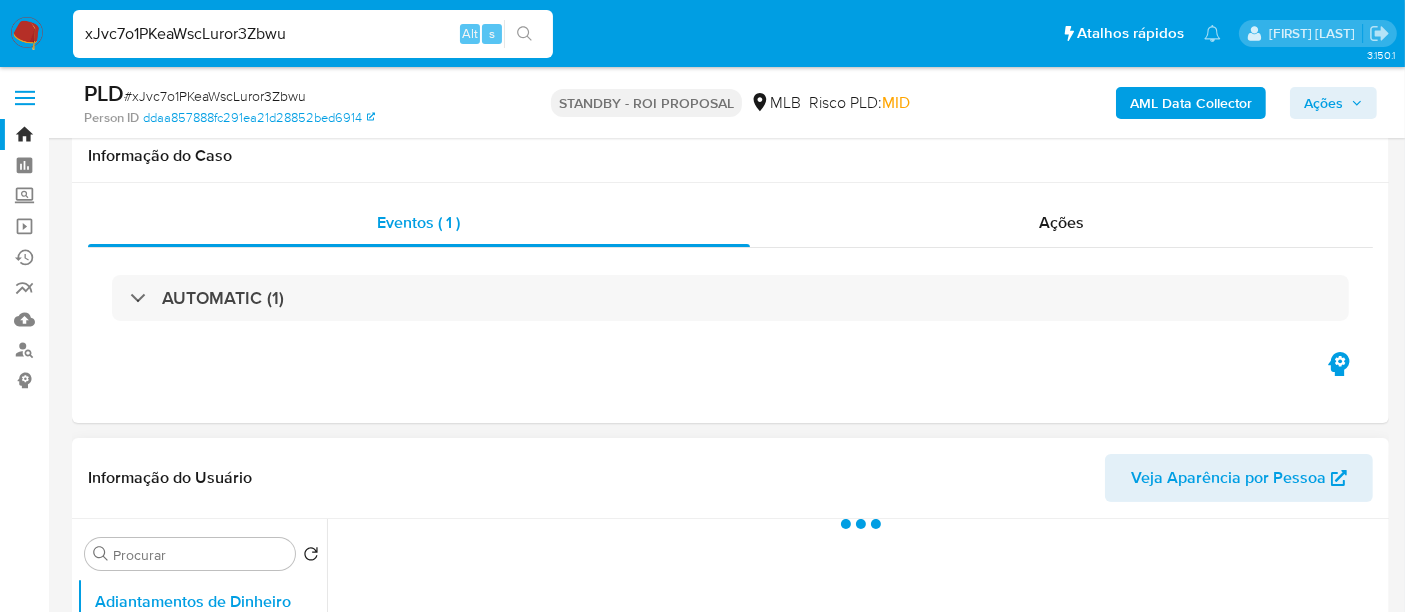 scroll, scrollTop: 333, scrollLeft: 0, axis: vertical 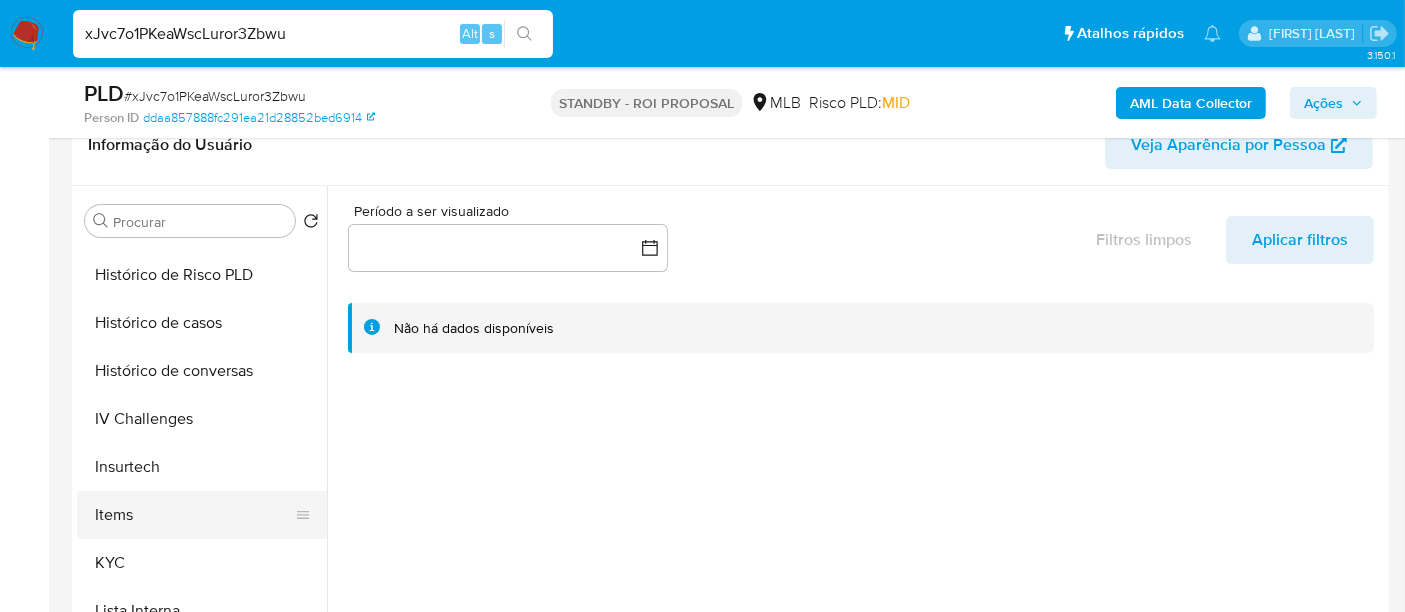 select on "10" 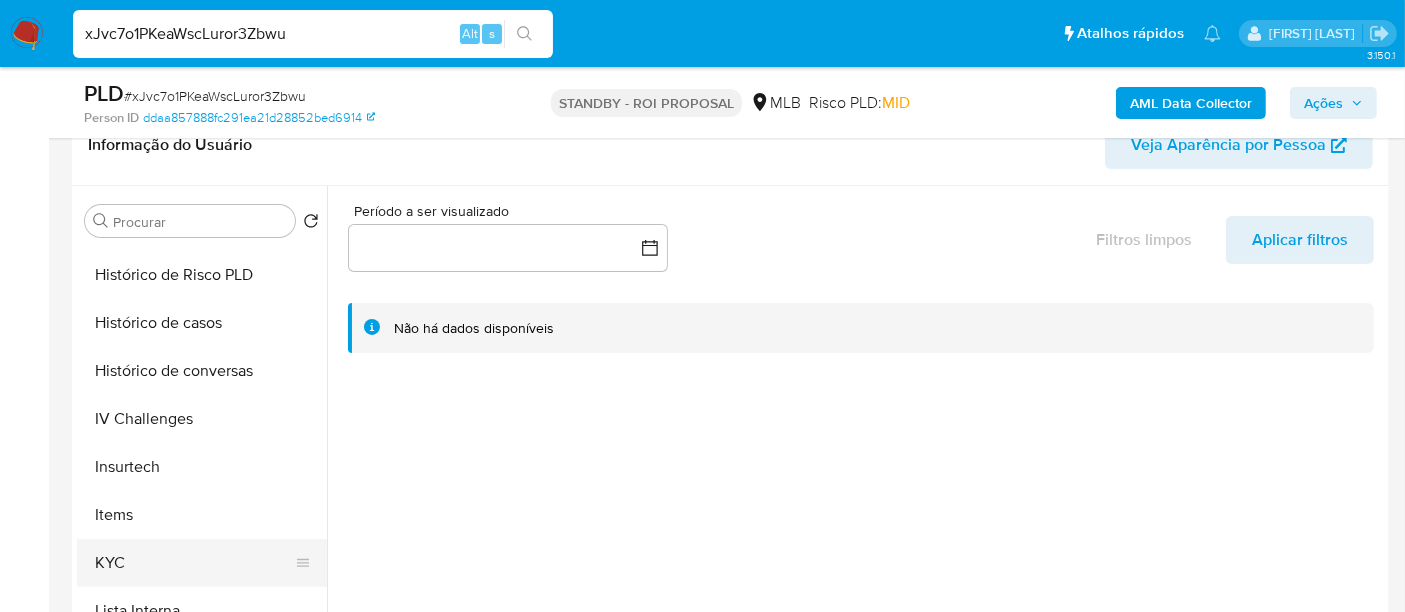 scroll, scrollTop: 777, scrollLeft: 0, axis: vertical 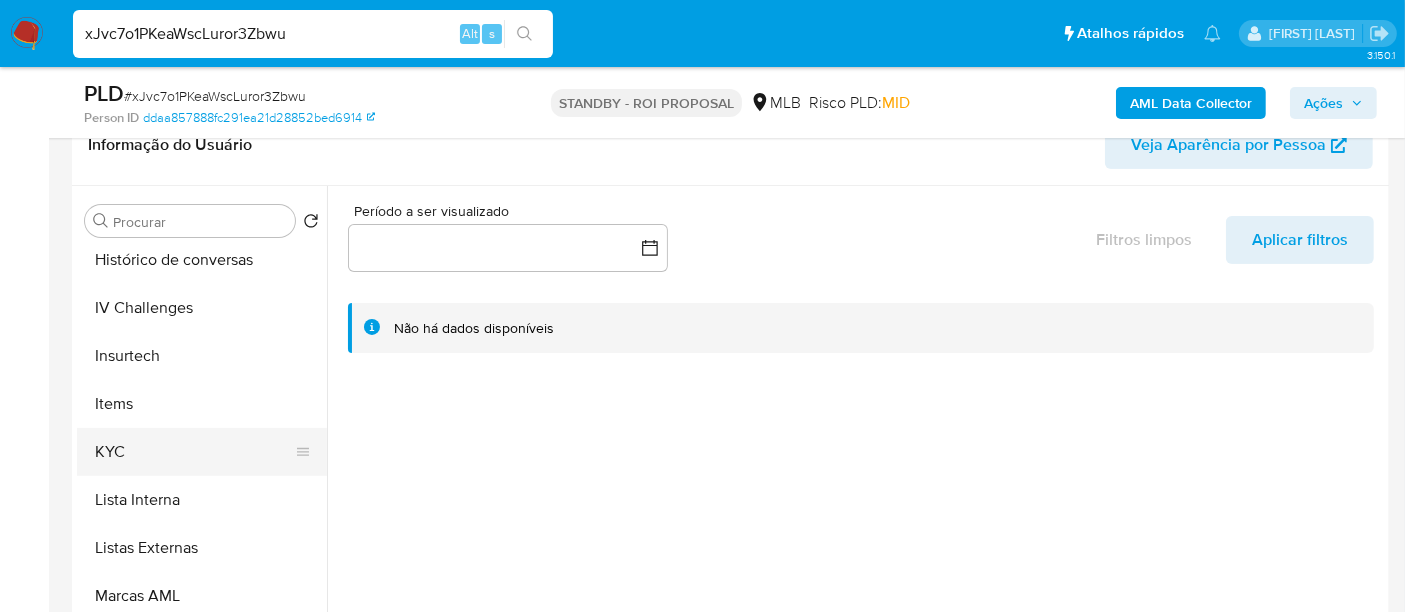 click on "KYC" at bounding box center [194, 452] 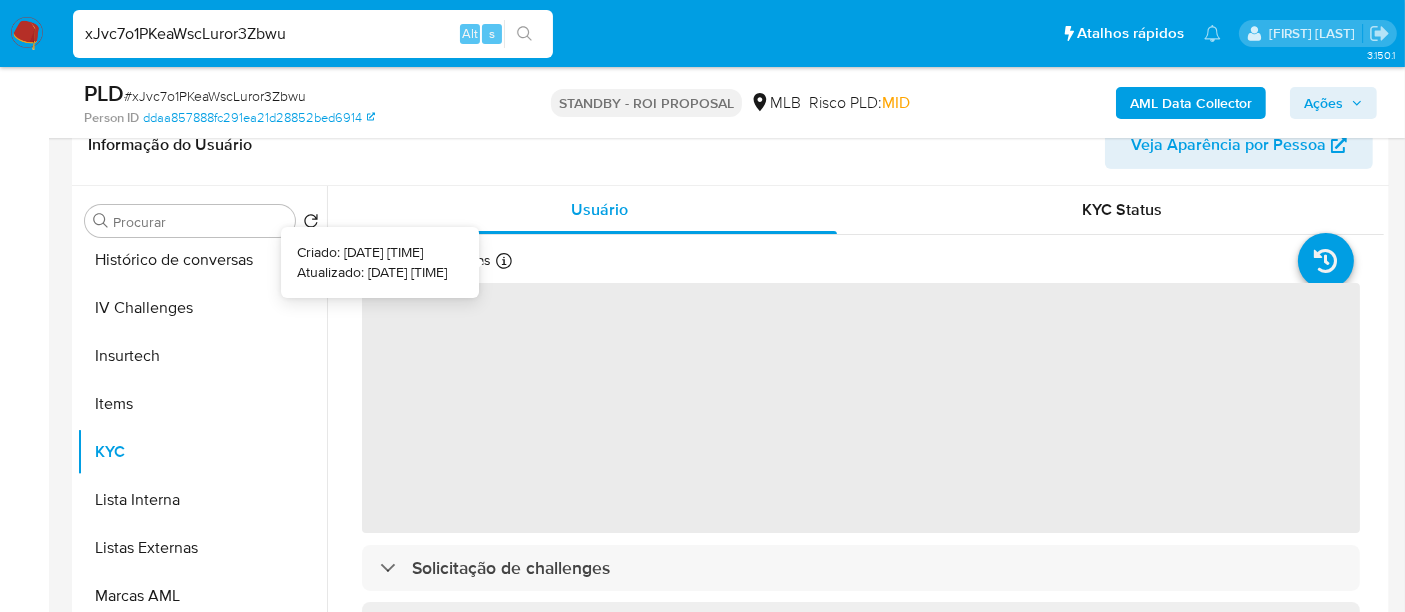 type 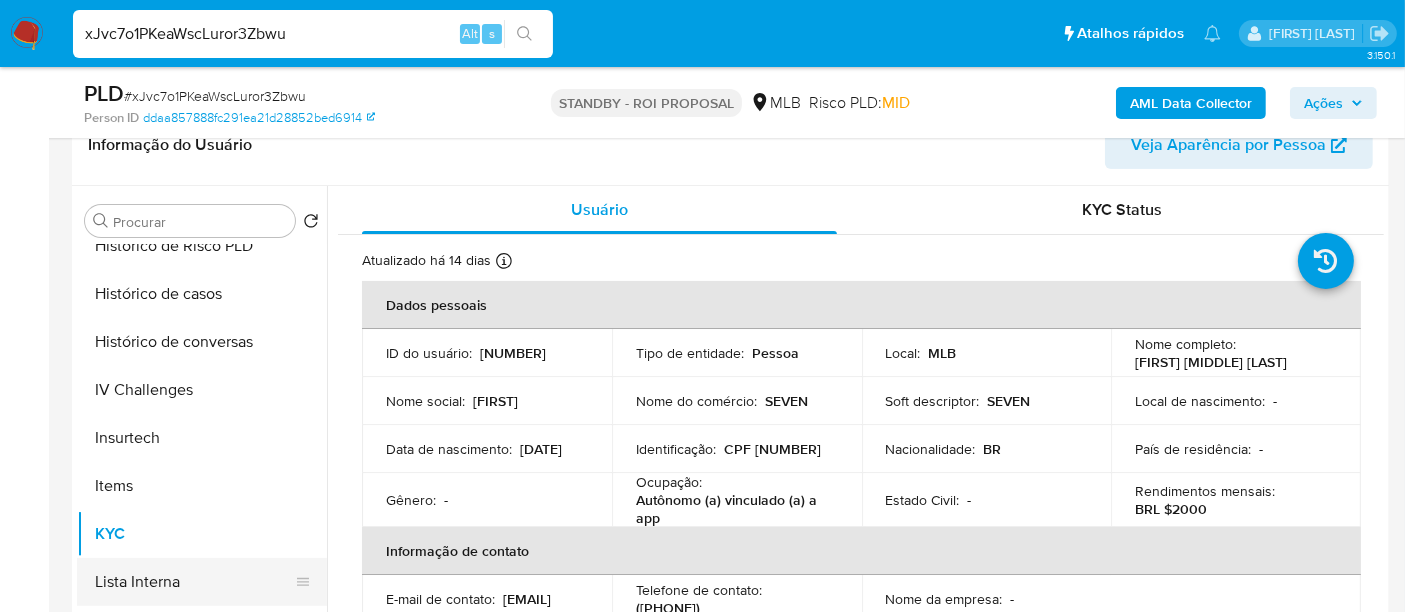 scroll, scrollTop: 555, scrollLeft: 0, axis: vertical 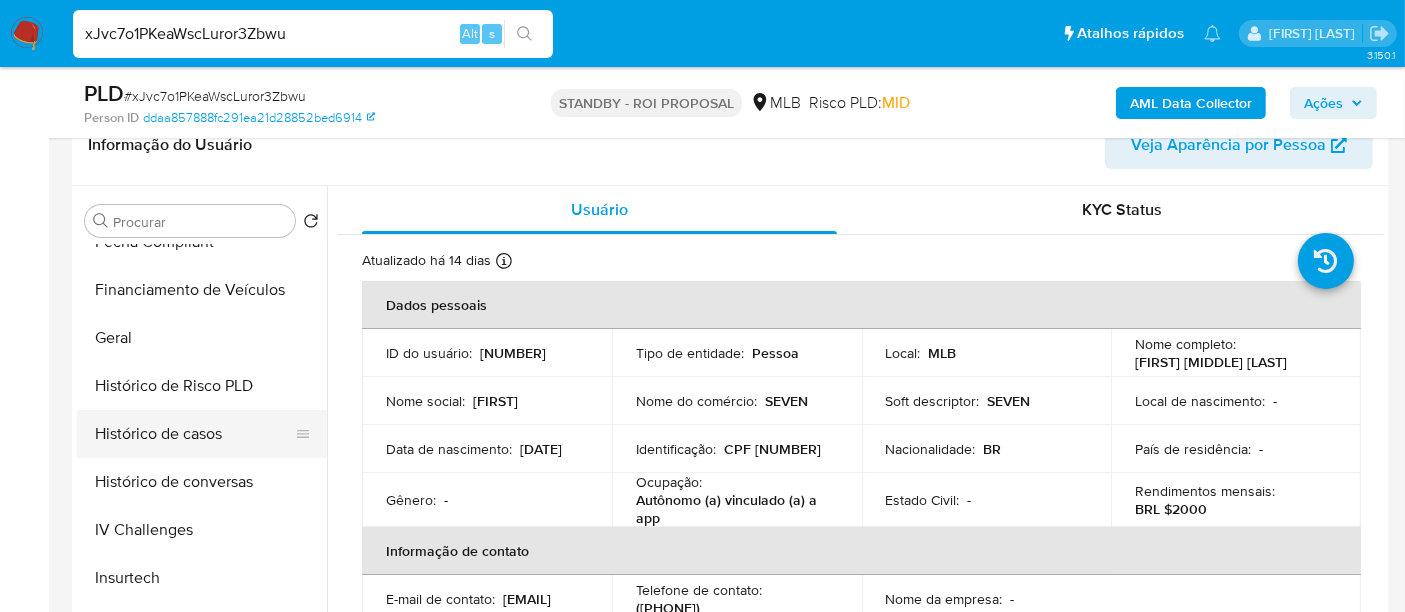 click on "Histórico de casos" at bounding box center [194, 434] 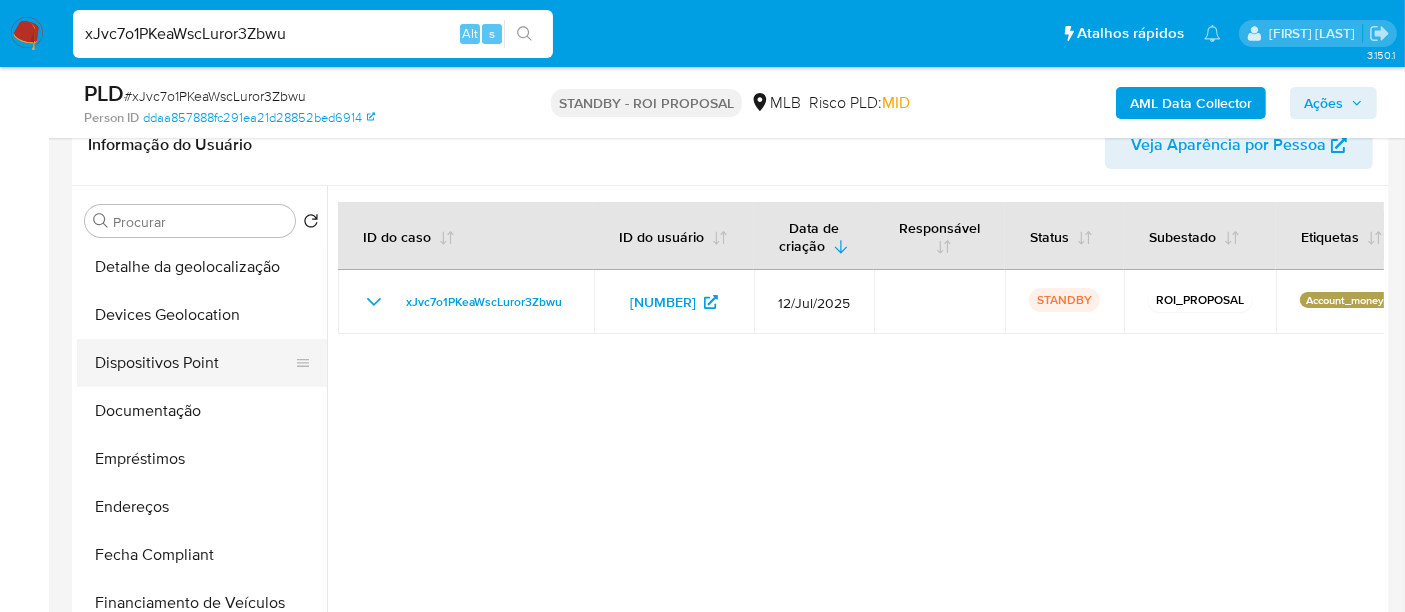 scroll, scrollTop: 222, scrollLeft: 0, axis: vertical 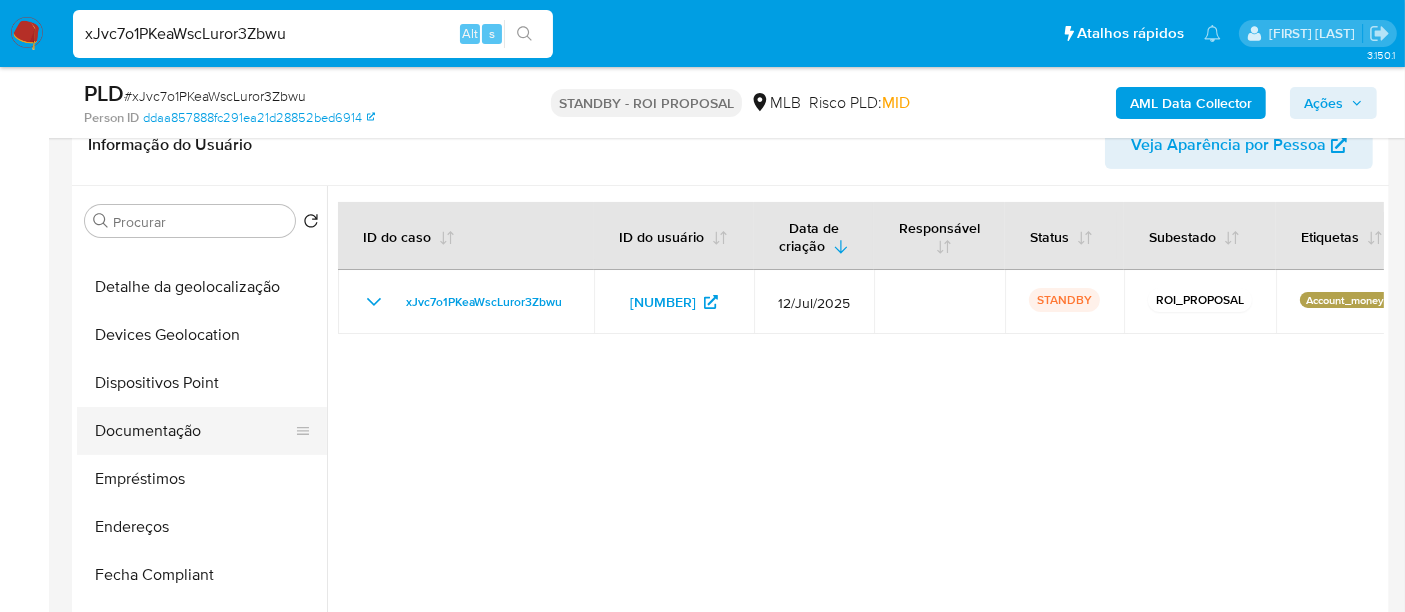 click on "Documentação" at bounding box center (194, 431) 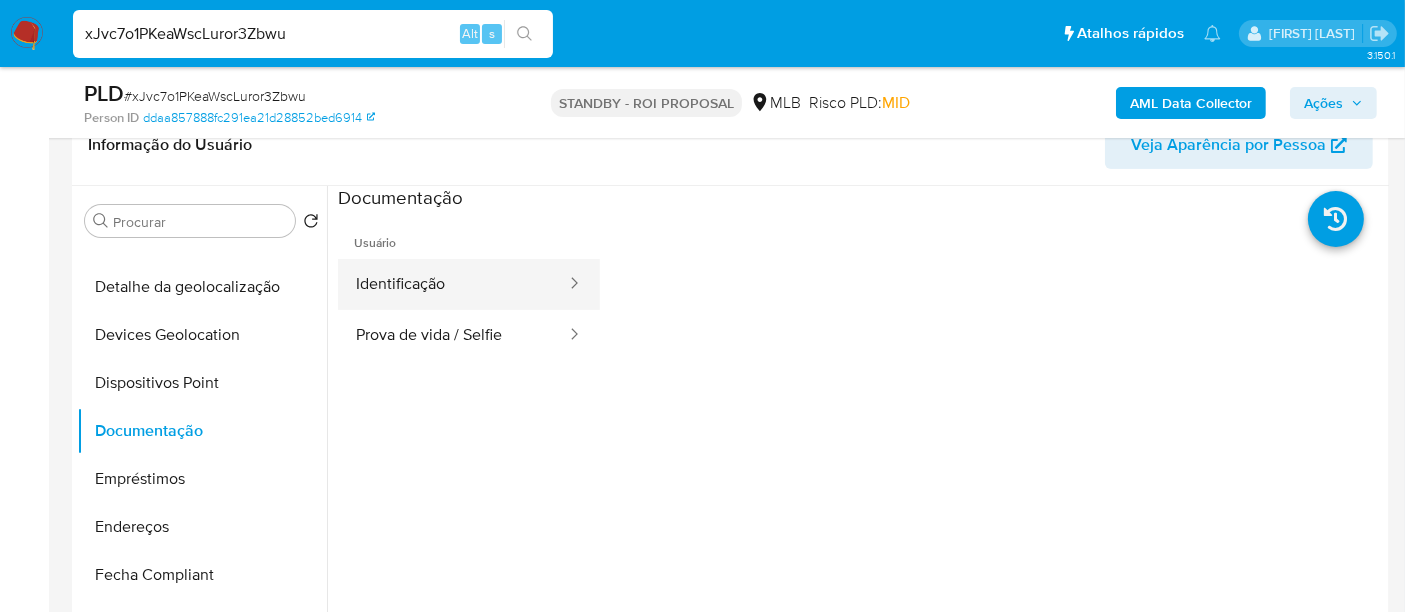 click on "Identificação" at bounding box center [453, 284] 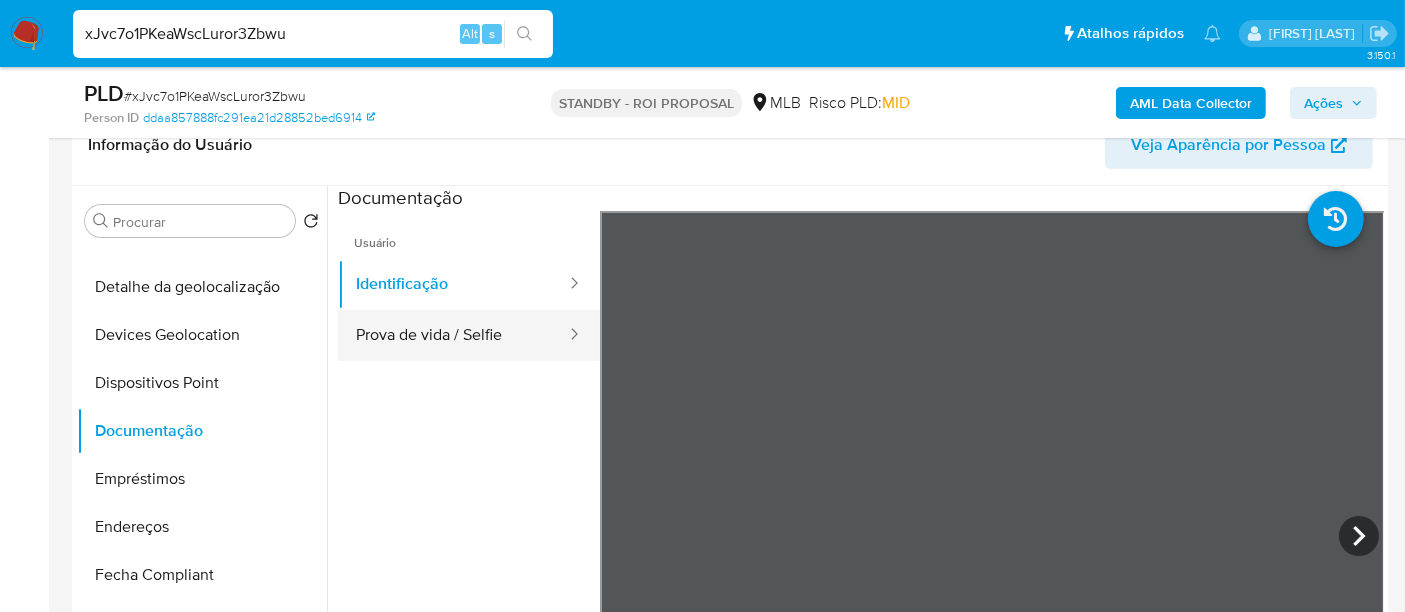 click on "Prova de vida / Selfie" at bounding box center [453, 335] 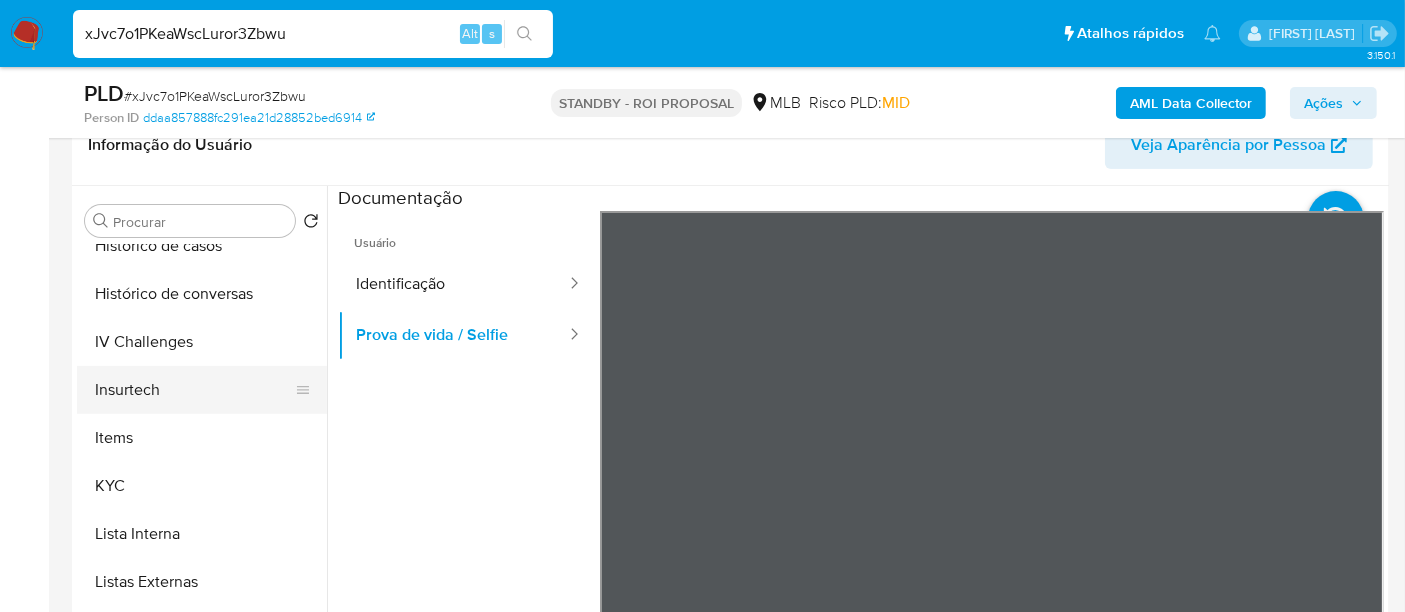 scroll, scrollTop: 844, scrollLeft: 0, axis: vertical 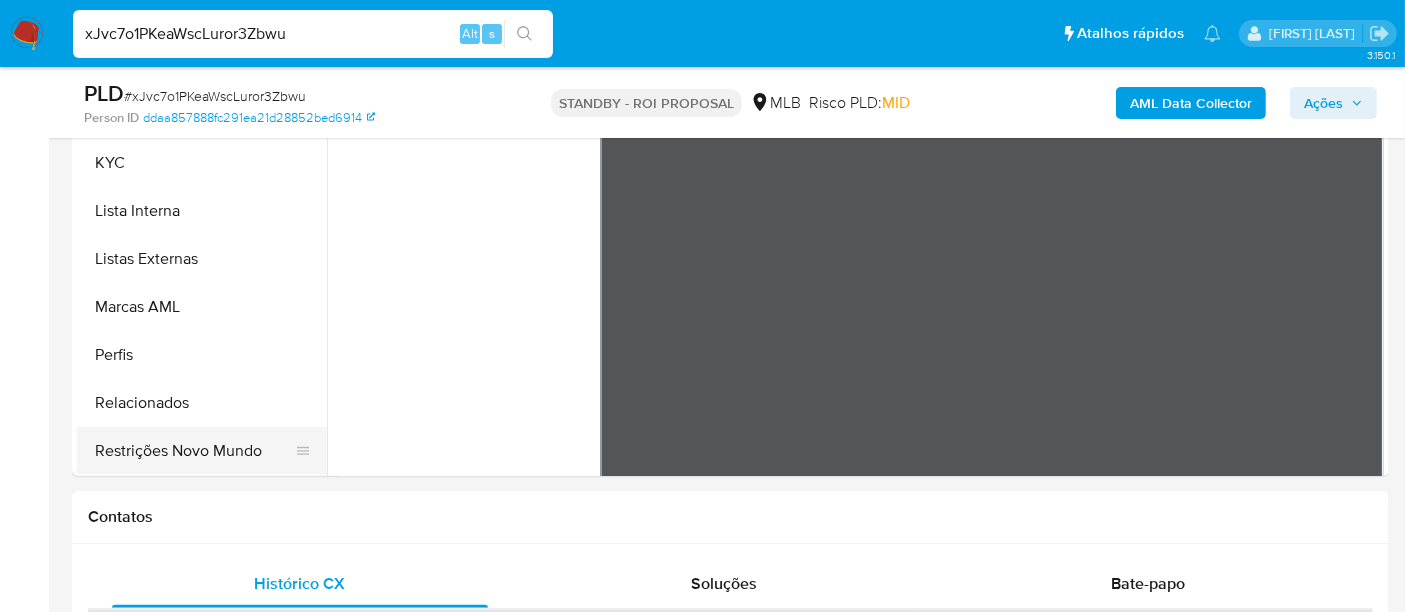 click on "Restrições Novo Mundo" at bounding box center (194, 451) 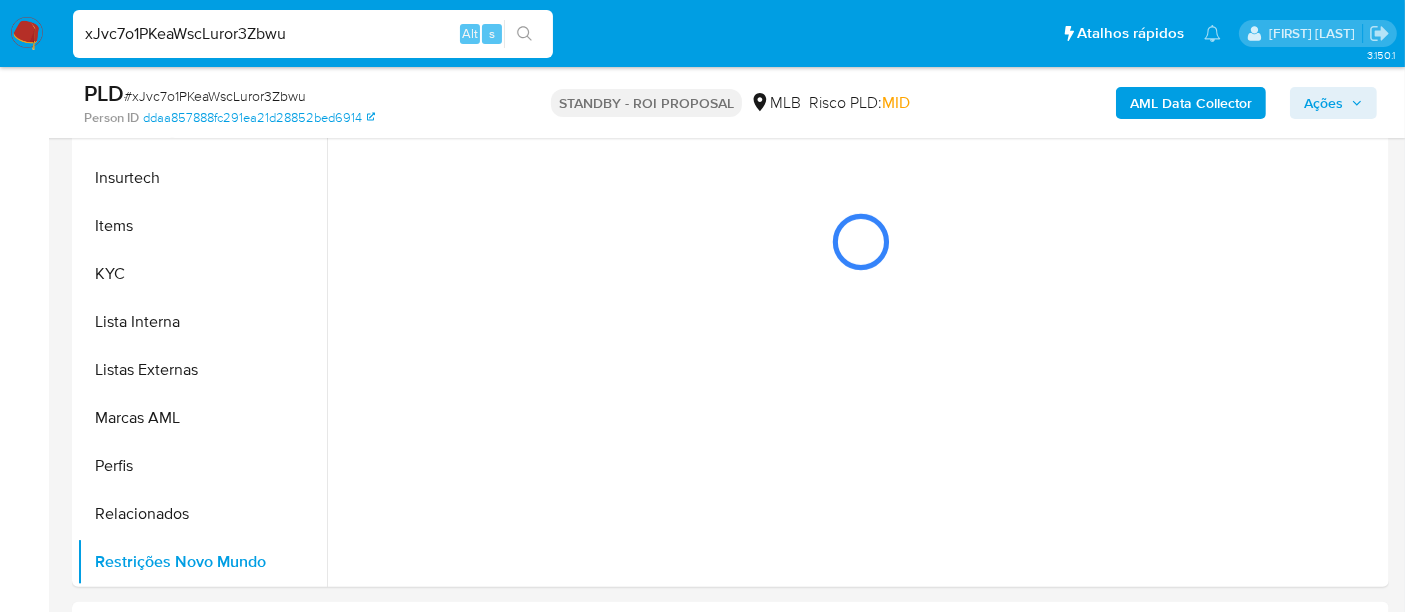 scroll, scrollTop: 333, scrollLeft: 0, axis: vertical 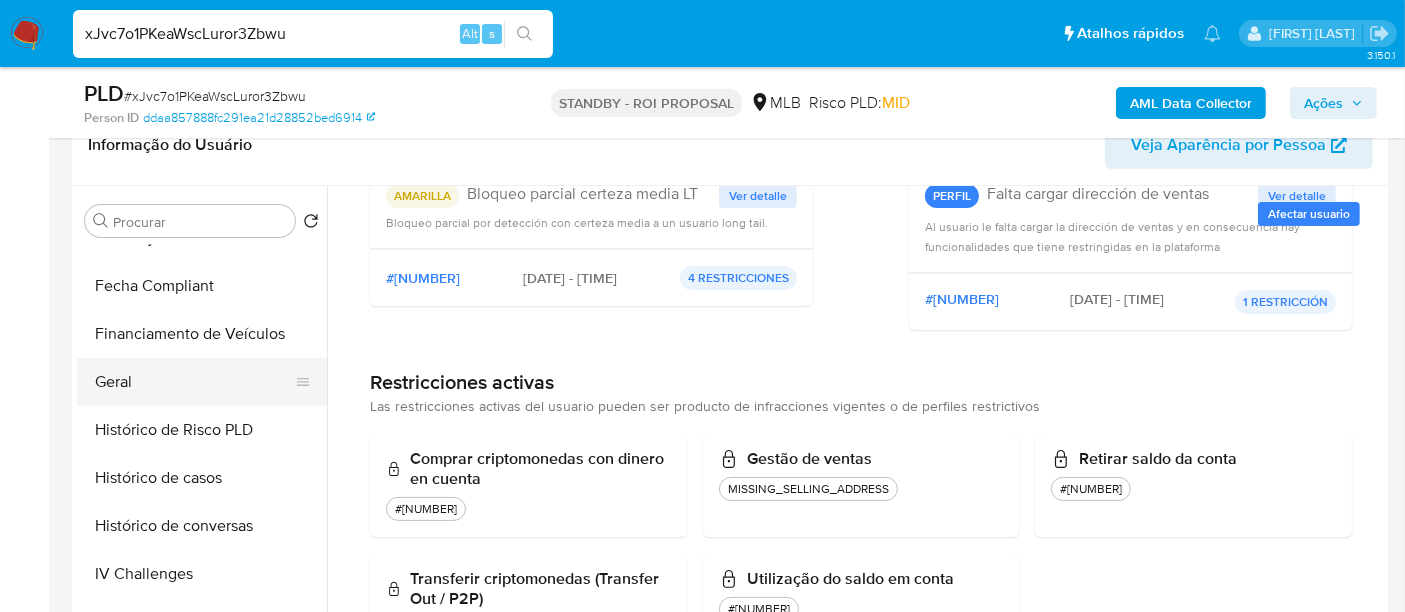 click on "Geral" at bounding box center [194, 382] 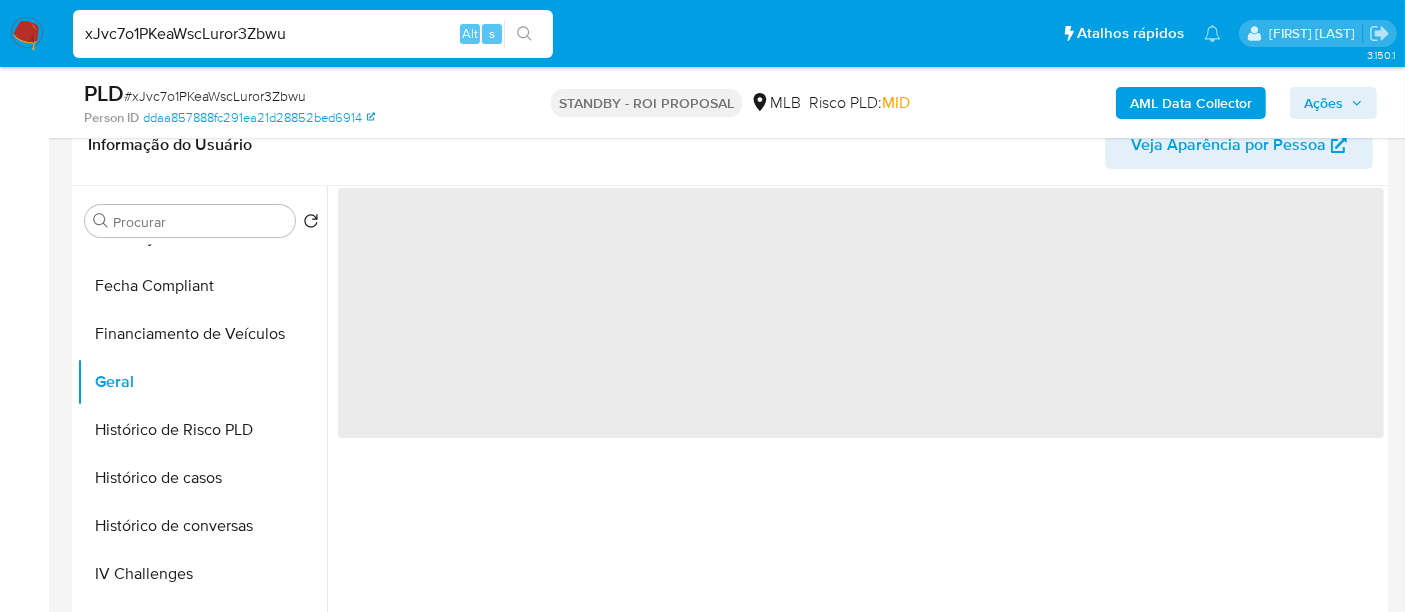 scroll, scrollTop: 0, scrollLeft: 0, axis: both 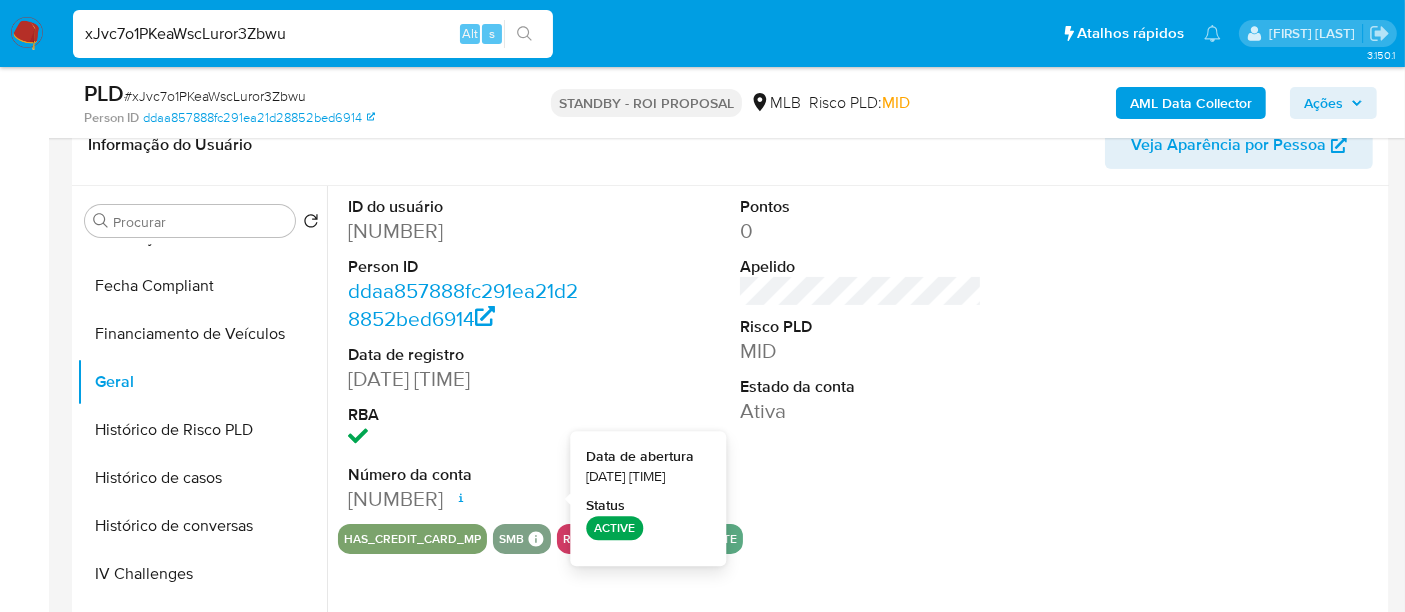 type 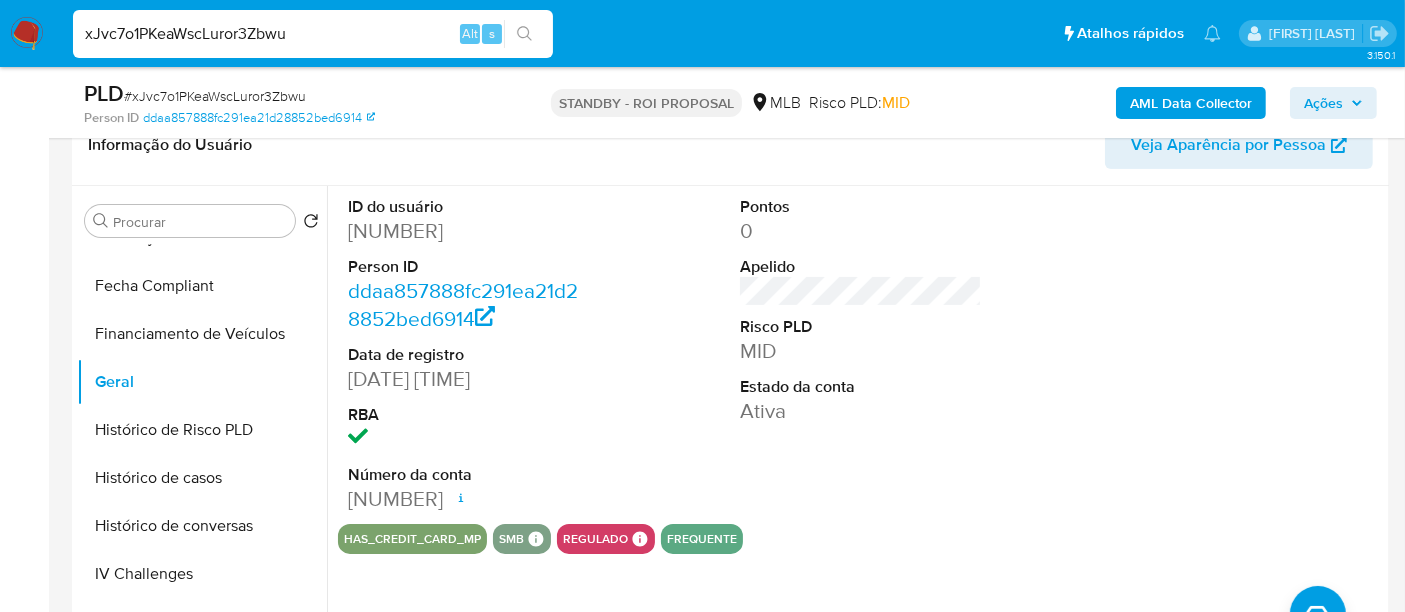 click on "xJvc7o1PKeaWscLuror3Zbwu" at bounding box center (313, 34) 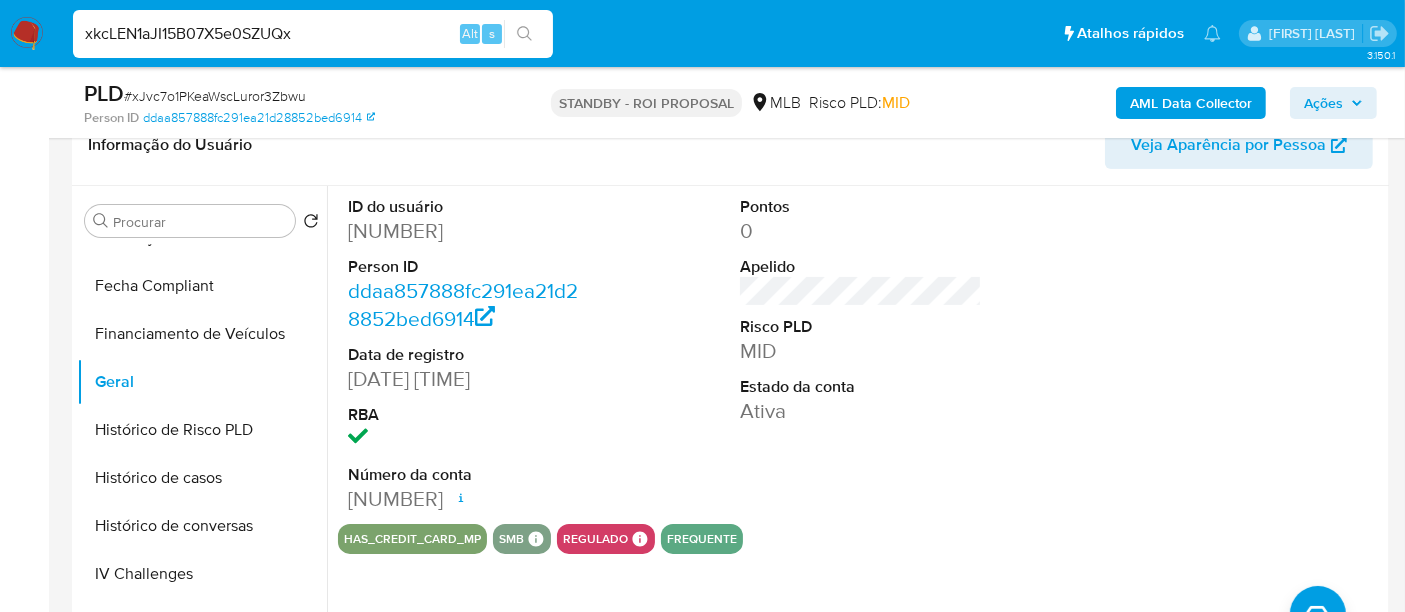 type on "xkcLEN1aJI15B07X5e0SZUQx" 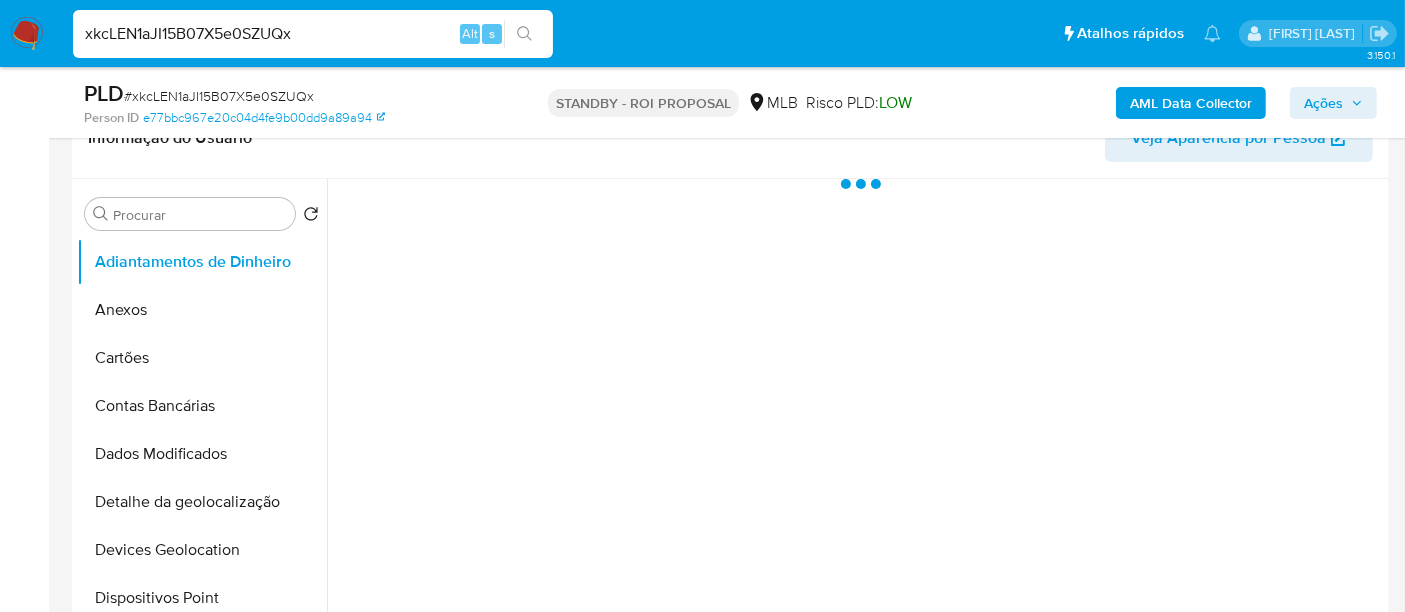 scroll, scrollTop: 555, scrollLeft: 0, axis: vertical 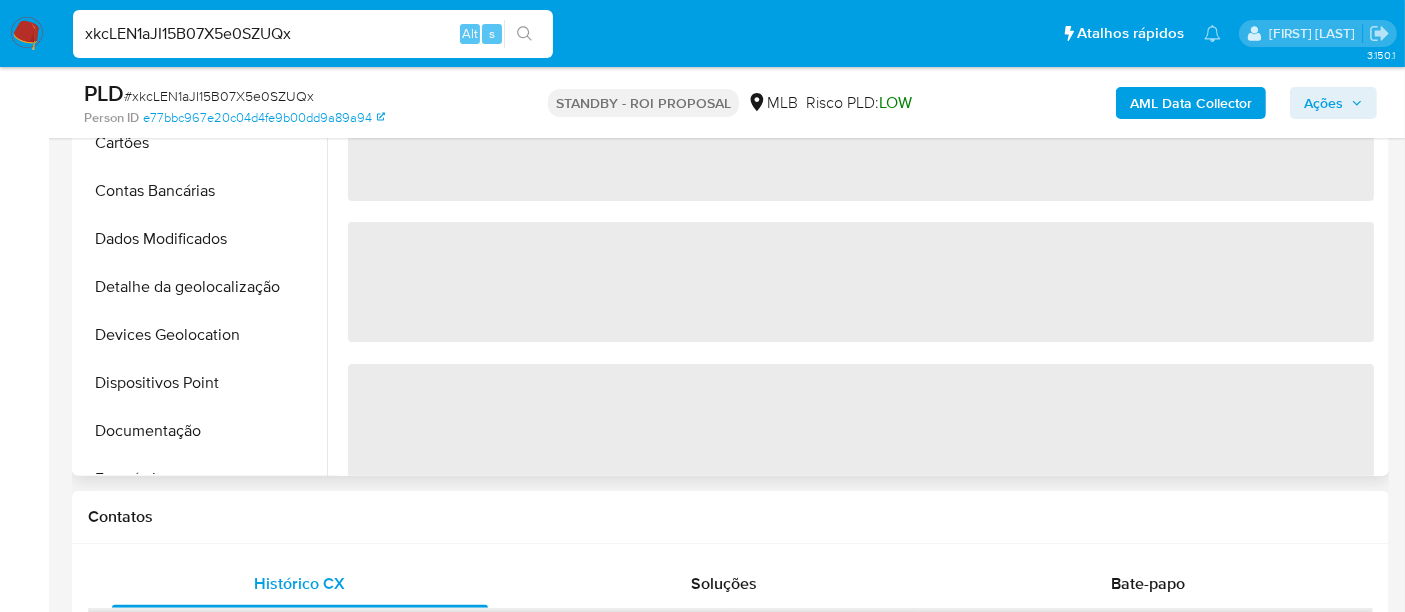 select on "10" 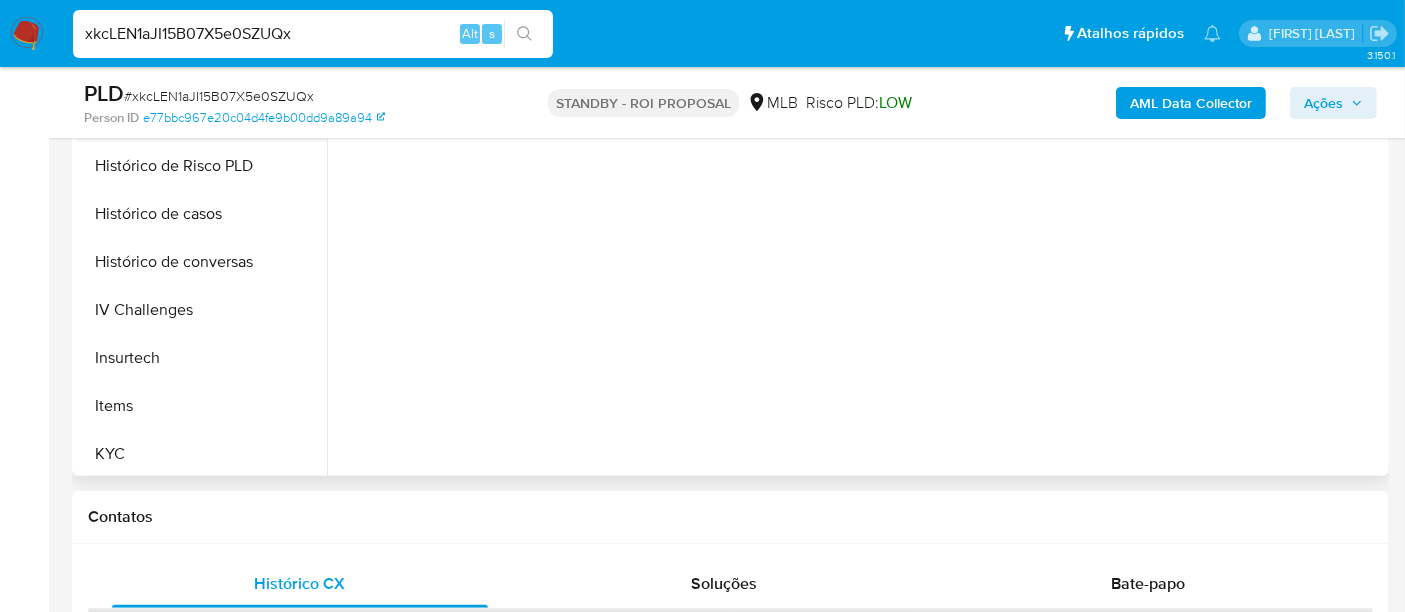 scroll, scrollTop: 555, scrollLeft: 0, axis: vertical 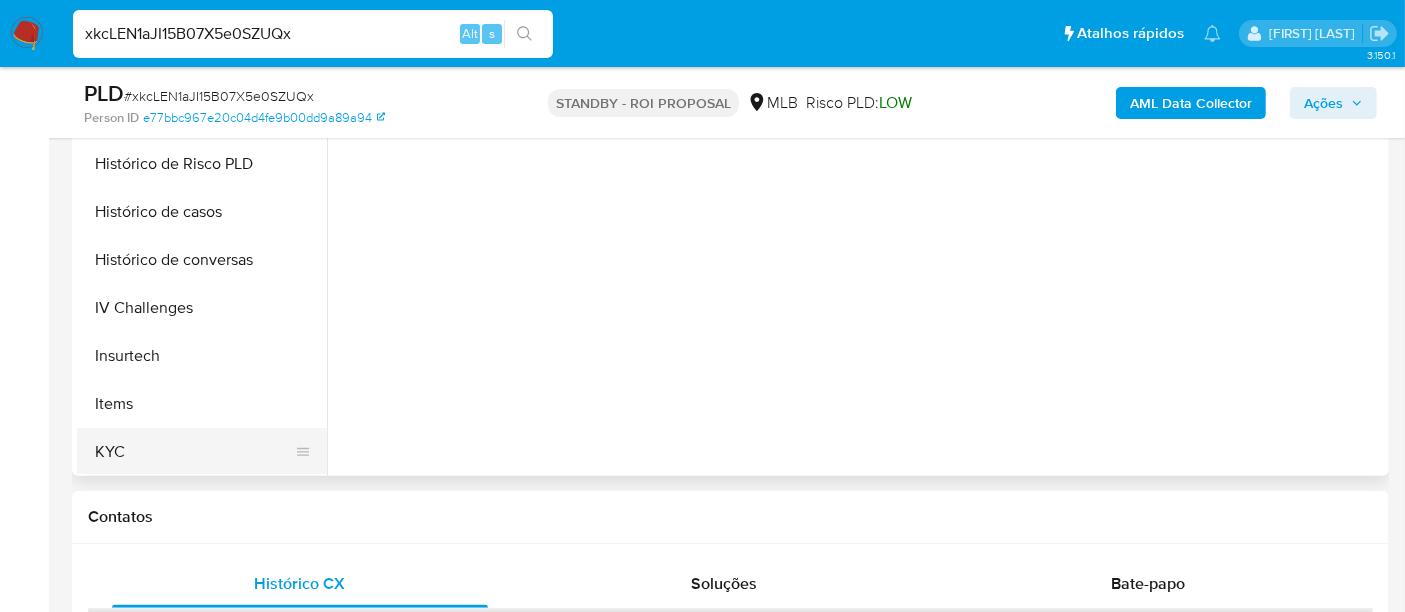click on "KYC" at bounding box center (194, 452) 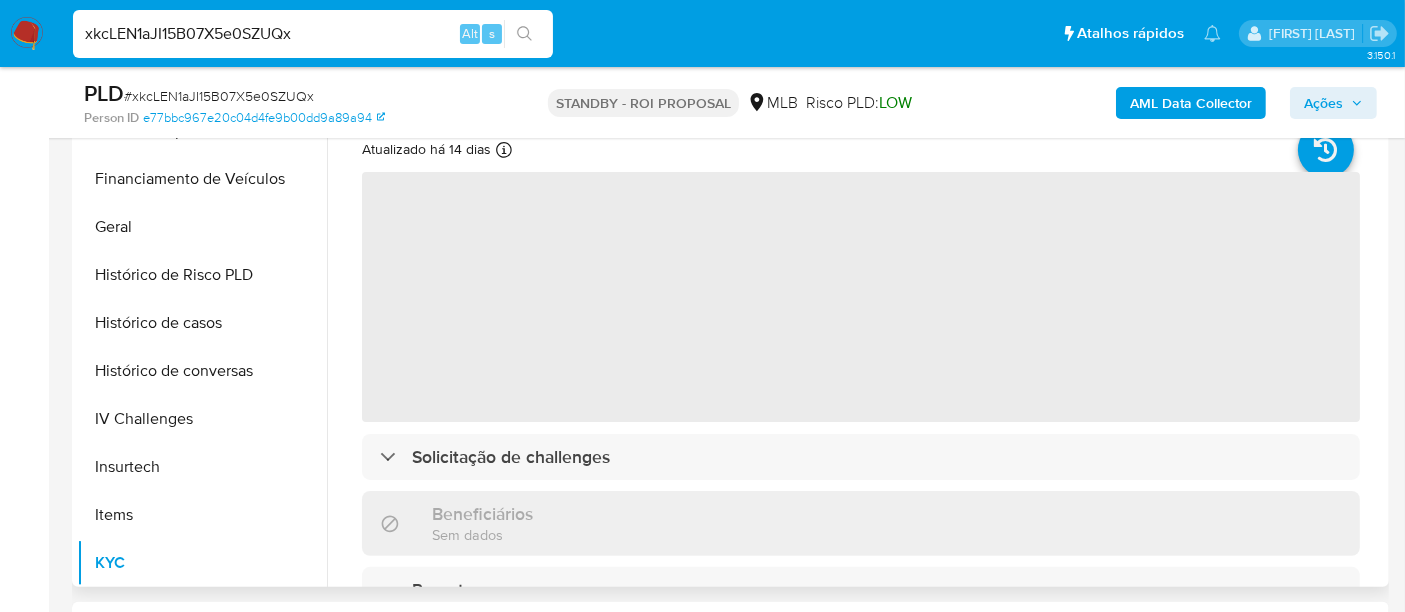 scroll, scrollTop: 333, scrollLeft: 0, axis: vertical 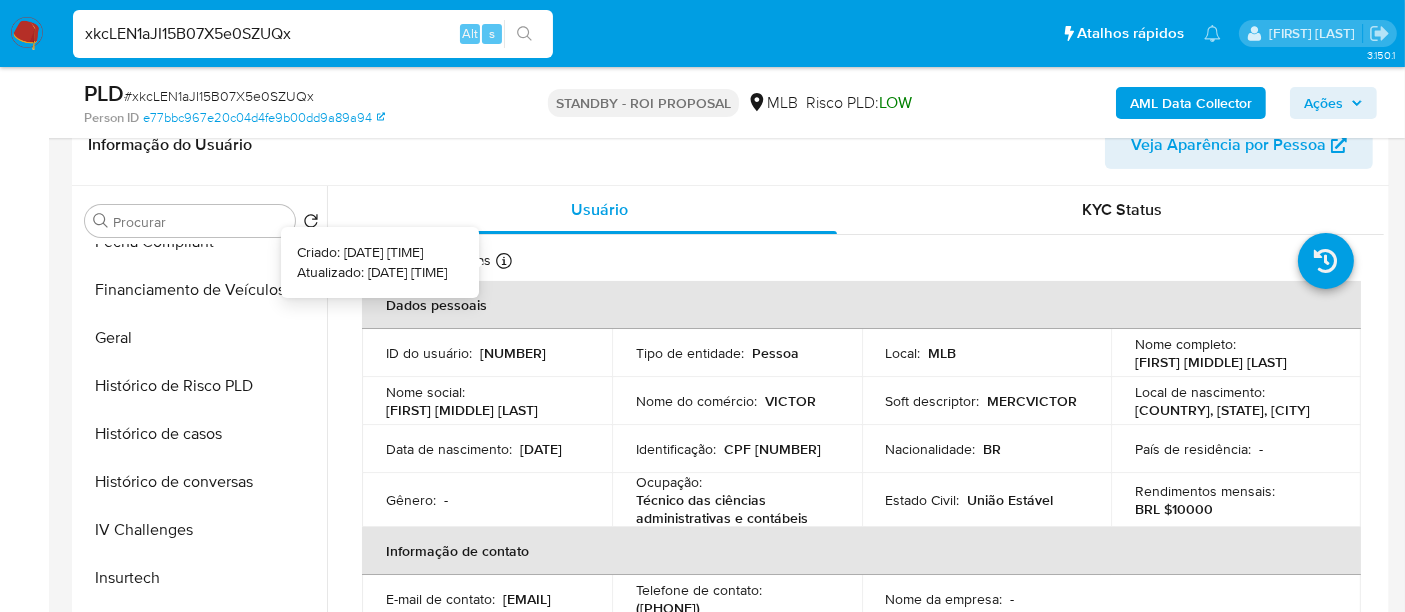type 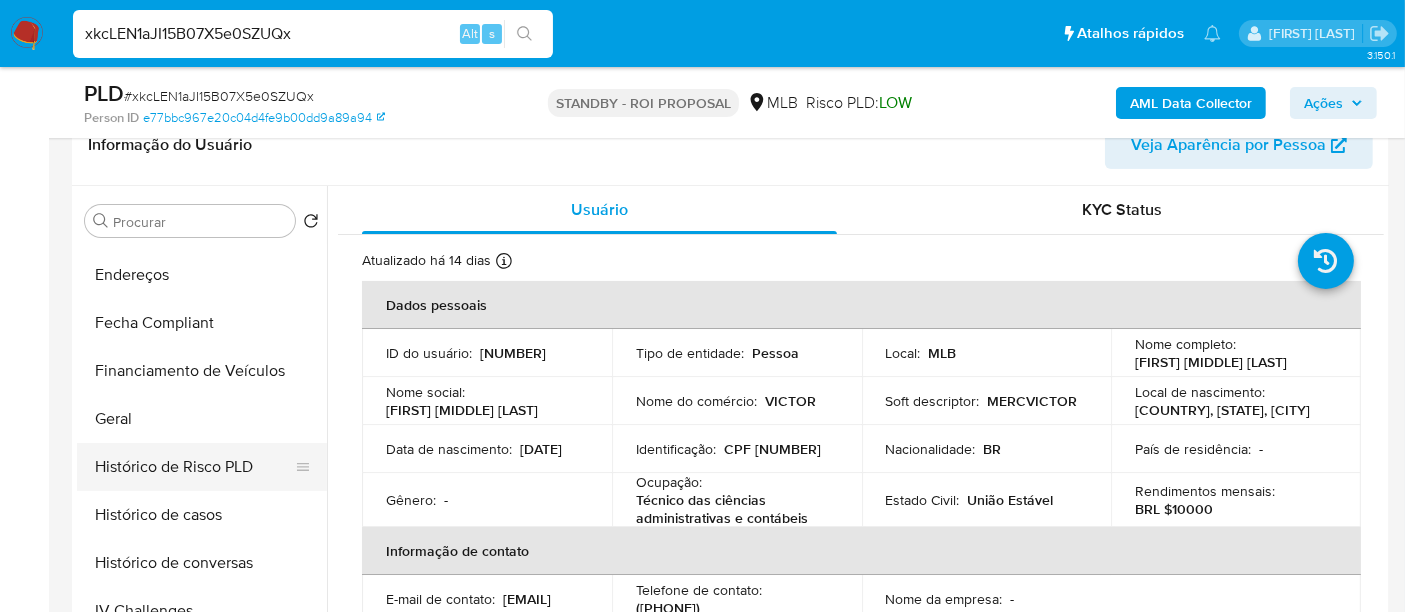 scroll, scrollTop: 555, scrollLeft: 0, axis: vertical 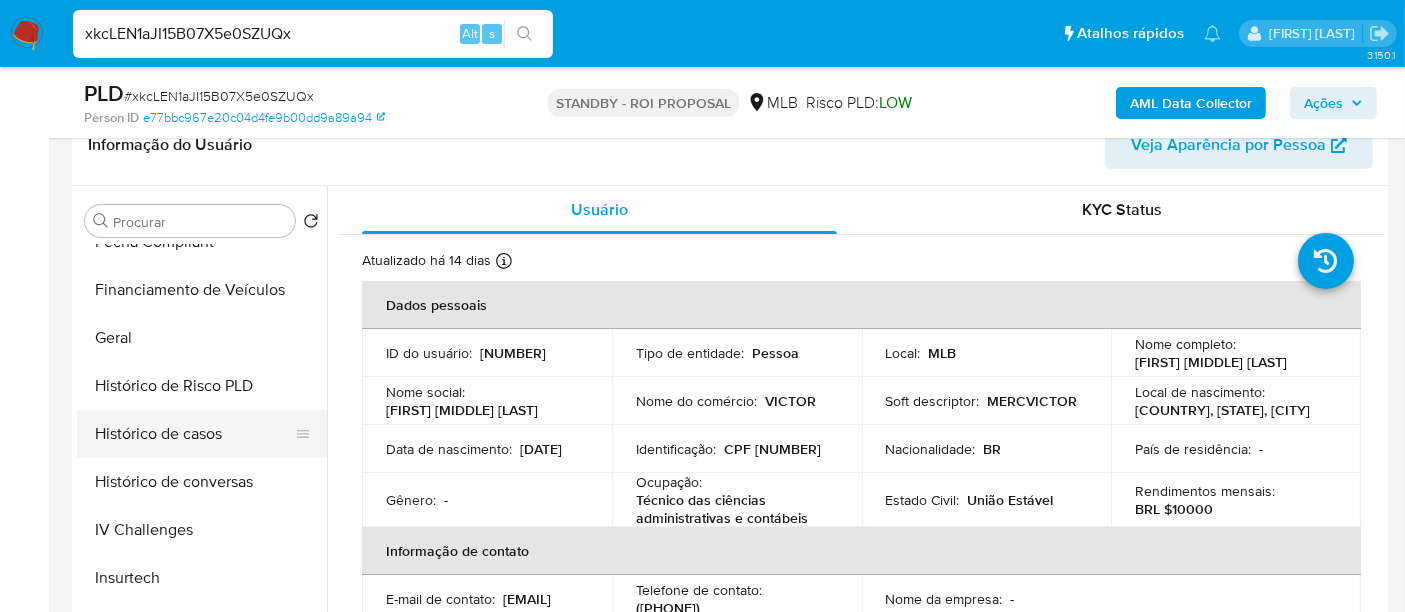 click on "Histórico de casos" at bounding box center (194, 434) 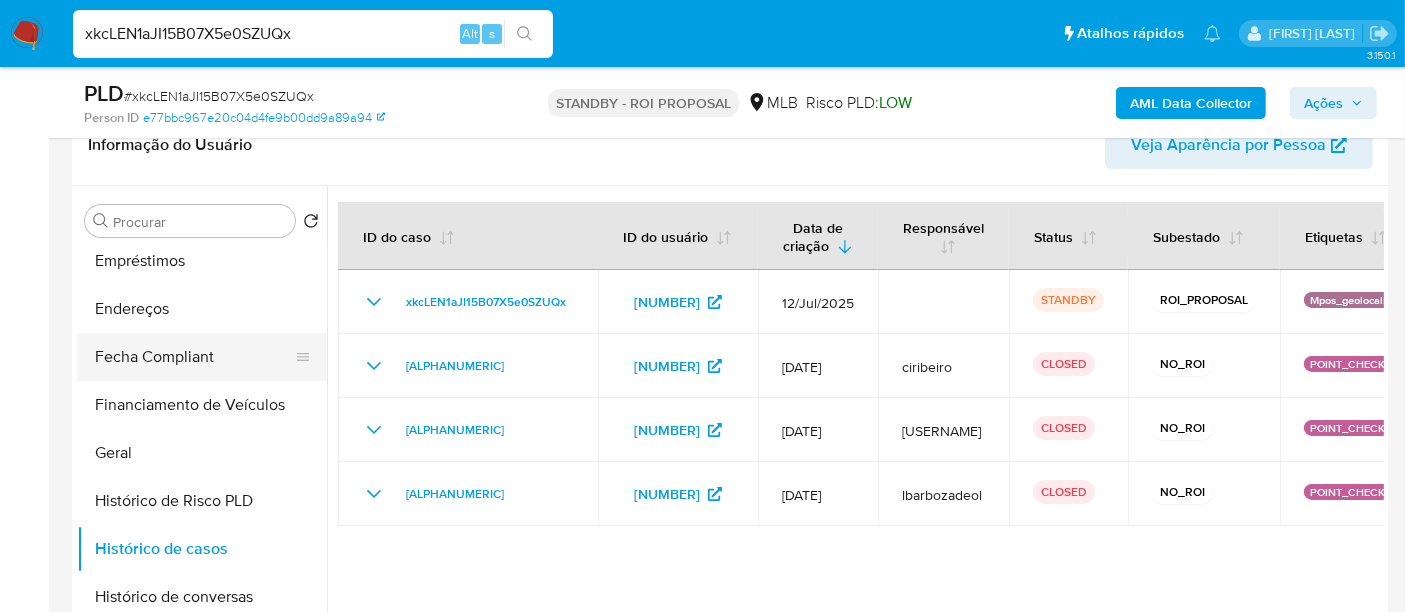 scroll, scrollTop: 333, scrollLeft: 0, axis: vertical 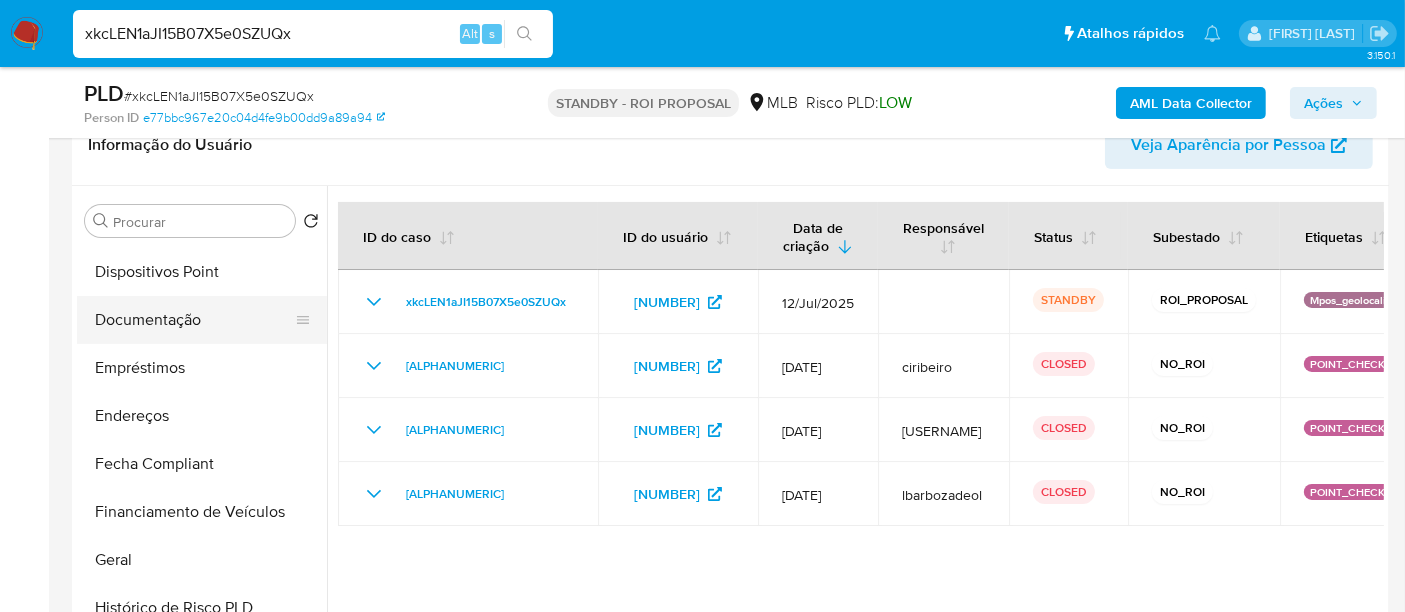 click on "Documentação" at bounding box center (194, 320) 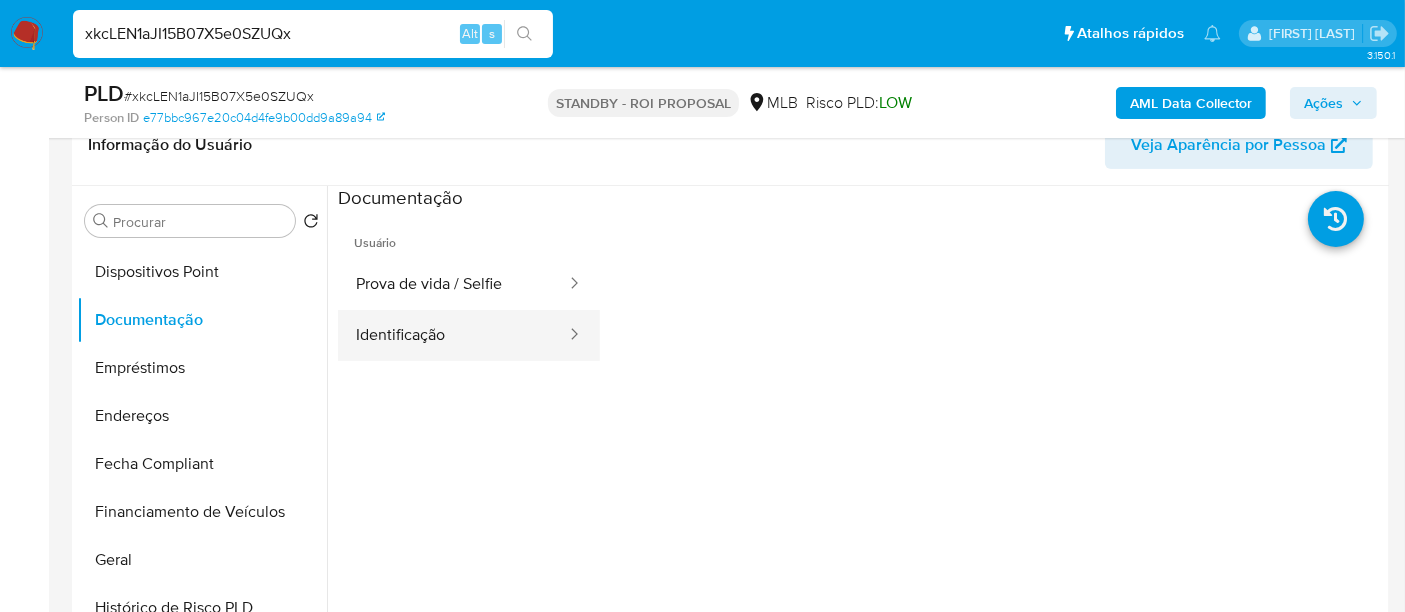 click on "Identificação" at bounding box center (453, 335) 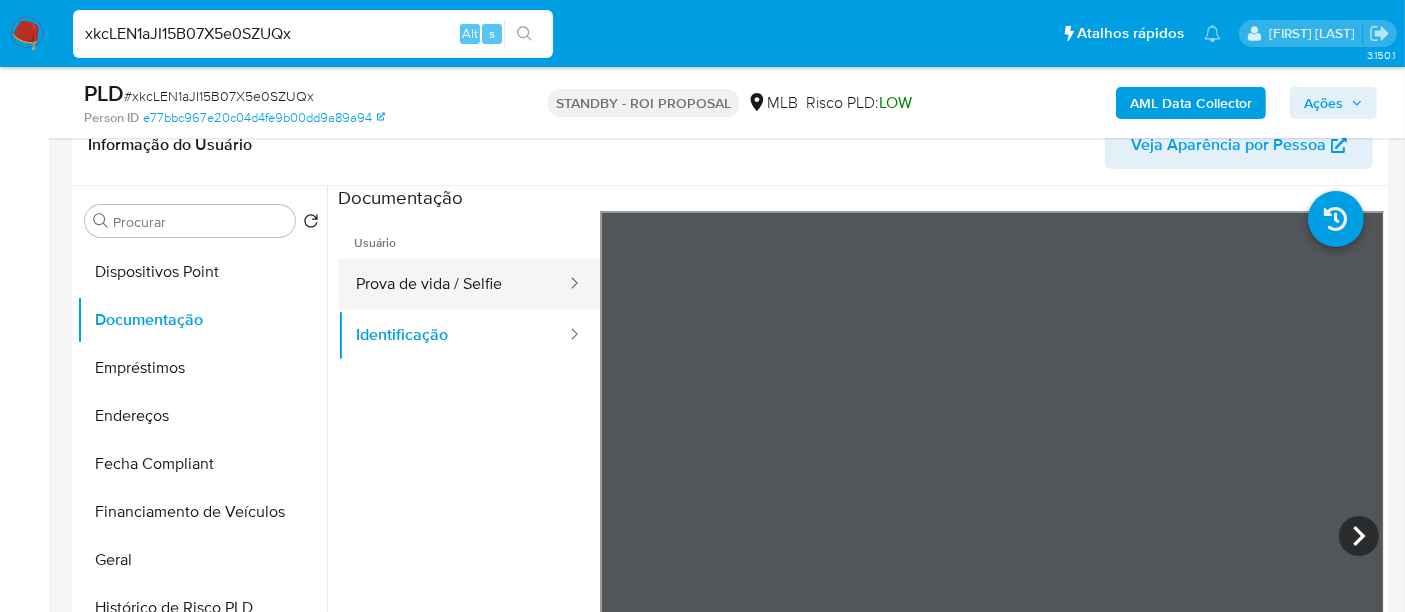 click on "Prova de vida / Selfie" at bounding box center [453, 284] 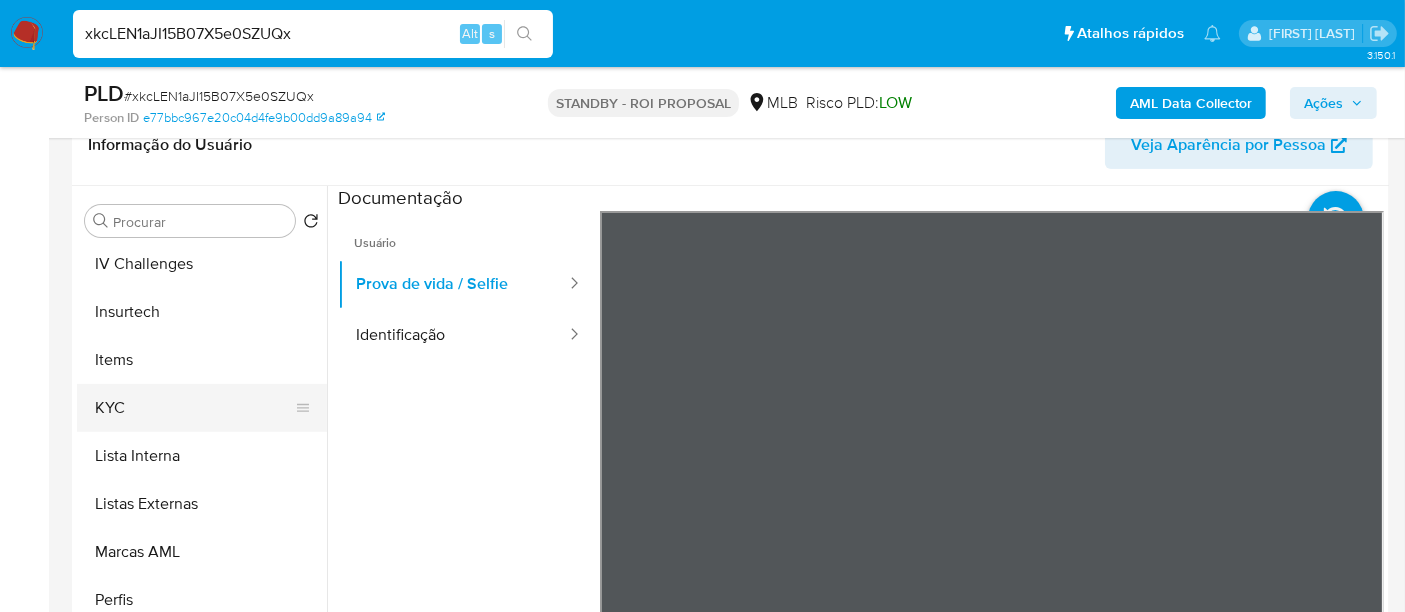 scroll, scrollTop: 844, scrollLeft: 0, axis: vertical 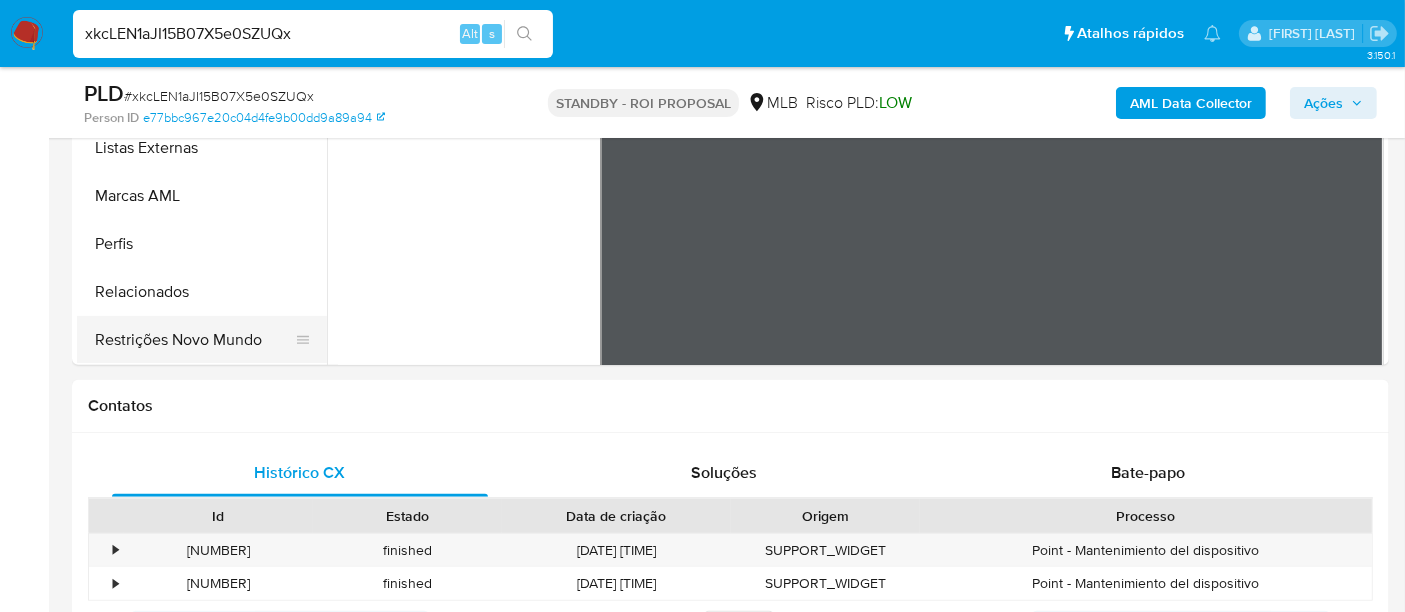 click on "Restrições Novo Mundo" at bounding box center (194, 340) 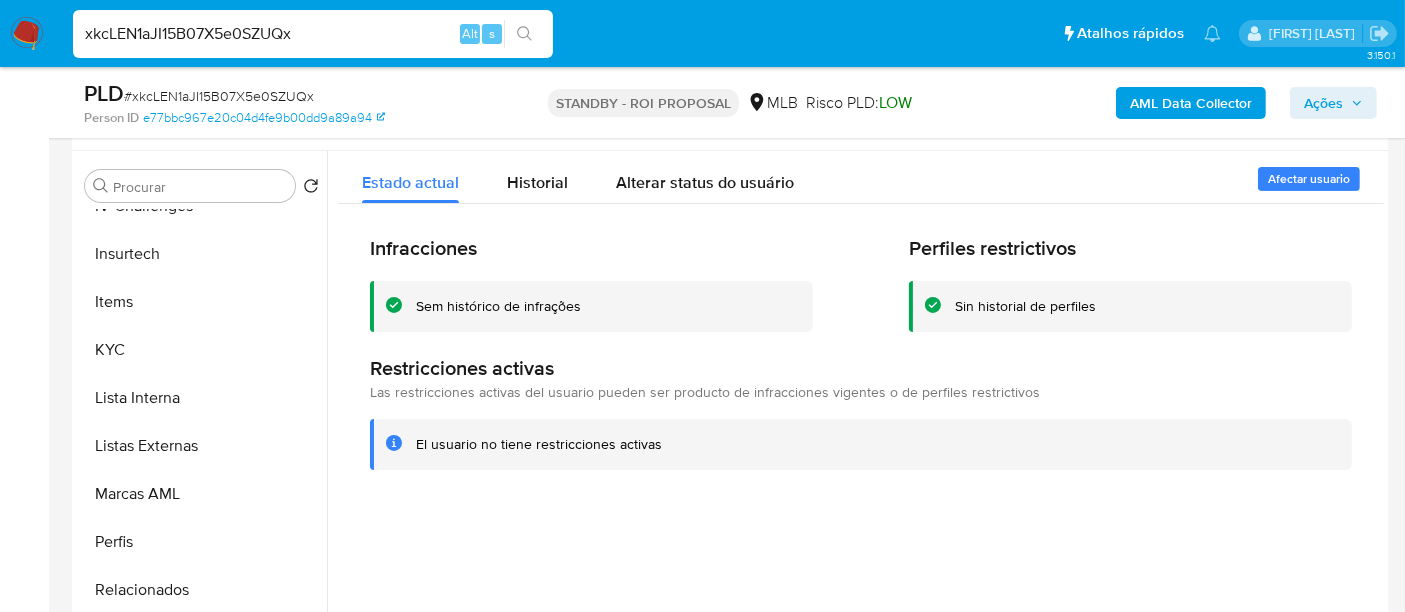 scroll, scrollTop: 333, scrollLeft: 0, axis: vertical 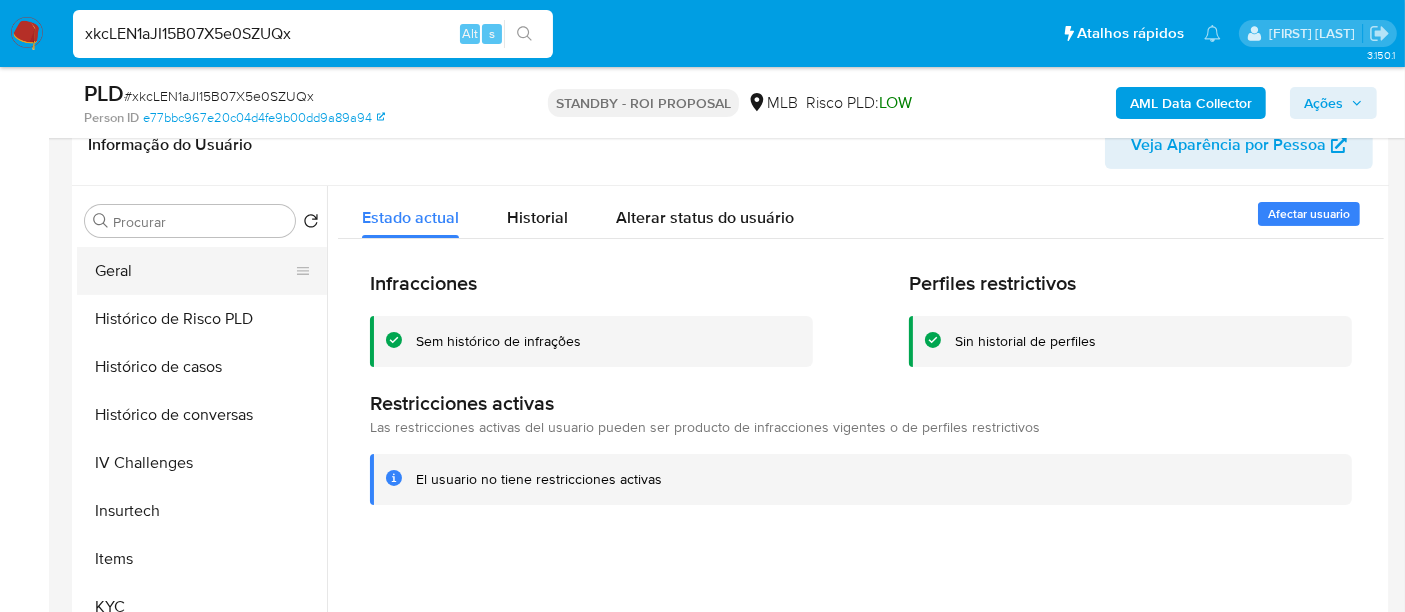 click on "Geral" at bounding box center (194, 271) 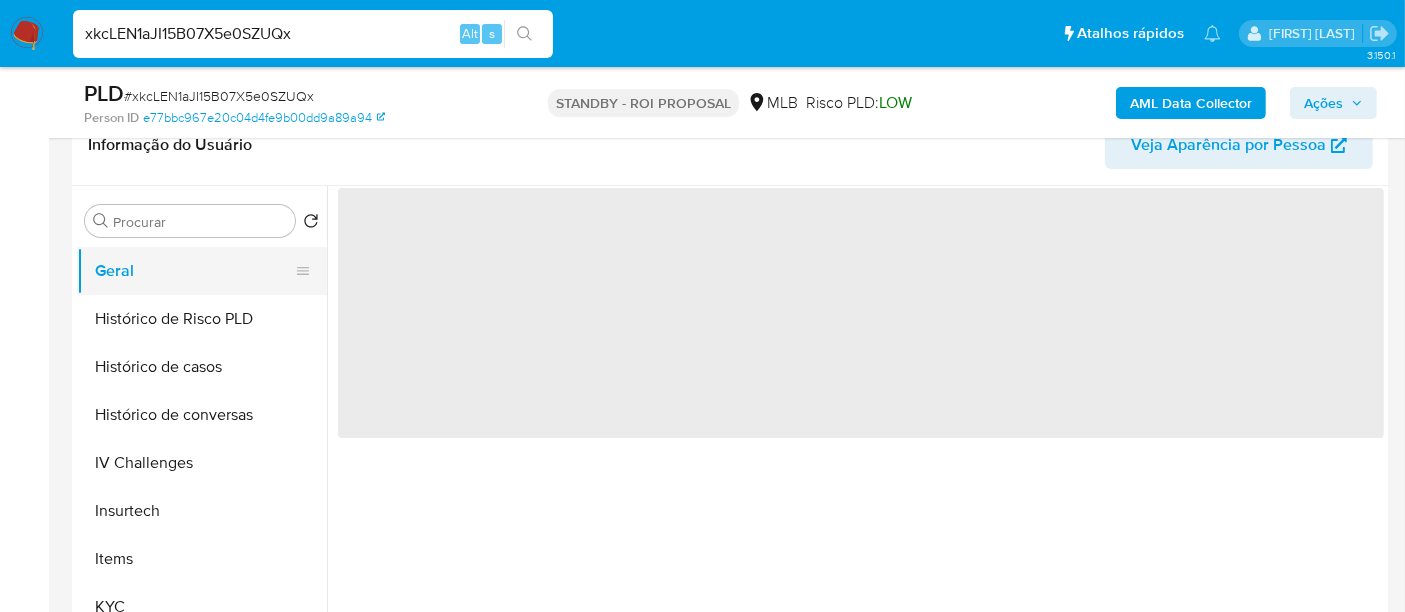 type 